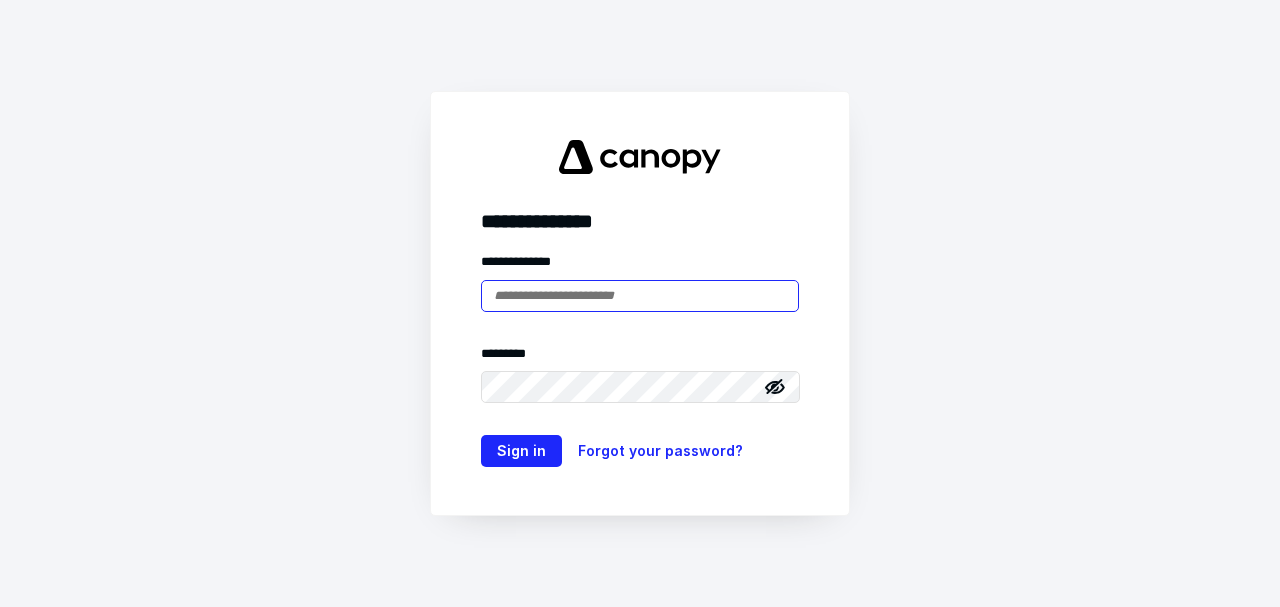 scroll, scrollTop: 0, scrollLeft: 0, axis: both 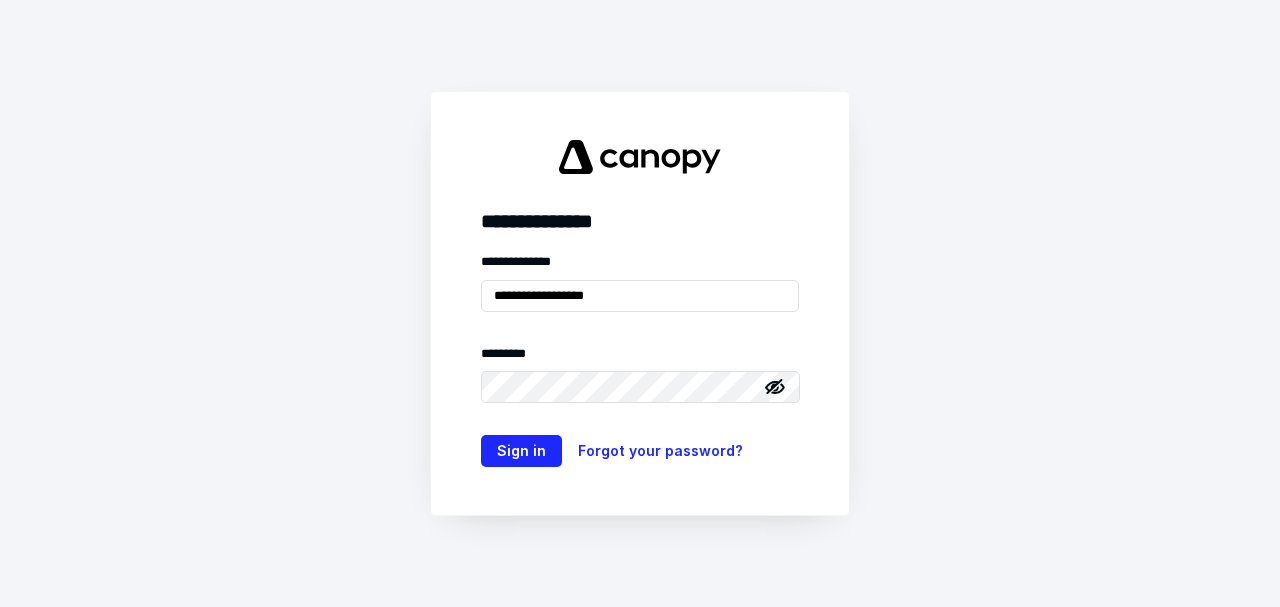 drag, startPoint x: 650, startPoint y: 297, endPoint x: 420, endPoint y: 290, distance: 230.10649 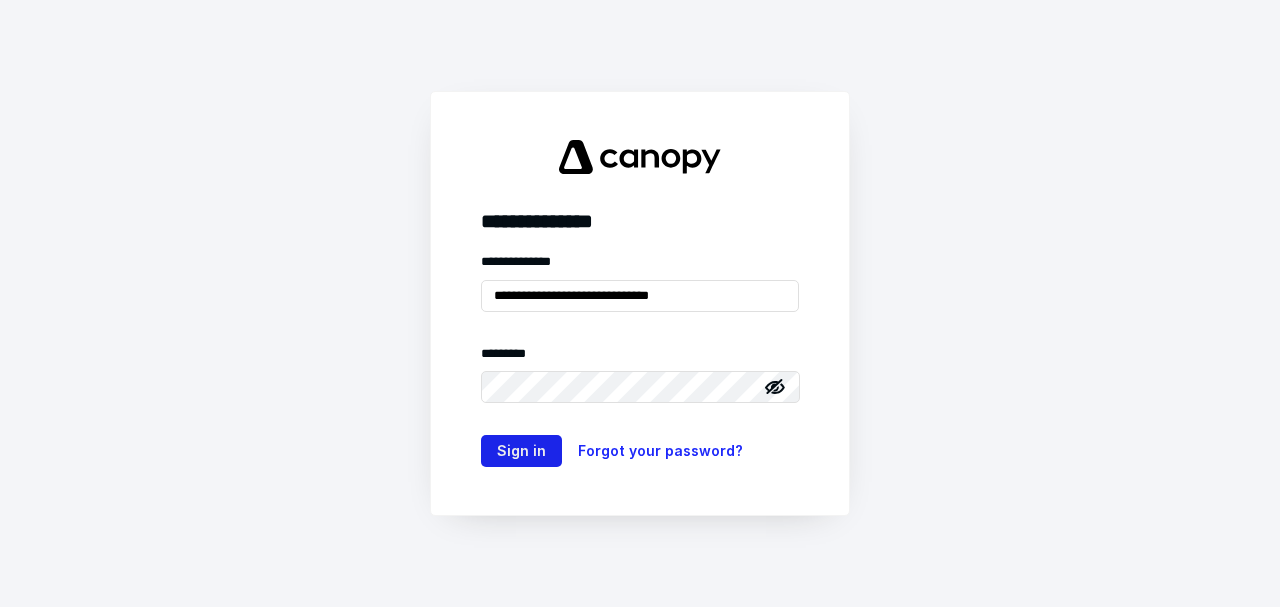 type on "**********" 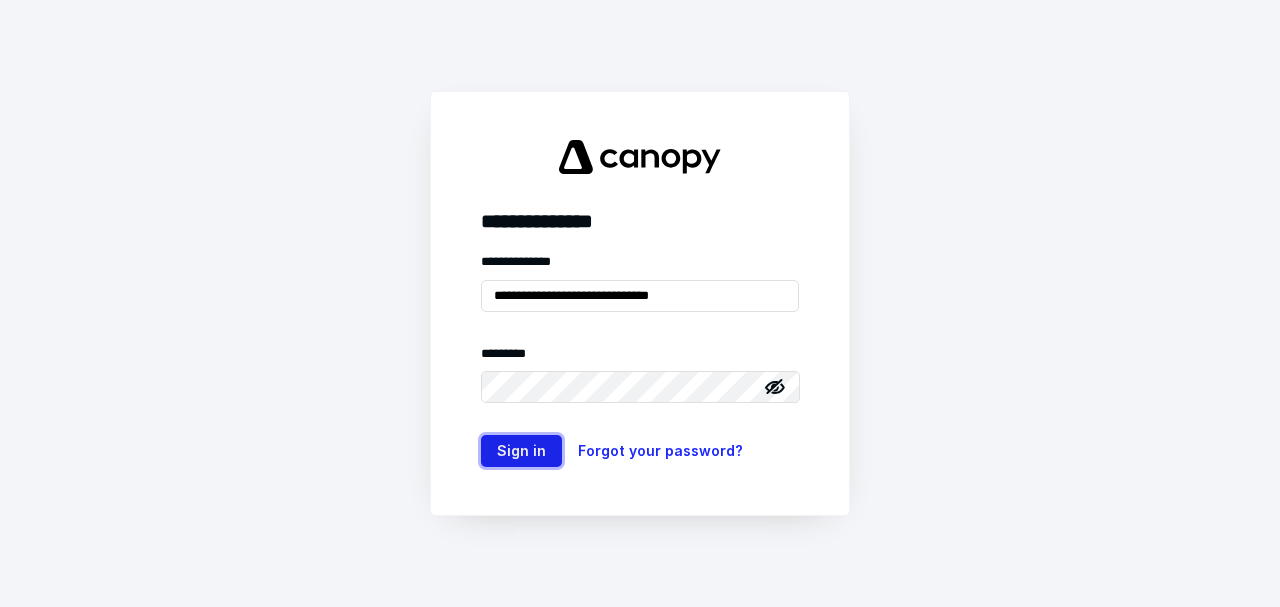 click on "Sign in" at bounding box center (521, 451) 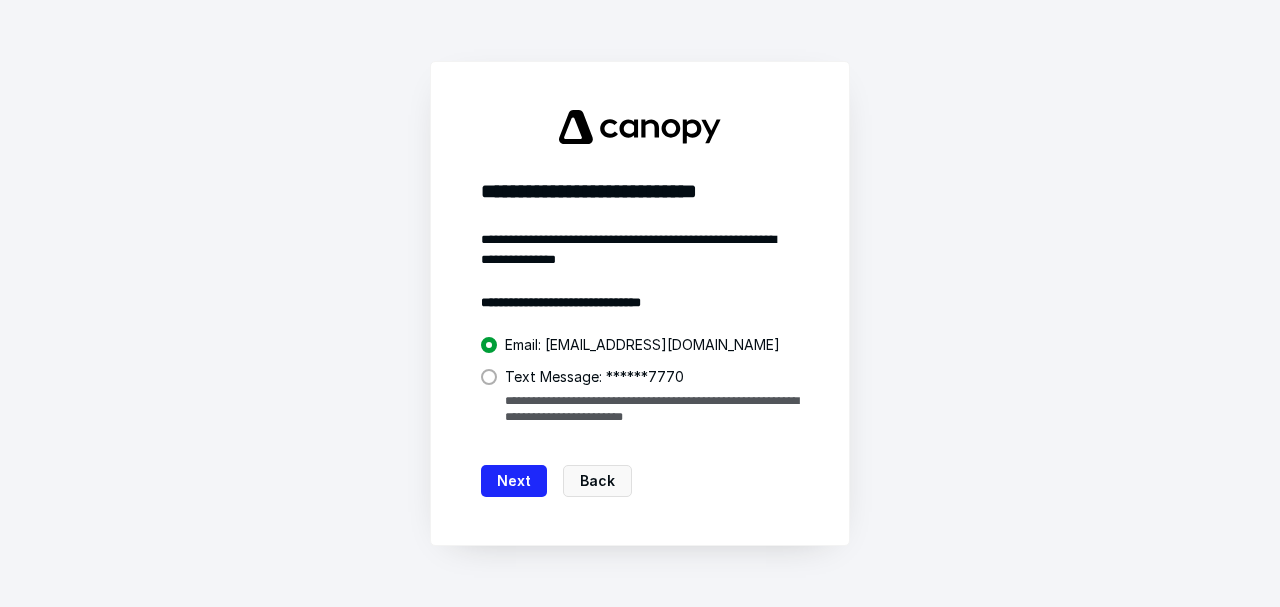 click at bounding box center (489, 377) 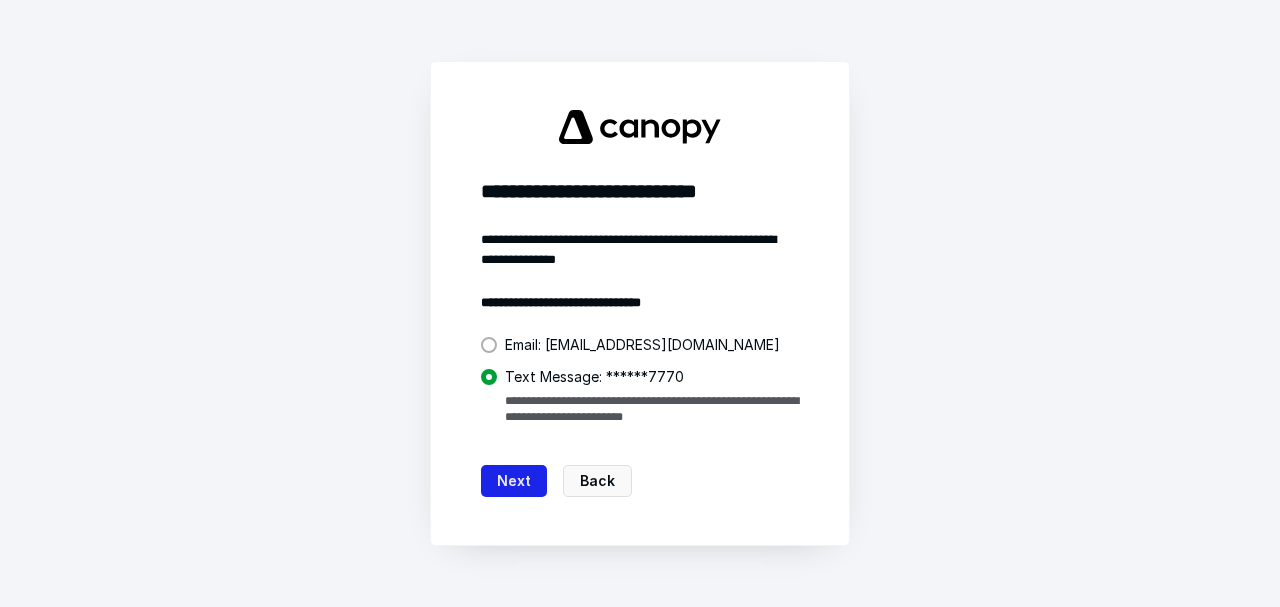 click on "Next" at bounding box center (514, 481) 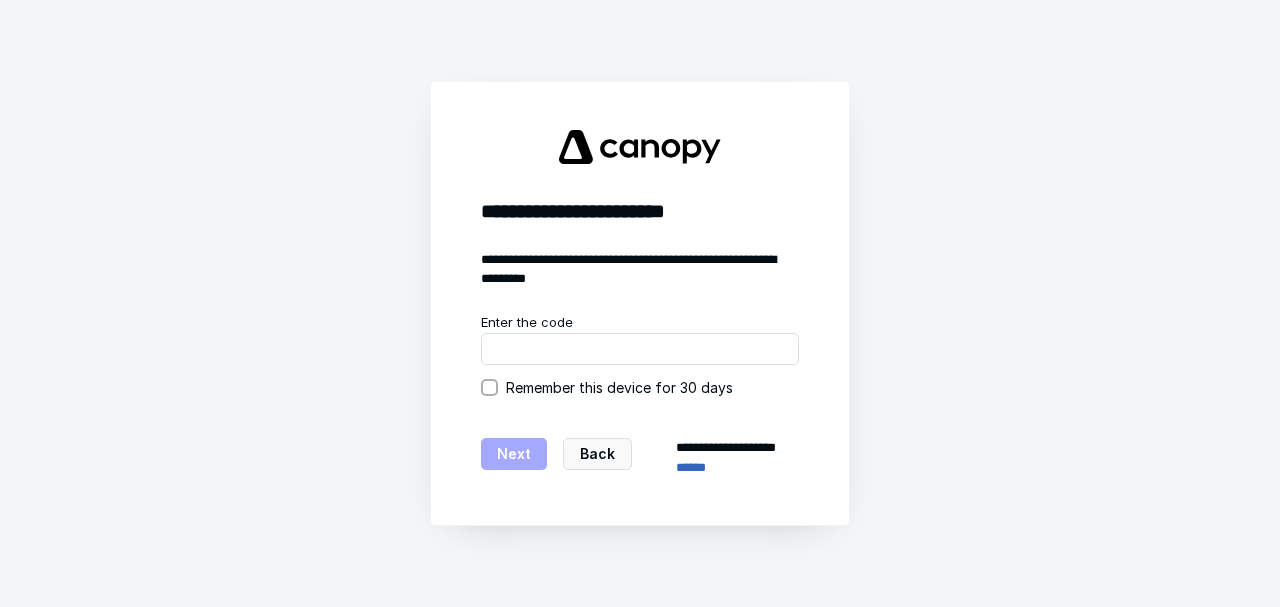 click on "Remember this device for 30 days" at bounding box center [489, 387] 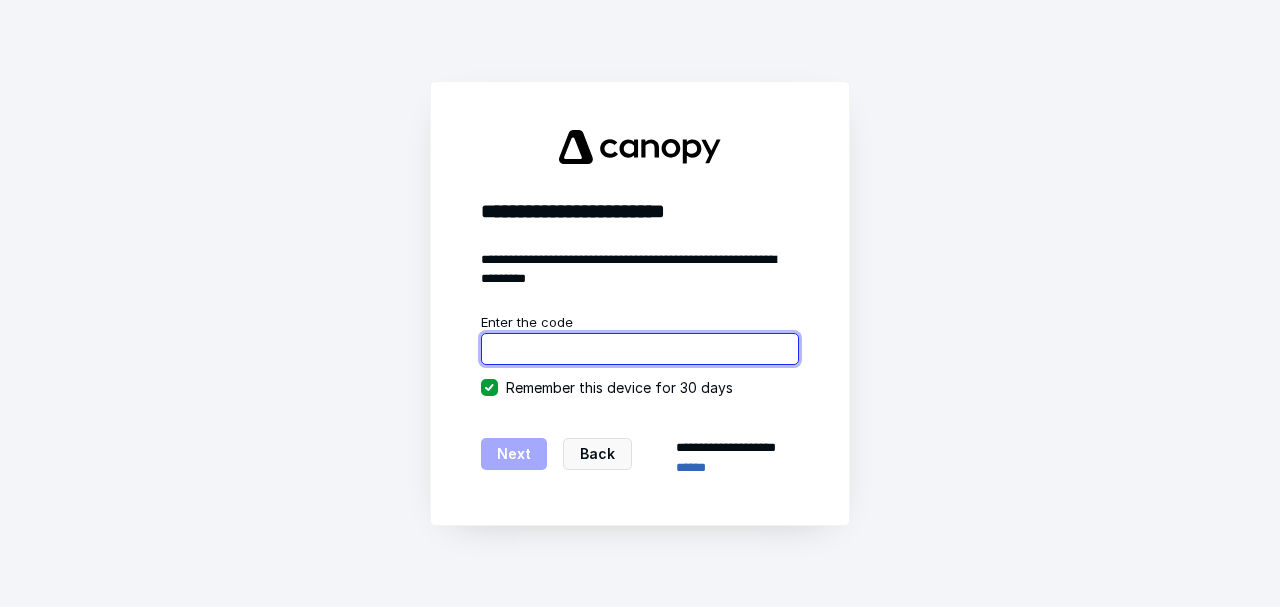 click at bounding box center [640, 349] 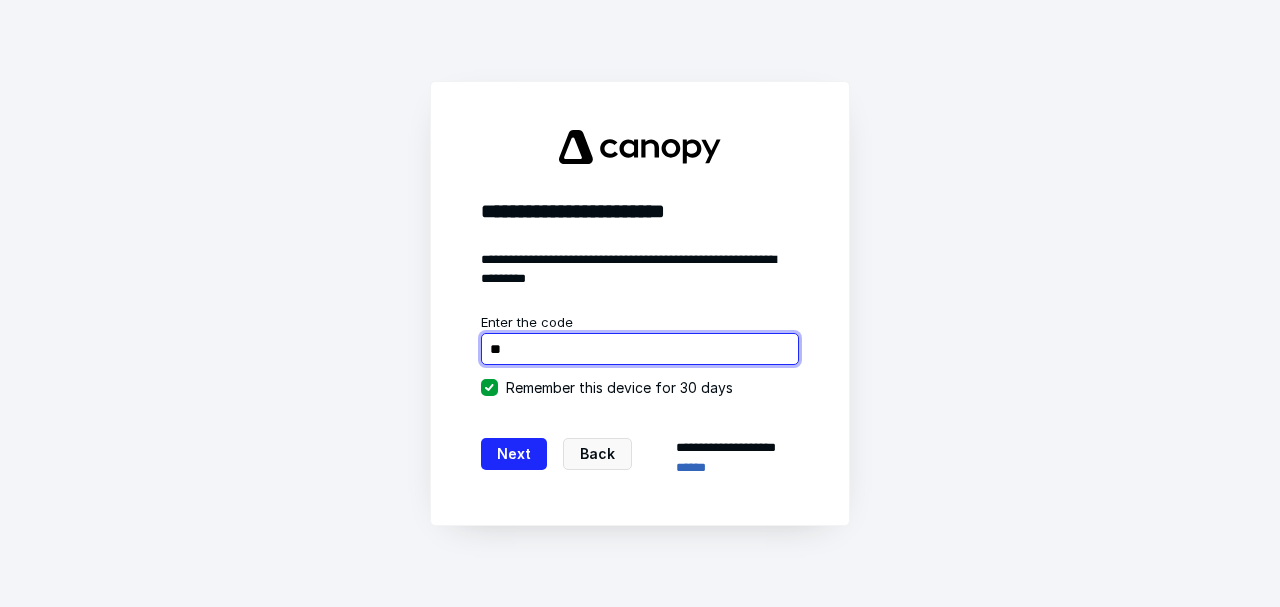 type on "*" 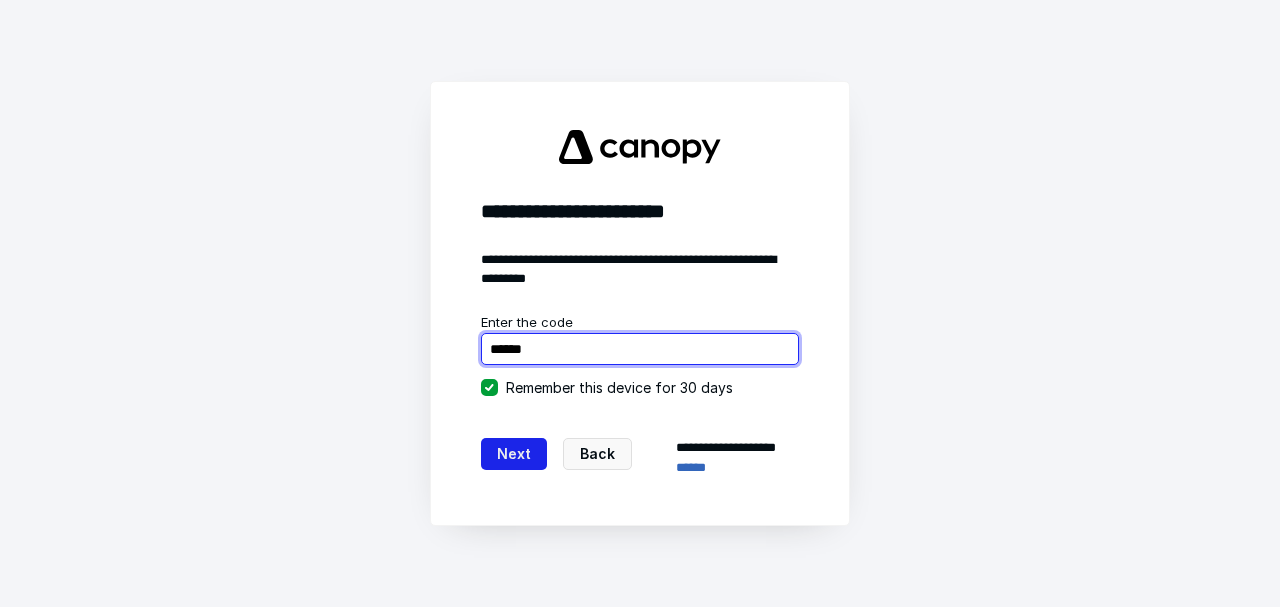 type on "******" 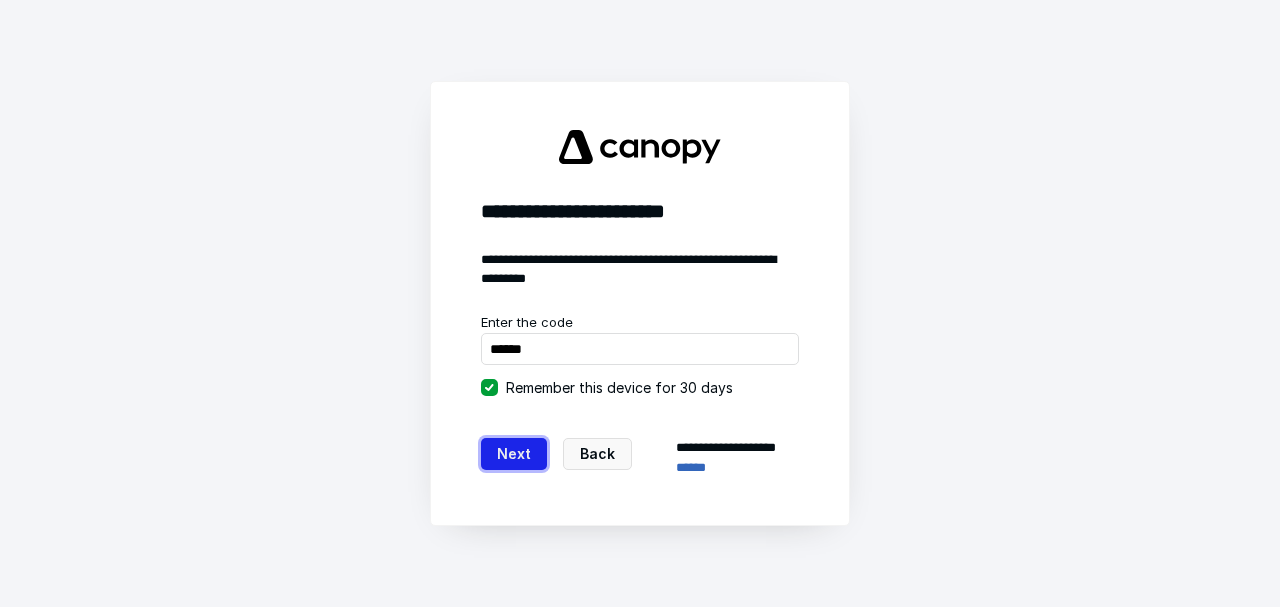 click on "Next" at bounding box center [514, 454] 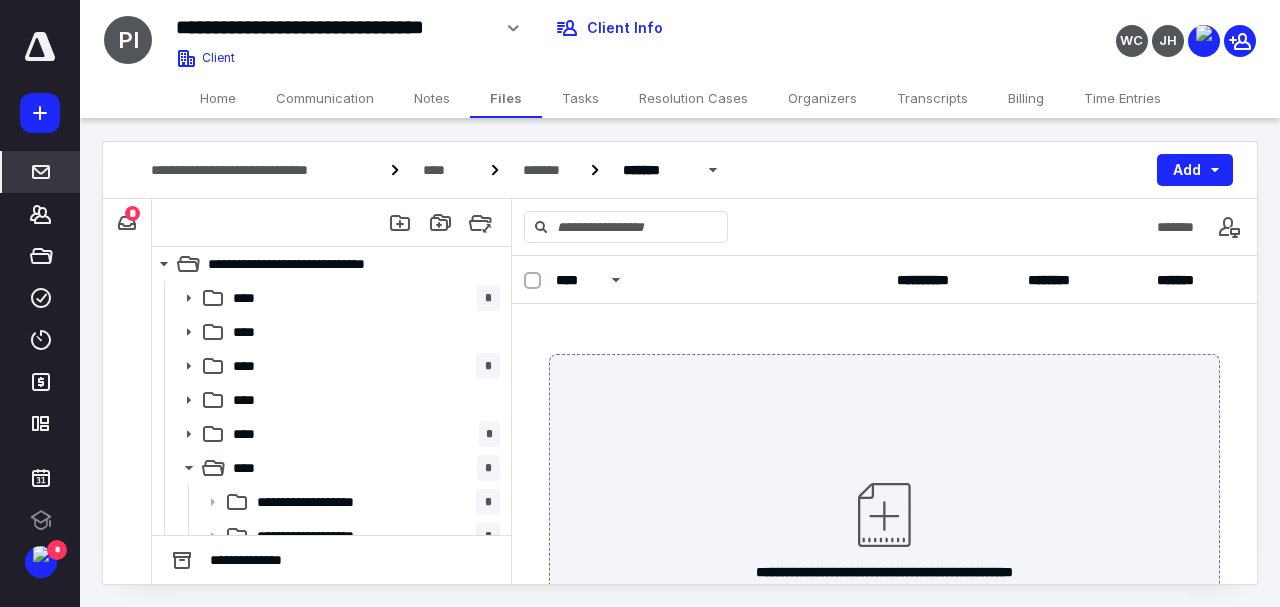 scroll, scrollTop: 0, scrollLeft: 0, axis: both 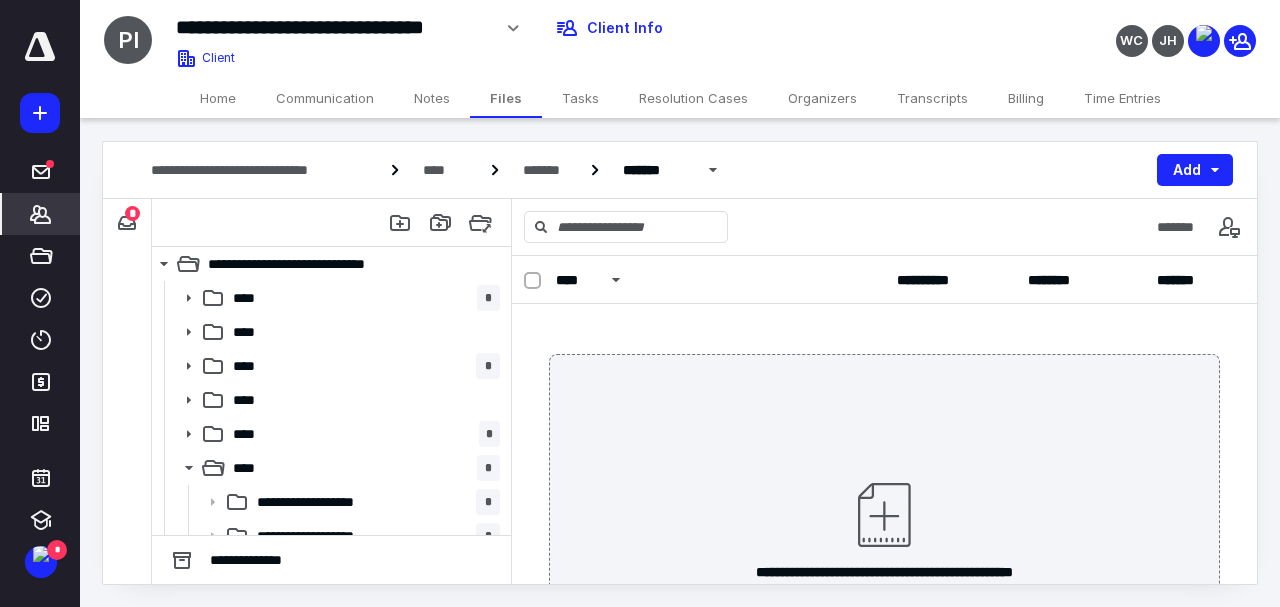 click 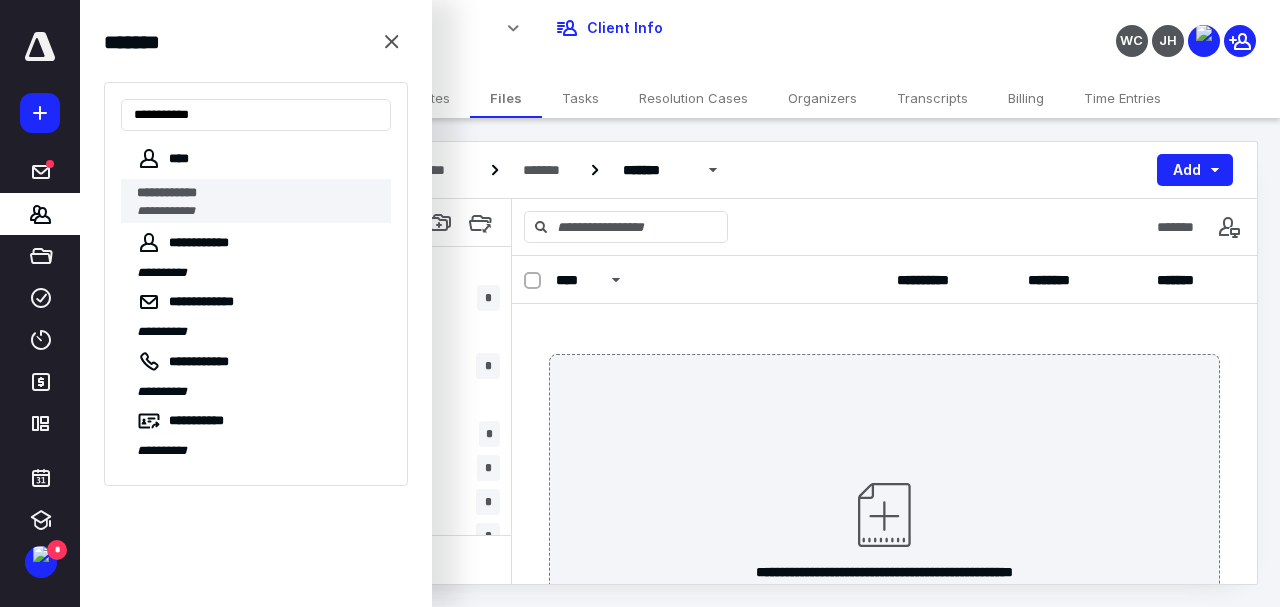 type on "**********" 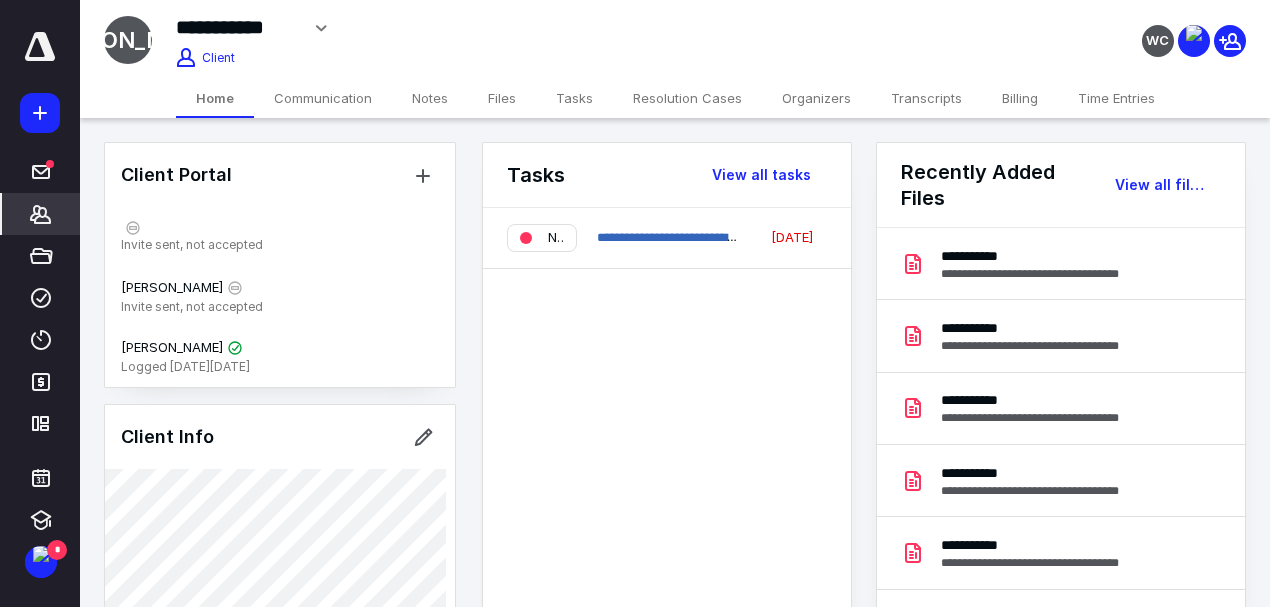 click on "Files" at bounding box center (502, 98) 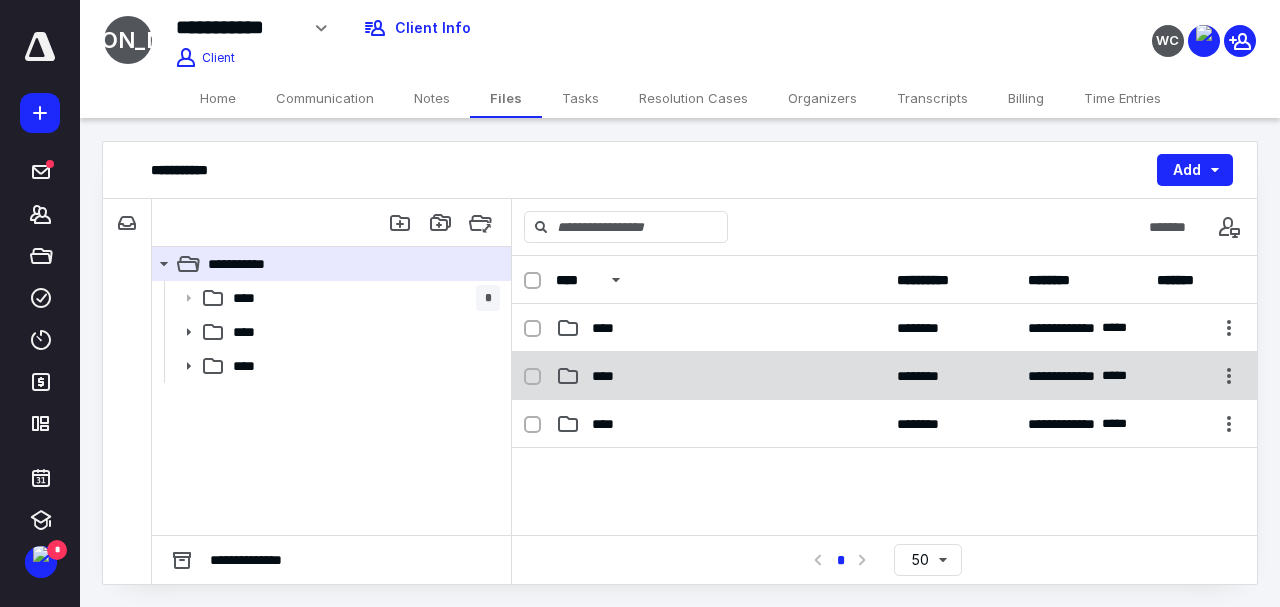 click on "**********" at bounding box center [884, 376] 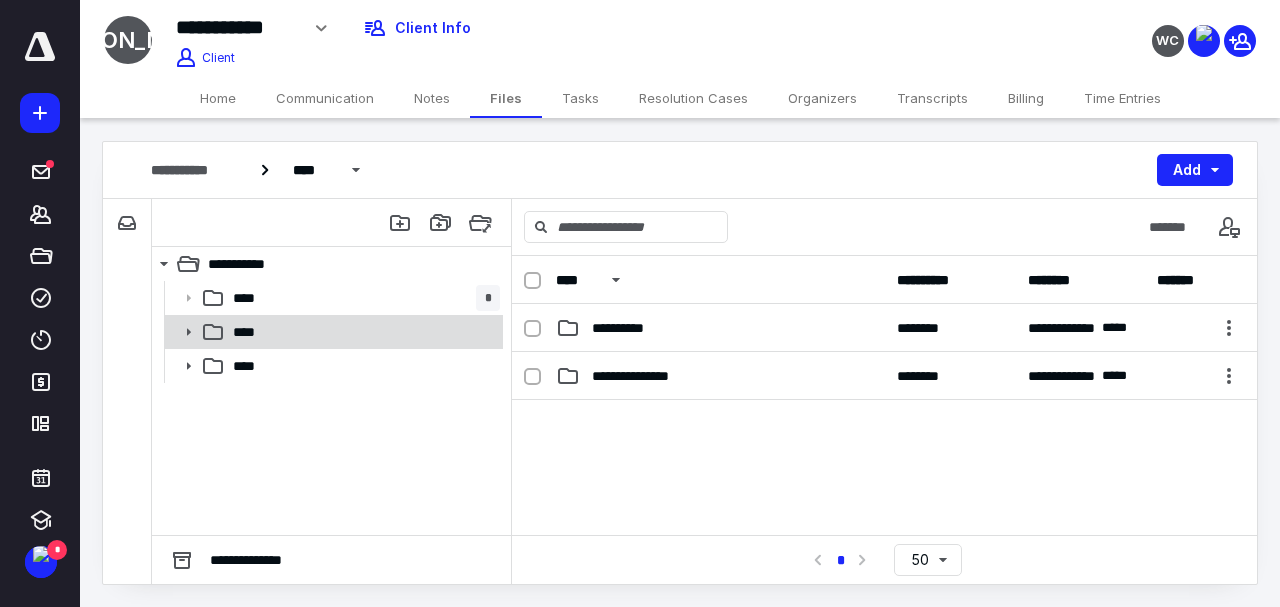 click on "****" at bounding box center [250, 332] 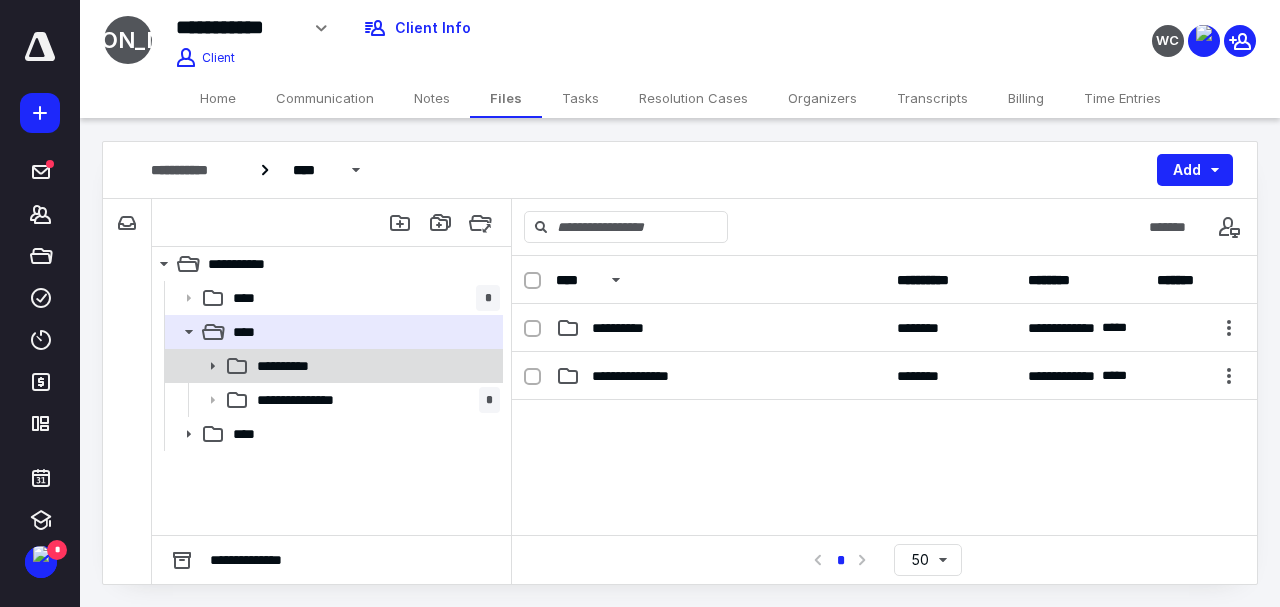 click on "**********" at bounding box center (299, 366) 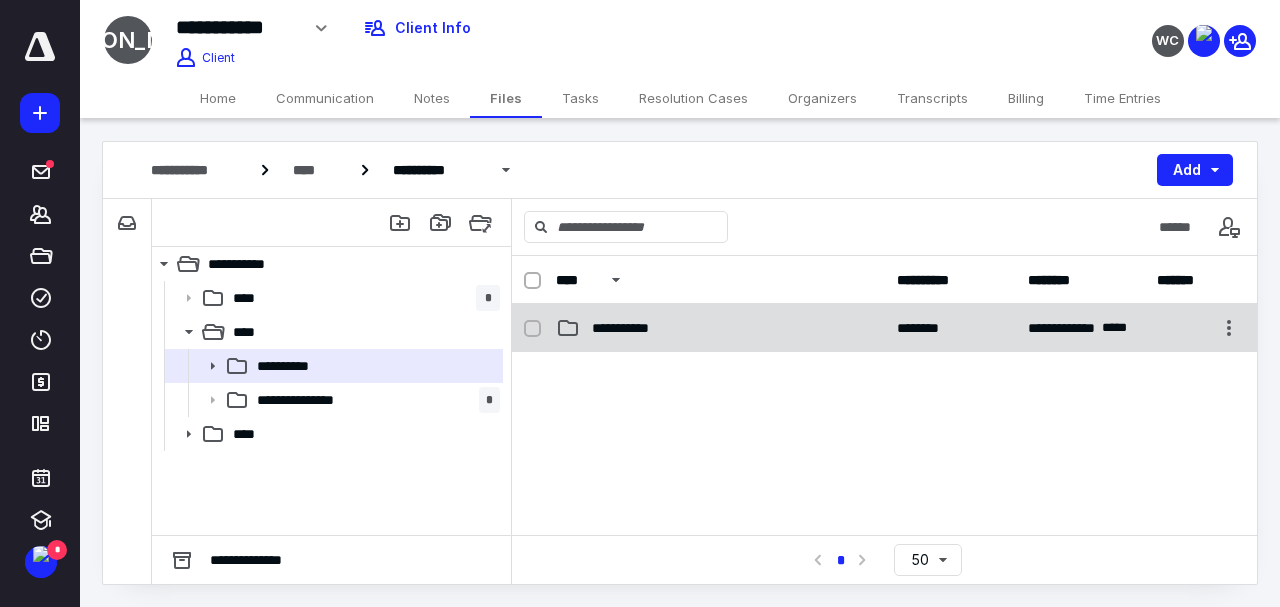 click on "**********" at bounding box center [634, 328] 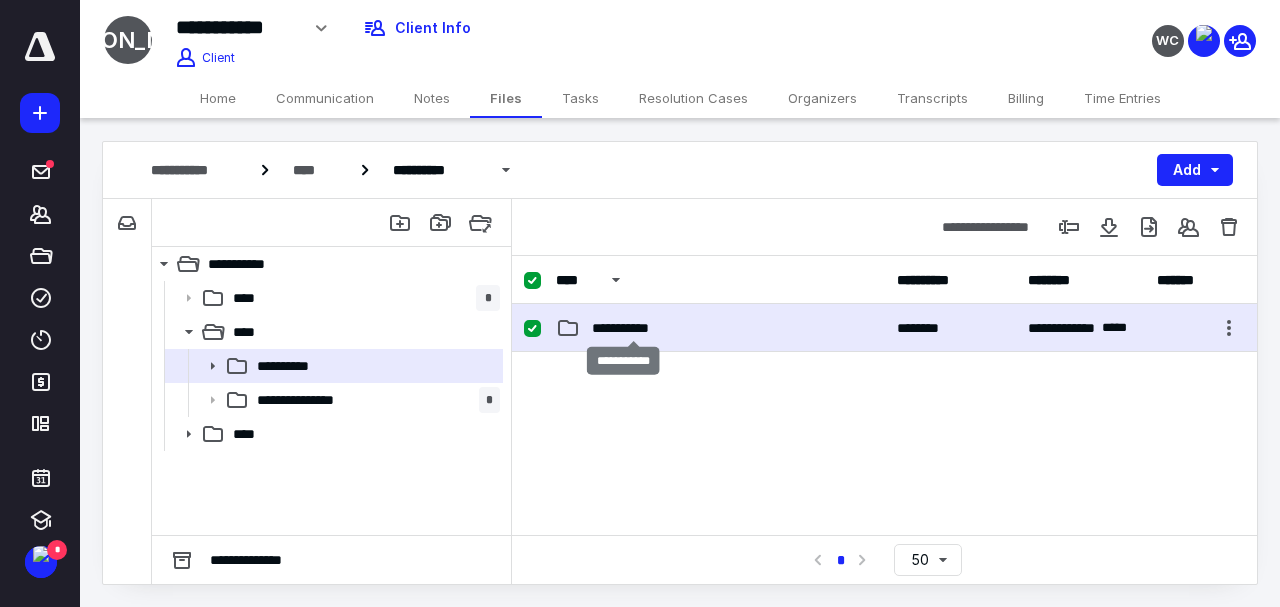 checkbox on "true" 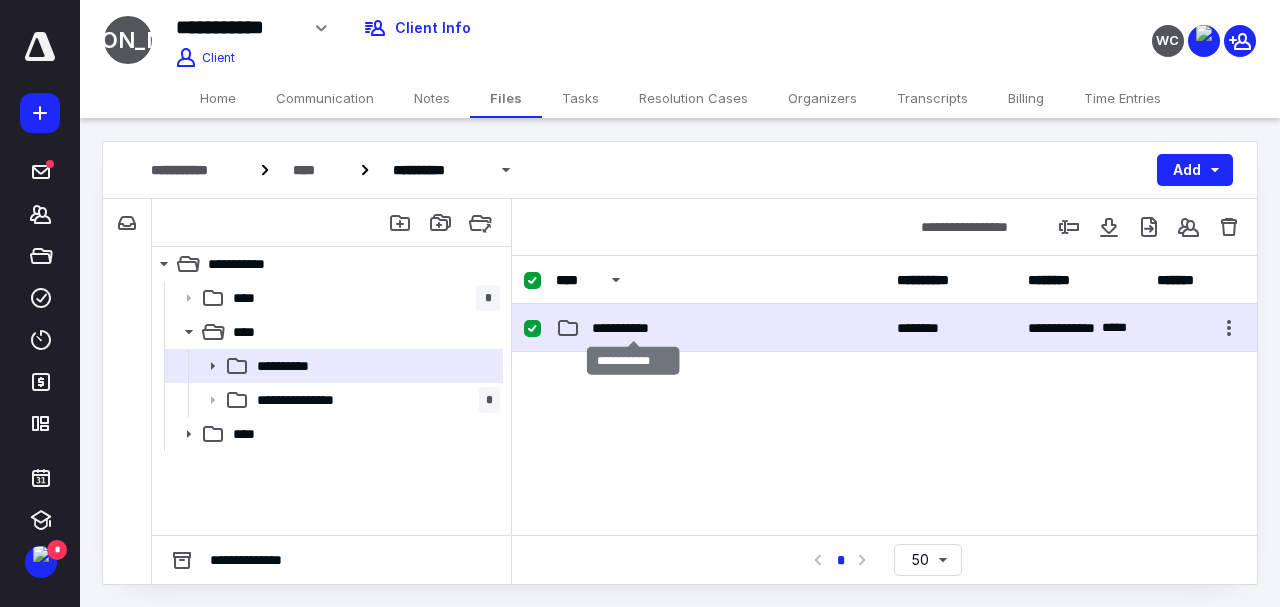 click on "**********" at bounding box center [634, 328] 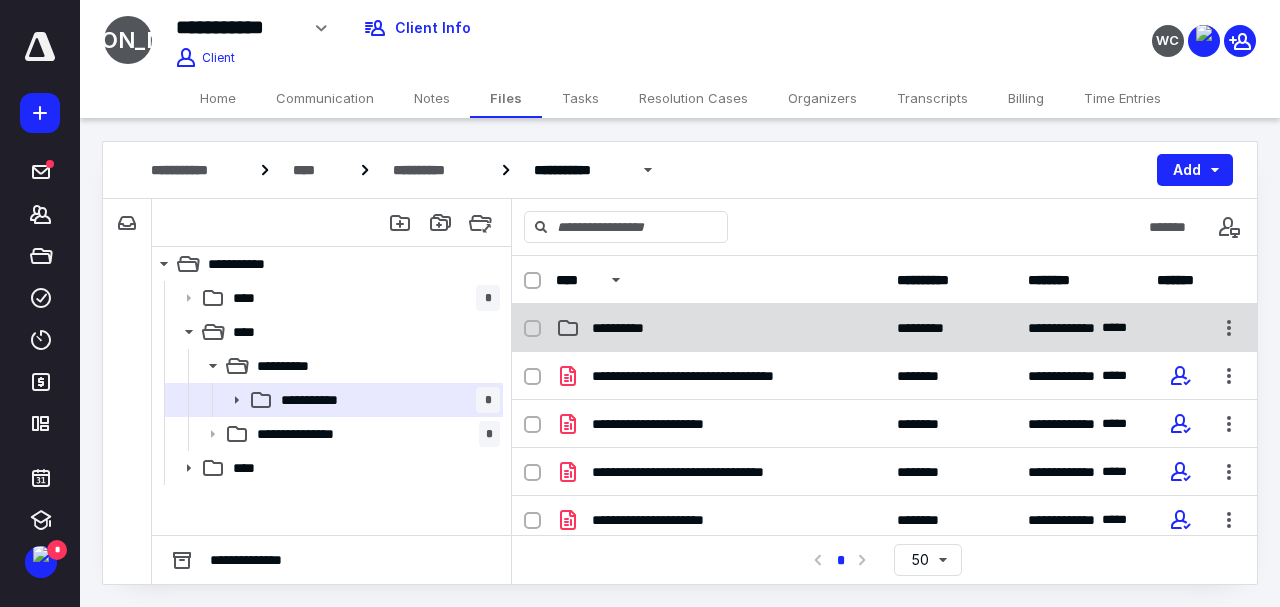 click on "**********" at bounding box center (627, 328) 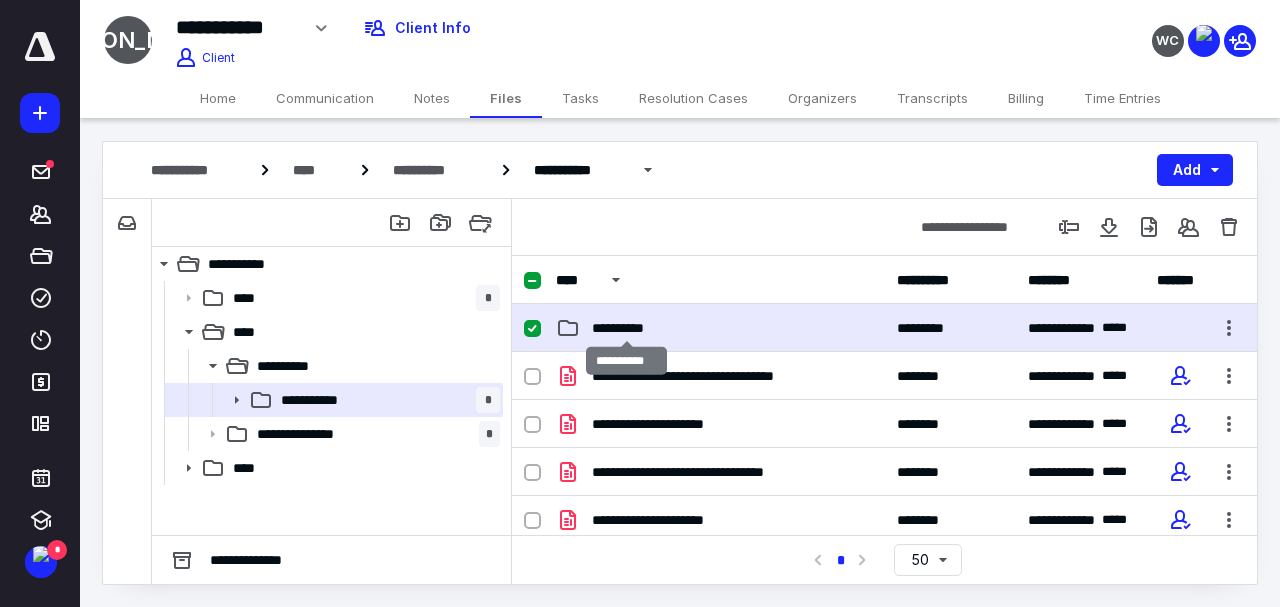click on "**********" at bounding box center [627, 328] 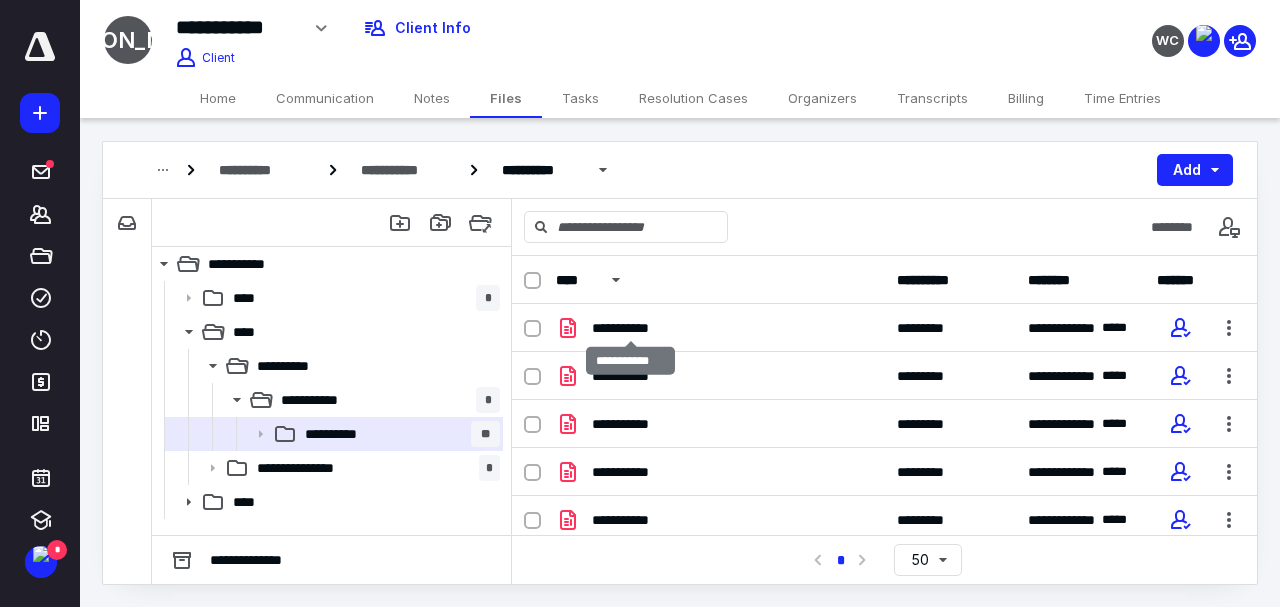 click on "**********" at bounding box center [631, 328] 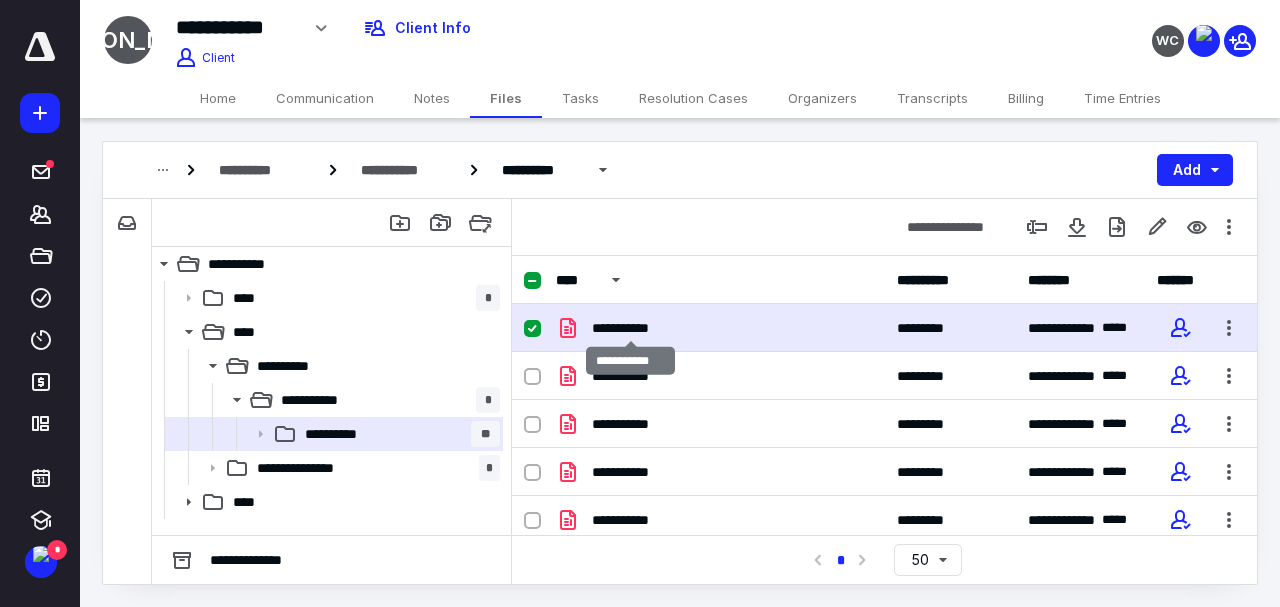 click on "**********" at bounding box center [631, 328] 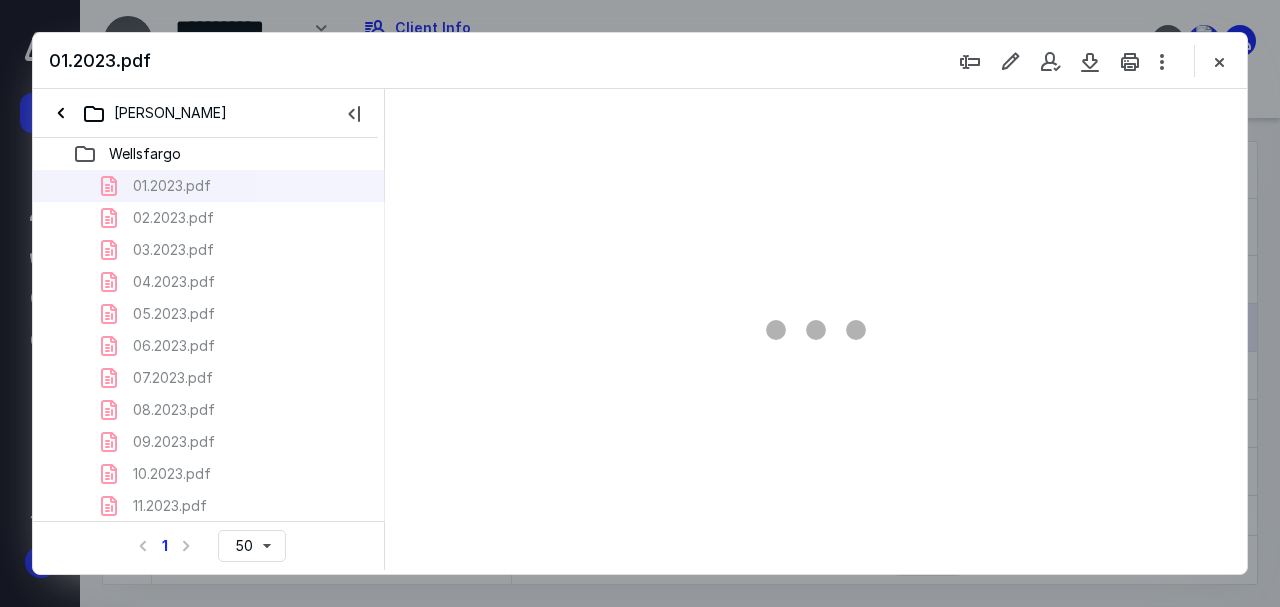 scroll, scrollTop: 0, scrollLeft: 0, axis: both 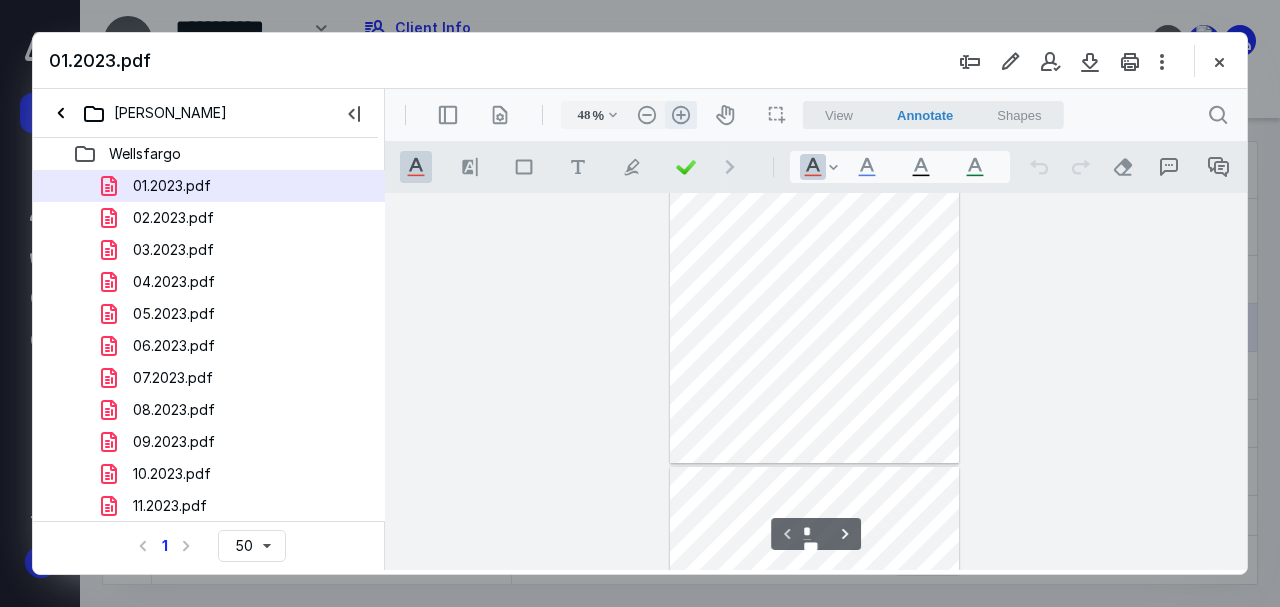 click on ".cls-1{fill:#abb0c4;} icon - header - zoom - in - line" at bounding box center (681, 115) 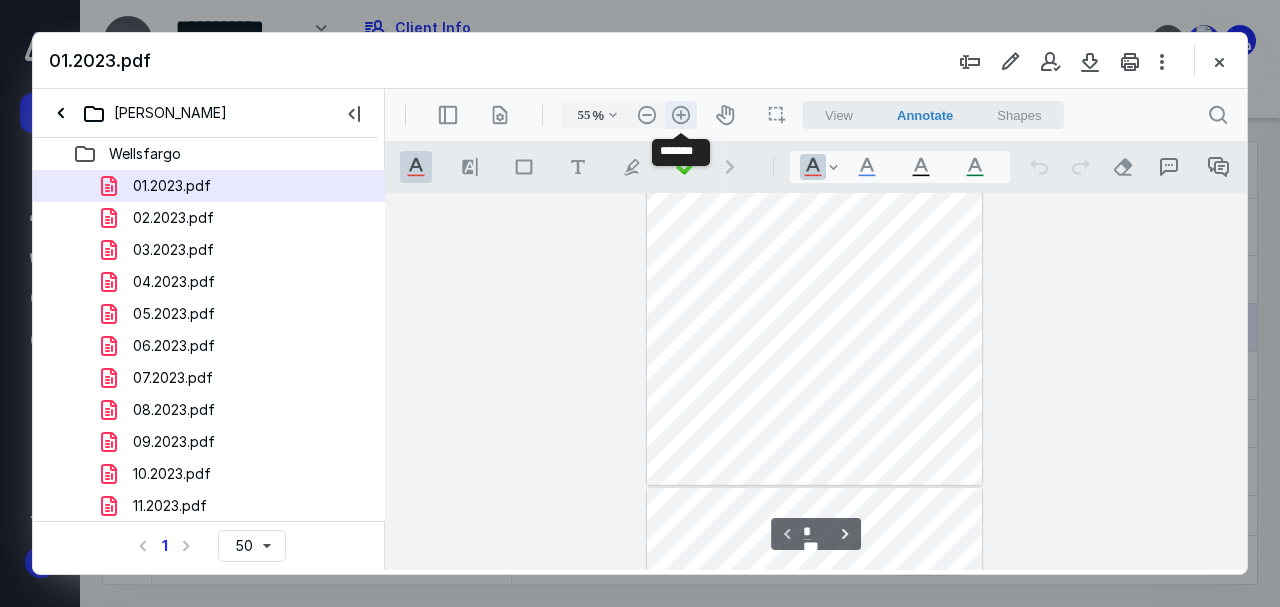 click on ".cls-1{fill:#abb0c4;} icon - header - zoom - in - line" at bounding box center [681, 115] 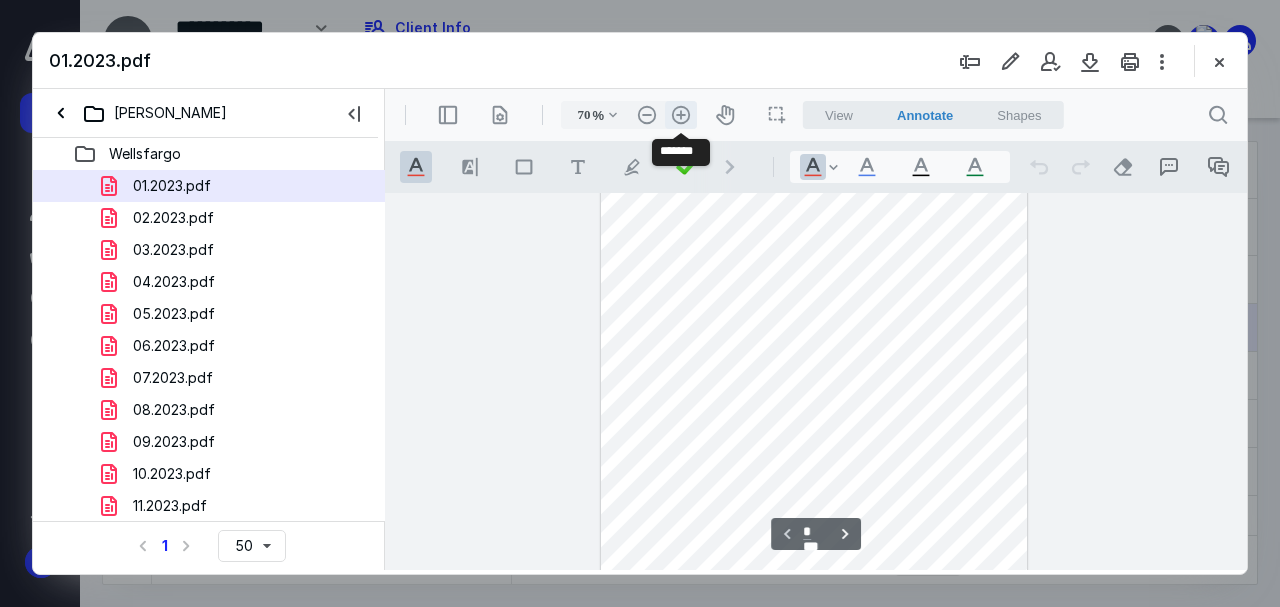 click on ".cls-1{fill:#abb0c4;} icon - header - zoom - in - line" at bounding box center [681, 115] 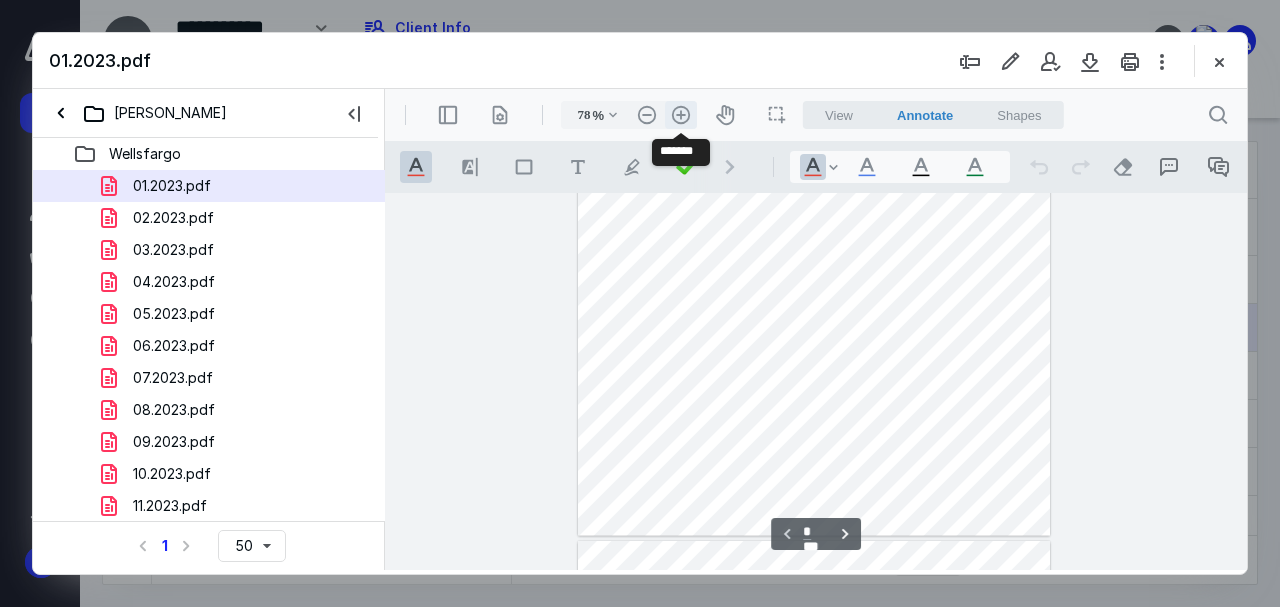 click on ".cls-1{fill:#abb0c4;} icon - header - zoom - in - line" at bounding box center (681, 115) 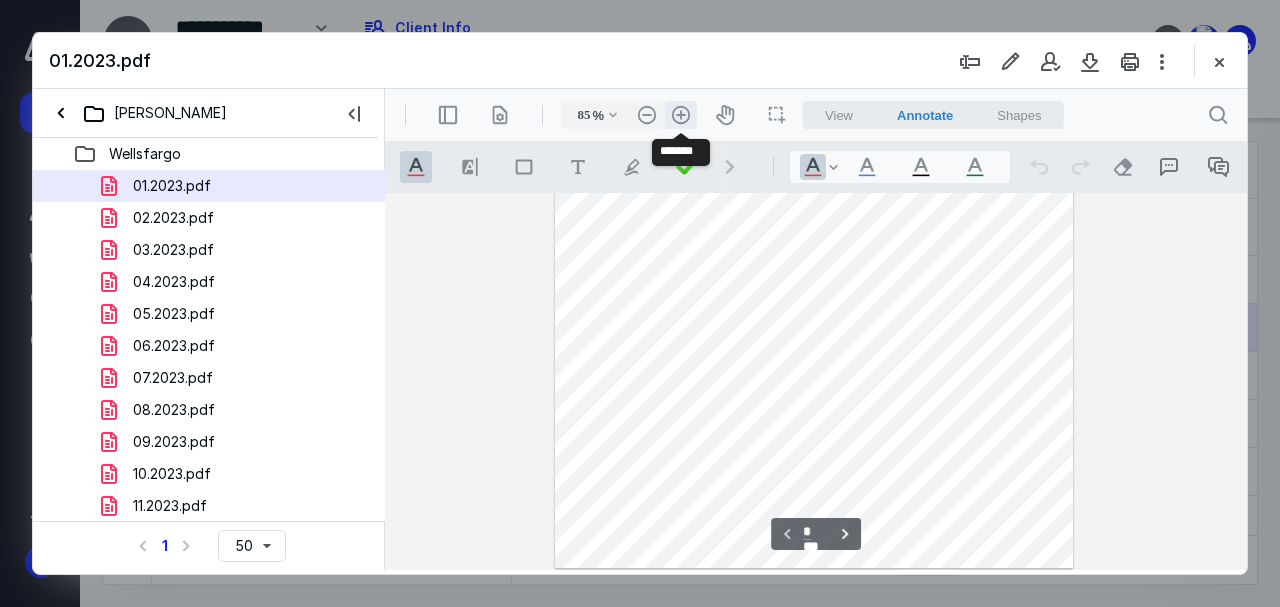 click on ".cls-1{fill:#abb0c4;} icon - header - zoom - in - line" at bounding box center [681, 115] 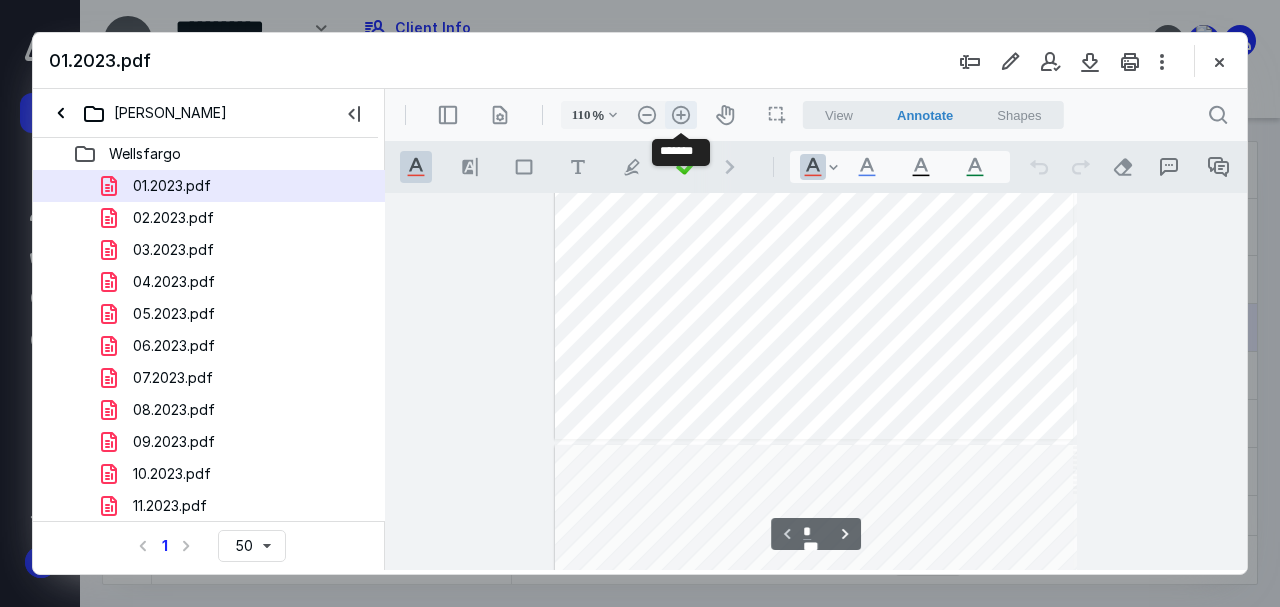 click on ".cls-1{fill:#abb0c4;} icon - header - zoom - in - line" at bounding box center (681, 115) 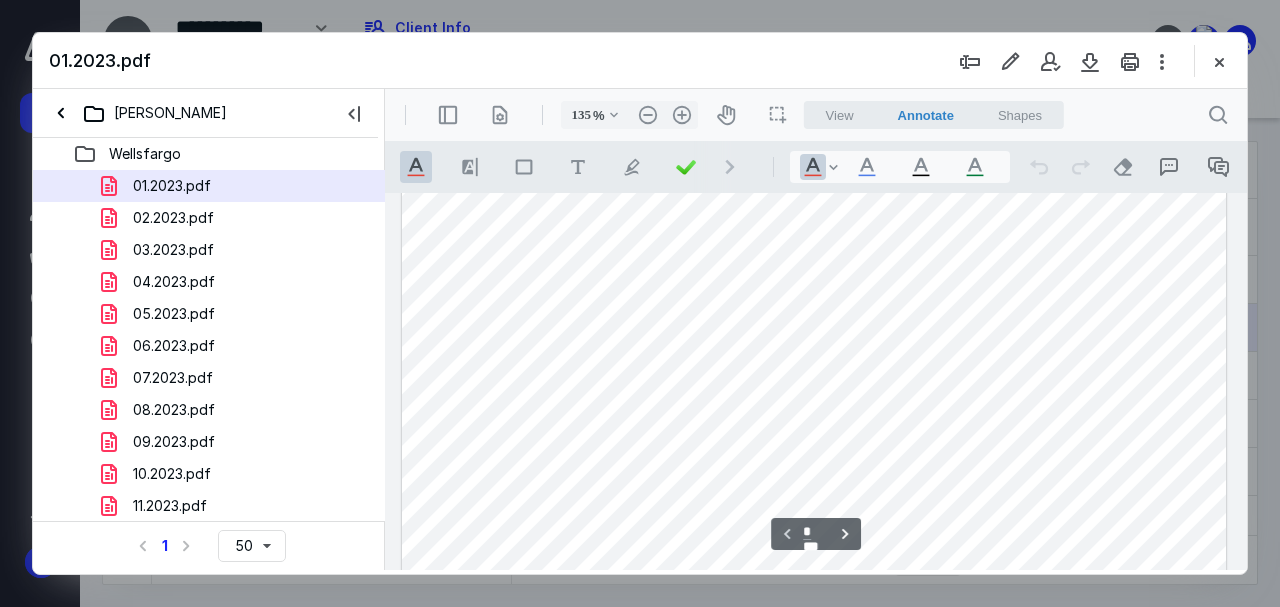 scroll, scrollTop: 556, scrollLeft: 0, axis: vertical 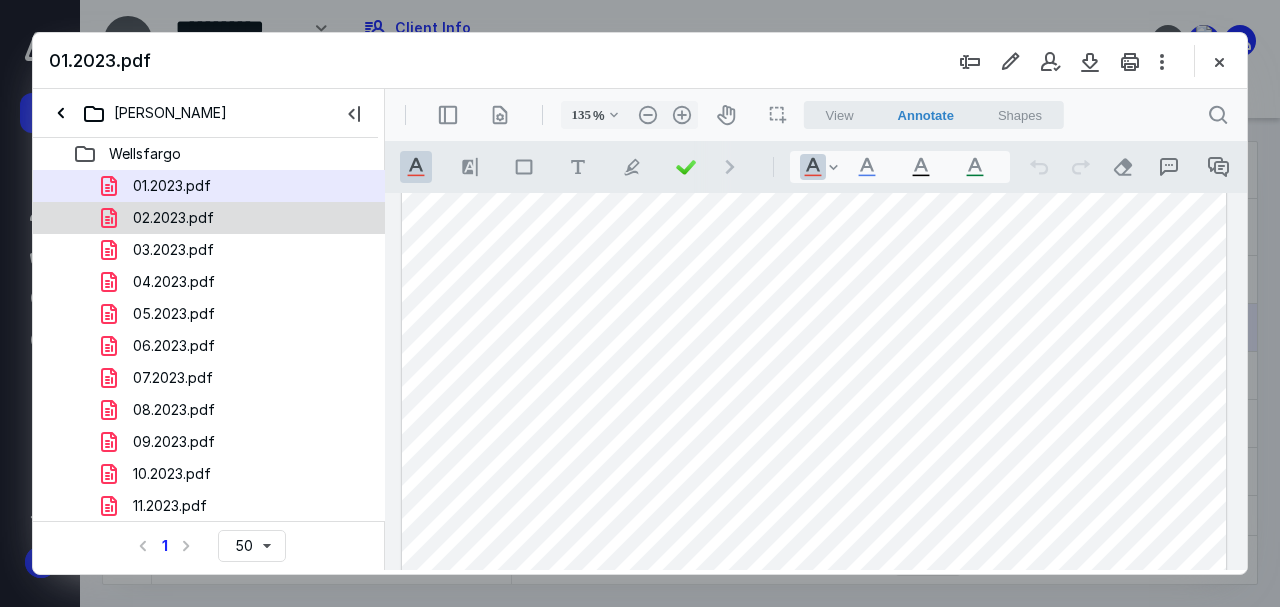 click on "02.2023.pdf" at bounding box center [237, 218] 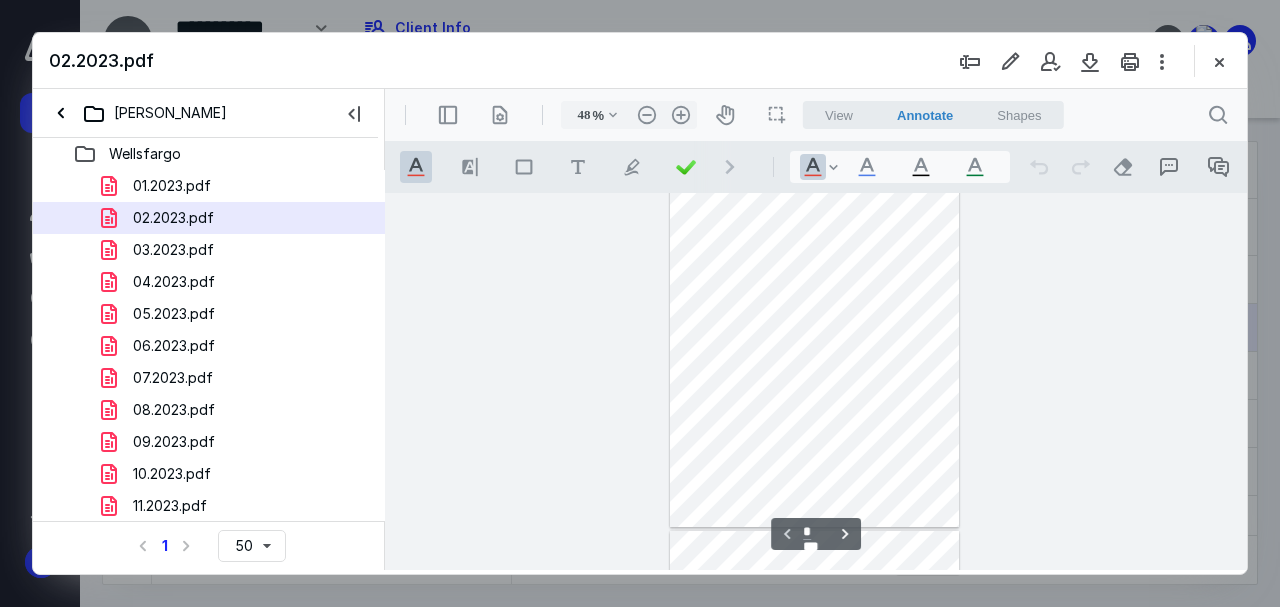 scroll, scrollTop: 0, scrollLeft: 0, axis: both 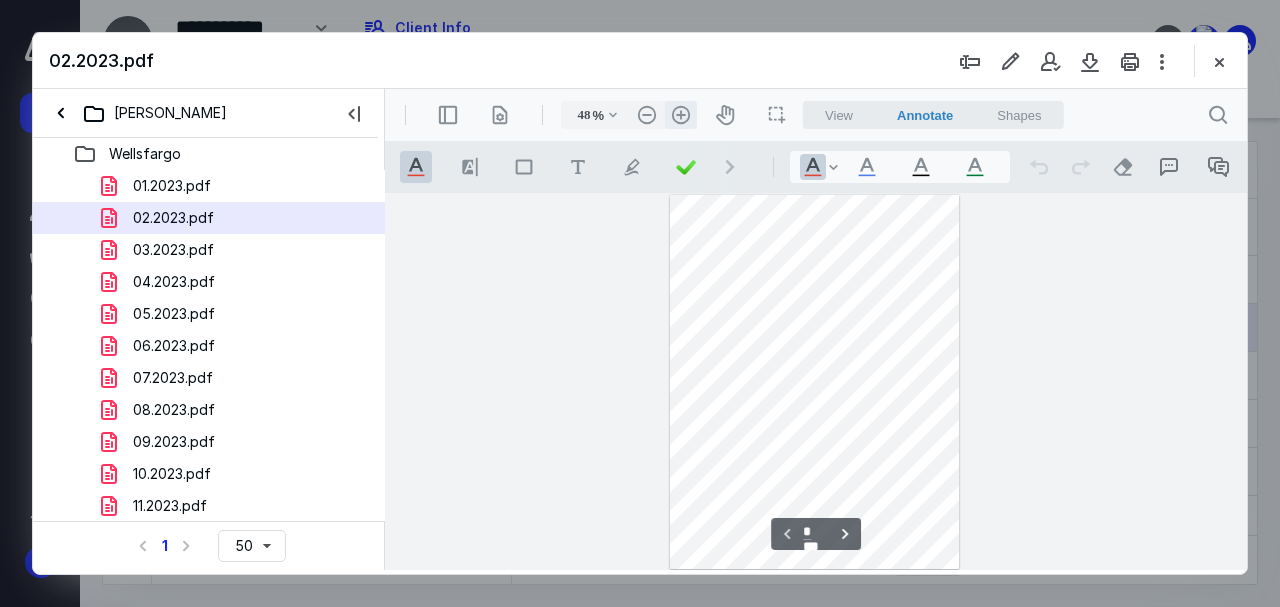 click on ".cls-1{fill:#abb0c4;} icon - header - zoom - in - line" at bounding box center (681, 115) 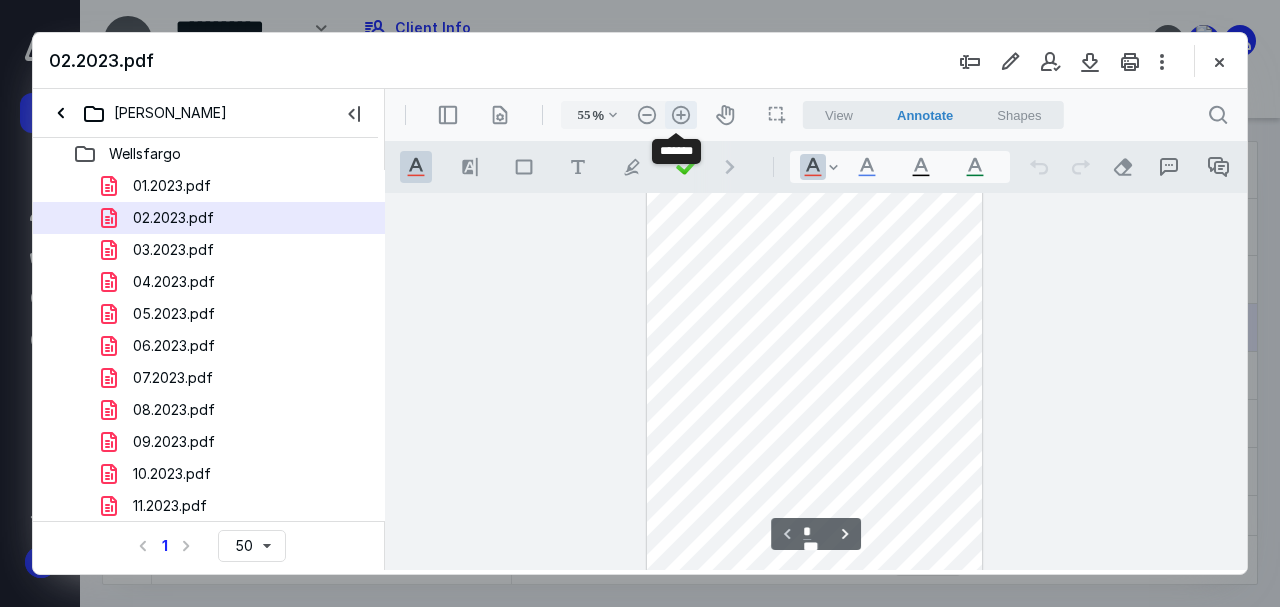 click on ".cls-1{fill:#abb0c4;} icon - header - zoom - in - line" at bounding box center [681, 115] 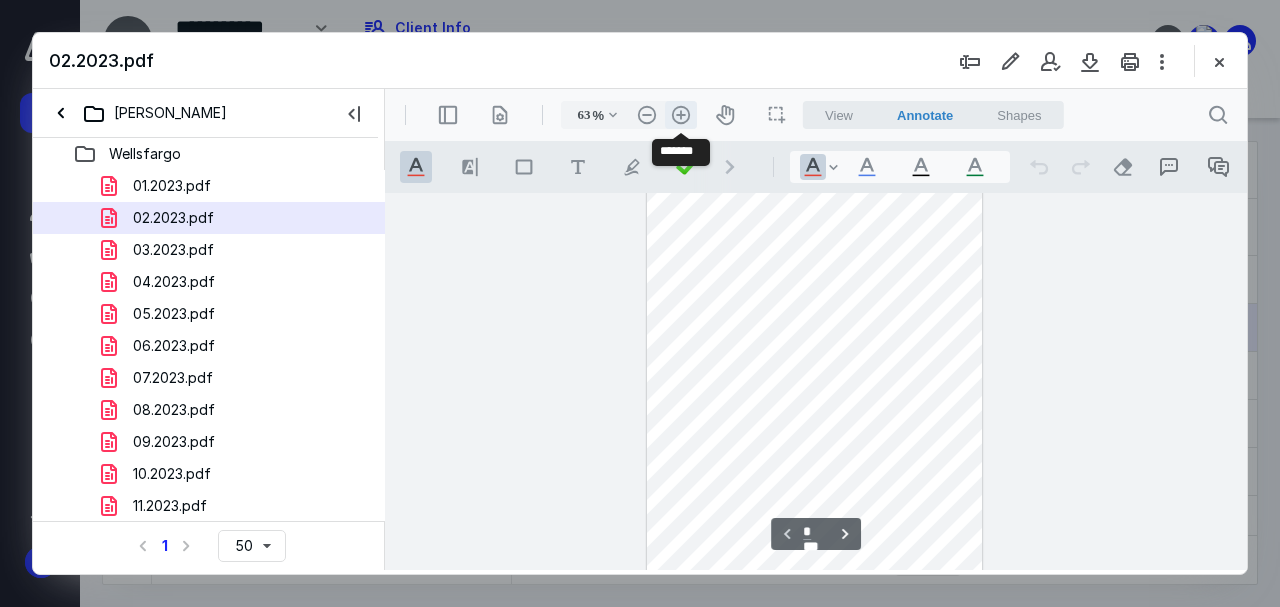 click on ".cls-1{fill:#abb0c4;} icon - header - zoom - in - line" at bounding box center [681, 115] 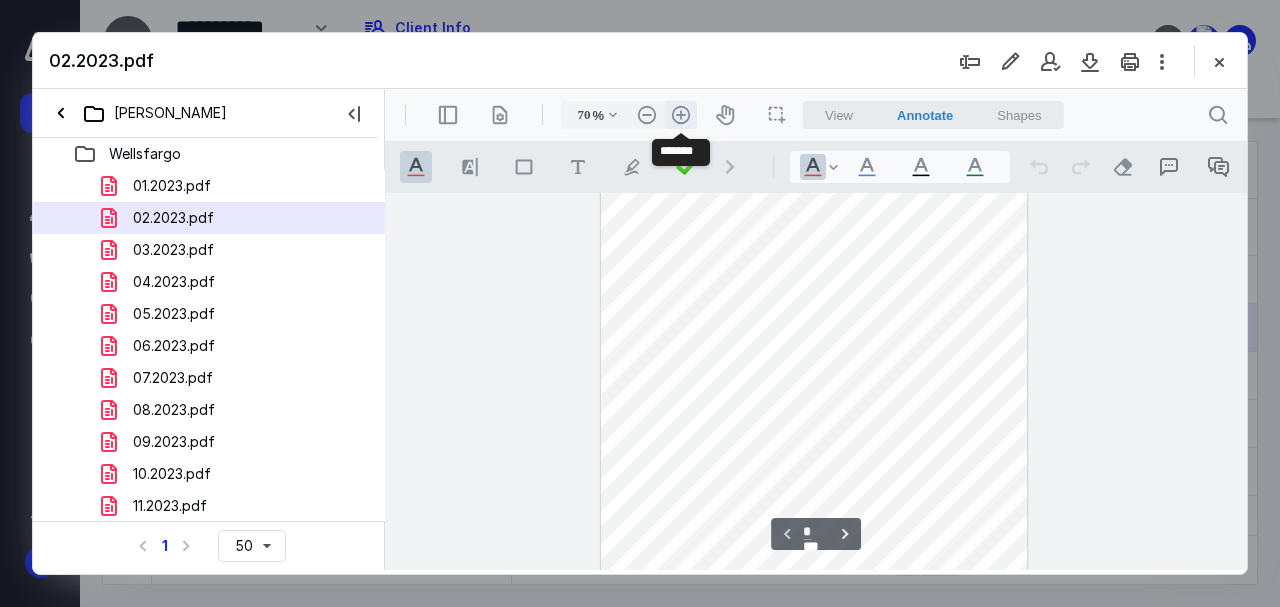 click on ".cls-1{fill:#abb0c4;} icon - header - zoom - in - line" at bounding box center (681, 115) 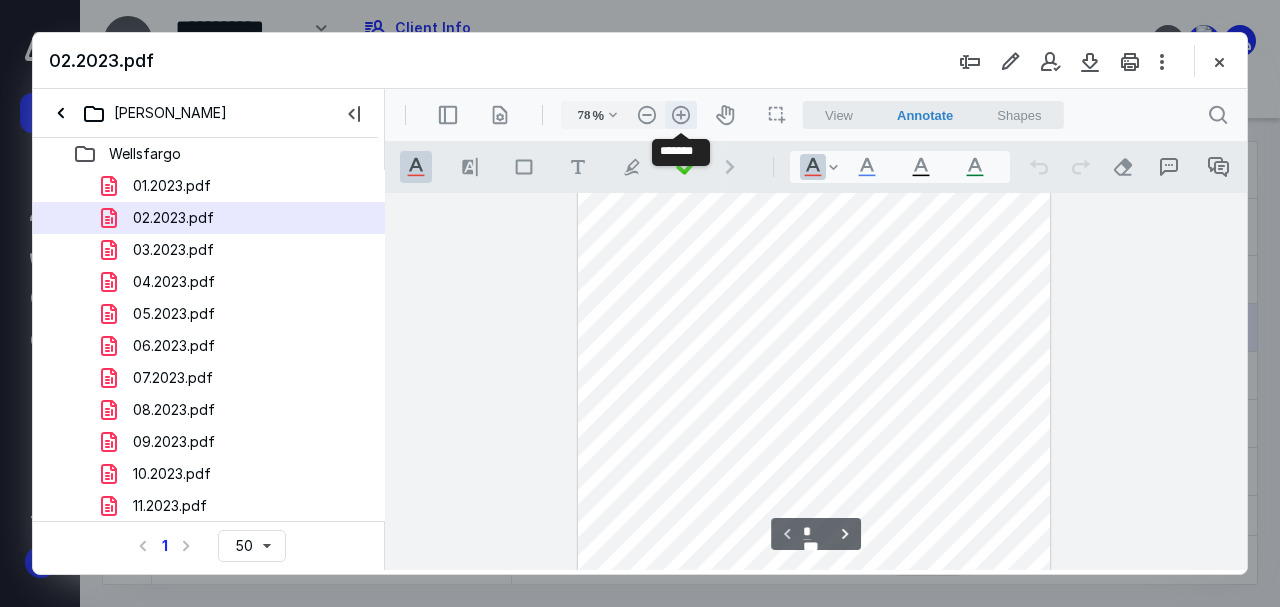 click on ".cls-1{fill:#abb0c4;} icon - header - zoom - in - line" at bounding box center (681, 115) 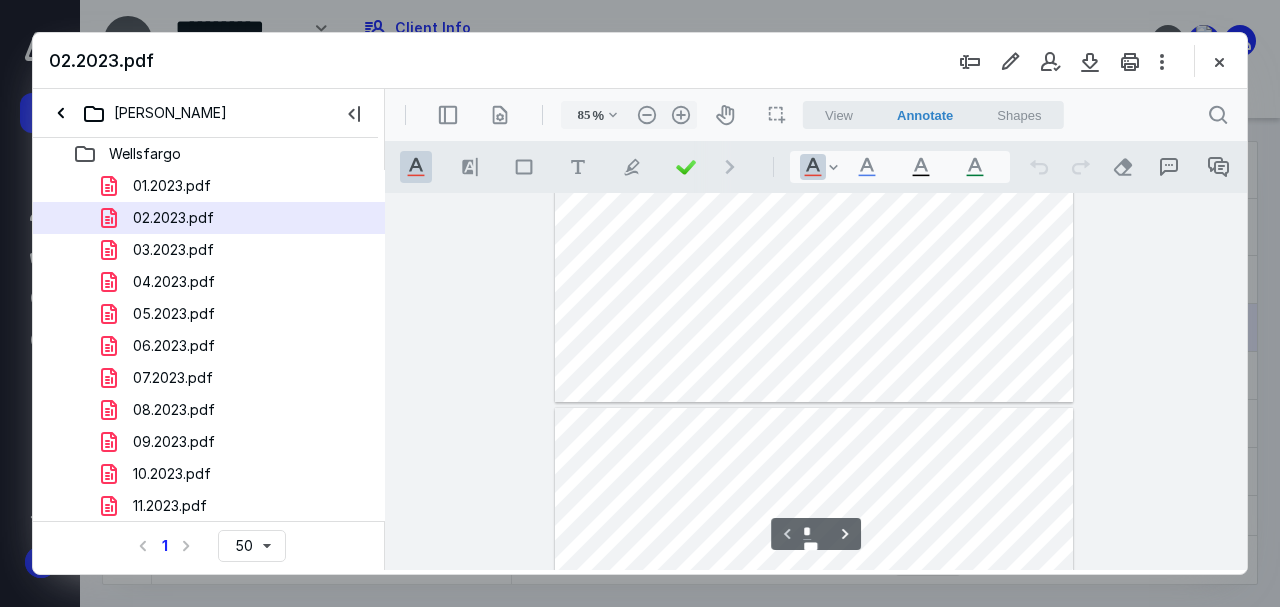 scroll, scrollTop: 110, scrollLeft: 0, axis: vertical 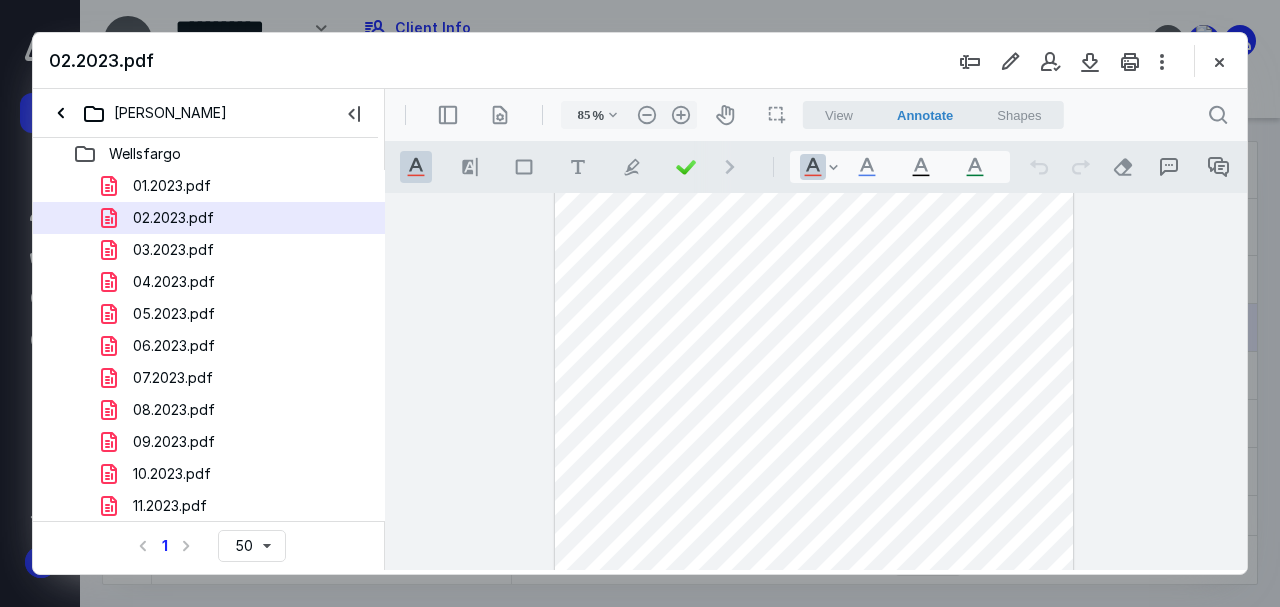 drag, startPoint x: 1245, startPoint y: 224, endPoint x: 1240, endPoint y: 238, distance: 14.866069 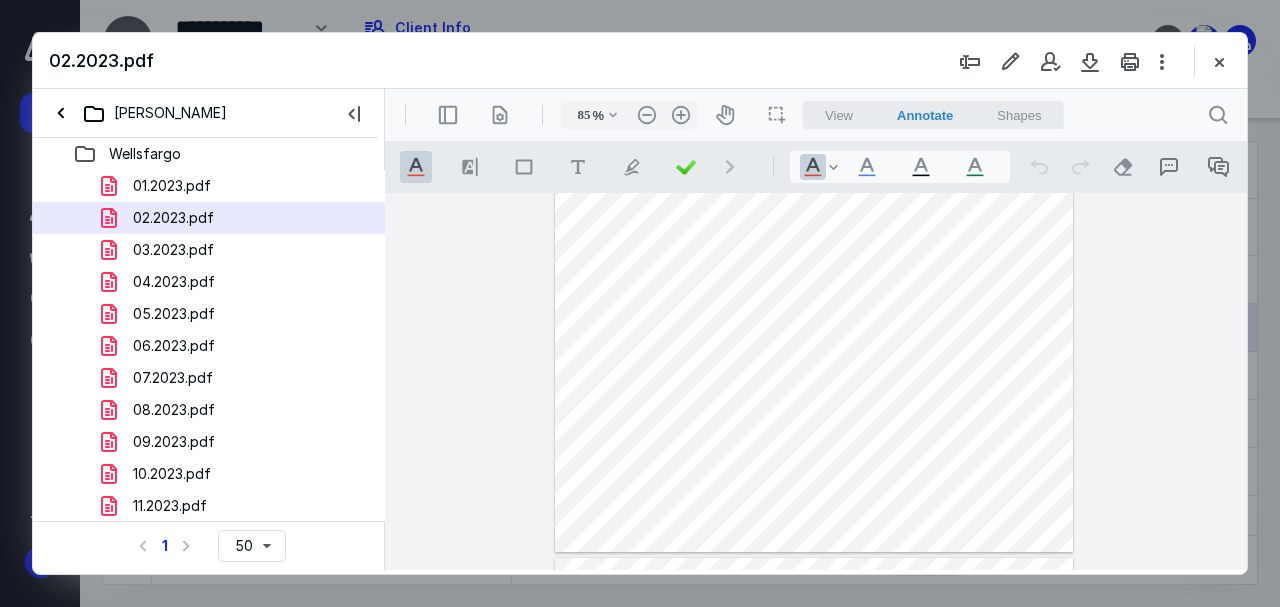 scroll, scrollTop: 0, scrollLeft: 0, axis: both 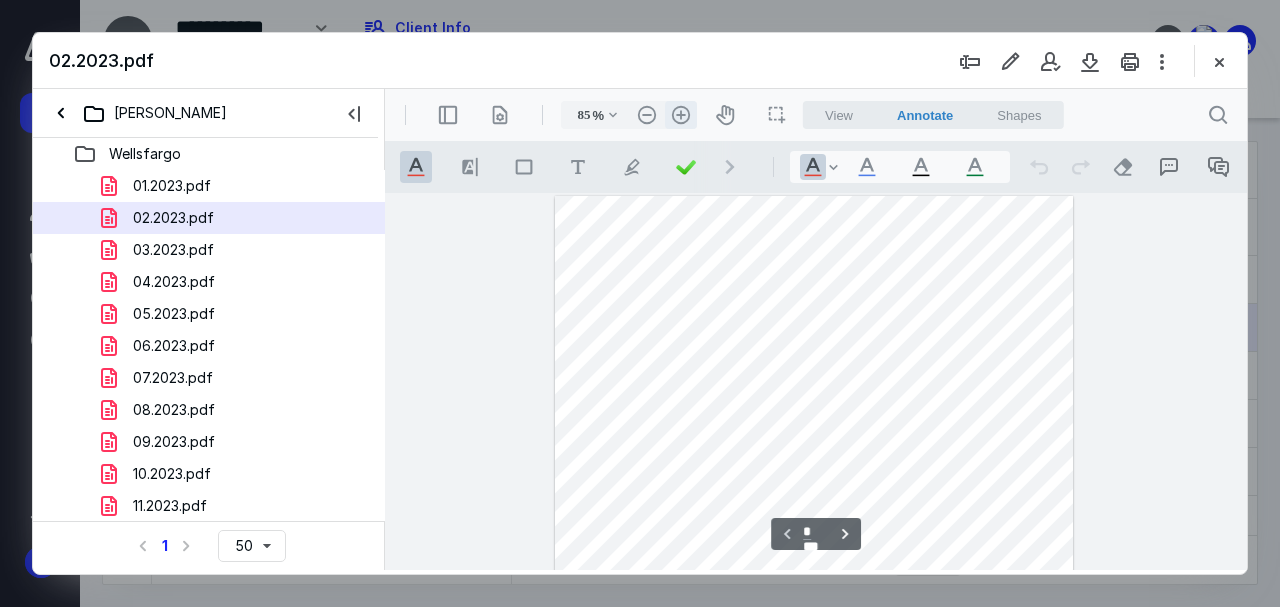 click on ".cls-1{fill:#abb0c4;} icon - header - zoom - in - line" at bounding box center [681, 115] 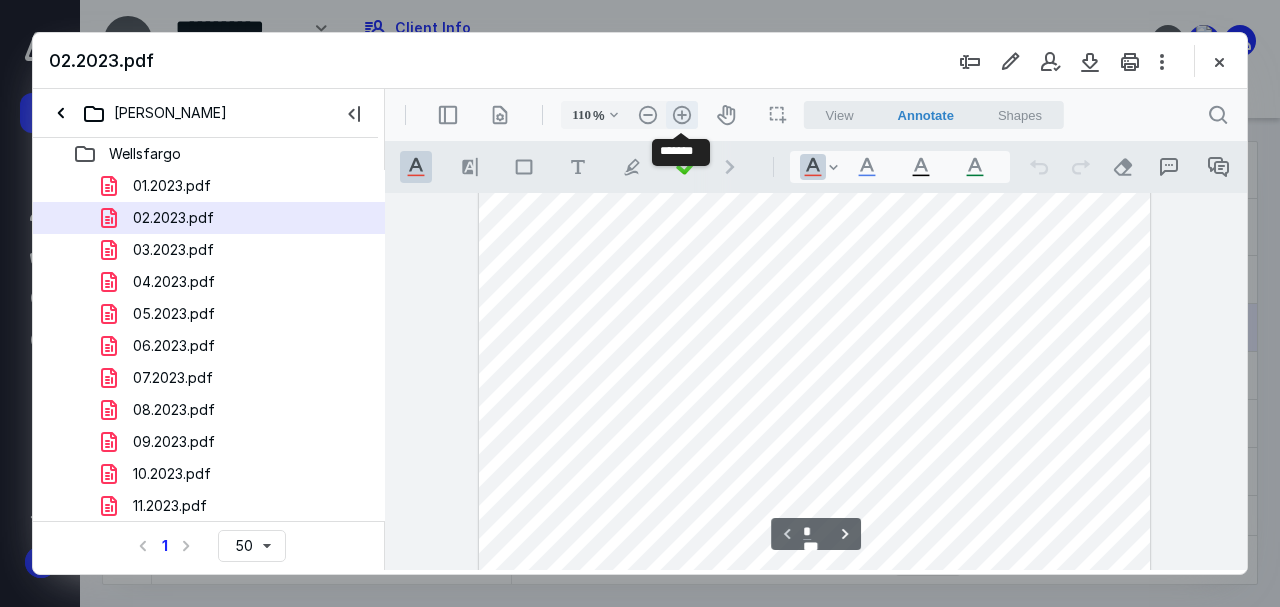 click on ".cls-1{fill:#abb0c4;} icon - header - zoom - in - line" at bounding box center [682, 115] 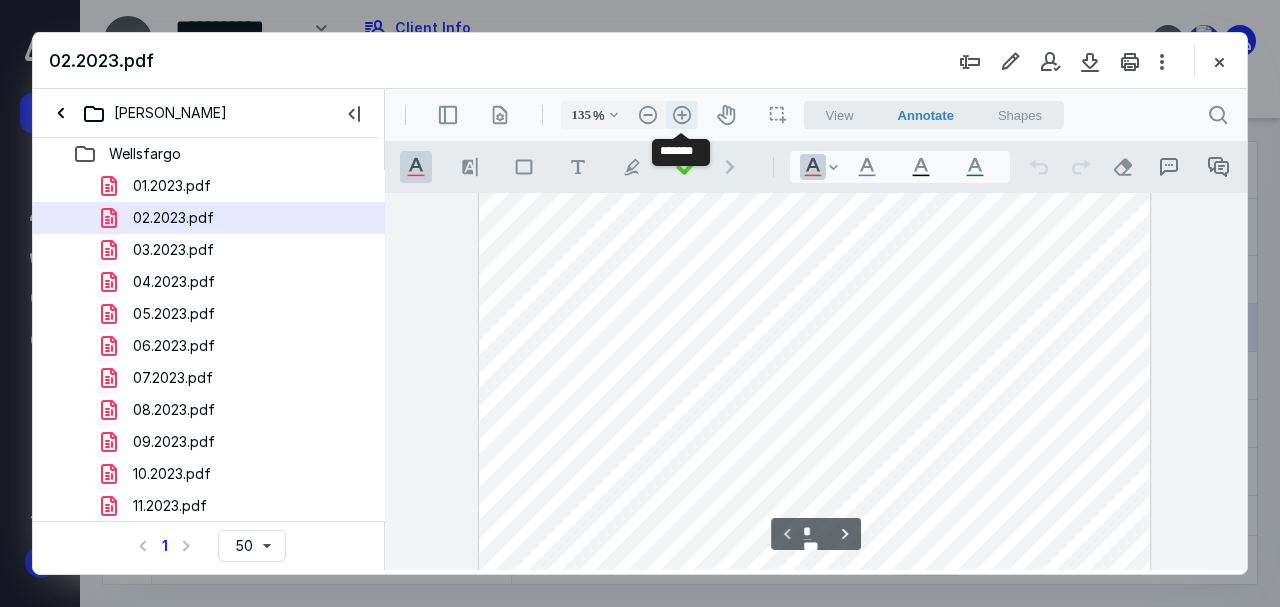 scroll, scrollTop: 81, scrollLeft: 0, axis: vertical 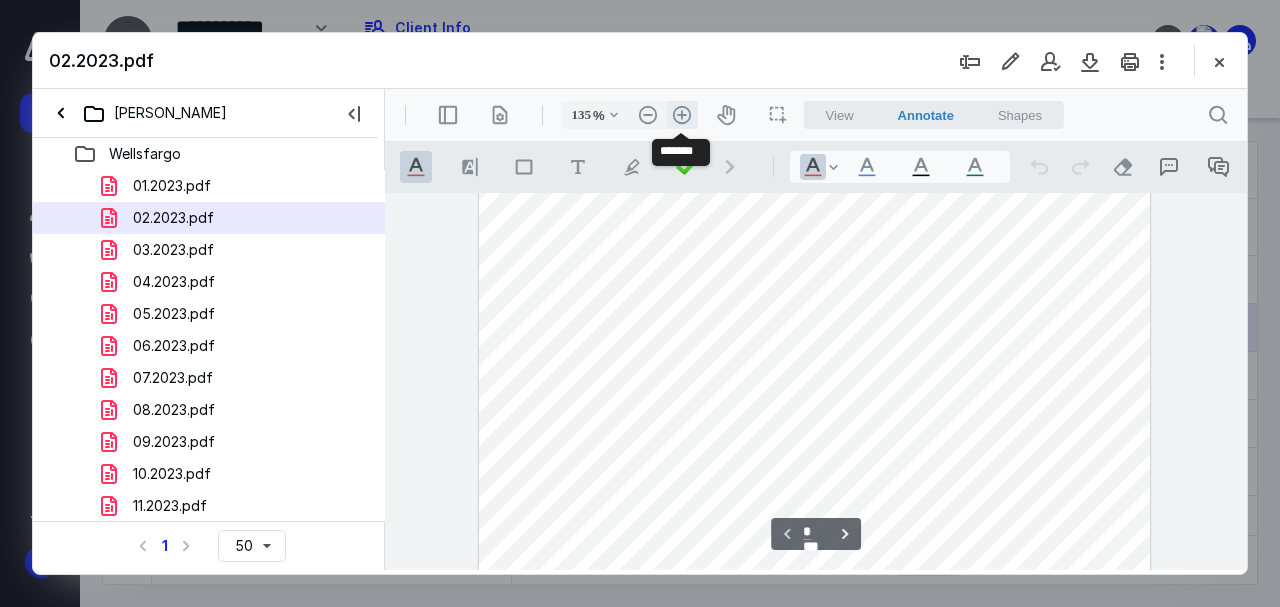 click on ".cls-1{fill:#abb0c4;} icon - header - zoom - in - line" at bounding box center [682, 115] 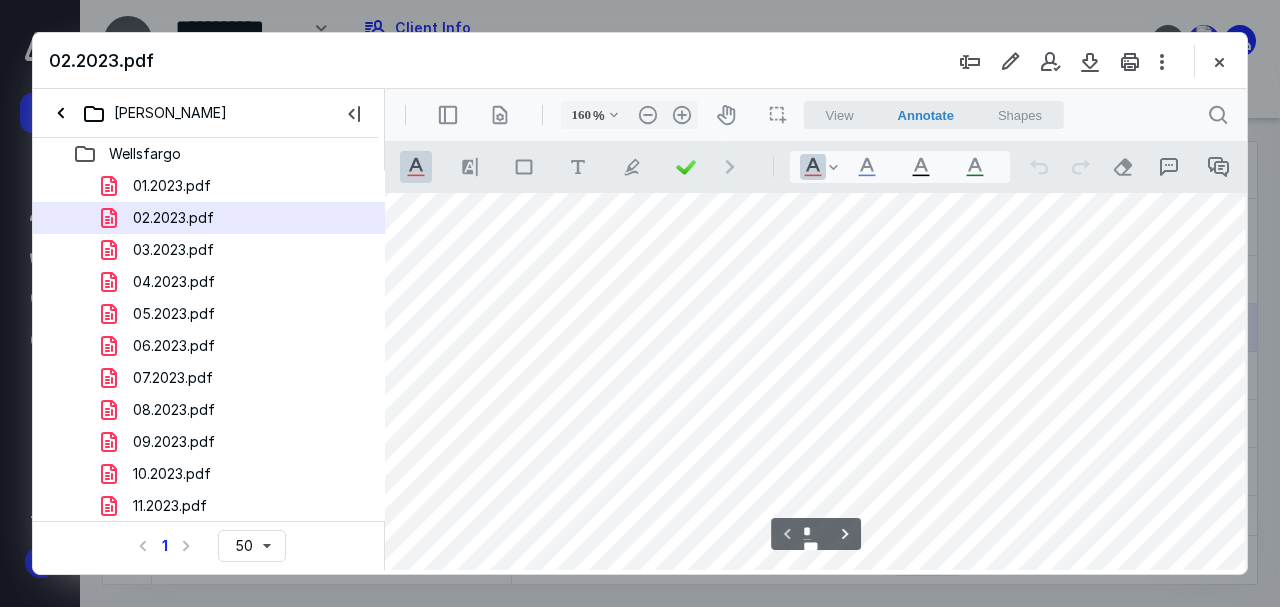 scroll, scrollTop: 0, scrollLeft: 69, axis: horizontal 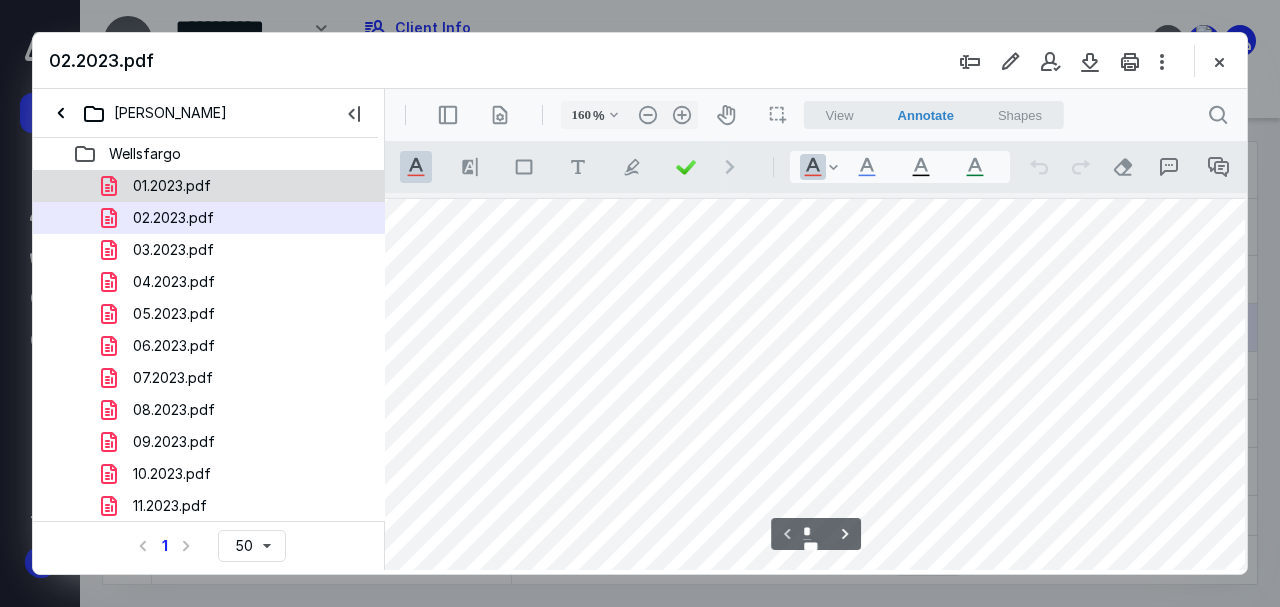 click on "01.2023.pdf" at bounding box center (172, 186) 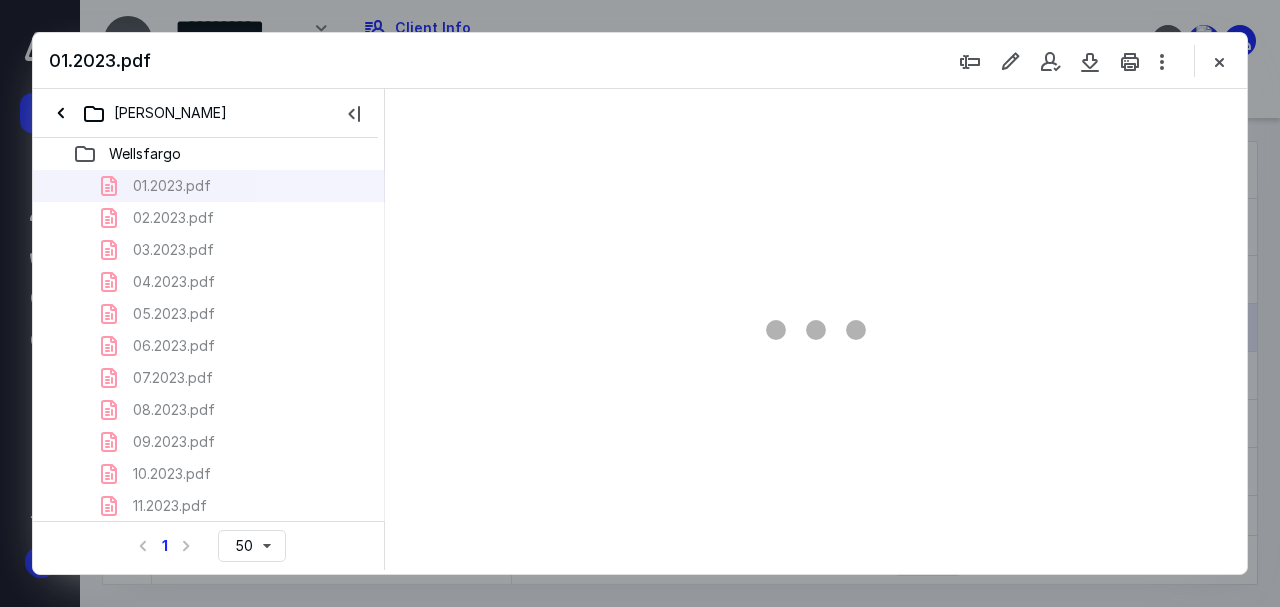 scroll, scrollTop: 106, scrollLeft: 0, axis: vertical 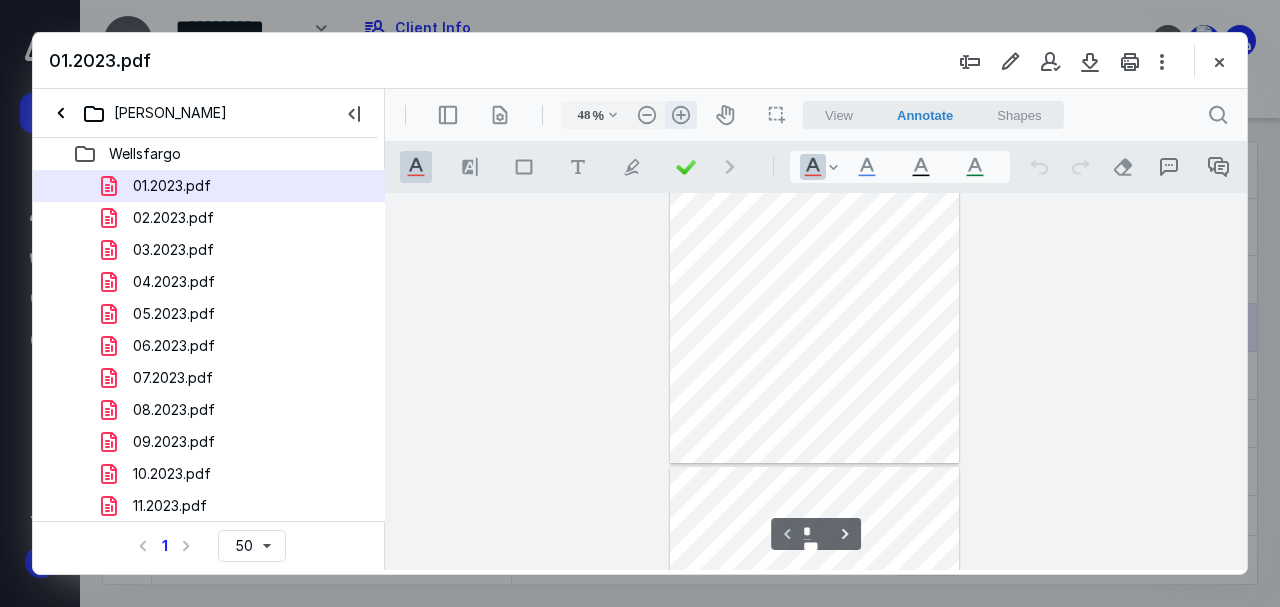 click on ".cls-1{fill:#abb0c4;} icon - header - zoom - in - line" at bounding box center [681, 115] 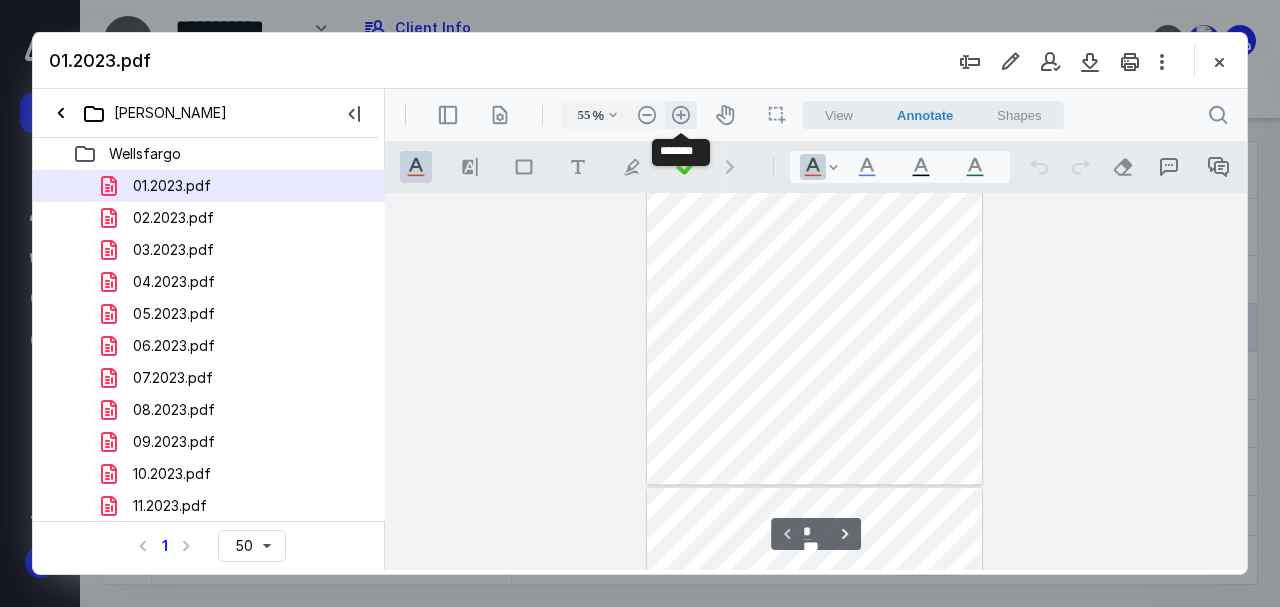 click on ".cls-1{fill:#abb0c4;} icon - header - zoom - in - line" at bounding box center (681, 115) 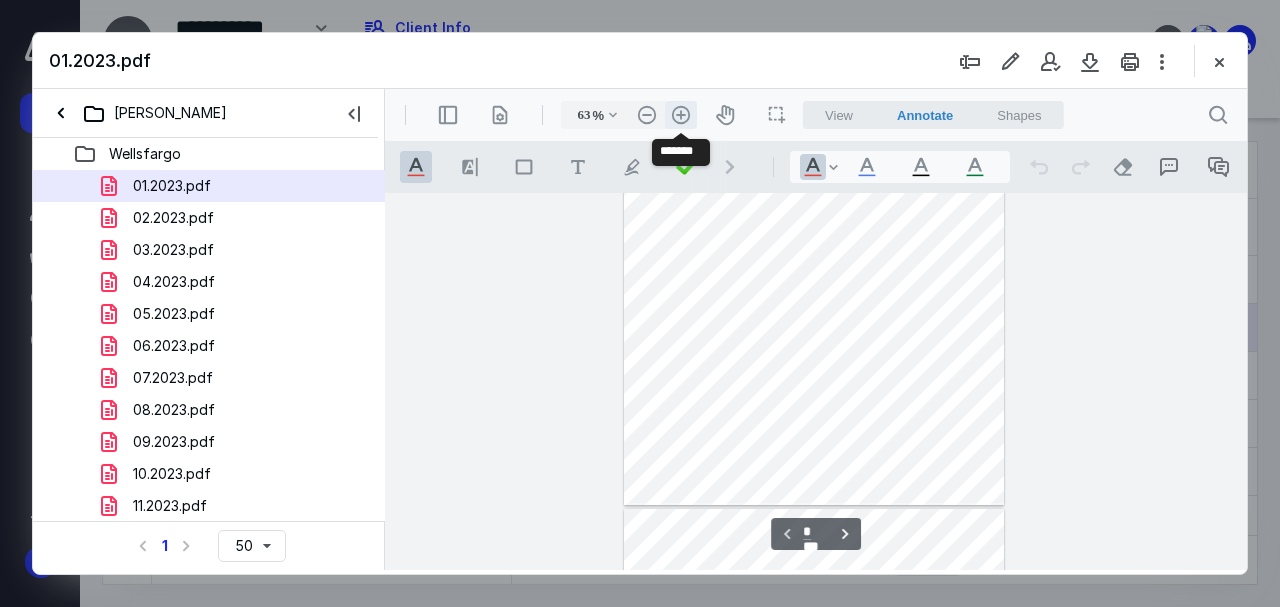 click on ".cls-1{fill:#abb0c4;} icon - header - zoom - in - line" at bounding box center (681, 115) 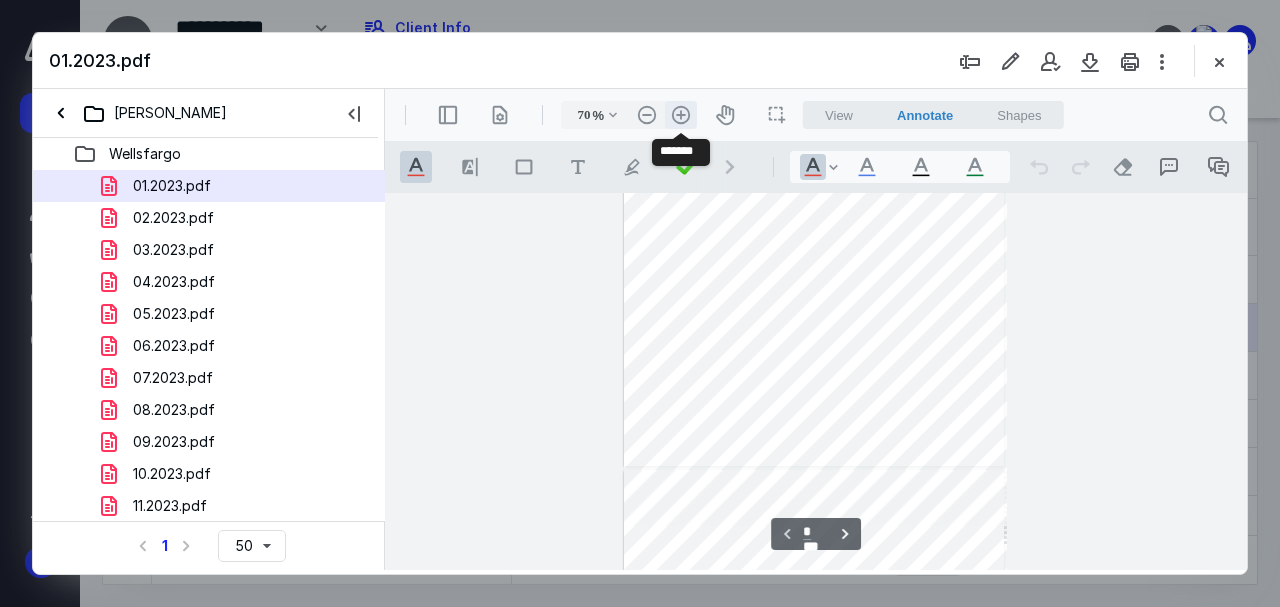 click on ".cls-1{fill:#abb0c4;} icon - header - zoom - in - line" at bounding box center [681, 115] 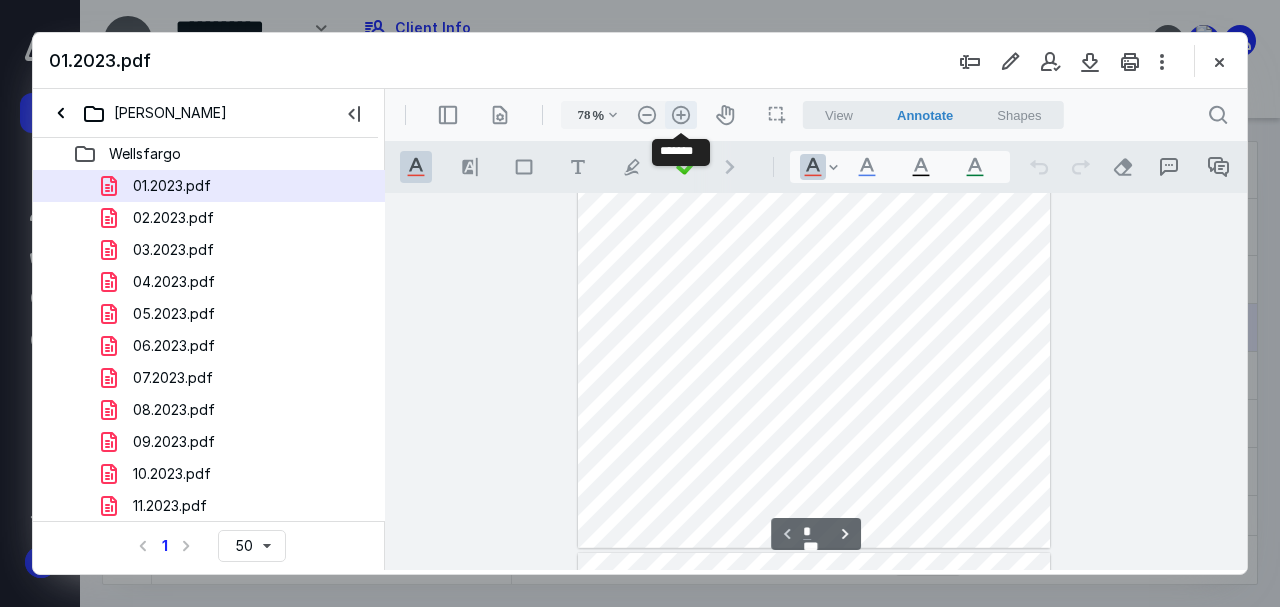 click on ".cls-1{fill:#abb0c4;} icon - header - zoom - in - line" at bounding box center (681, 115) 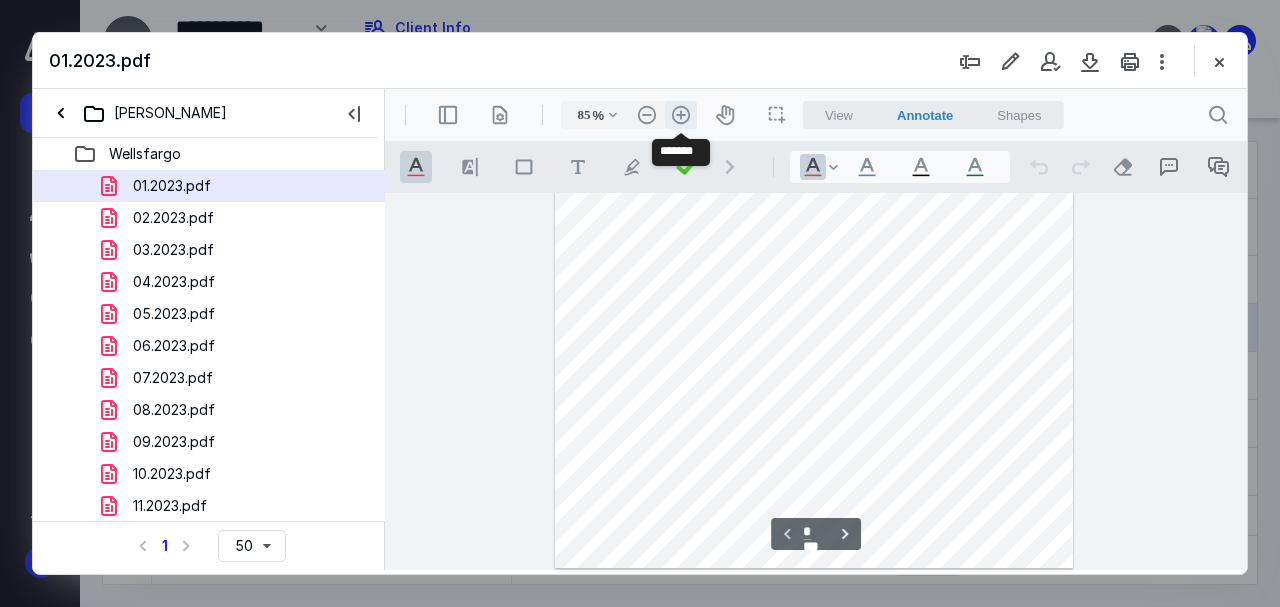 click on ".cls-1{fill:#abb0c4;} icon - header - zoom - in - line" at bounding box center [681, 115] 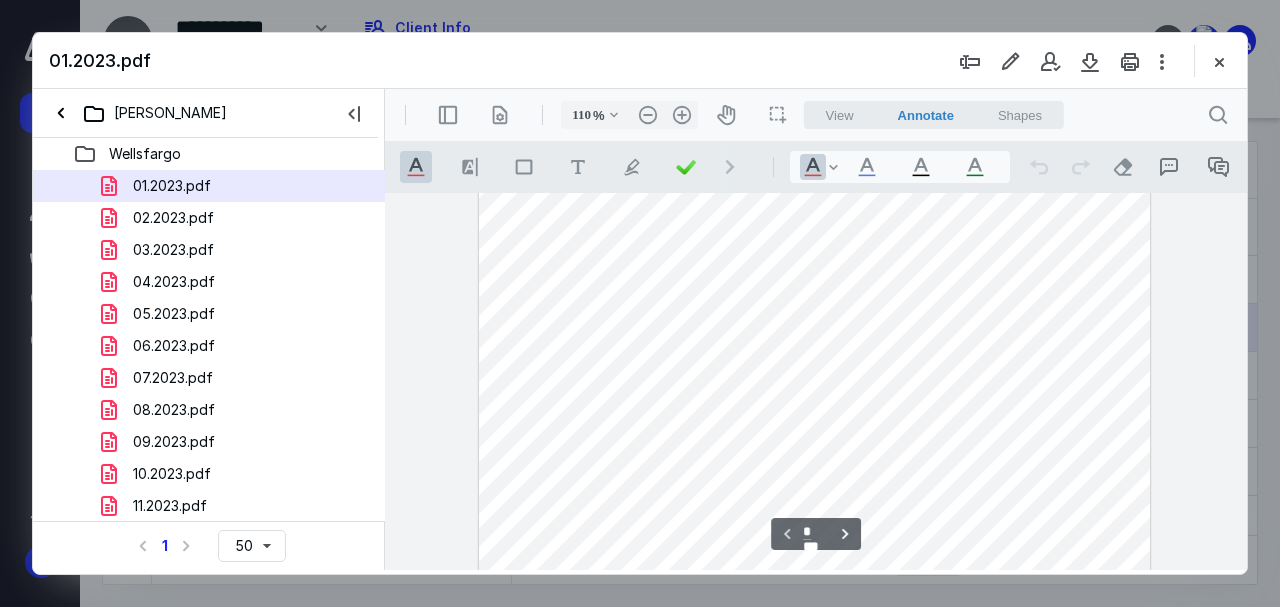 scroll, scrollTop: 72, scrollLeft: 0, axis: vertical 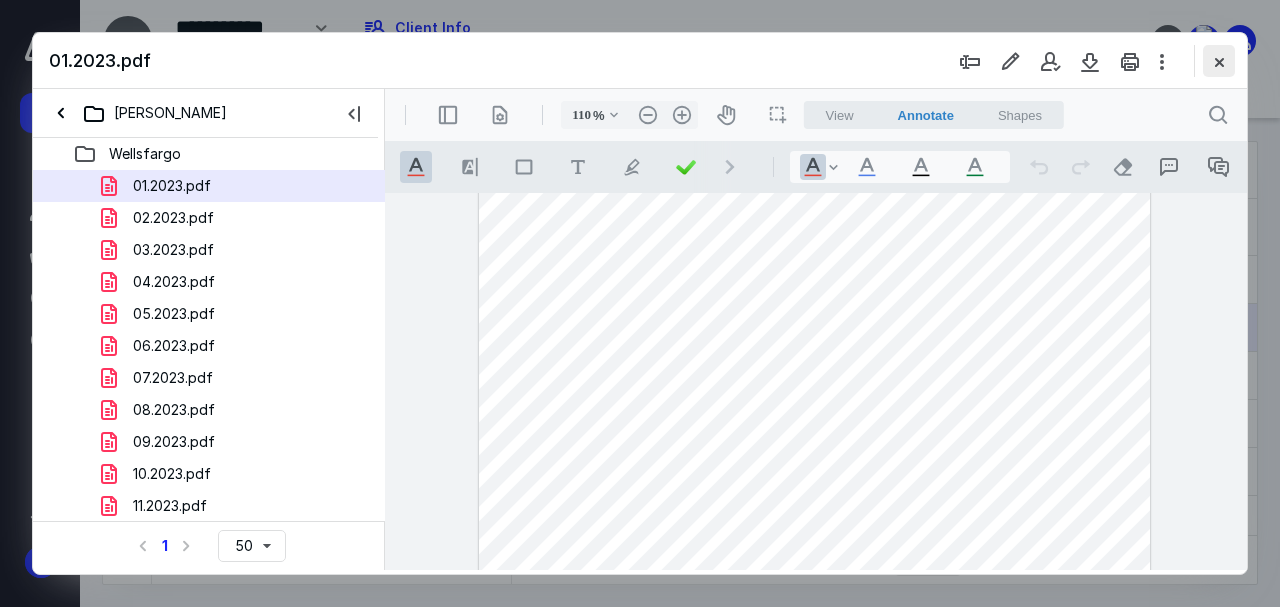 click at bounding box center (1219, 61) 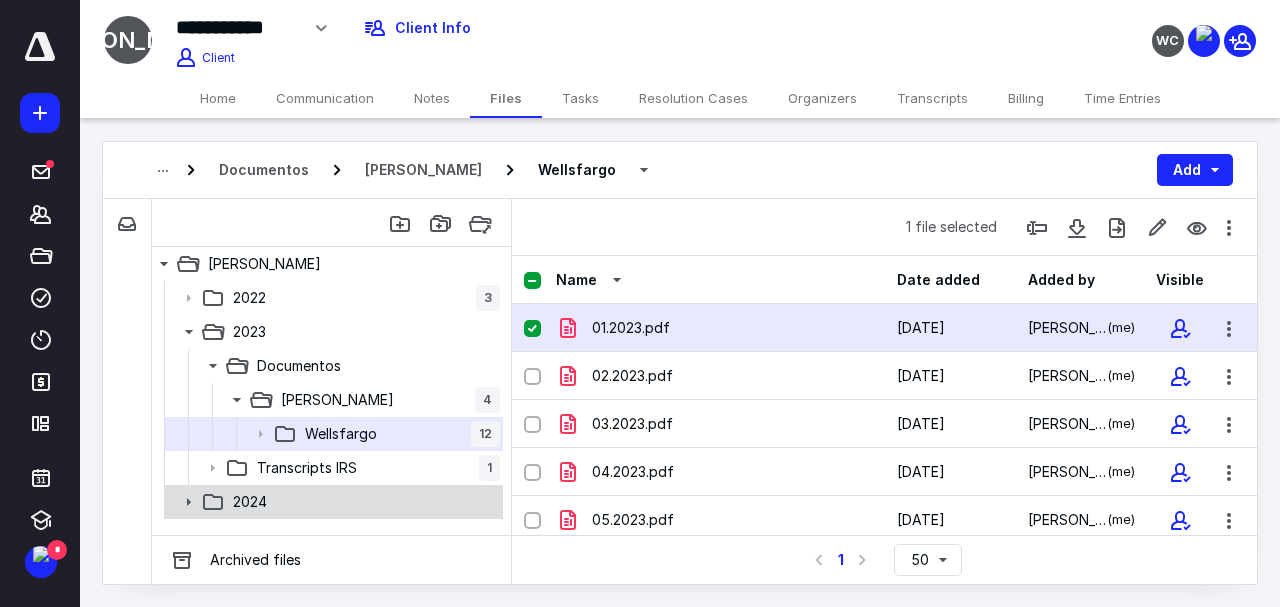 click on "2024" at bounding box center [250, 502] 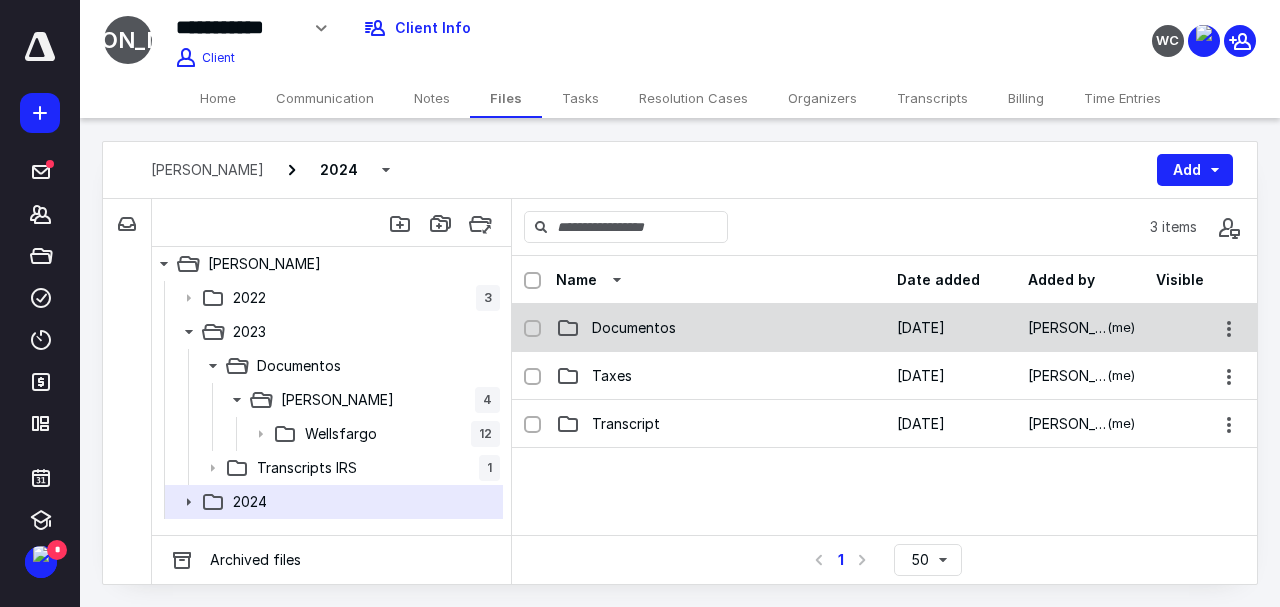 click on "Documentos" at bounding box center [634, 328] 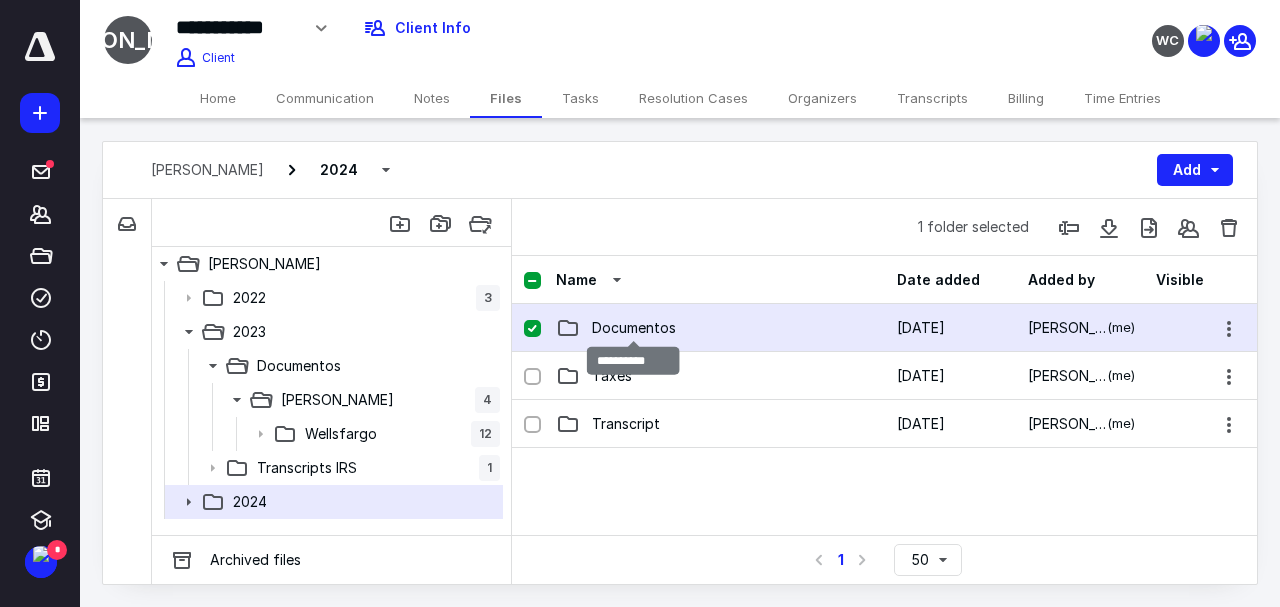 click on "Documentos" at bounding box center [634, 328] 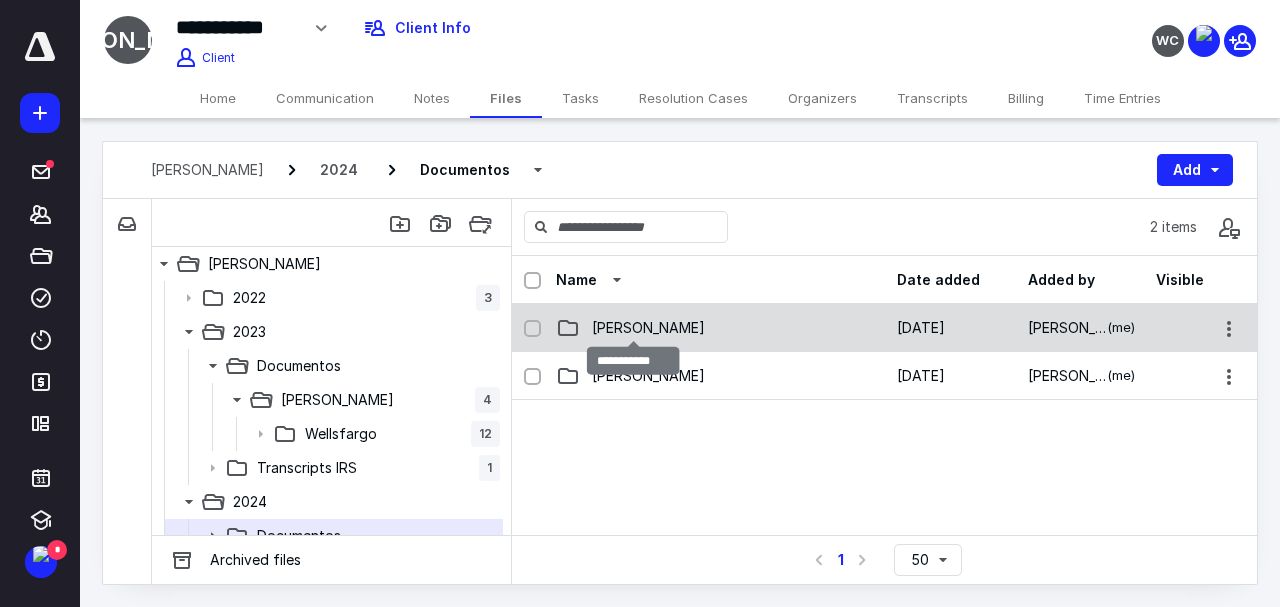 click on "[PERSON_NAME]" at bounding box center (648, 328) 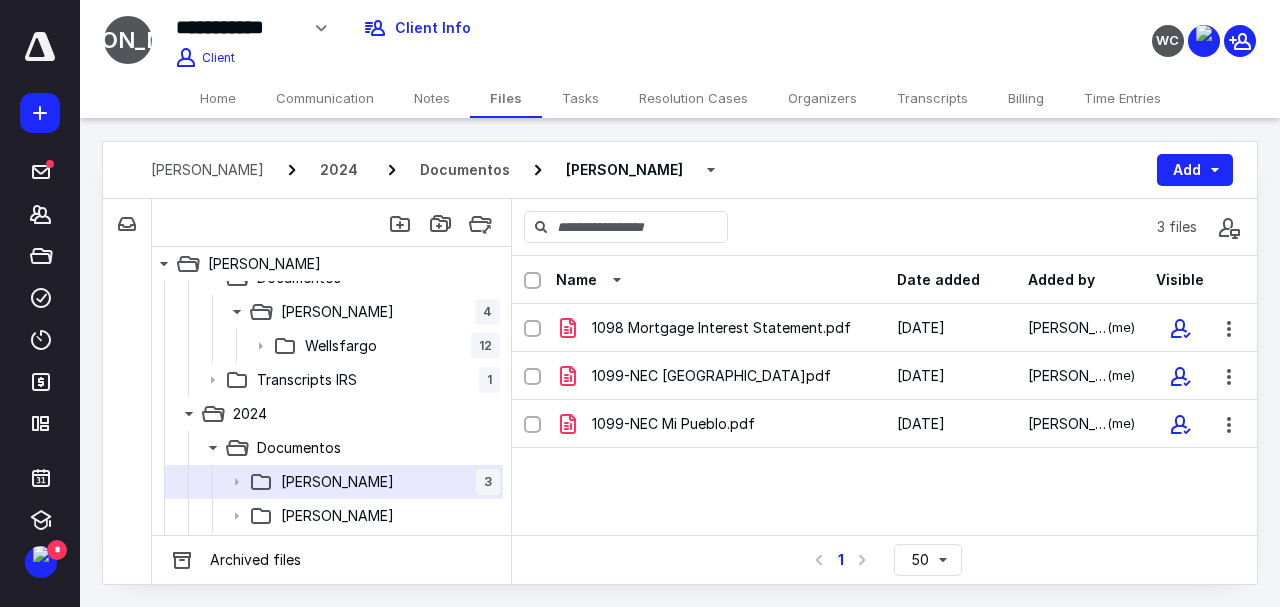 scroll, scrollTop: 152, scrollLeft: 0, axis: vertical 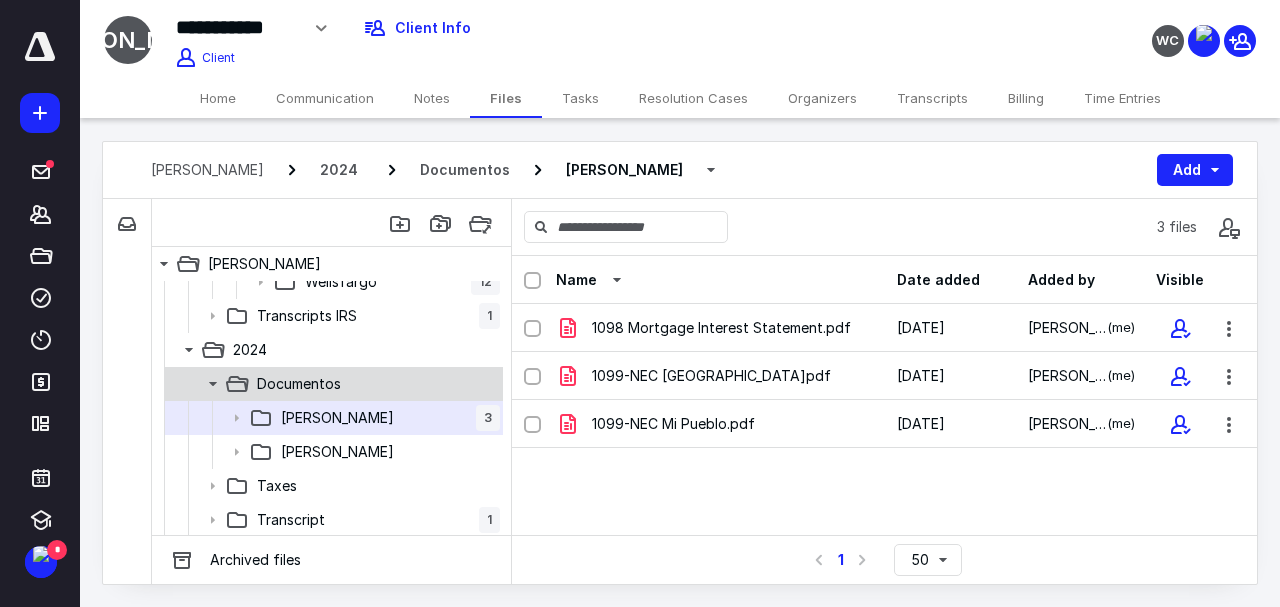 click on "Documentos" at bounding box center (299, 384) 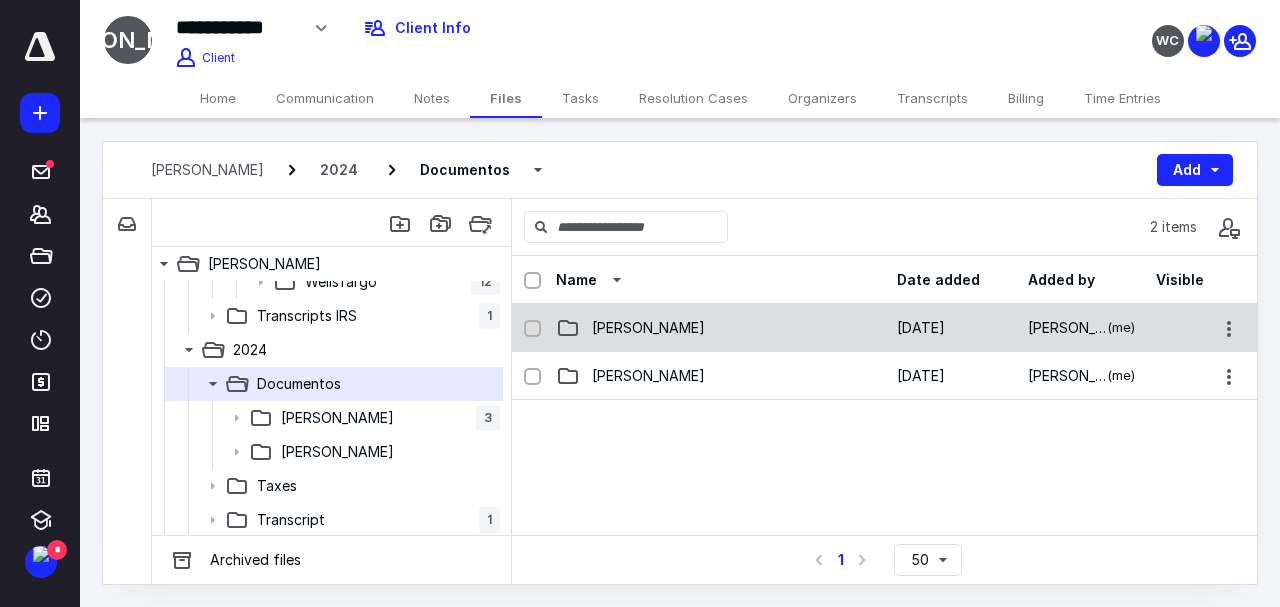 click on "[PERSON_NAME]" at bounding box center (648, 328) 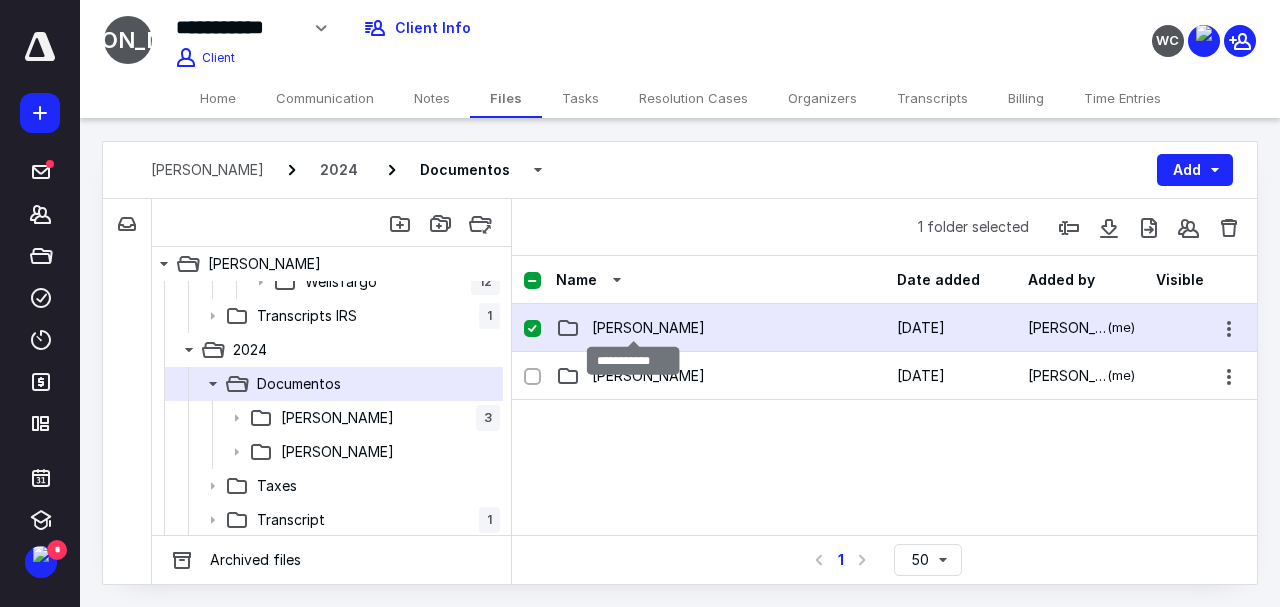 click on "[PERSON_NAME]" at bounding box center [648, 328] 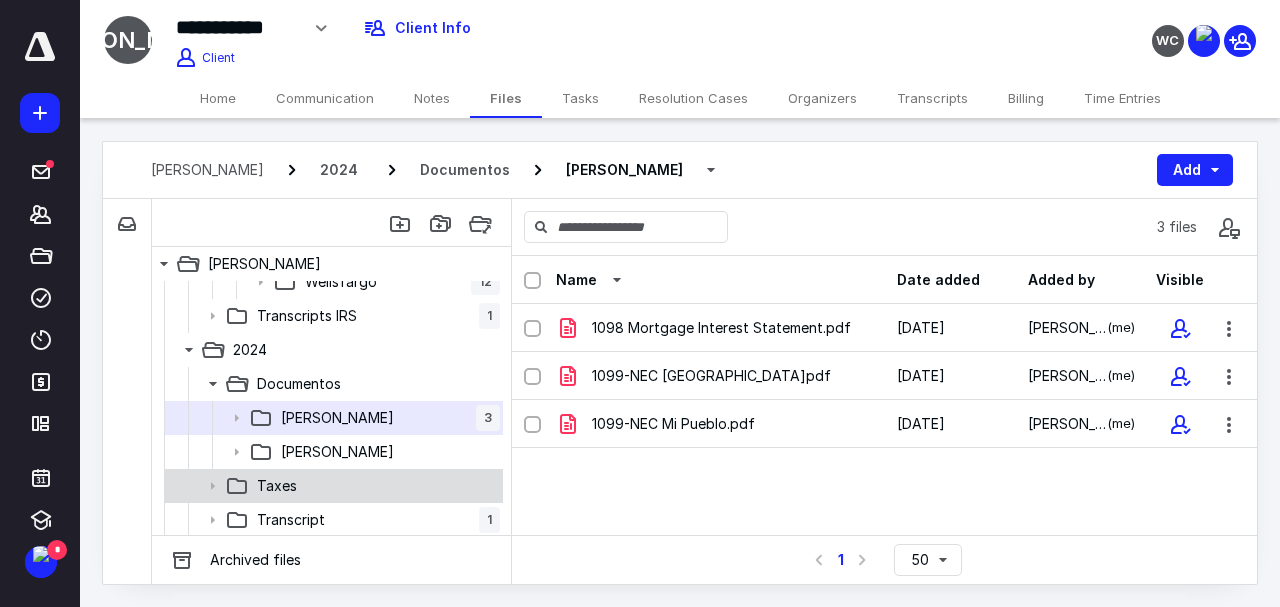 click on "Taxes" at bounding box center [277, 486] 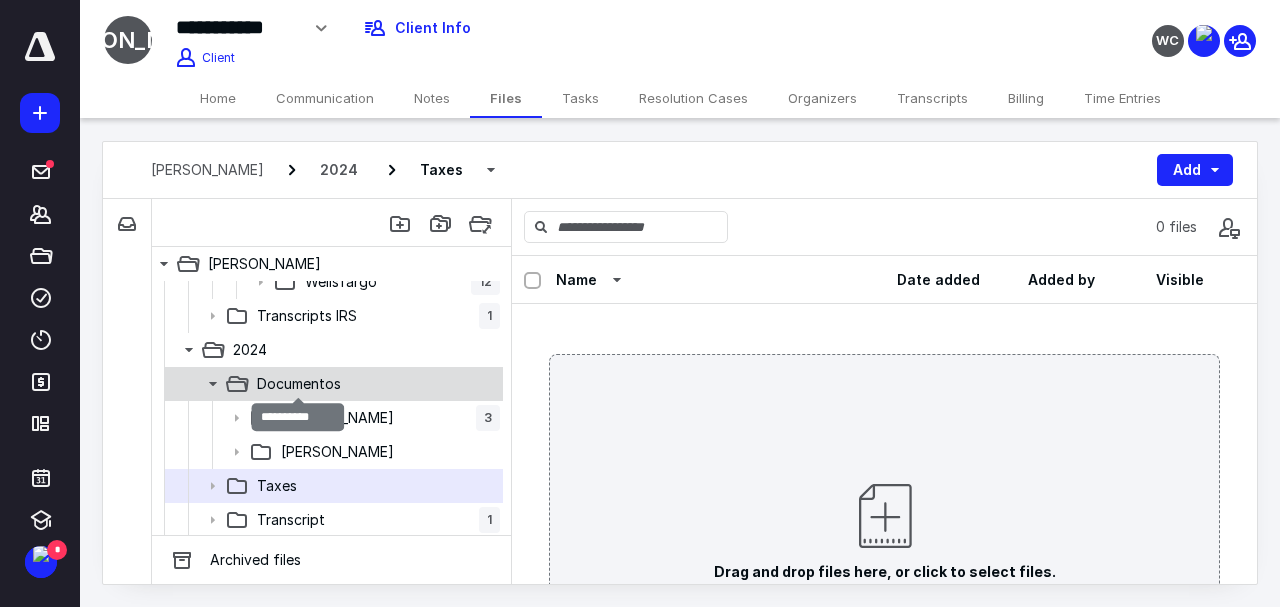 click on "Documentos" at bounding box center (299, 384) 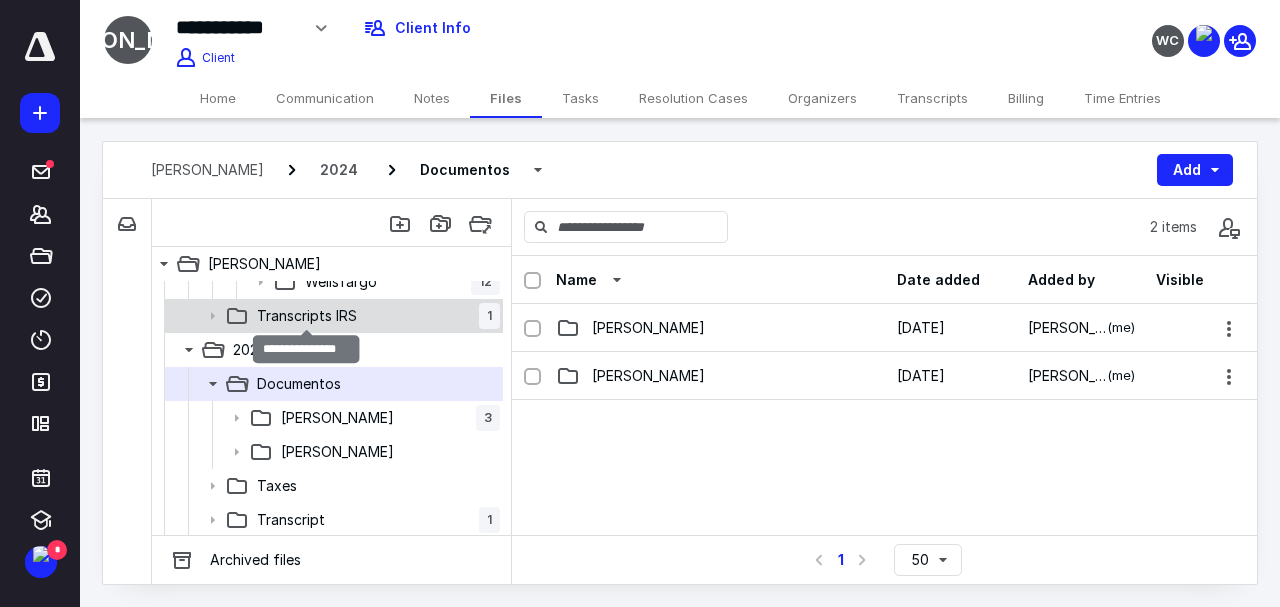 scroll, scrollTop: 0, scrollLeft: 0, axis: both 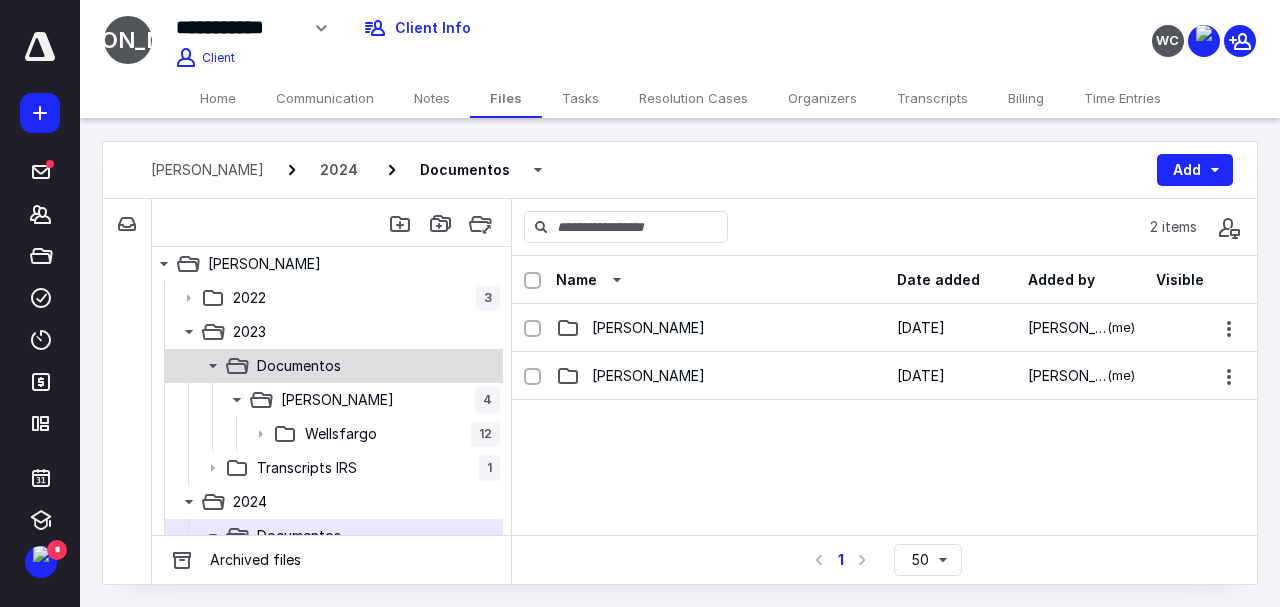 click on "Documentos" at bounding box center (299, 366) 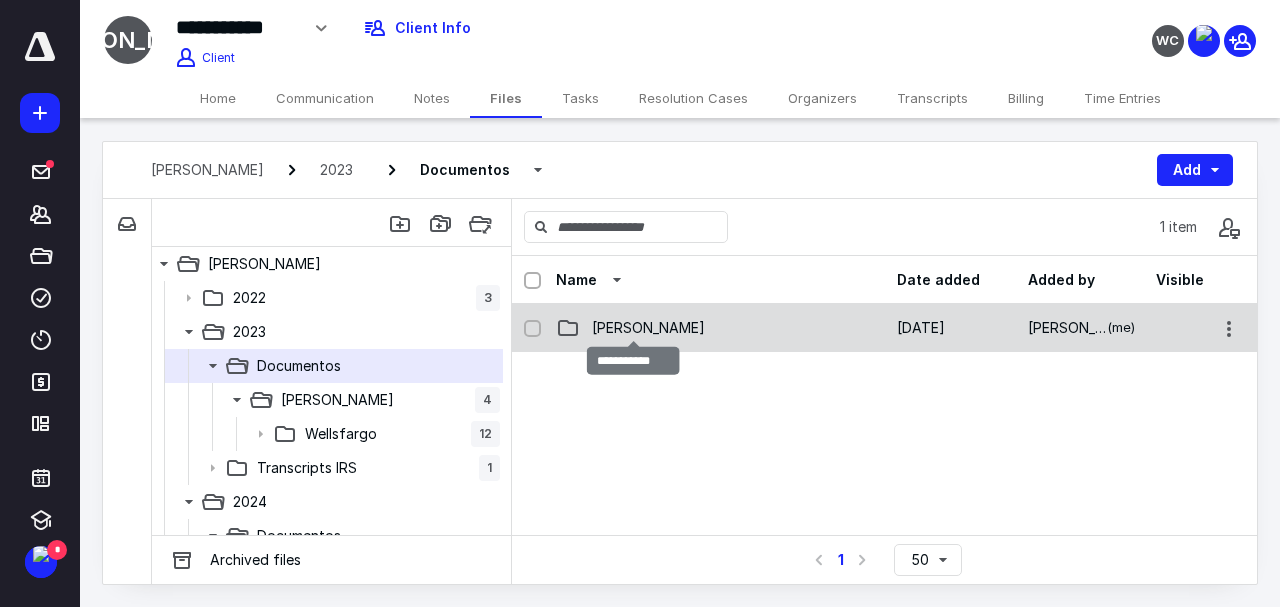 click on "[PERSON_NAME]" at bounding box center (648, 328) 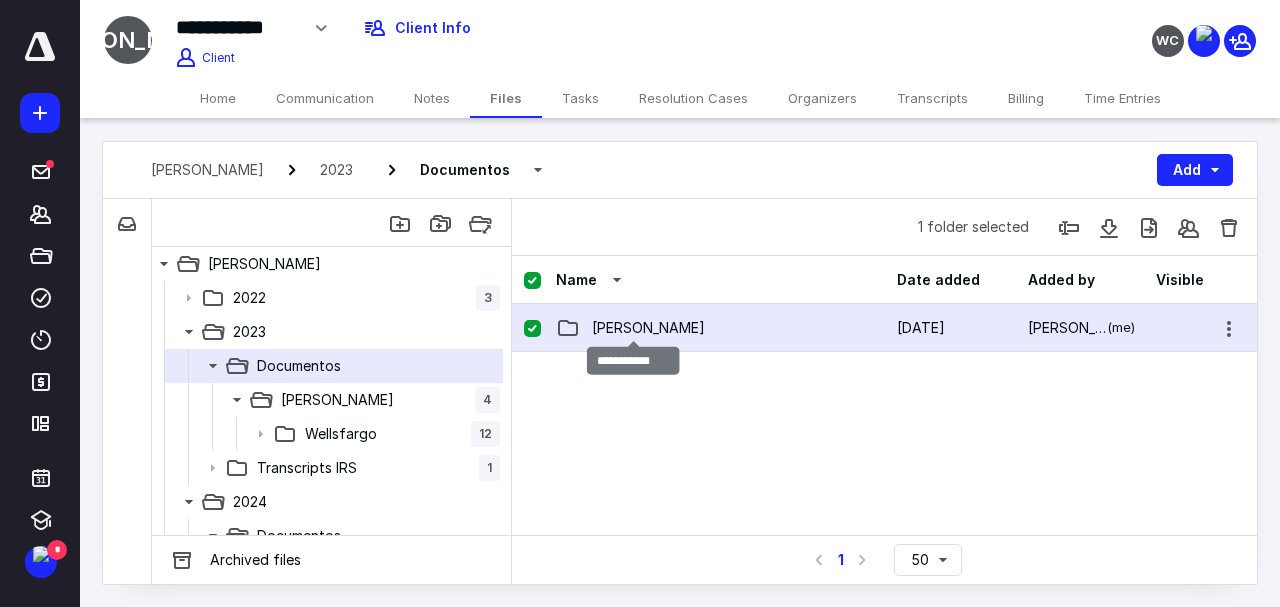 click on "[PERSON_NAME]" at bounding box center [648, 328] 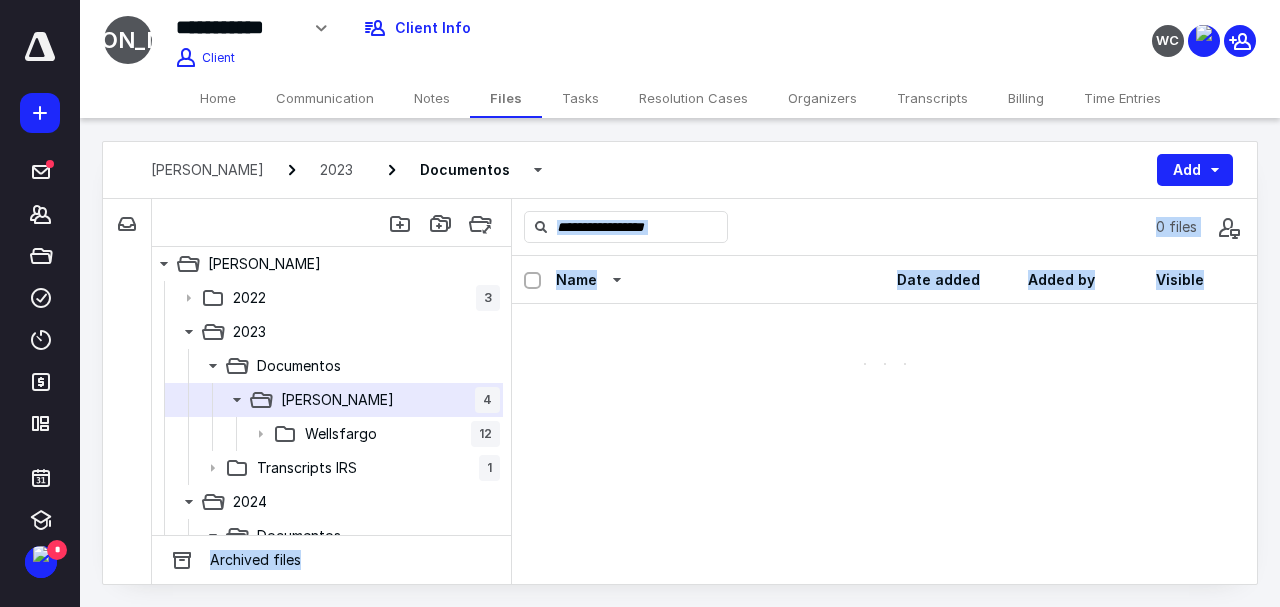 click at bounding box center [884, 344] 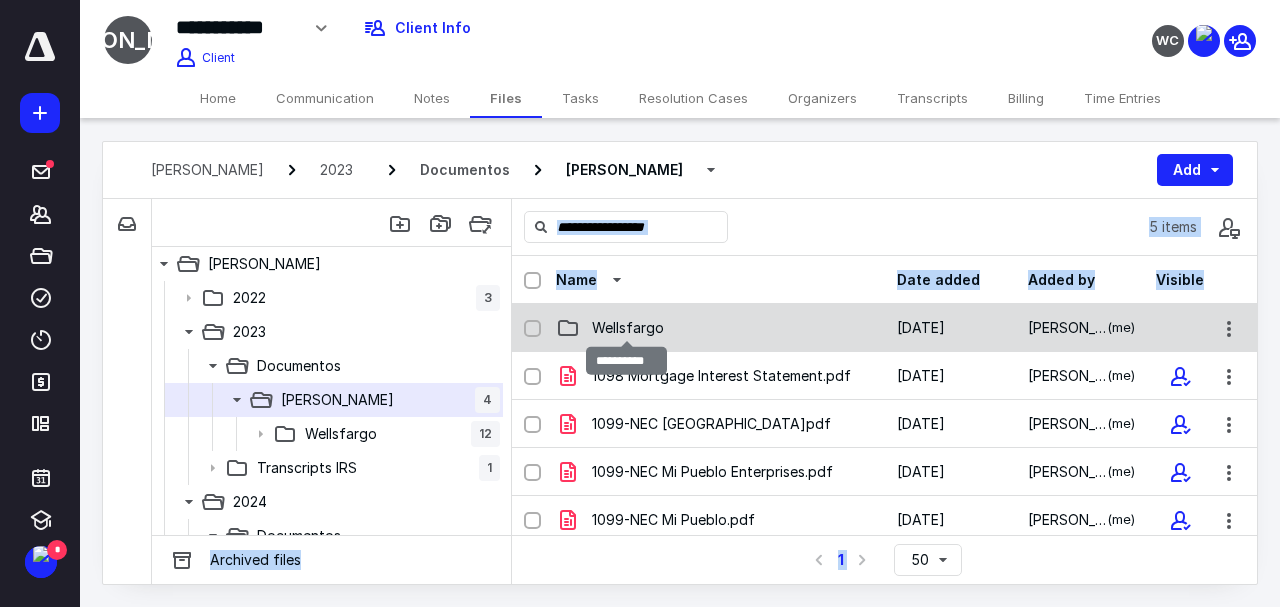 click on "Wellsfargo" at bounding box center [628, 328] 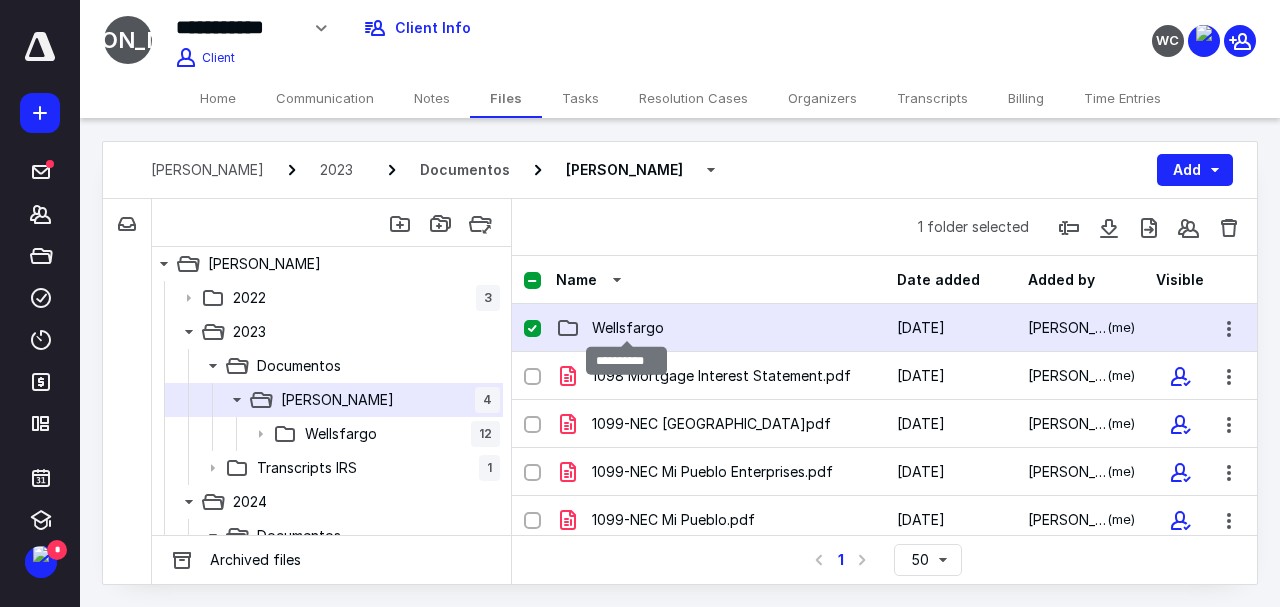 click on "Wellsfargo" at bounding box center (628, 328) 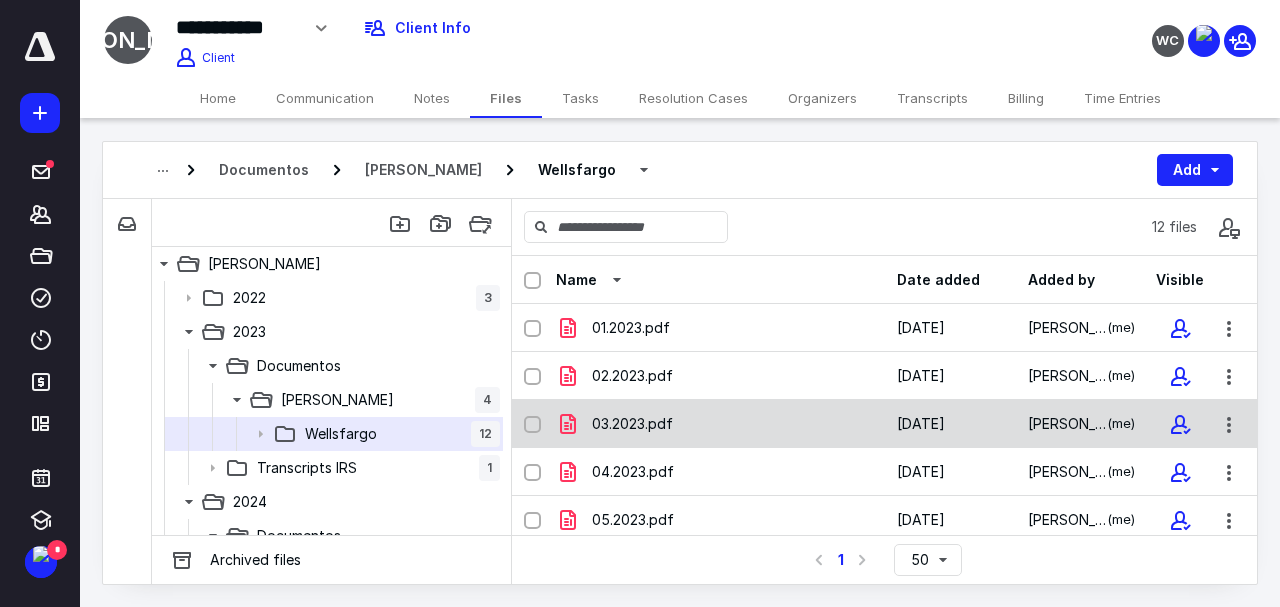 scroll, scrollTop: 339, scrollLeft: 0, axis: vertical 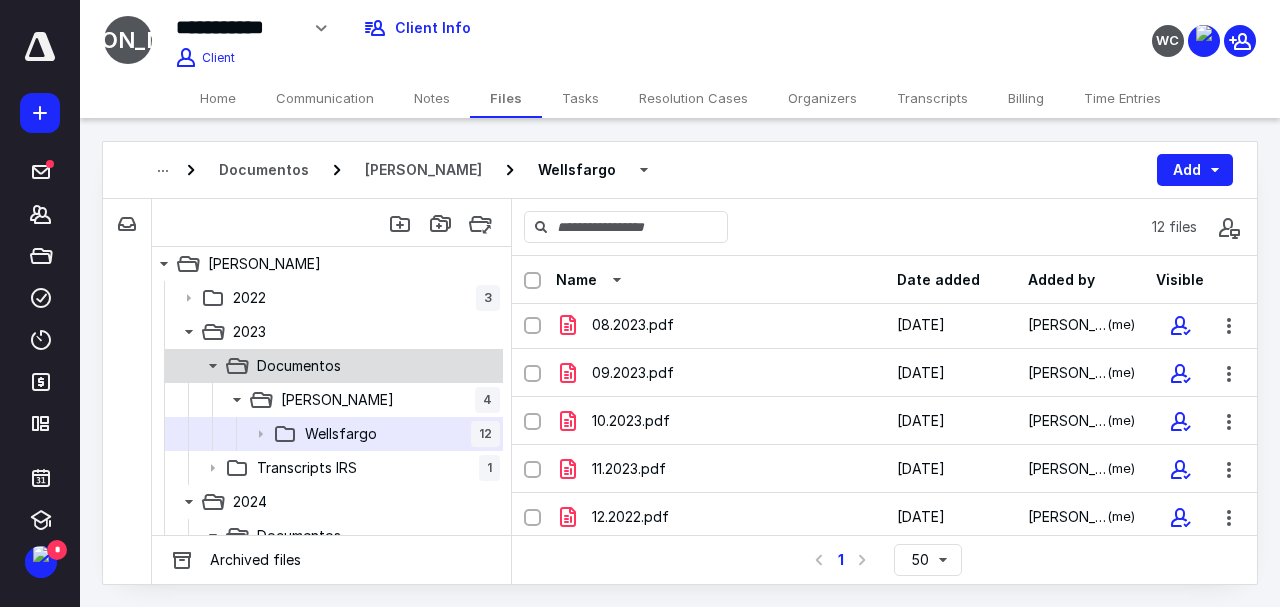click 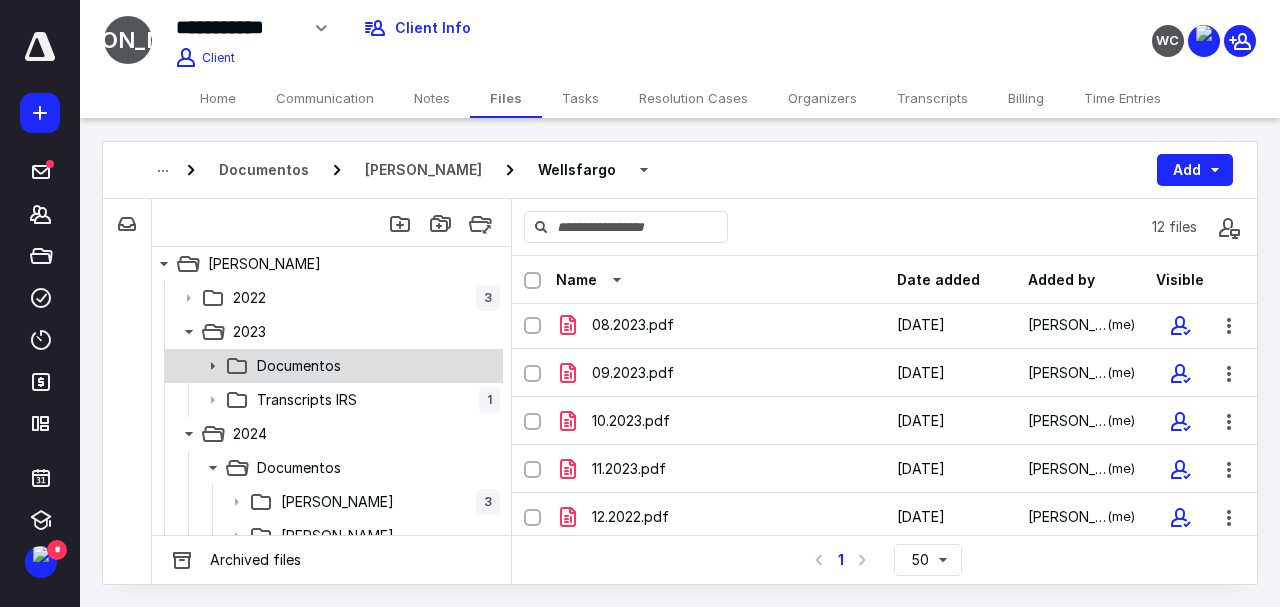 click 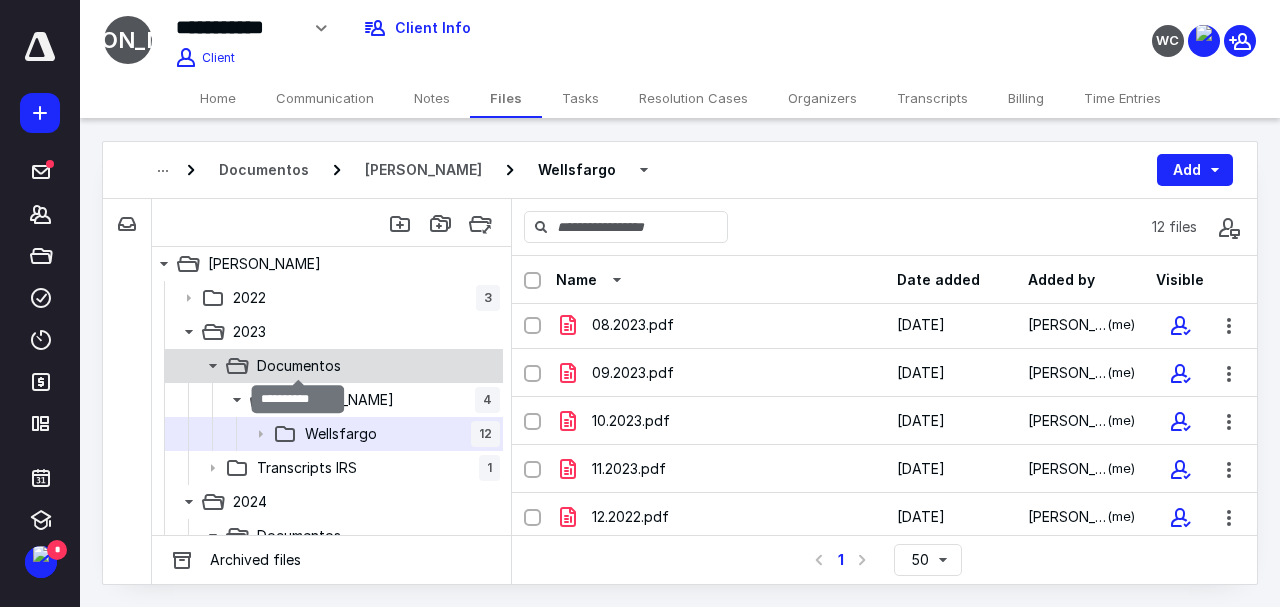 scroll, scrollTop: 0, scrollLeft: 0, axis: both 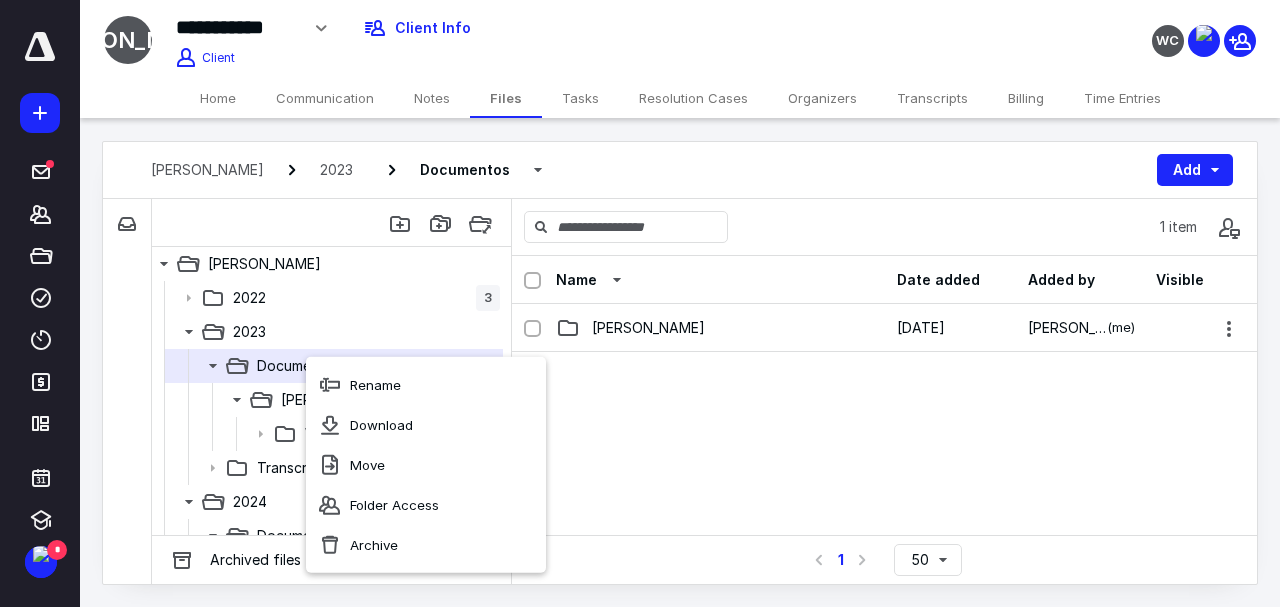 click at bounding box center [884, 502] 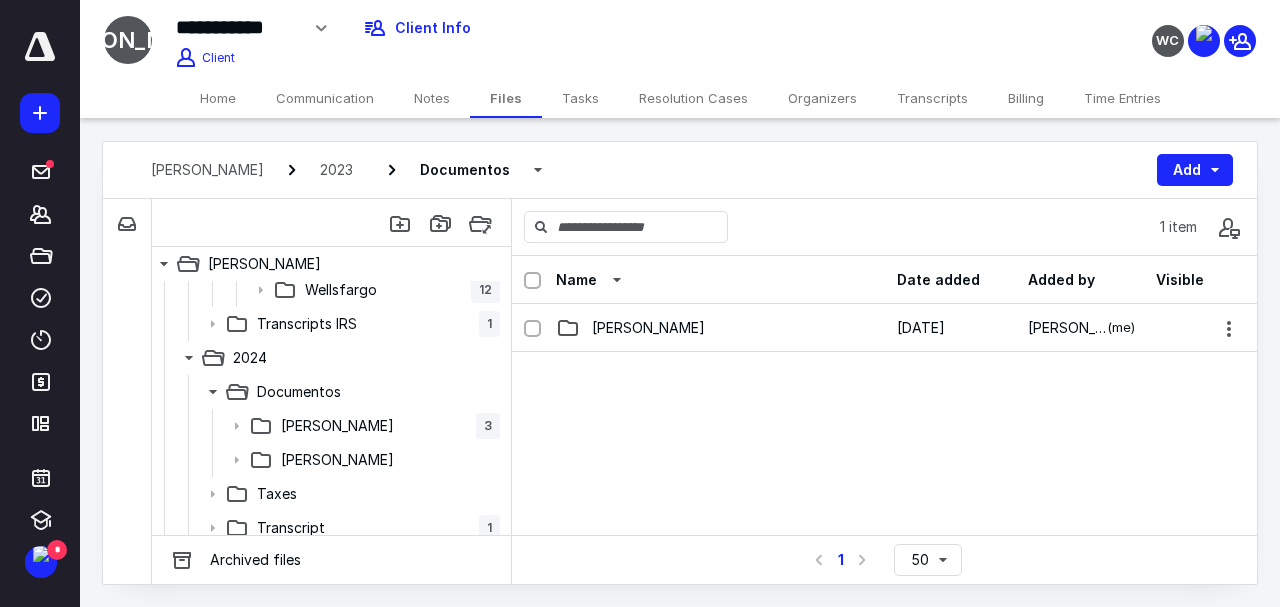 scroll, scrollTop: 152, scrollLeft: 0, axis: vertical 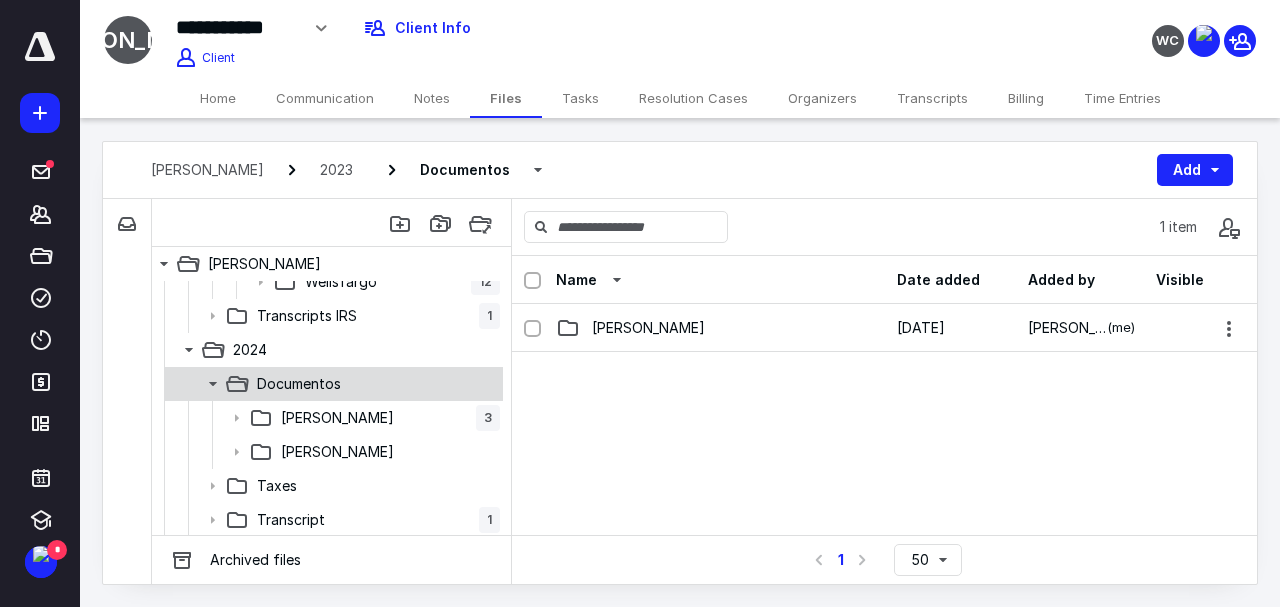 click on "Documentos" at bounding box center [299, 384] 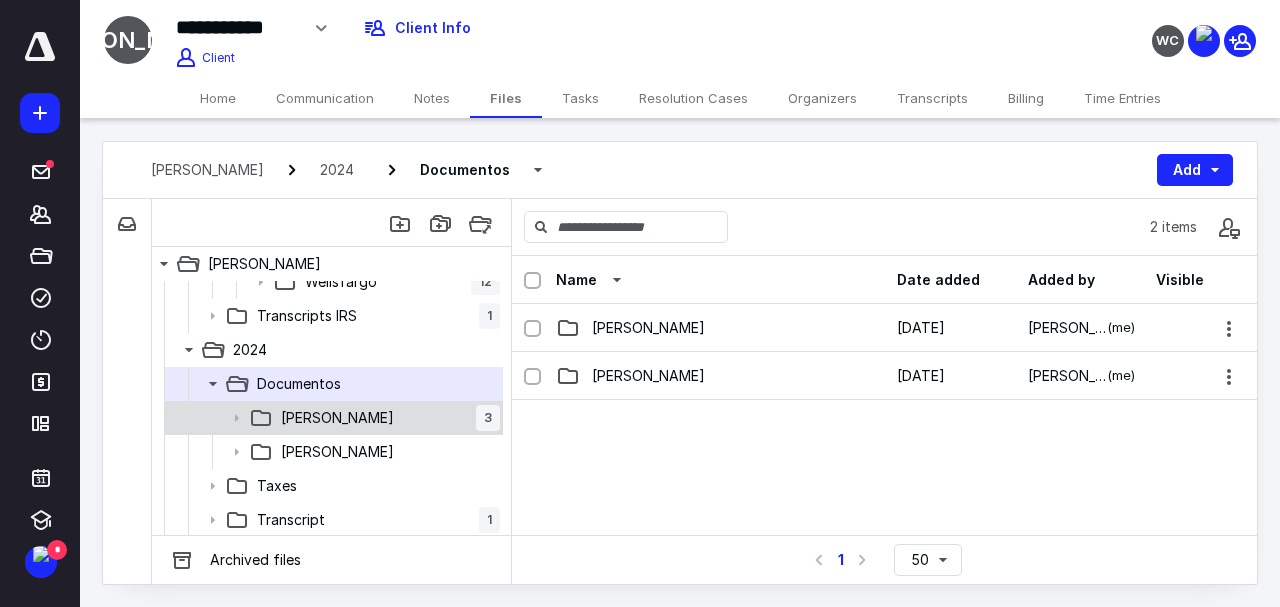 click on "Jose Aragon 3" at bounding box center [386, 418] 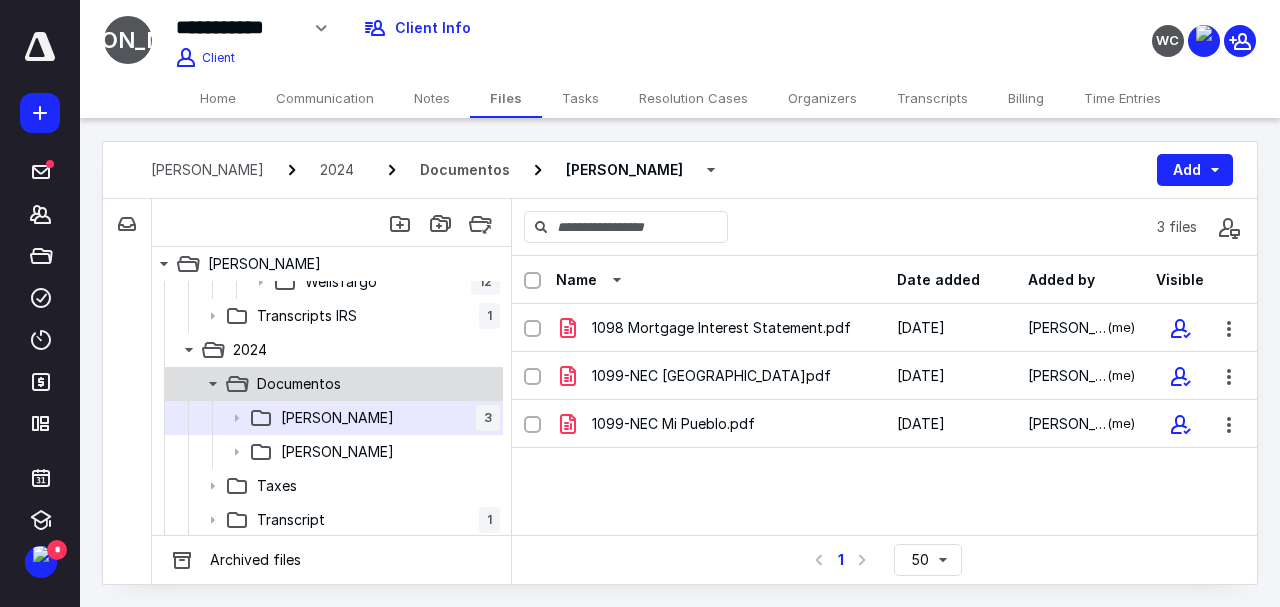 click on "Documentos" at bounding box center (299, 384) 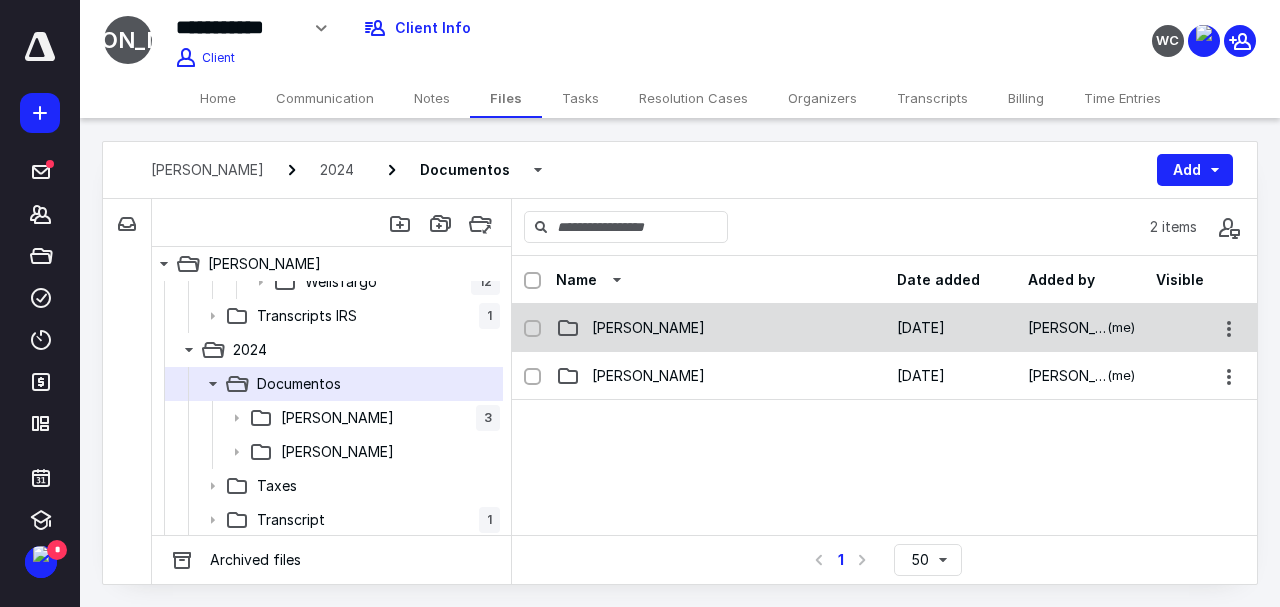 click on "[PERSON_NAME]" at bounding box center (648, 328) 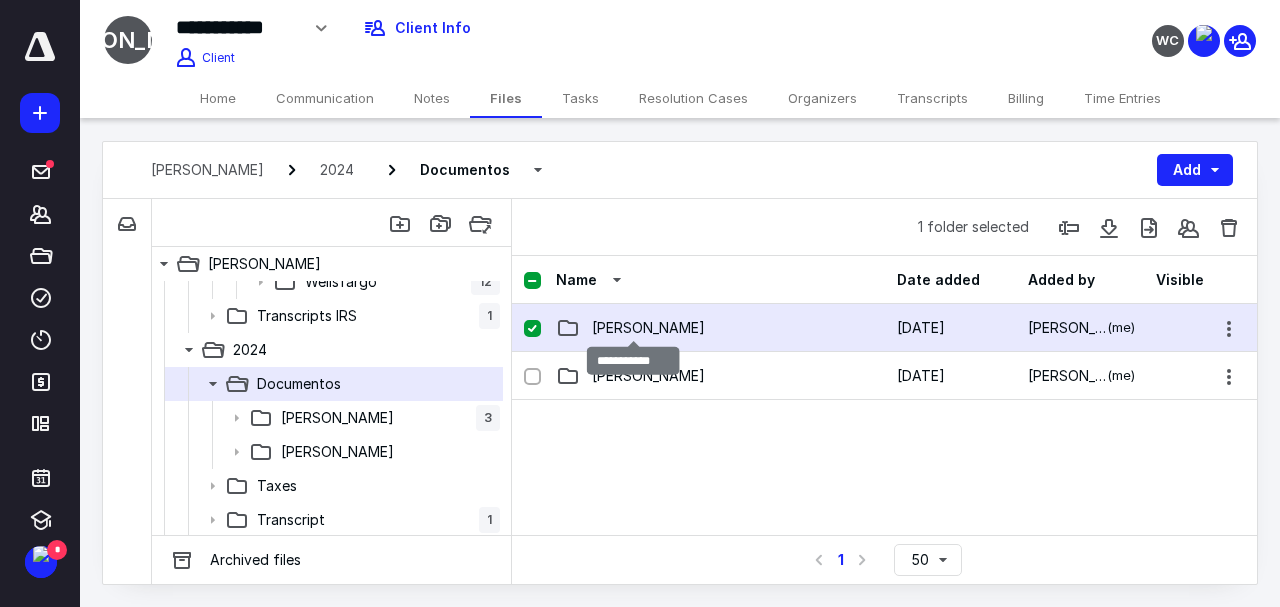 click on "[PERSON_NAME]" at bounding box center (648, 328) 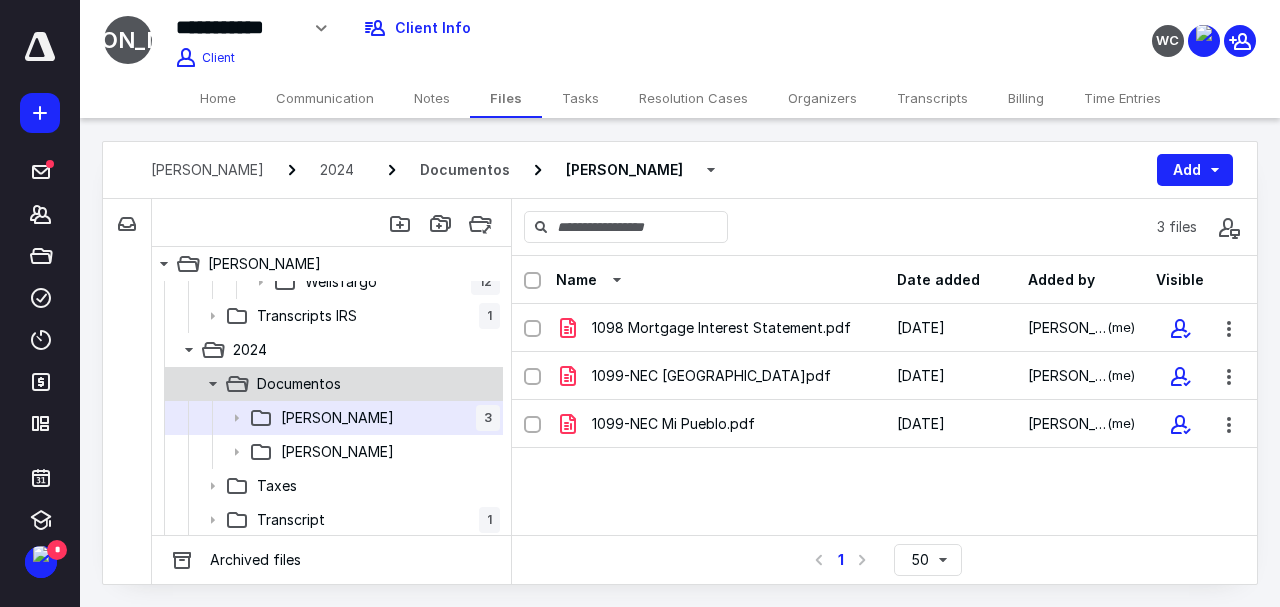 click on "Documentos" at bounding box center [332, 384] 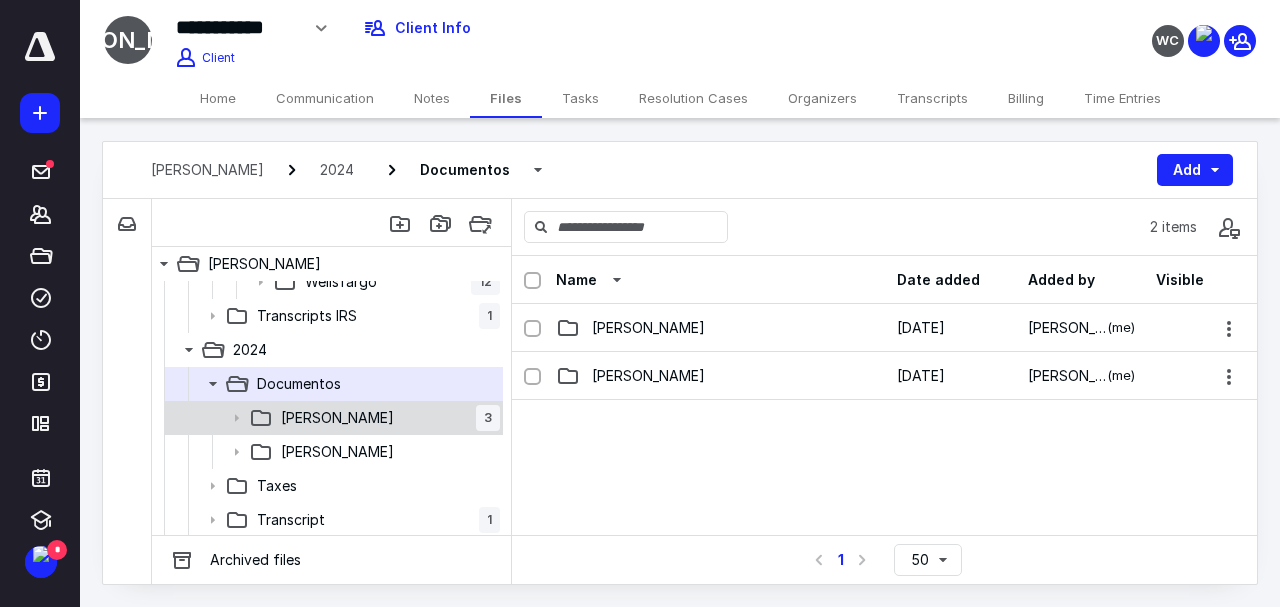 click on "[PERSON_NAME]" at bounding box center [337, 418] 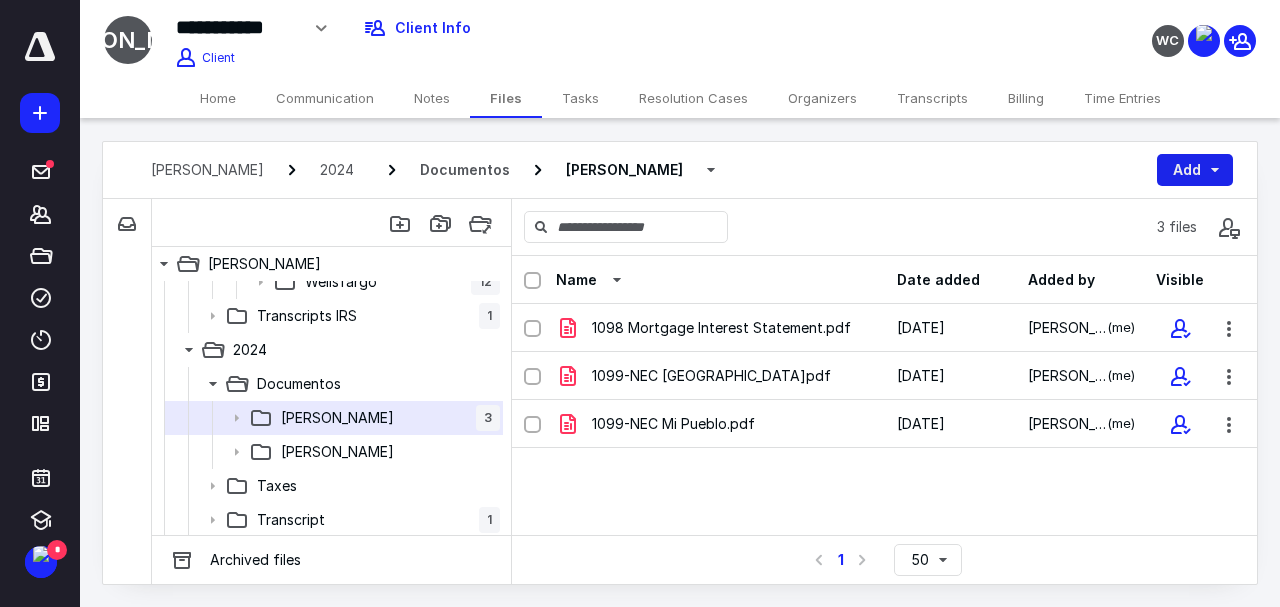 click on "Add" at bounding box center (1195, 170) 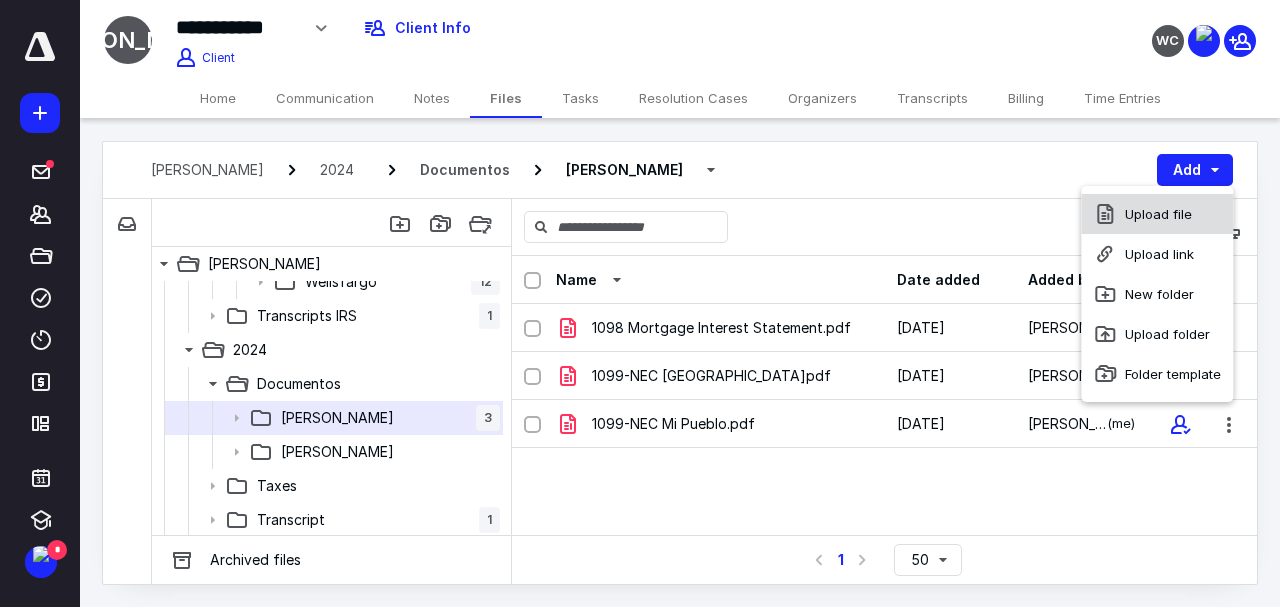 click on "Upload file" at bounding box center (1157, 214) 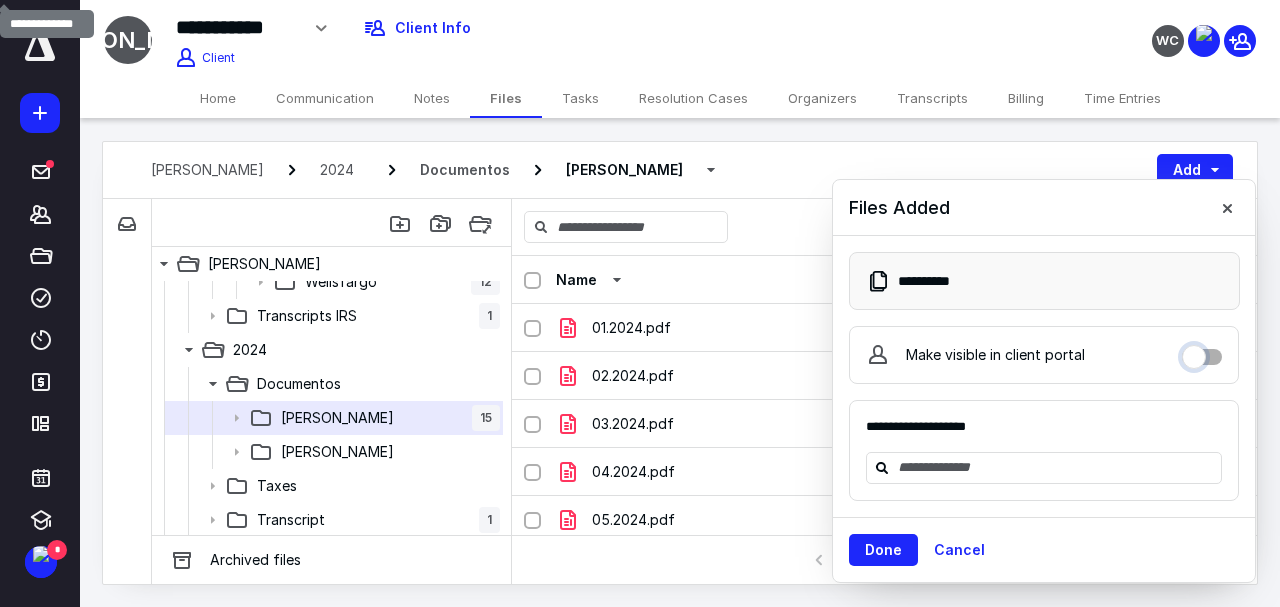click on "Make visible in client portal" at bounding box center [1202, 352] 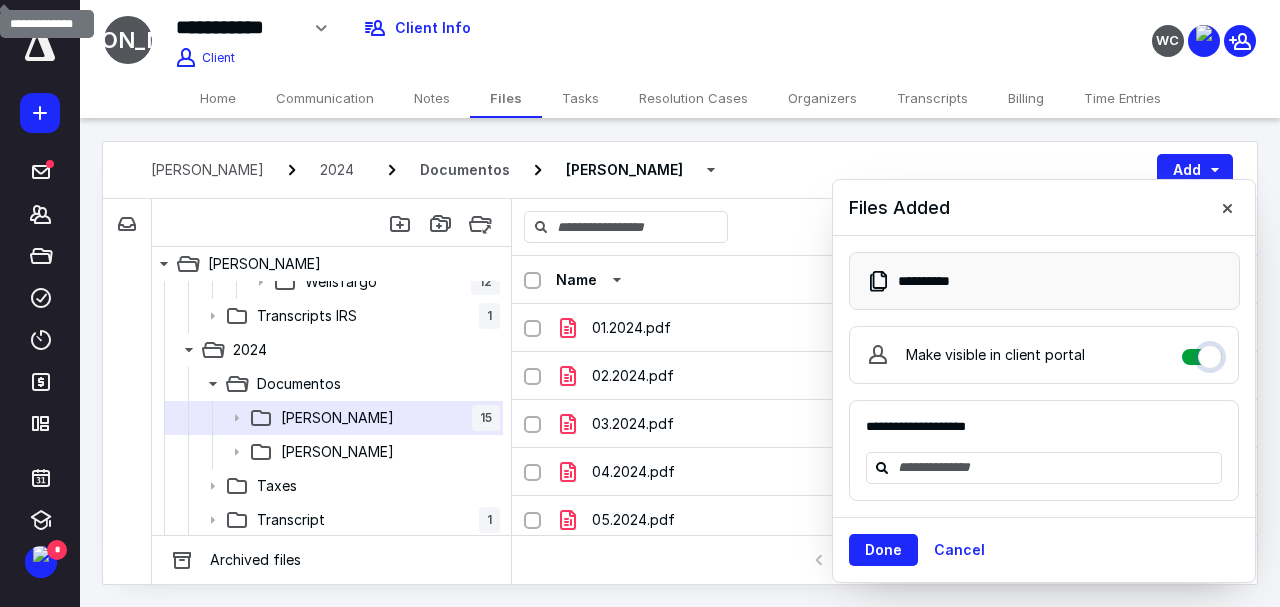checkbox on "****" 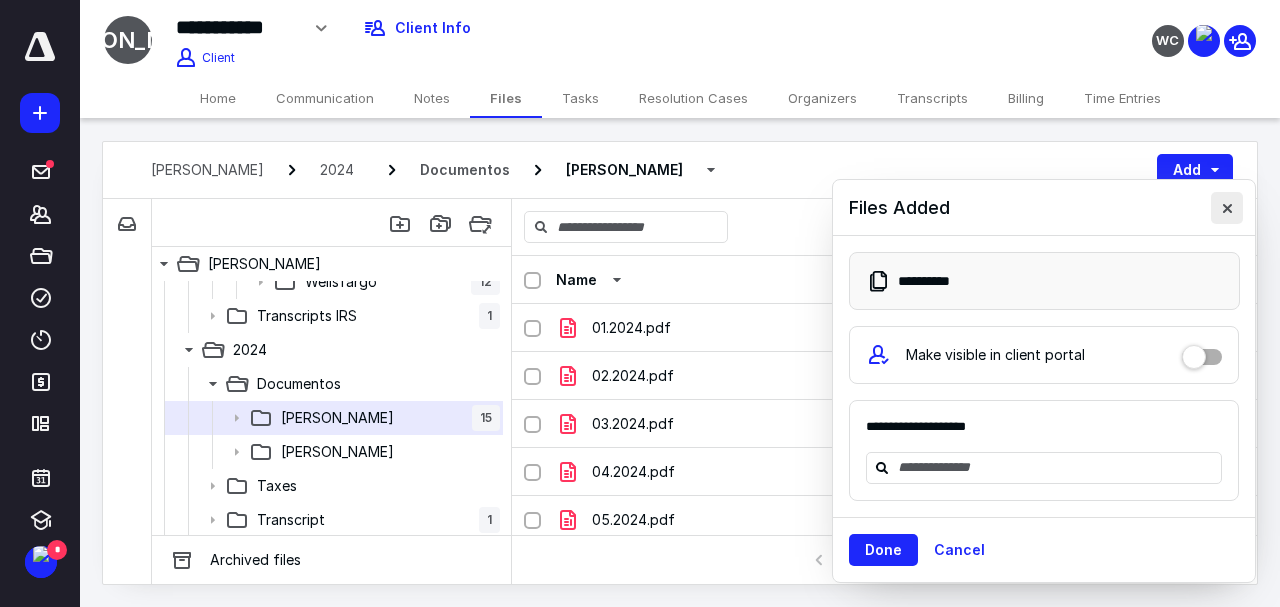 click at bounding box center [1227, 208] 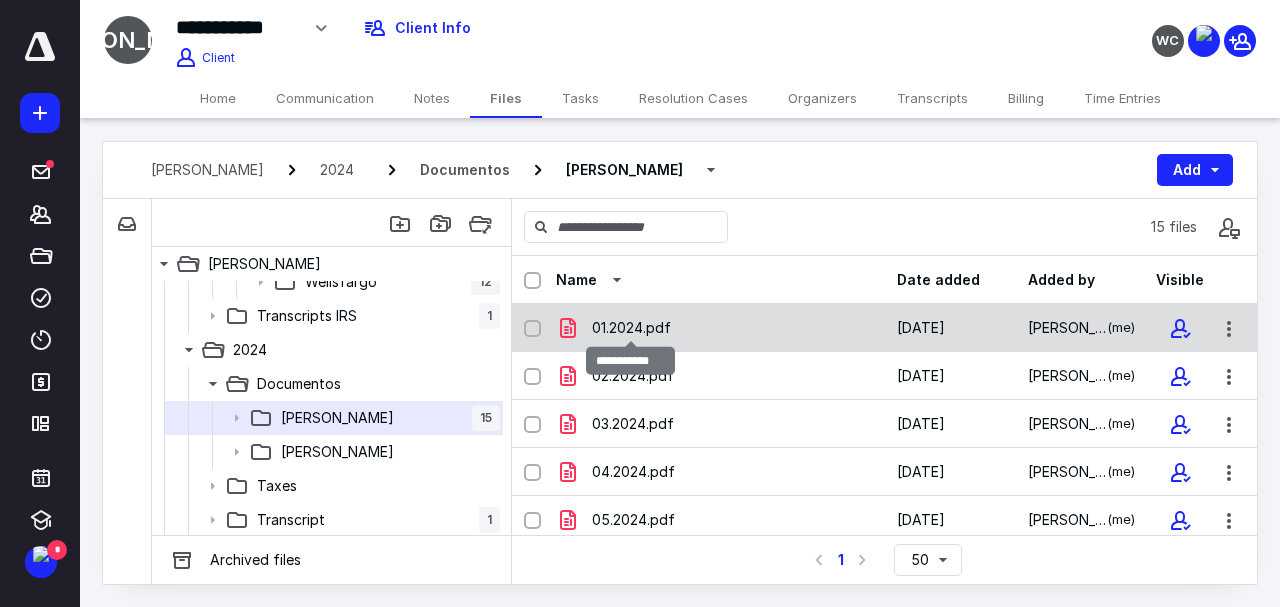 click on "01.2024.pdf" at bounding box center (631, 328) 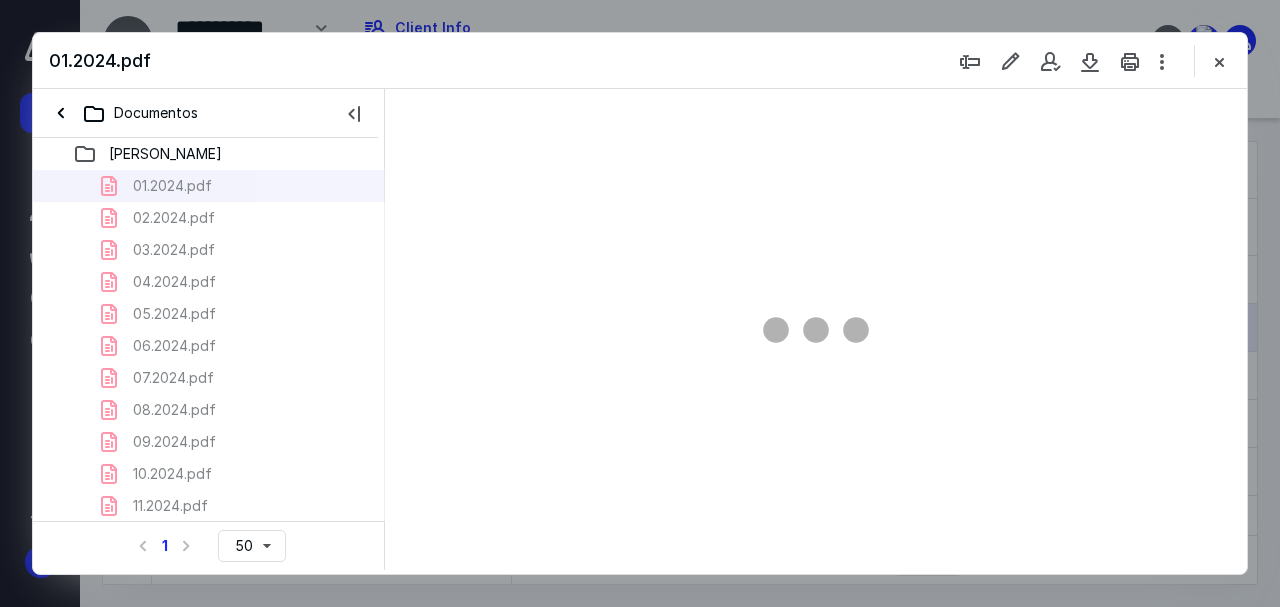 scroll, scrollTop: 0, scrollLeft: 0, axis: both 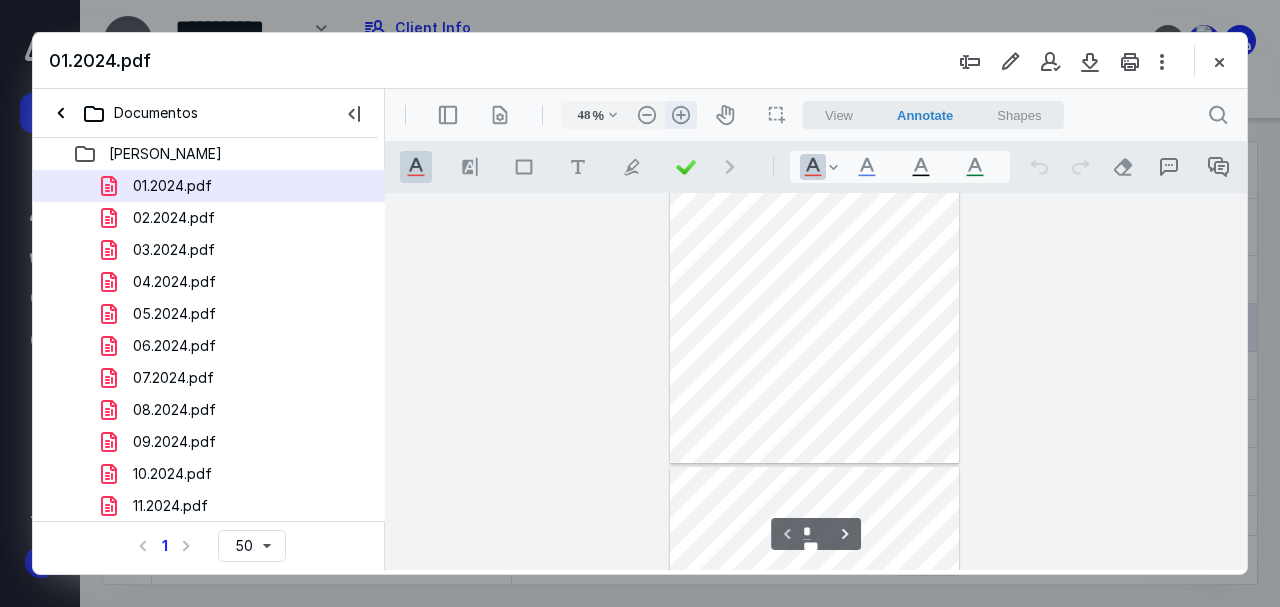 click on ".cls-1{fill:#abb0c4;} icon - header - zoom - in - line" at bounding box center [681, 115] 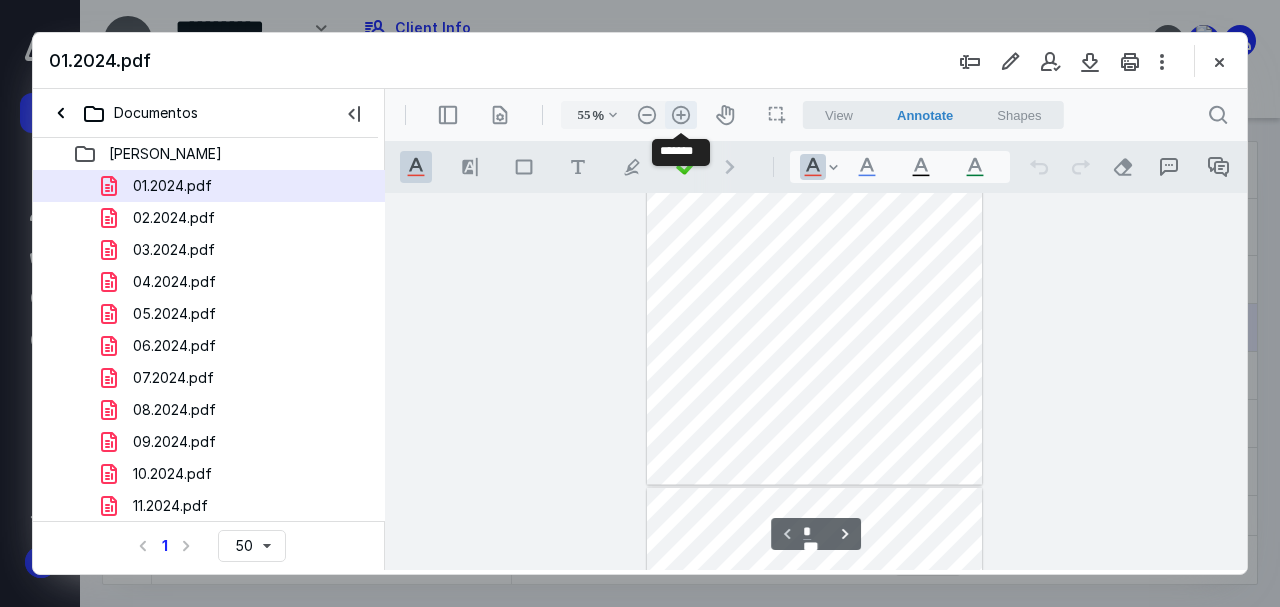 click on ".cls-1{fill:#abb0c4;} icon - header - zoom - in - line" at bounding box center [681, 115] 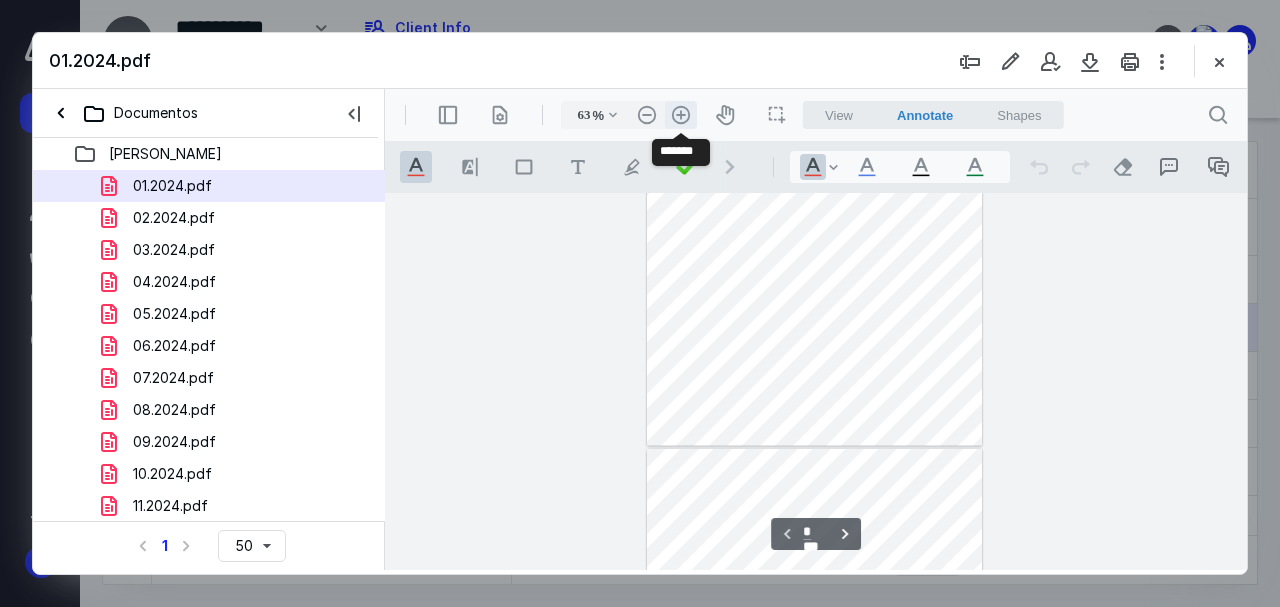 click on ".cls-1{fill:#abb0c4;} icon - header - zoom - in - line" at bounding box center [681, 115] 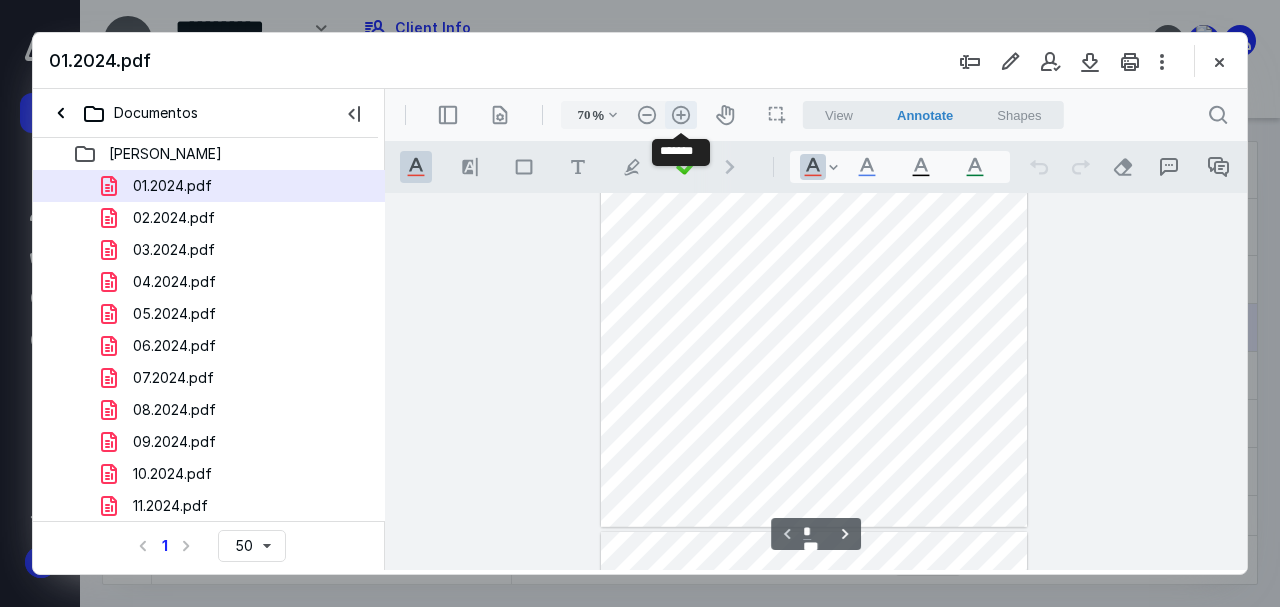 click on ".cls-1{fill:#abb0c4;} icon - header - zoom - in - line" at bounding box center [681, 115] 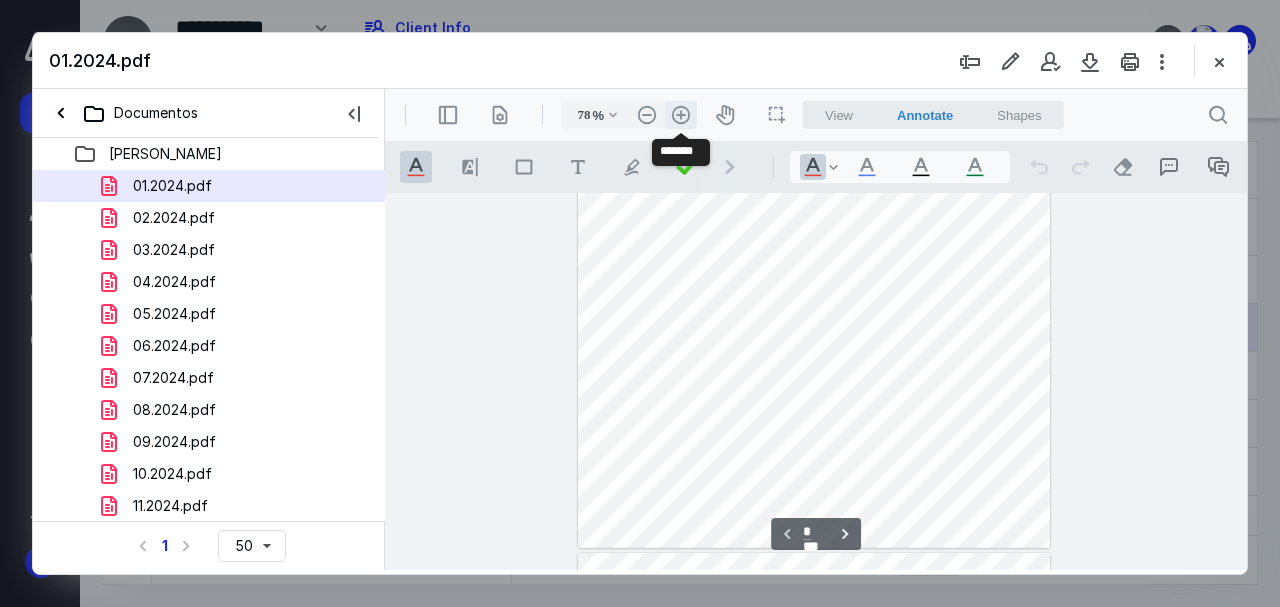 click on ".cls-1{fill:#abb0c4;} icon - header - zoom - in - line" at bounding box center [681, 115] 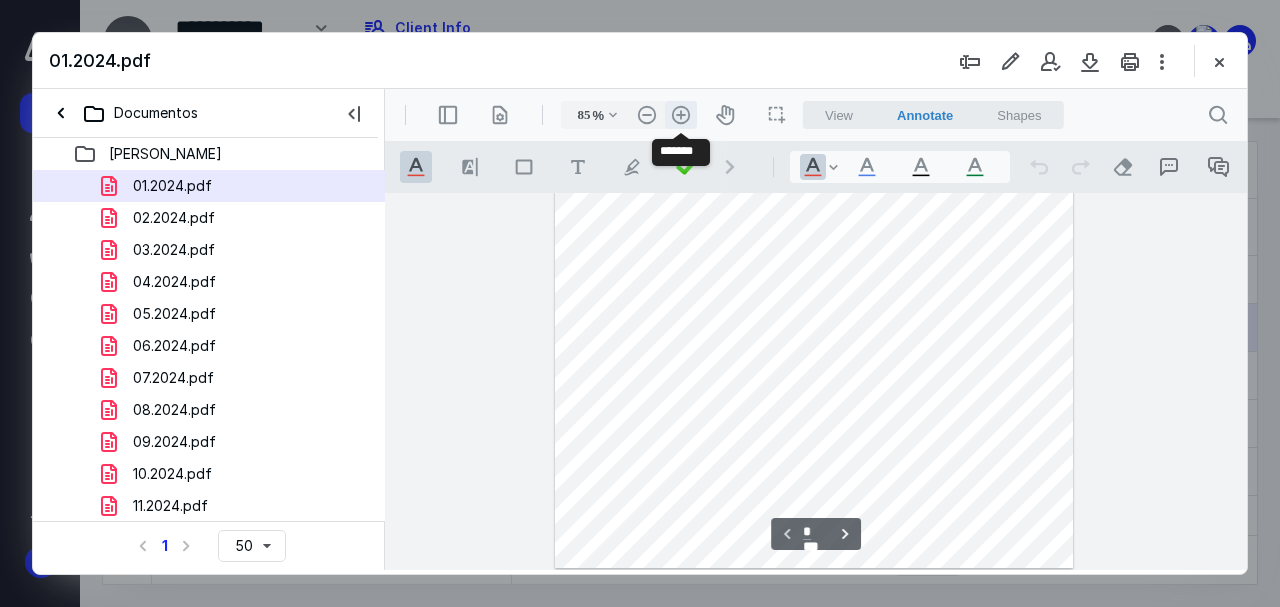 click on ".cls-1{fill:#abb0c4;} icon - header - zoom - in - line" at bounding box center [681, 115] 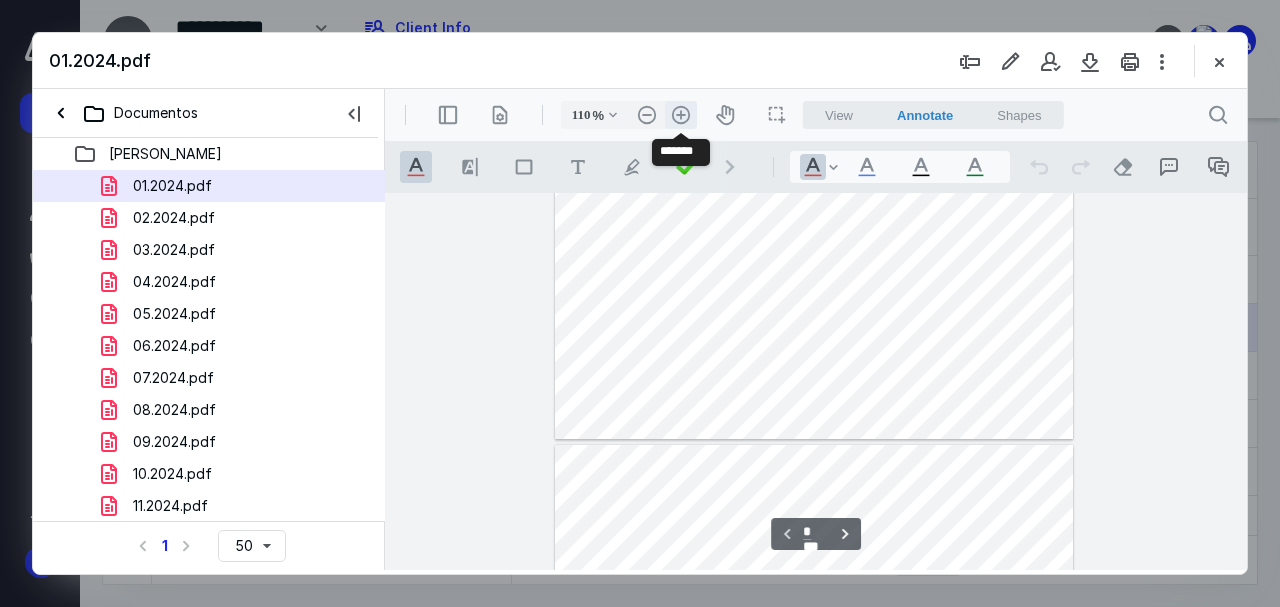 click on ".cls-1{fill:#abb0c4;} icon - header - zoom - in - line" at bounding box center [681, 115] 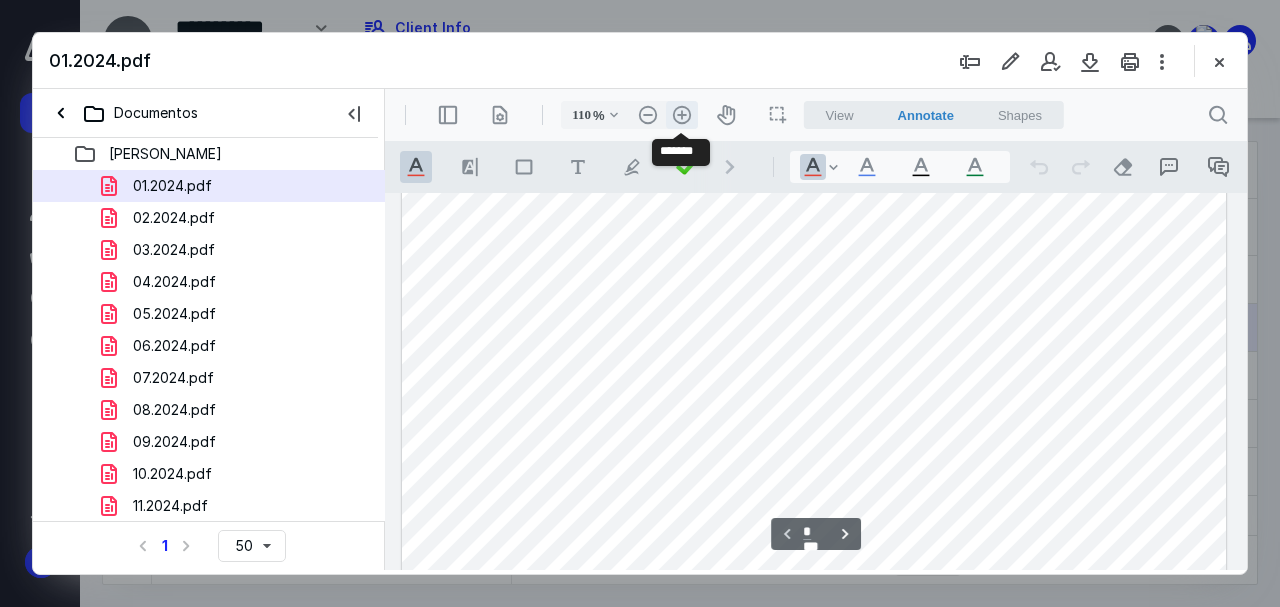 type on "135" 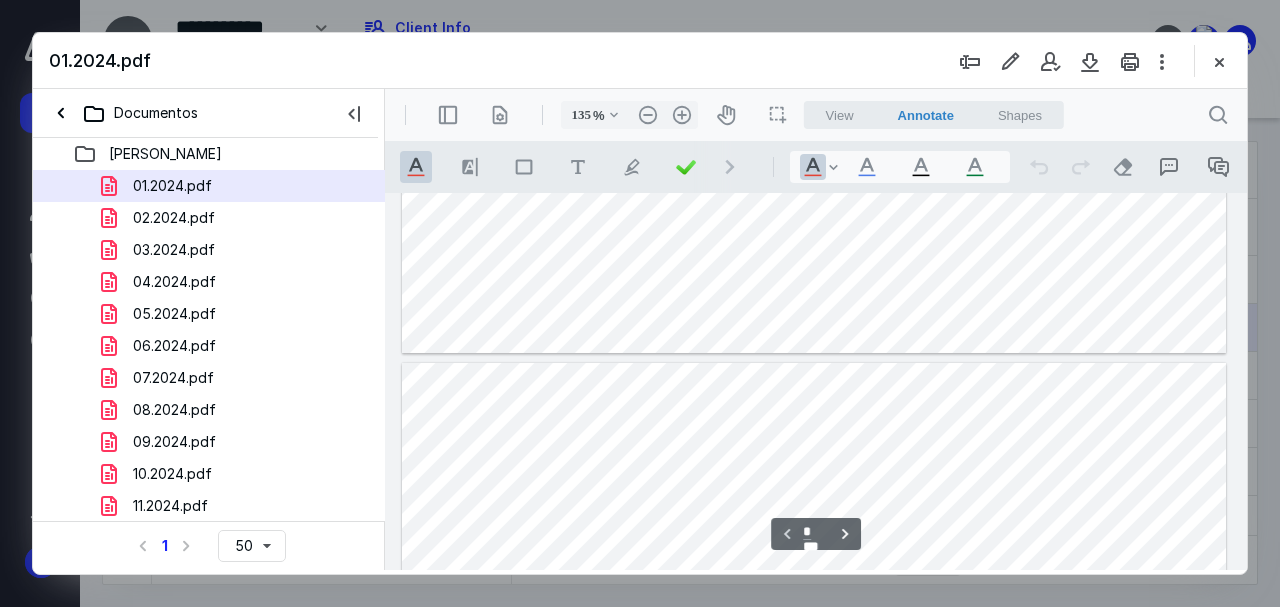 scroll, scrollTop: 556, scrollLeft: 0, axis: vertical 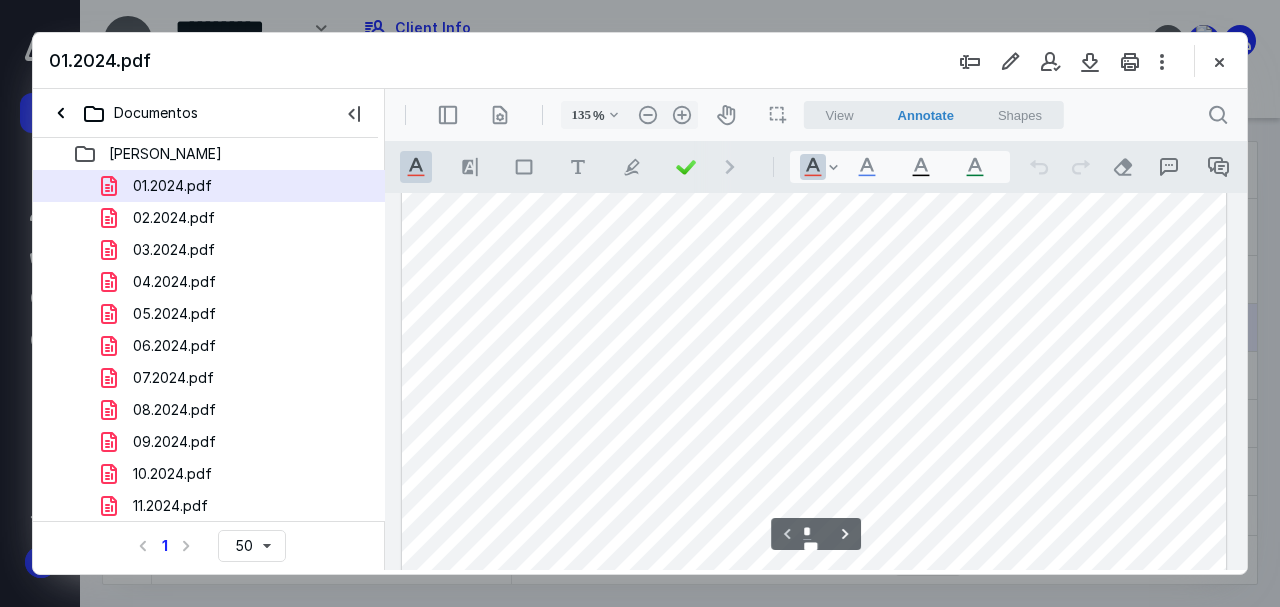 type on "*" 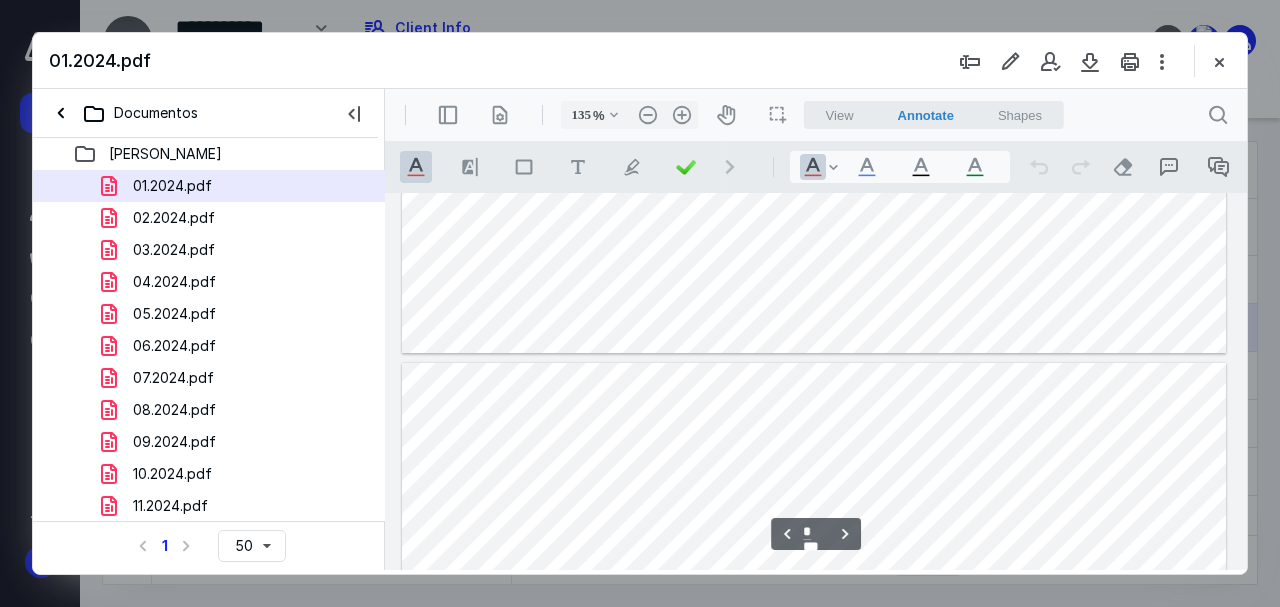 scroll, scrollTop: 1268, scrollLeft: 0, axis: vertical 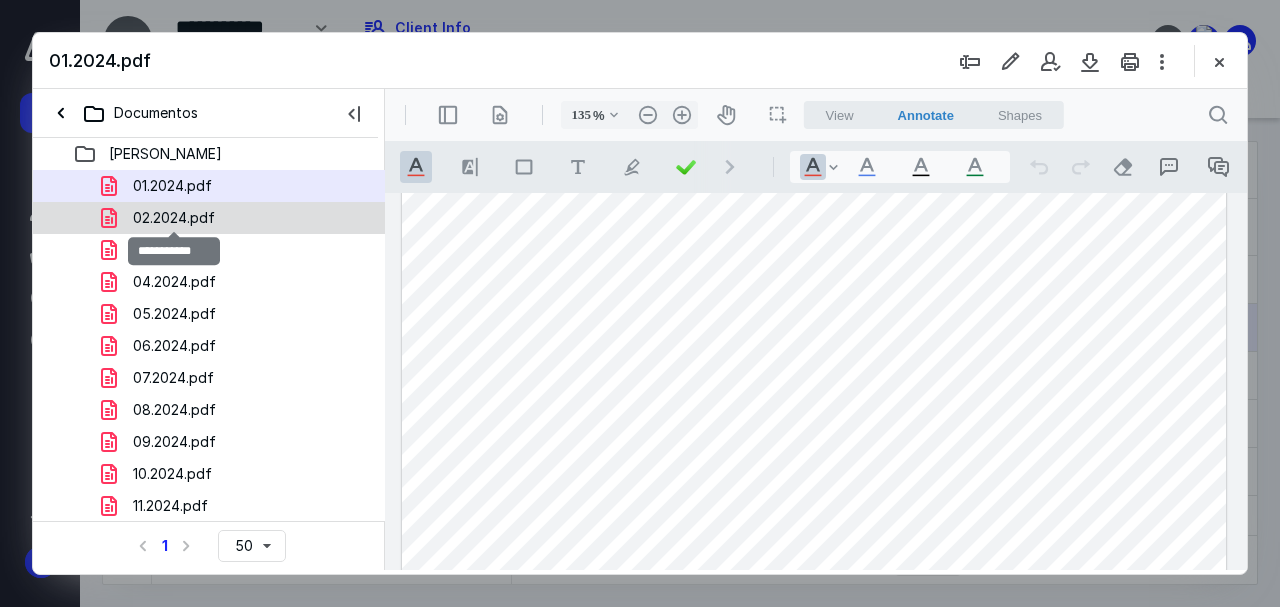 click on "02.2024.pdf" at bounding box center (174, 218) 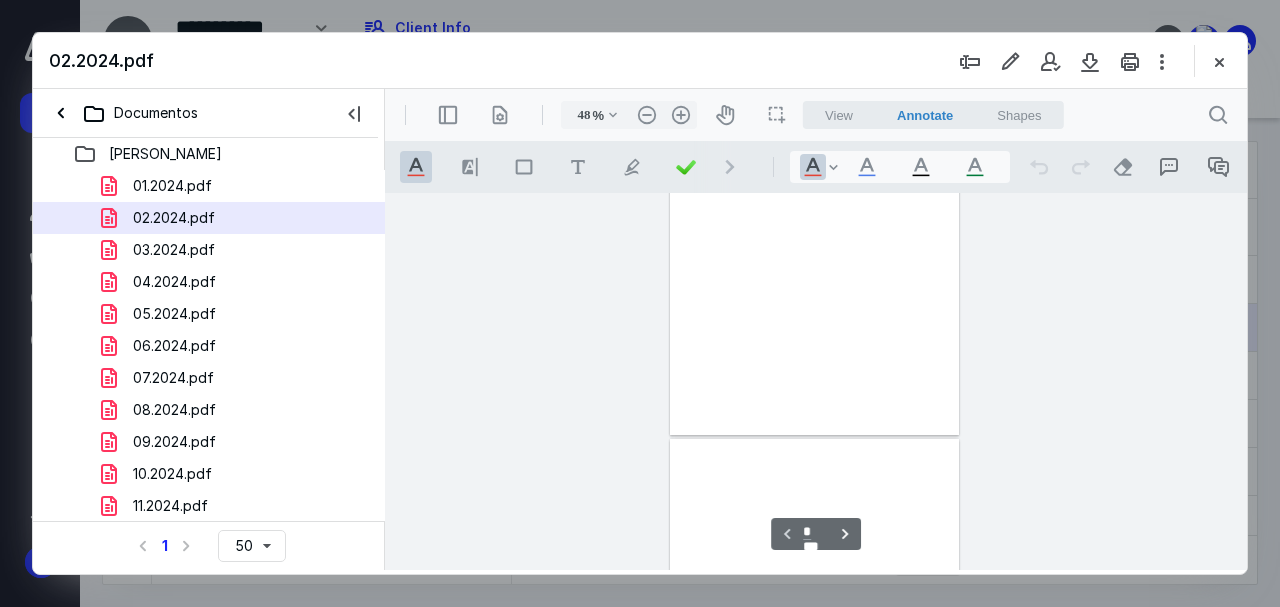 scroll, scrollTop: 106, scrollLeft: 0, axis: vertical 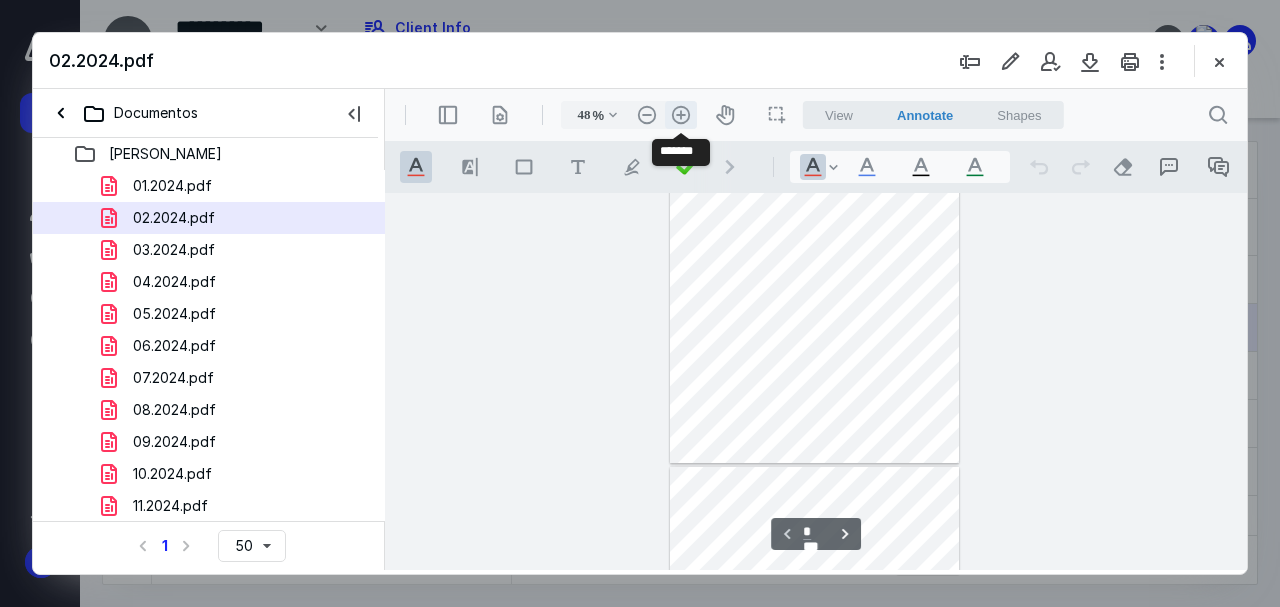 click on ".cls-1{fill:#abb0c4;} icon - header - zoom - in - line" at bounding box center [681, 115] 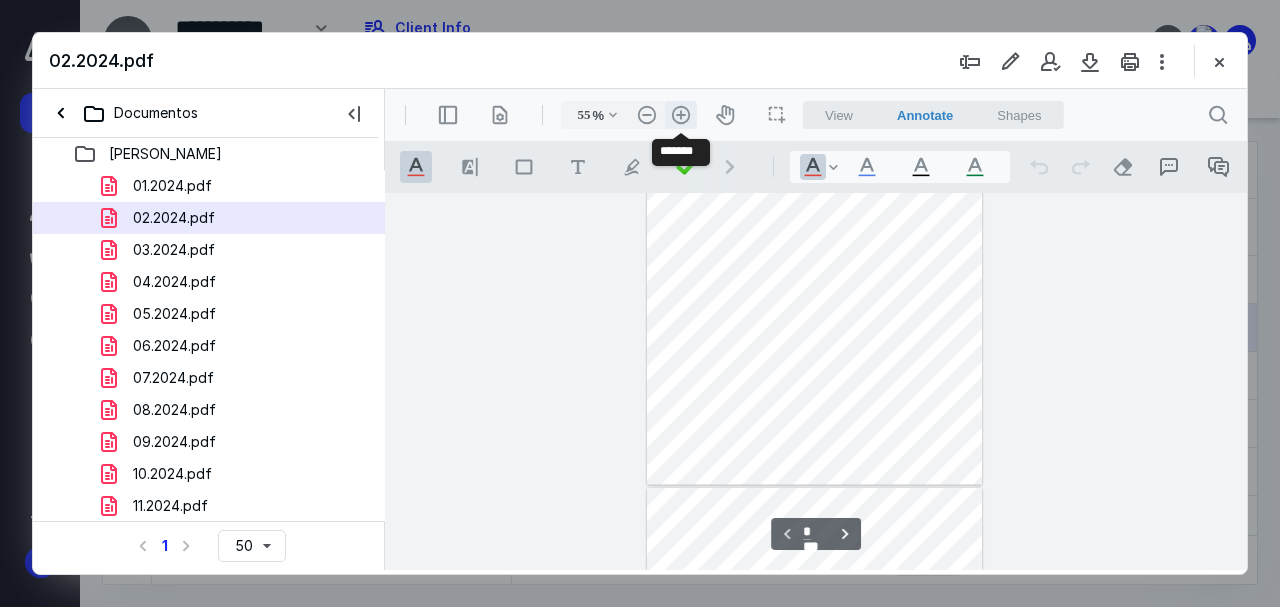 click on ".cls-1{fill:#abb0c4;} icon - header - zoom - in - line" at bounding box center (681, 115) 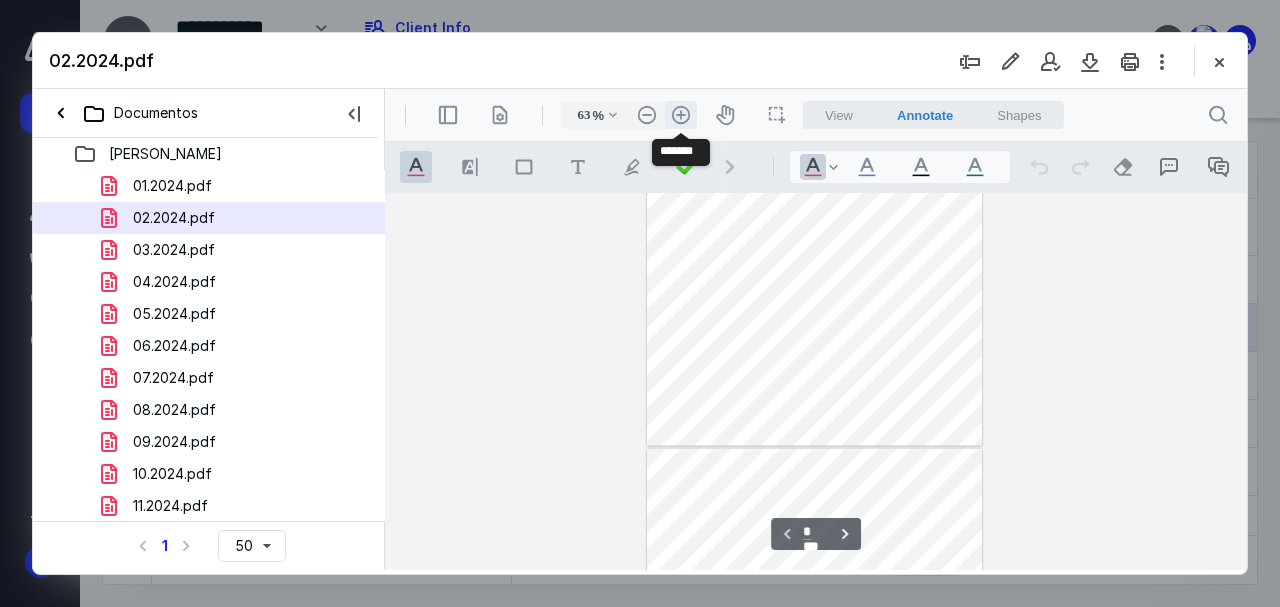 click on ".cls-1{fill:#abb0c4;} icon - header - zoom - in - line" at bounding box center (681, 115) 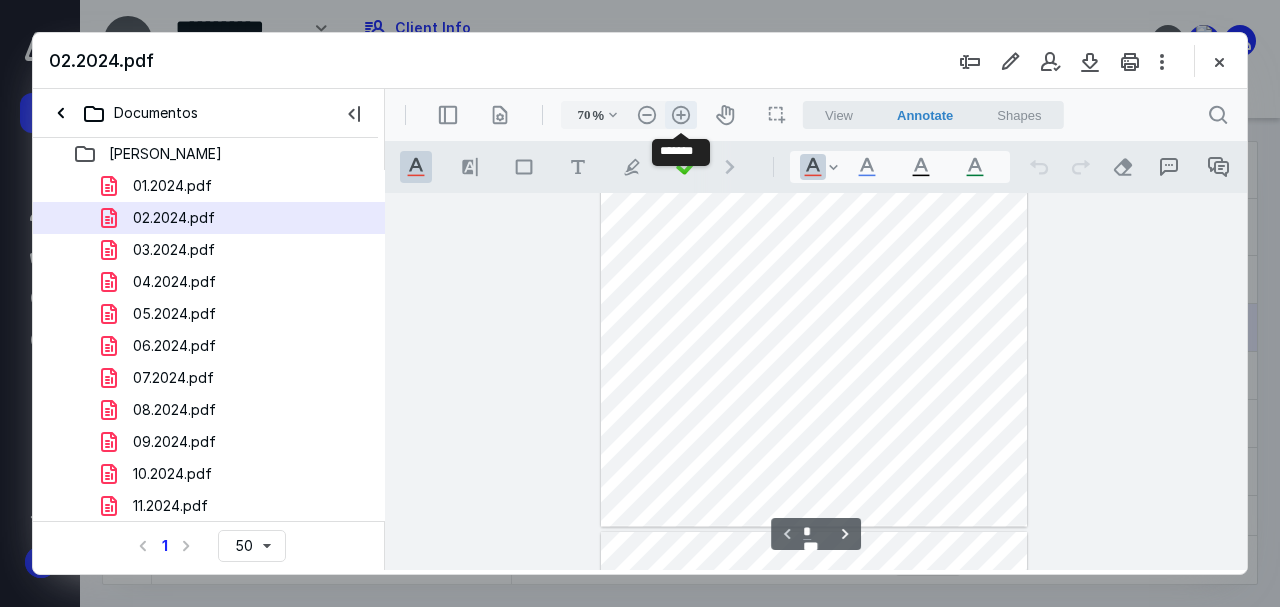 click on ".cls-1{fill:#abb0c4;} icon - header - zoom - in - line" at bounding box center (681, 115) 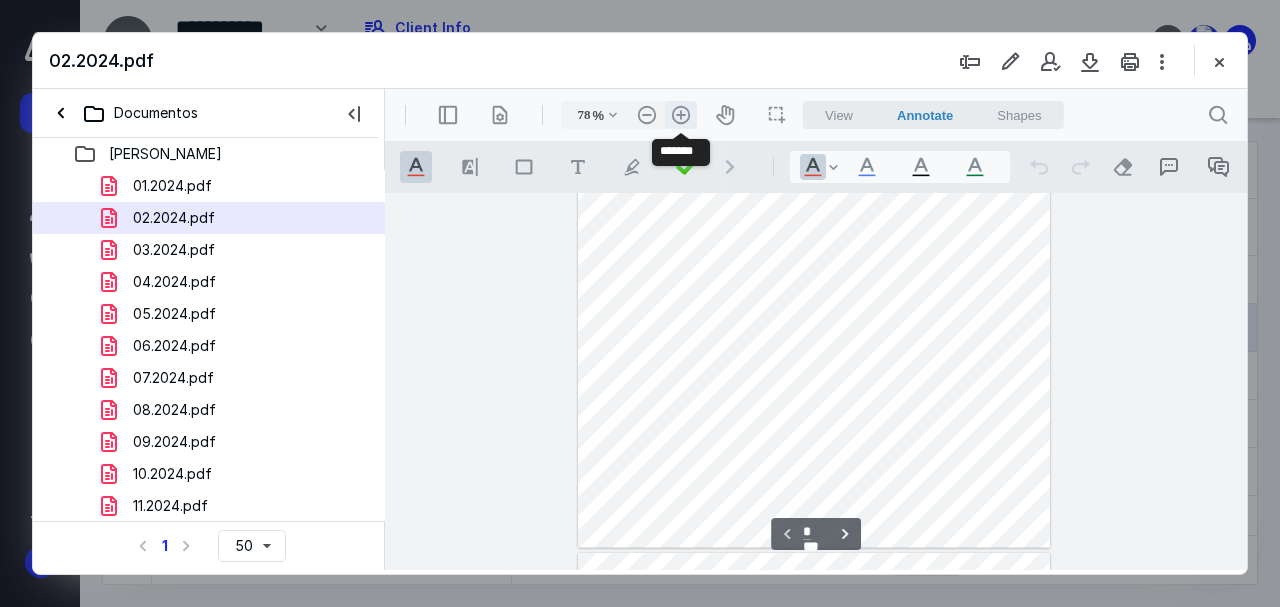 click on ".cls-1{fill:#abb0c4;} icon - header - zoom - in - line" at bounding box center (681, 115) 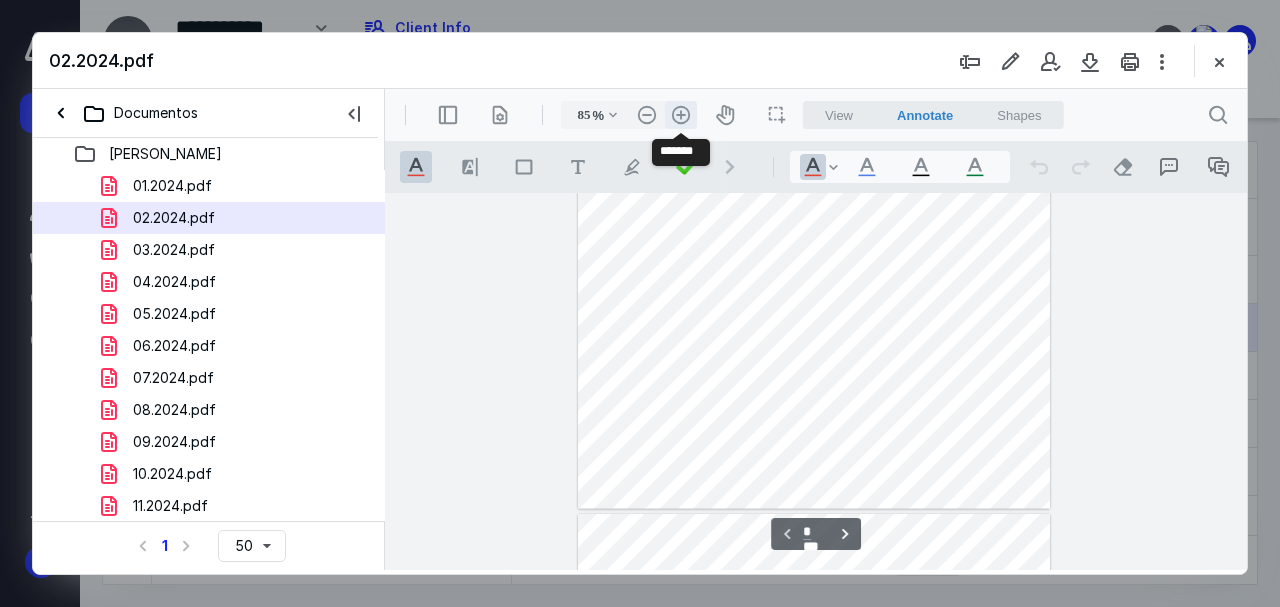 click on ".cls-1{fill:#abb0c4;} icon - header - zoom - in - line" at bounding box center [681, 115] 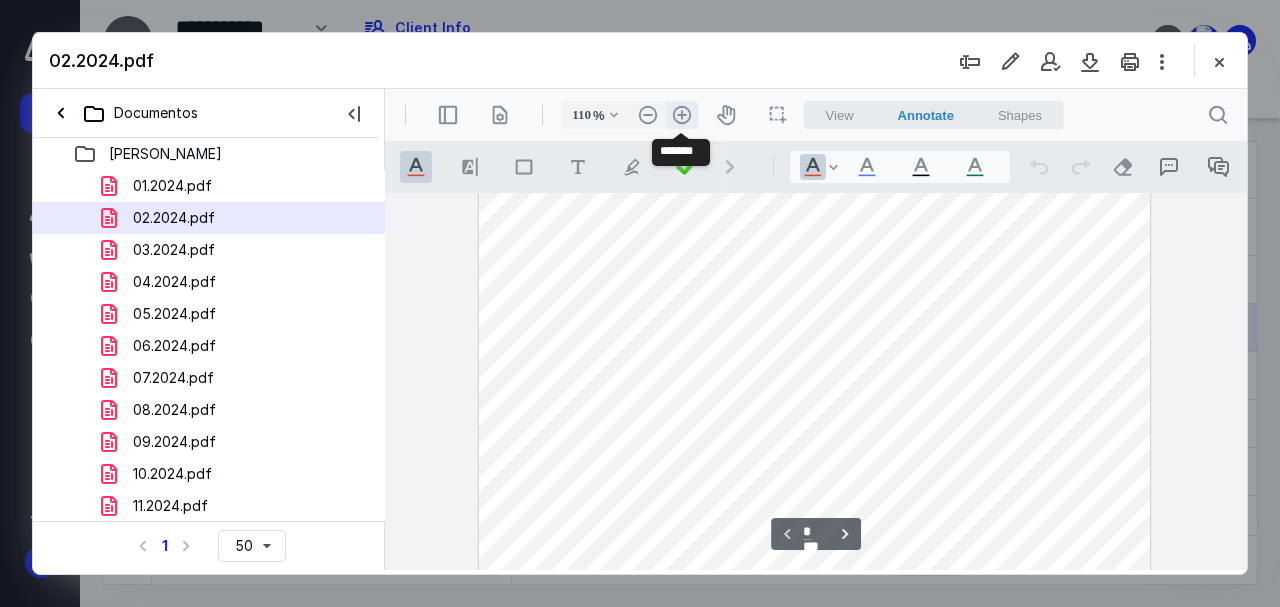 scroll, scrollTop: 556, scrollLeft: 0, axis: vertical 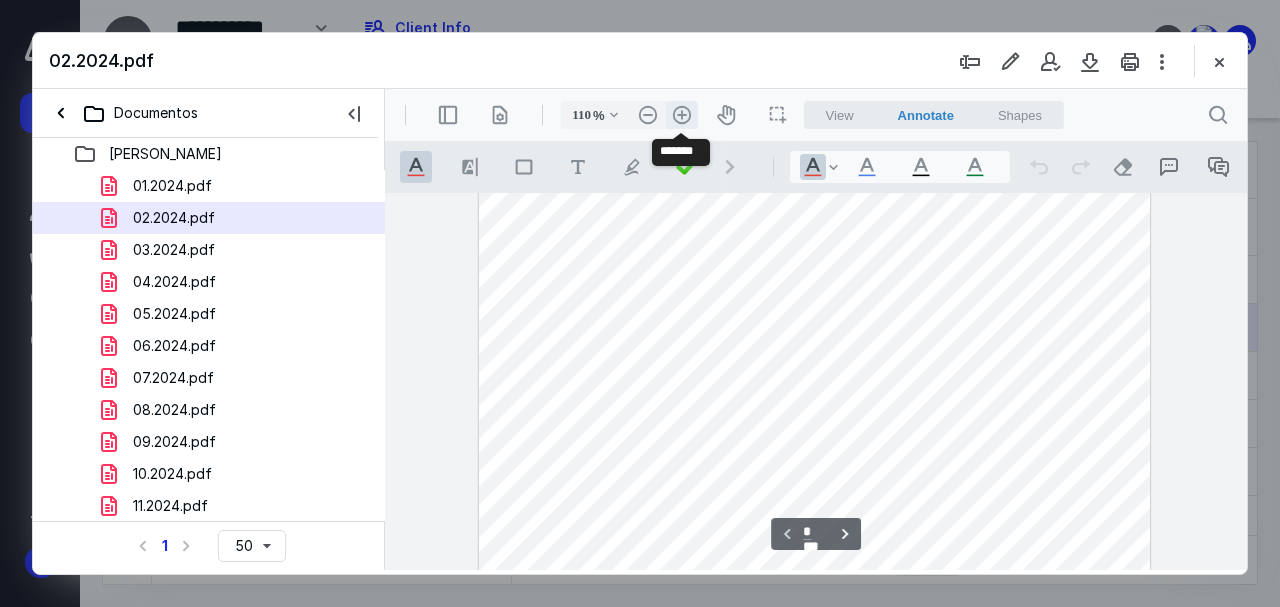 click on ".cls-1{fill:#abb0c4;} icon - header - zoom - in - line" at bounding box center [682, 115] 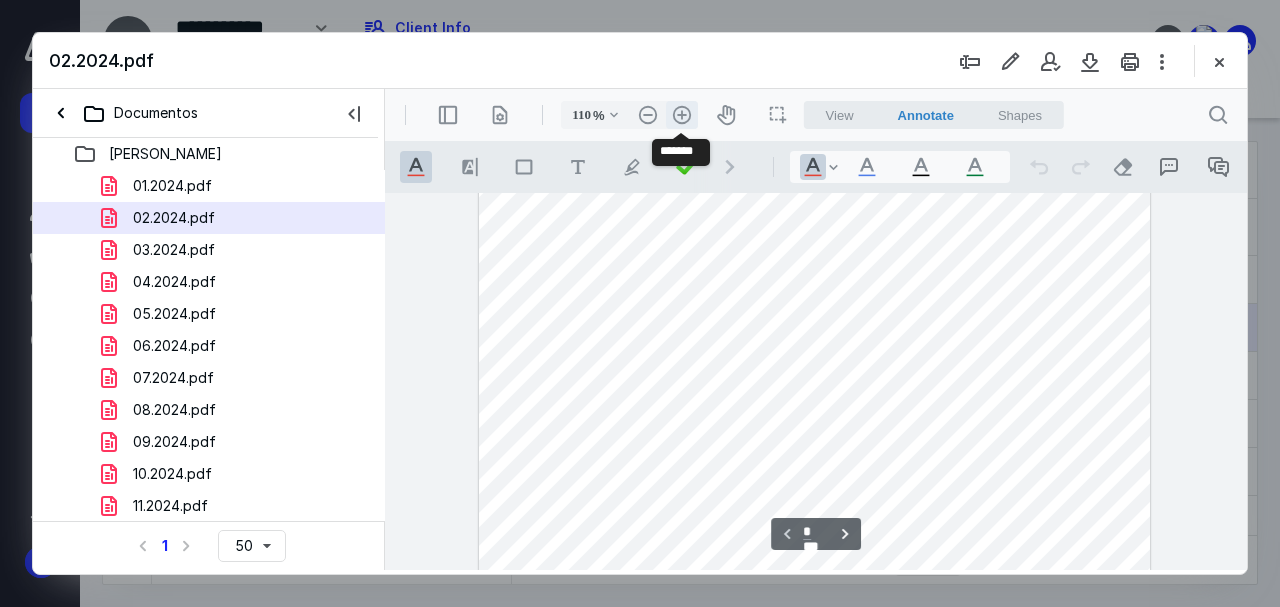 type on "135" 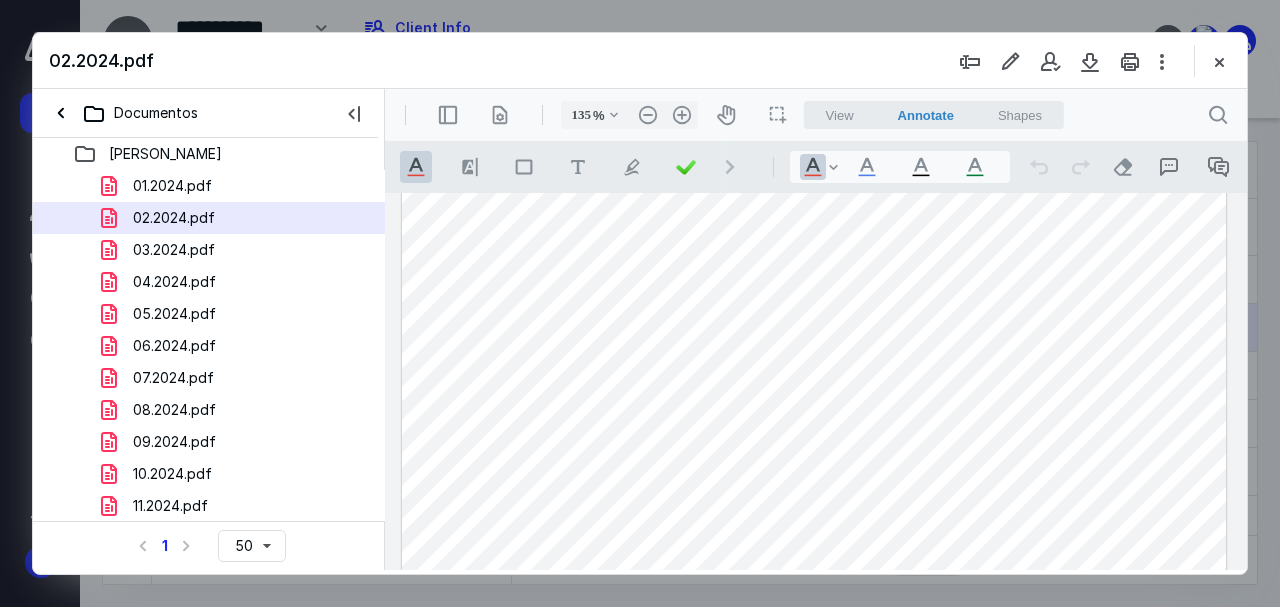 type on "*" 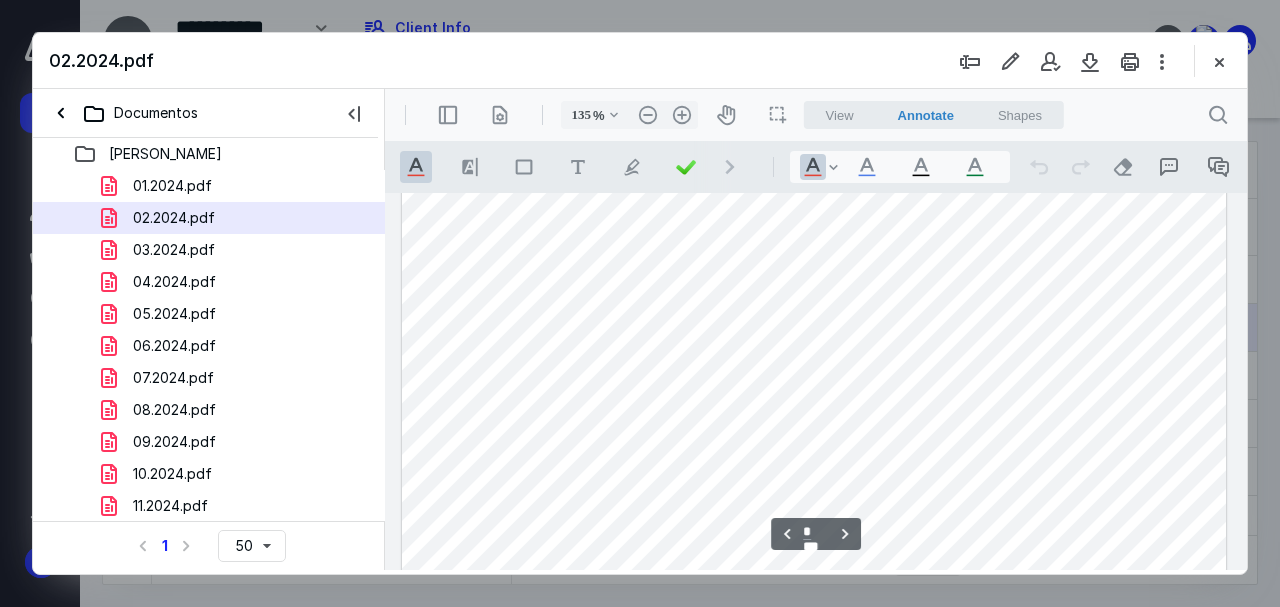 scroll, scrollTop: 1623, scrollLeft: 0, axis: vertical 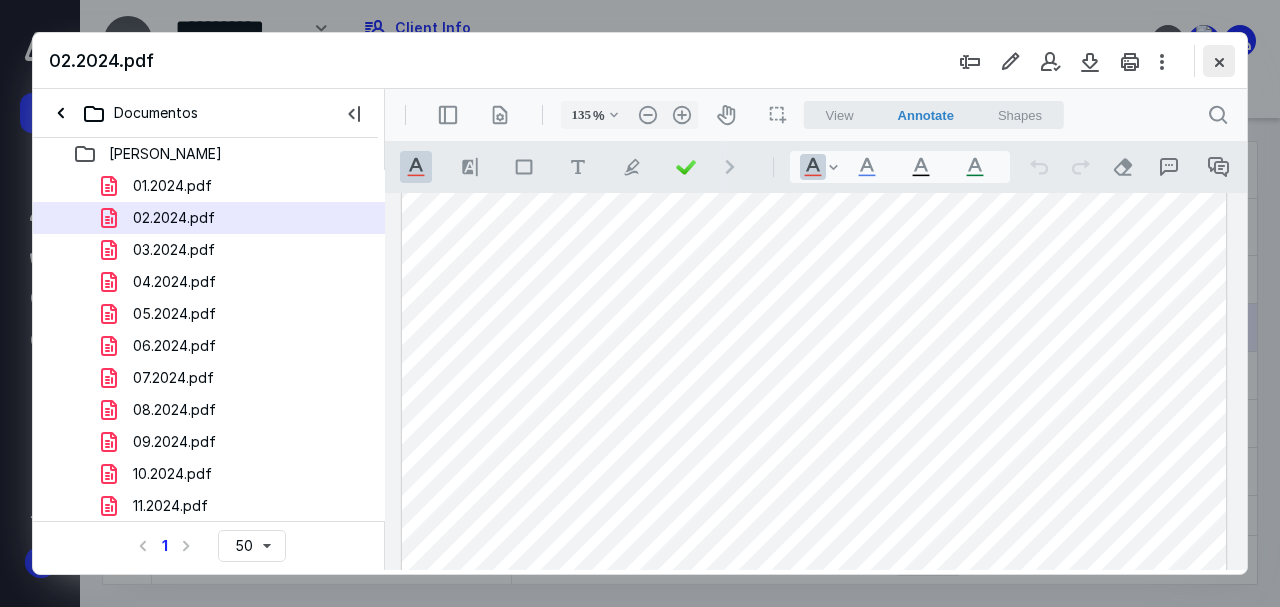 click at bounding box center (1219, 61) 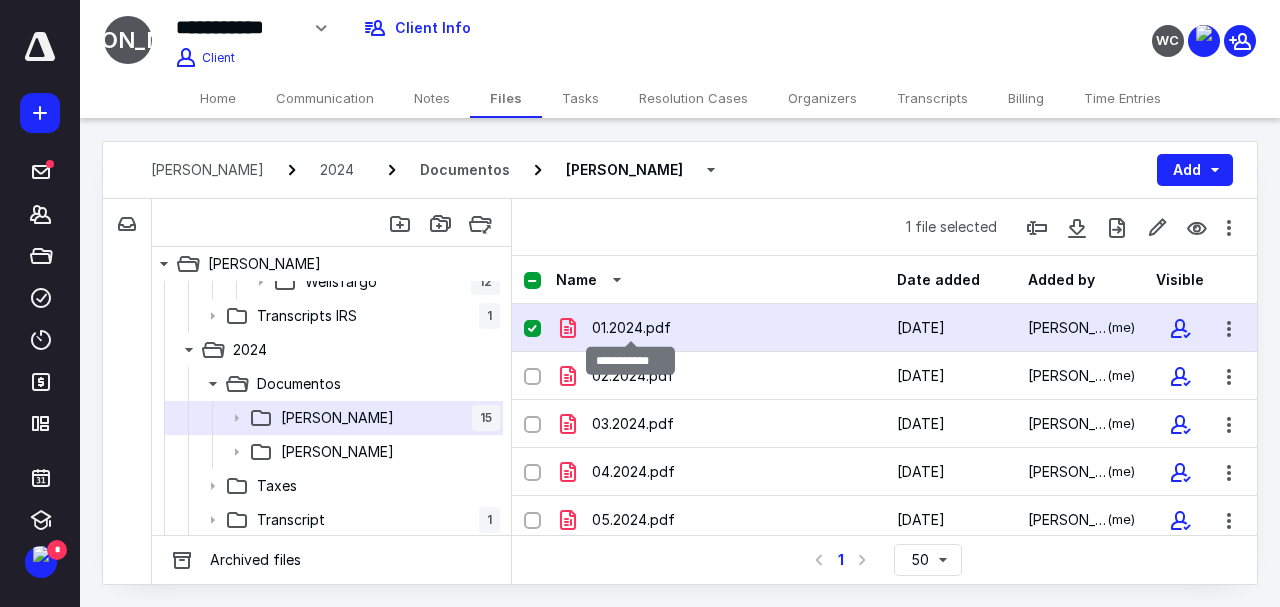 click on "01.2024.pdf" at bounding box center (631, 328) 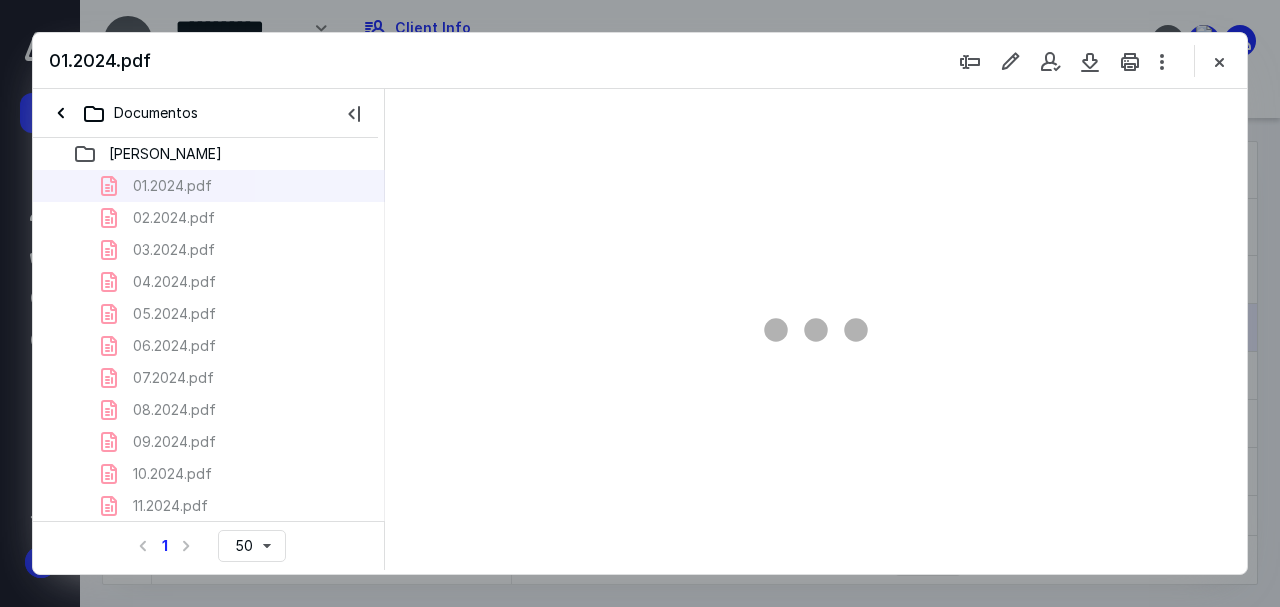 scroll, scrollTop: 0, scrollLeft: 0, axis: both 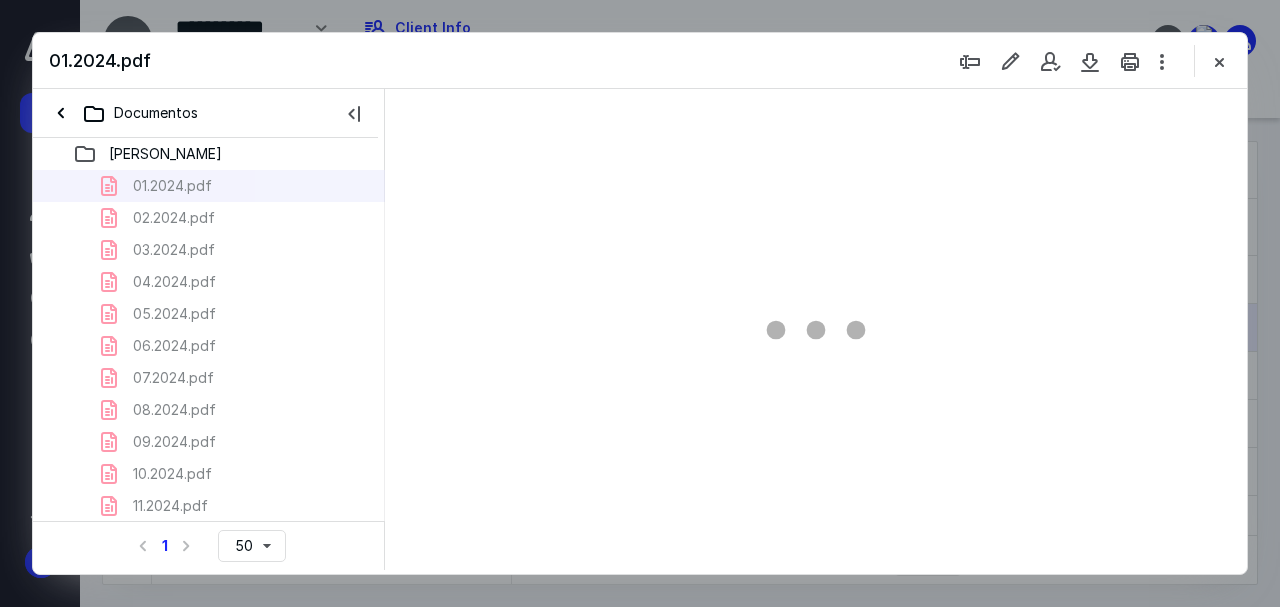 click on "01.2024.pdf 02.2024.pdf 03.2024.pdf 04.2024.pdf 05.2024.pdf 06.2024.pdf 07.2024.pdf 08.2024.pdf 09.2024.pdf 10.2024.pdf 11.2024.pdf 12.2024.pdf 1098 Mortgage Interest Statement.pdf 1099-NEC La Ciudad.pdf 1099-NEC Mi Pueblo.pdf" at bounding box center [209, 410] 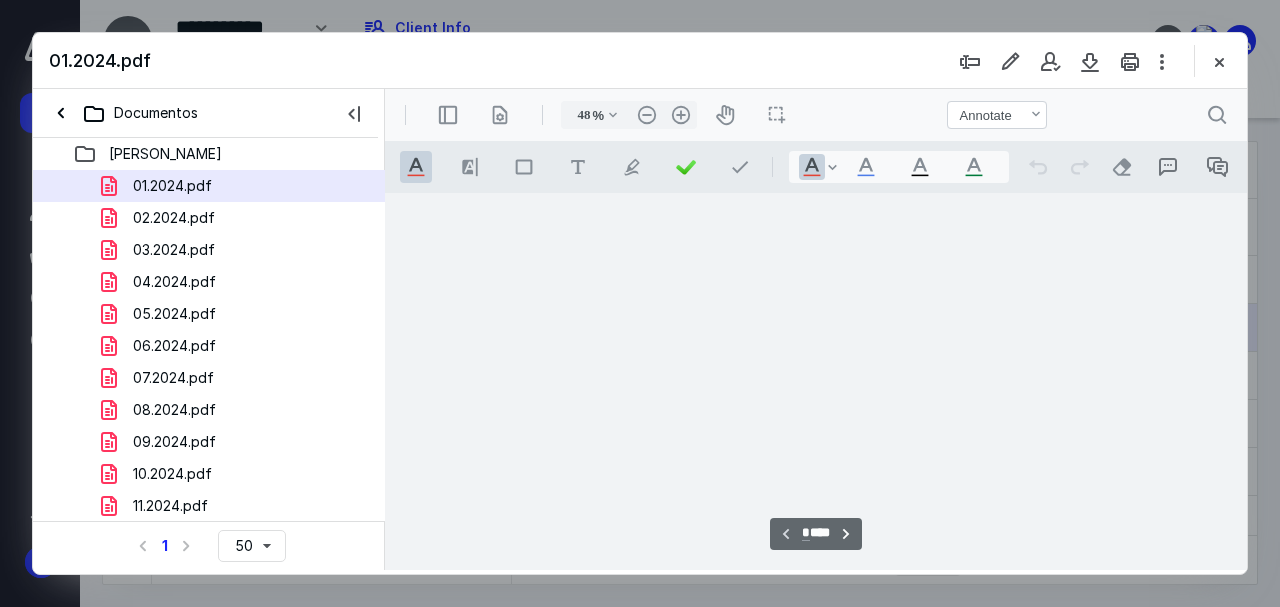 click on "01.2024.pdf 02.2024.pdf 03.2024.pdf 04.2024.pdf 05.2024.pdf 06.2024.pdf 07.2024.pdf 08.2024.pdf 09.2024.pdf 10.2024.pdf 11.2024.pdf 12.2024.pdf 1098 Mortgage Interest Statement.pdf 1099-NEC La Ciudad.pdf 1099-NEC Mi Pueblo.pdf" at bounding box center (209, 410) 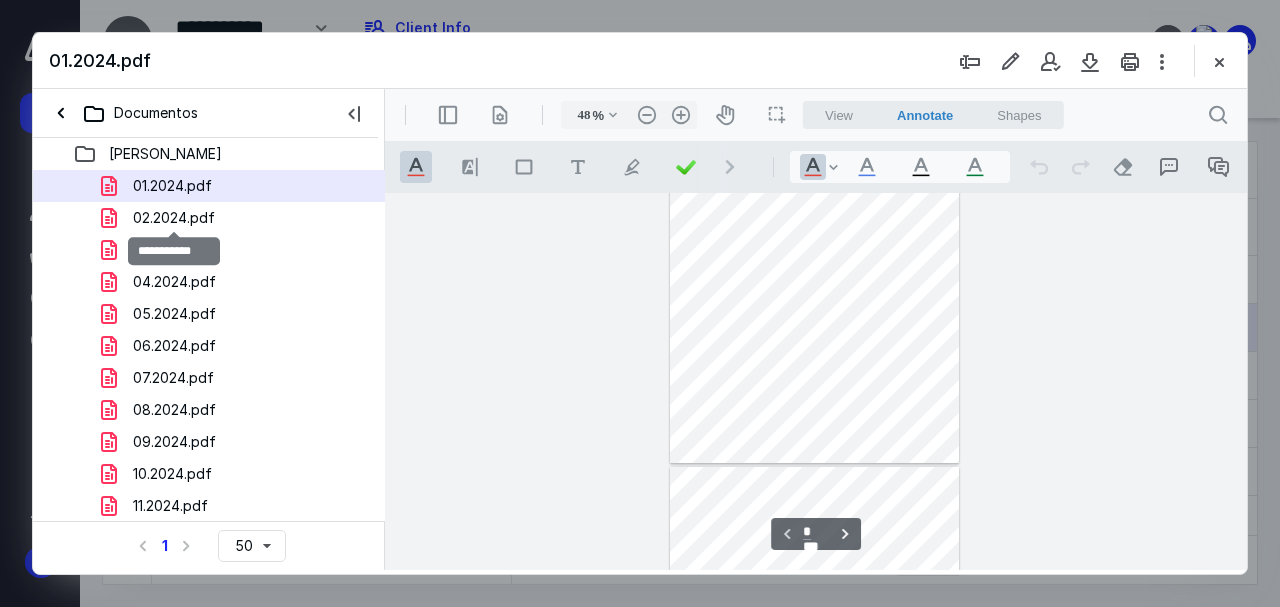 click on "02.2024.pdf" at bounding box center [174, 218] 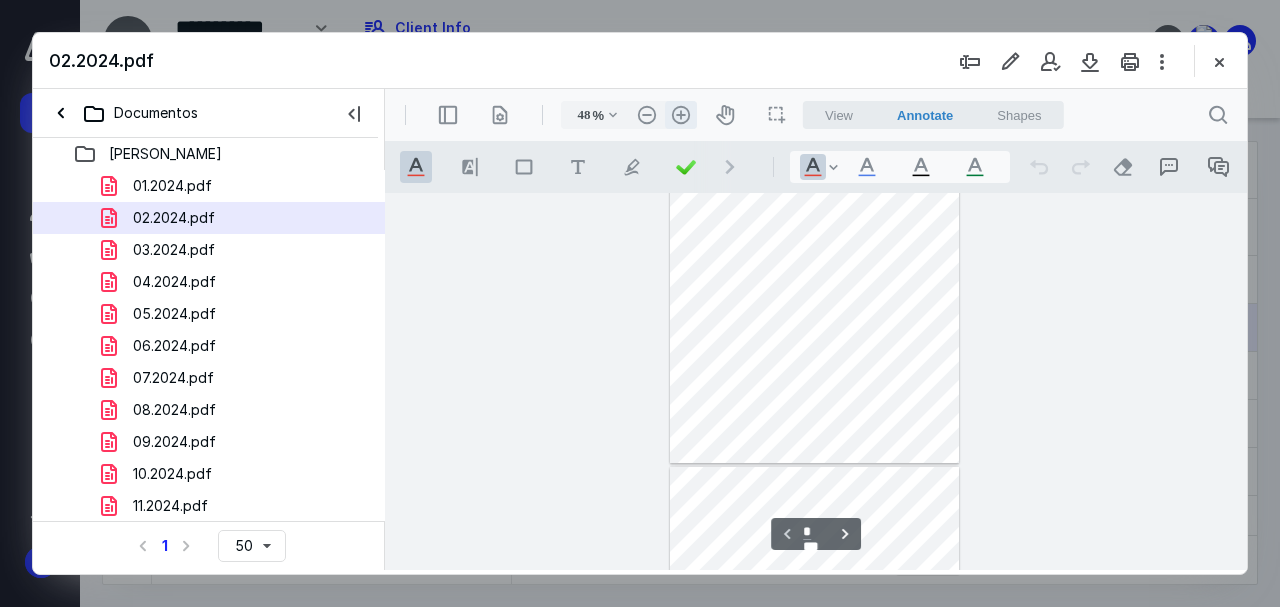 click on ".cls-1{fill:#abb0c4;} icon - header - zoom - in - line" at bounding box center [681, 115] 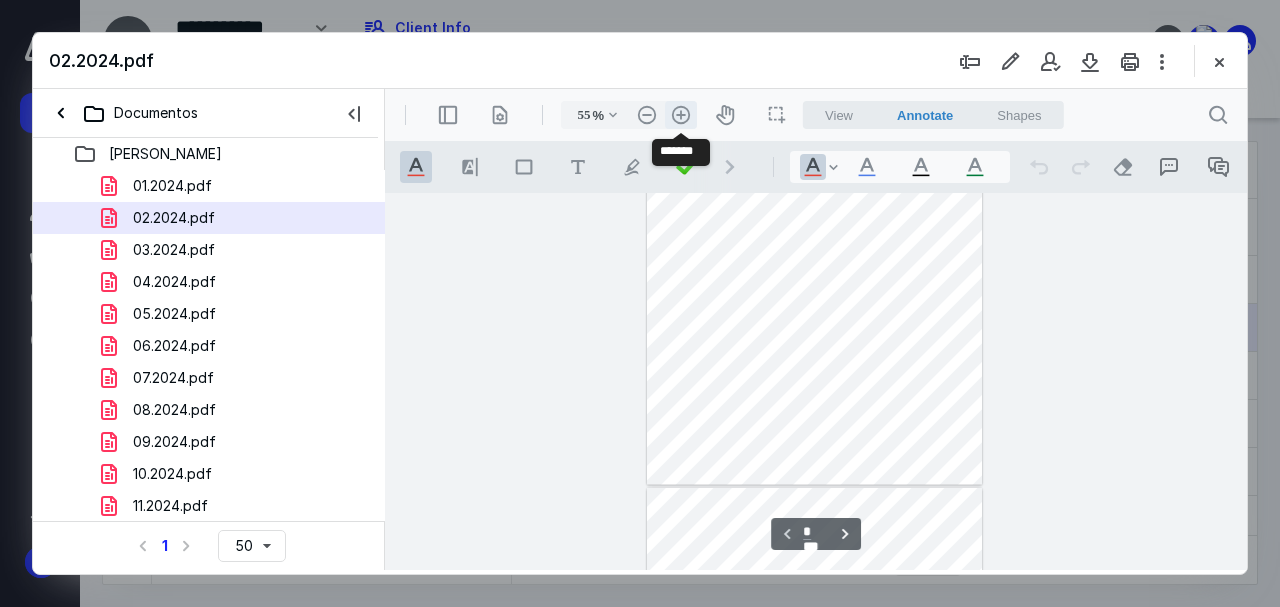 click on ".cls-1{fill:#abb0c4;} icon - header - zoom - in - line" at bounding box center (681, 115) 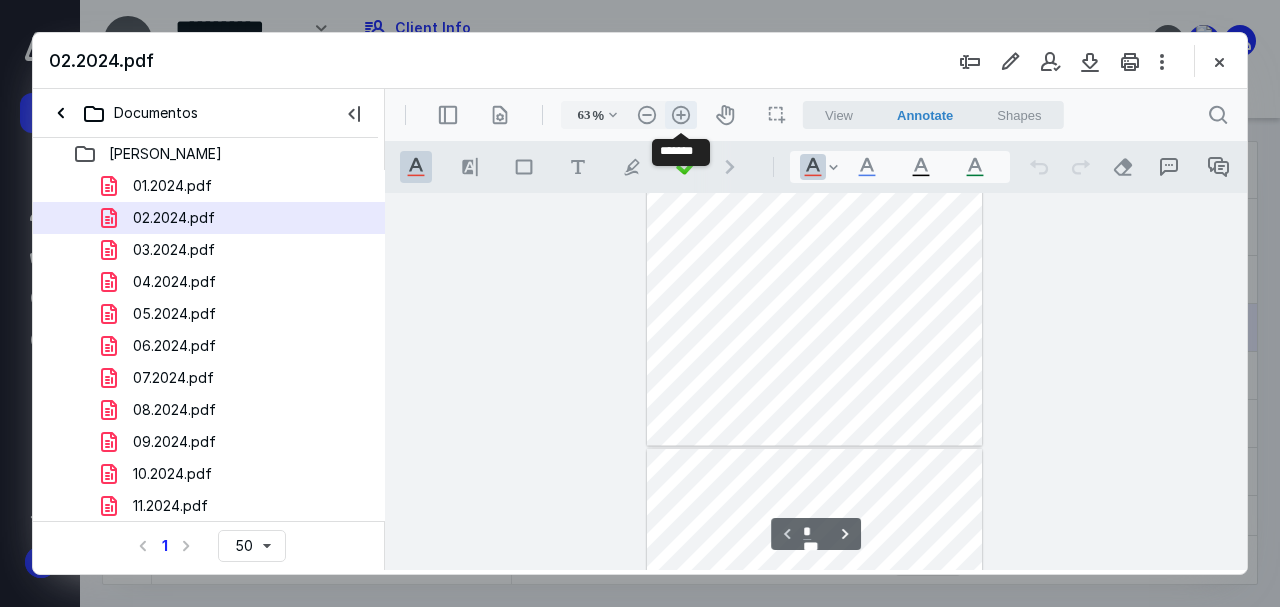 click on ".cls-1{fill:#abb0c4;} icon - header - zoom - in - line" at bounding box center [681, 115] 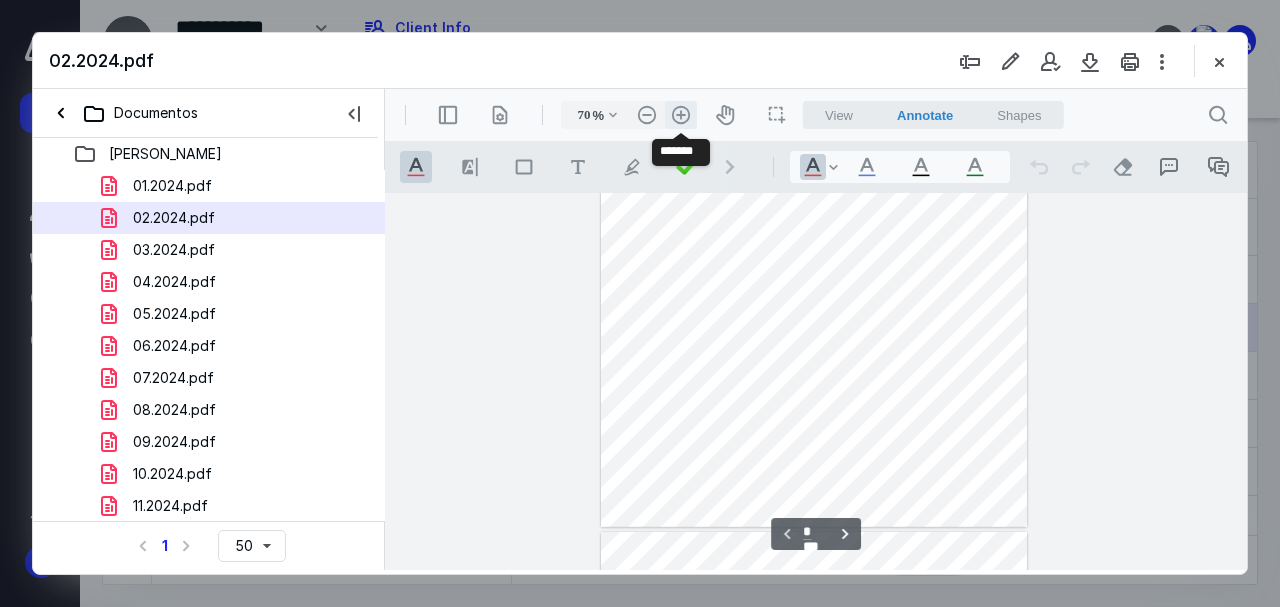 click on ".cls-1{fill:#abb0c4;} icon - header - zoom - in - line" at bounding box center (681, 115) 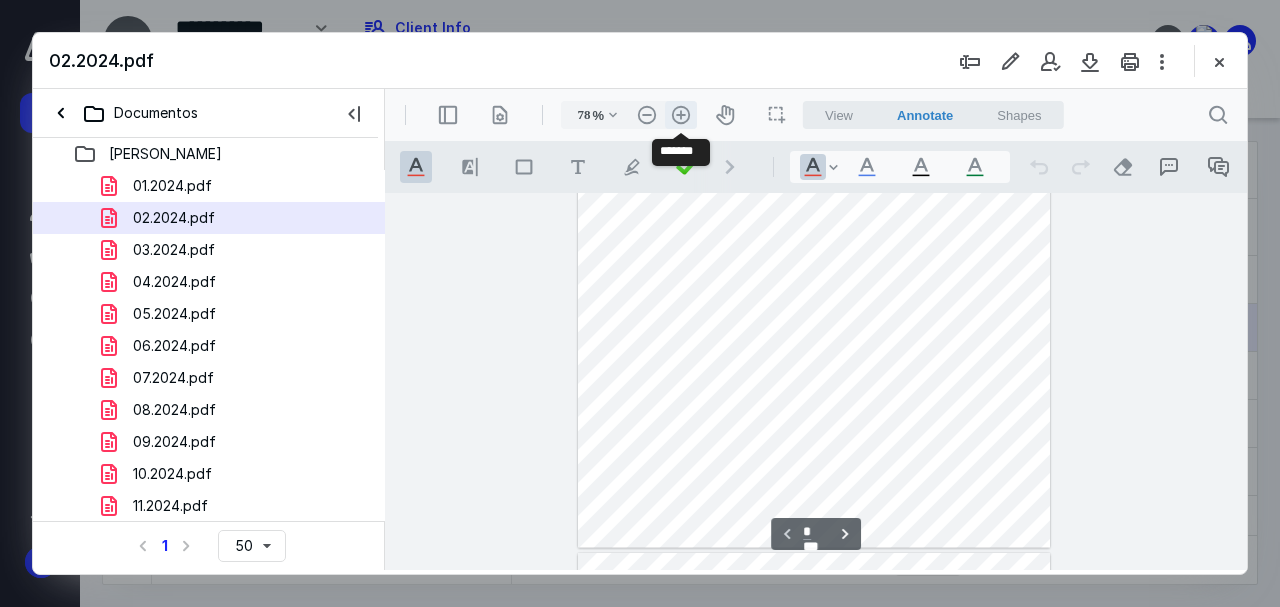 click on ".cls-1{fill:#abb0c4;} icon - header - zoom - in - line" at bounding box center (681, 115) 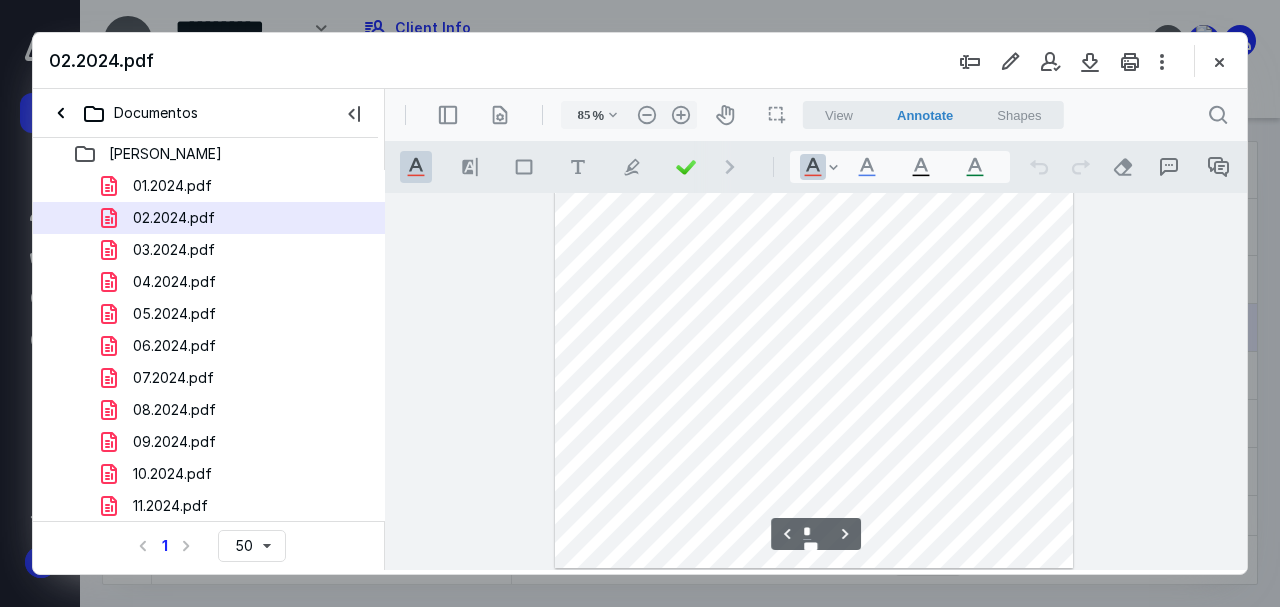 type on "*" 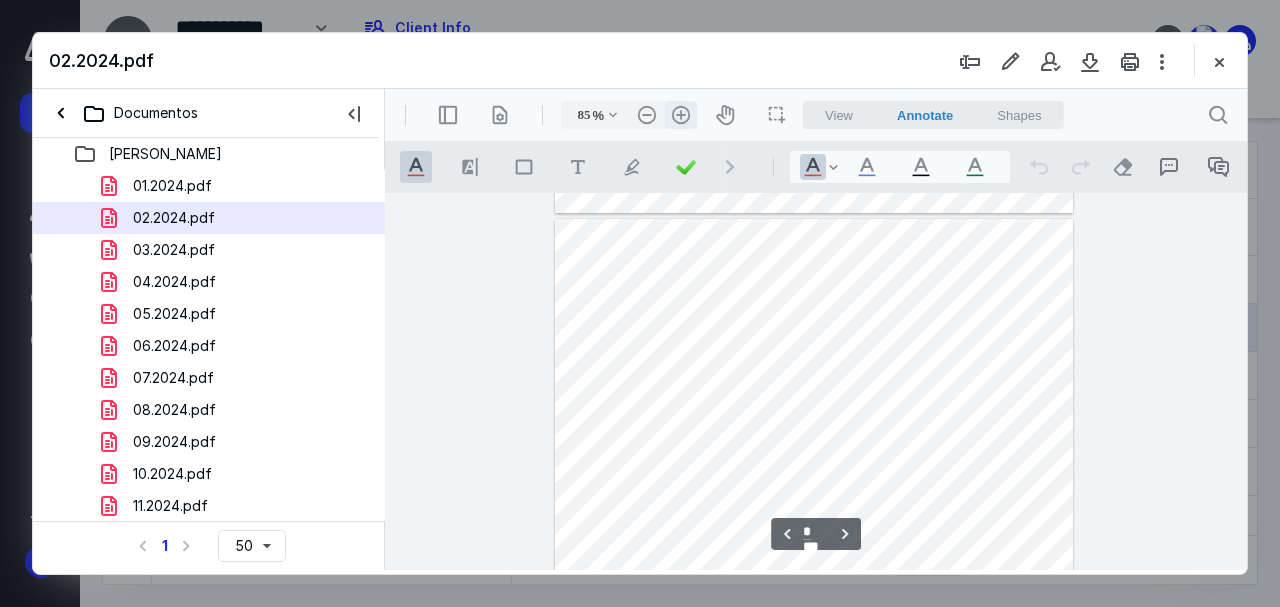 click on ".cls-1{fill:#abb0c4;} icon - header - zoom - in - line" at bounding box center (681, 115) 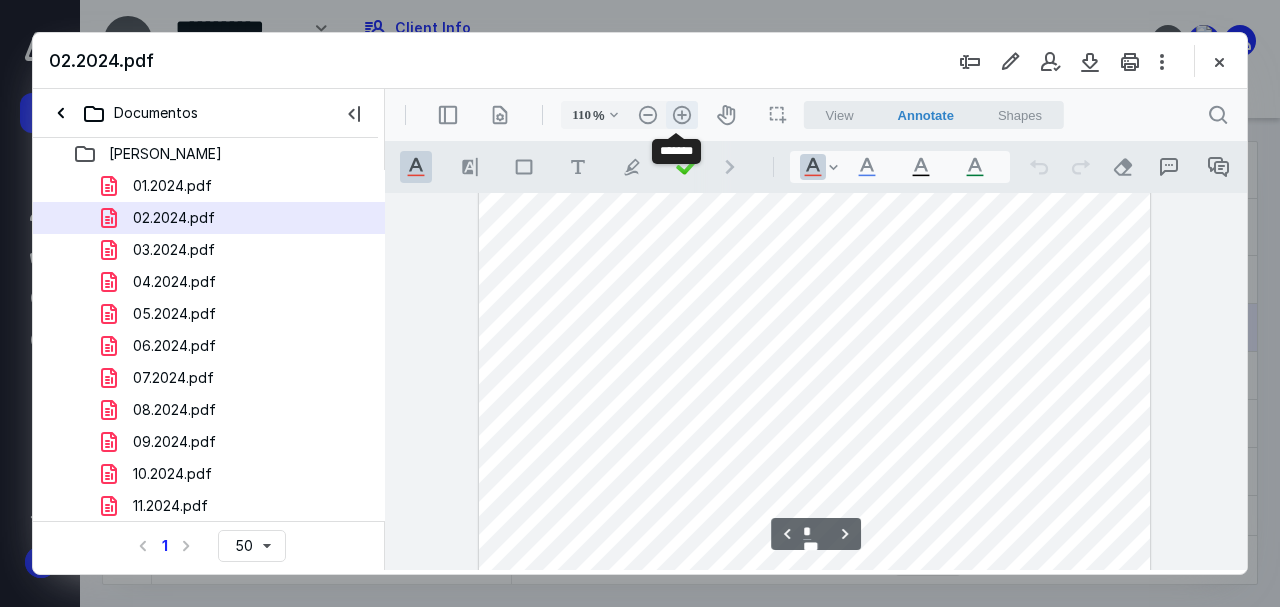 click on ".cls-1{fill:#abb0c4;} icon - header - zoom - in - line" at bounding box center (682, 115) 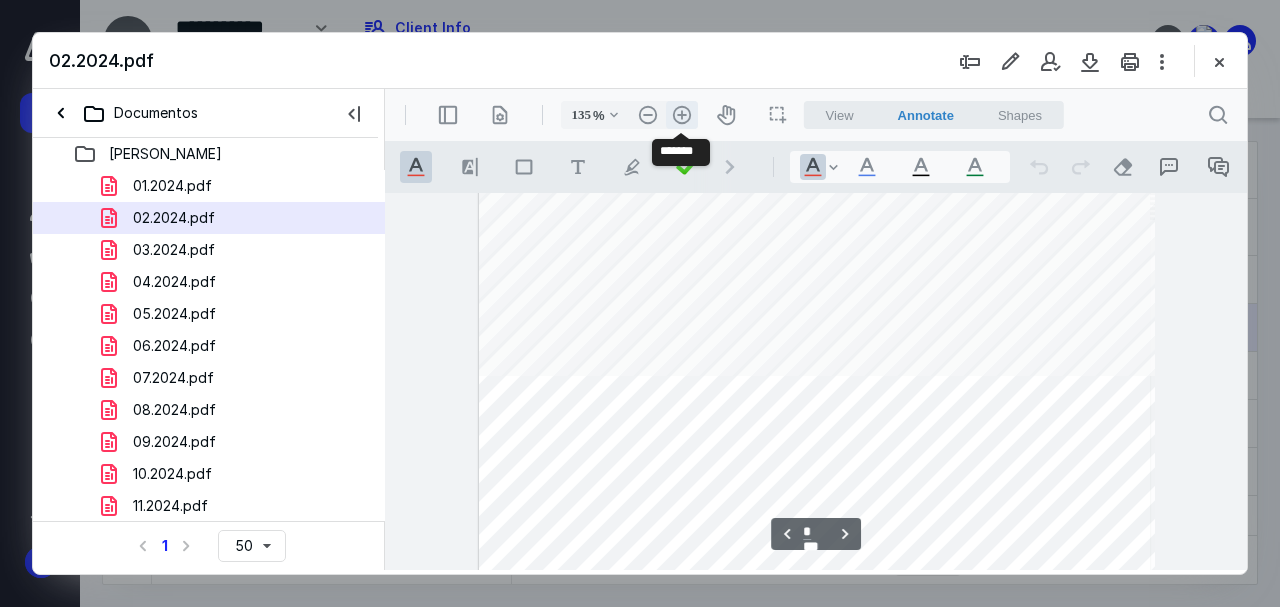 scroll, scrollTop: 1121, scrollLeft: 0, axis: vertical 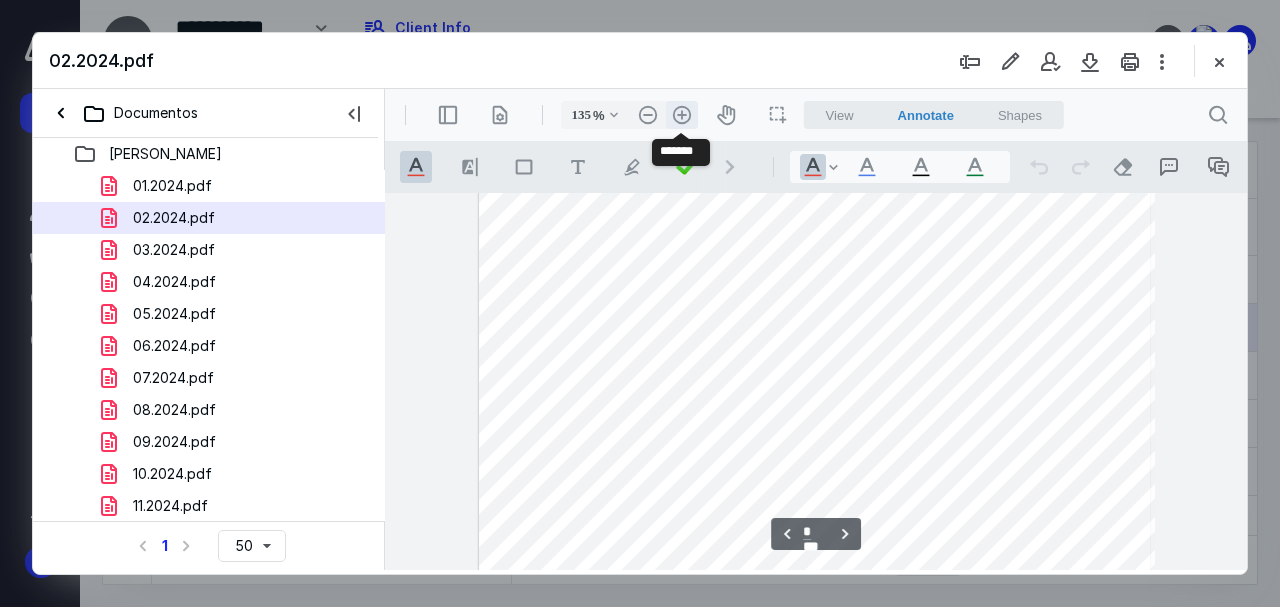 click on ".cls-1{fill:#abb0c4;} icon - header - zoom - in - line" at bounding box center (682, 115) 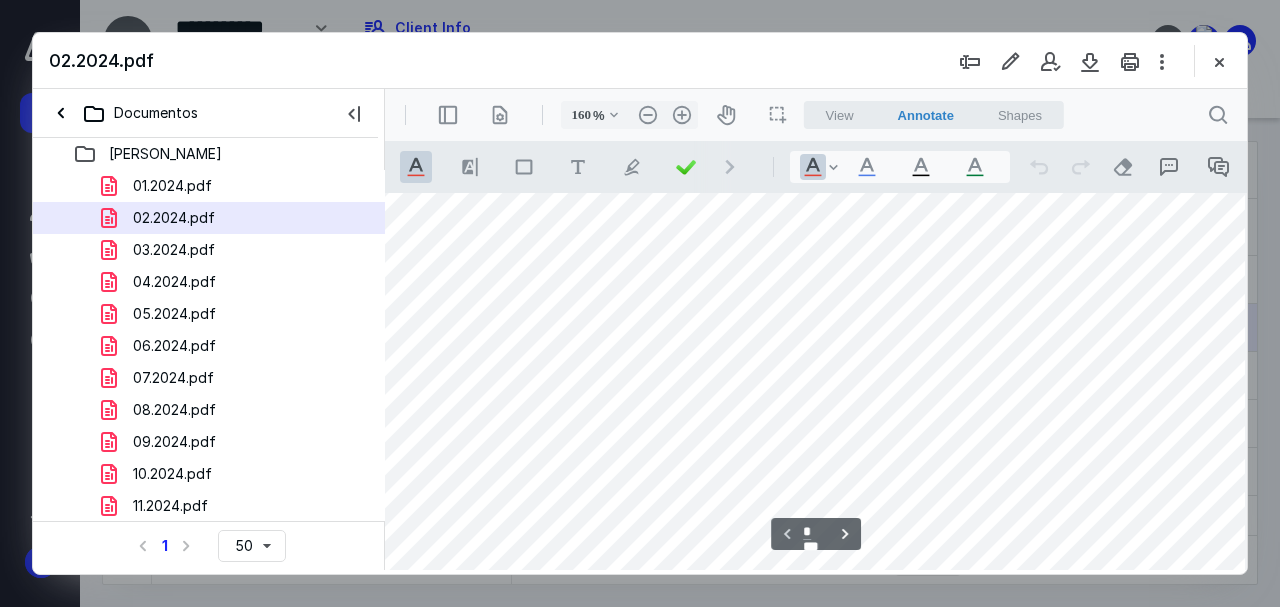 scroll, scrollTop: 644, scrollLeft: 69, axis: both 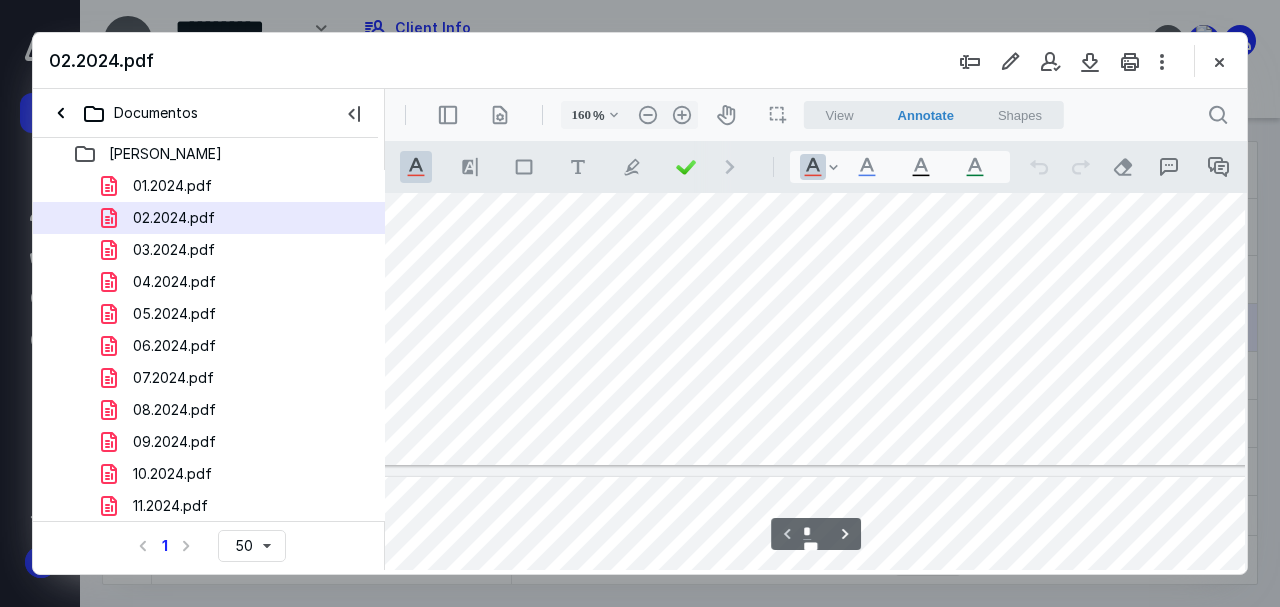 type on "*" 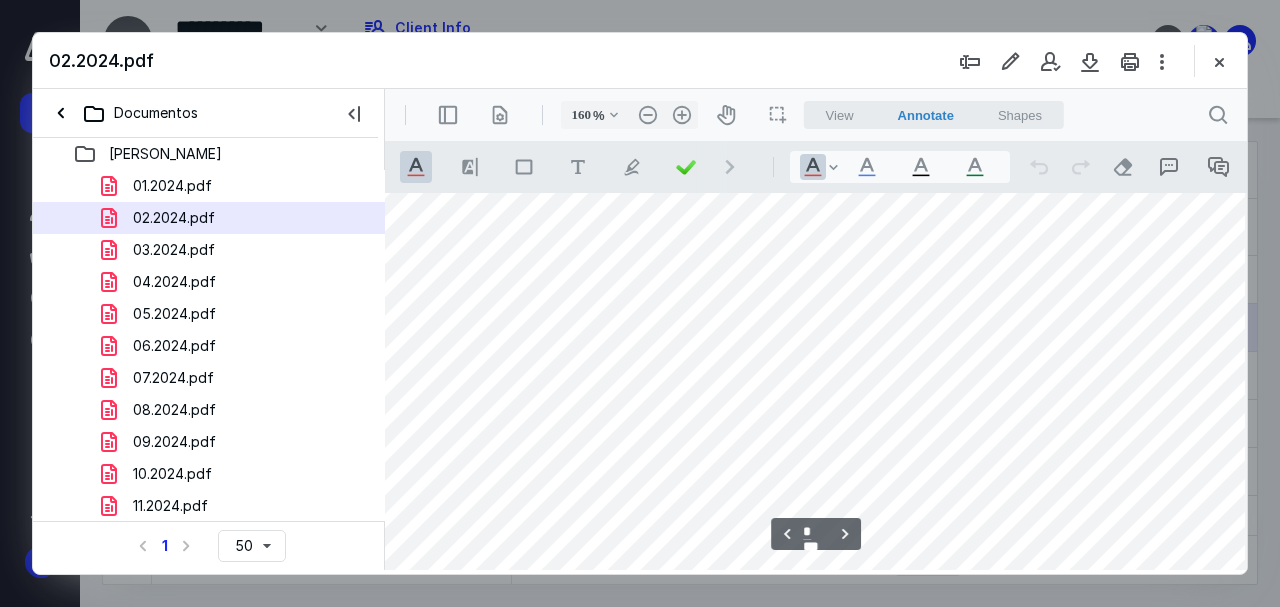scroll, scrollTop: 2066, scrollLeft: 69, axis: both 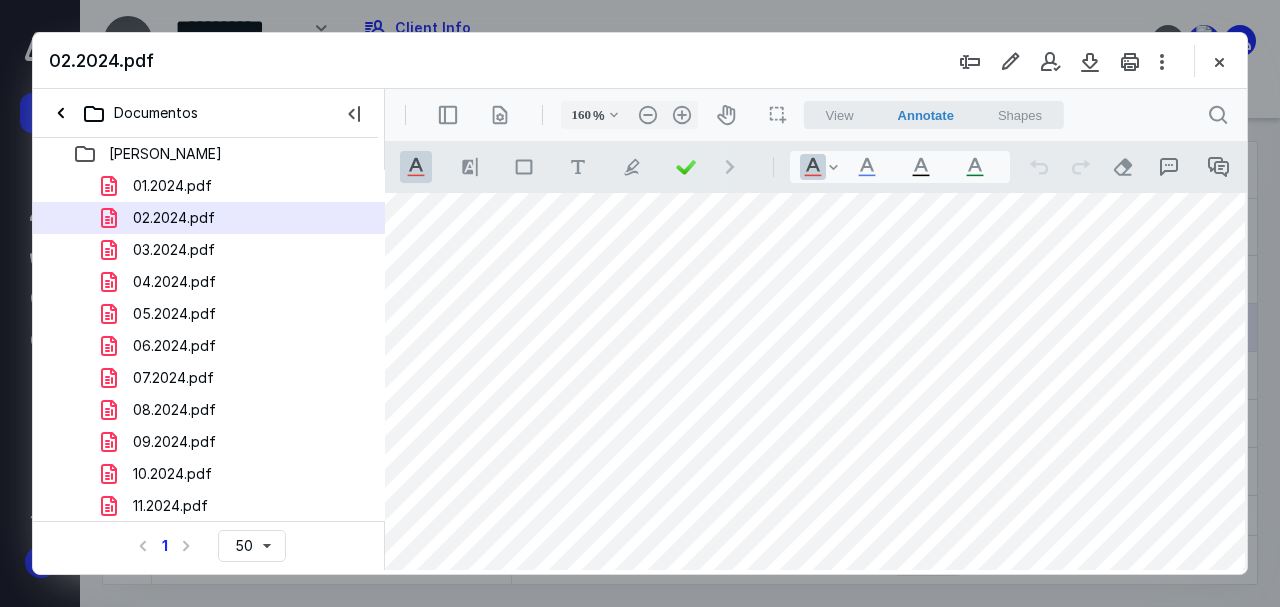 click on "03.2024.pdf" at bounding box center (174, 250) 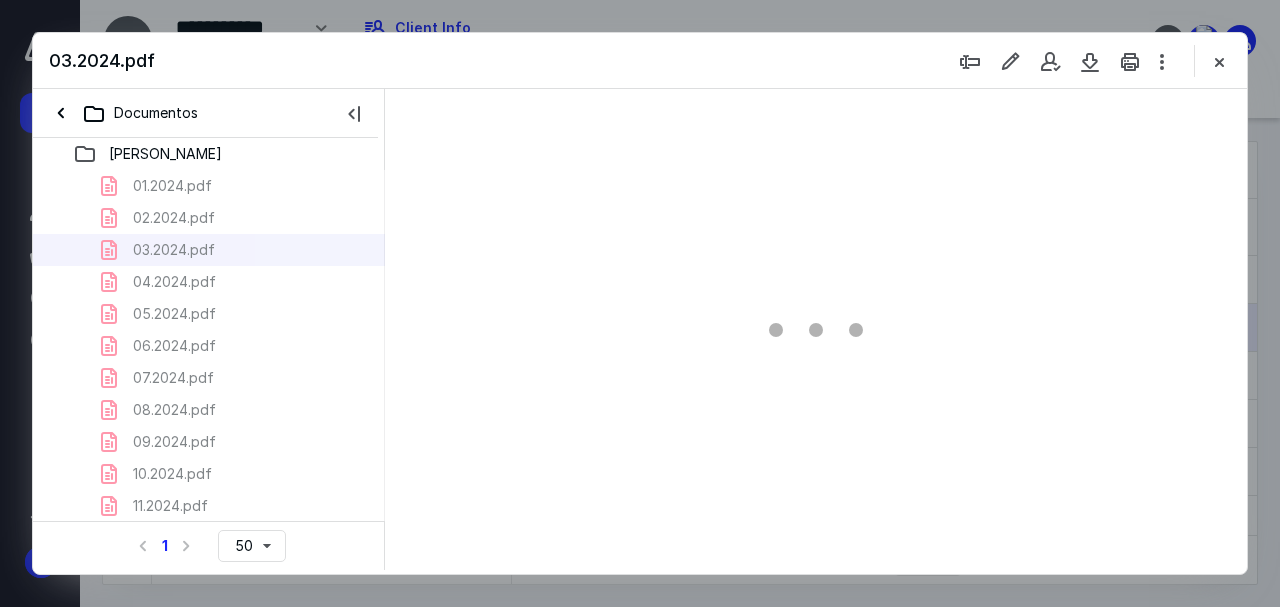 scroll, scrollTop: 106, scrollLeft: 0, axis: vertical 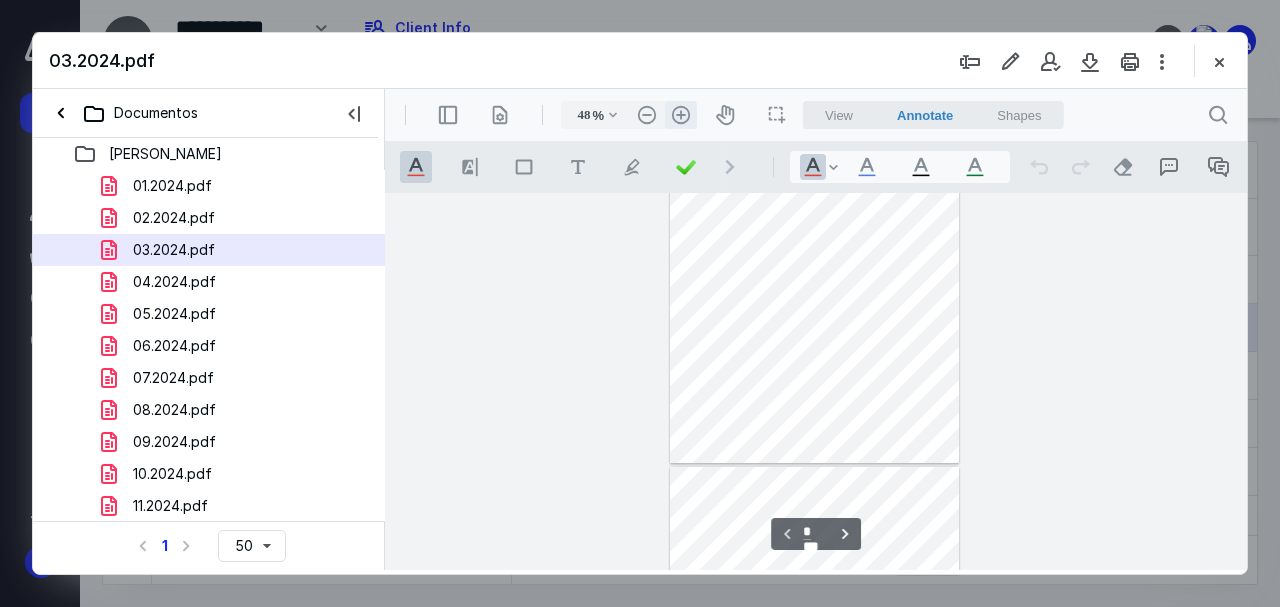 click on ".cls-1{fill:#abb0c4;} icon - header - zoom - in - line" at bounding box center (681, 115) 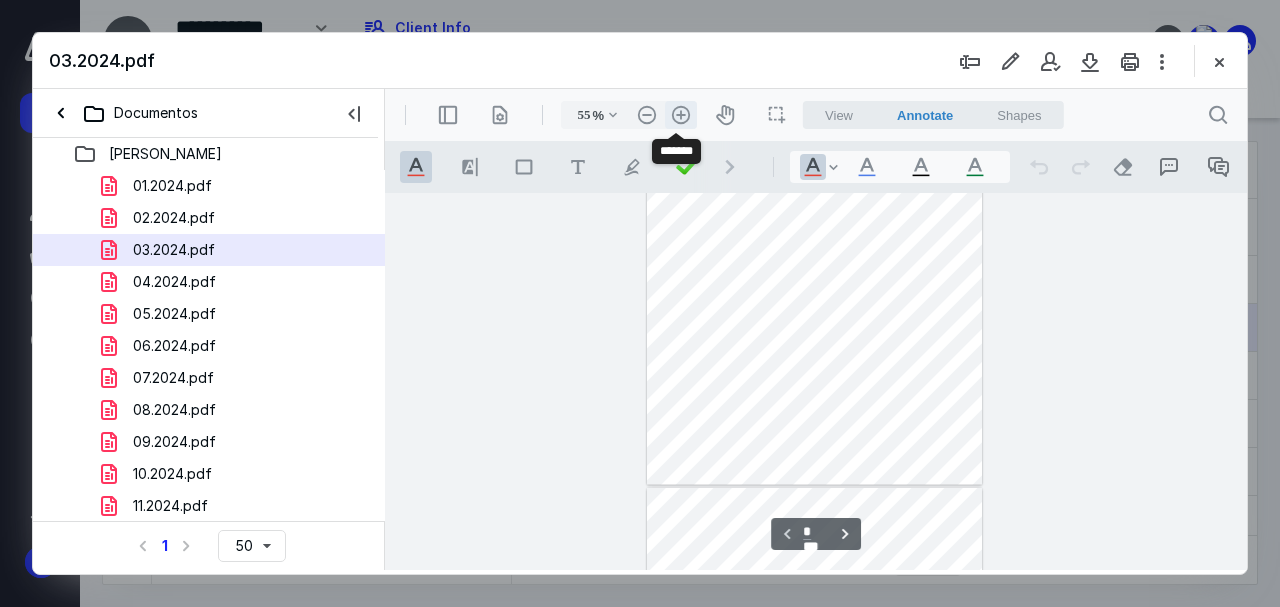 click on ".cls-1{fill:#abb0c4;} icon - header - zoom - in - line" at bounding box center [681, 115] 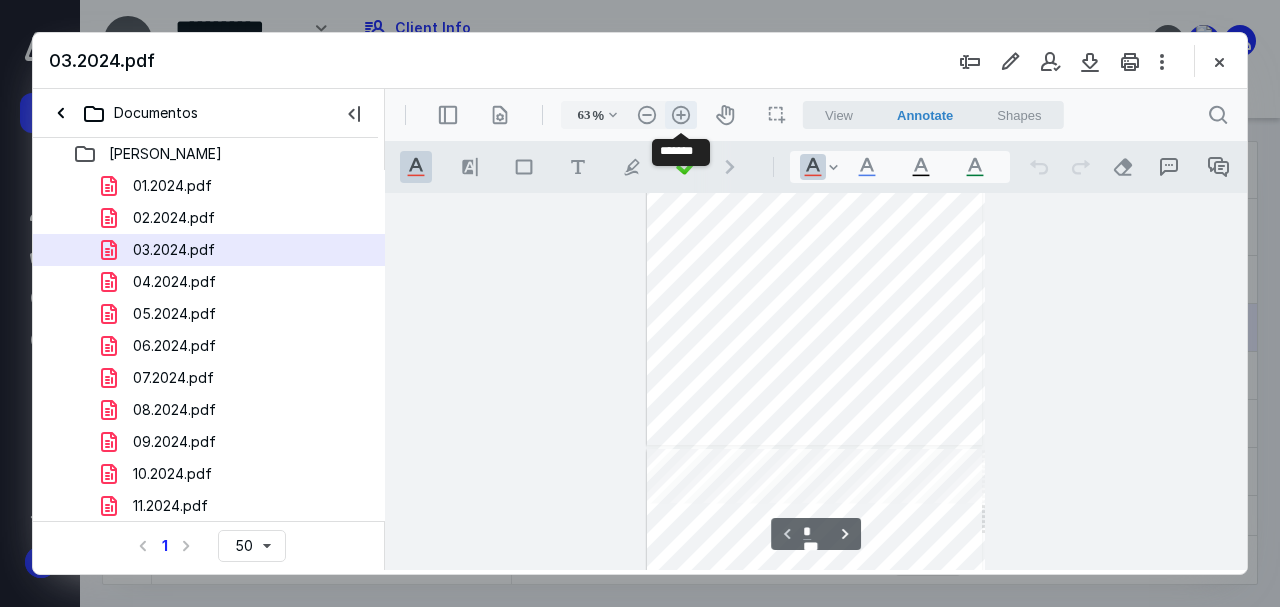 click on ".cls-1{fill:#abb0c4;} icon - header - zoom - in - line" at bounding box center [681, 115] 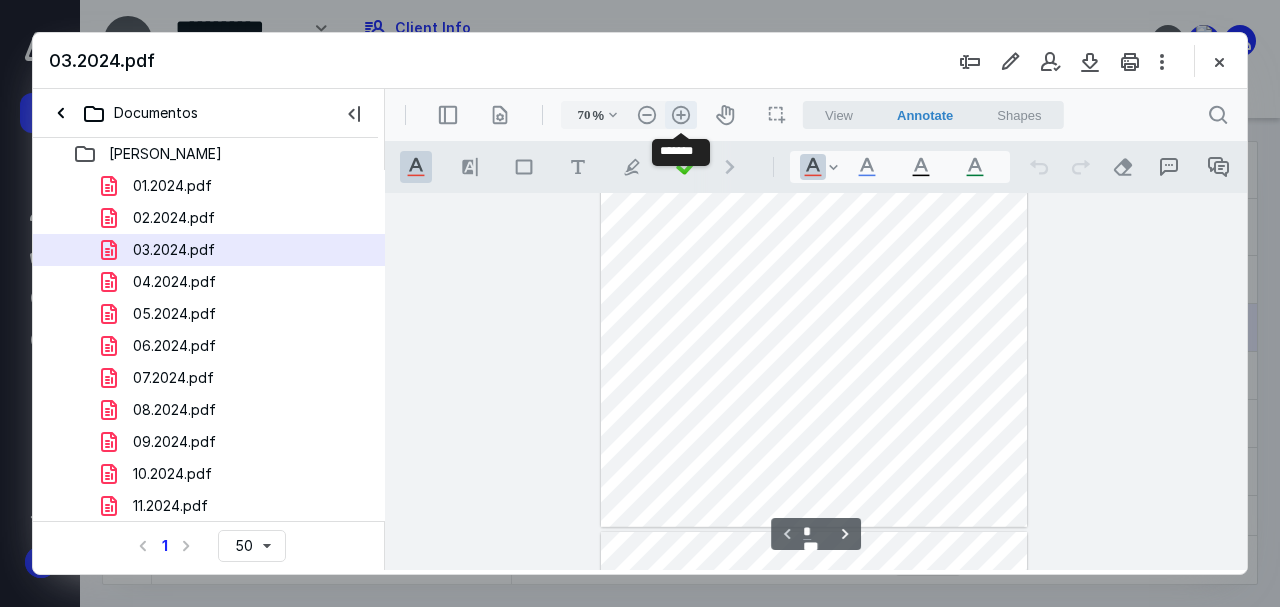 click on ".cls-1{fill:#abb0c4;} icon - header - zoom - in - line" at bounding box center (681, 115) 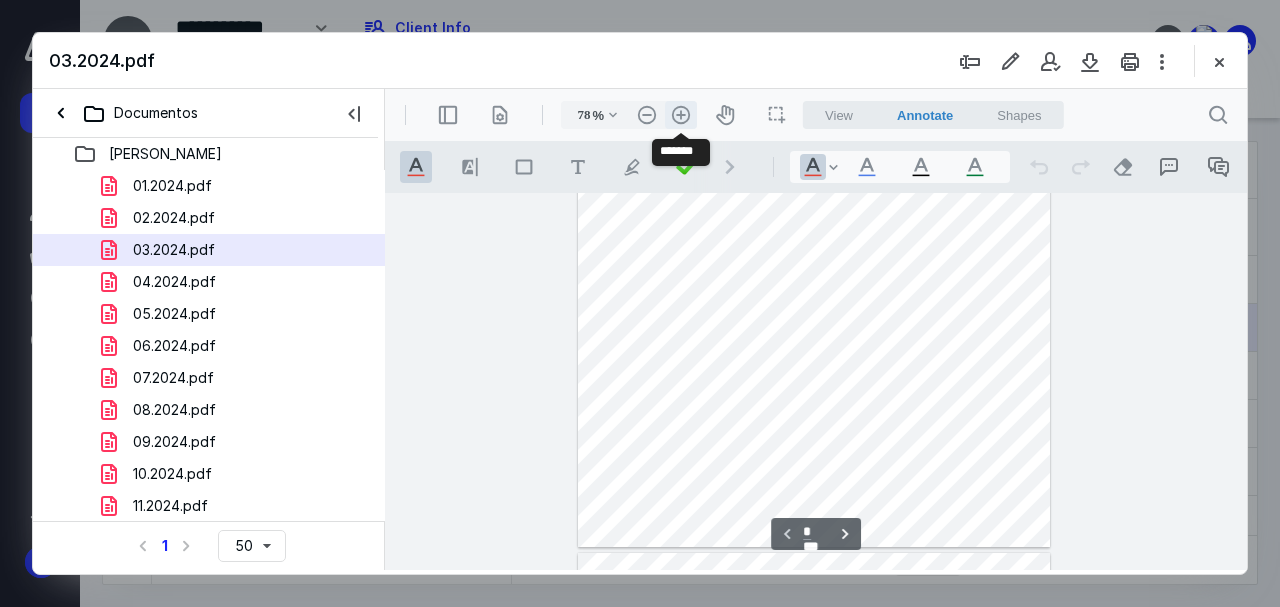 click on ".cls-1{fill:#abb0c4;} icon - header - zoom - in - line" at bounding box center (681, 115) 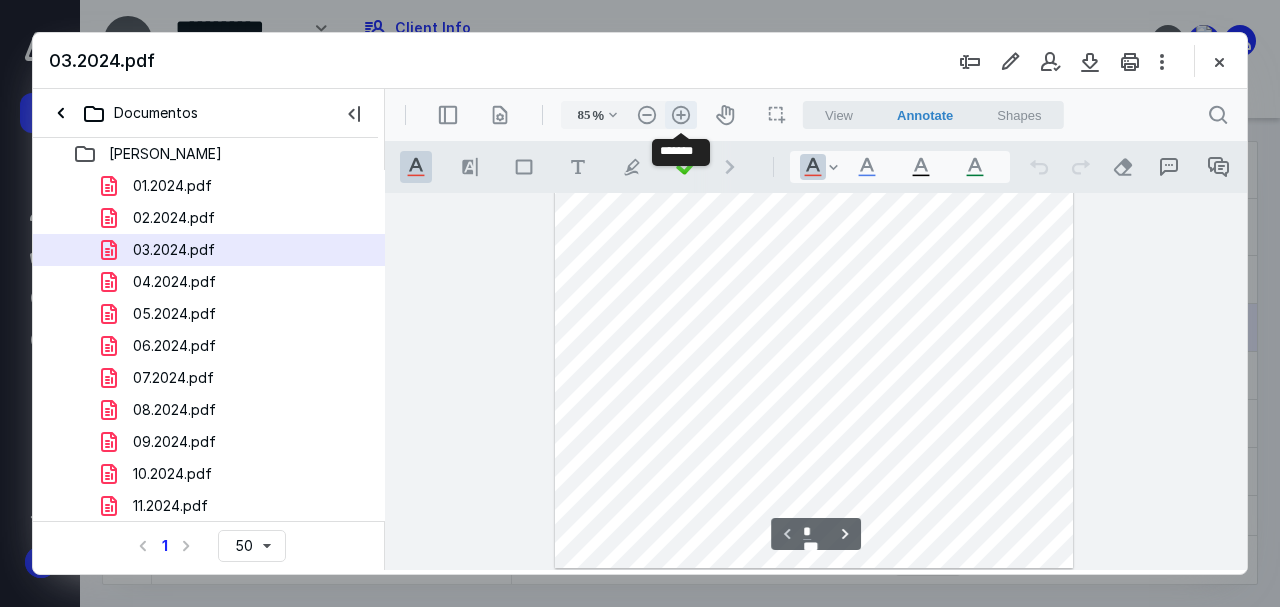 click on ".cls-1{fill:#abb0c4;} icon - header - zoom - in - line" at bounding box center [681, 115] 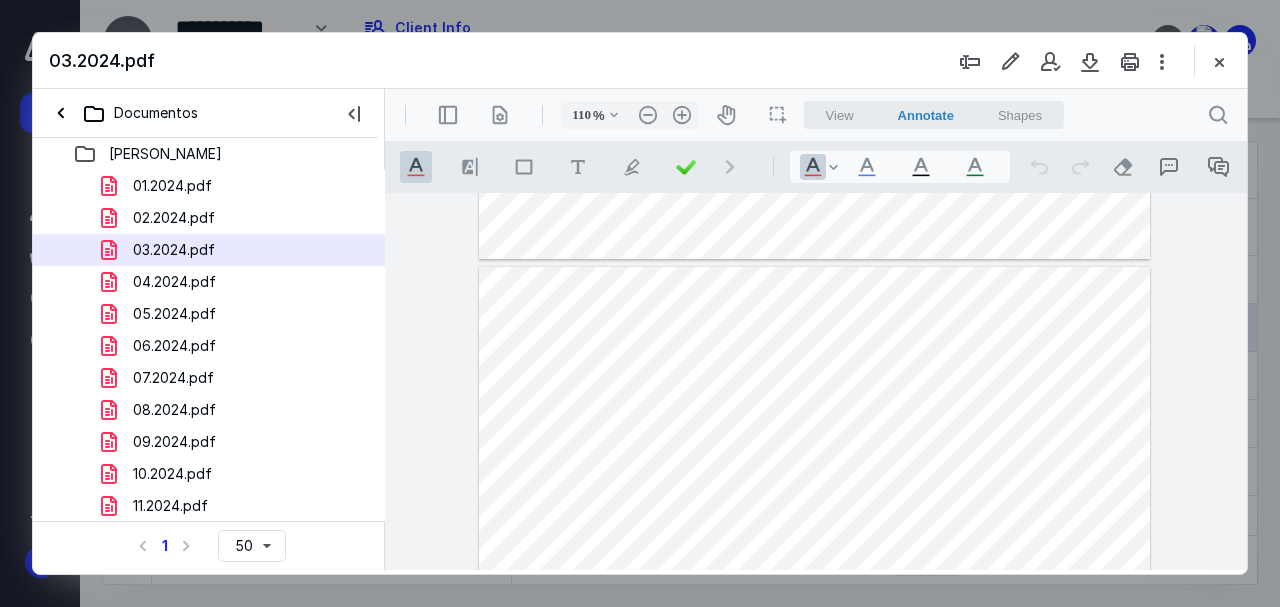 scroll, scrollTop: 2916, scrollLeft: 0, axis: vertical 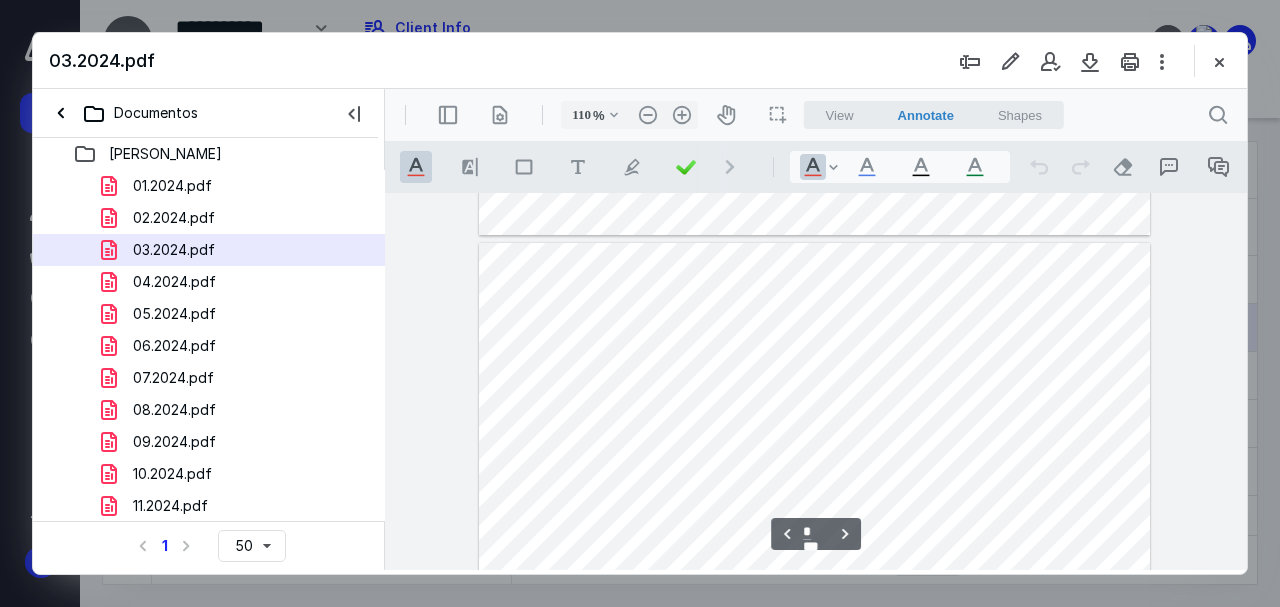type on "*" 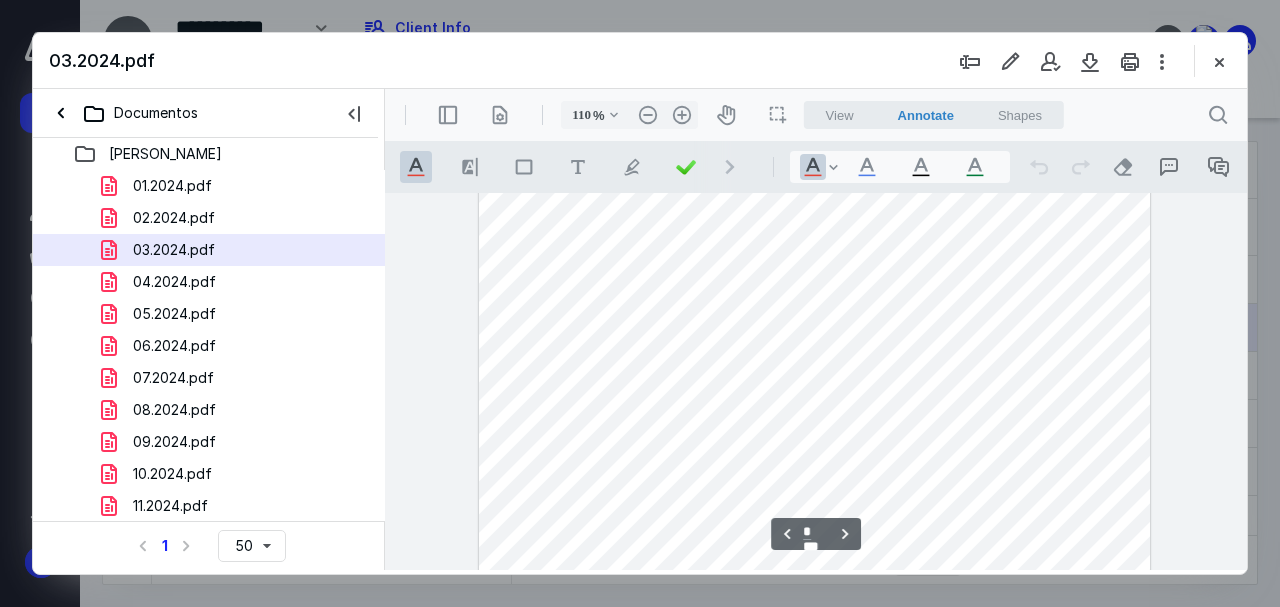 scroll, scrollTop: 1874, scrollLeft: 0, axis: vertical 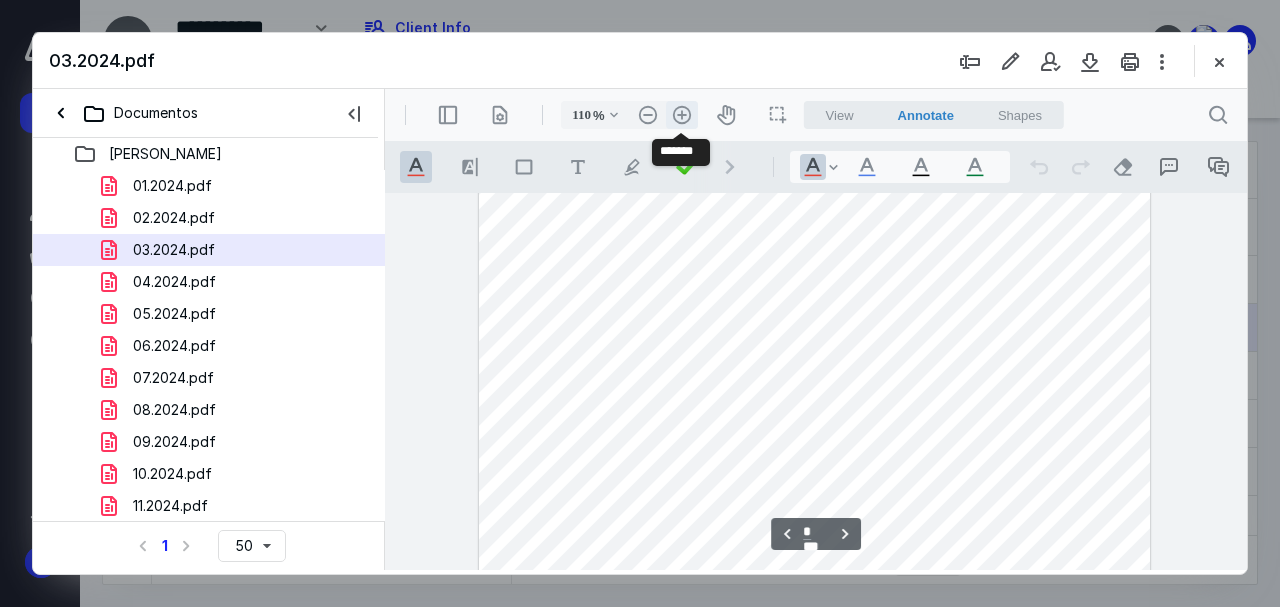 click on ".cls-1{fill:#abb0c4;} icon - header - zoom - in - line" at bounding box center (682, 115) 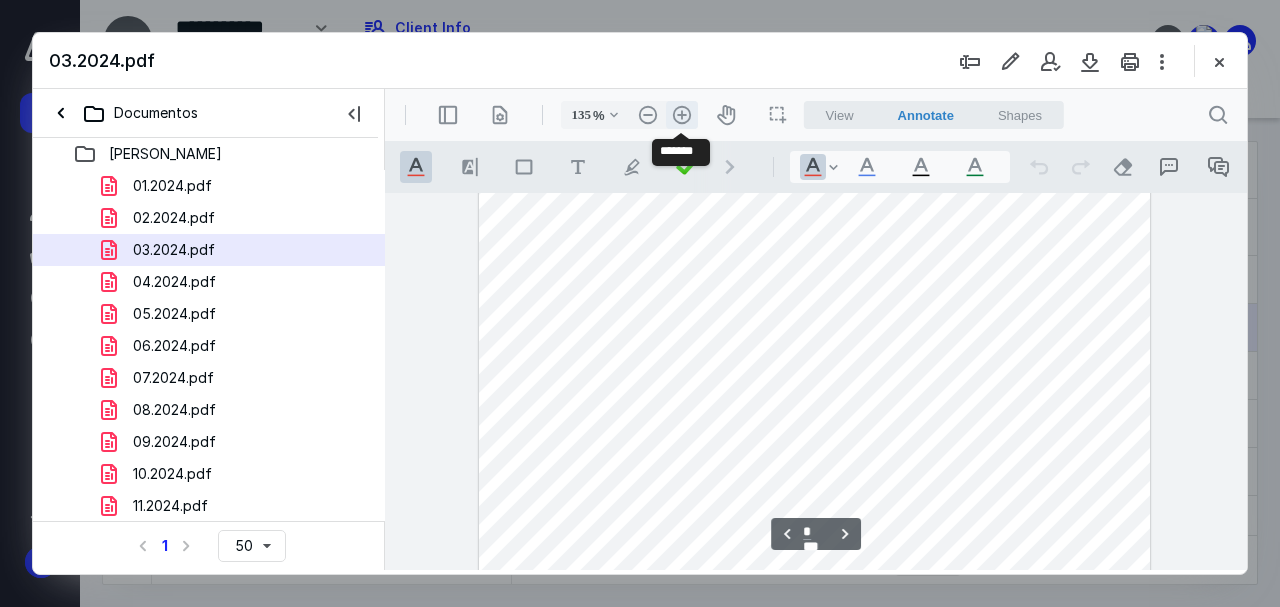 scroll, scrollTop: 2332, scrollLeft: 0, axis: vertical 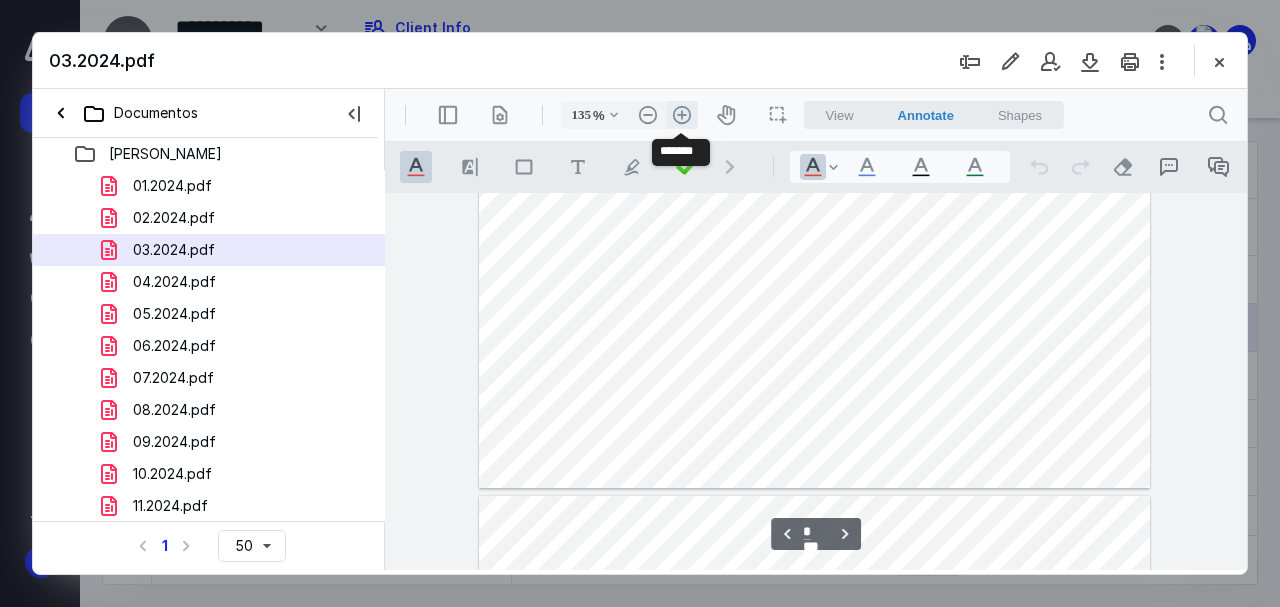 click on ".cls-1{fill:#abb0c4;} icon - header - zoom - in - line" at bounding box center [682, 115] 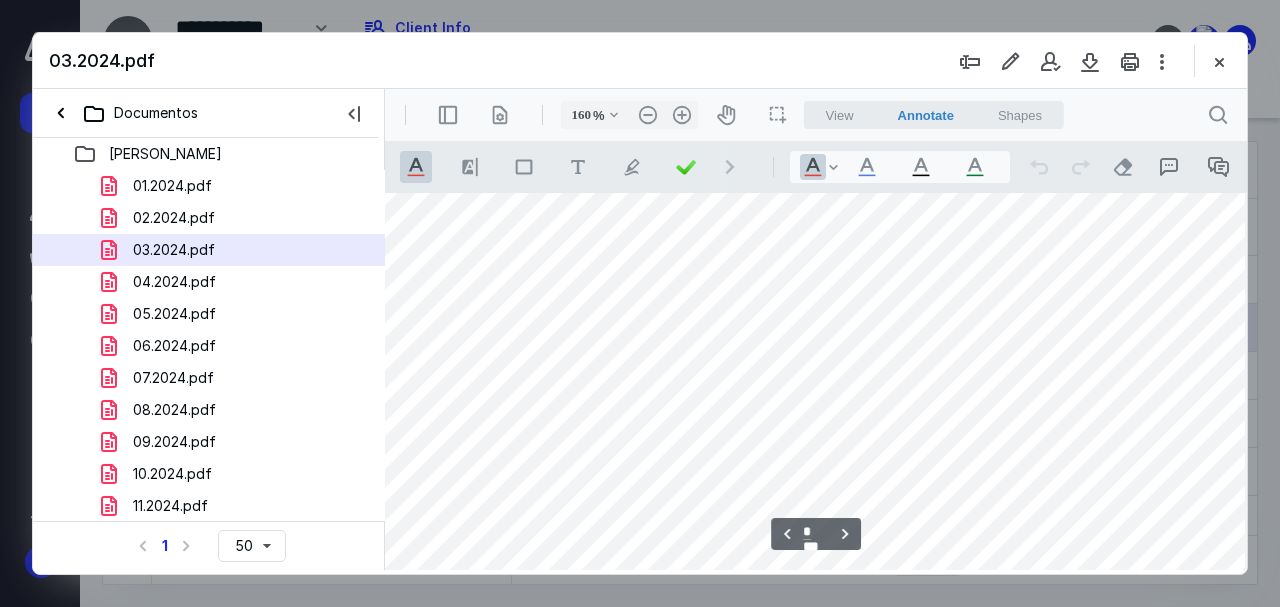 scroll, scrollTop: 3501, scrollLeft: 69, axis: both 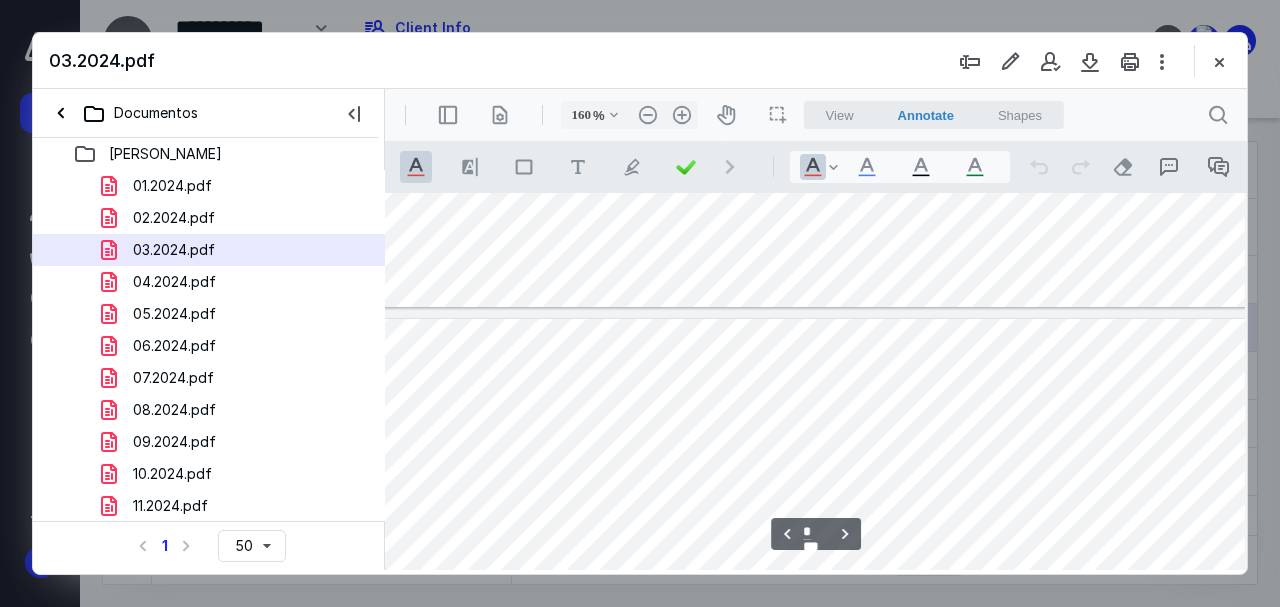 type on "*" 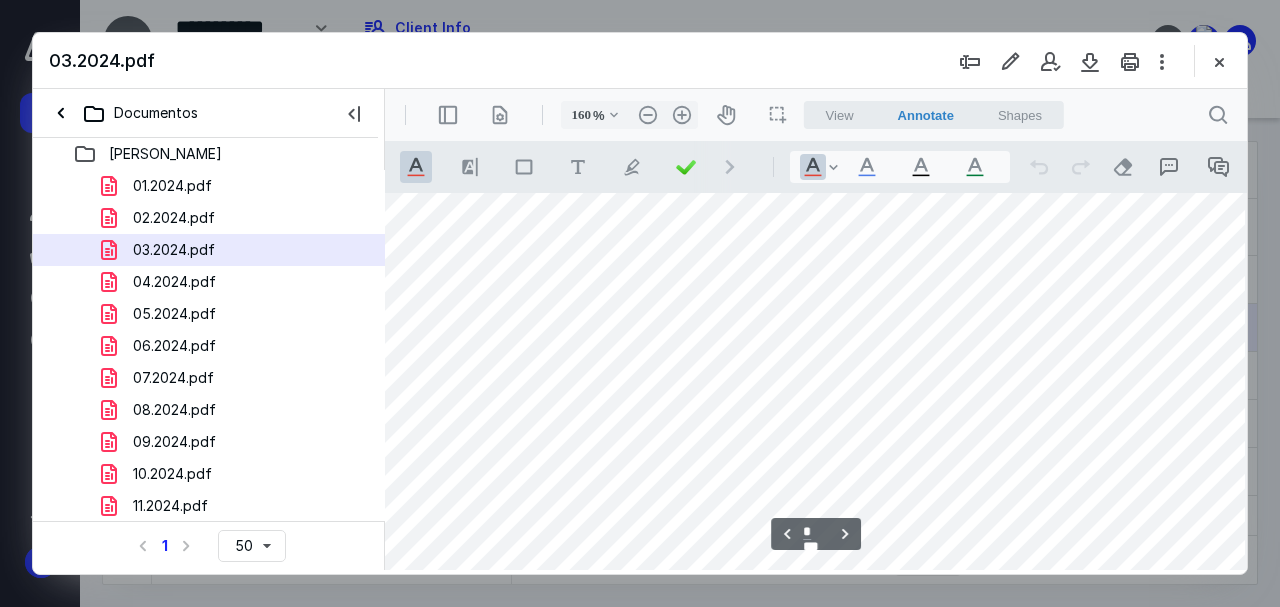 scroll, scrollTop: 1723, scrollLeft: 69, axis: both 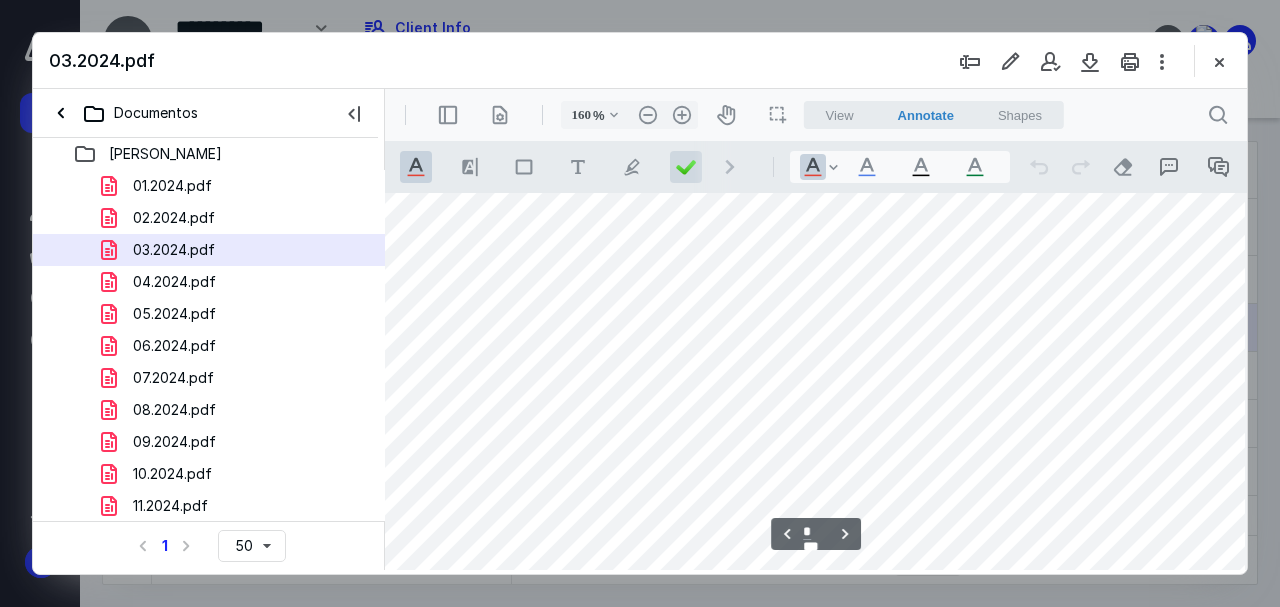click at bounding box center [686, 167] 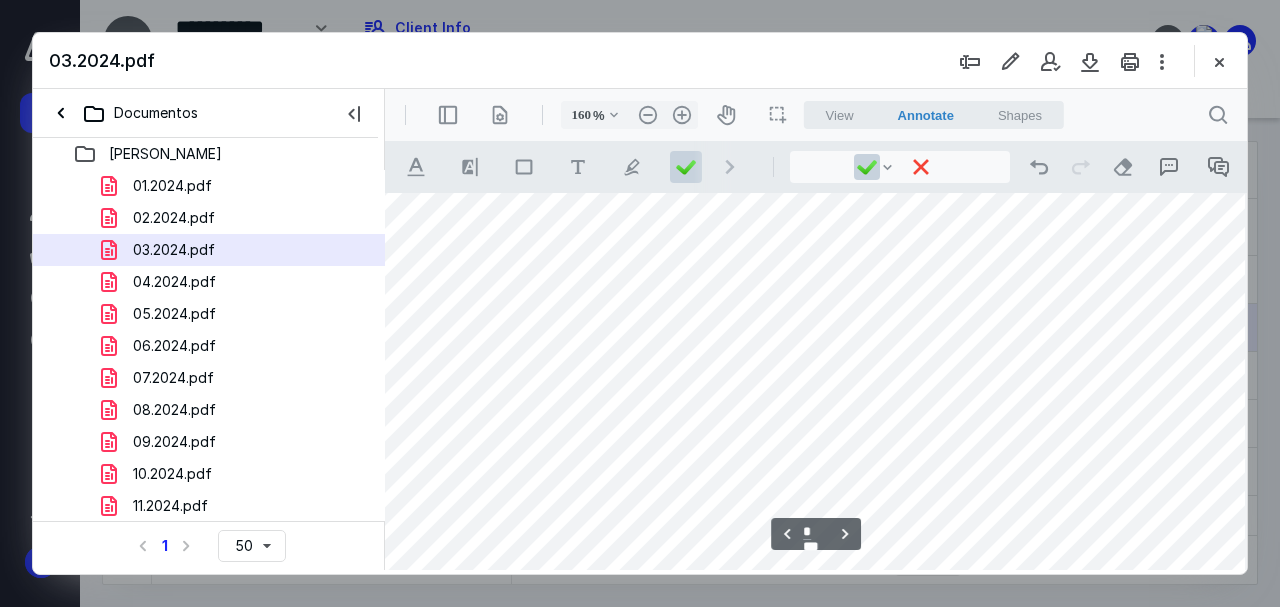 scroll, scrollTop: 1723, scrollLeft: 69, axis: both 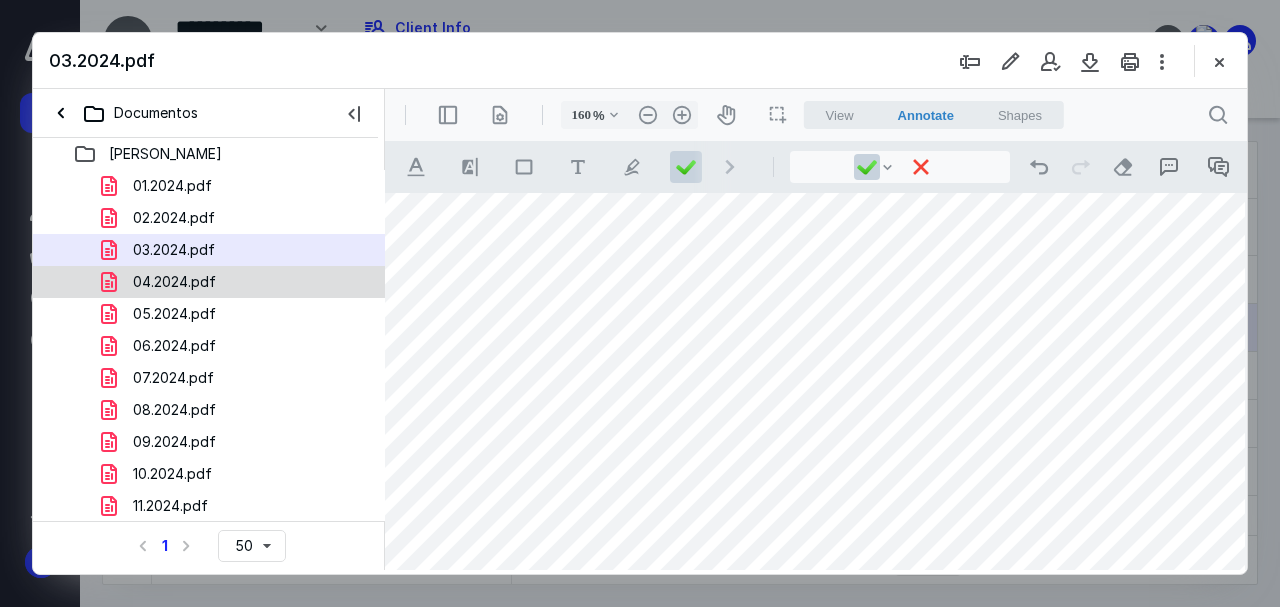 click on "04.2024.pdf" at bounding box center [174, 282] 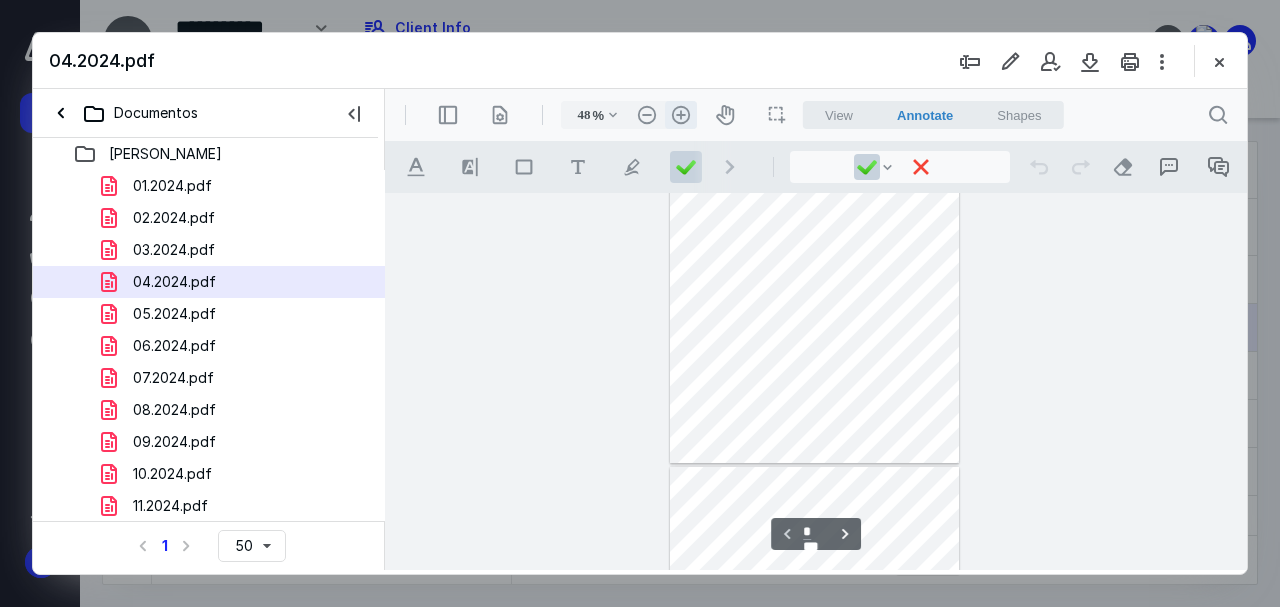 click on ".cls-1{fill:#abb0c4;} icon - header - zoom - in - line" at bounding box center (681, 115) 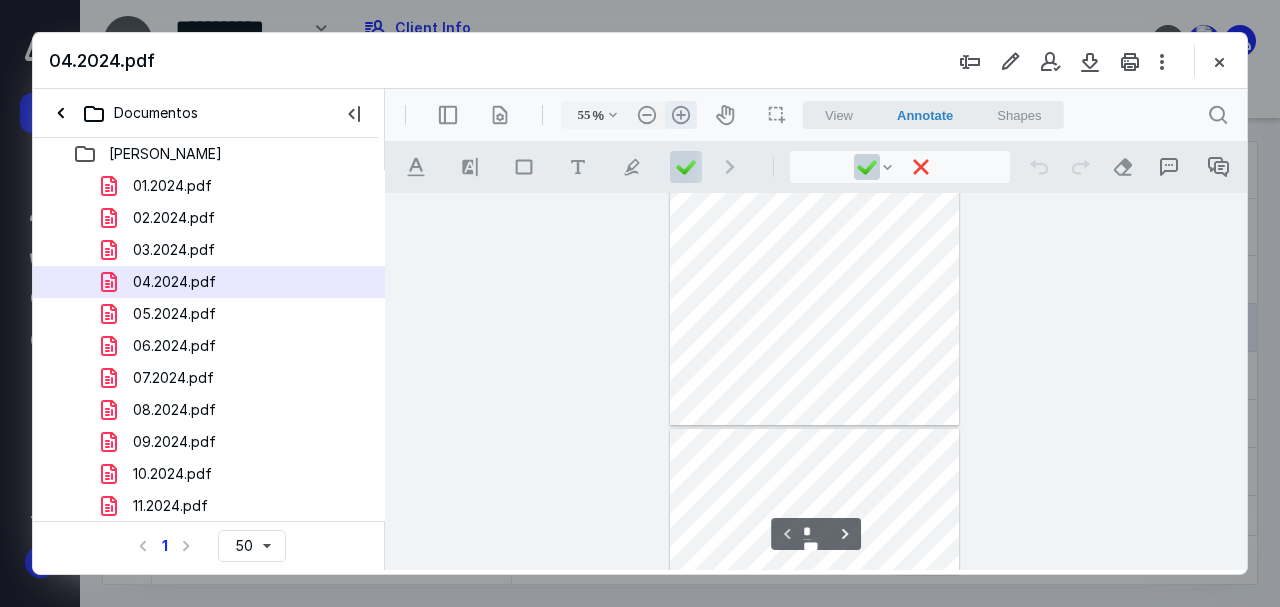 click on ".cls-1{fill:#abb0c4;} icon - header - zoom - in - line" at bounding box center [681, 115] 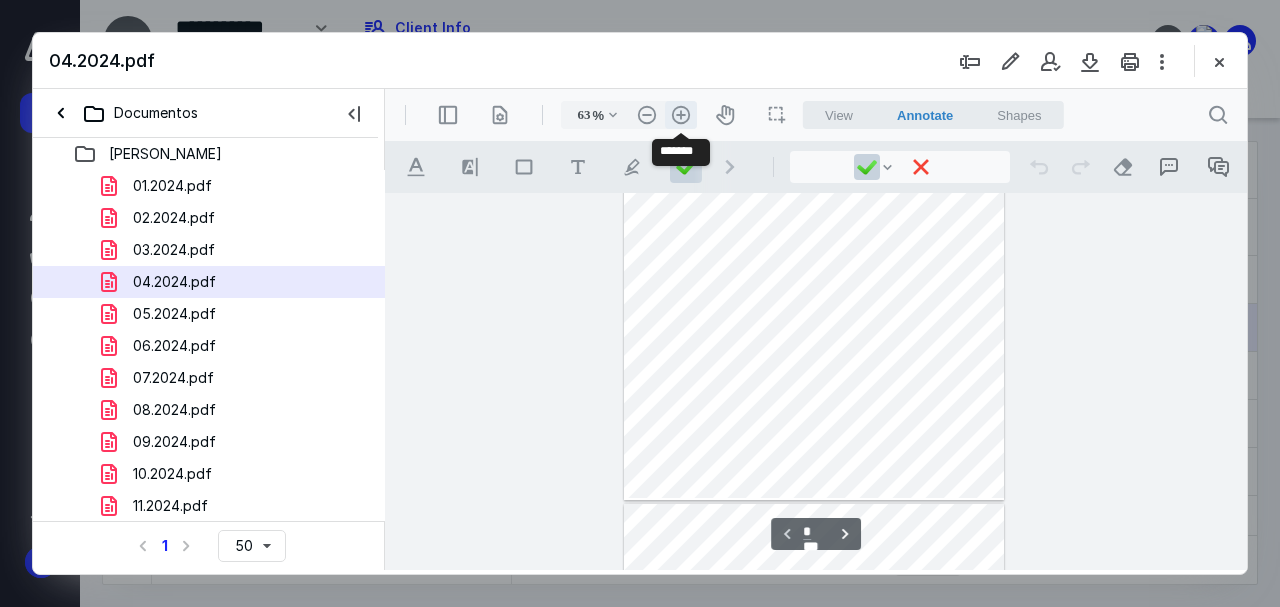 click on ".cls-1{fill:#abb0c4;} icon - header - zoom - in - line" at bounding box center [681, 115] 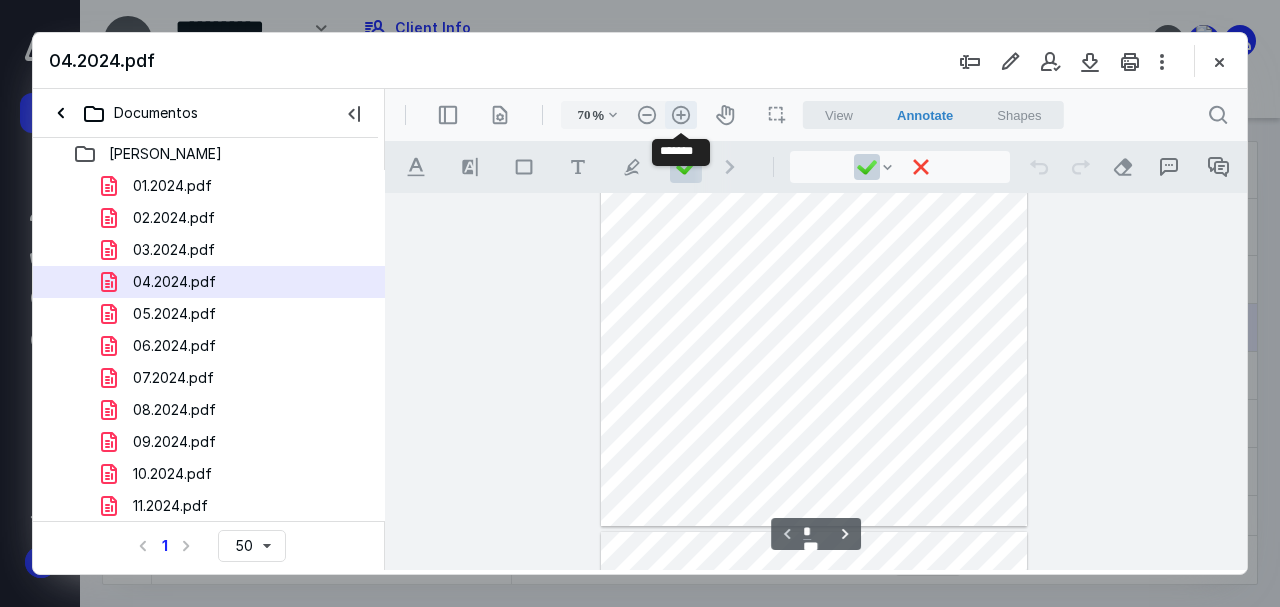 click on ".cls-1{fill:#abb0c4;} icon - header - zoom - in - line" at bounding box center (681, 115) 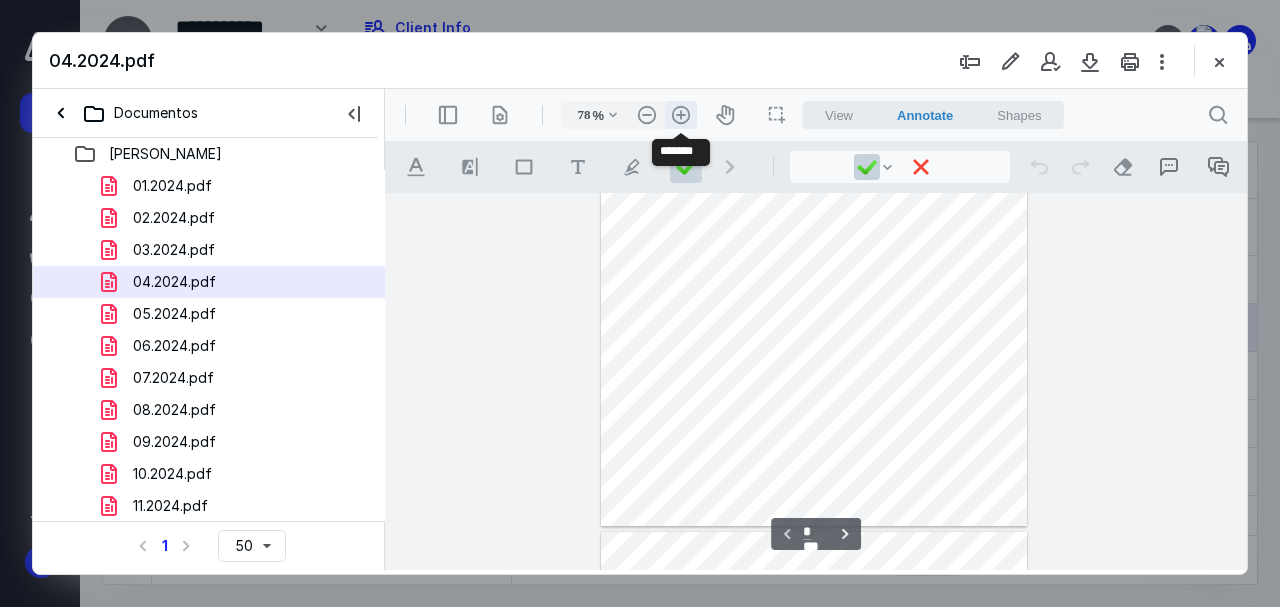 click on ".cls-1{fill:#abb0c4;} icon - header - zoom - in - line" at bounding box center [681, 115] 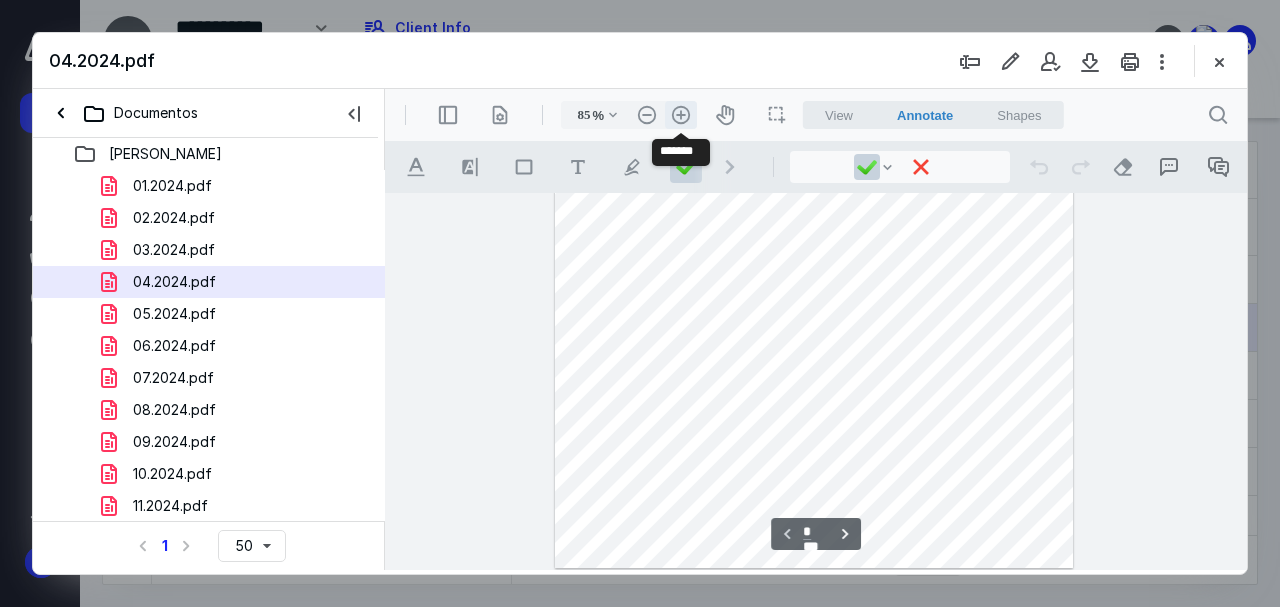 click on ".cls-1{fill:#abb0c4;} icon - header - zoom - in - line" at bounding box center (681, 115) 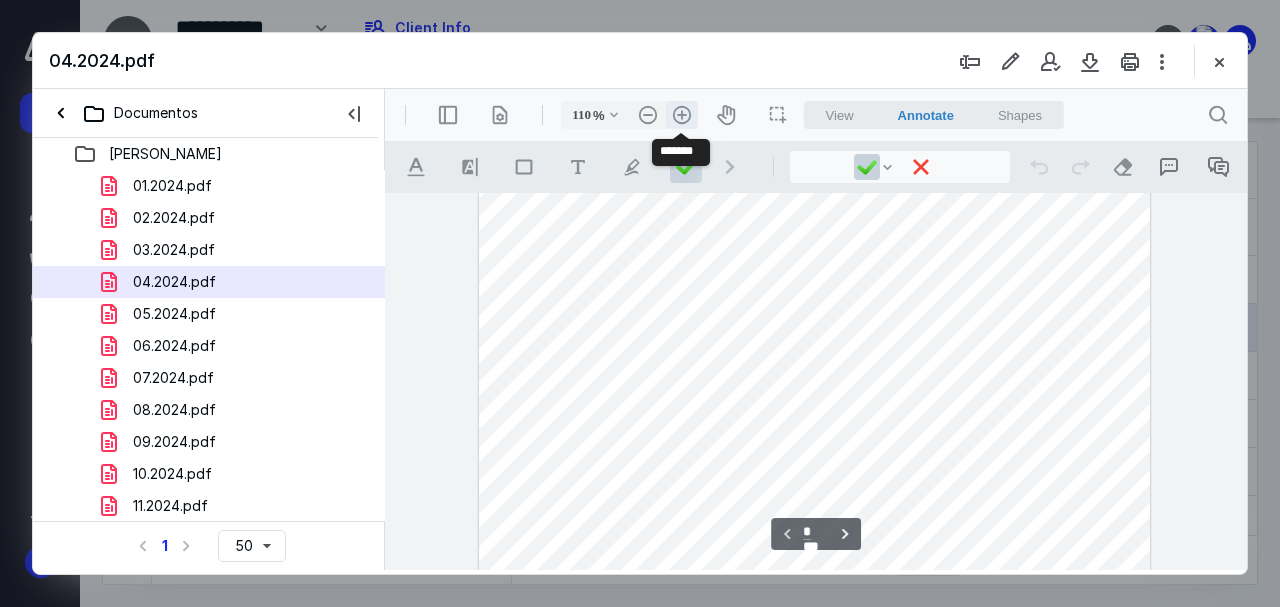 click on ".cls-1{fill:#abb0c4;} icon - header - zoom - in - line" at bounding box center [682, 115] 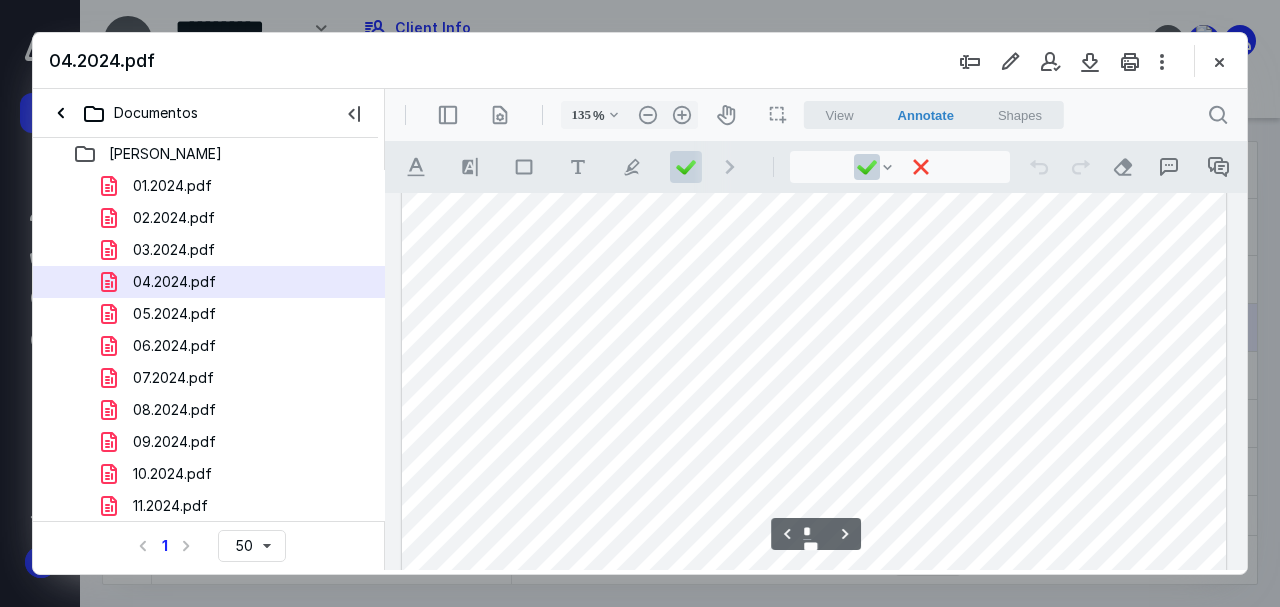 scroll, scrollTop: 3045, scrollLeft: 0, axis: vertical 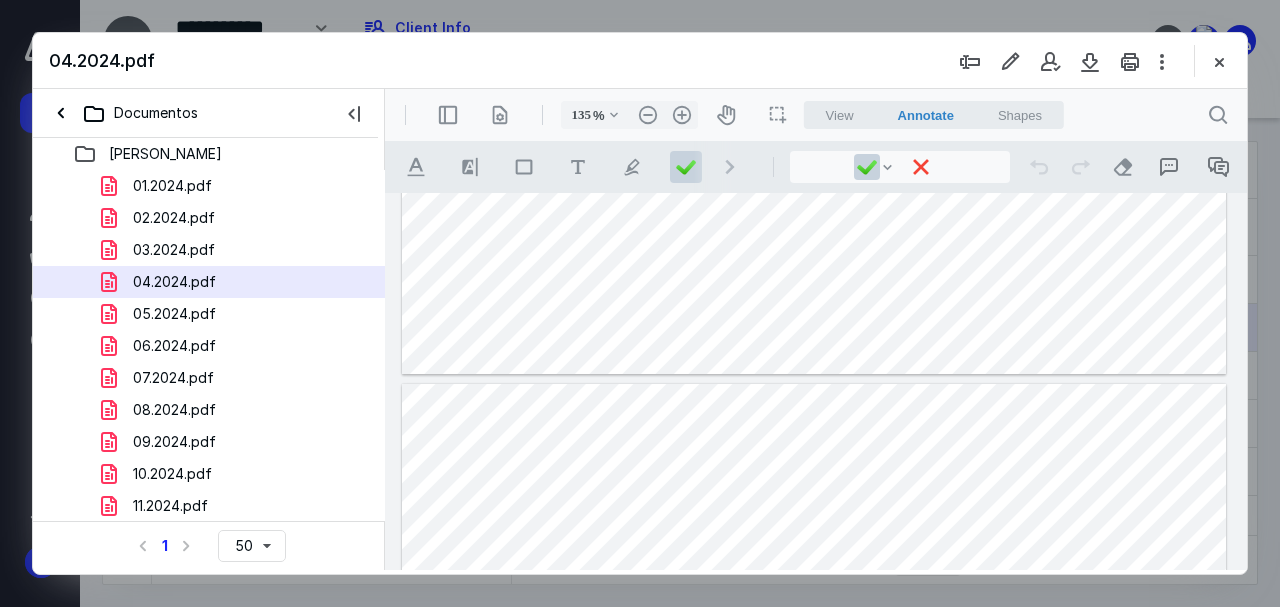 click at bounding box center (814, -160) 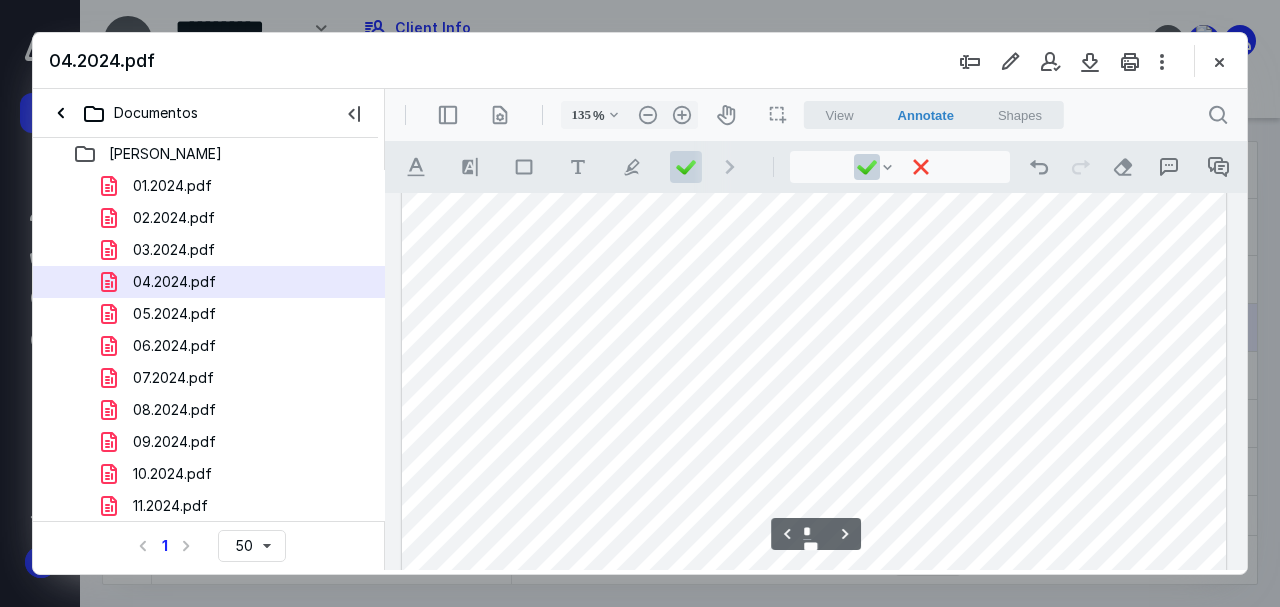 scroll, scrollTop: 2334, scrollLeft: 0, axis: vertical 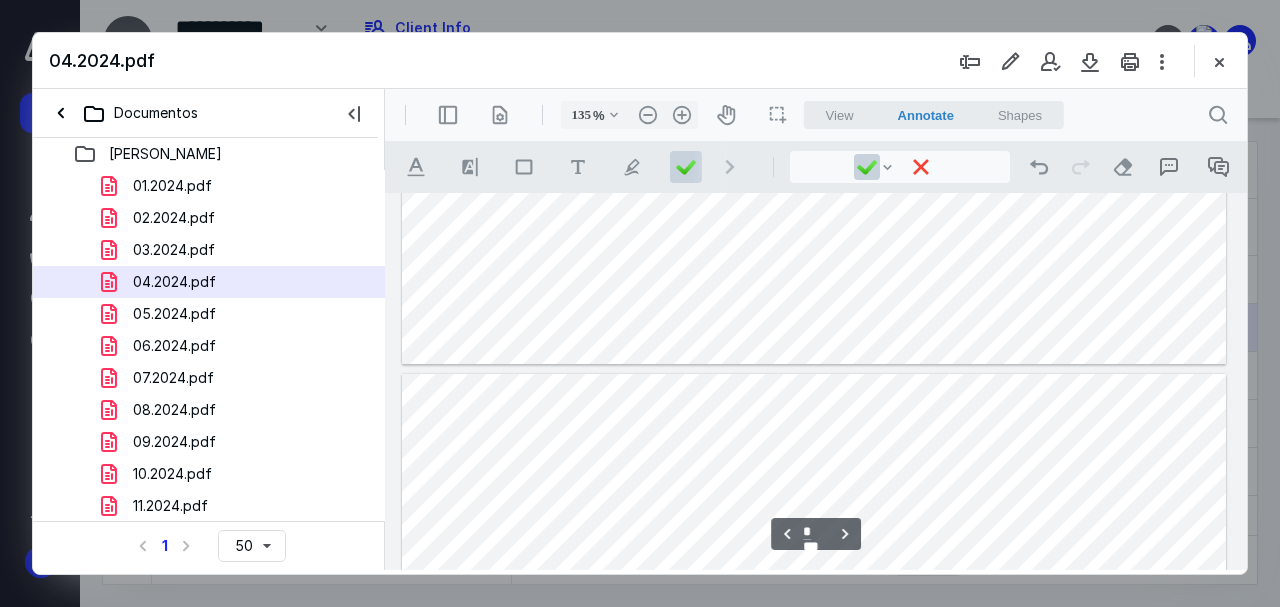 type on "*" 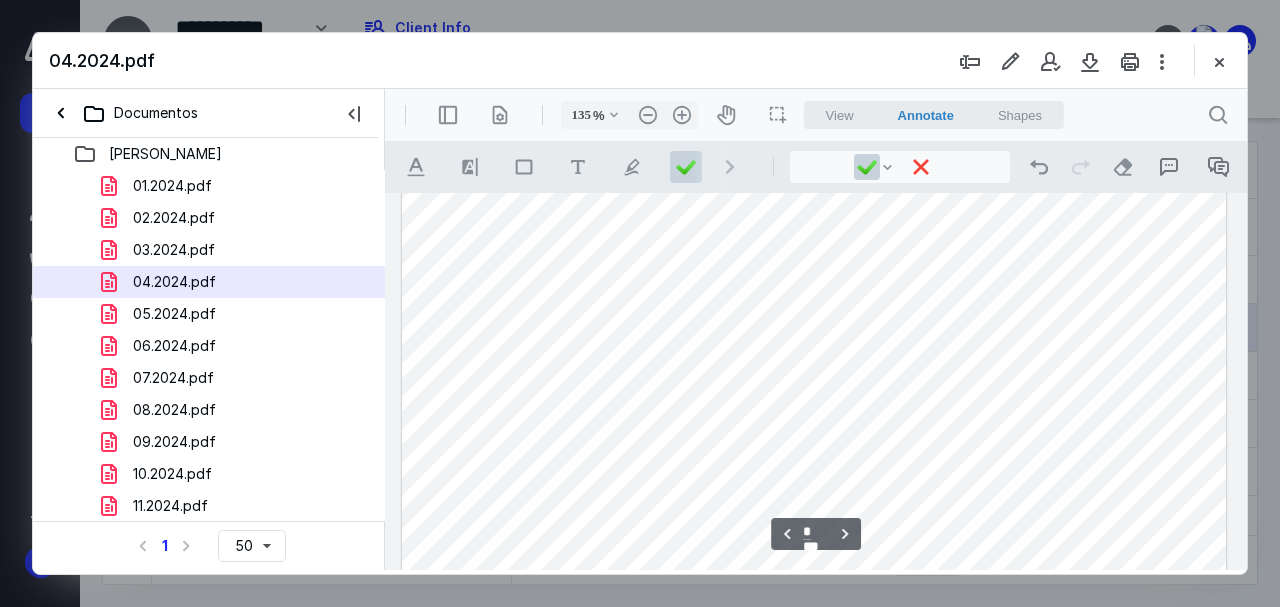 scroll, scrollTop: 1268, scrollLeft: 0, axis: vertical 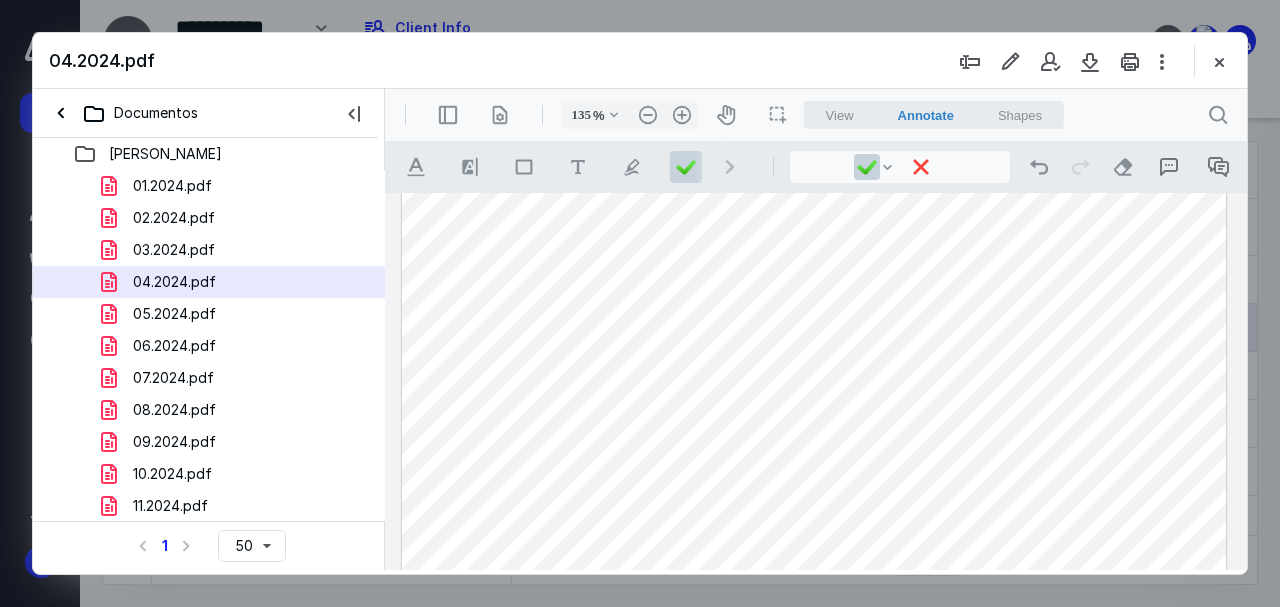 click at bounding box center (814, 540) 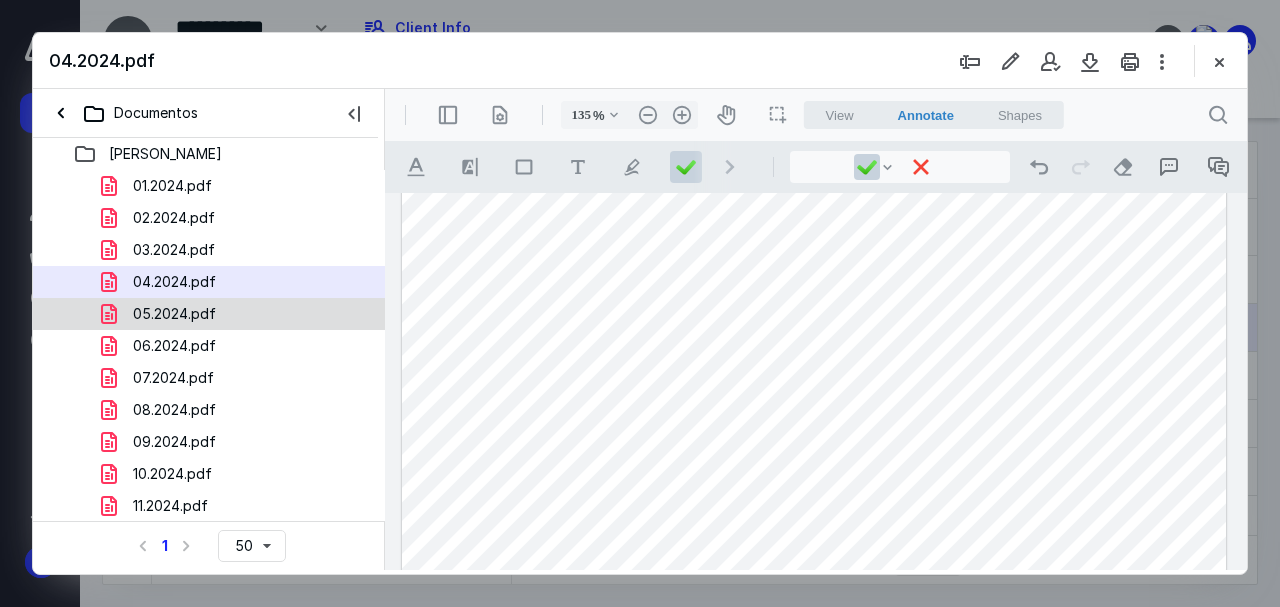 click on "05.2024.pdf" at bounding box center (162, 314) 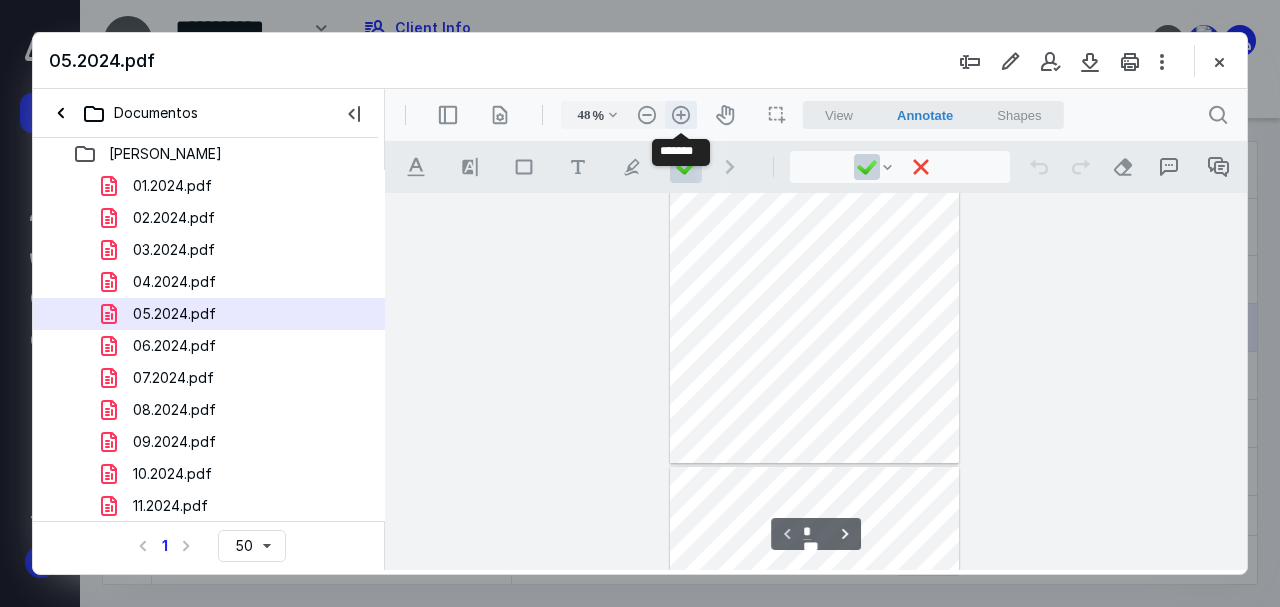 click on ".cls-1{fill:#abb0c4;} icon - header - zoom - in - line" at bounding box center [681, 115] 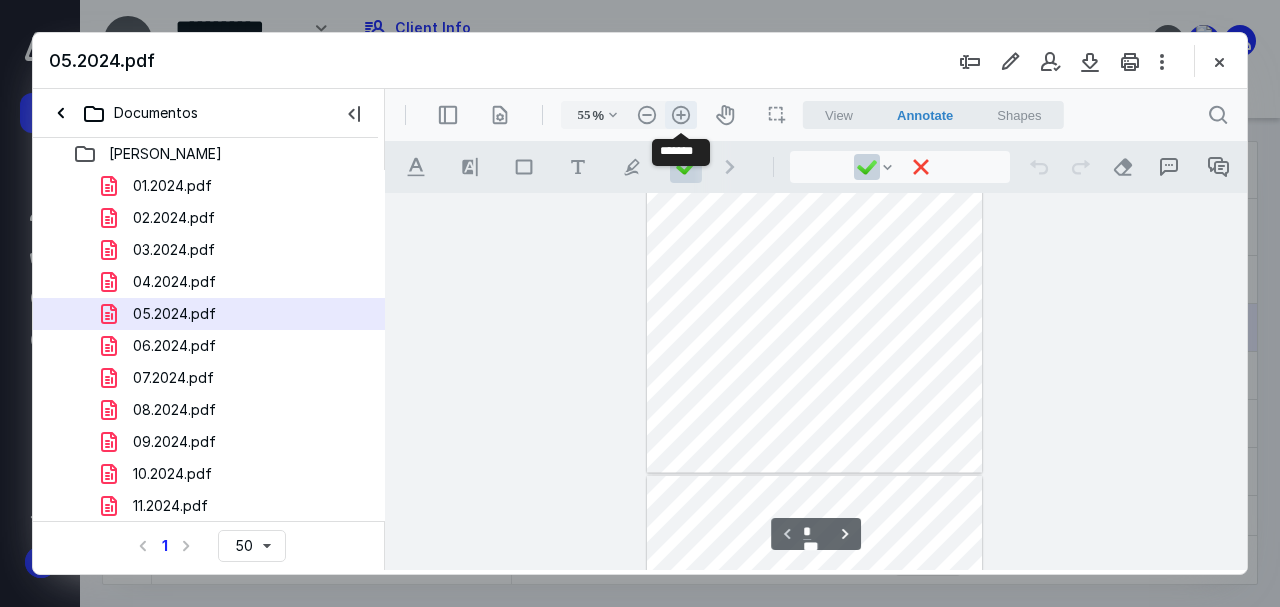 click on ".cls-1{fill:#abb0c4;} icon - header - zoom - in - line" at bounding box center [681, 115] 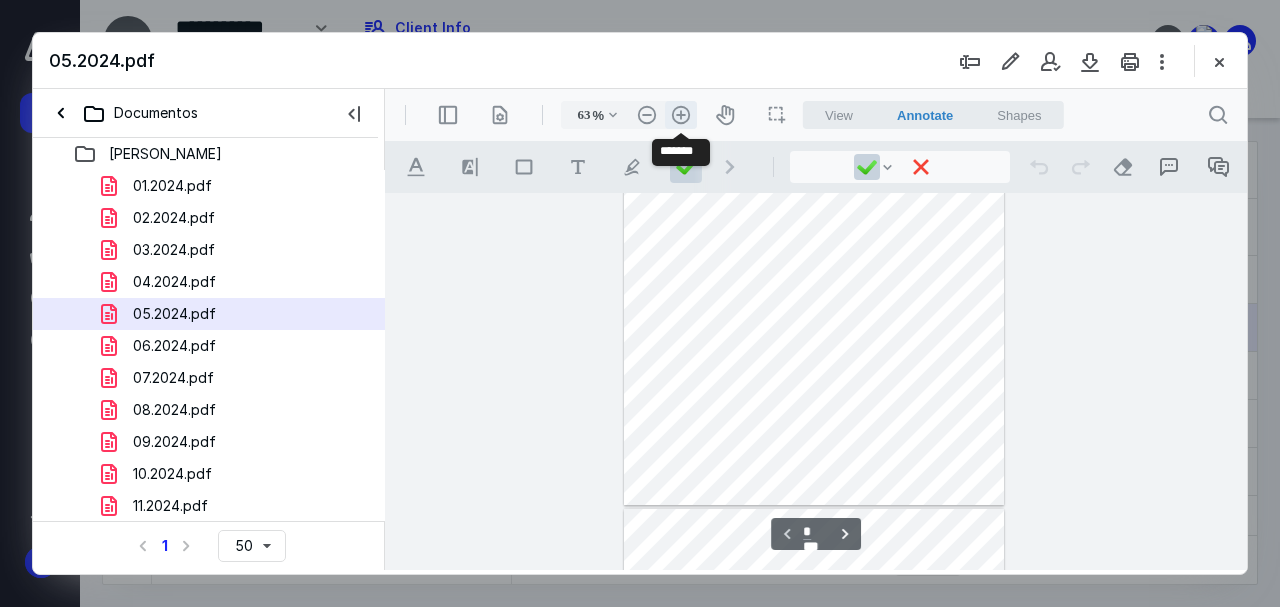 click on ".cls-1{fill:#abb0c4;} icon - header - zoom - in - line" at bounding box center [681, 115] 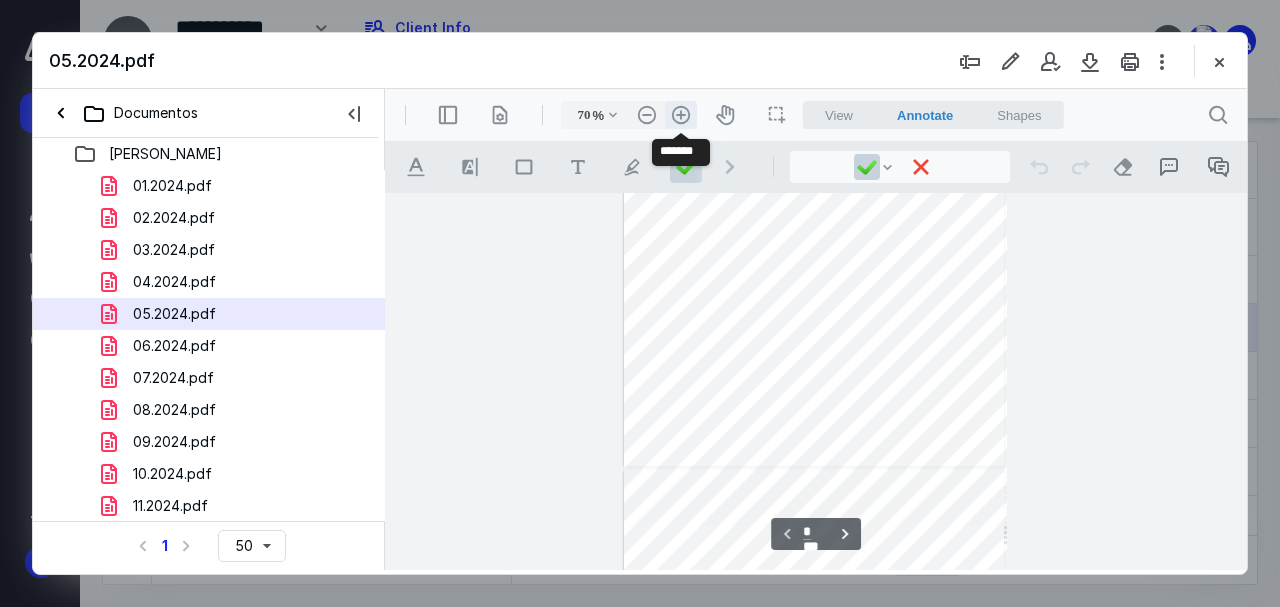 click on ".cls-1{fill:#abb0c4;} icon - header - zoom - in - line" at bounding box center (681, 115) 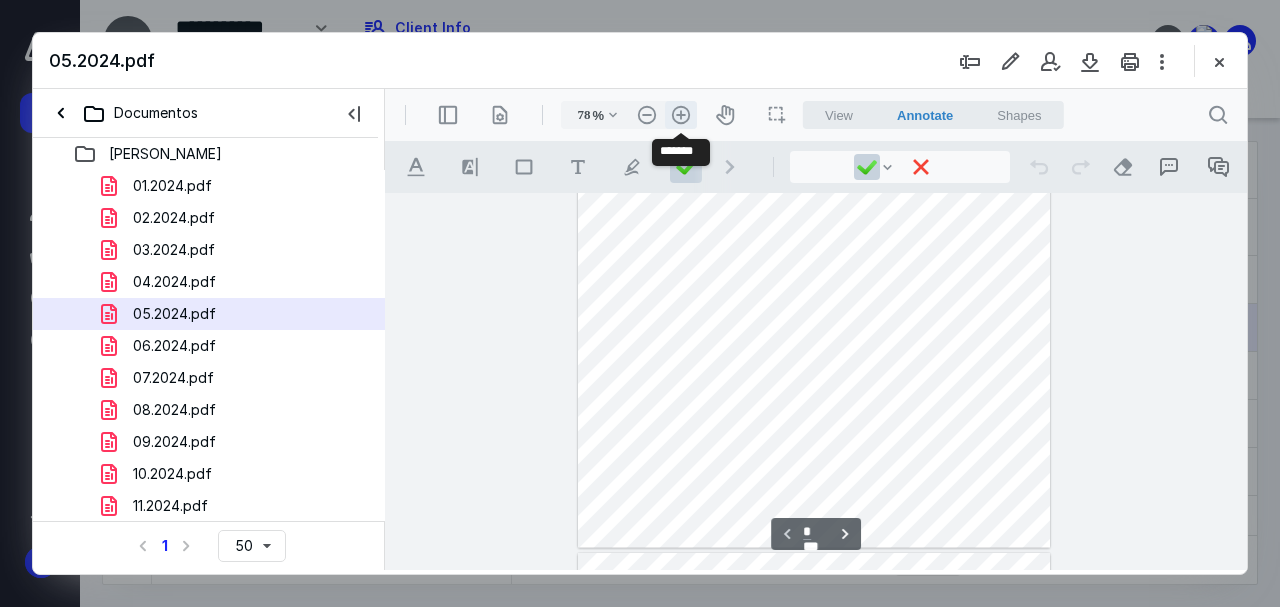 click on ".cls-1{fill:#abb0c4;} icon - header - zoom - in - line" at bounding box center (681, 115) 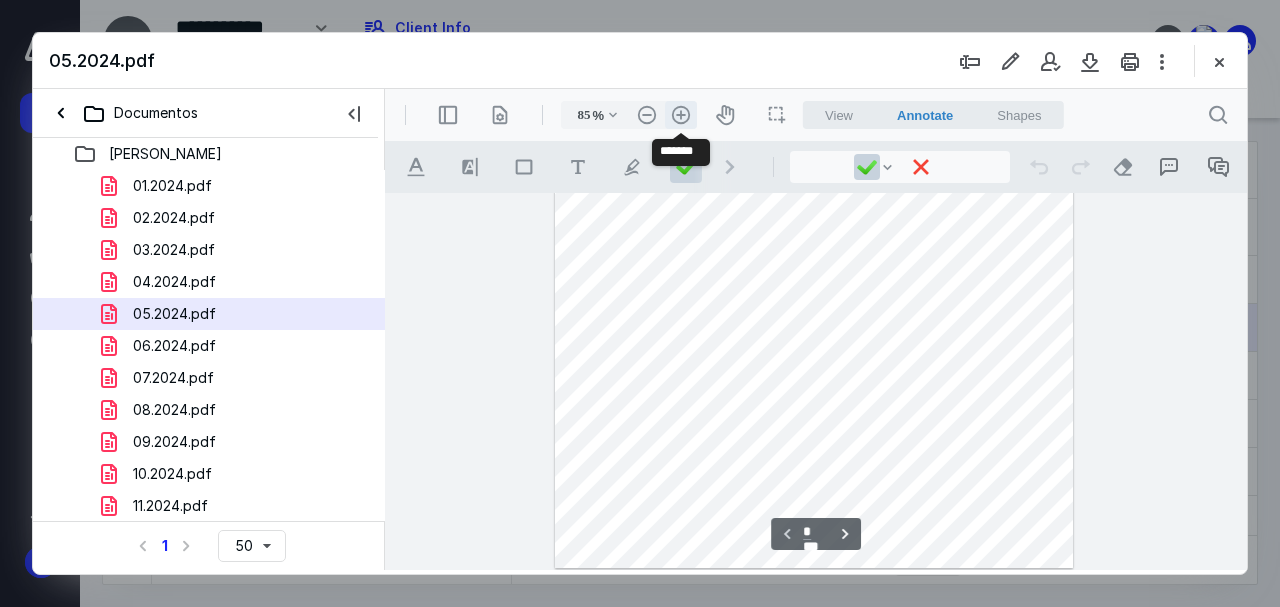 click on ".cls-1{fill:#abb0c4;} icon - header - zoom - in - line" at bounding box center (681, 115) 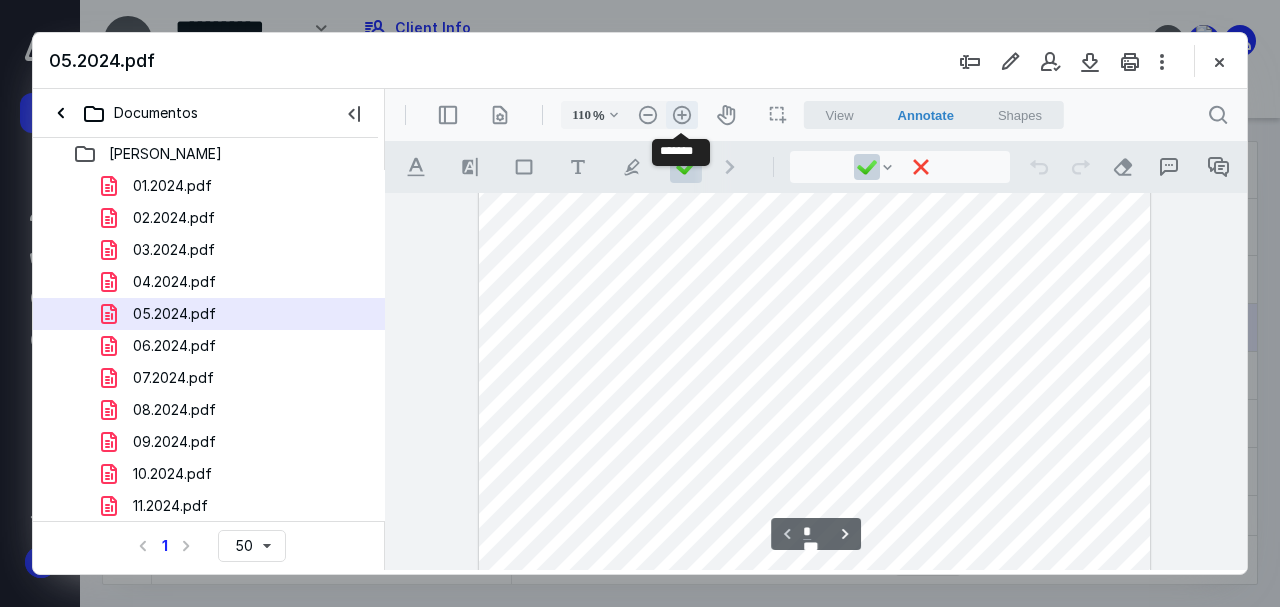 click on ".cls-1{fill:#abb0c4;} icon - header - zoom - in - line" at bounding box center [682, 115] 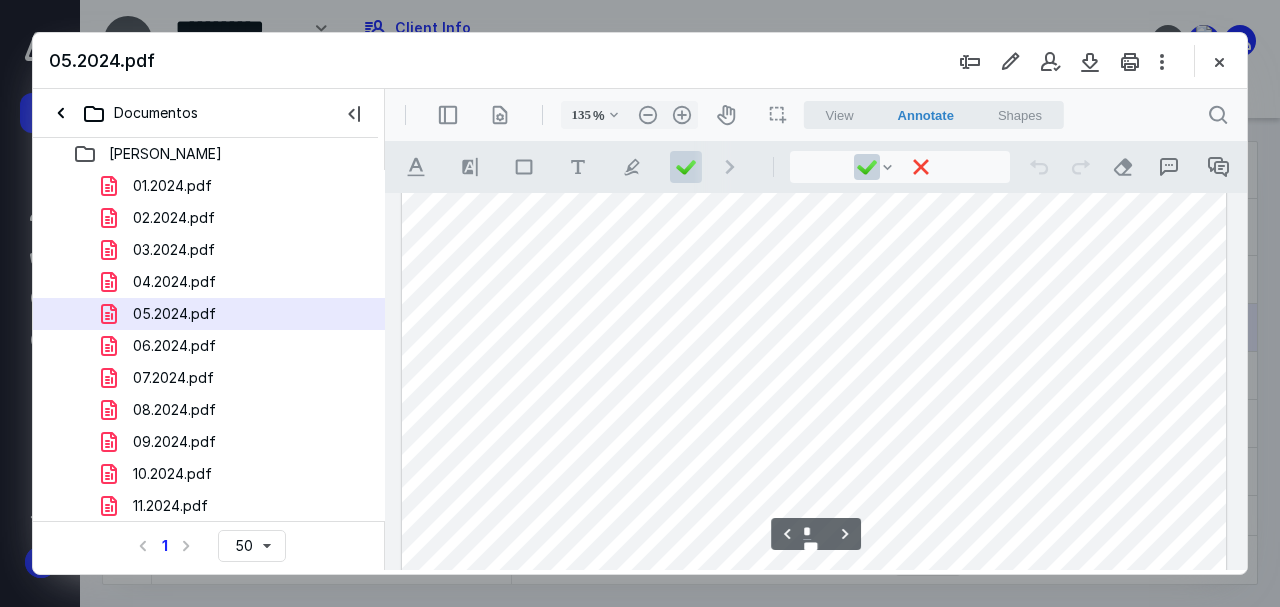 scroll, scrollTop: 1623, scrollLeft: 0, axis: vertical 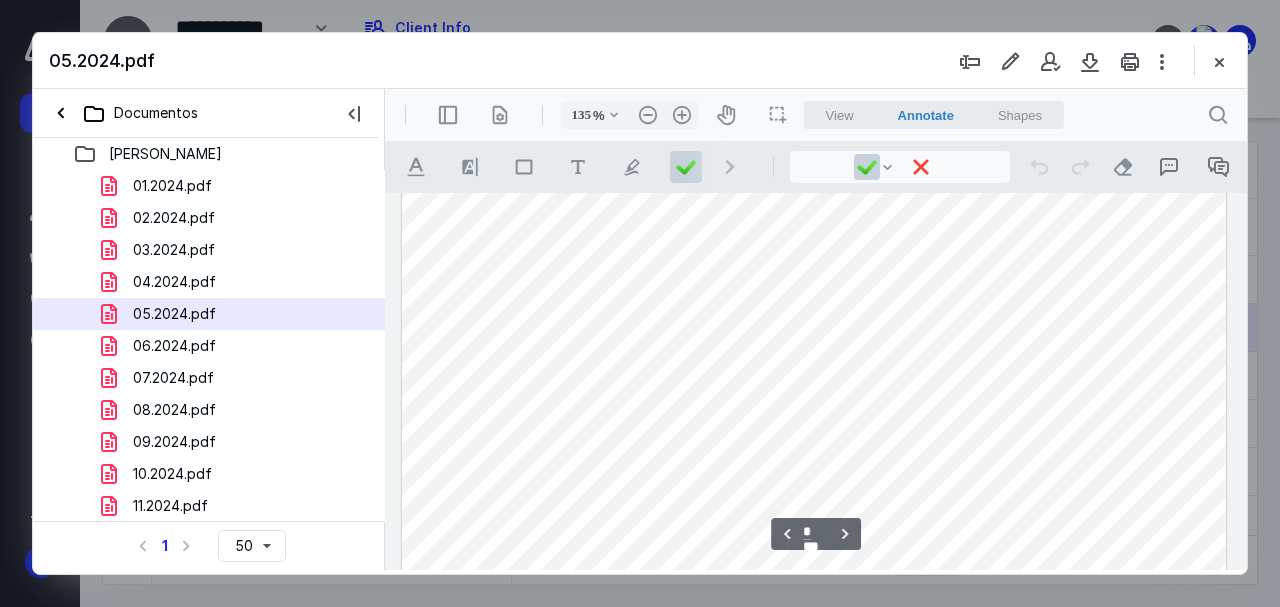 click at bounding box center (814, 185) 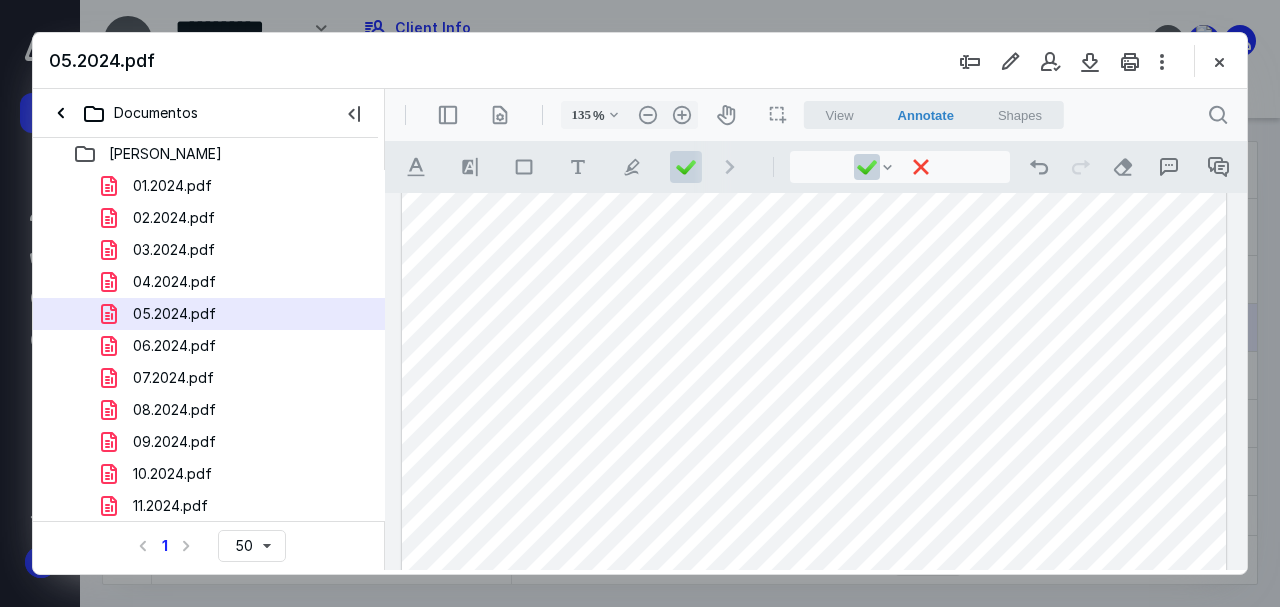 click at bounding box center [814, 185] 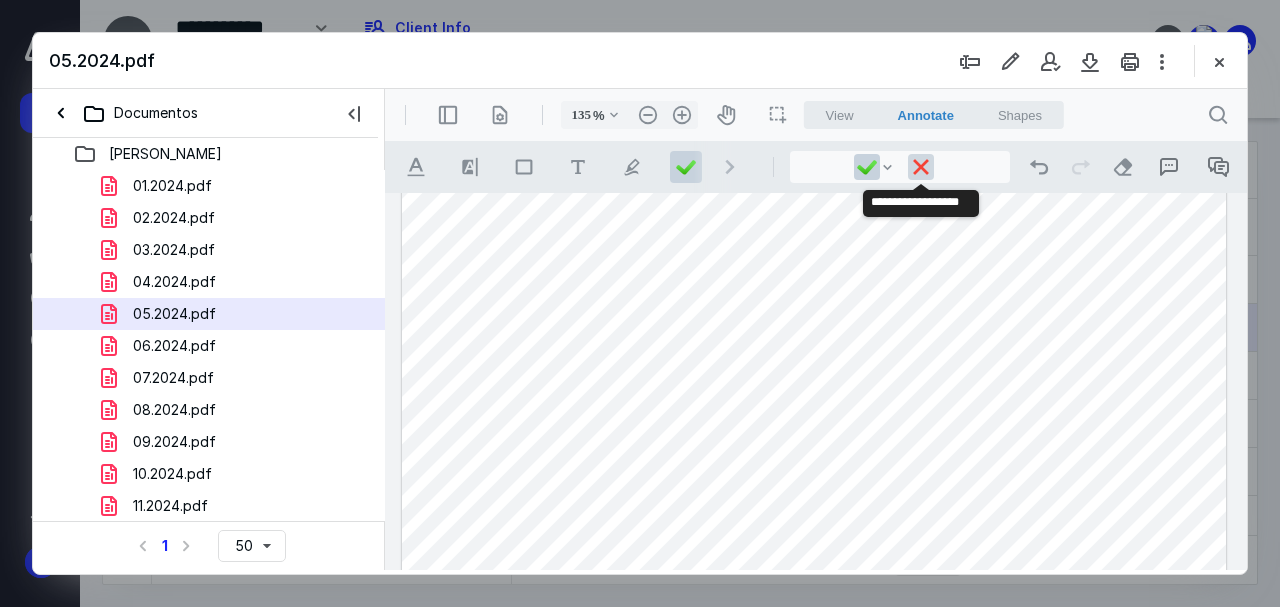 click at bounding box center (921, 167) 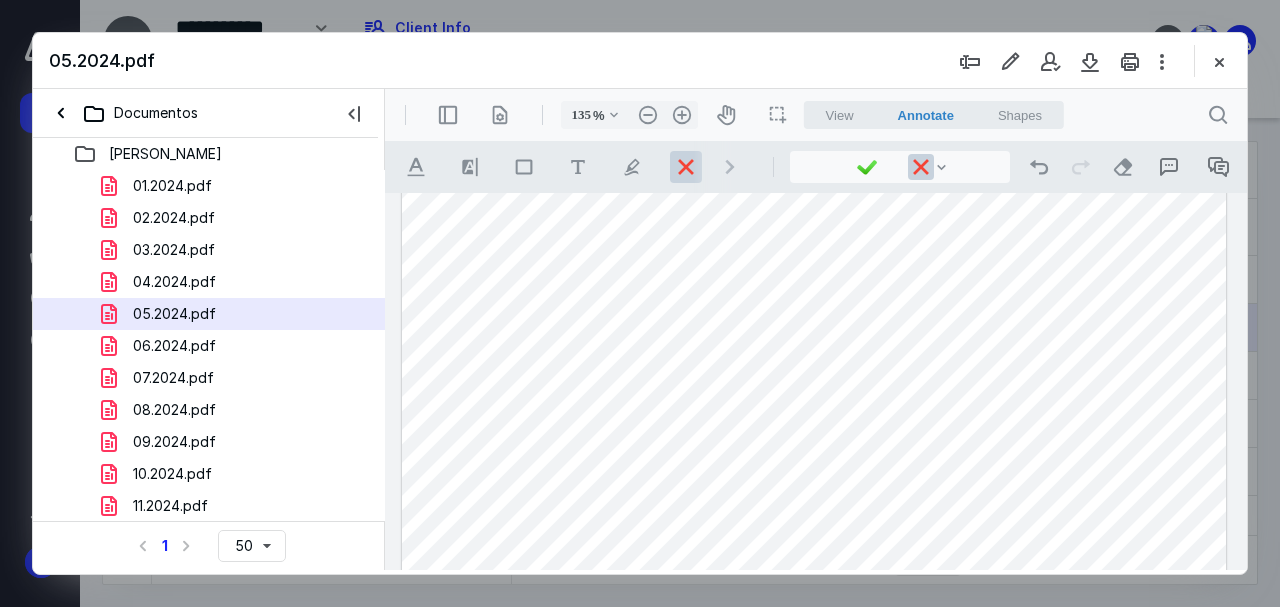 click at bounding box center (814, 185) 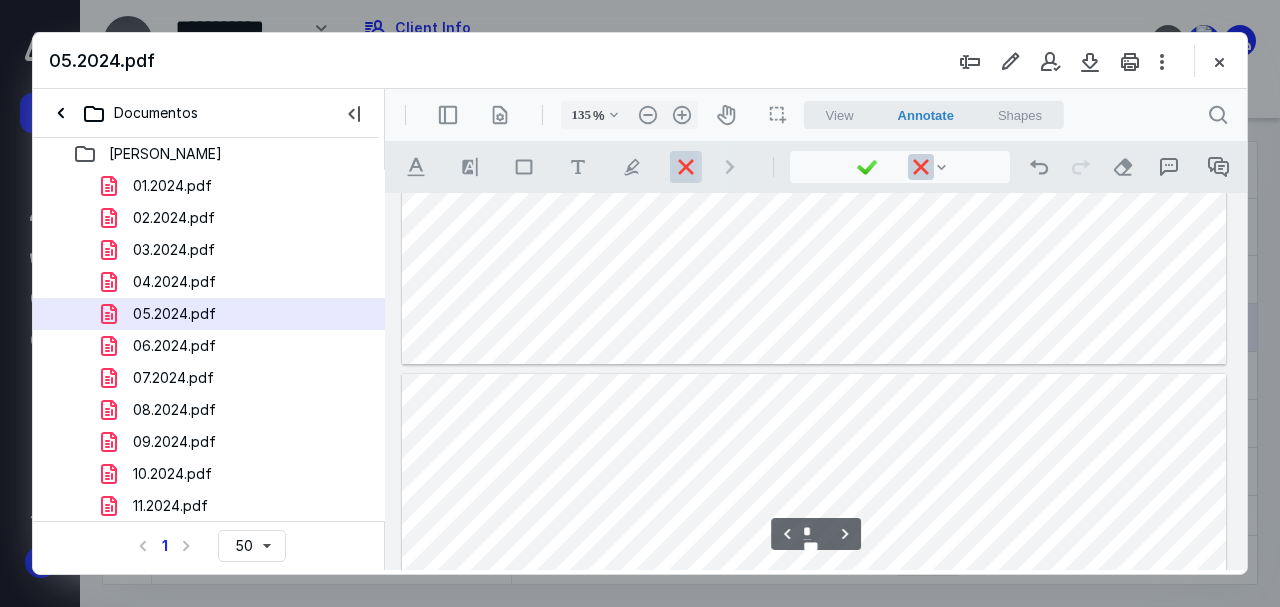 scroll, scrollTop: 2334, scrollLeft: 0, axis: vertical 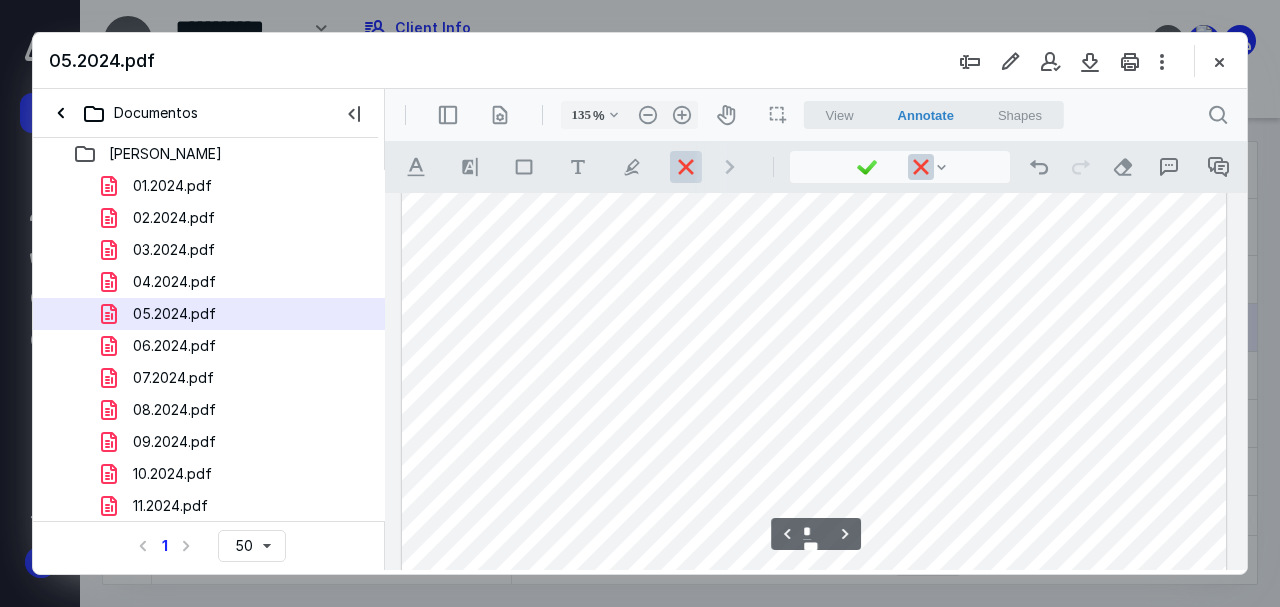click at bounding box center [814, 551] 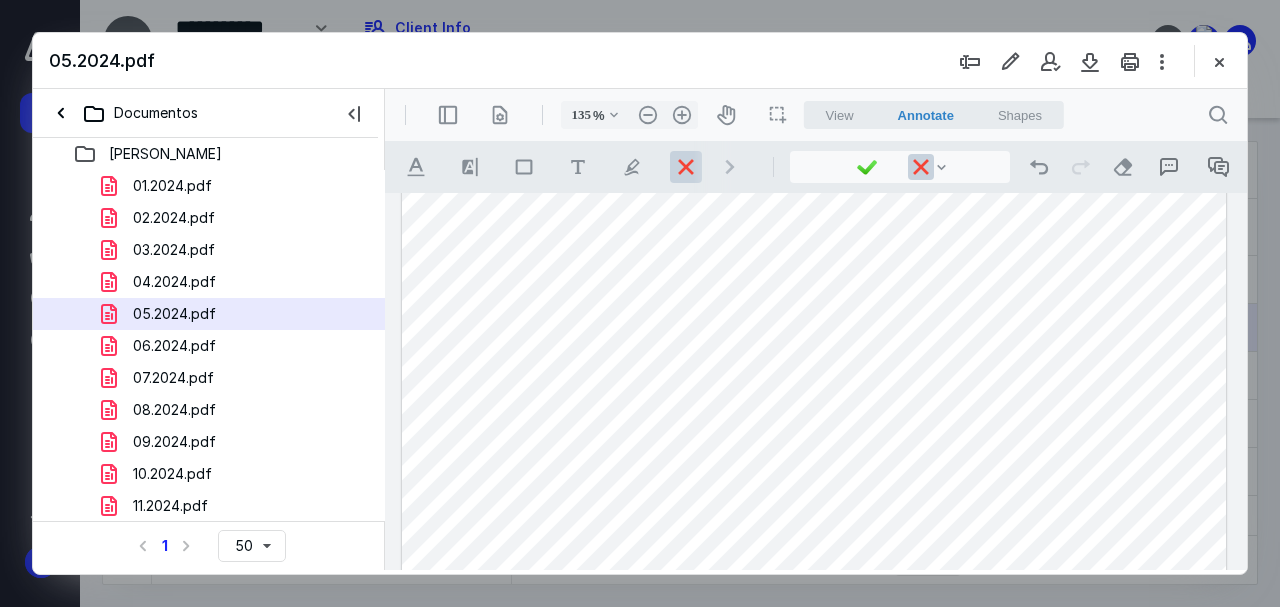 click at bounding box center [814, 551] 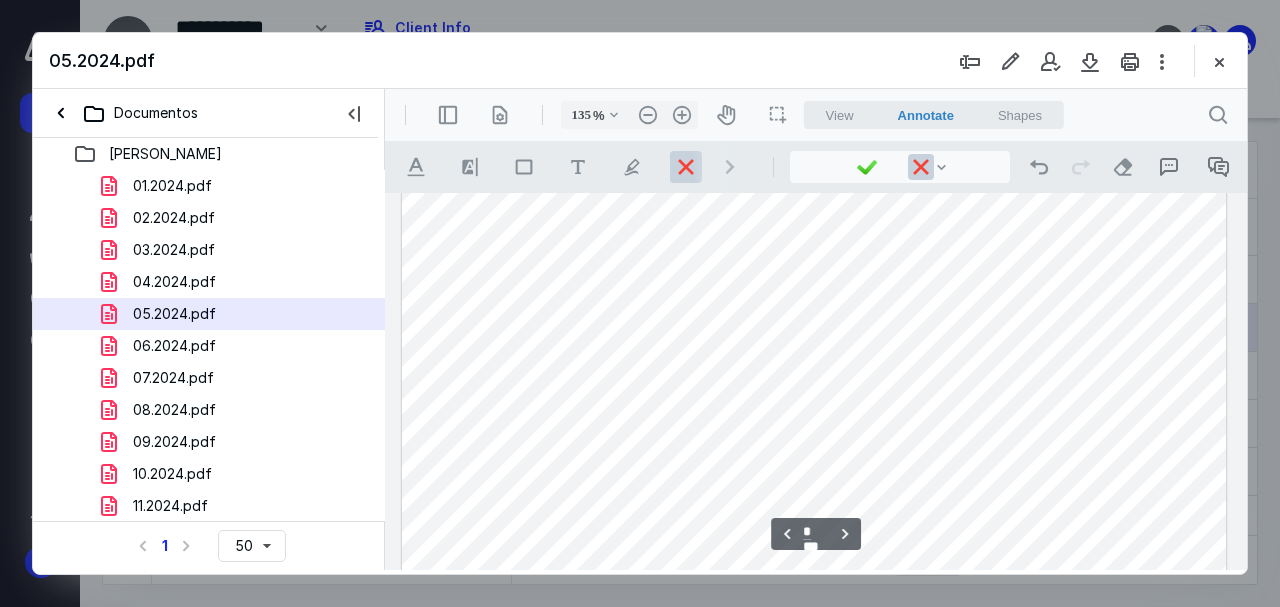 scroll, scrollTop: 2690, scrollLeft: 0, axis: vertical 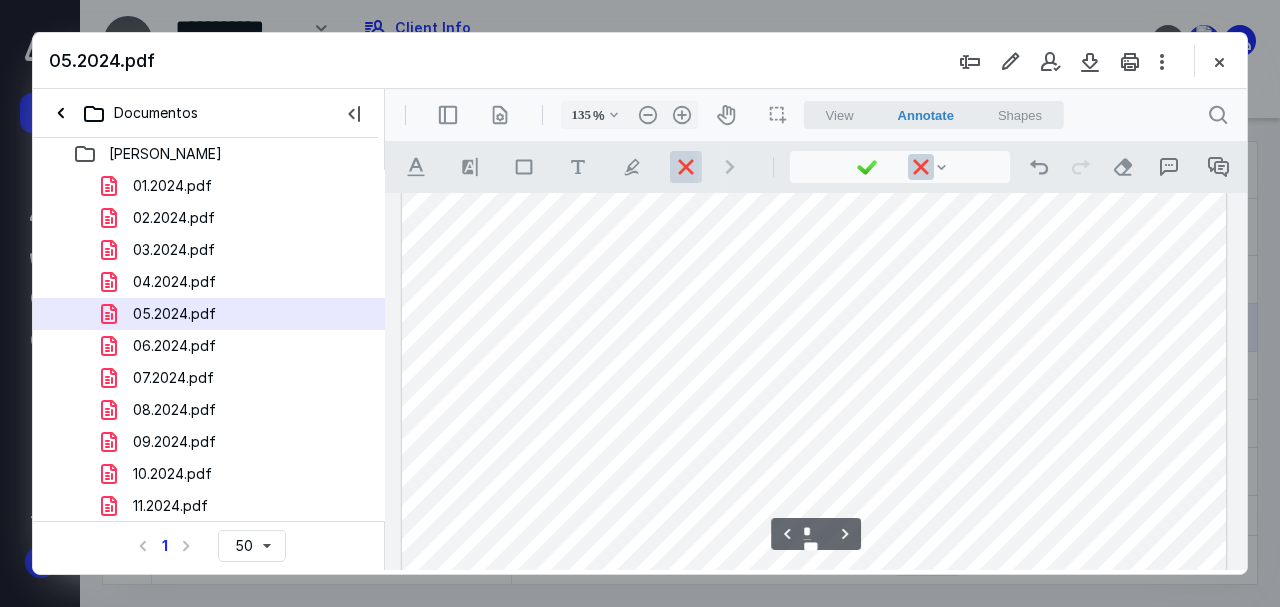 click at bounding box center [814, 195] 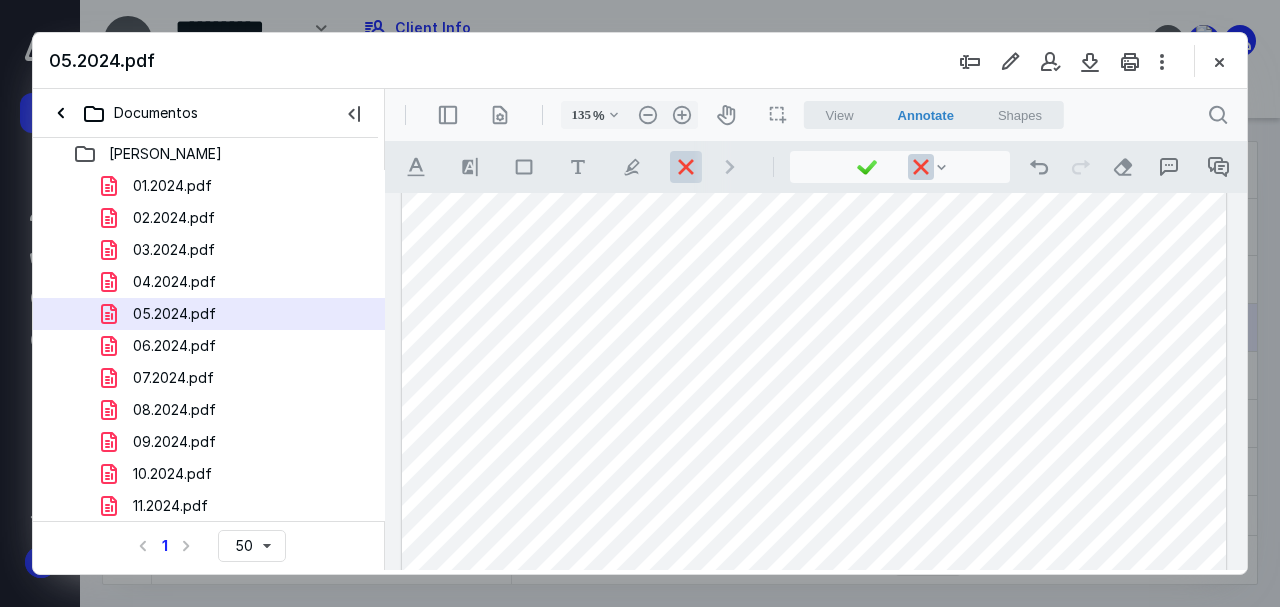 click at bounding box center (814, 195) 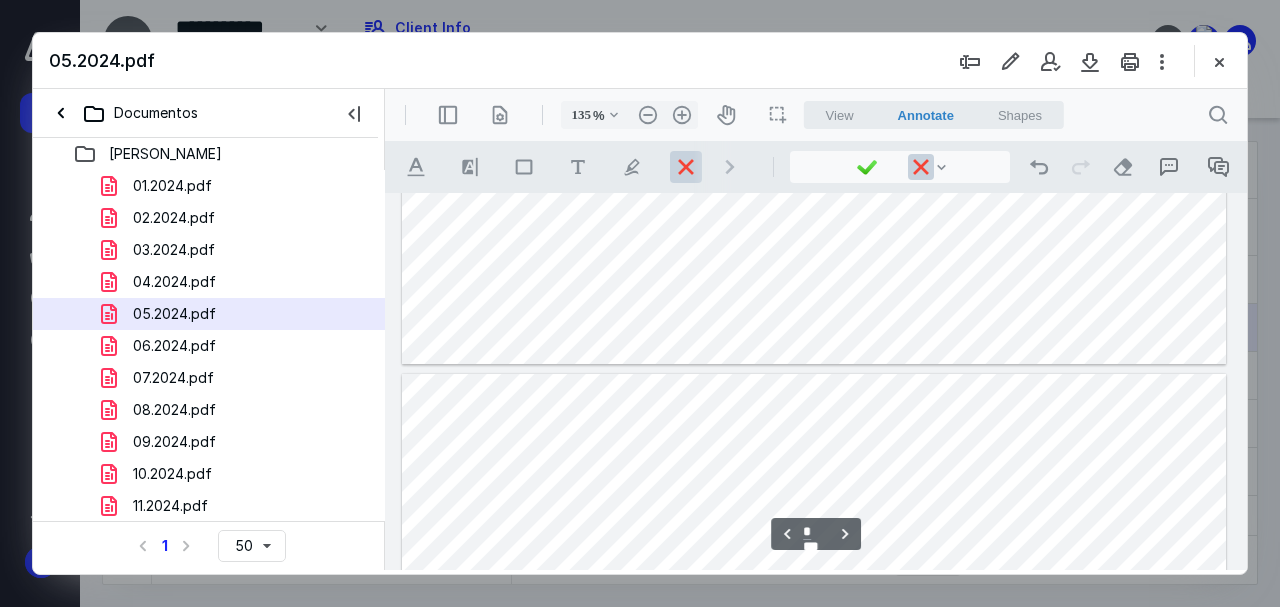 type on "*" 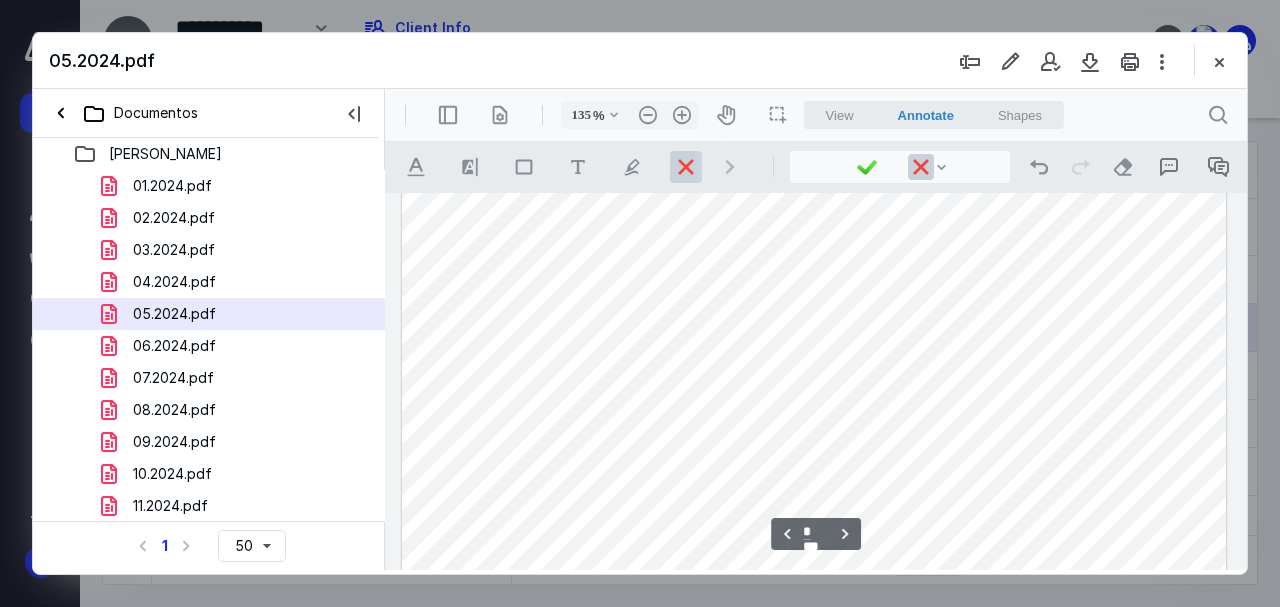 scroll, scrollTop: 1268, scrollLeft: 0, axis: vertical 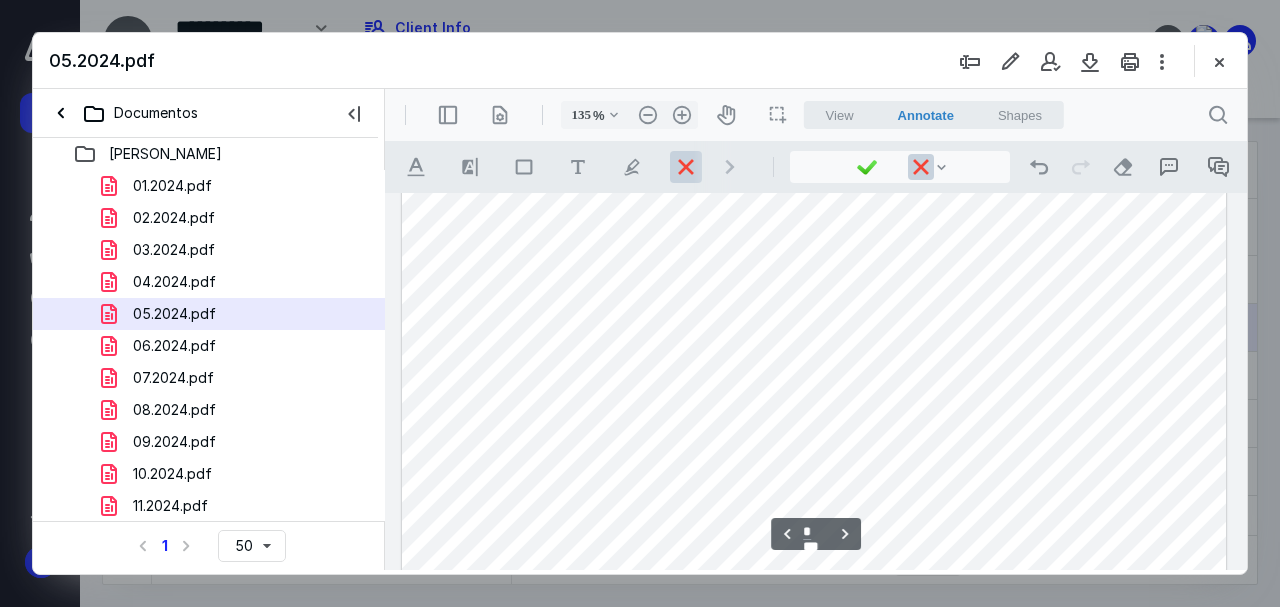 click at bounding box center [814, 540] 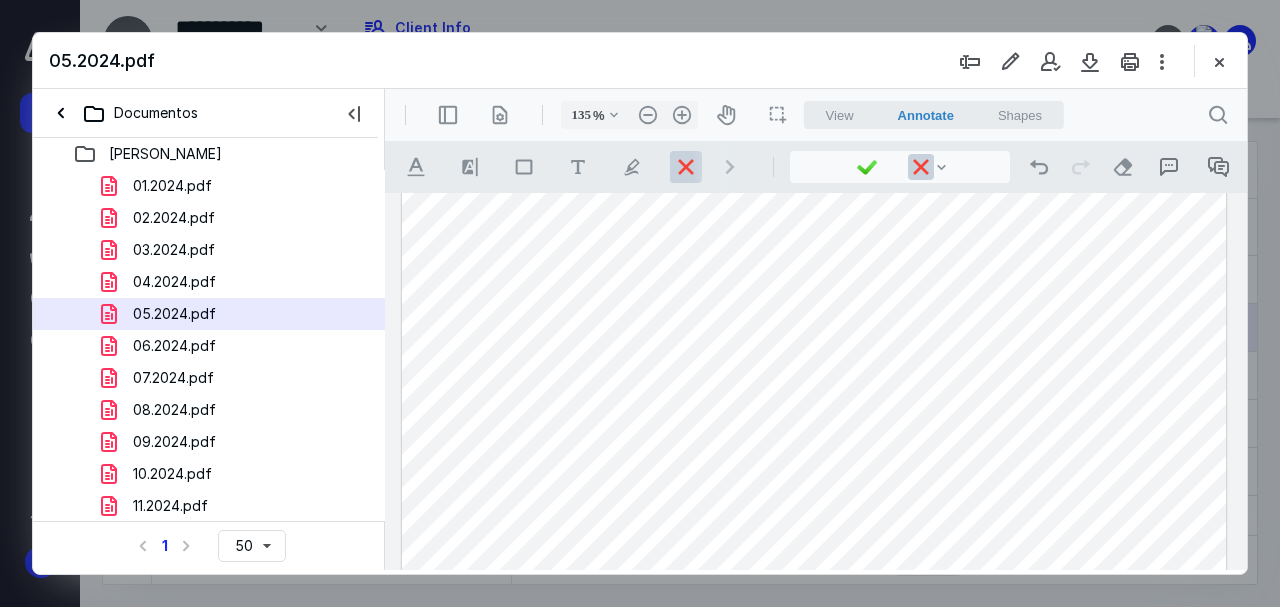 click at bounding box center [814, 540] 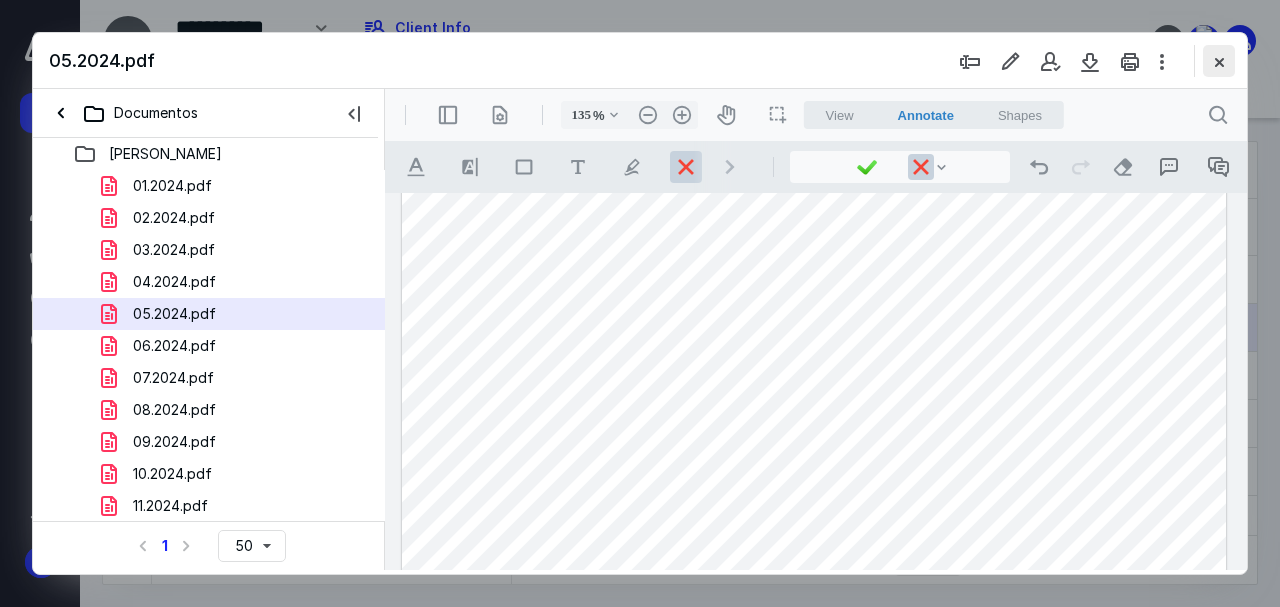 click at bounding box center [1219, 61] 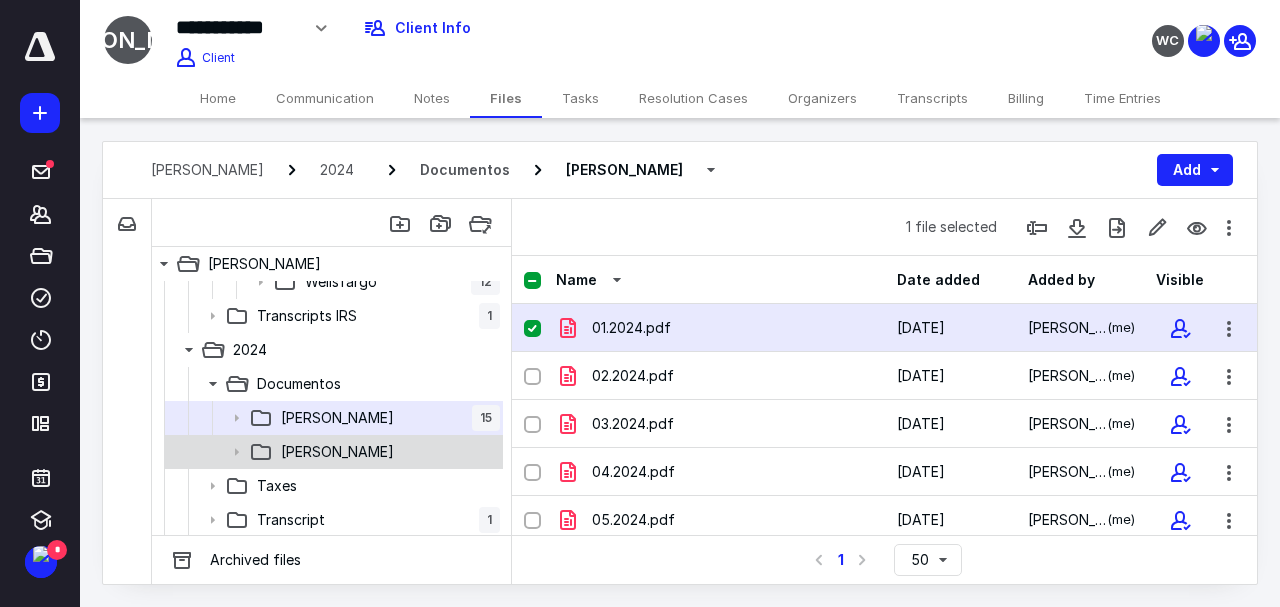 click on "[PERSON_NAME]" at bounding box center (337, 452) 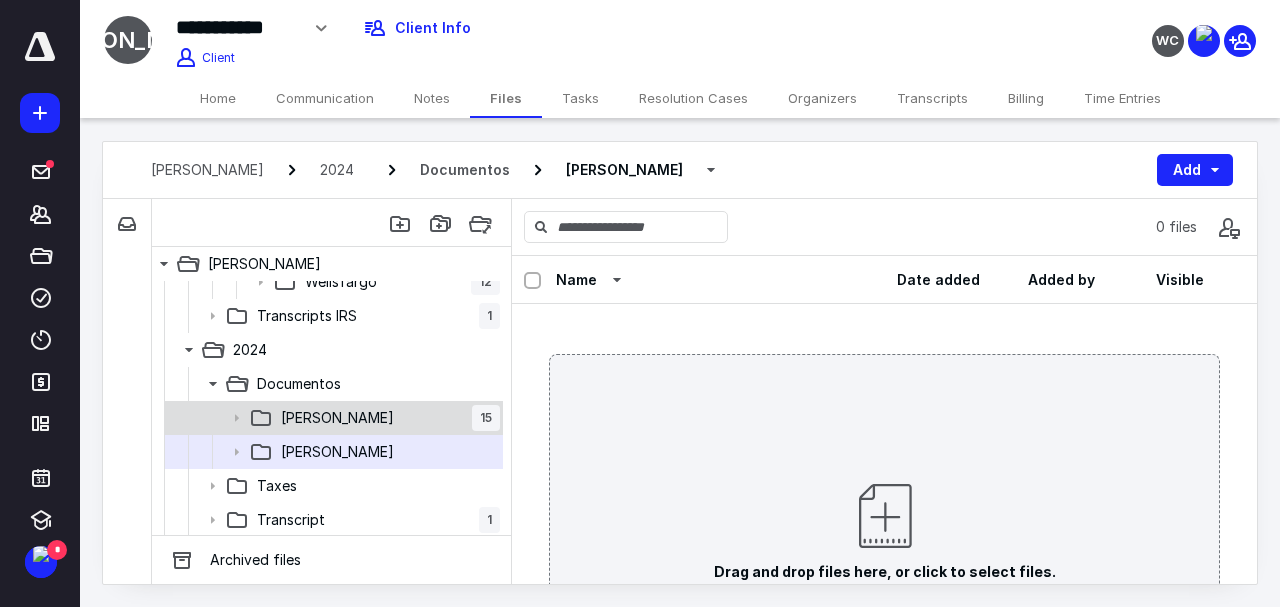 scroll, scrollTop: 0, scrollLeft: 0, axis: both 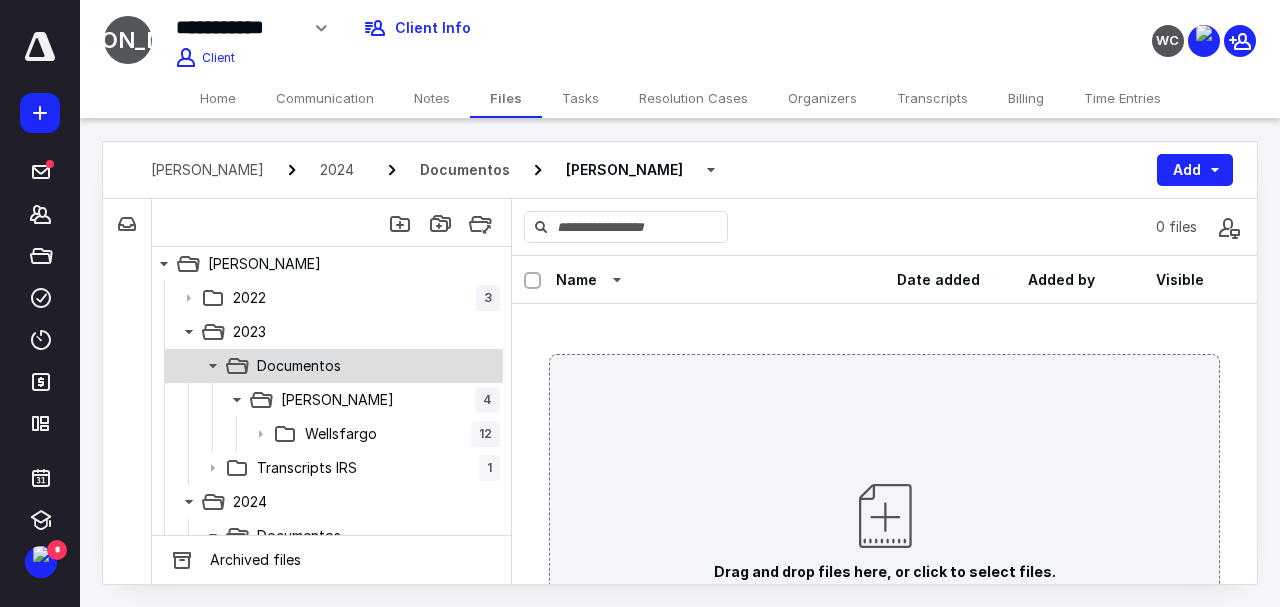 click on "Documentos" at bounding box center [299, 366] 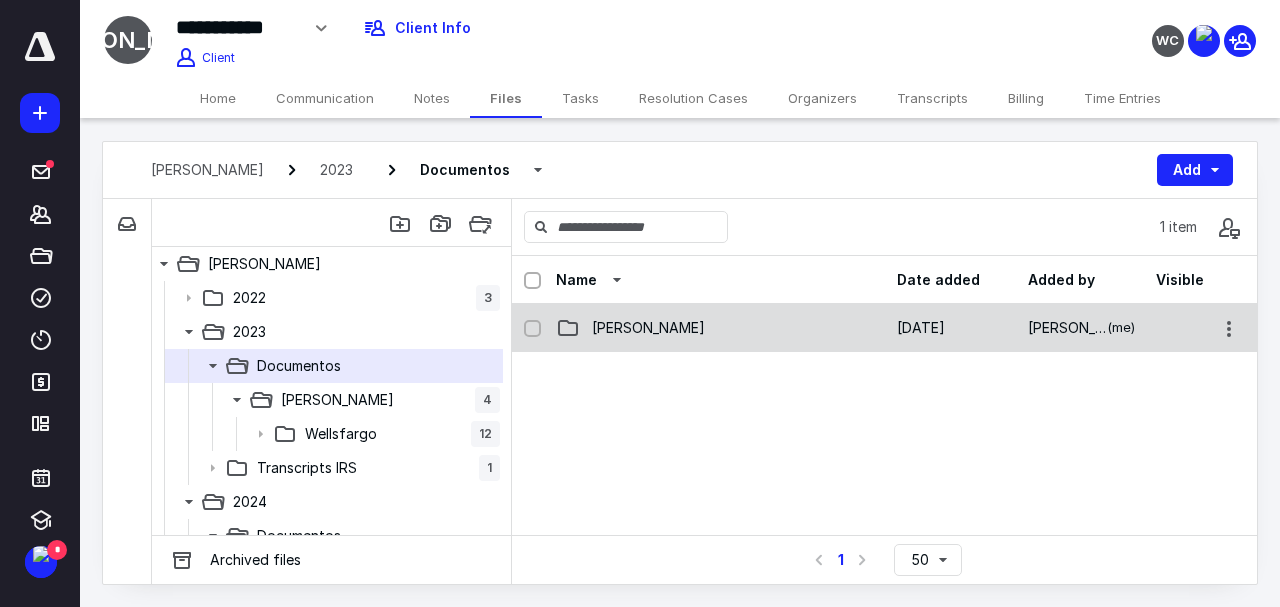 click on "[PERSON_NAME]" at bounding box center [648, 328] 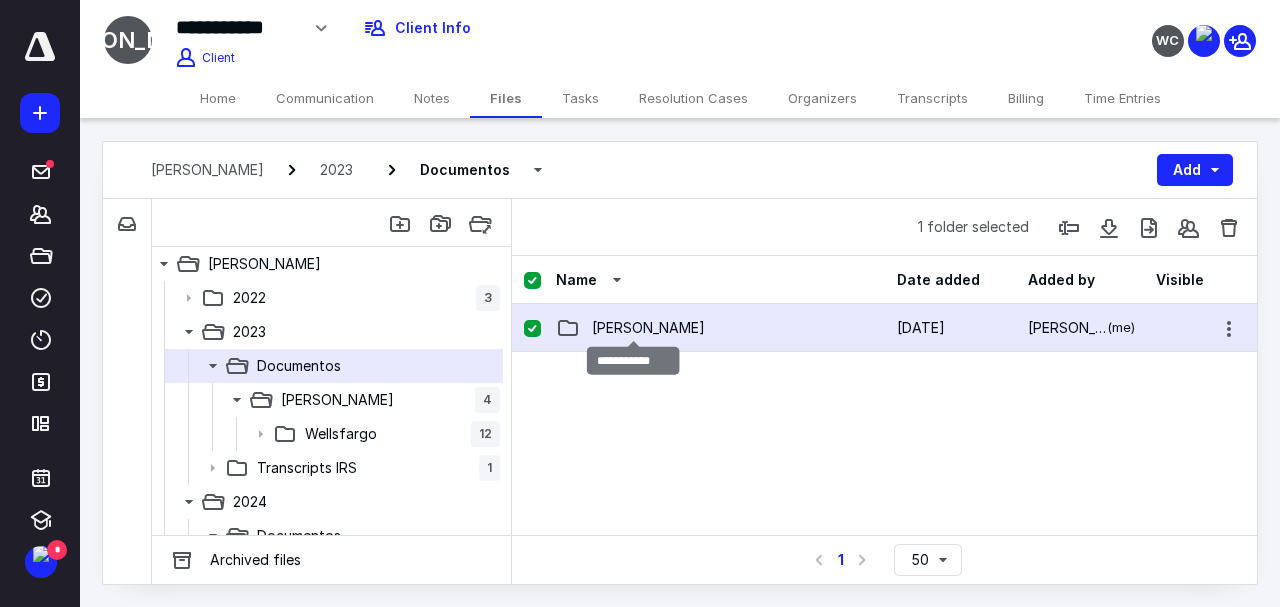 click on "[PERSON_NAME]" at bounding box center [648, 328] 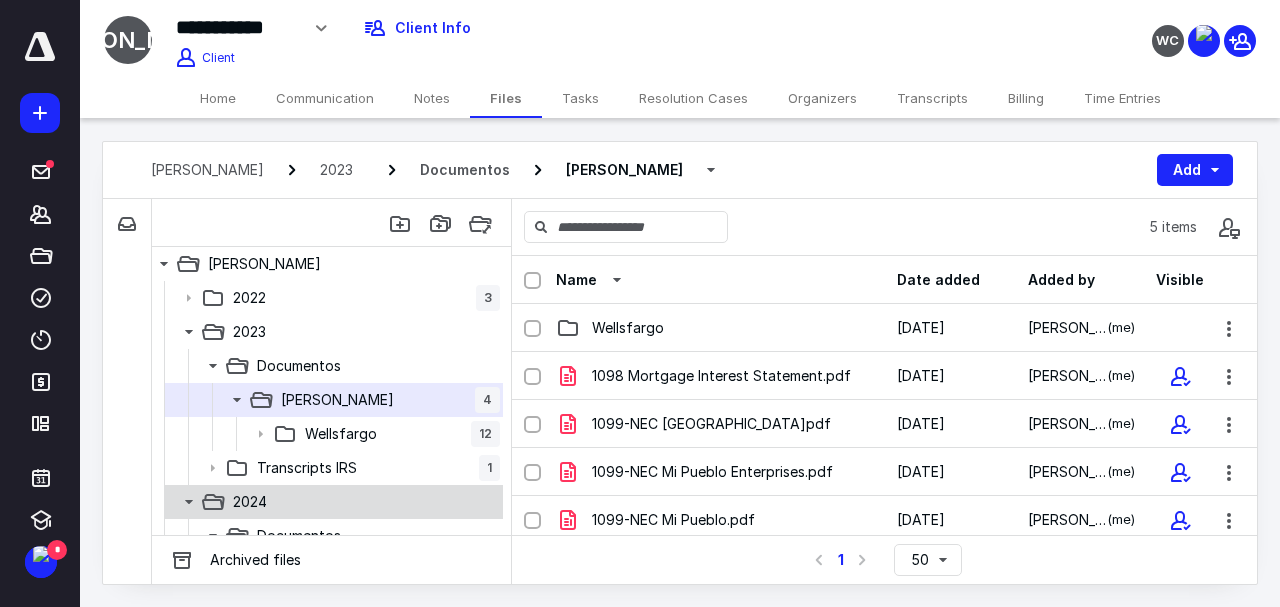 scroll, scrollTop: 152, scrollLeft: 0, axis: vertical 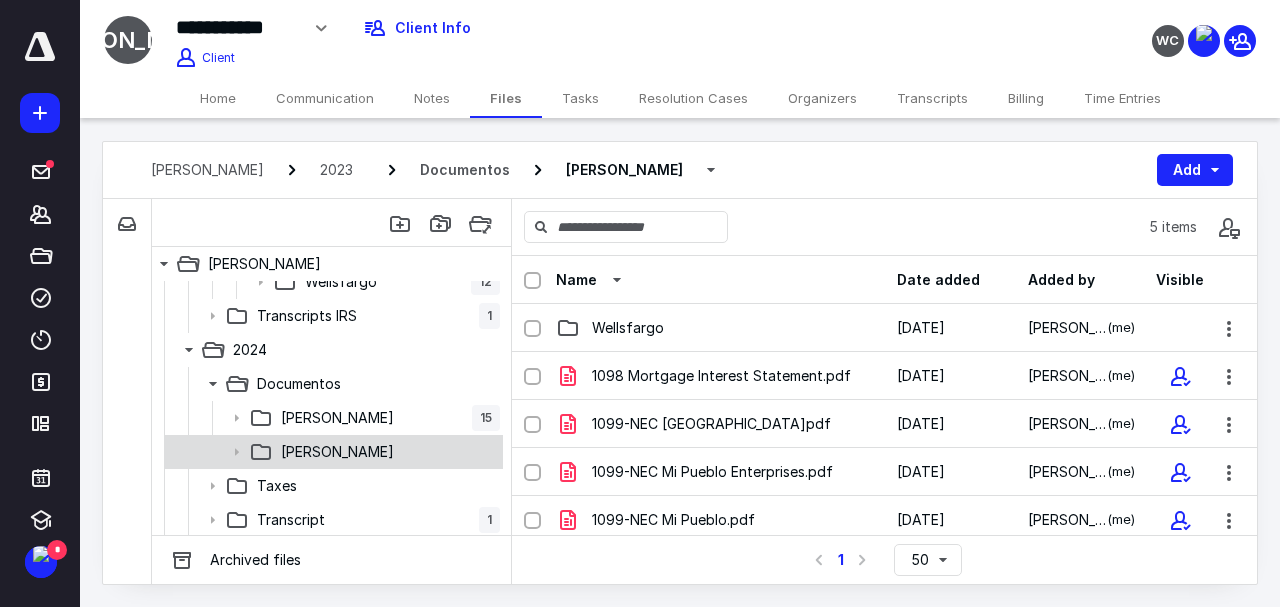 click on "[PERSON_NAME]" at bounding box center (337, 452) 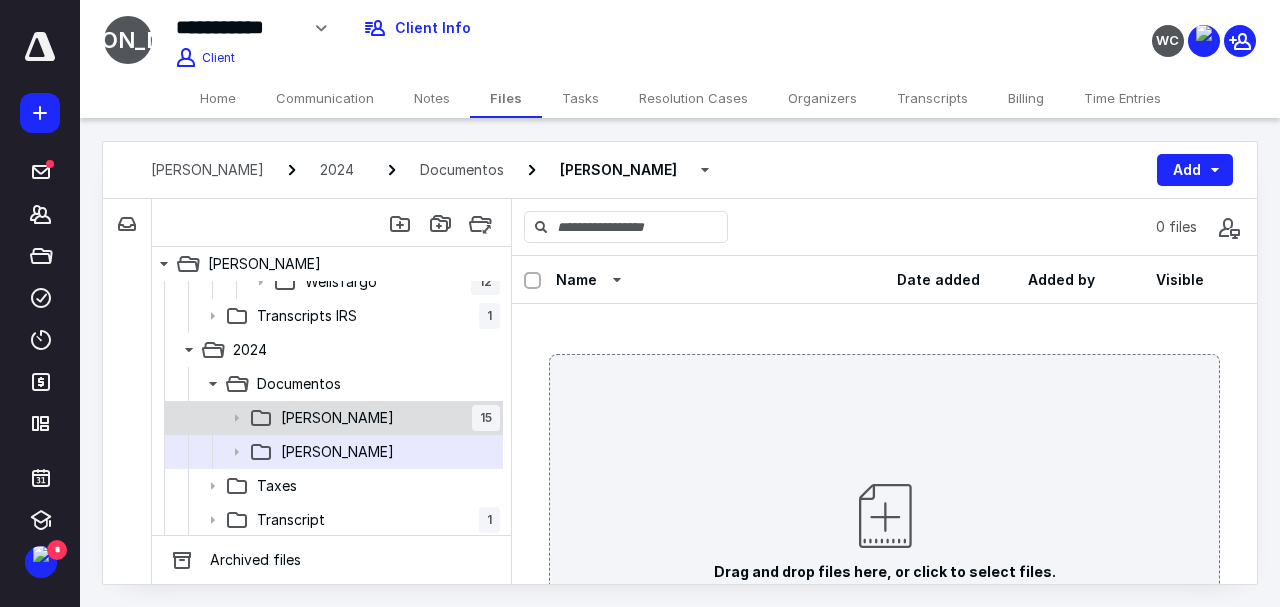 click on "[PERSON_NAME]" at bounding box center [337, 418] 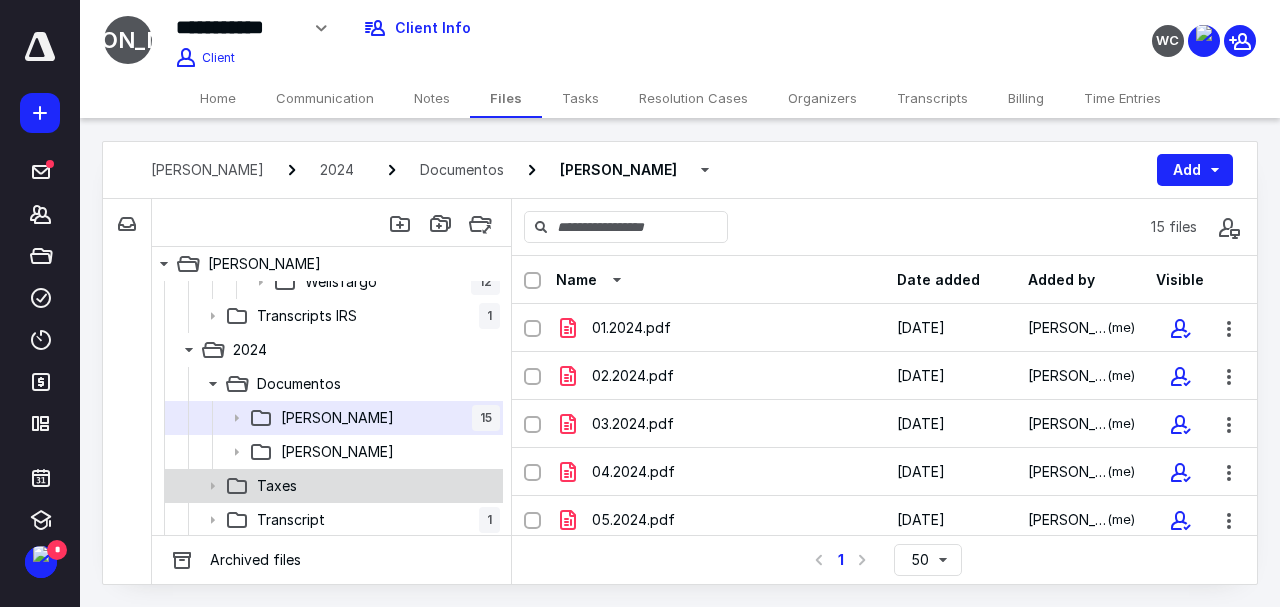 click on "Taxes" at bounding box center (332, 486) 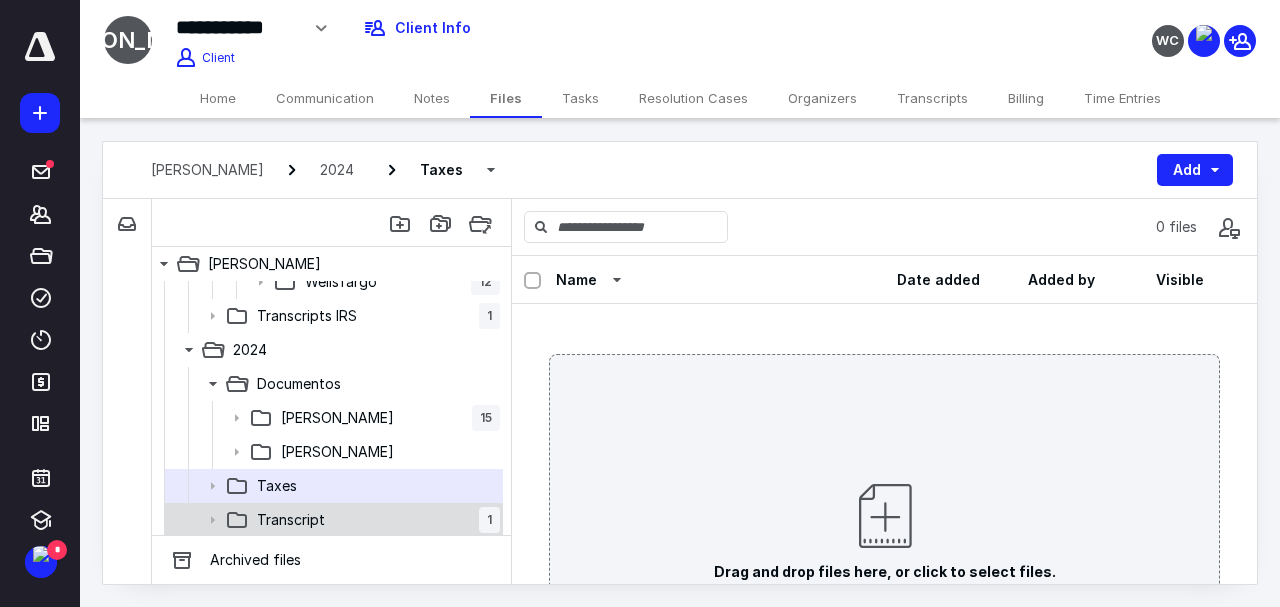 click on "Transcript" at bounding box center [291, 520] 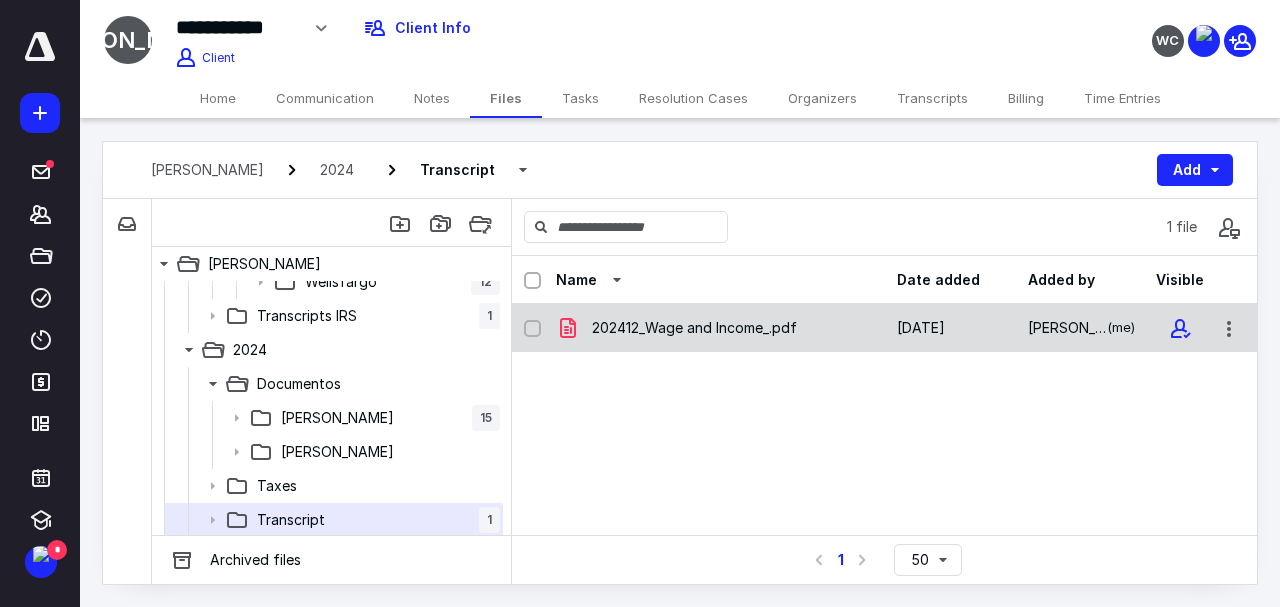 click on "202412_Wage and Income_.pdf 5/7/2025 Marcela Cañal  (me)" at bounding box center [884, 328] 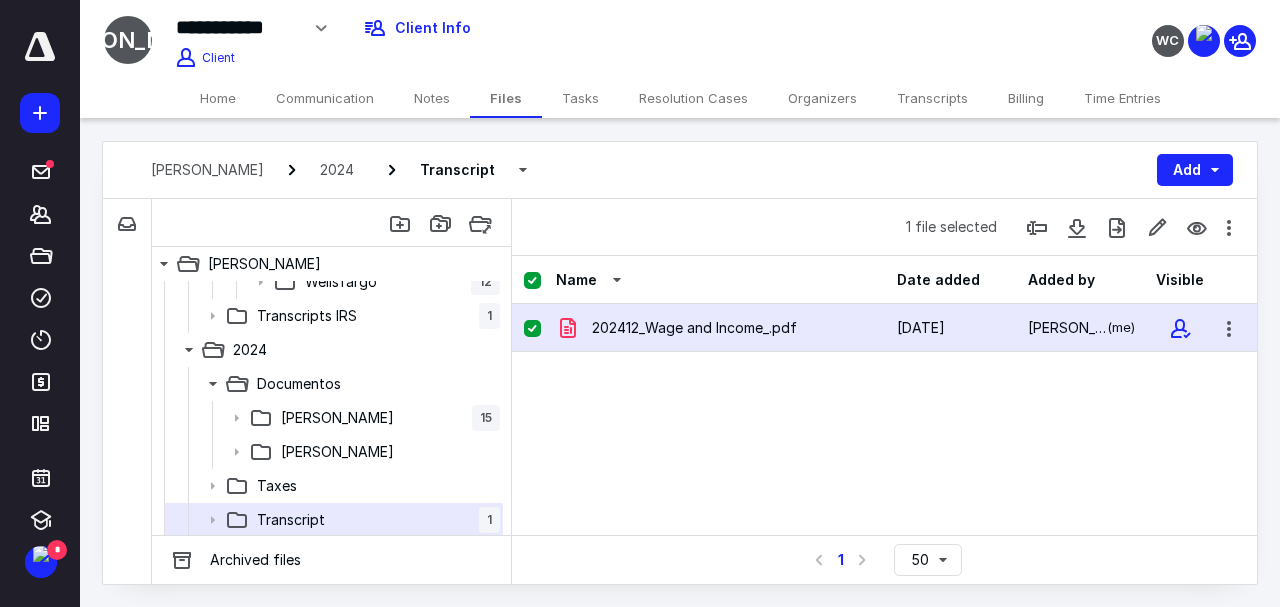 click on "202412_Wage and Income_.pdf 5/7/2025 Marcela Cañal  (me)" at bounding box center [884, 328] 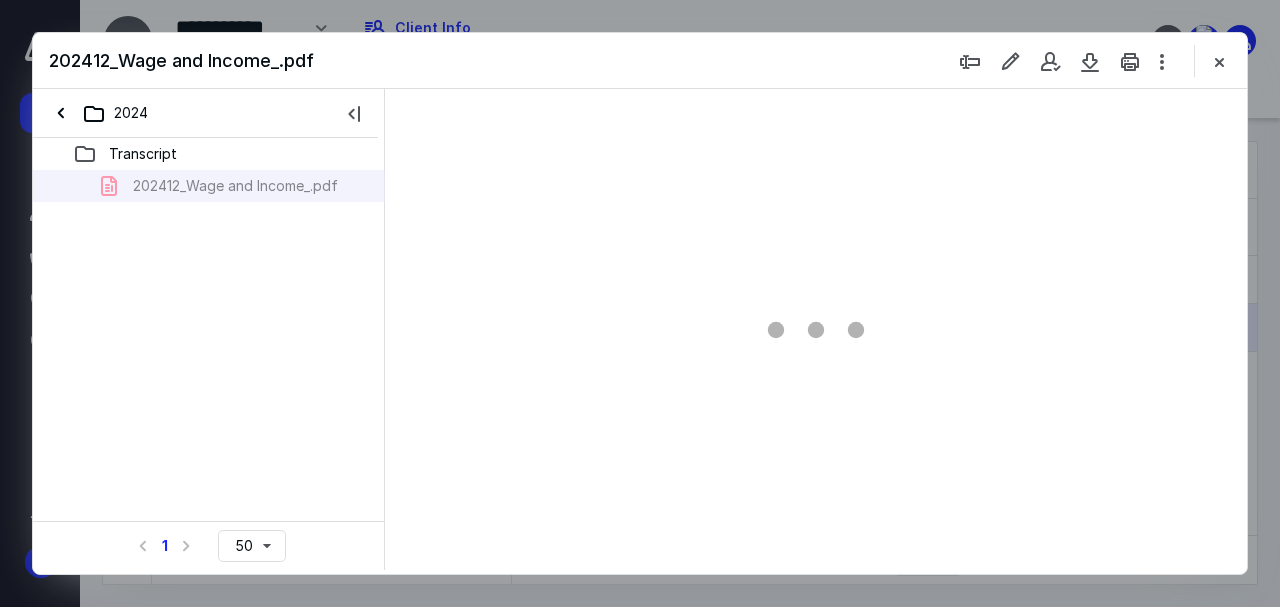 scroll, scrollTop: 0, scrollLeft: 0, axis: both 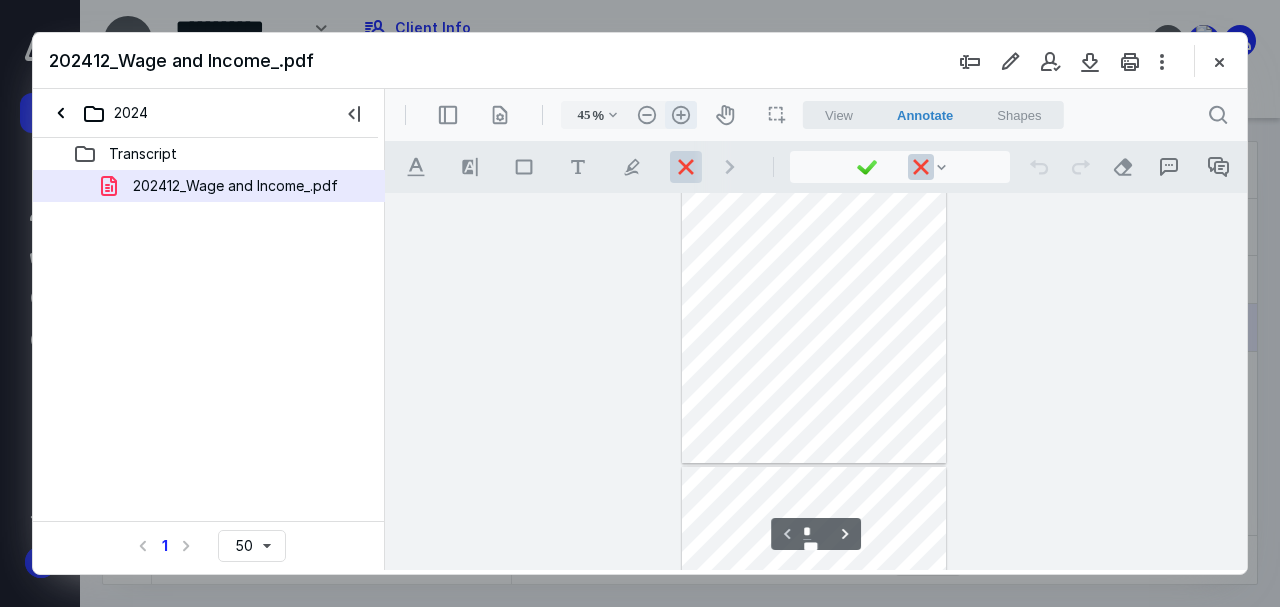 click on ".cls-1{fill:#abb0c4;} icon - header - zoom - in - line" at bounding box center (681, 115) 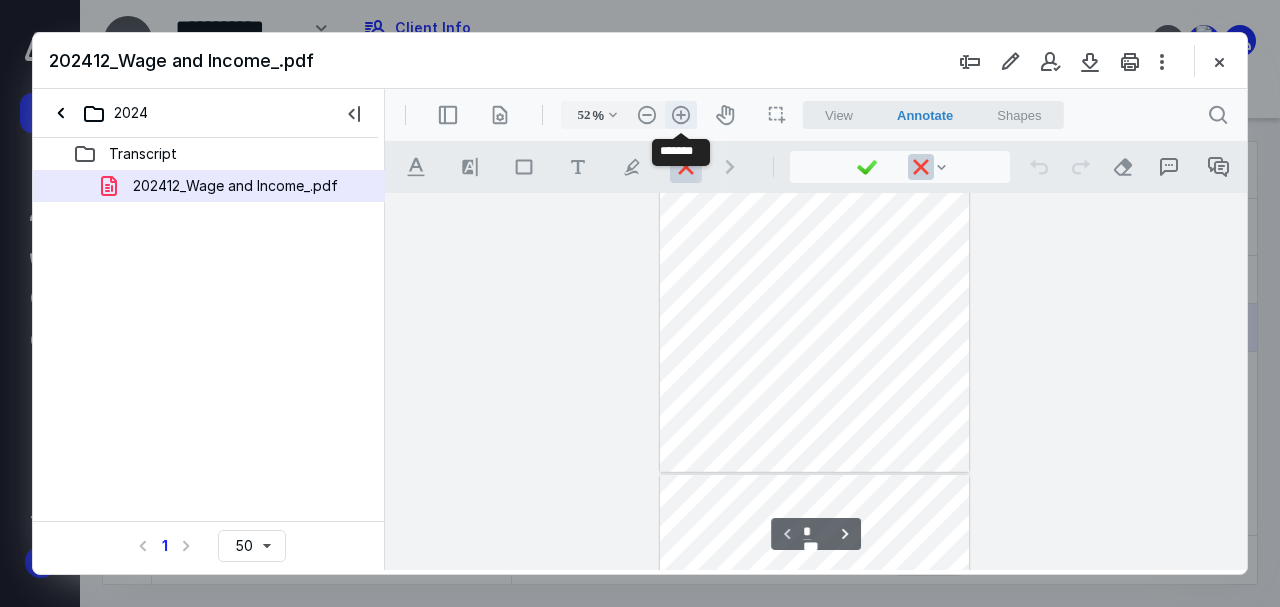 click on ".cls-1{fill:#abb0c4;} icon - header - zoom - in - line" at bounding box center [681, 115] 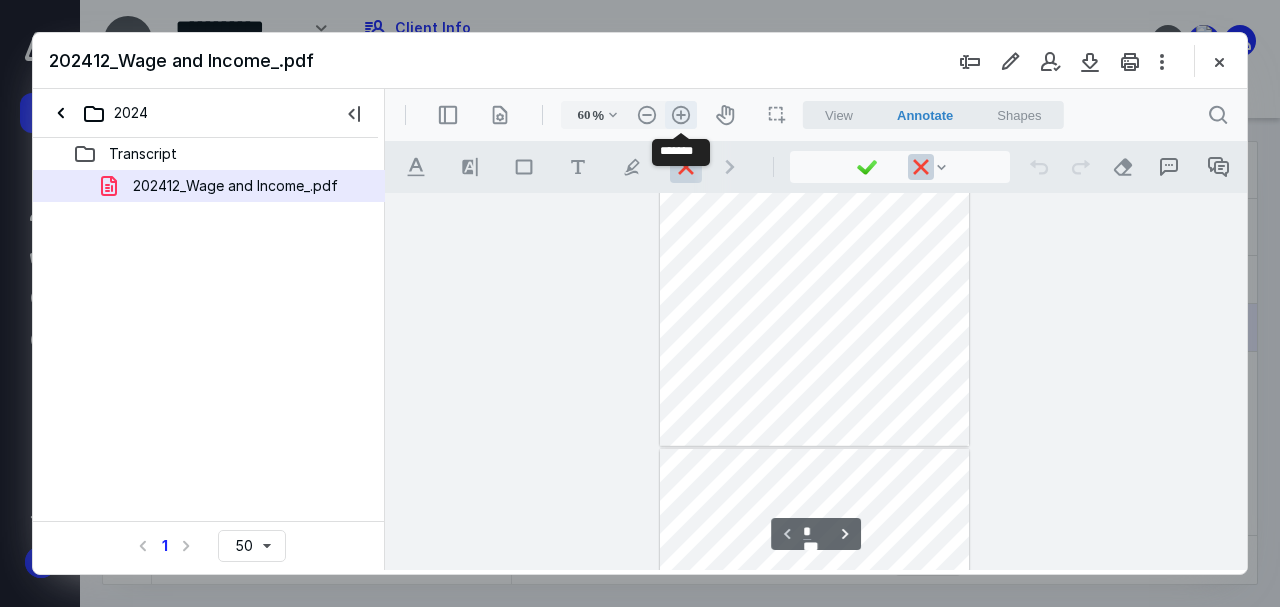 click on ".cls-1{fill:#abb0c4;} icon - header - zoom - in - line" at bounding box center [681, 115] 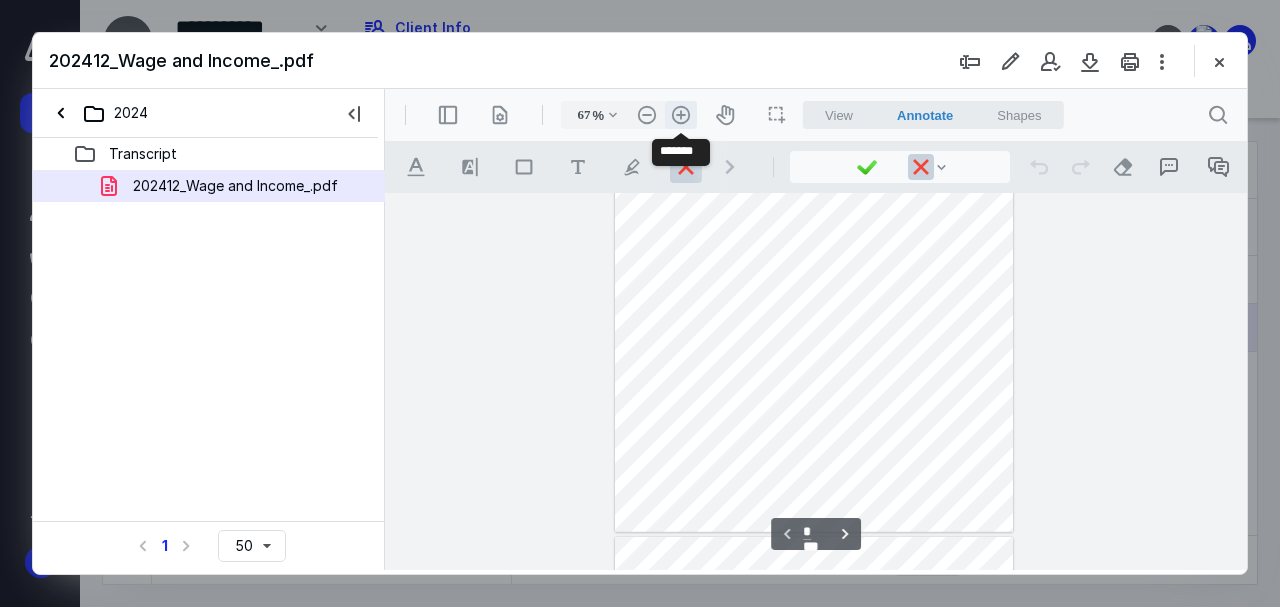 click on ".cls-1{fill:#abb0c4;} icon - header - zoom - in - line" at bounding box center [681, 115] 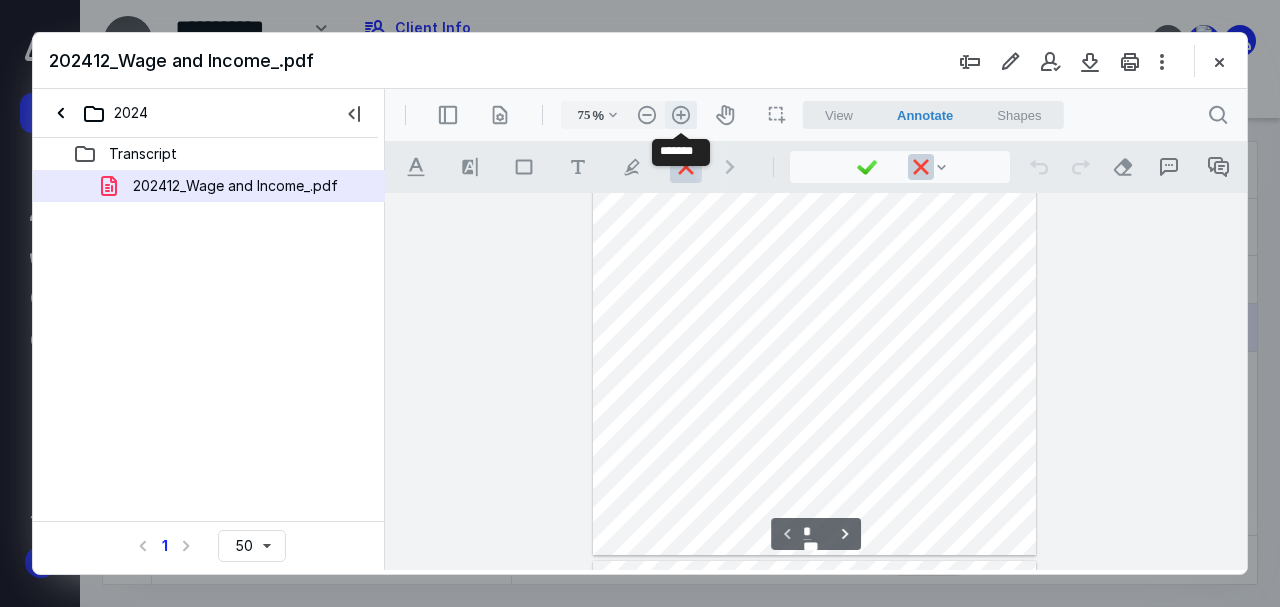 click on ".cls-1{fill:#abb0c4;} icon - header - zoom - in - line" at bounding box center (681, 115) 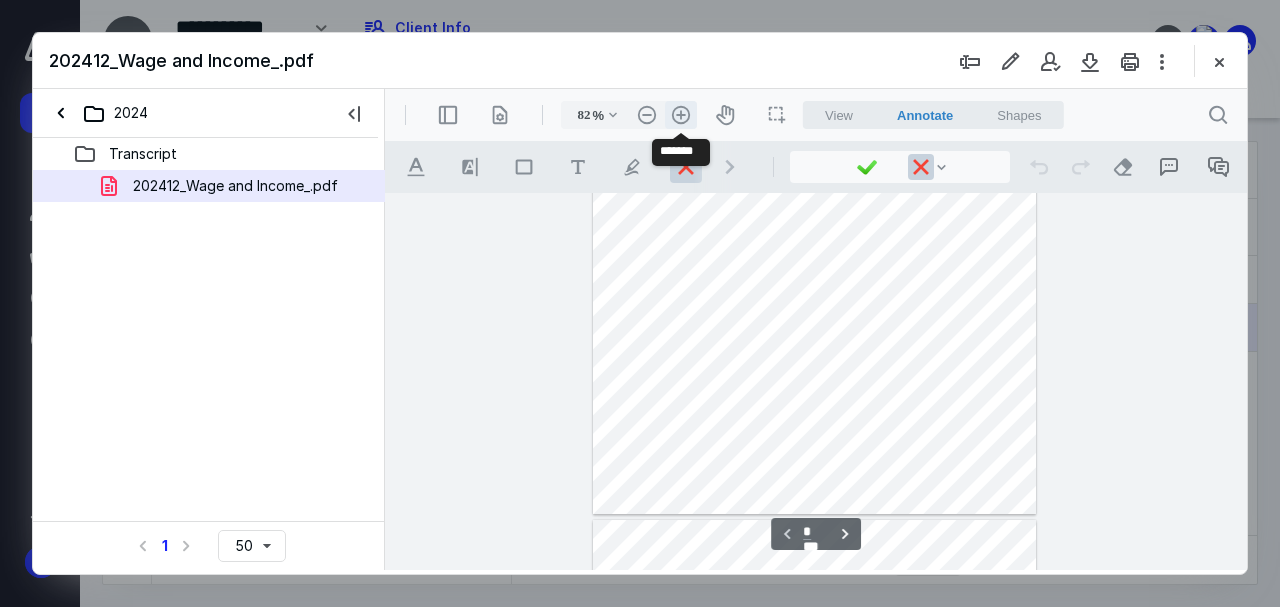 click on ".cls-1{fill:#abb0c4;} icon - header - zoom - in - line" at bounding box center (681, 115) 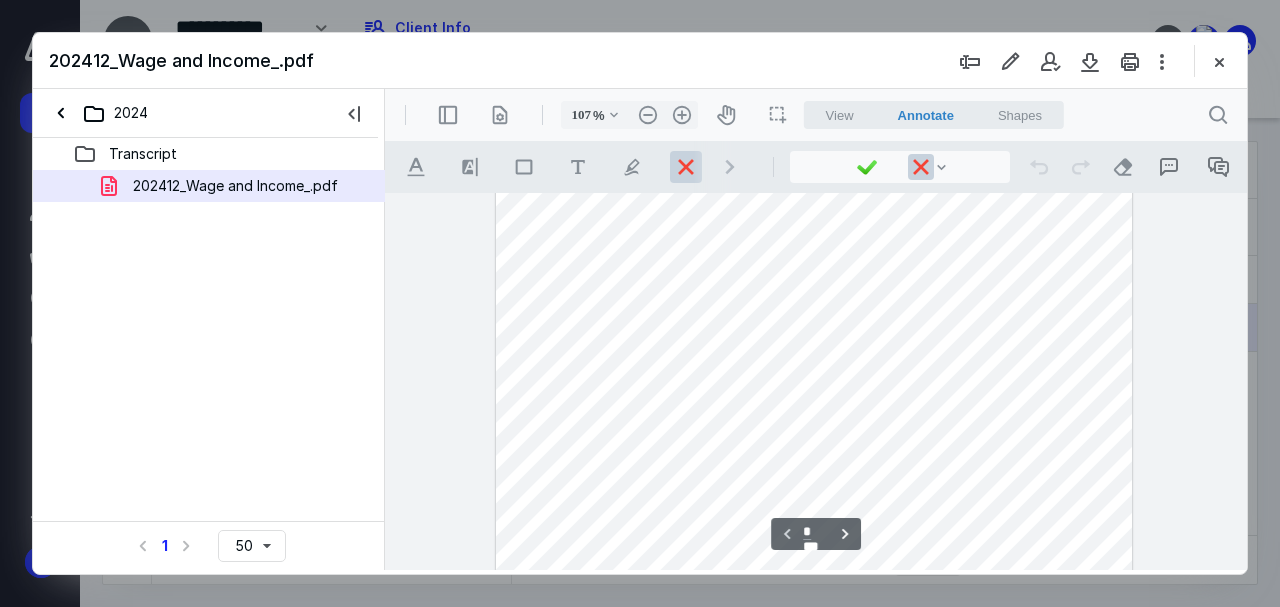 scroll, scrollTop: 445, scrollLeft: 0, axis: vertical 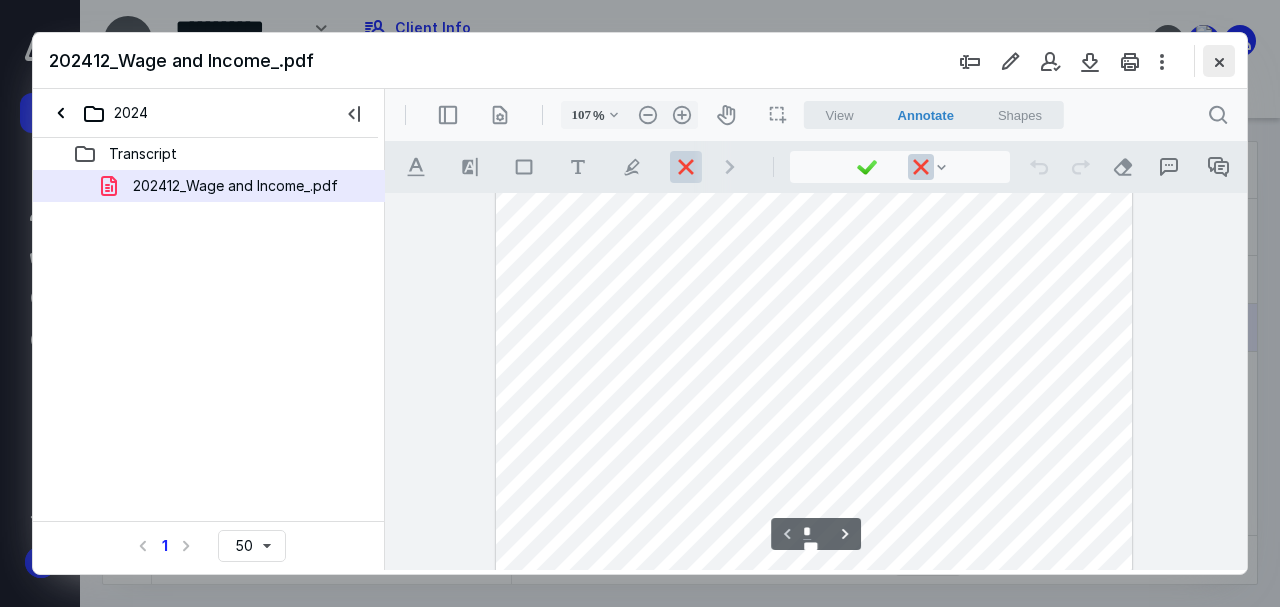 click at bounding box center [1219, 61] 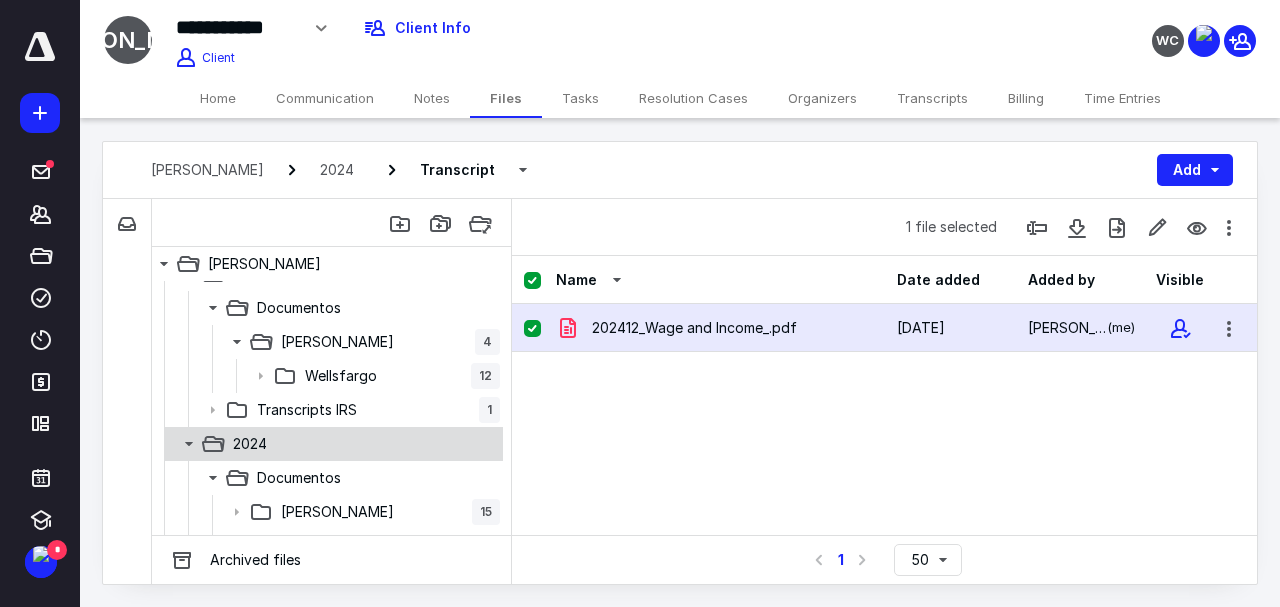 scroll, scrollTop: 0, scrollLeft: 0, axis: both 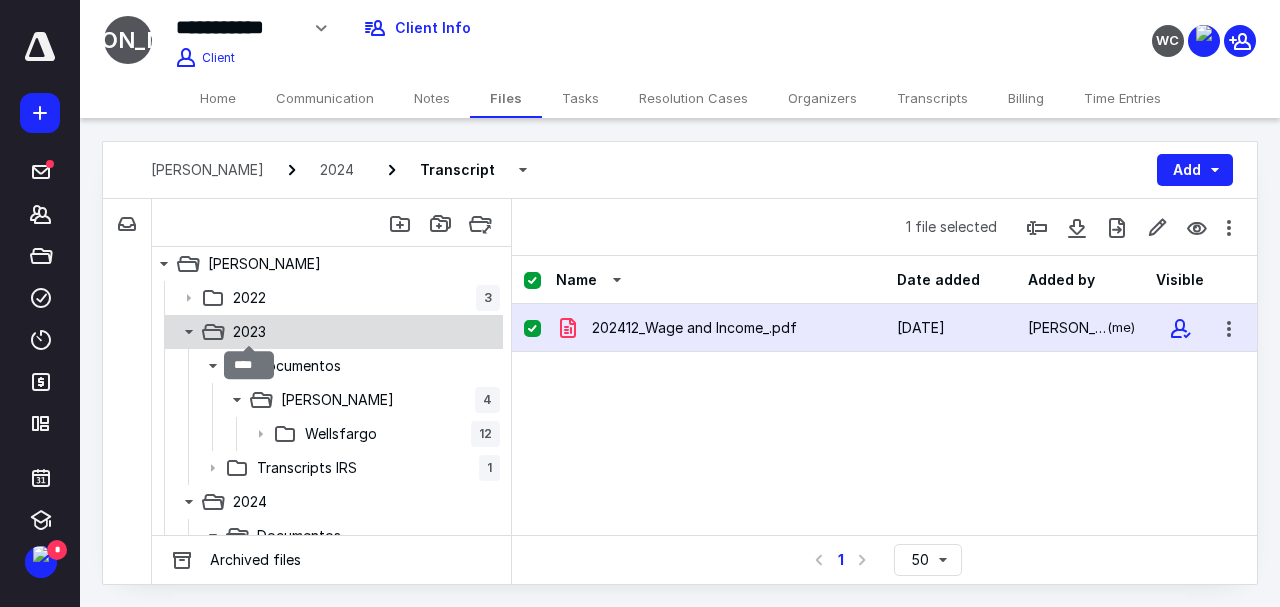 click on "2023" at bounding box center (249, 332) 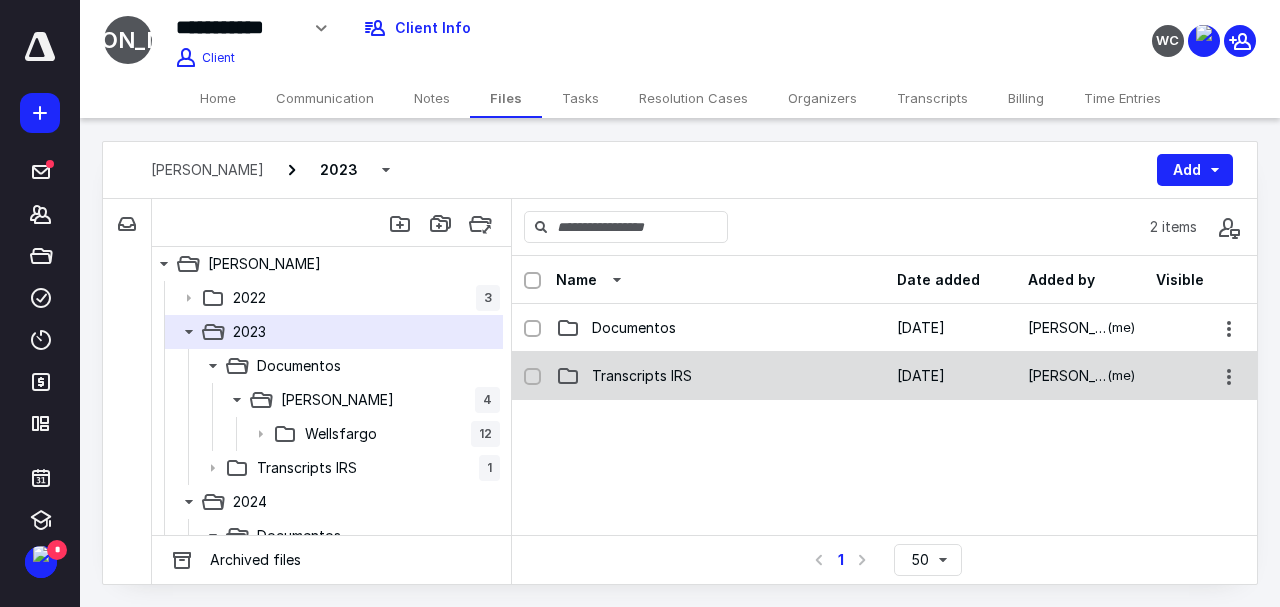 click on "Transcripts IRS" at bounding box center (642, 376) 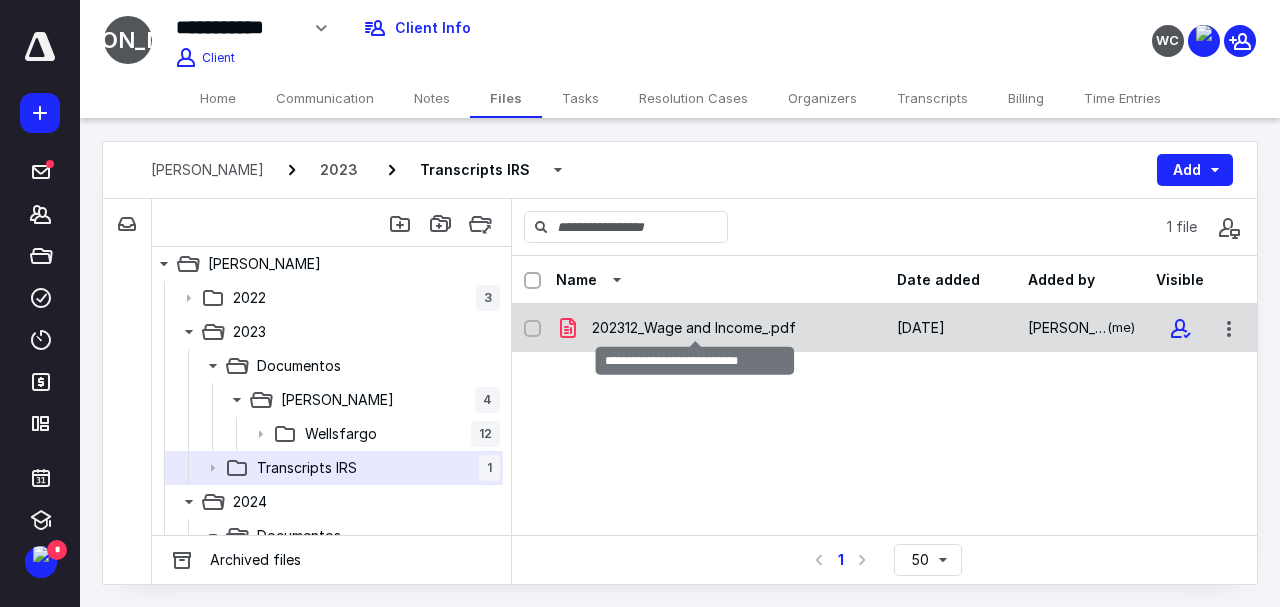 click on "202312_Wage and Income_.pdf" at bounding box center (694, 328) 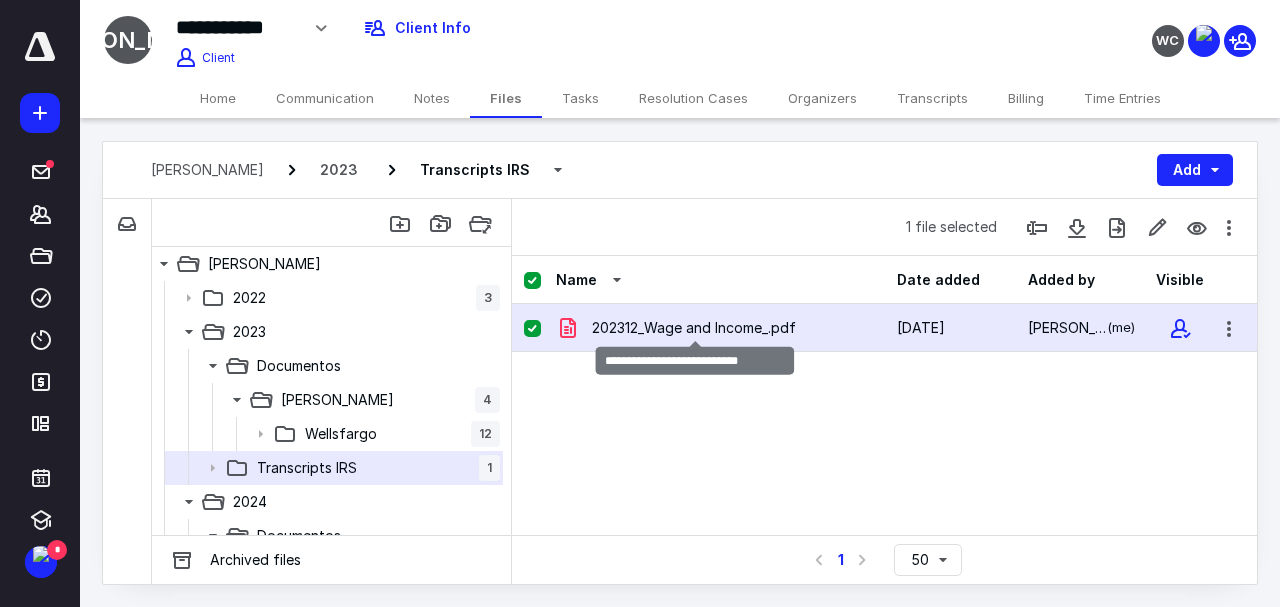click on "202312_Wage and Income_.pdf" at bounding box center [694, 328] 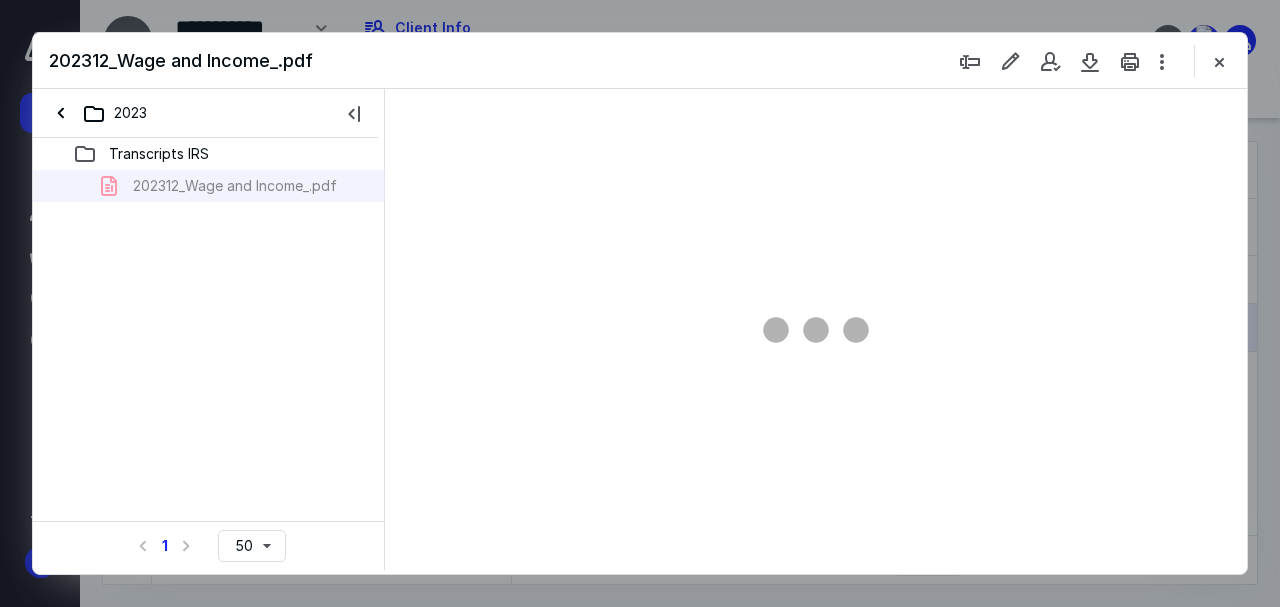 scroll, scrollTop: 0, scrollLeft: 0, axis: both 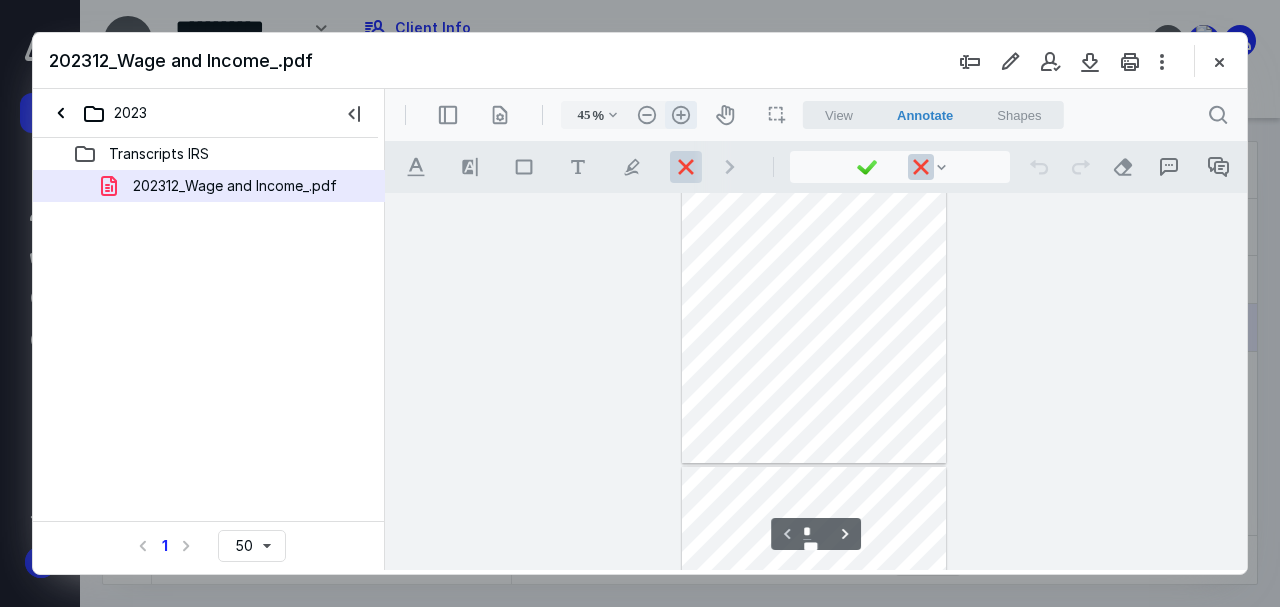 click on ".cls-1{fill:#abb0c4;} icon - header - zoom - in - line" at bounding box center [681, 115] 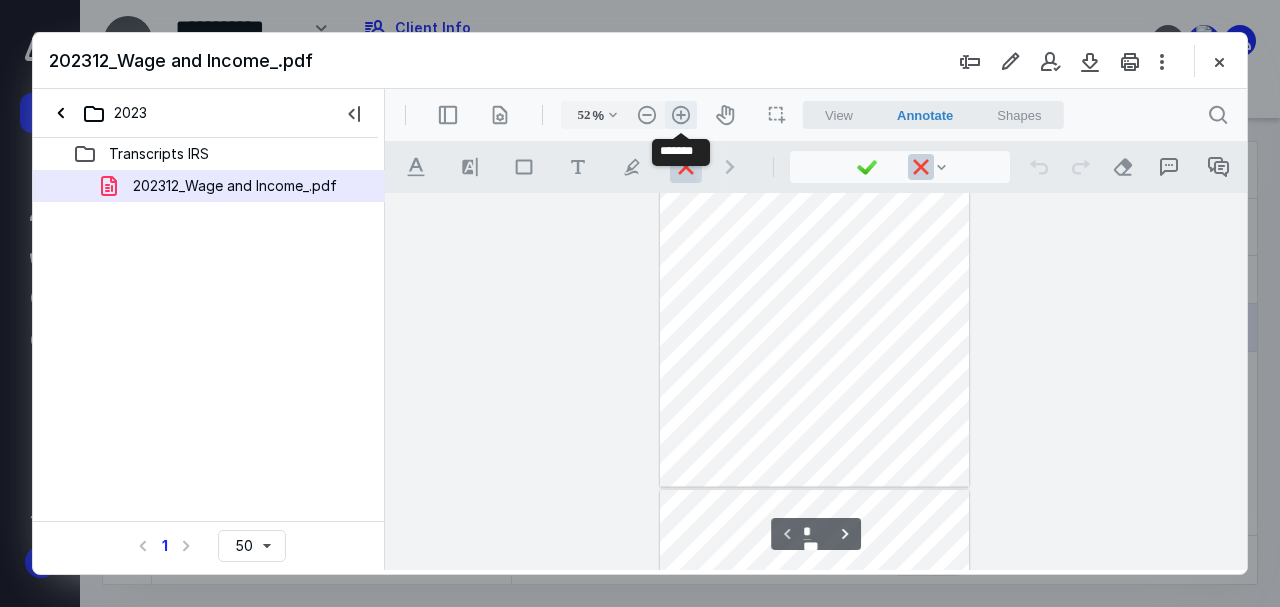 click on ".cls-1{fill:#abb0c4;} icon - header - zoom - in - line" at bounding box center (681, 115) 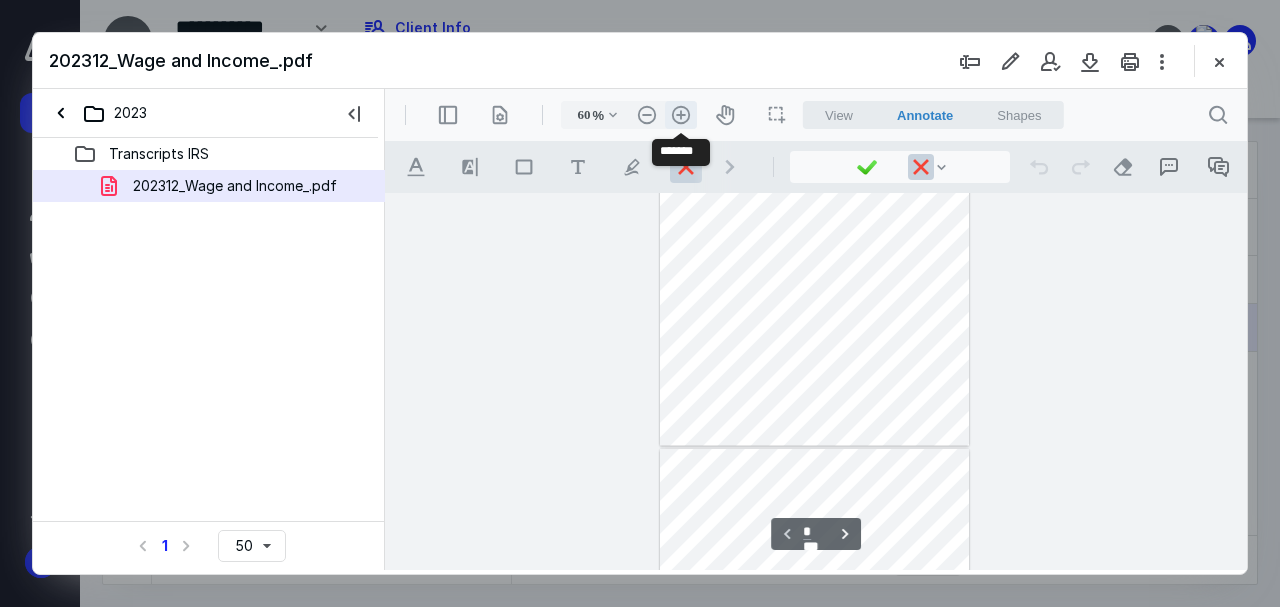 click on ".cls-1{fill:#abb0c4;} icon - header - zoom - in - line" at bounding box center [681, 115] 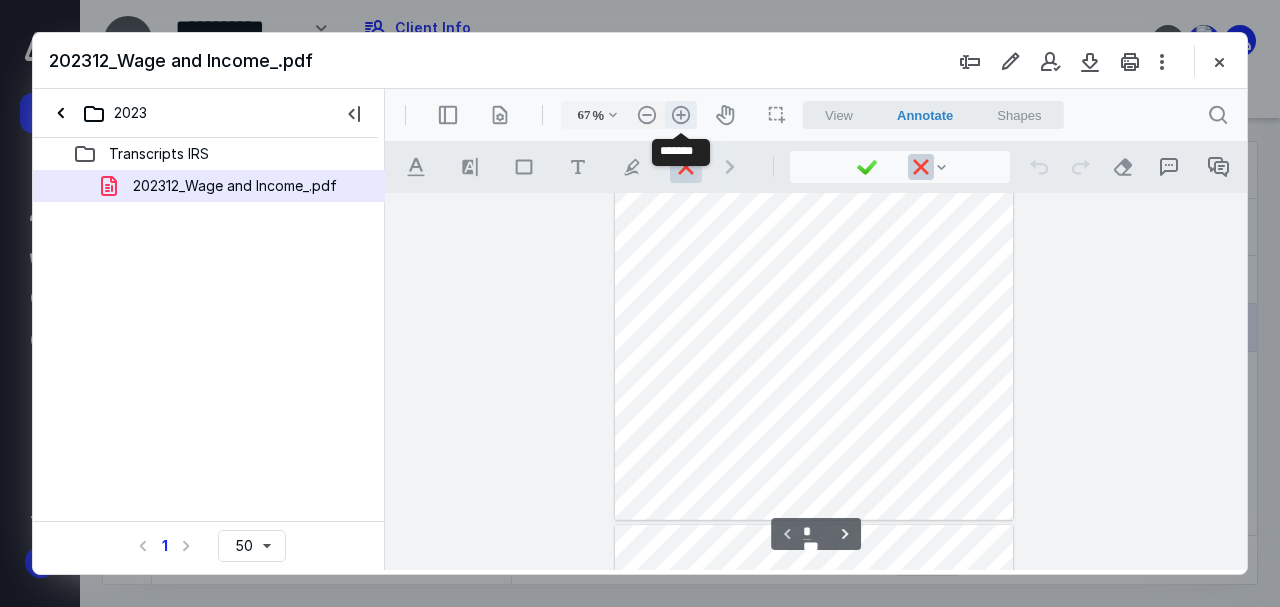click on ".cls-1{fill:#abb0c4;} icon - header - zoom - in - line" at bounding box center (681, 115) 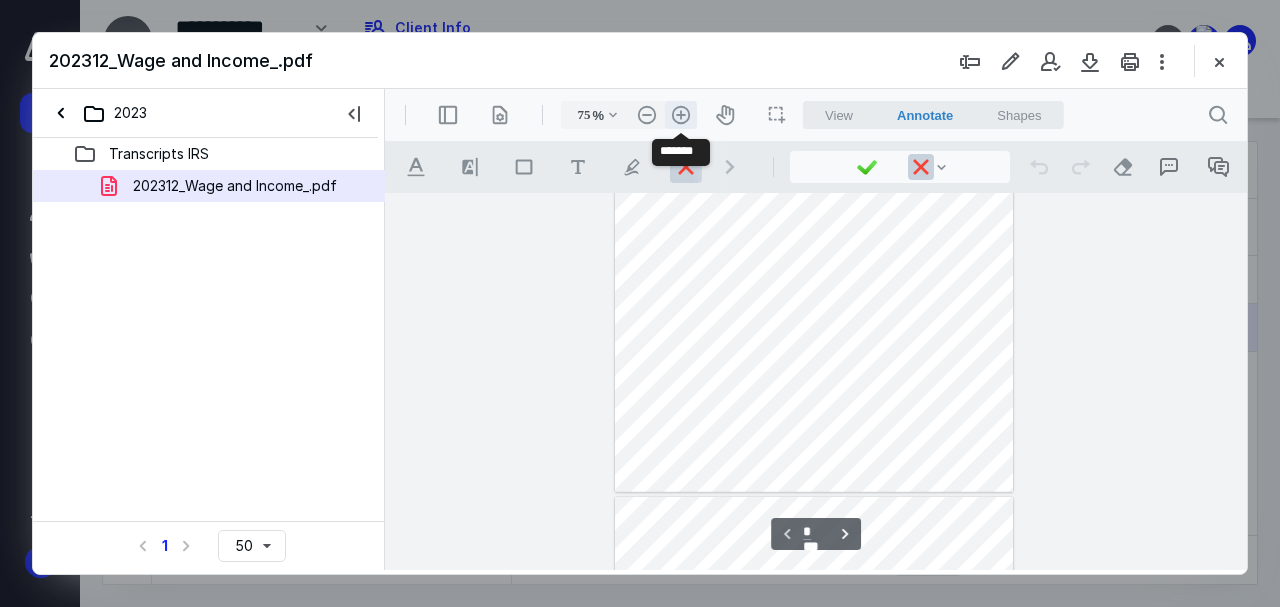 click on ".cls-1{fill:#abb0c4;} icon - header - zoom - in - line" at bounding box center [681, 115] 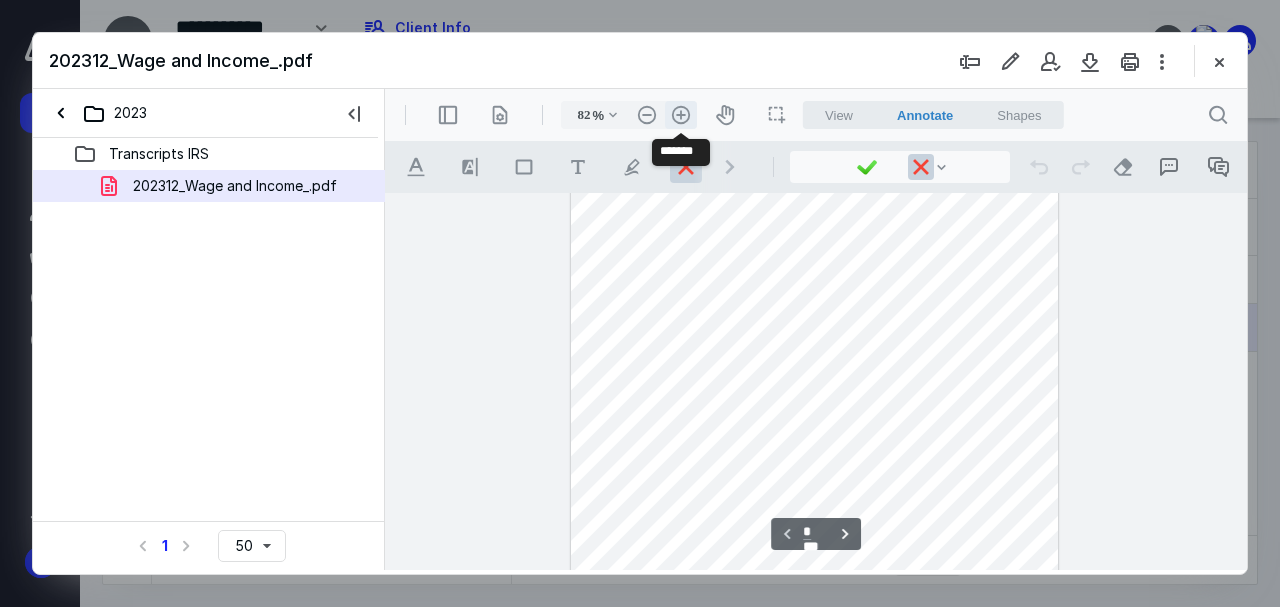 scroll, scrollTop: 445, scrollLeft: 0, axis: vertical 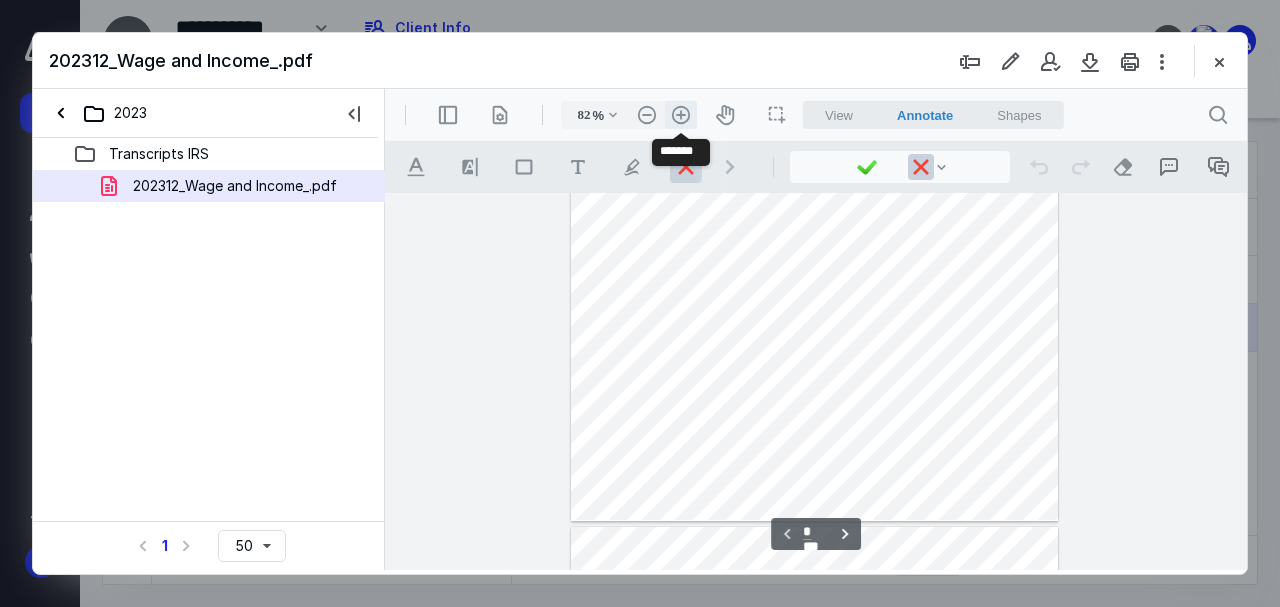 click on ".cls-1{fill:#abb0c4;} icon - header - zoom - in - line" at bounding box center (681, 115) 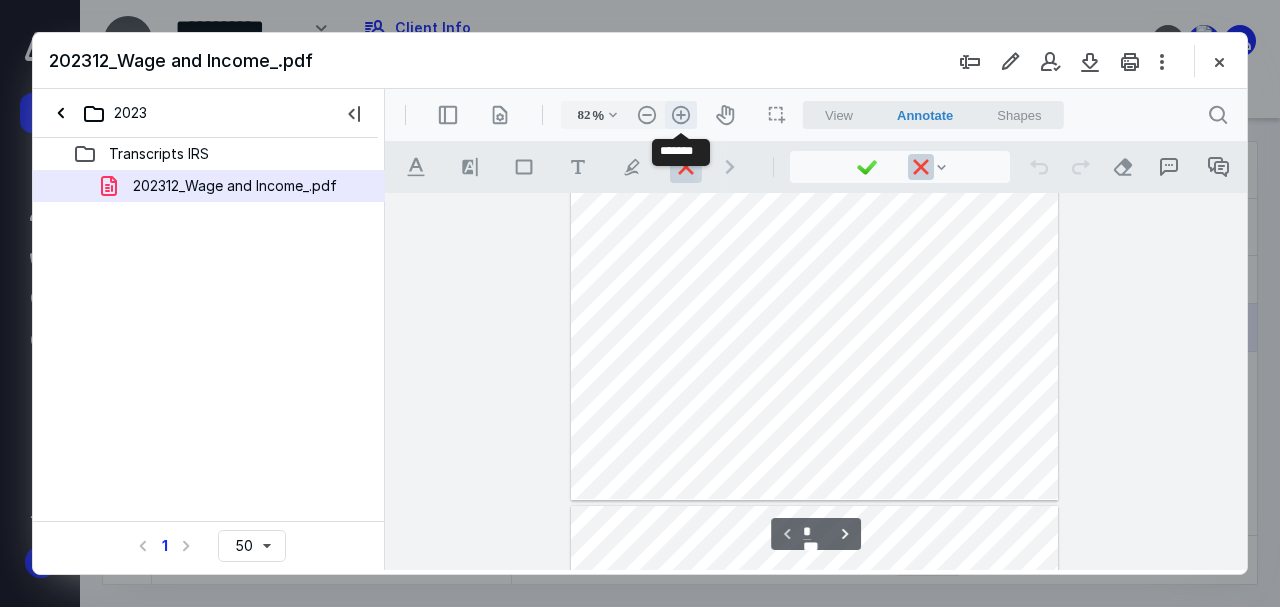 type on "107" 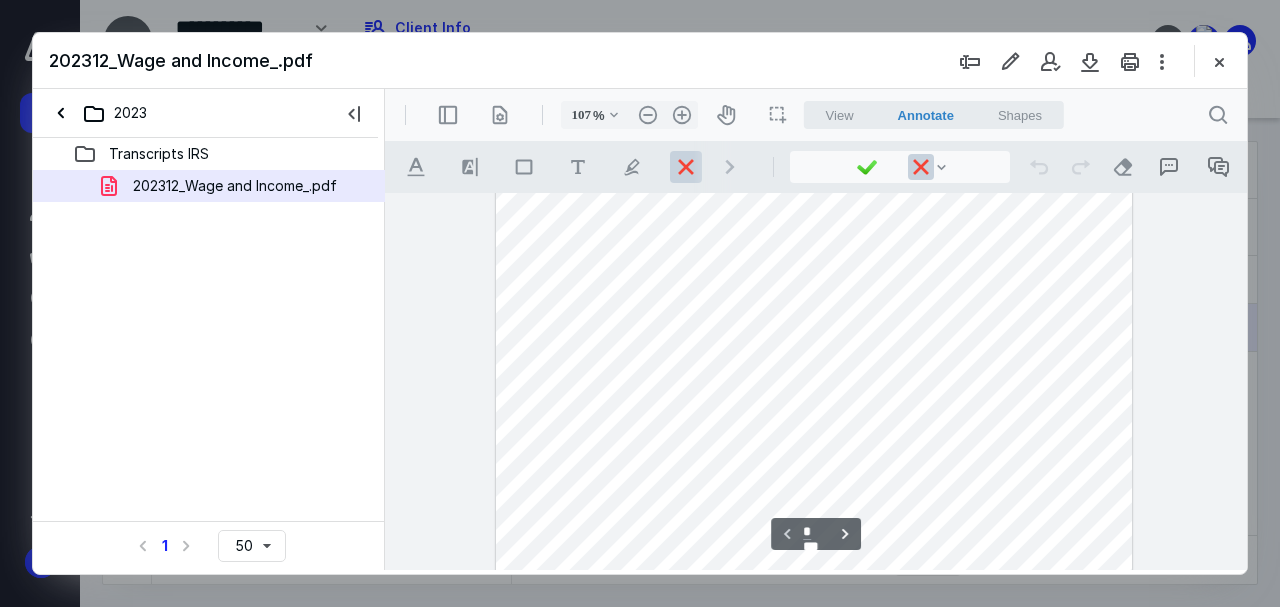 scroll, scrollTop: 90, scrollLeft: 0, axis: vertical 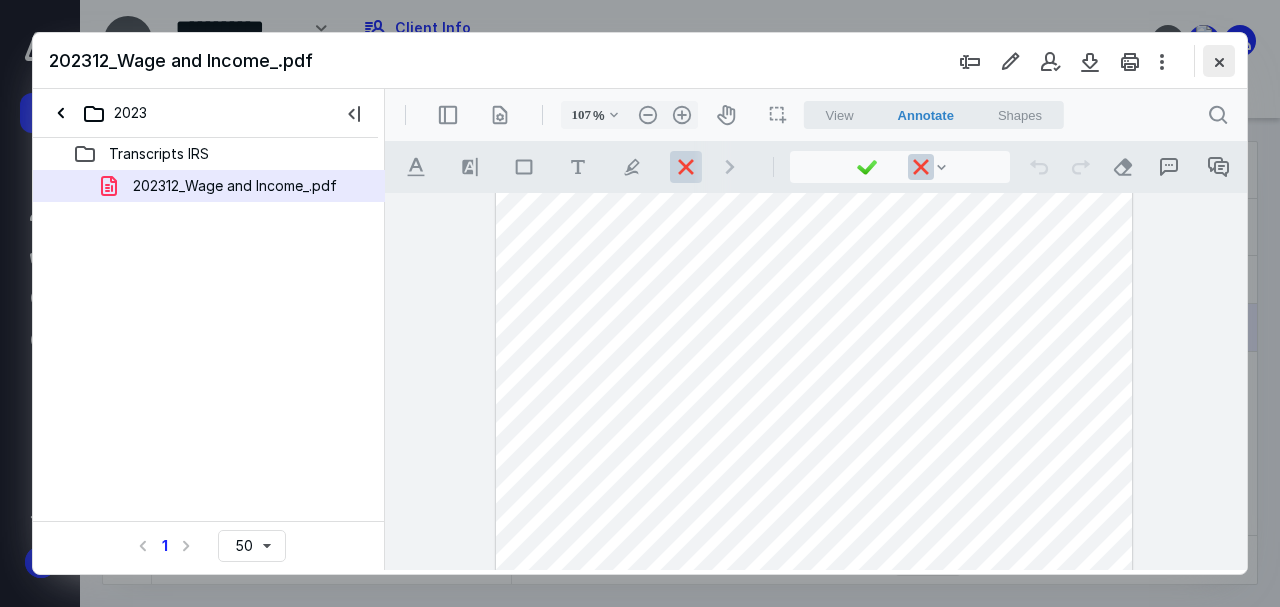 click at bounding box center (1219, 61) 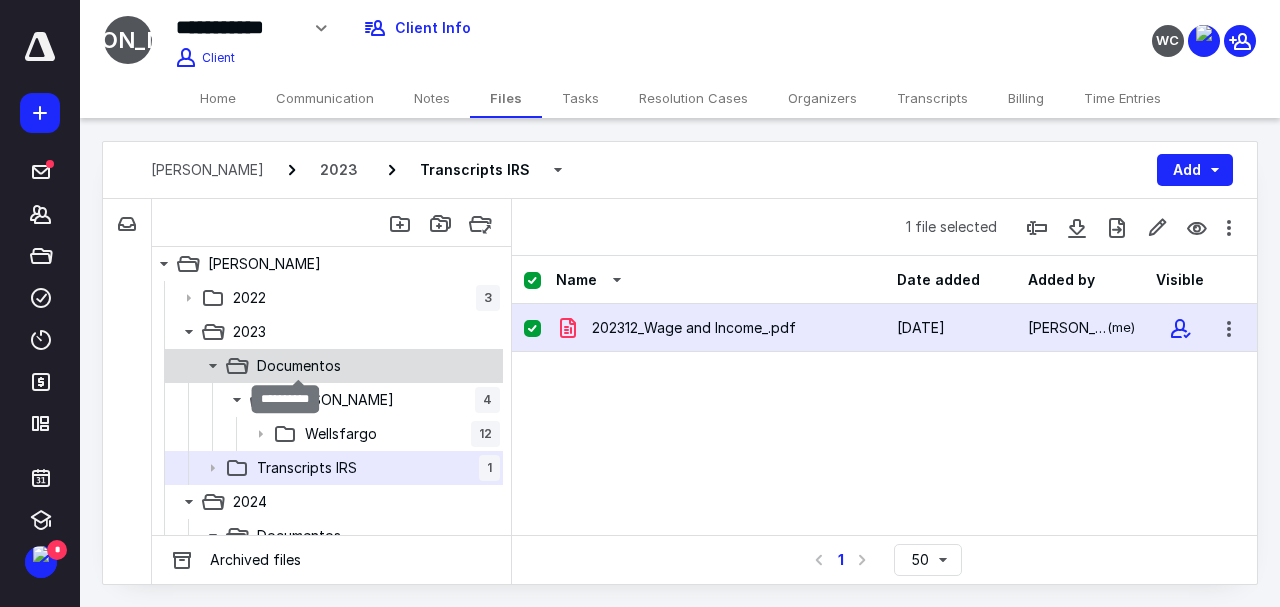 click on "Documentos" at bounding box center [299, 366] 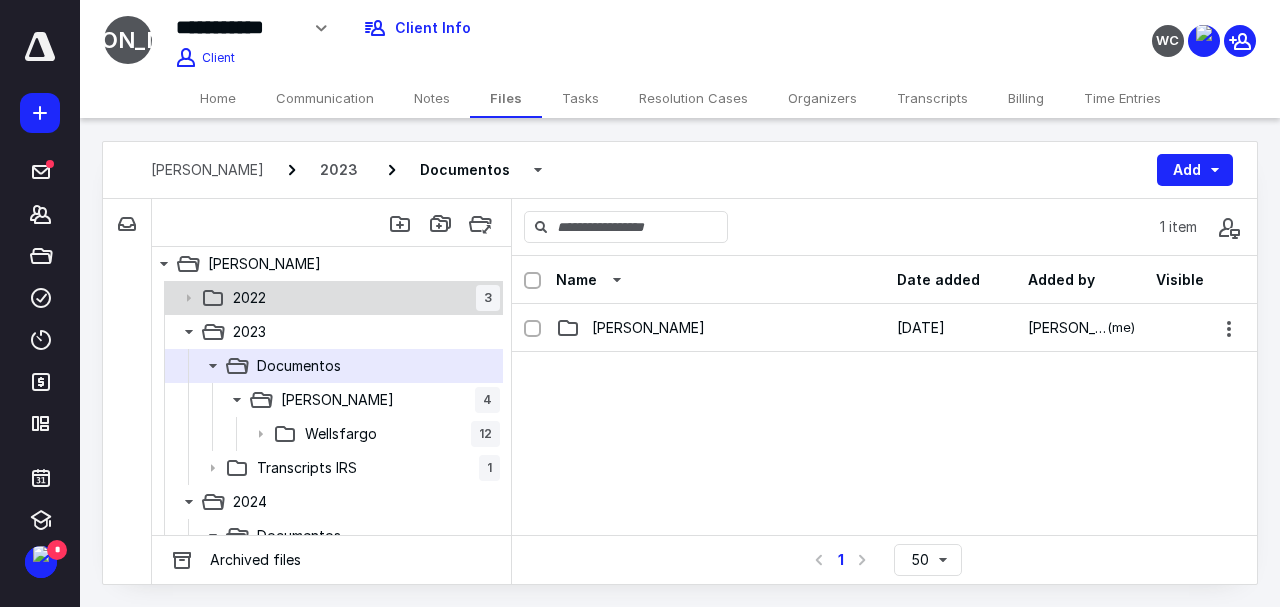 click on "2022" at bounding box center (249, 298) 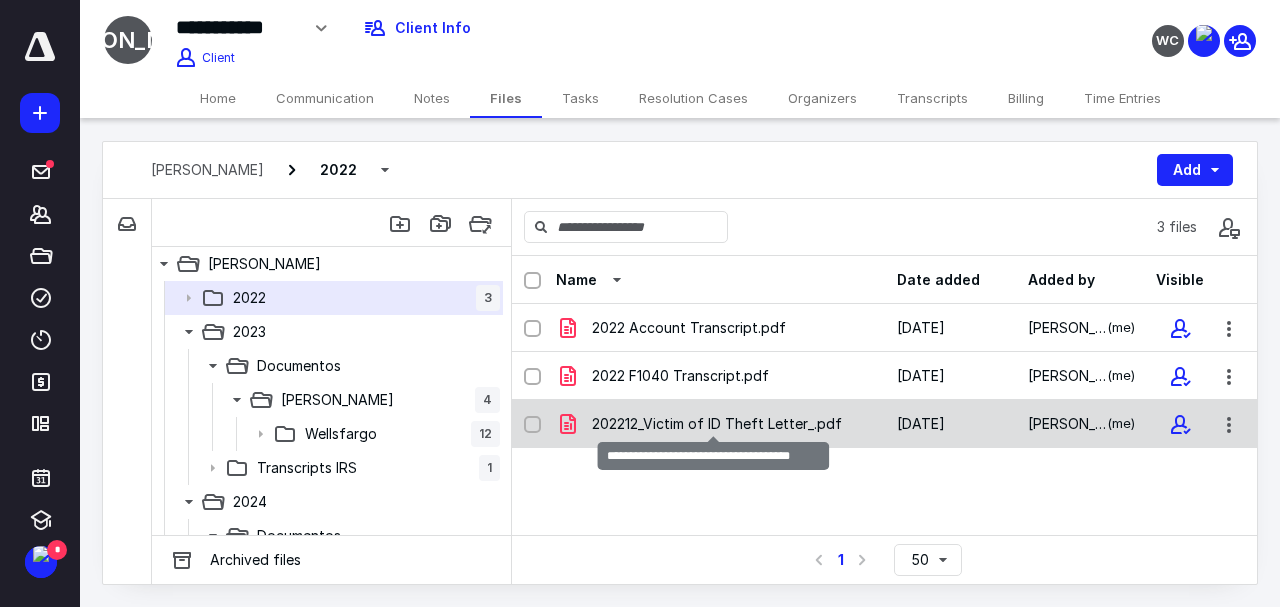 click on "202212_Victim of ID Theft Letter_.pdf" at bounding box center (717, 424) 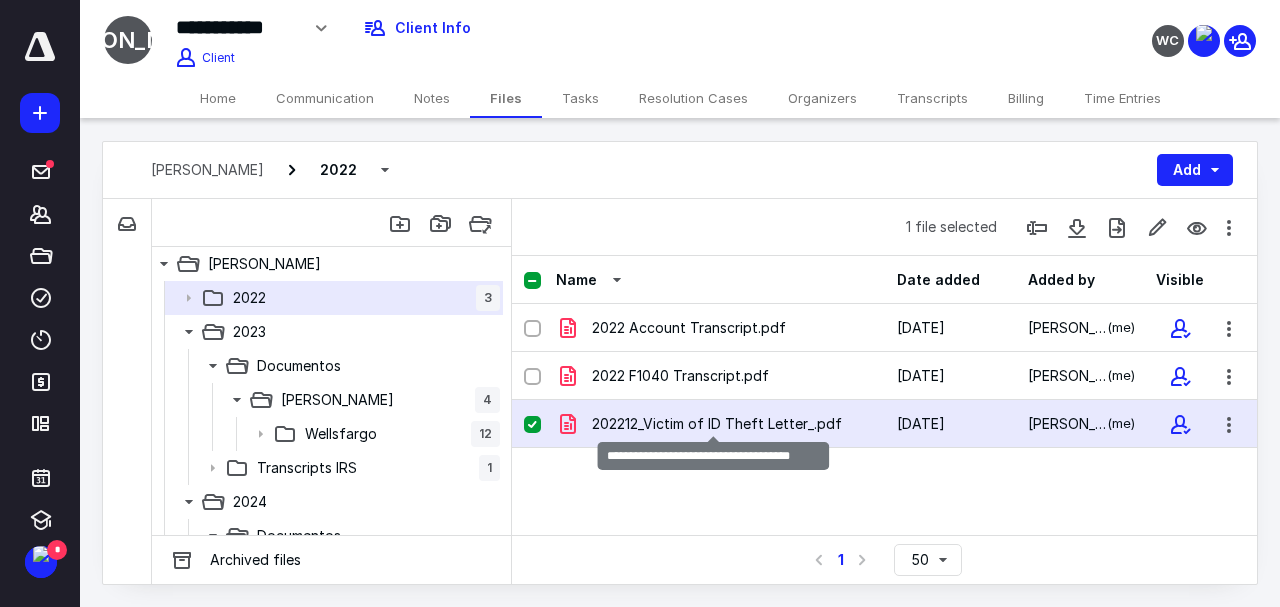 click on "202212_Victim of ID Theft Letter_.pdf" at bounding box center [717, 424] 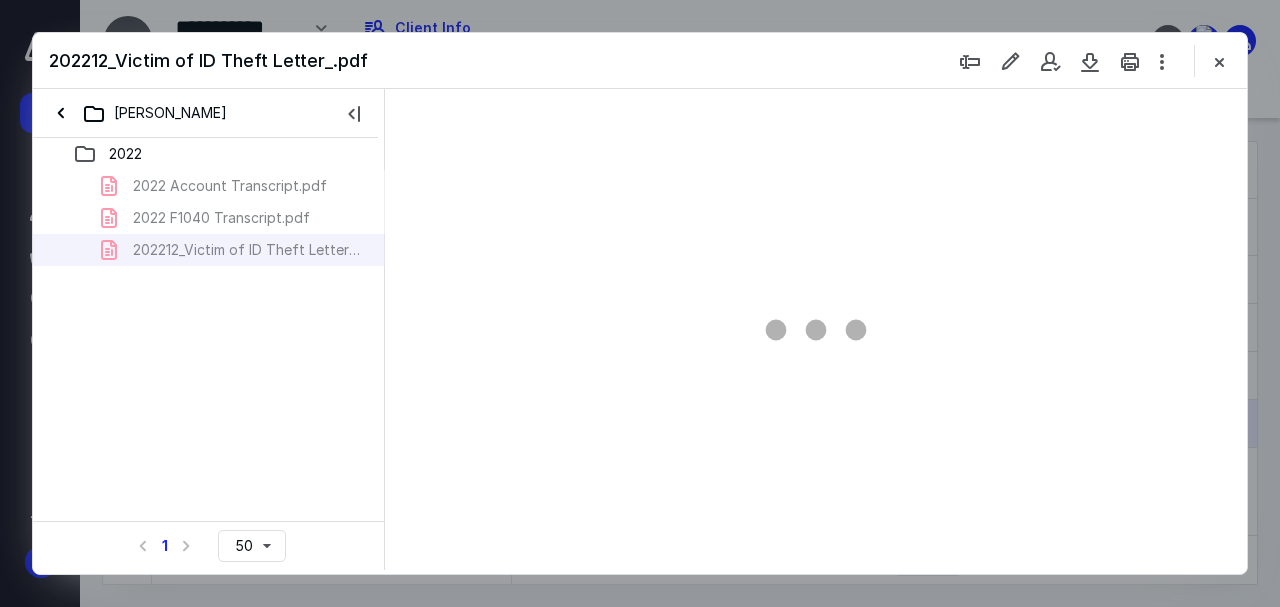 scroll, scrollTop: 0, scrollLeft: 0, axis: both 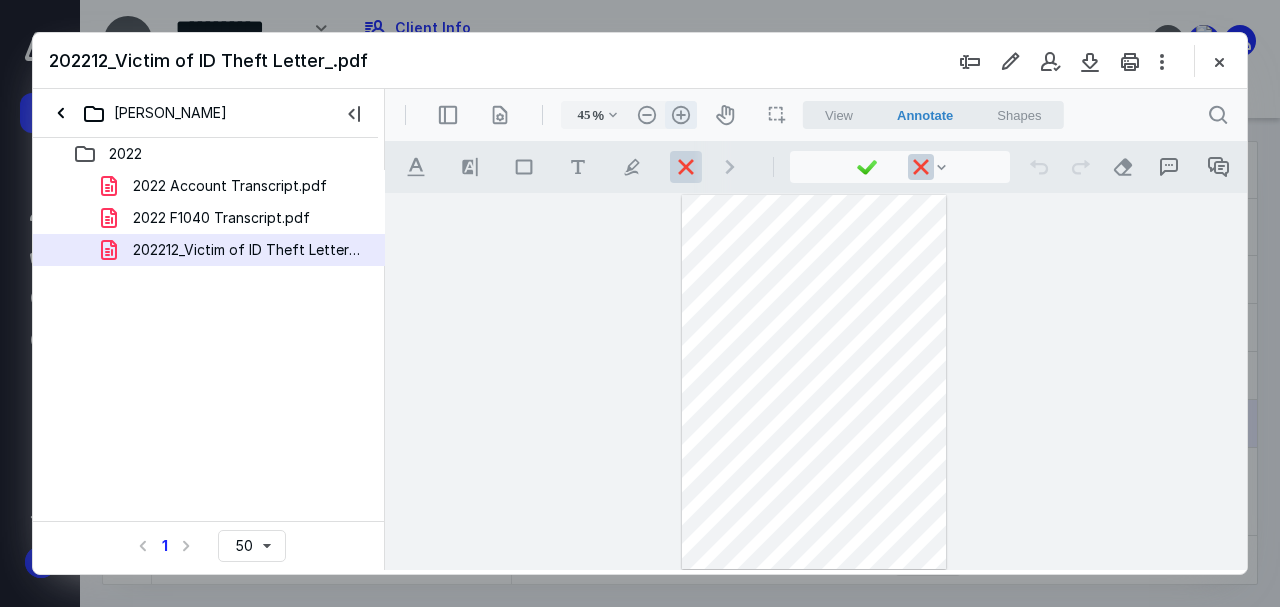 click on ".cls-1{fill:#abb0c4;} icon - header - zoom - in - line" at bounding box center [681, 115] 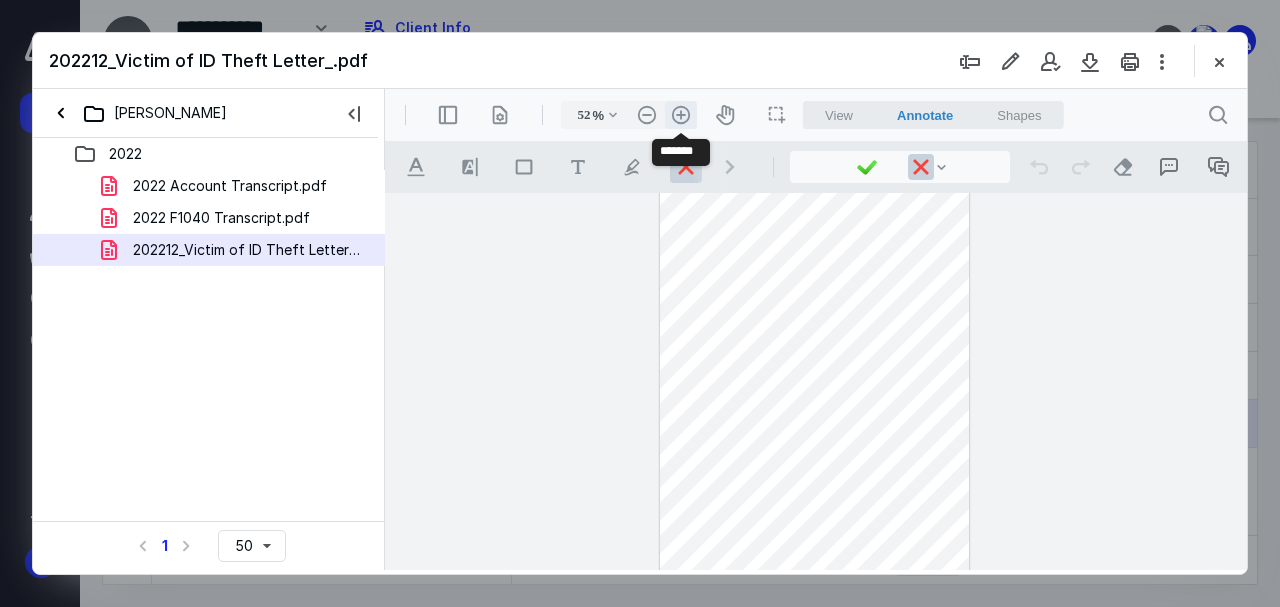 click on ".cls-1{fill:#abb0c4;} icon - header - zoom - in - line" at bounding box center [681, 115] 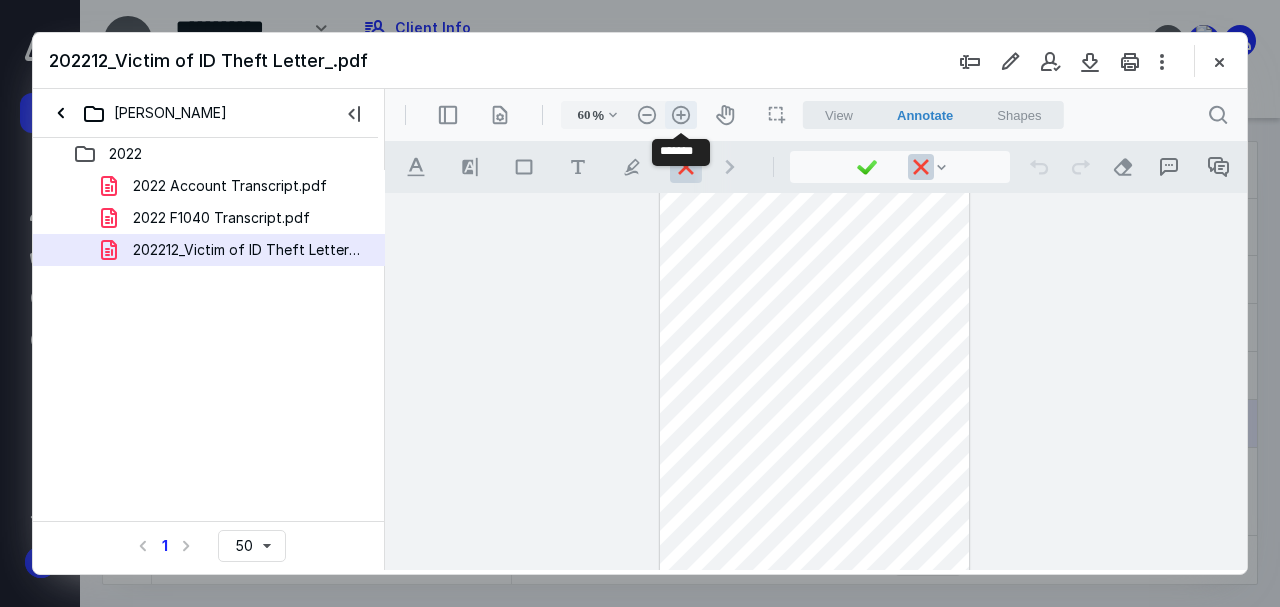 click on ".cls-1{fill:#abb0c4;} icon - header - zoom - in - line" at bounding box center [681, 115] 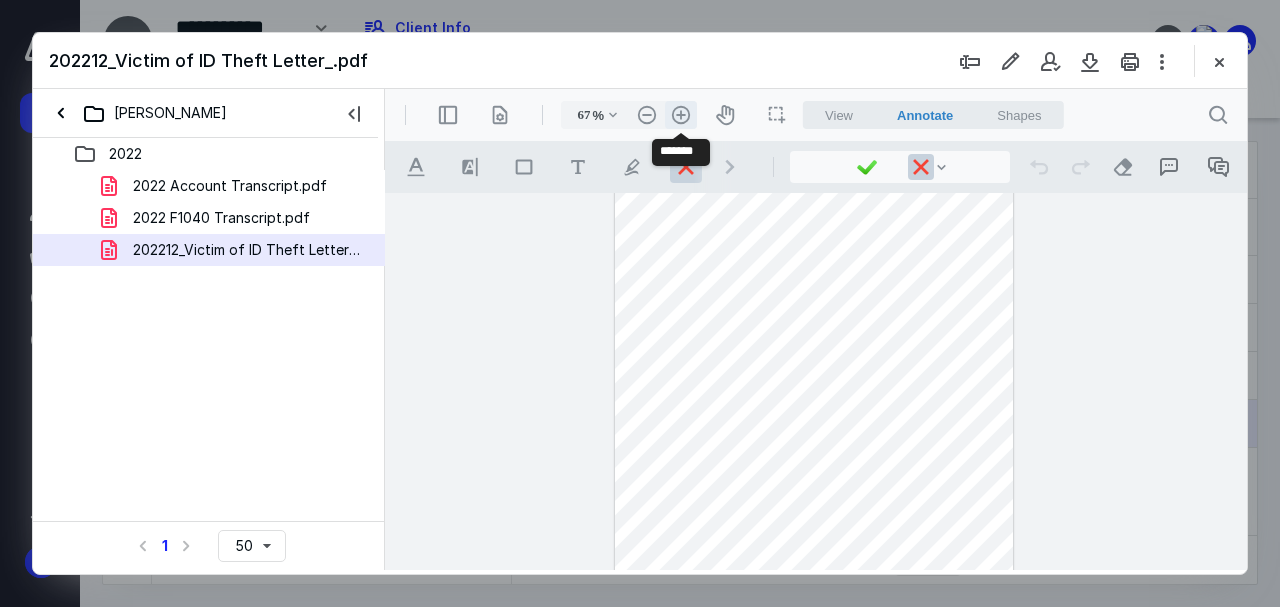click on ".cls-1{fill:#abb0c4;} icon - header - zoom - in - line" at bounding box center [681, 115] 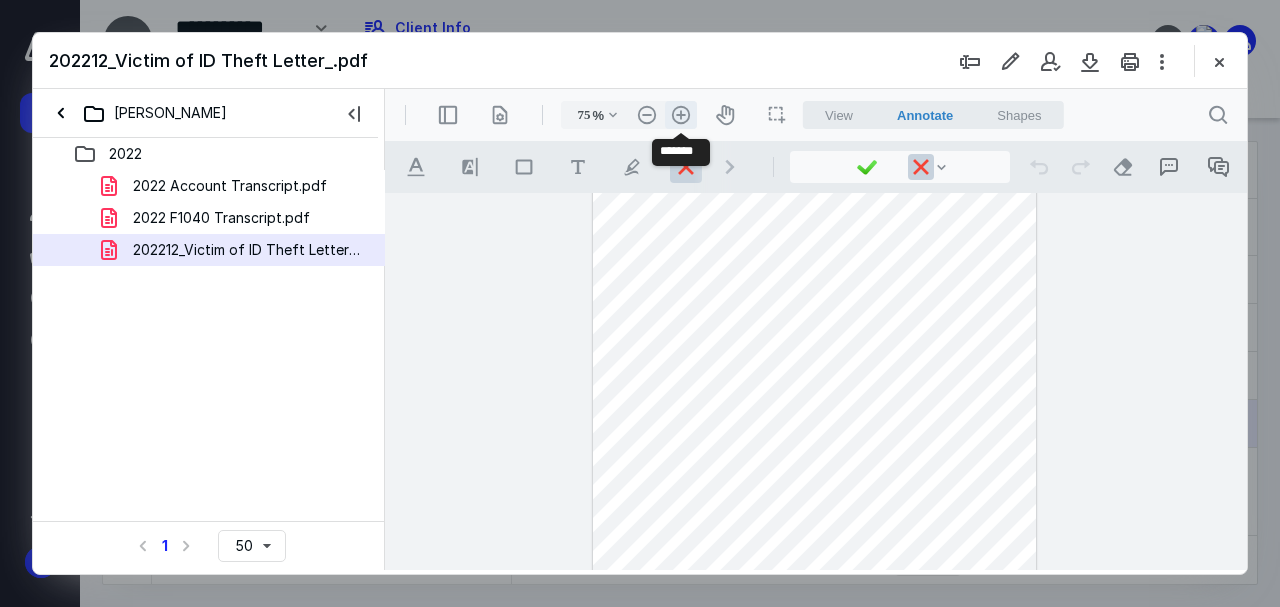 click on ".cls-1{fill:#abb0c4;} icon - header - zoom - in - line" at bounding box center [681, 115] 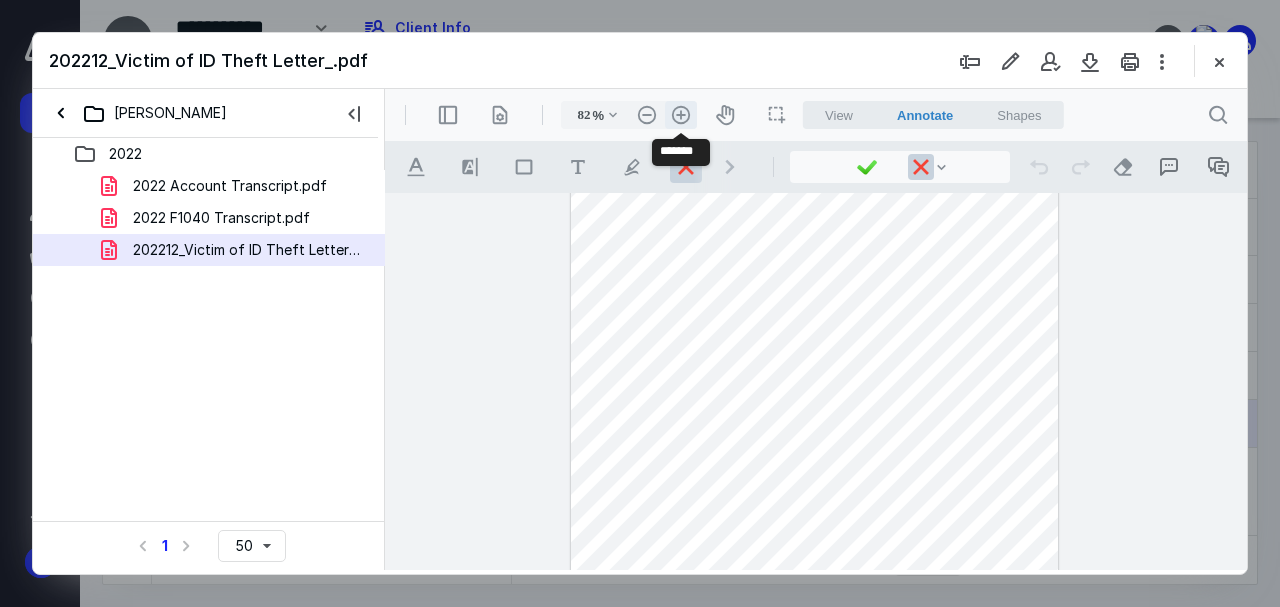 click on ".cls-1{fill:#abb0c4;} icon - header - zoom - in - line" at bounding box center (681, 115) 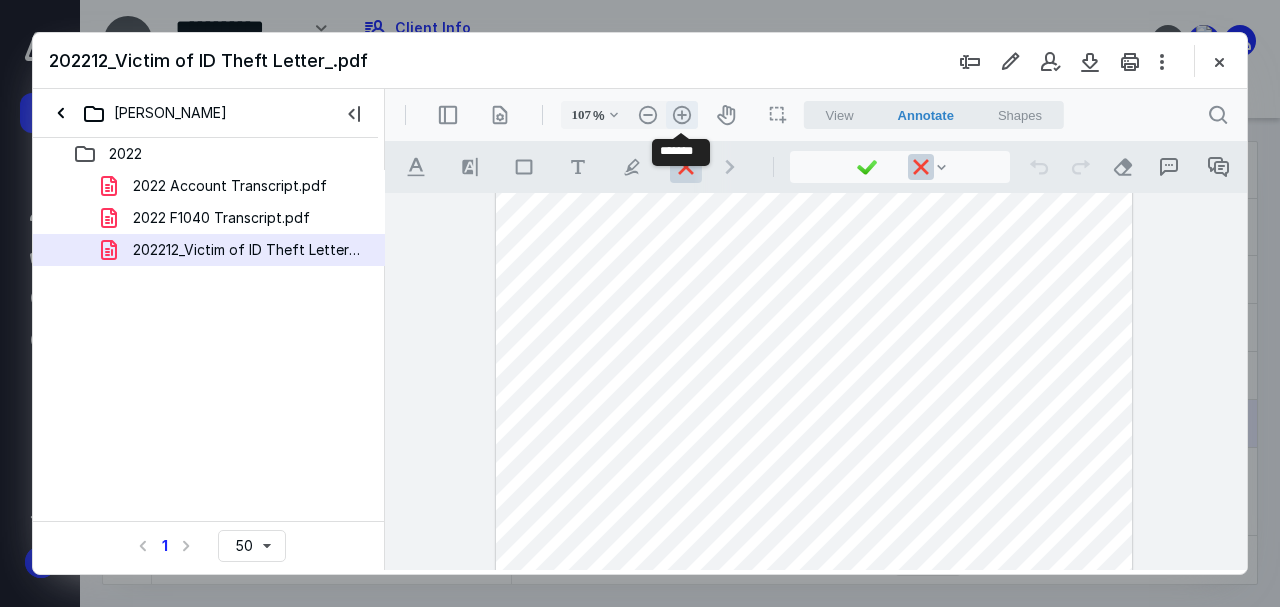 scroll, scrollTop: 194, scrollLeft: 0, axis: vertical 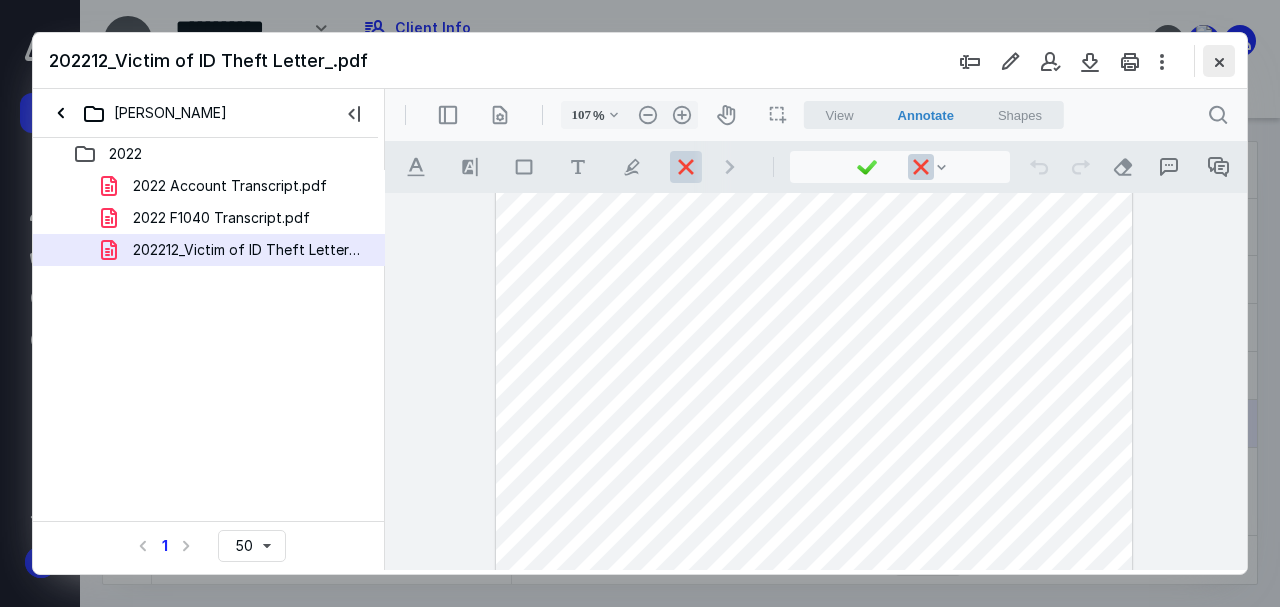click at bounding box center [1219, 61] 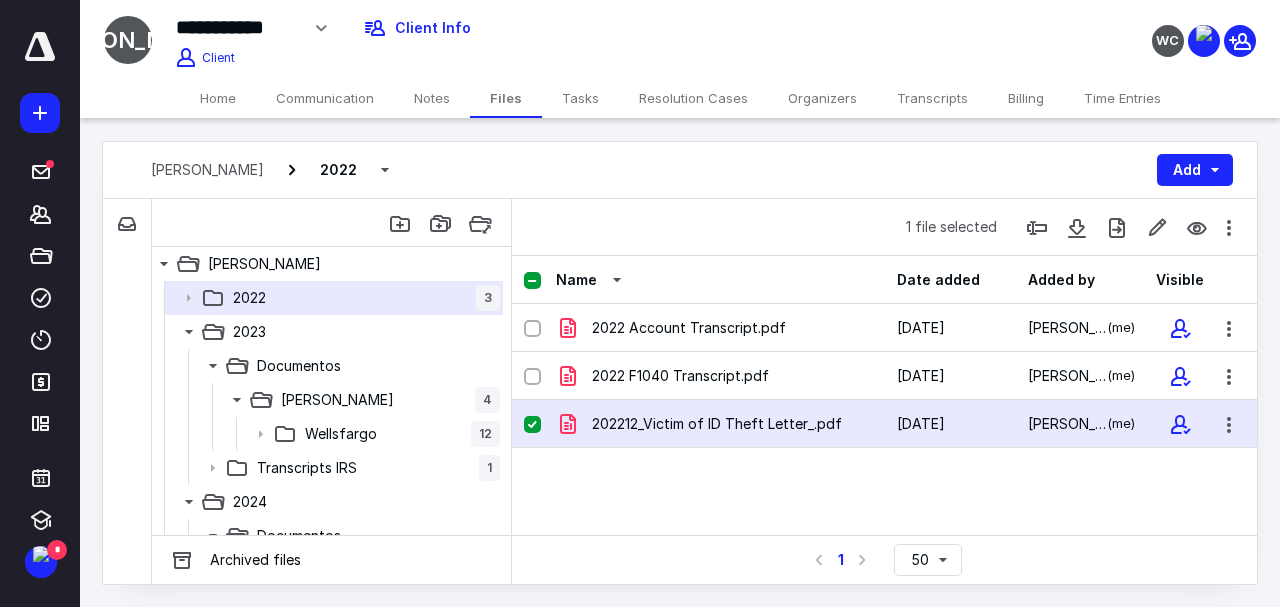 click 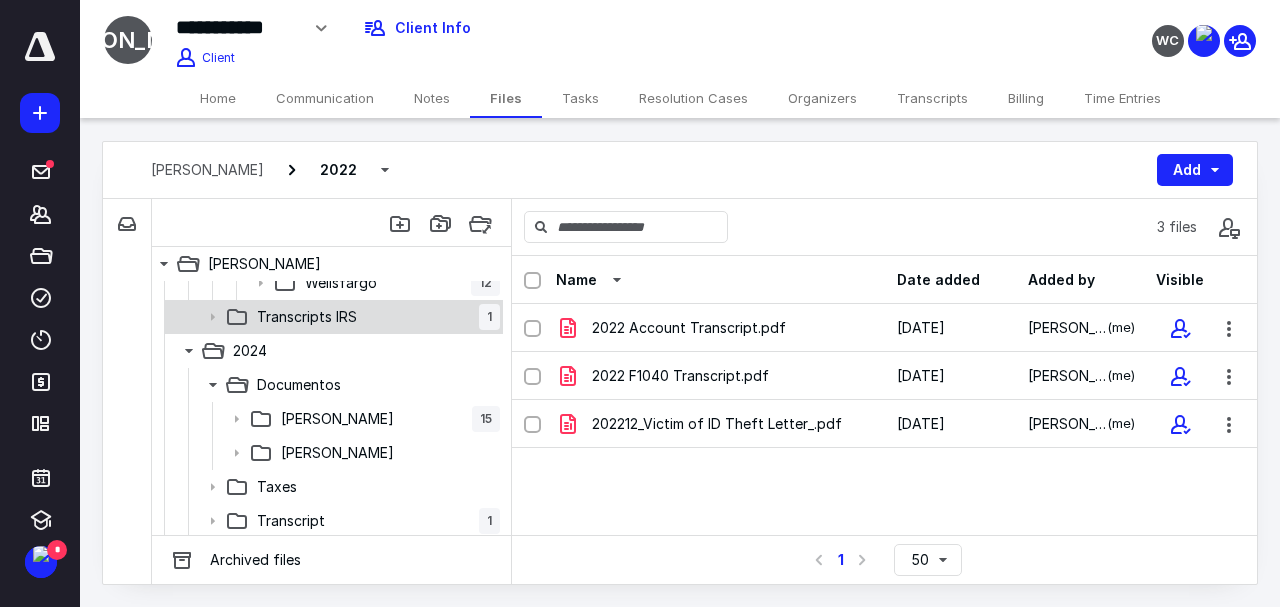 scroll, scrollTop: 152, scrollLeft: 0, axis: vertical 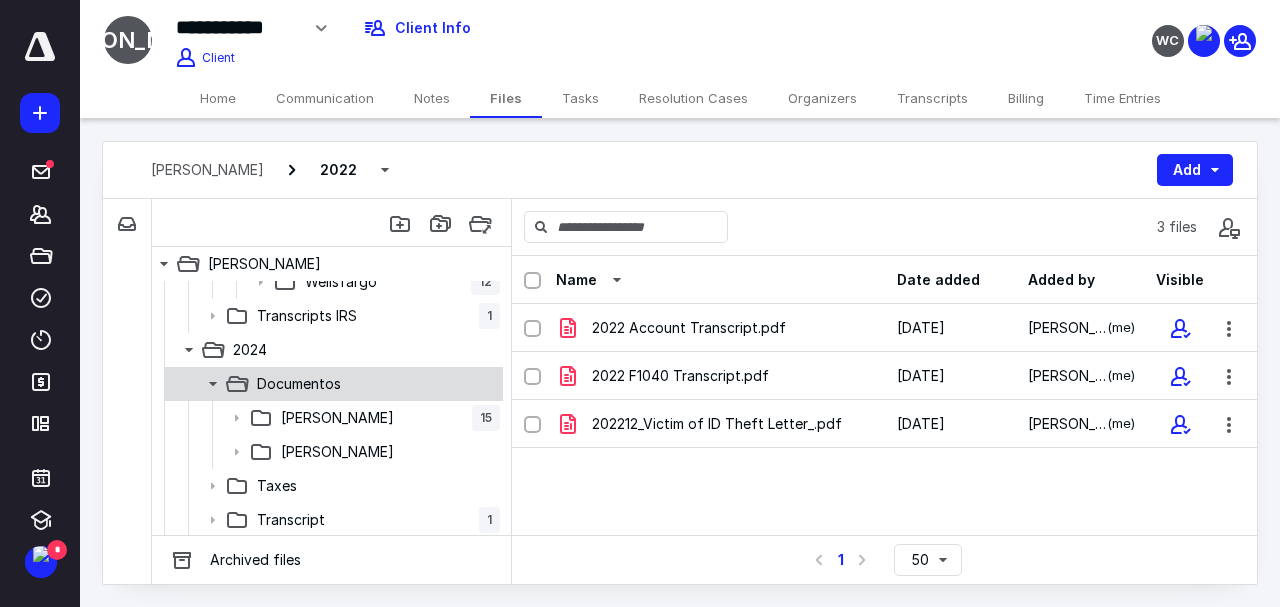 click on "Documentos" at bounding box center (299, 384) 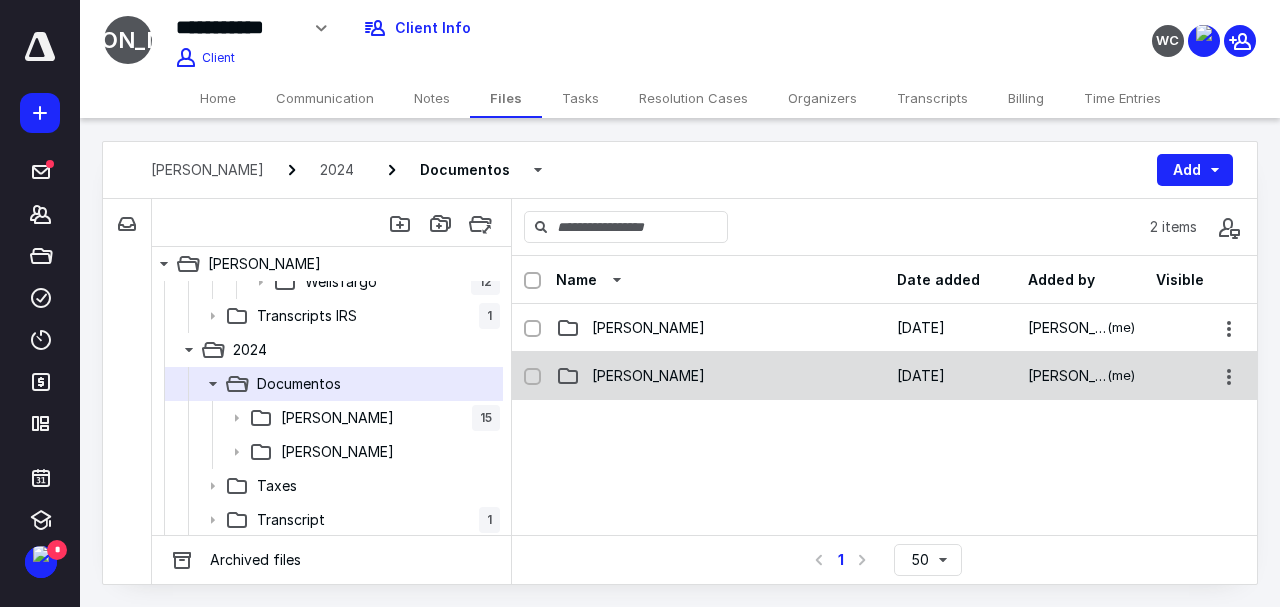 click on "Olga 5/7/2025 Marcela Cañal  (me)" at bounding box center (884, 376) 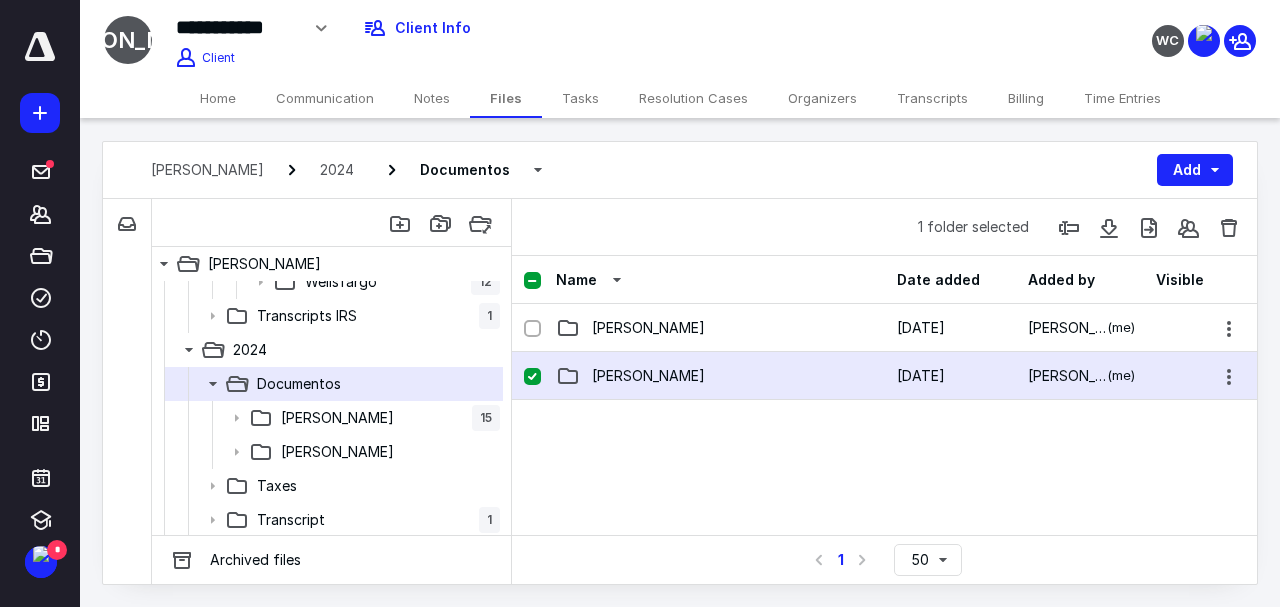 click on "Olga 5/7/2025 Marcela Cañal  (me)" at bounding box center (884, 376) 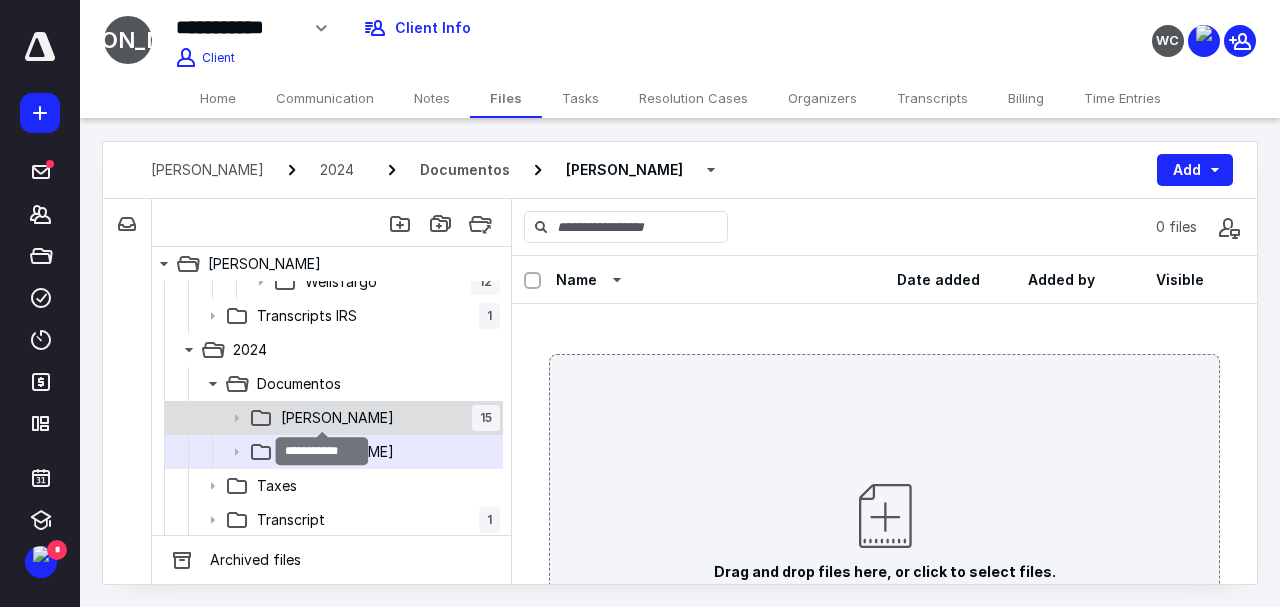 click on "[PERSON_NAME]" at bounding box center (337, 418) 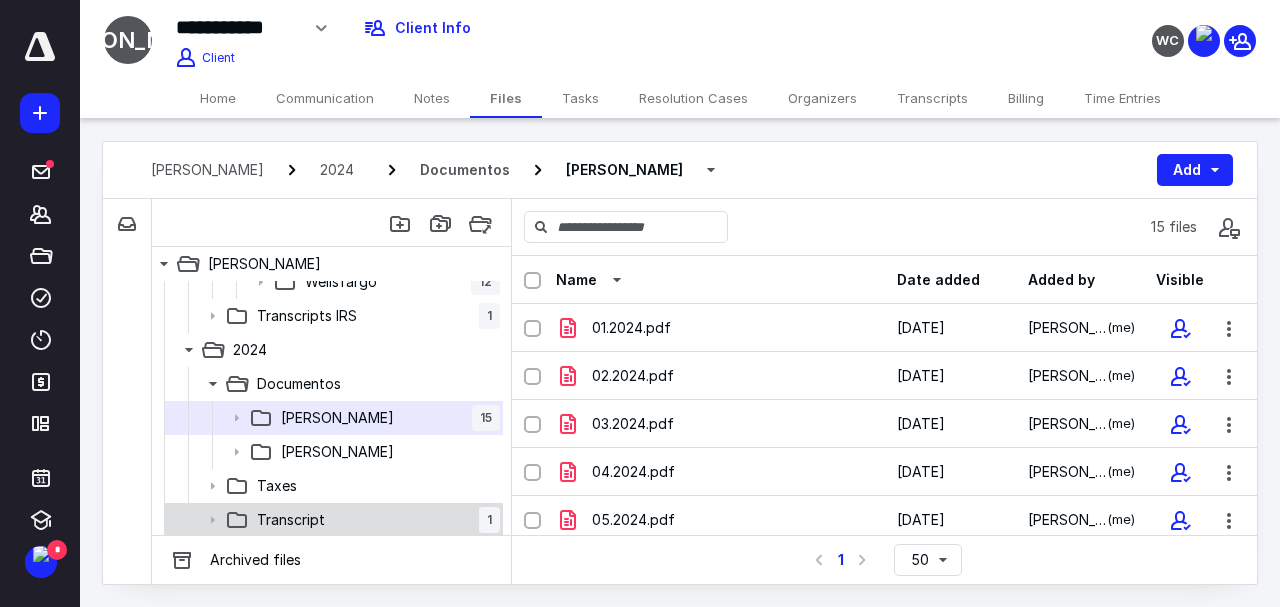 click on "Transcript" at bounding box center (291, 520) 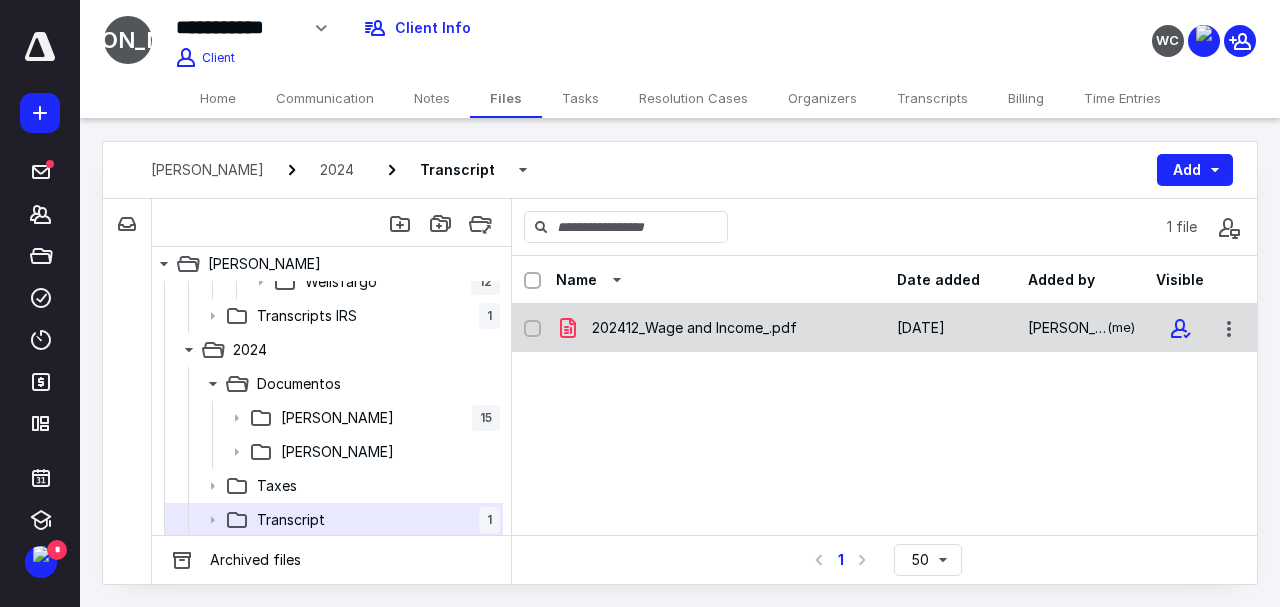 click on "202412_Wage and Income_.pdf" at bounding box center (694, 328) 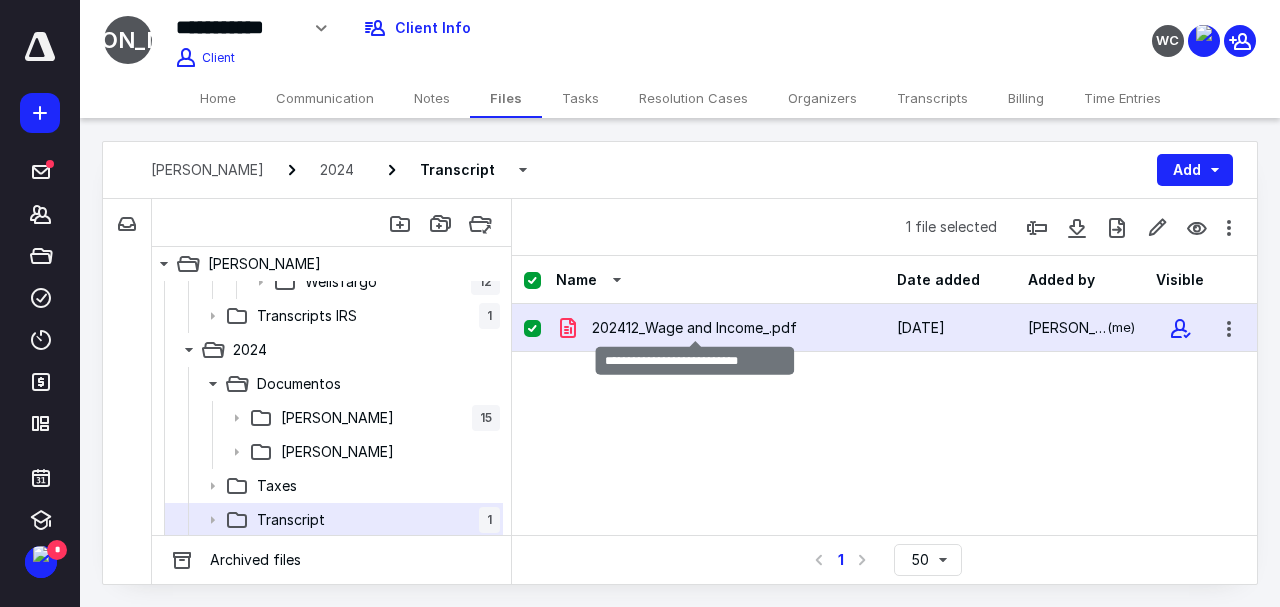 click on "202412_Wage and Income_.pdf" at bounding box center (694, 328) 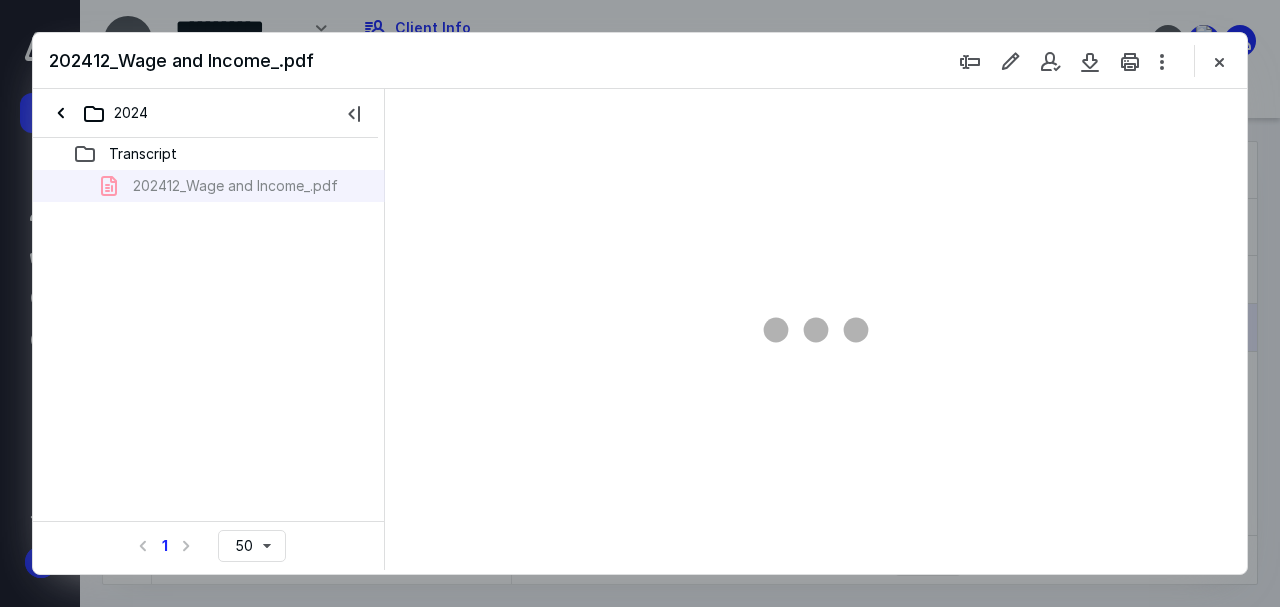 scroll, scrollTop: 0, scrollLeft: 0, axis: both 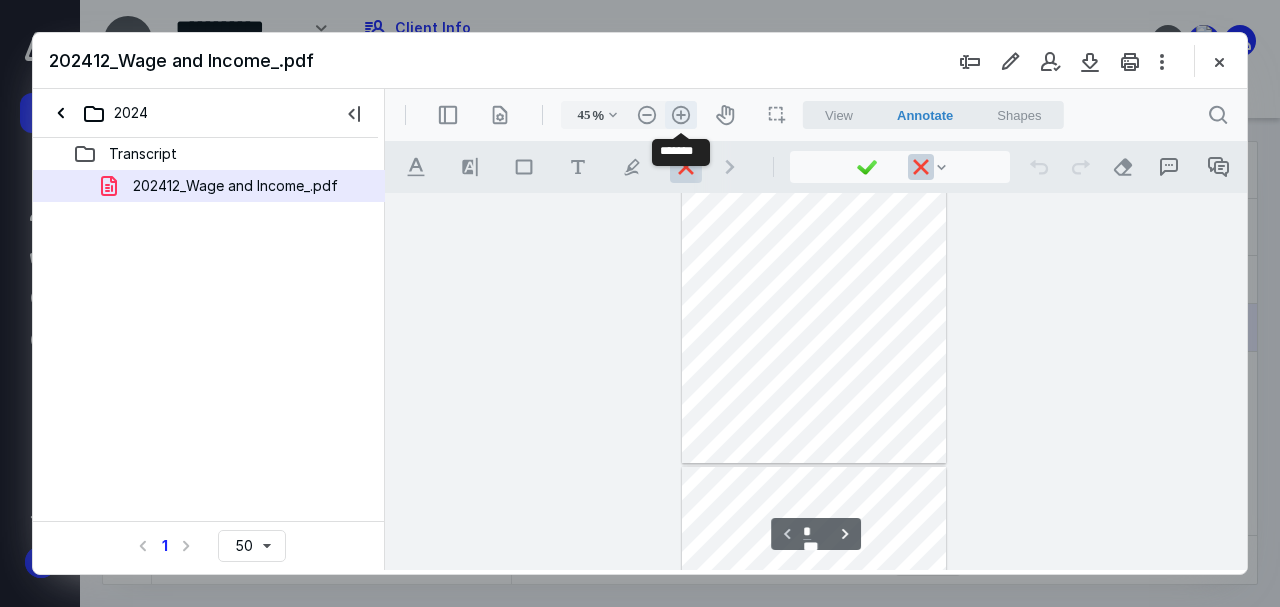 click on ".cls-1{fill:#abb0c4;} icon - header - zoom - in - line" at bounding box center [681, 115] 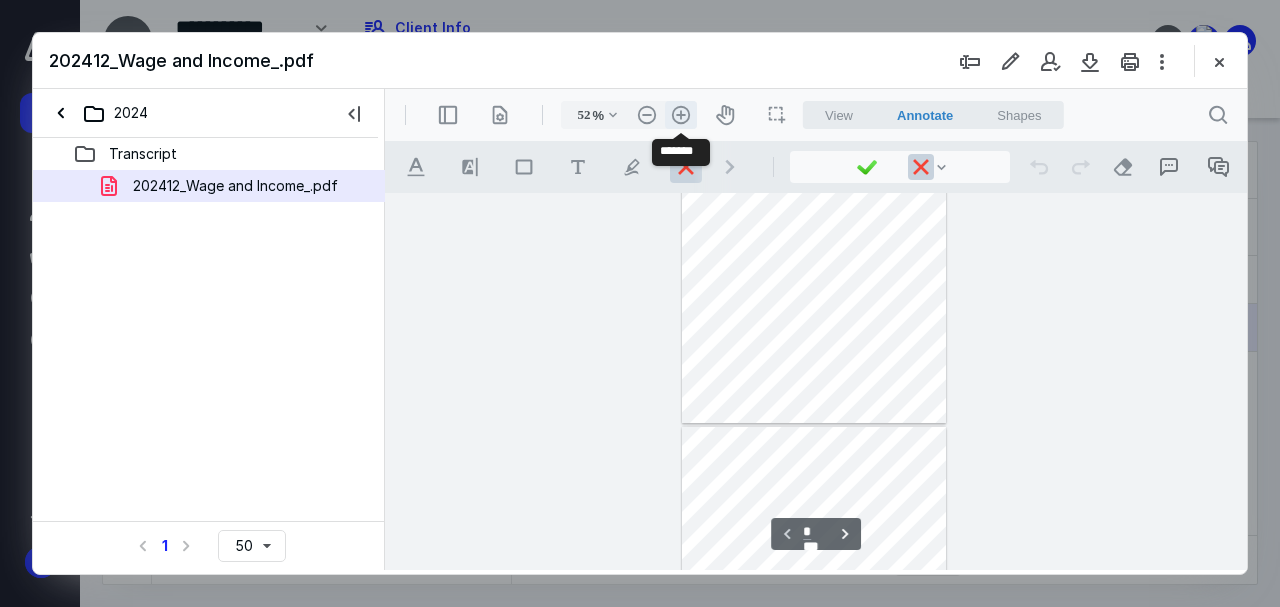 click on ".cls-1{fill:#abb0c4;} icon - header - zoom - in - line" at bounding box center (681, 115) 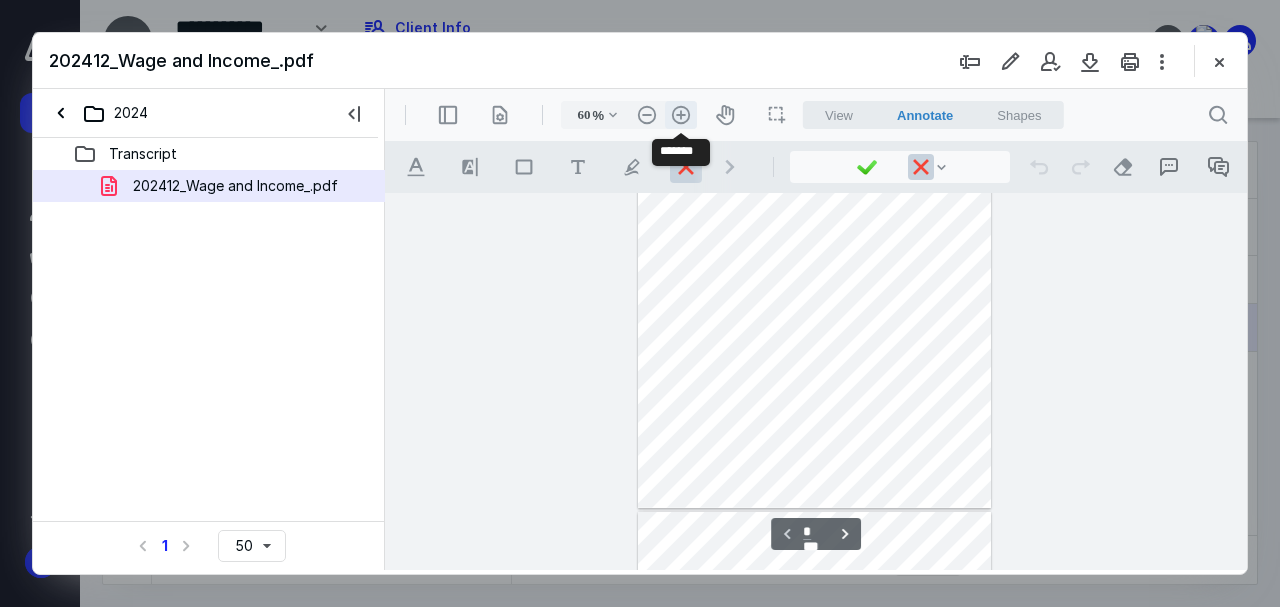 click on ".cls-1{fill:#abb0c4;} icon - header - zoom - in - line" at bounding box center [681, 115] 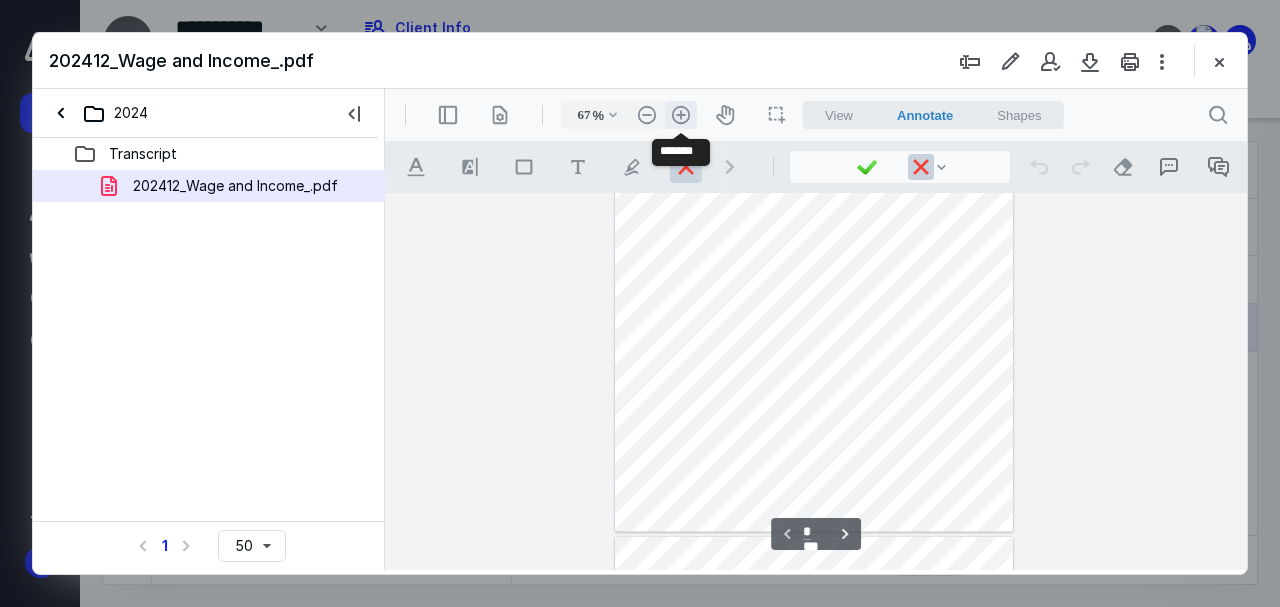 click on ".cls-1{fill:#abb0c4;} icon - header - zoom - in - line" at bounding box center [681, 115] 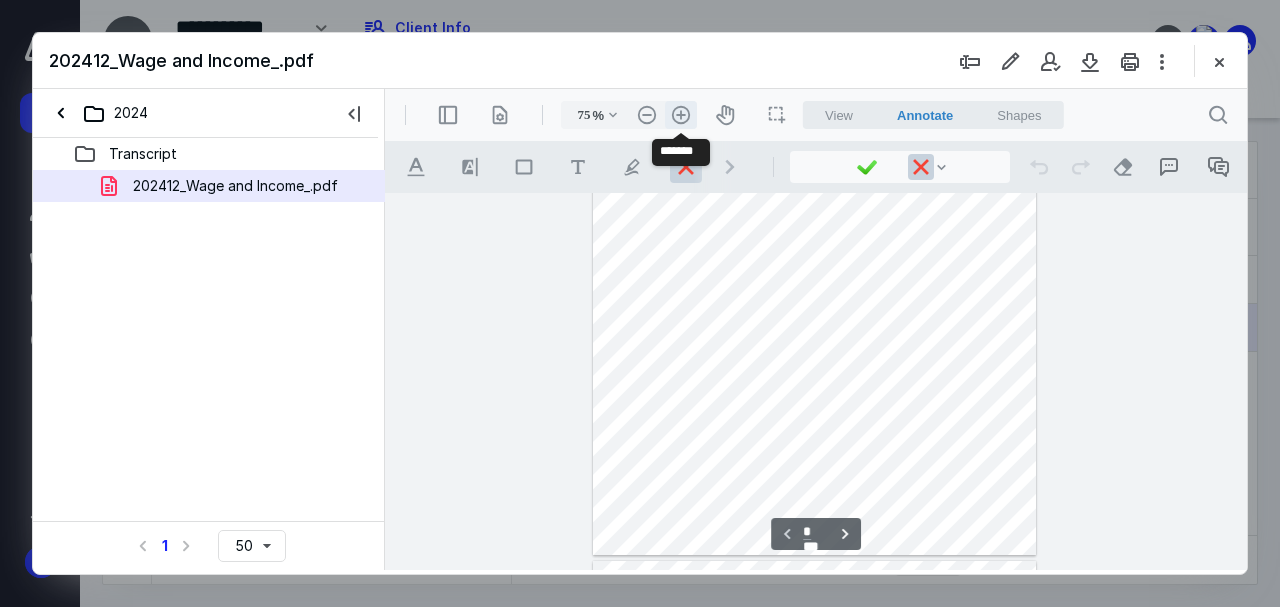 click on ".cls-1{fill:#abb0c4;} icon - header - zoom - in - line" at bounding box center (681, 115) 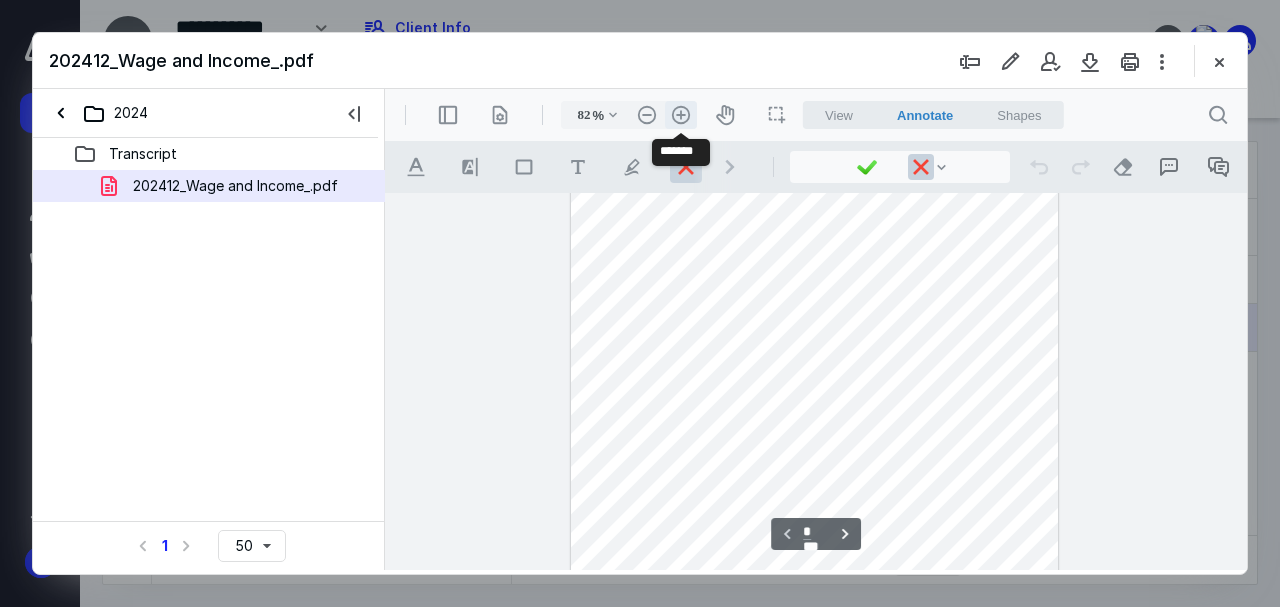 click on ".cls-1{fill:#abb0c4;} icon - header - zoom - in - line" at bounding box center [681, 115] 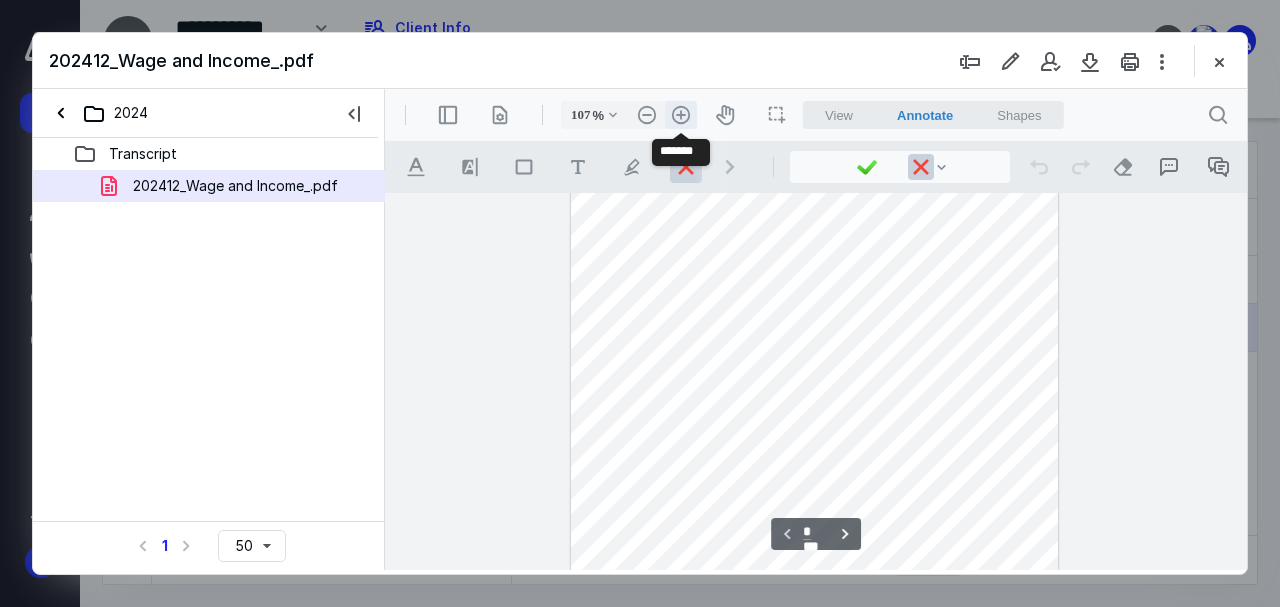 scroll, scrollTop: 445, scrollLeft: 0, axis: vertical 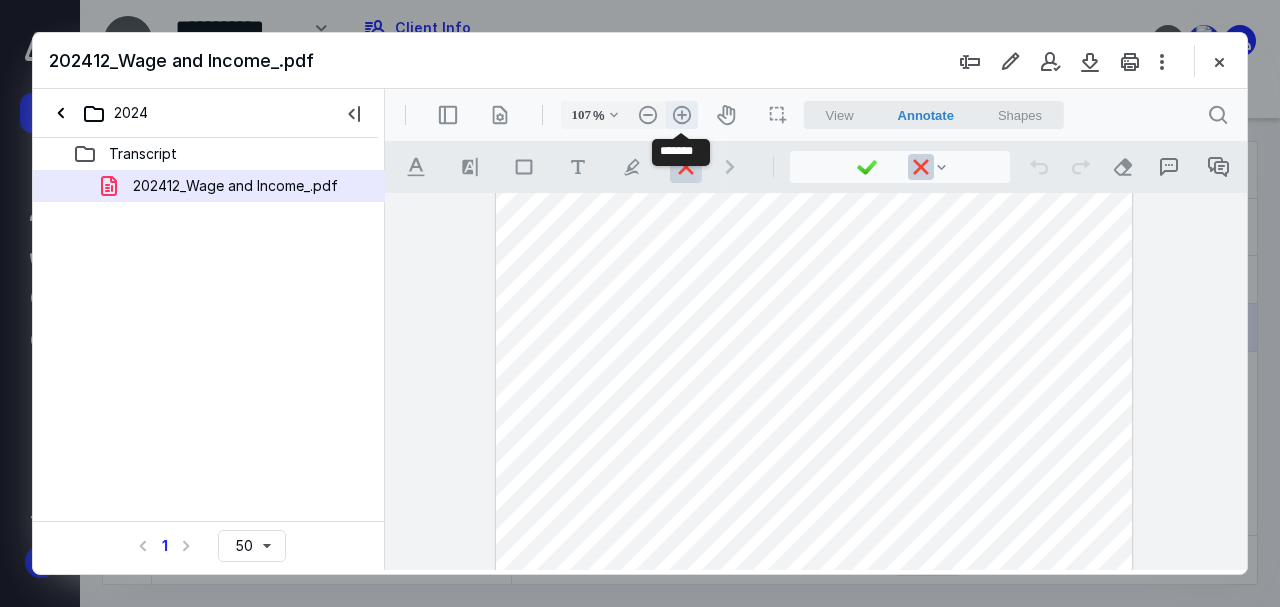 click on ".cls-1{fill:#abb0c4;} icon - header - zoom - in - line" at bounding box center (682, 115) 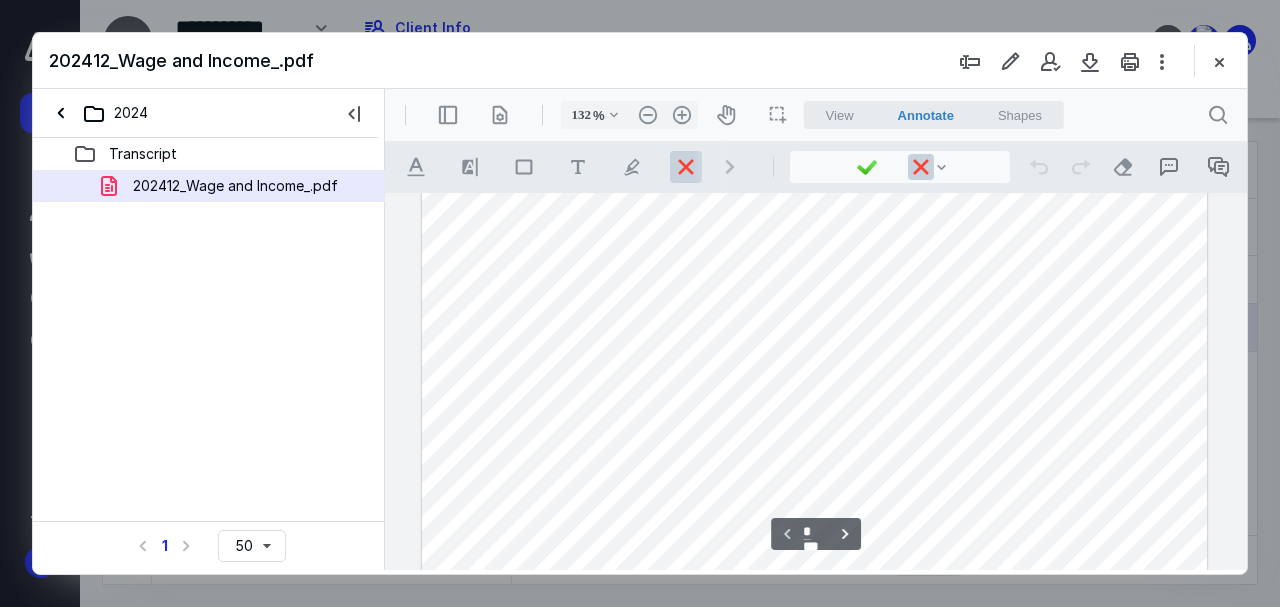 scroll, scrollTop: 226, scrollLeft: 0, axis: vertical 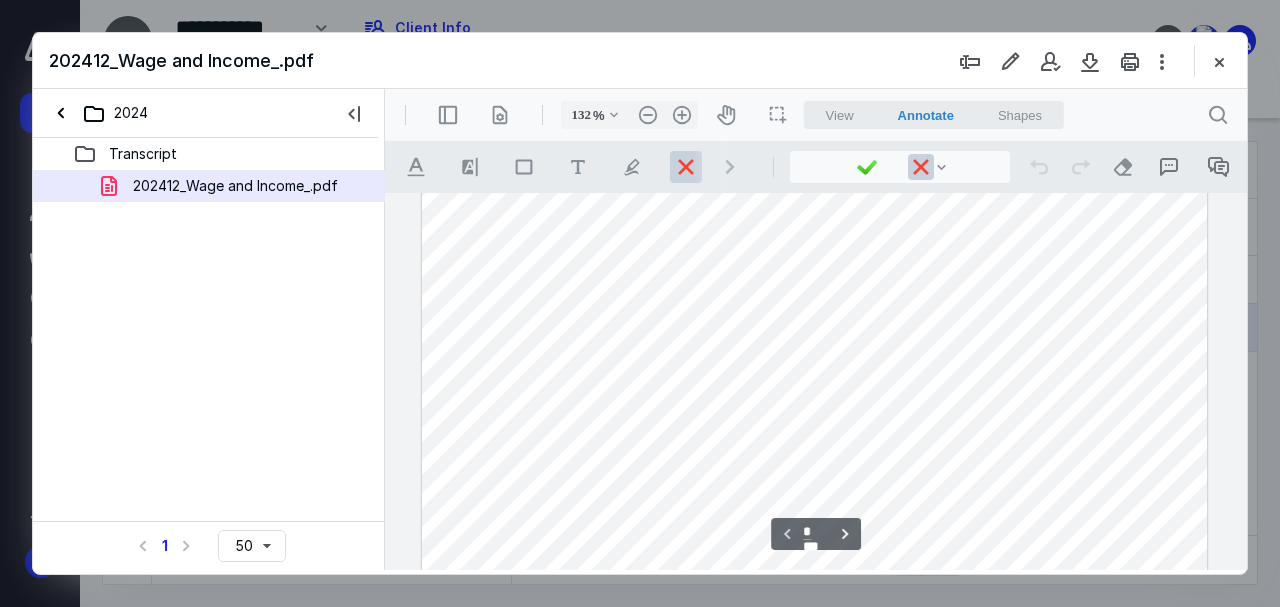 type on "*" 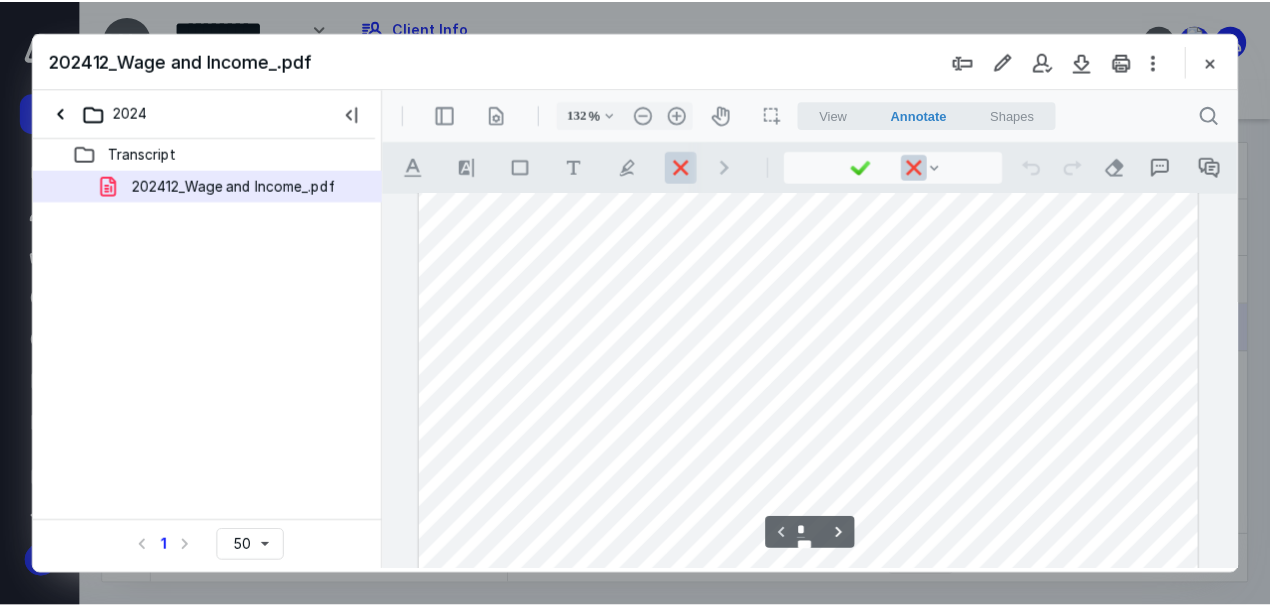 scroll, scrollTop: 936, scrollLeft: 0, axis: vertical 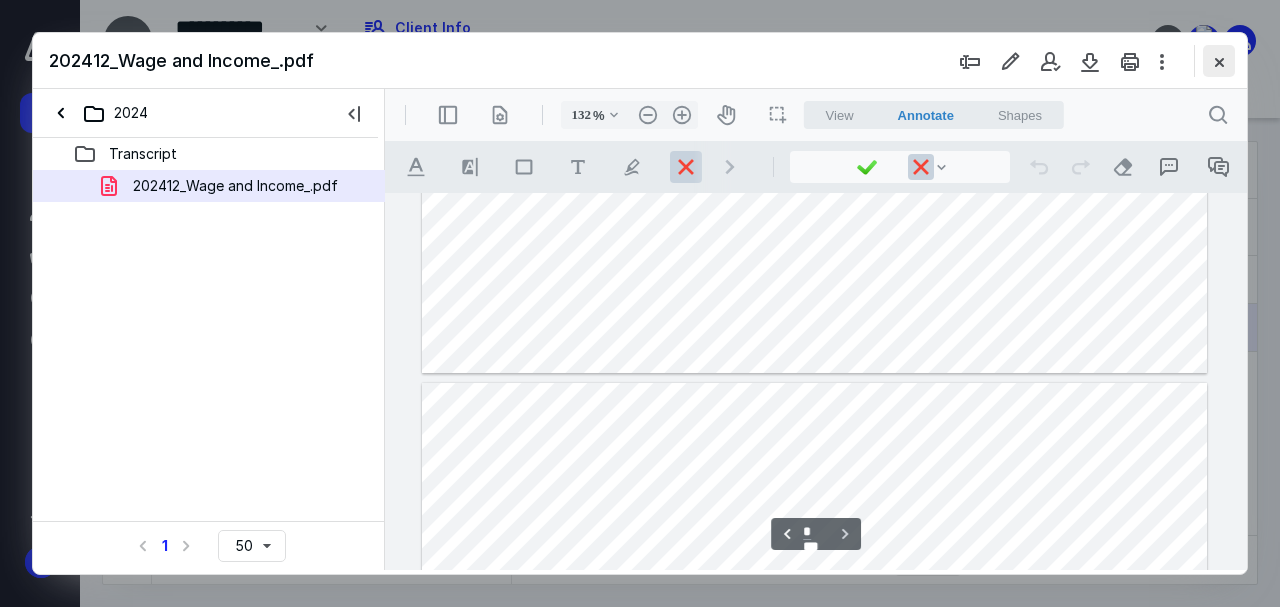 click at bounding box center (1219, 61) 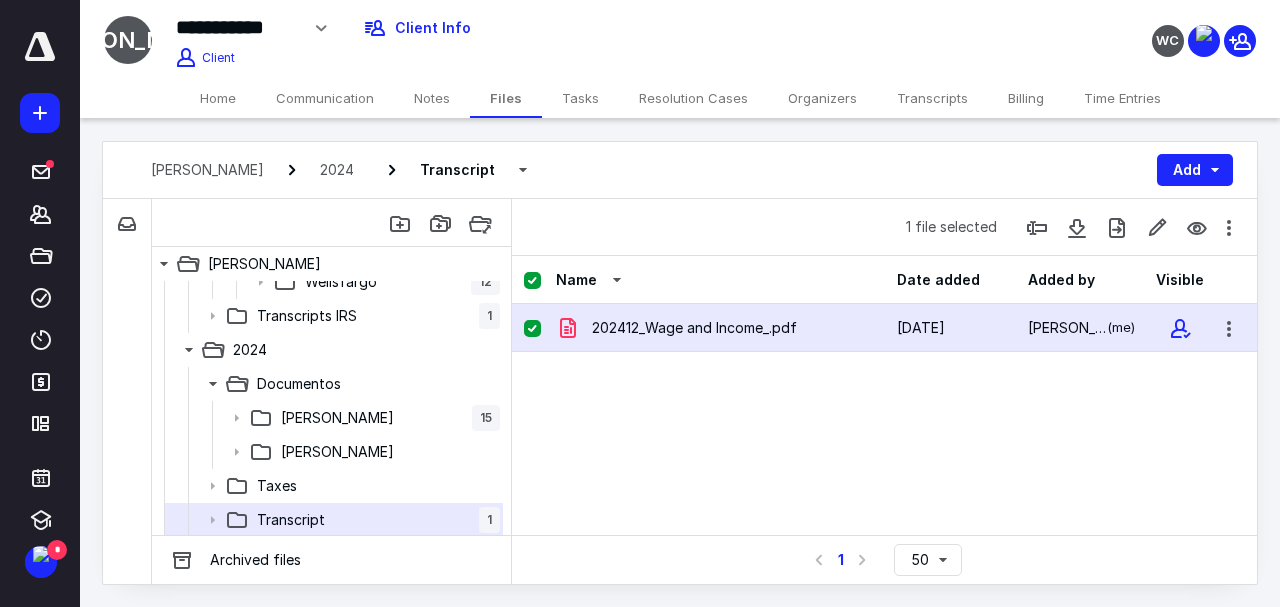 click on "Home" at bounding box center [218, 98] 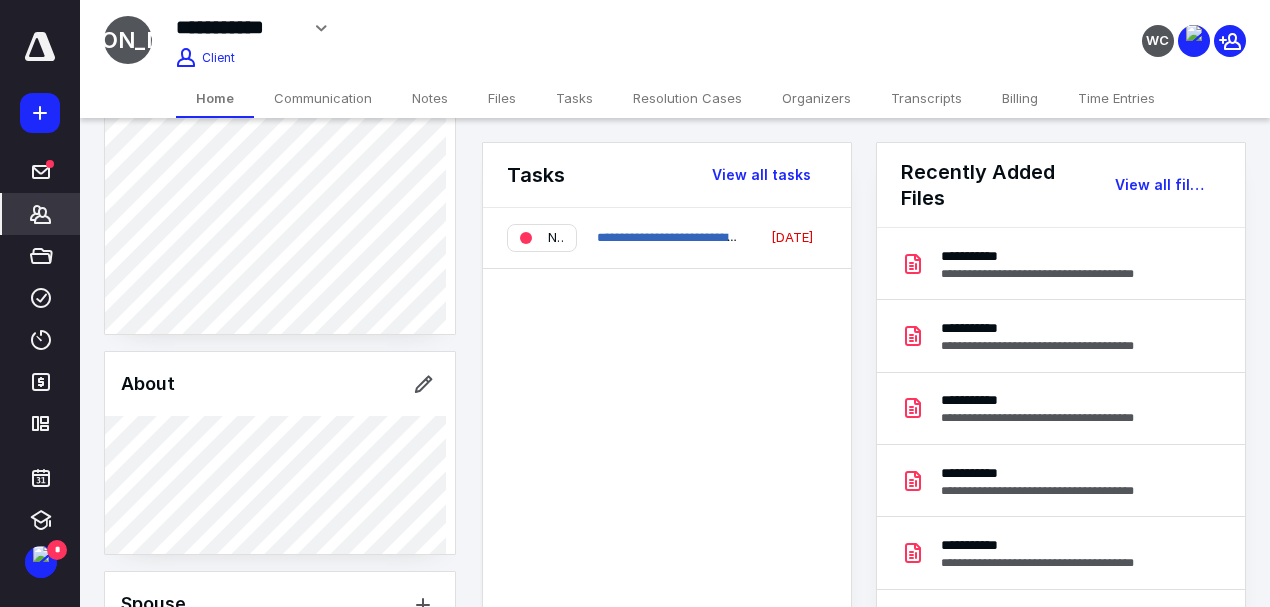 scroll, scrollTop: 0, scrollLeft: 0, axis: both 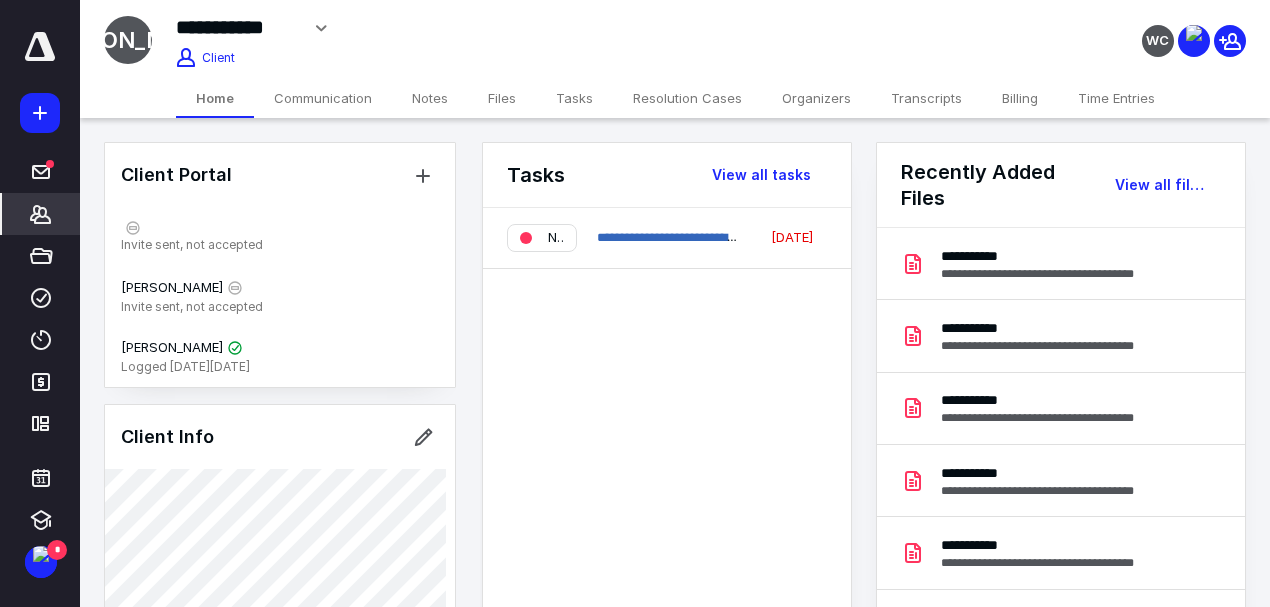 click on "Files" at bounding box center [502, 98] 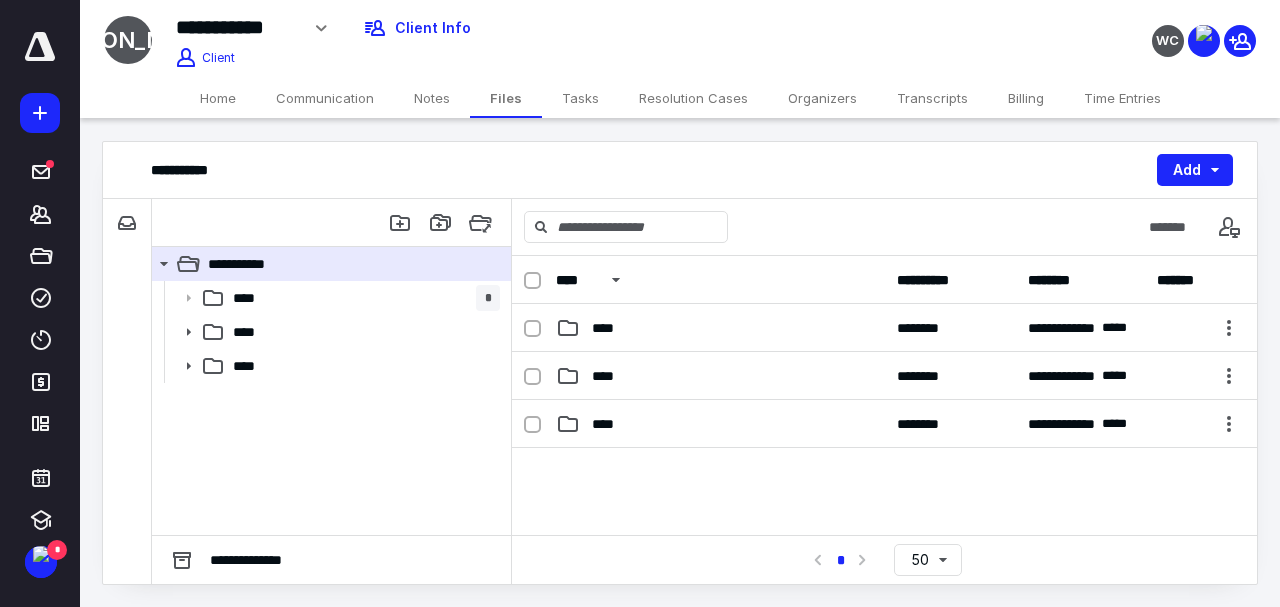 click on "Home" at bounding box center (218, 98) 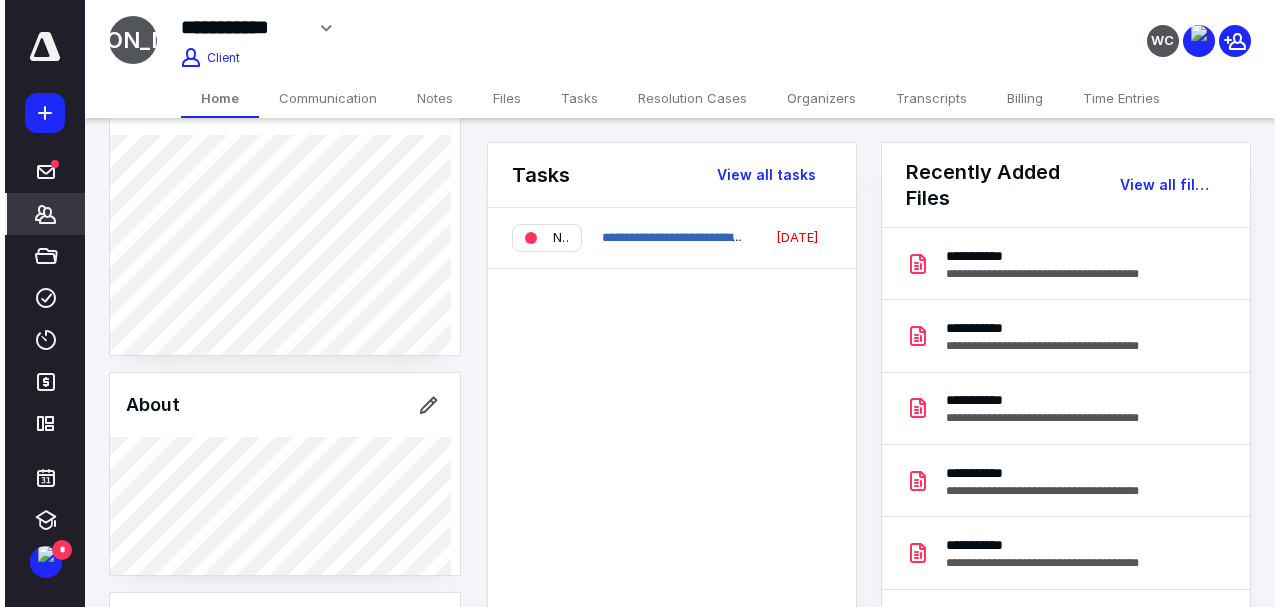 scroll, scrollTop: 355, scrollLeft: 0, axis: vertical 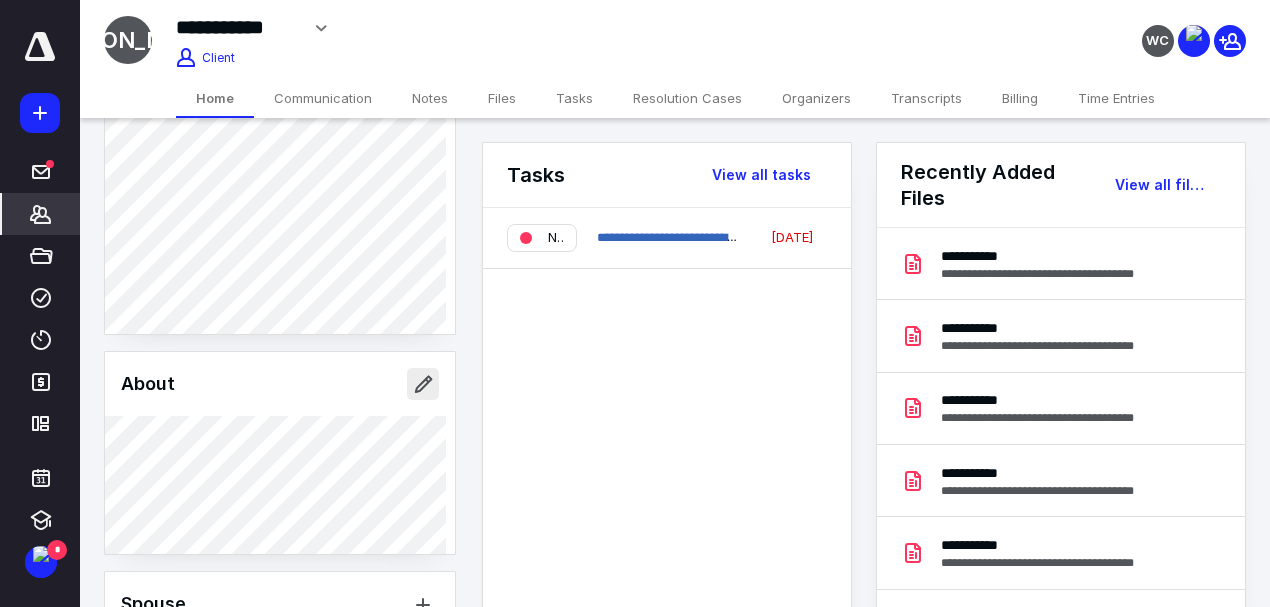 click at bounding box center (423, 384) 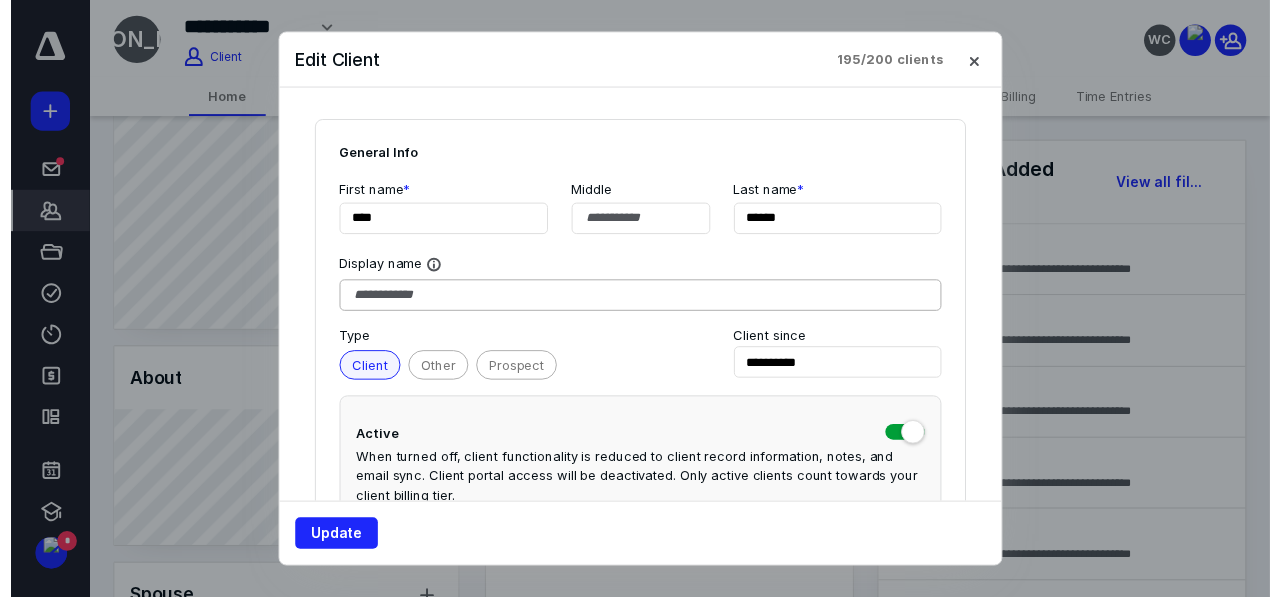 scroll, scrollTop: 355, scrollLeft: 0, axis: vertical 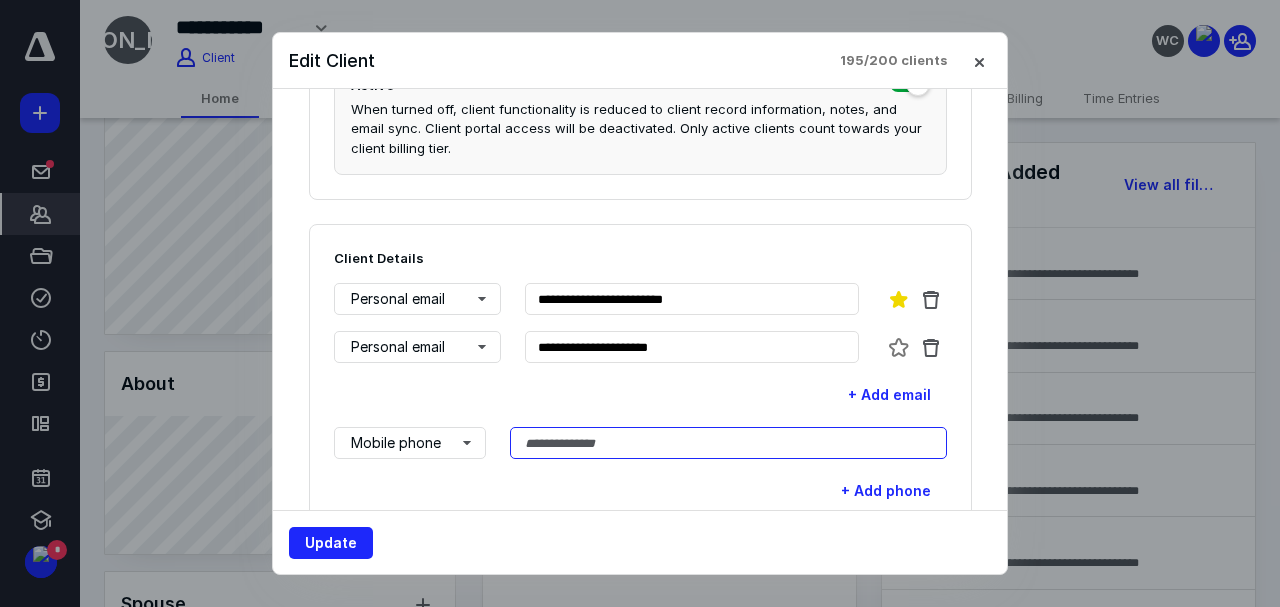 drag, startPoint x: 553, startPoint y: 442, endPoint x: 612, endPoint y: 458, distance: 61.13101 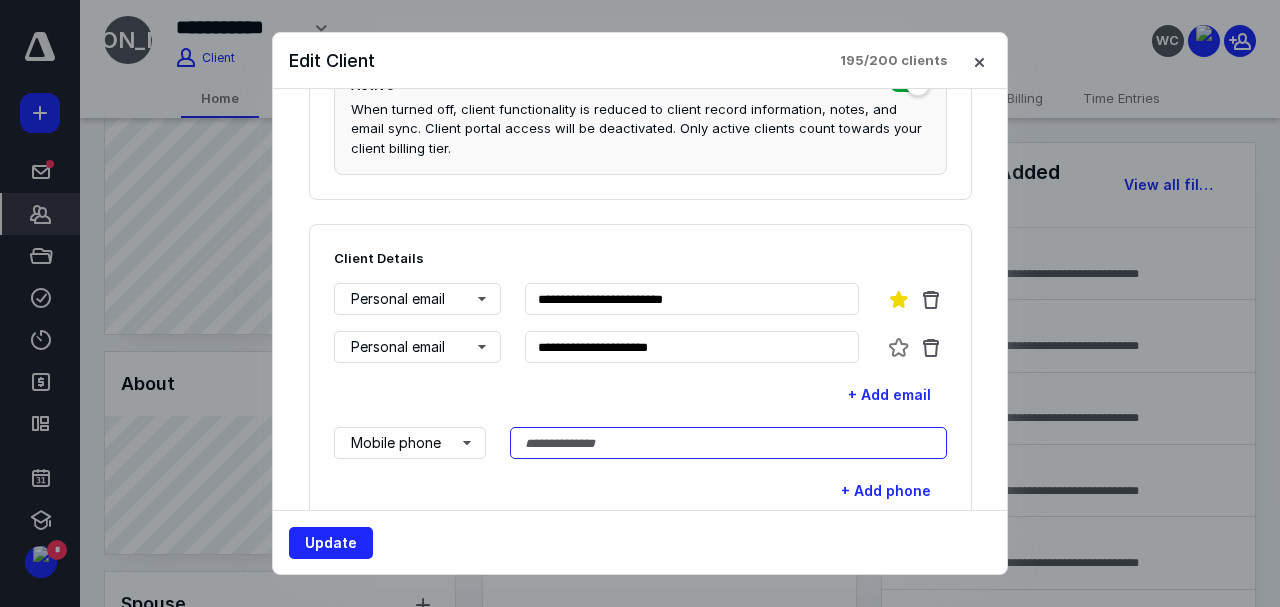 click at bounding box center [728, 443] 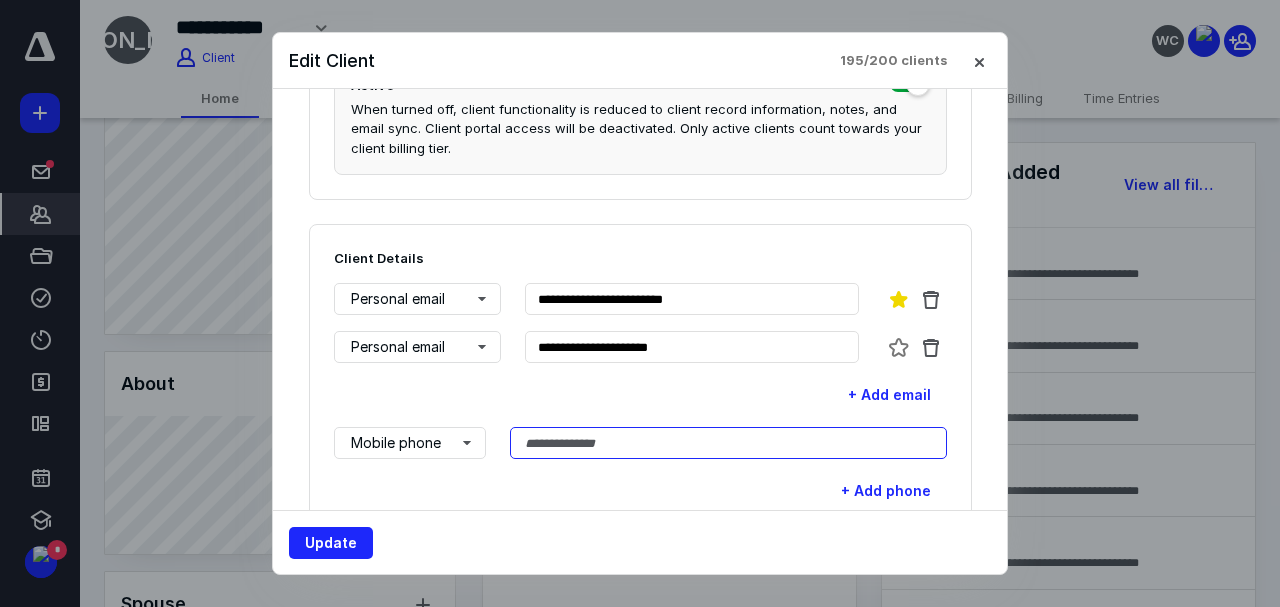 click at bounding box center (728, 443) 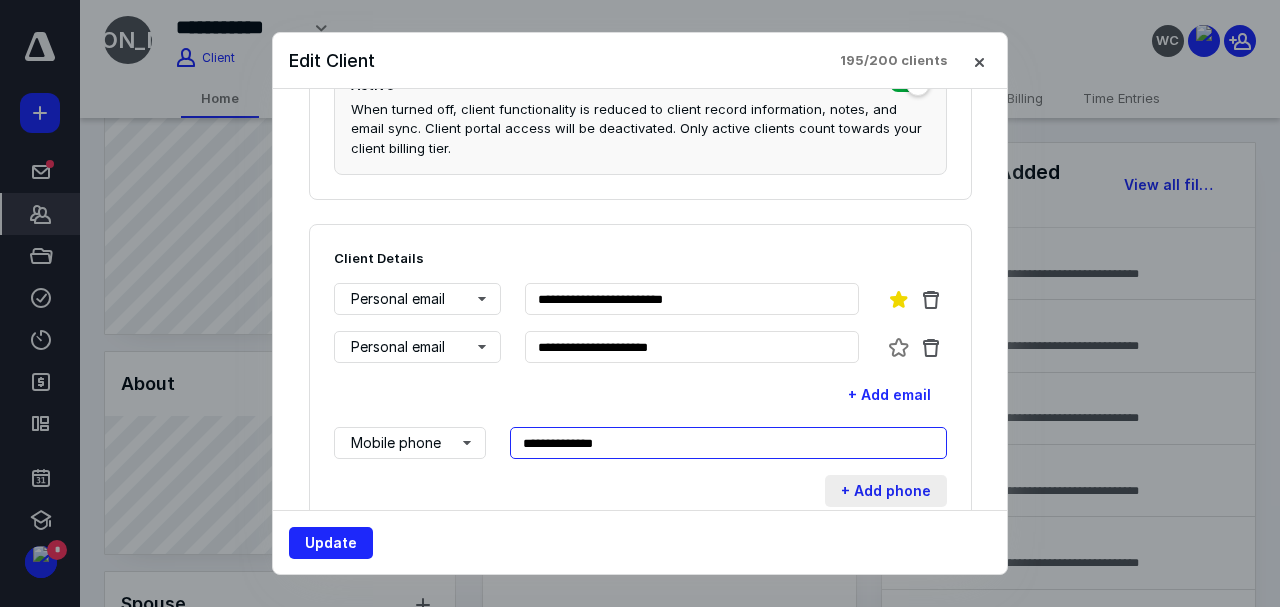 type on "**********" 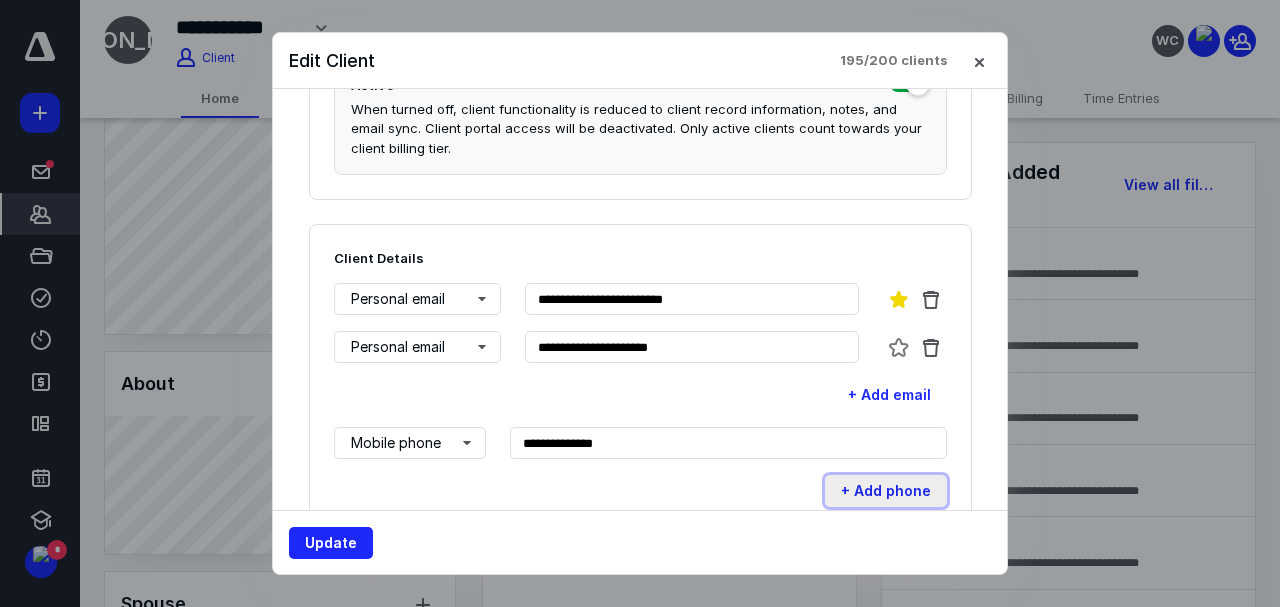 click on "+ Add phone" at bounding box center (886, 491) 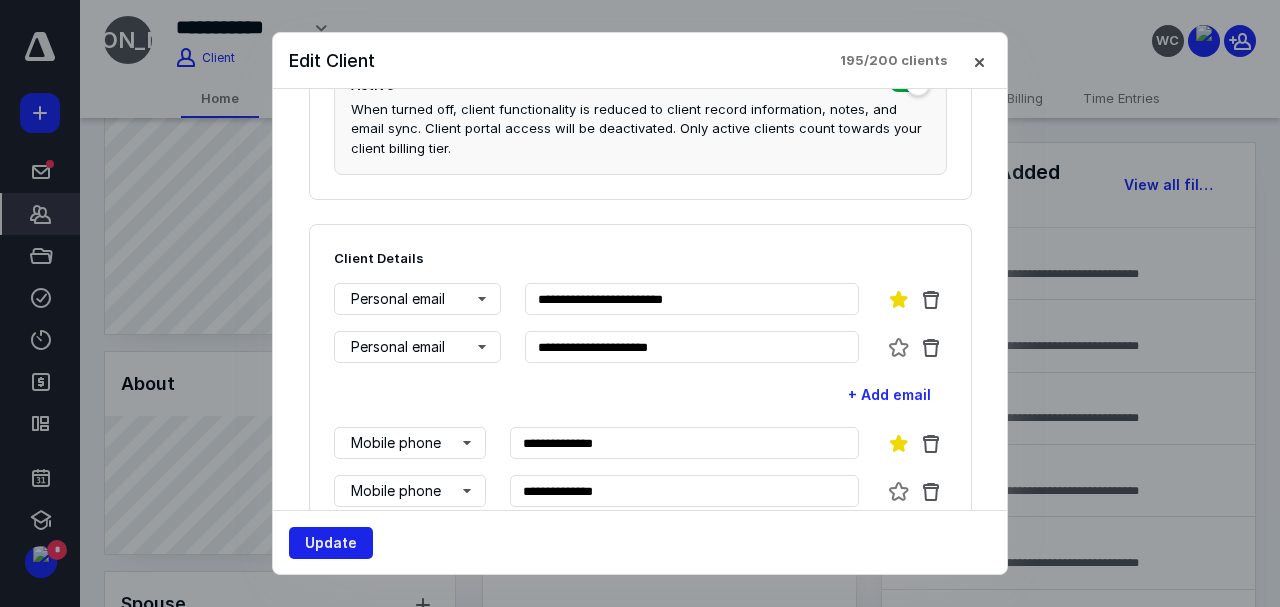 type on "**********" 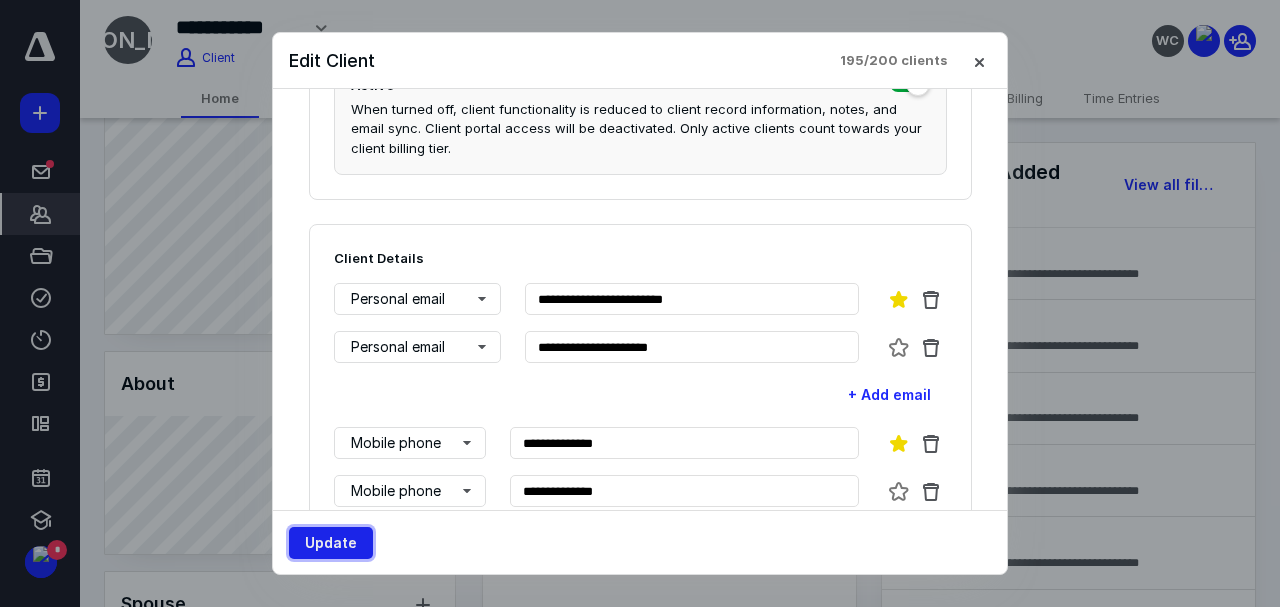 click on "Update" at bounding box center (331, 543) 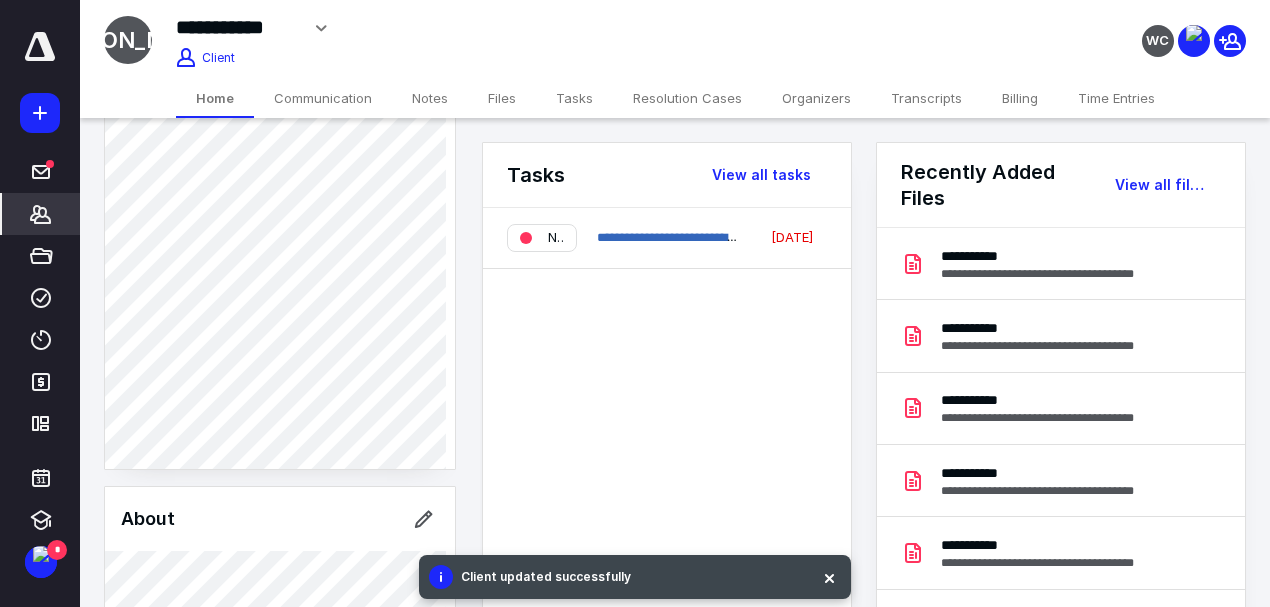 click on "Files" at bounding box center [502, 98] 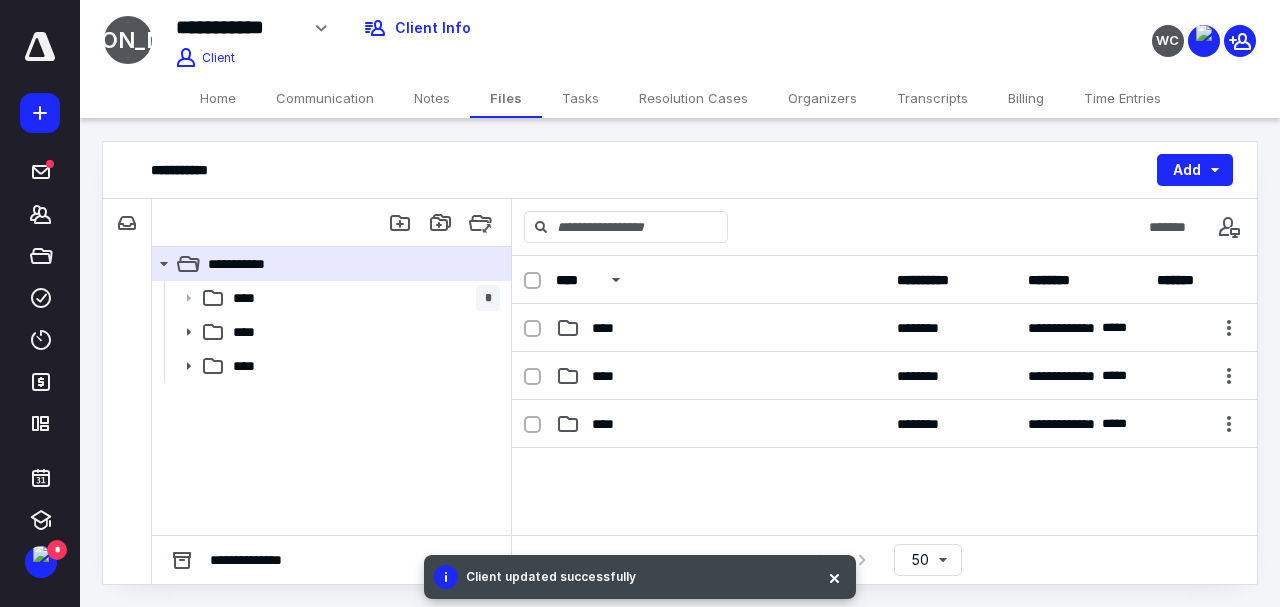 click on "Tasks" at bounding box center (580, 98) 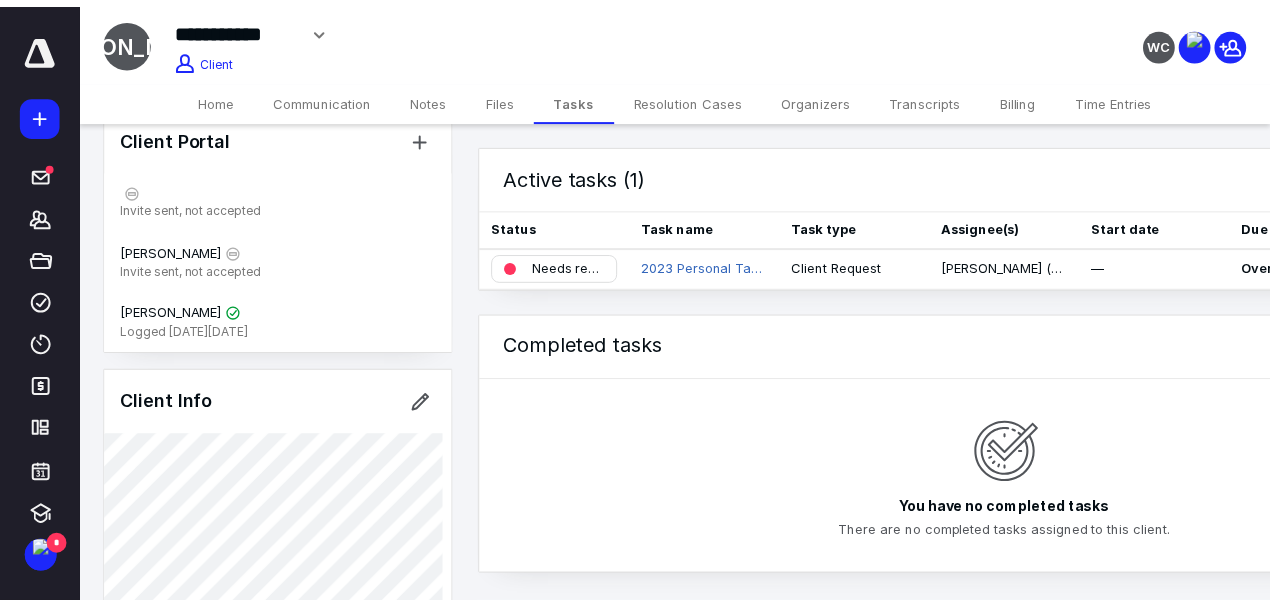 scroll, scrollTop: 0, scrollLeft: 0, axis: both 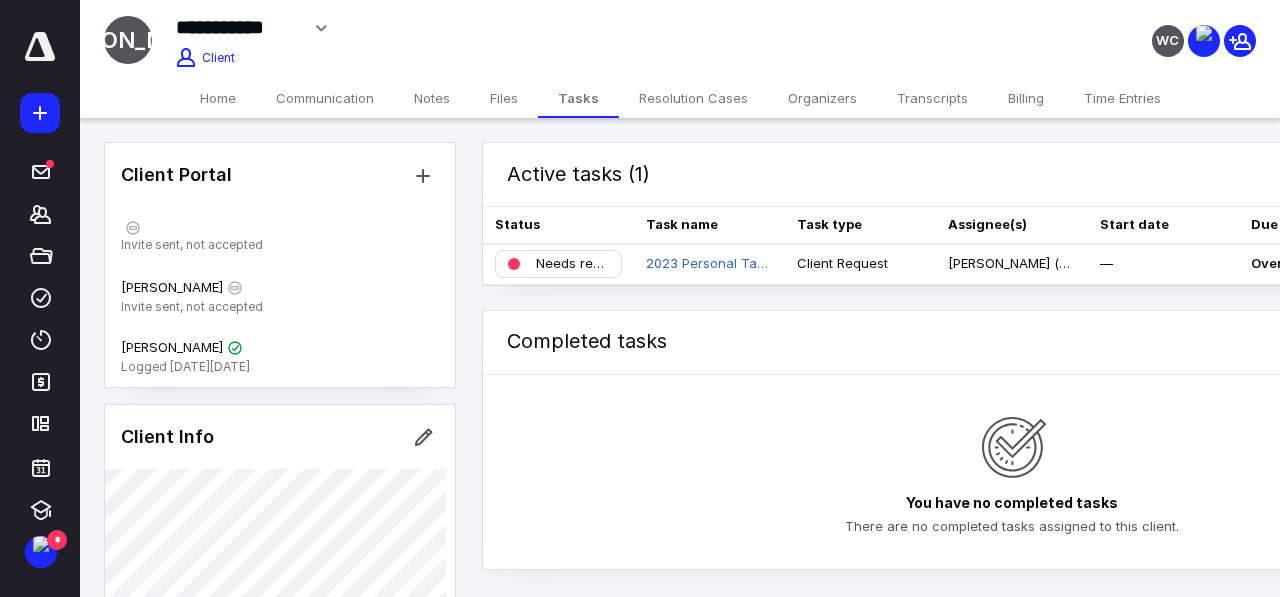 click on "Files" at bounding box center [504, 98] 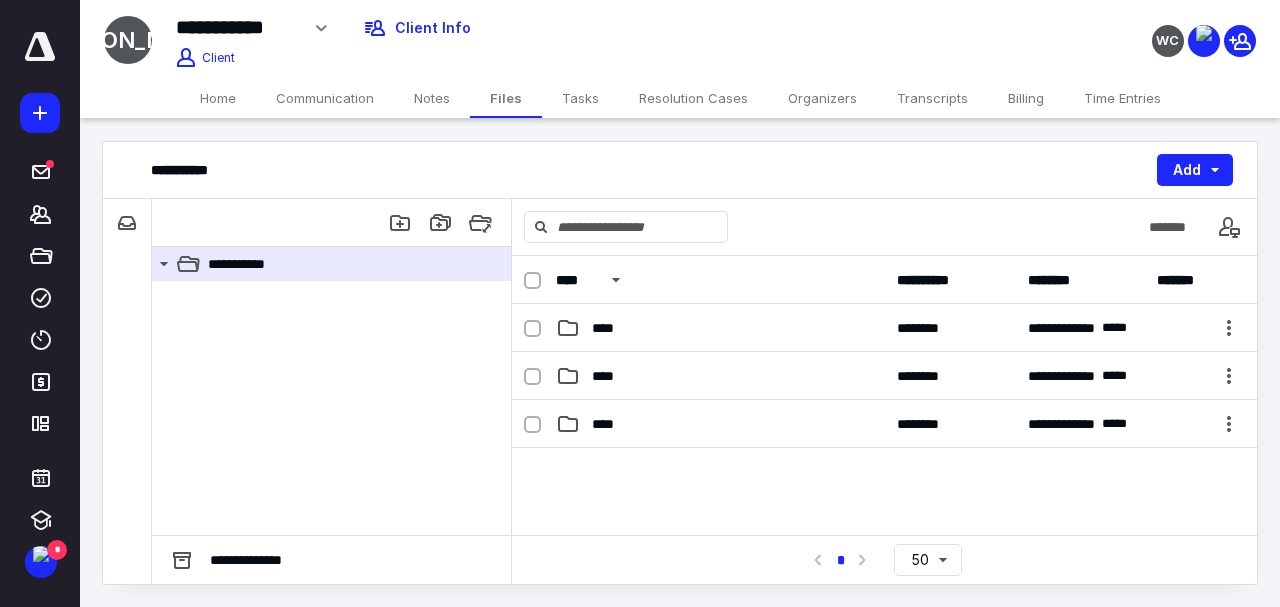 click on "Organizers" at bounding box center [822, 98] 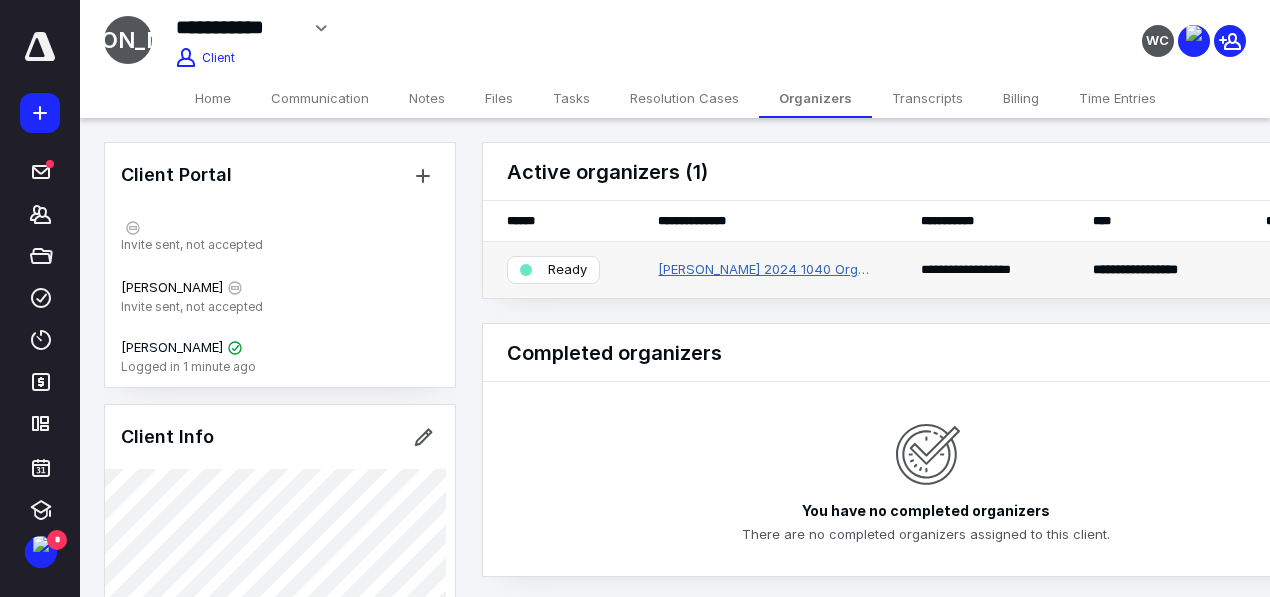 click on "Jose Aragon 2024 1040 Organizer" at bounding box center [765, 270] 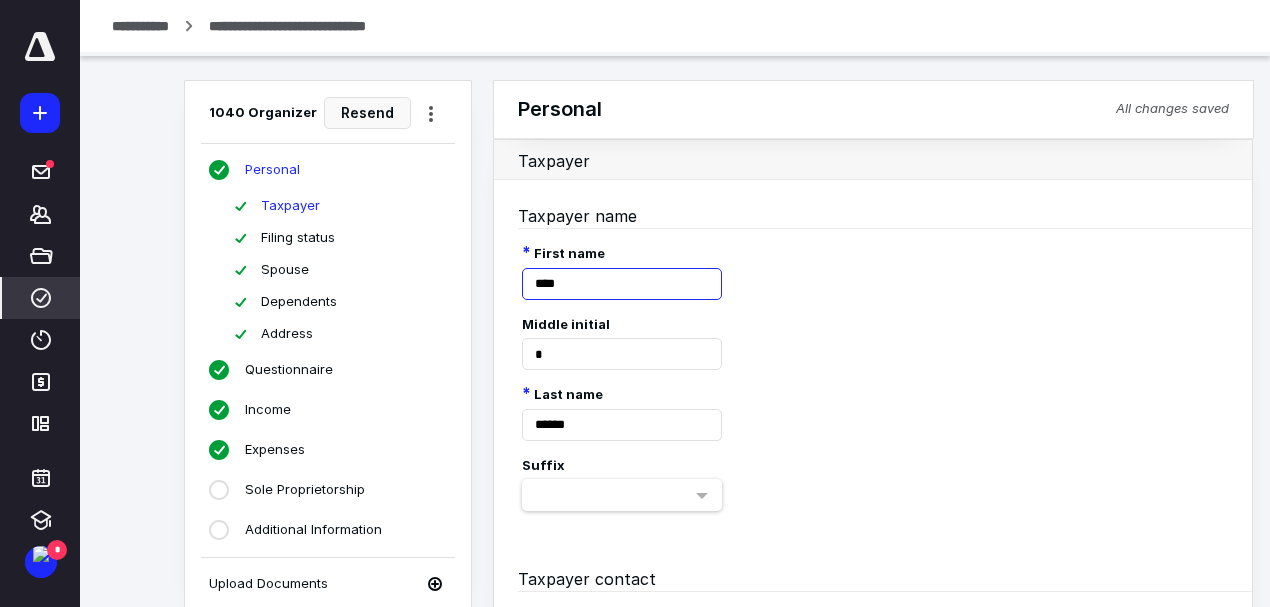 scroll, scrollTop: 1512, scrollLeft: 0, axis: vertical 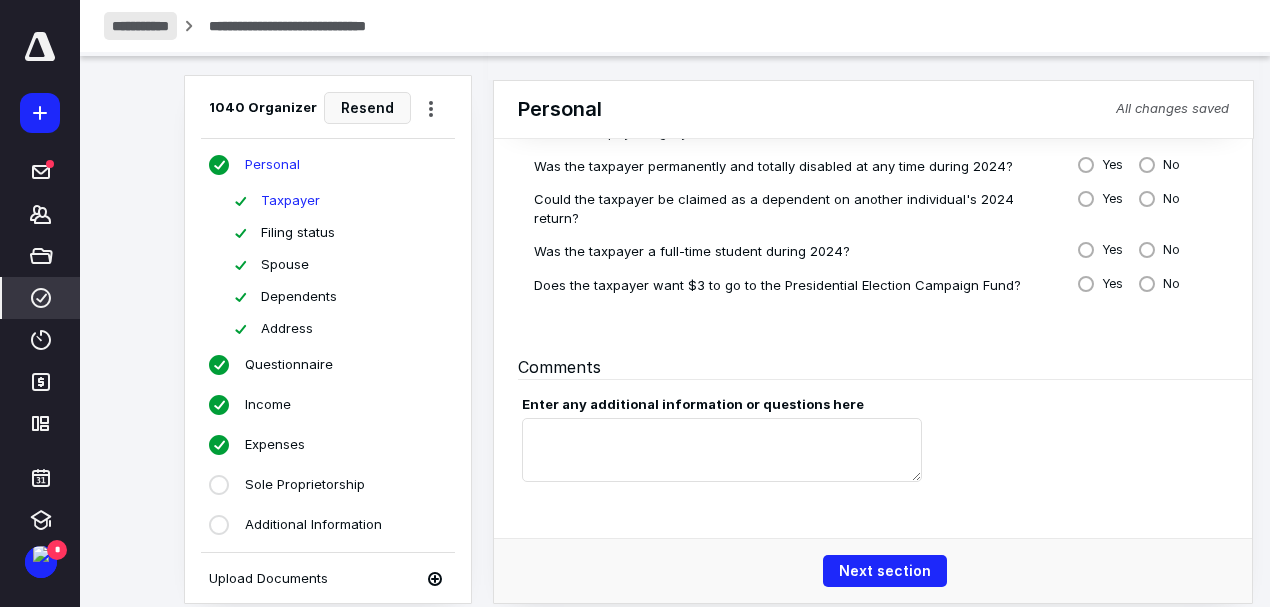click on "**********" at bounding box center (140, 26) 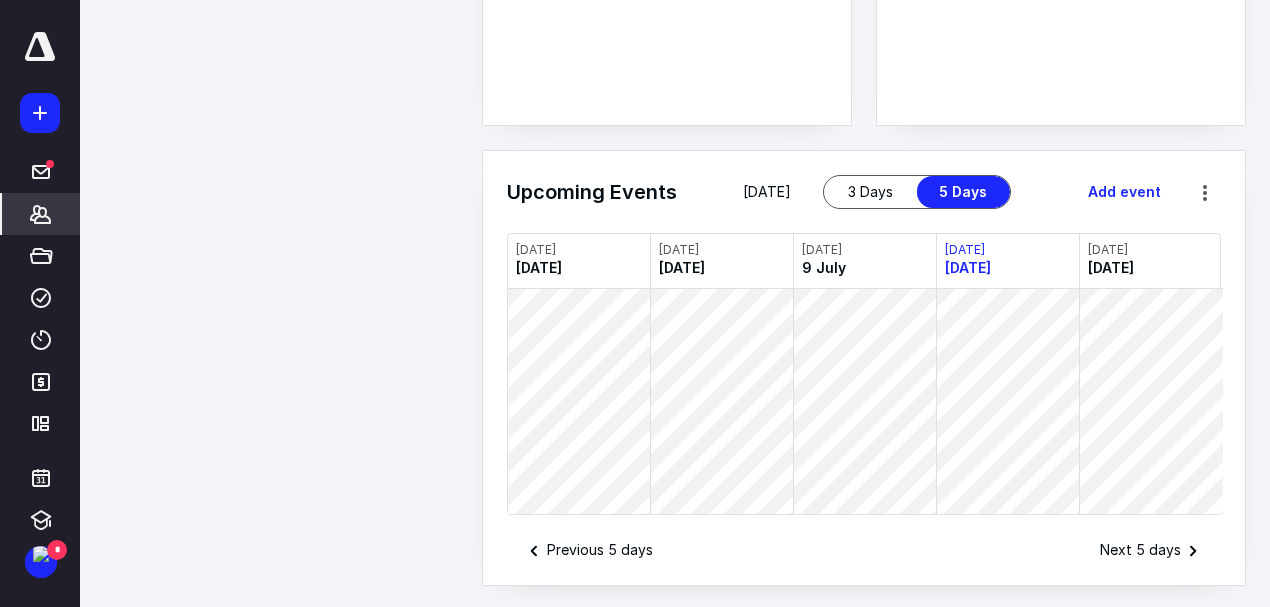 scroll, scrollTop: 1040, scrollLeft: 0, axis: vertical 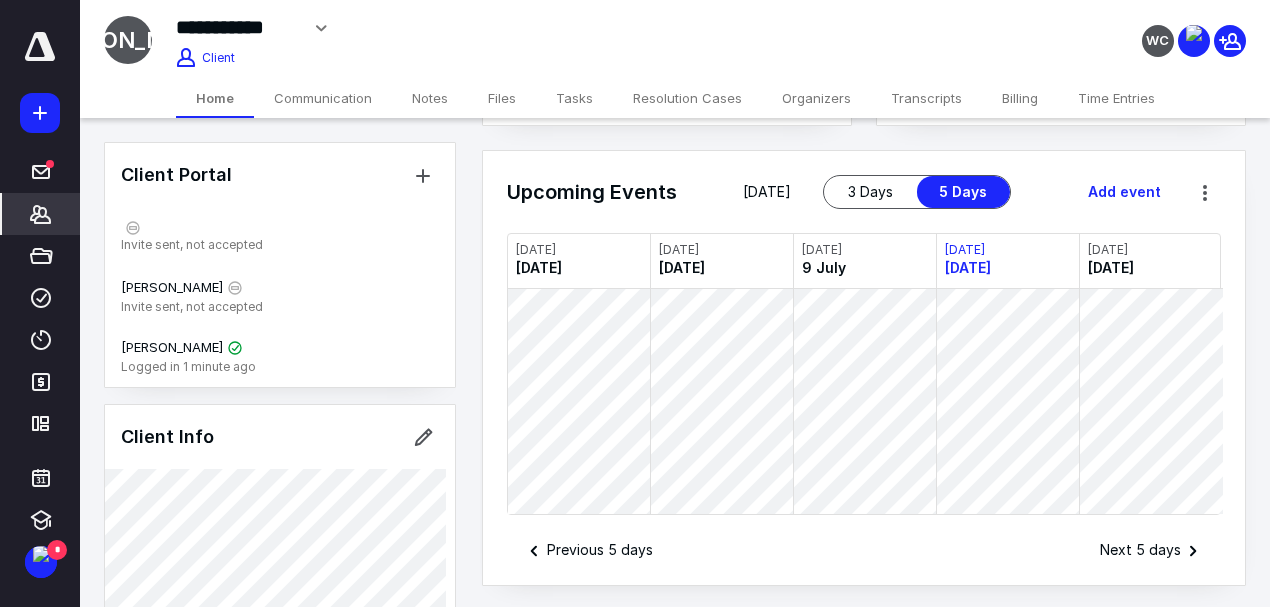 click on "Files" at bounding box center (502, 98) 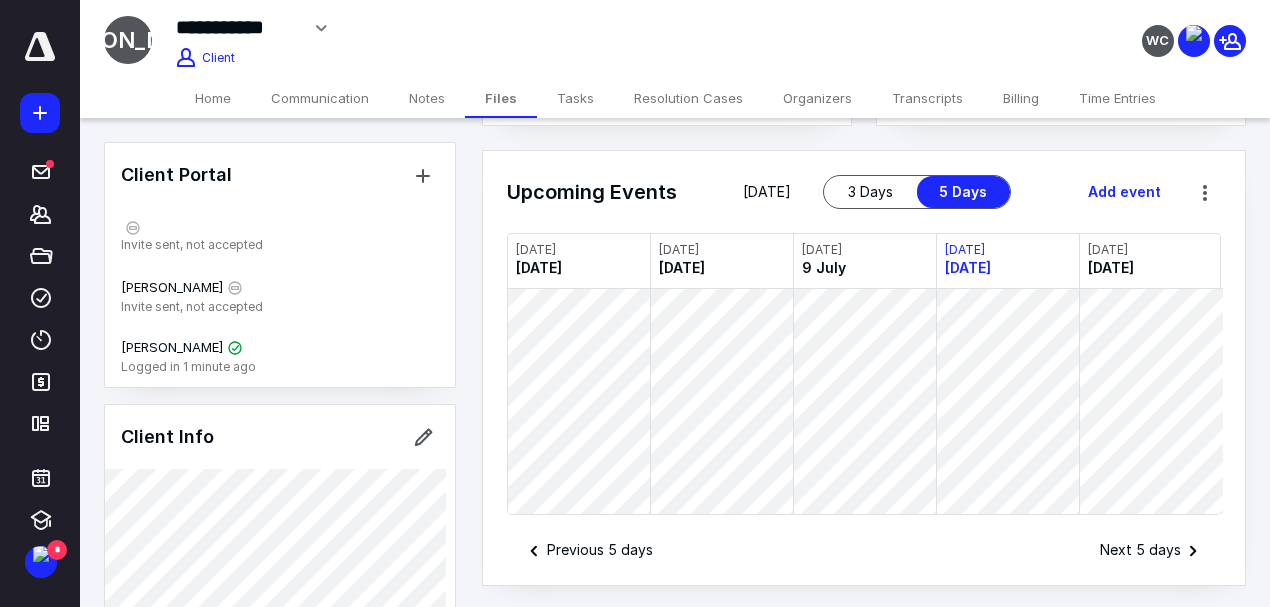 scroll, scrollTop: 0, scrollLeft: 0, axis: both 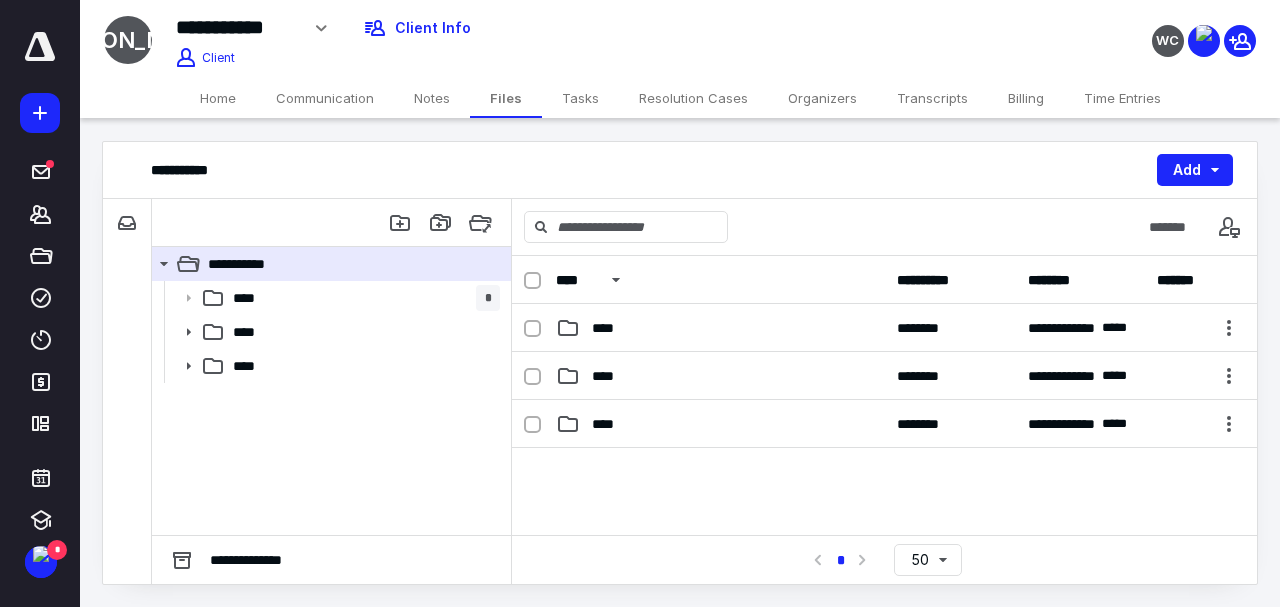 click on "Tasks" at bounding box center [580, 98] 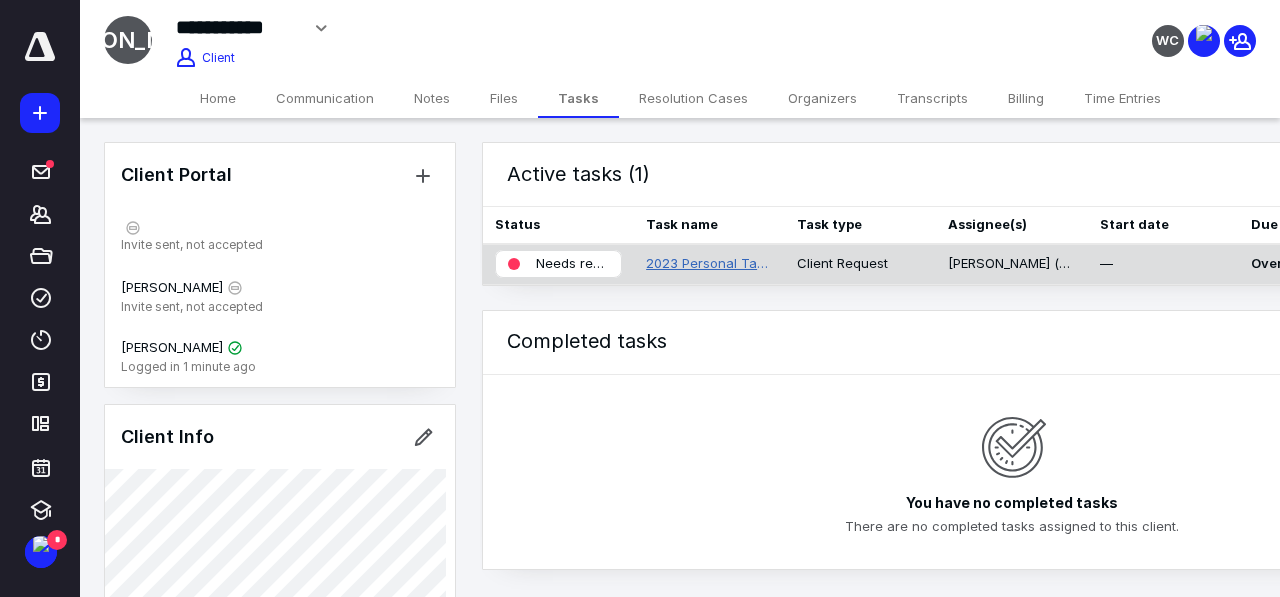 click on "2023 Personal Tax Preparation" at bounding box center (709, 264) 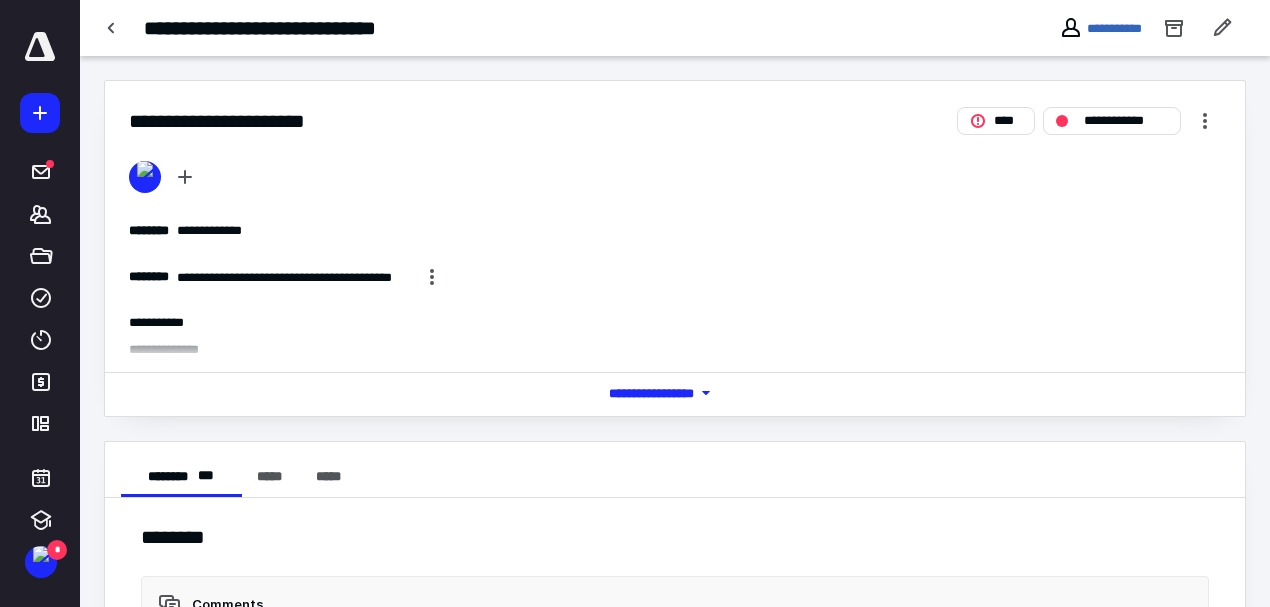 scroll, scrollTop: 554, scrollLeft: 0, axis: vertical 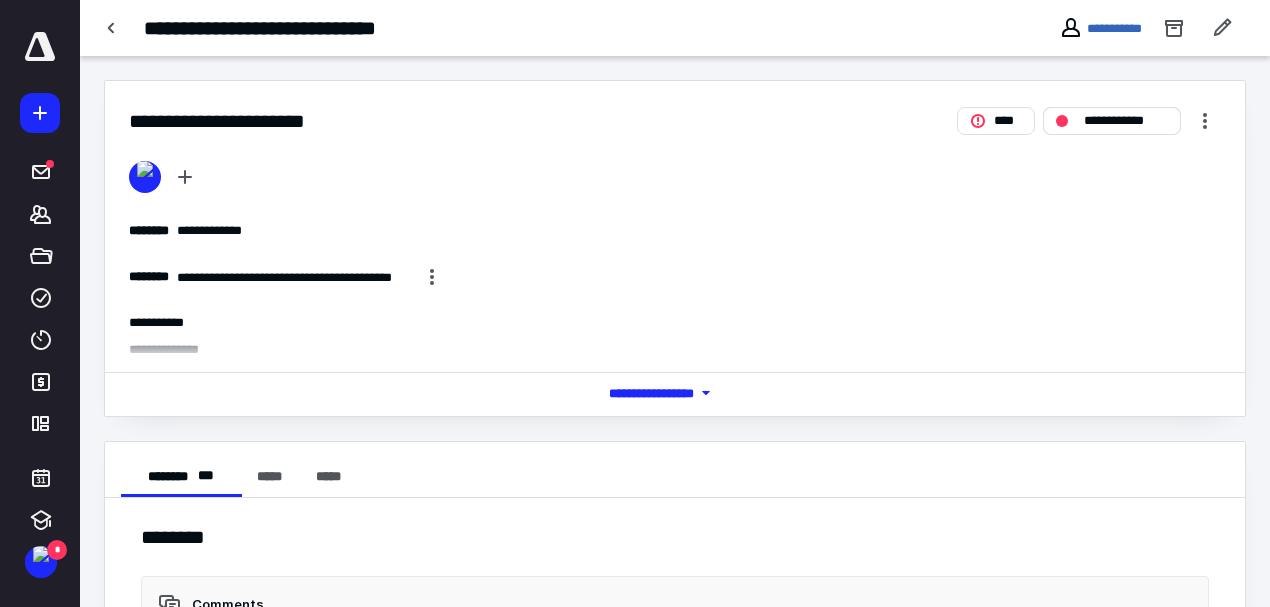 click on "**********" at bounding box center [1126, 121] 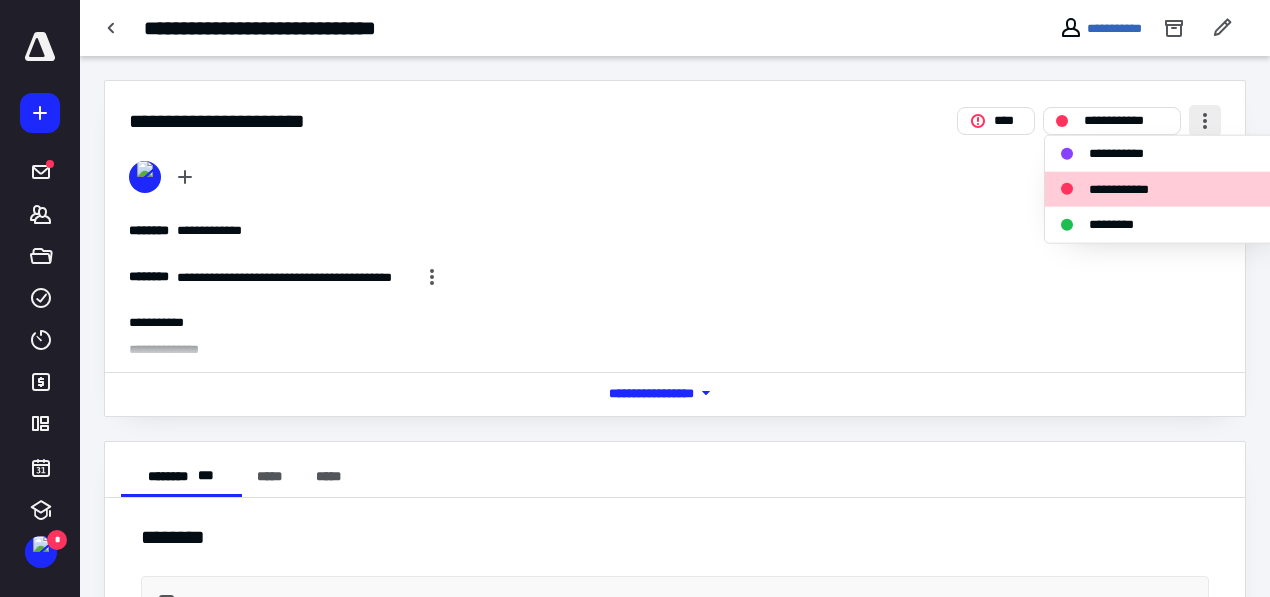 click at bounding box center (1205, 121) 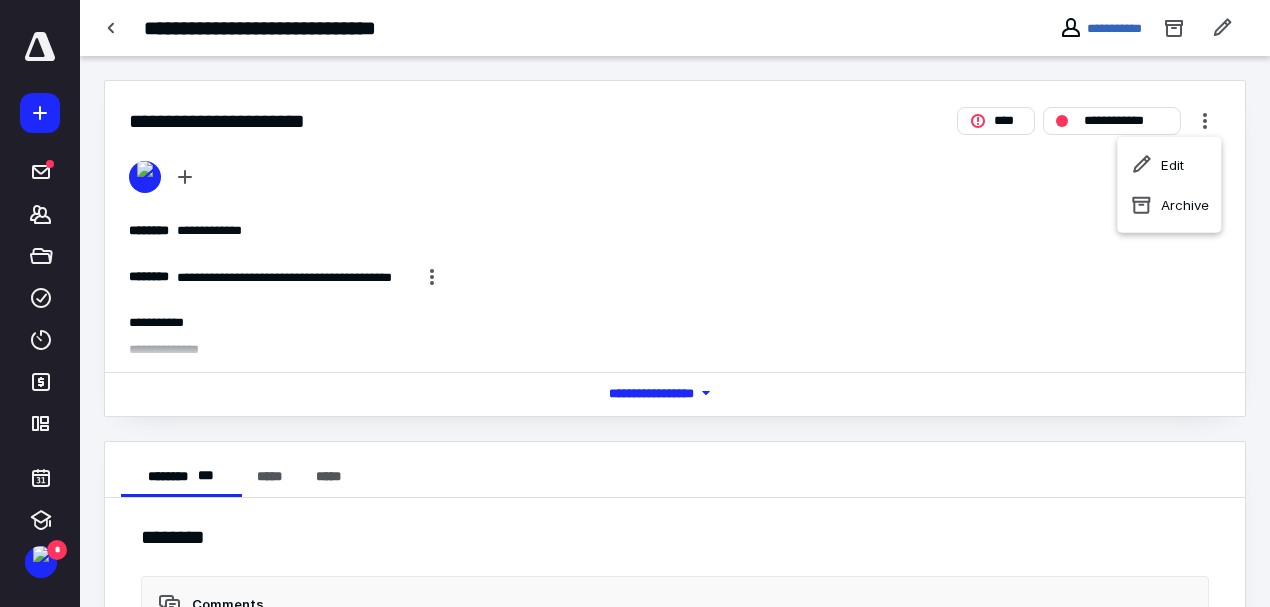 click on "**********" at bounding box center [675, 231] 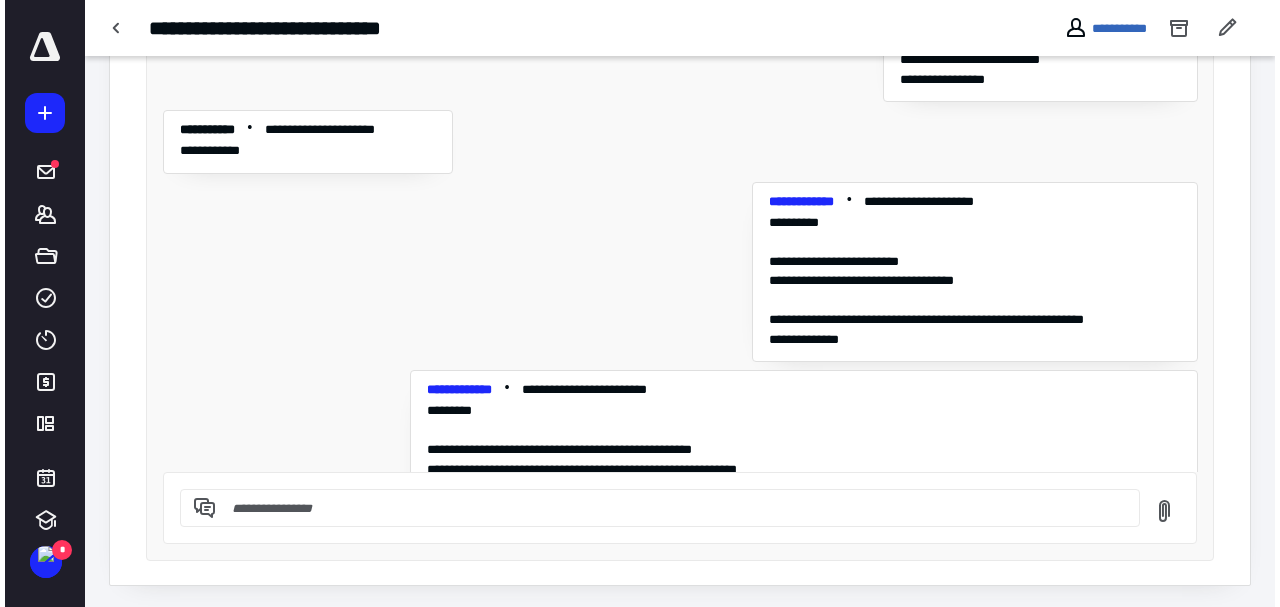 scroll, scrollTop: 0, scrollLeft: 0, axis: both 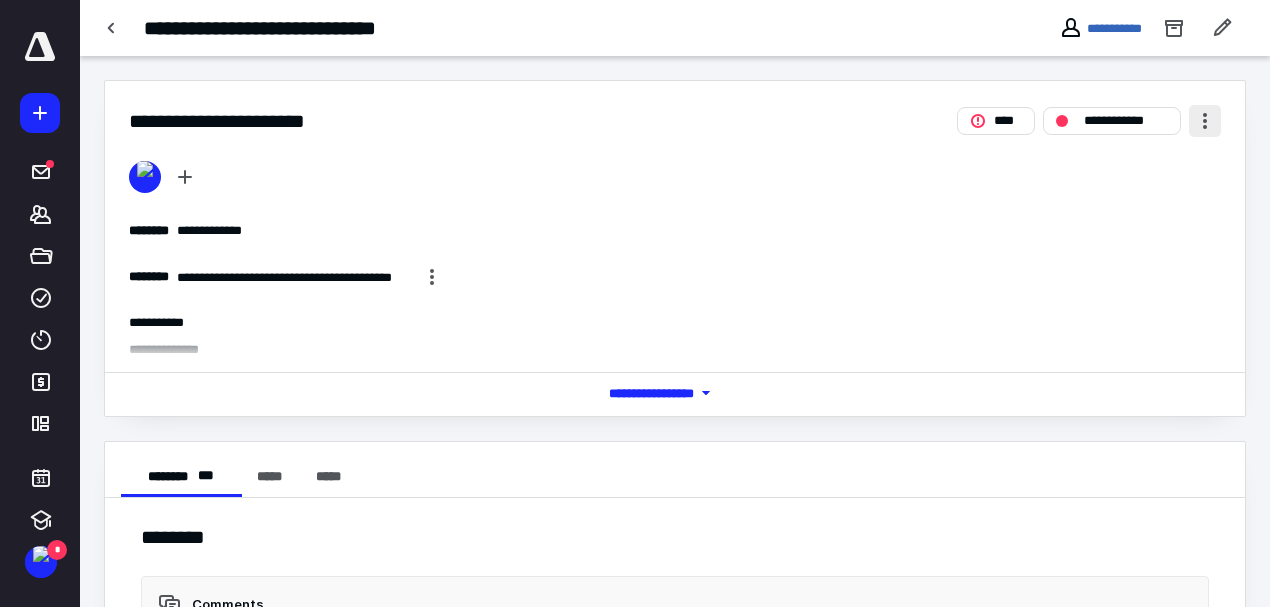 click at bounding box center (1205, 121) 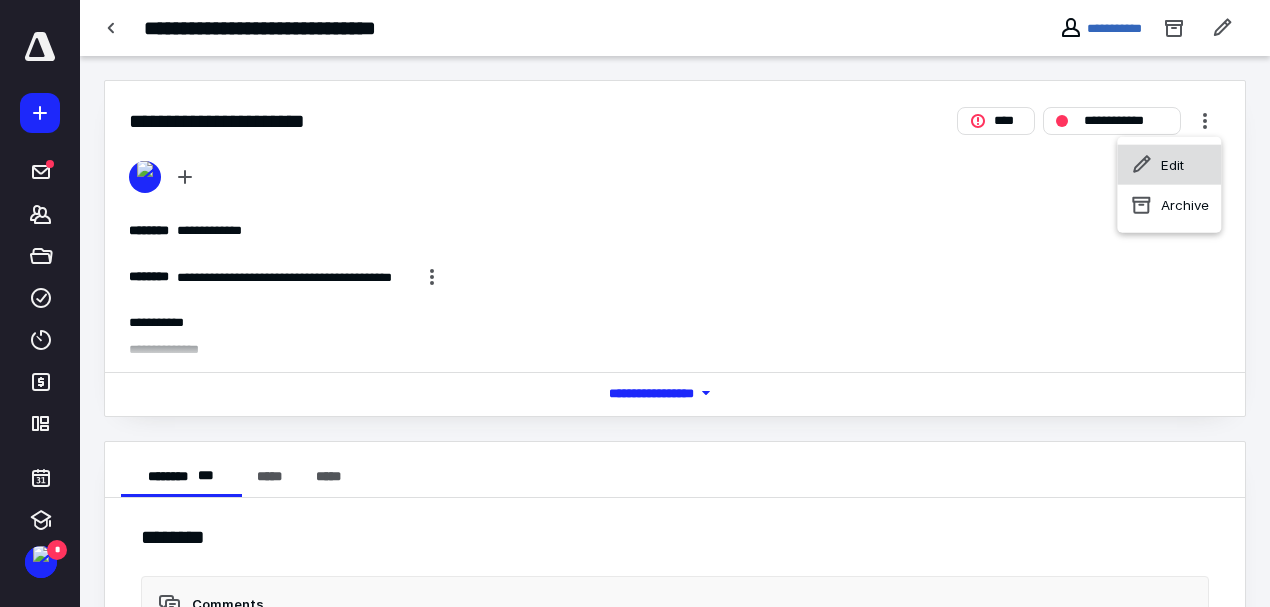 click on "Edit" at bounding box center [1169, 165] 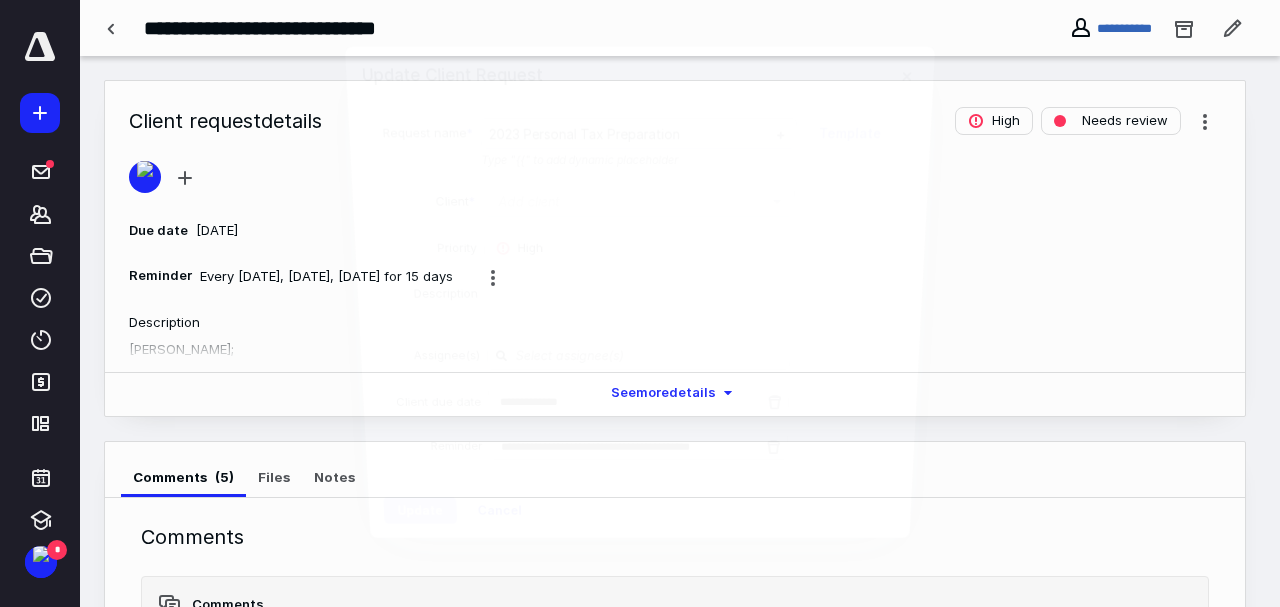 scroll, scrollTop: 330, scrollLeft: 0, axis: vertical 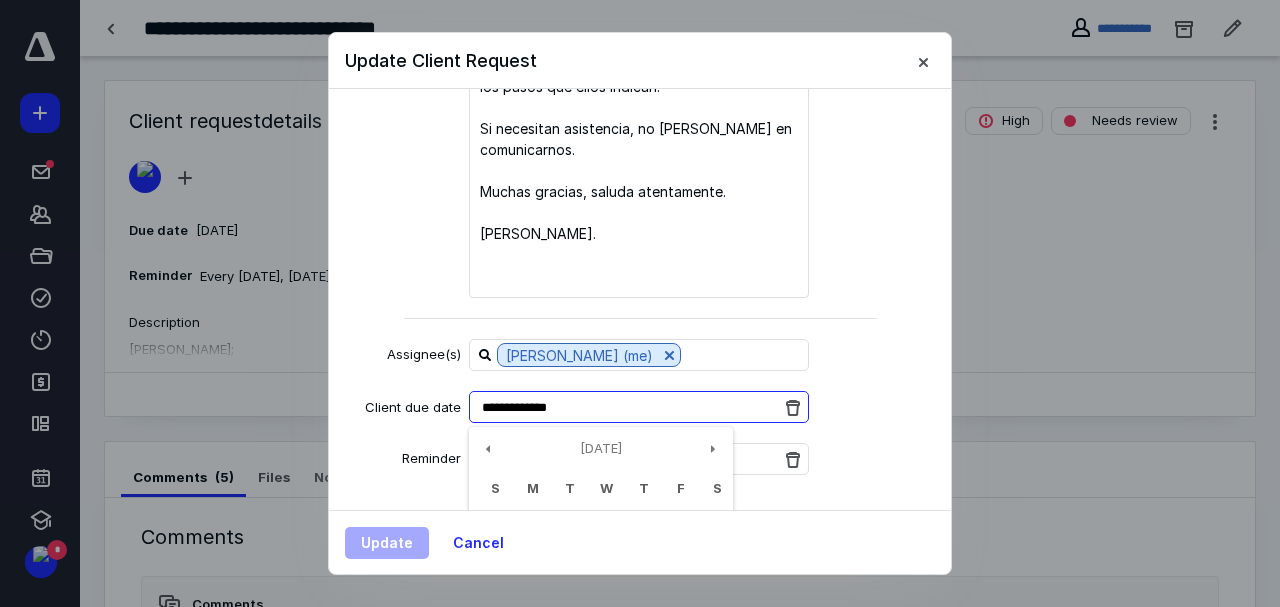 click on "**********" at bounding box center [639, 407] 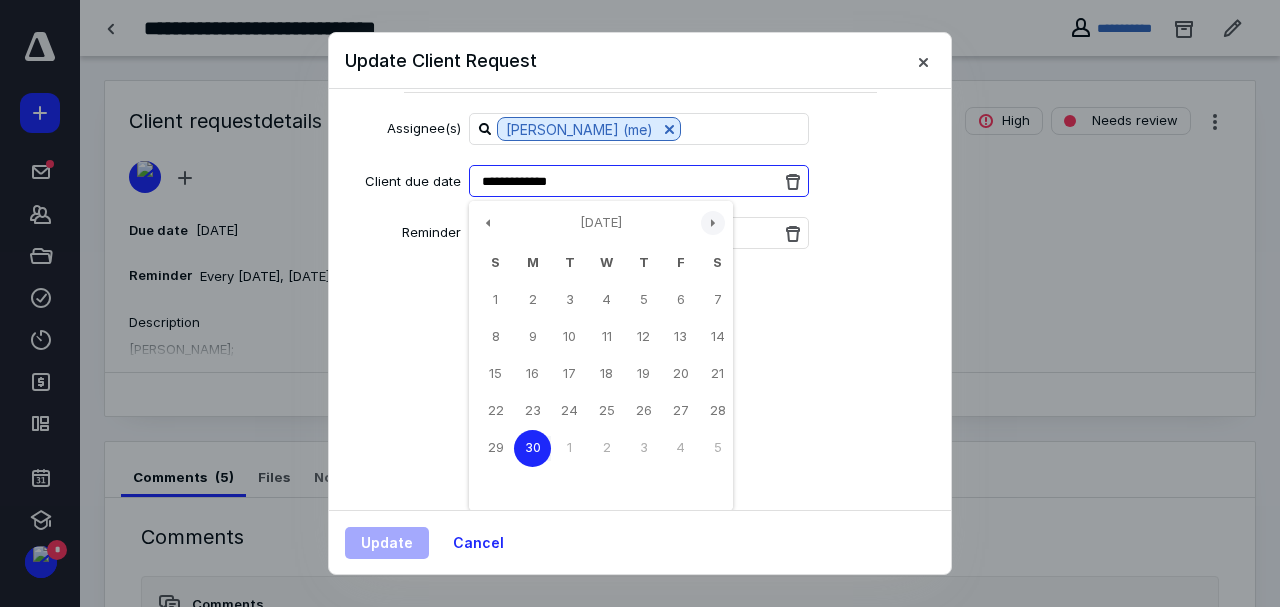 click at bounding box center (713, 223) 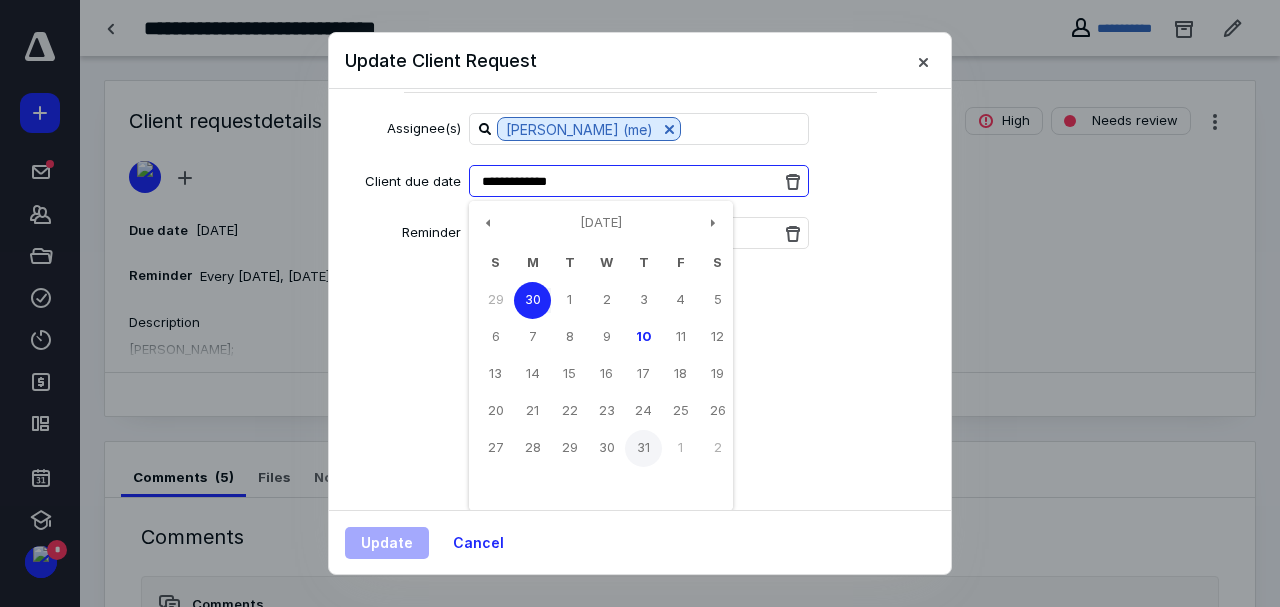 click on "31" at bounding box center [643, 448] 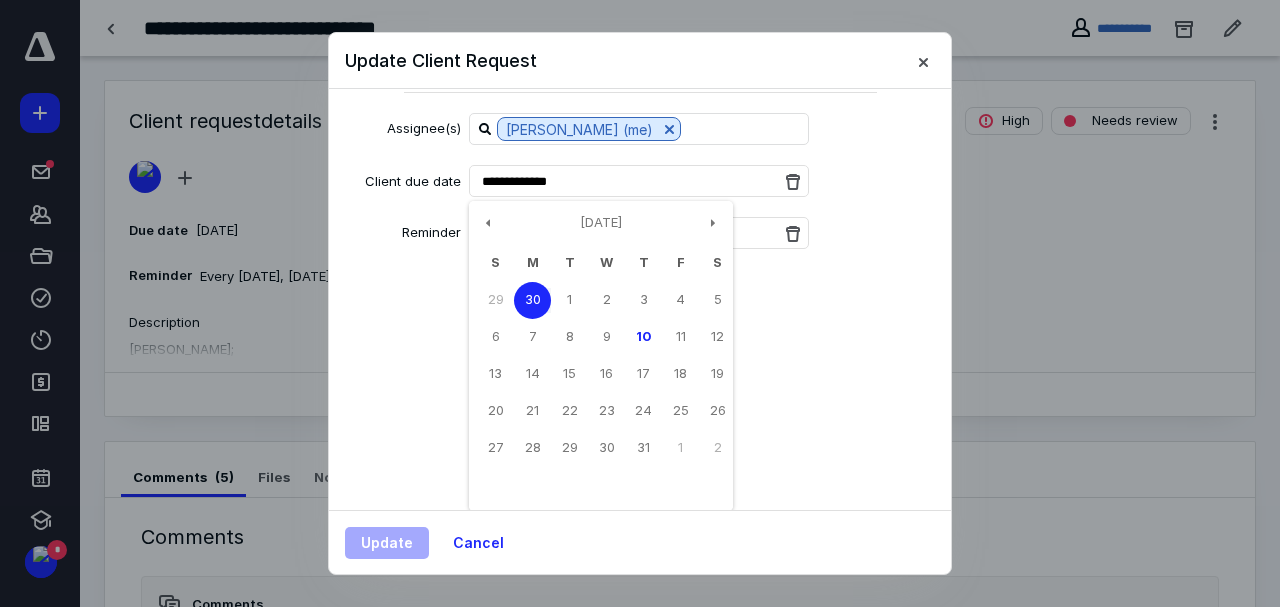type on "**********" 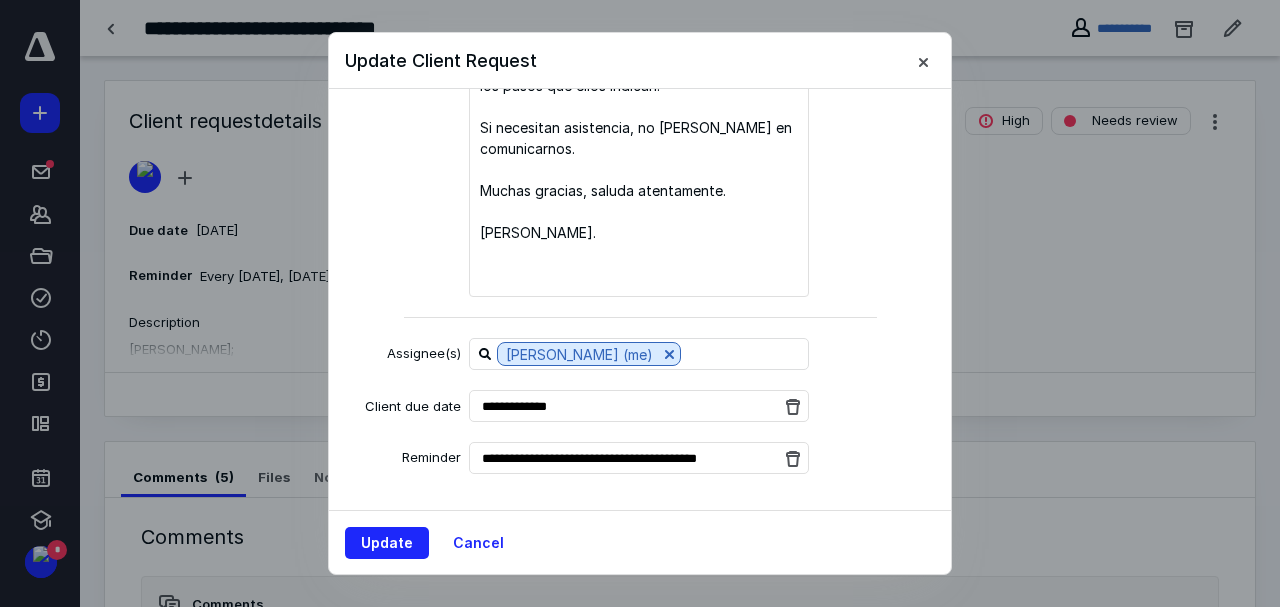 scroll, scrollTop: 700, scrollLeft: 0, axis: vertical 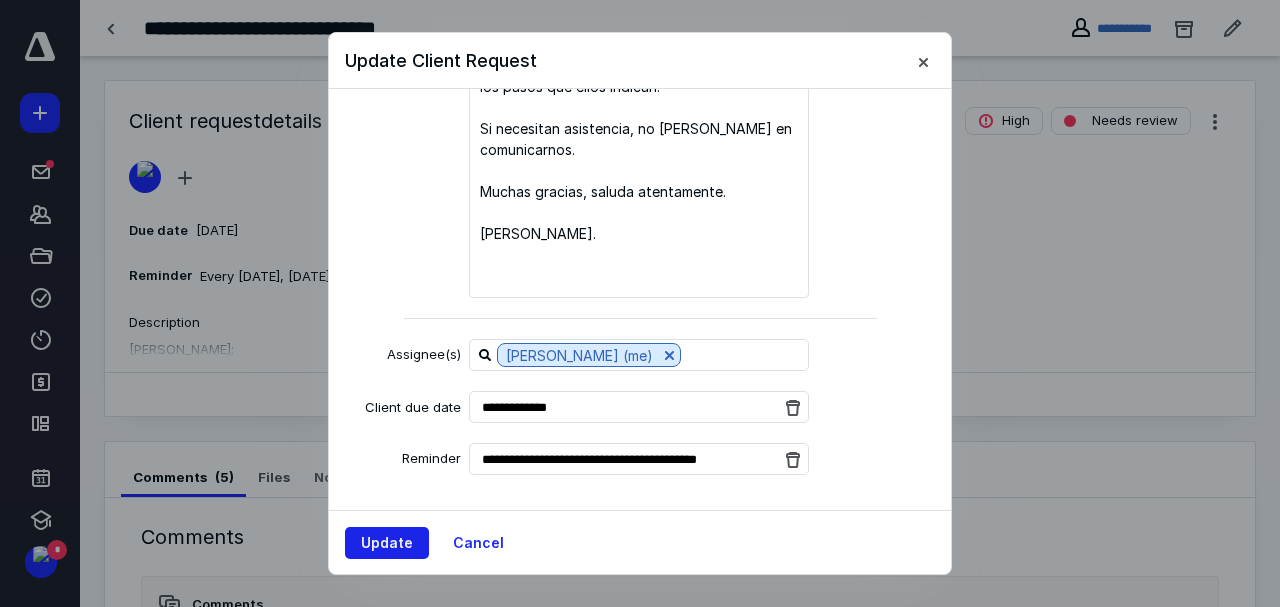 click on "Update" at bounding box center [387, 543] 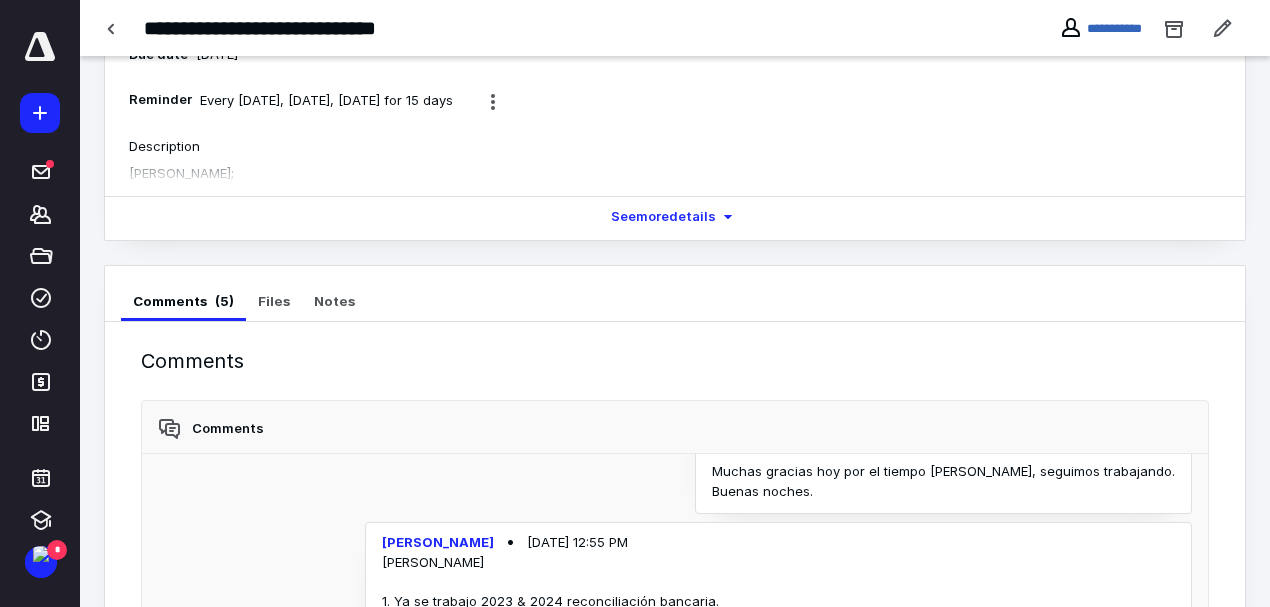 scroll, scrollTop: 658, scrollLeft: 0, axis: vertical 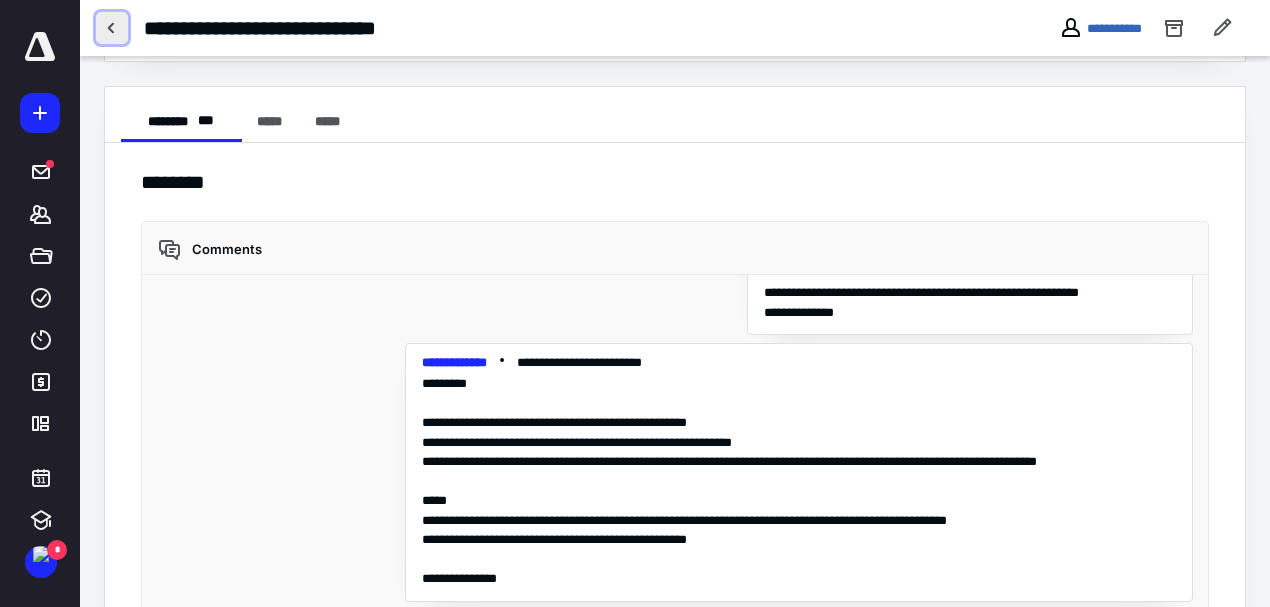 click at bounding box center [112, 28] 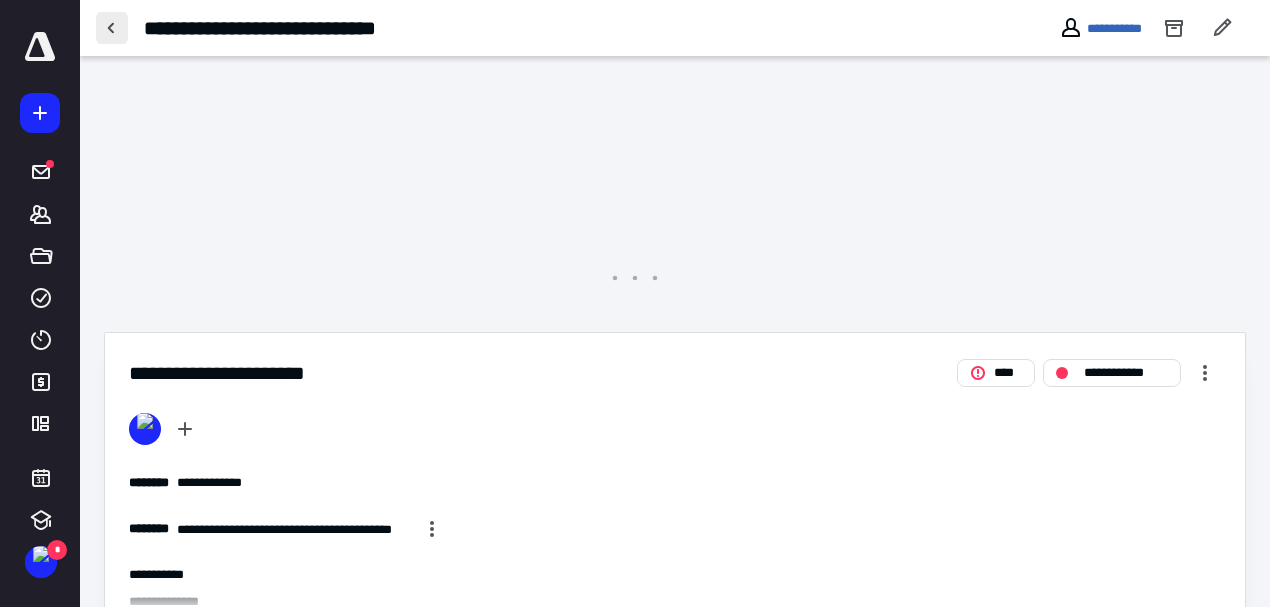 scroll, scrollTop: 0, scrollLeft: 0, axis: both 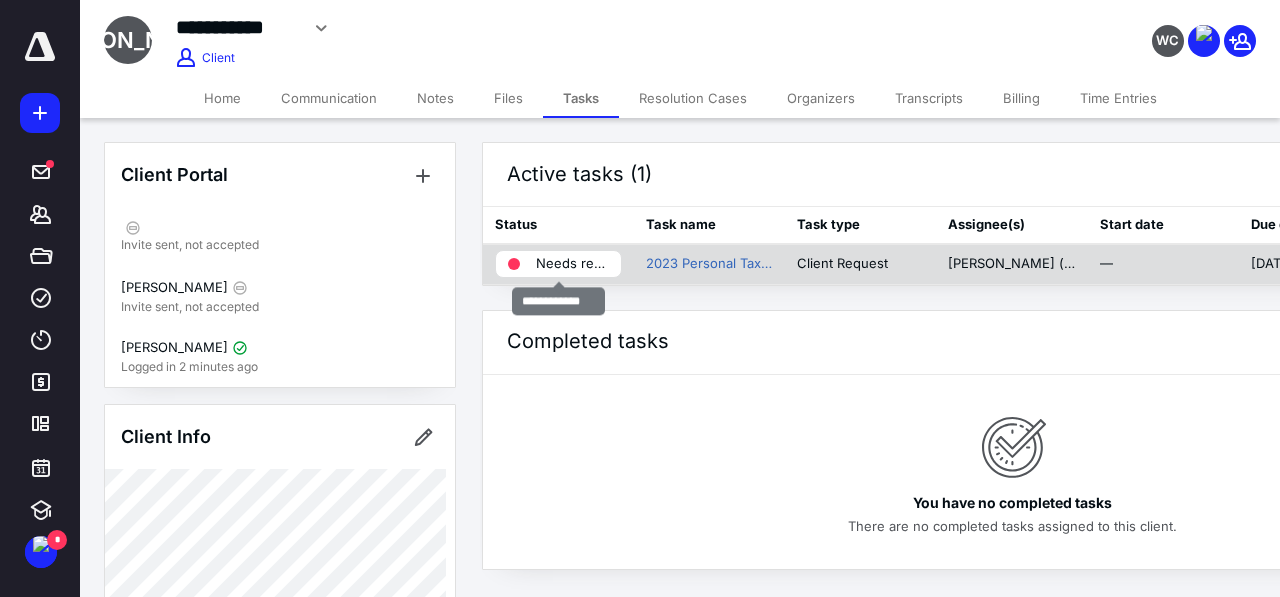 click on "Needs review" at bounding box center (572, 264) 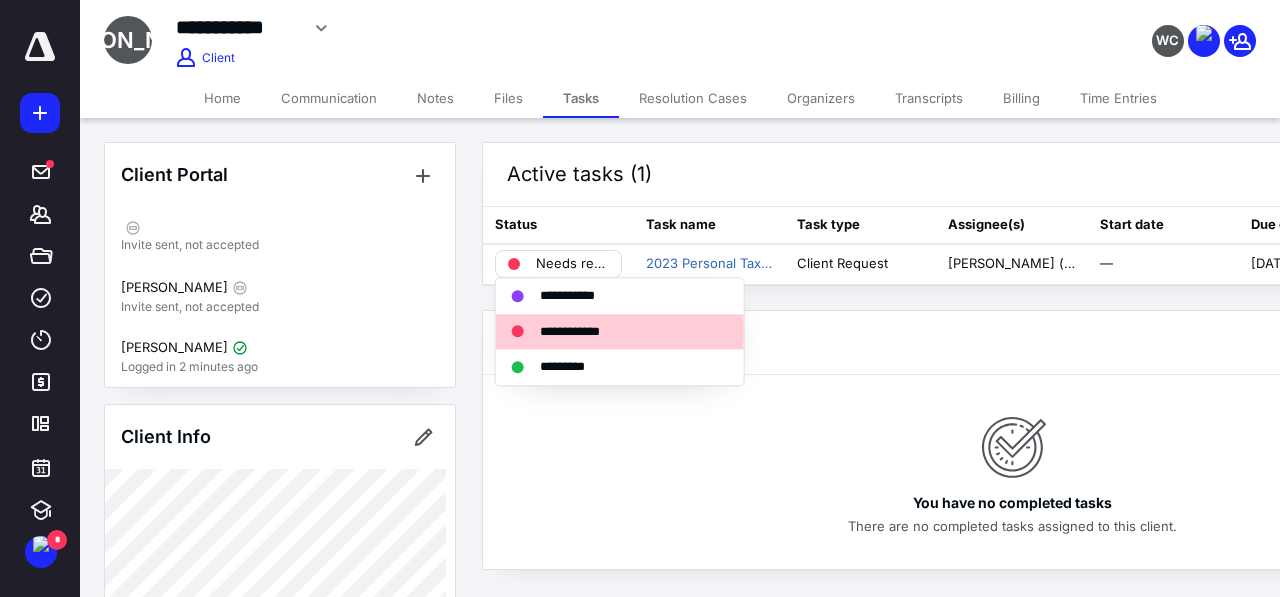 click on "**********" at bounding box center [582, 332] 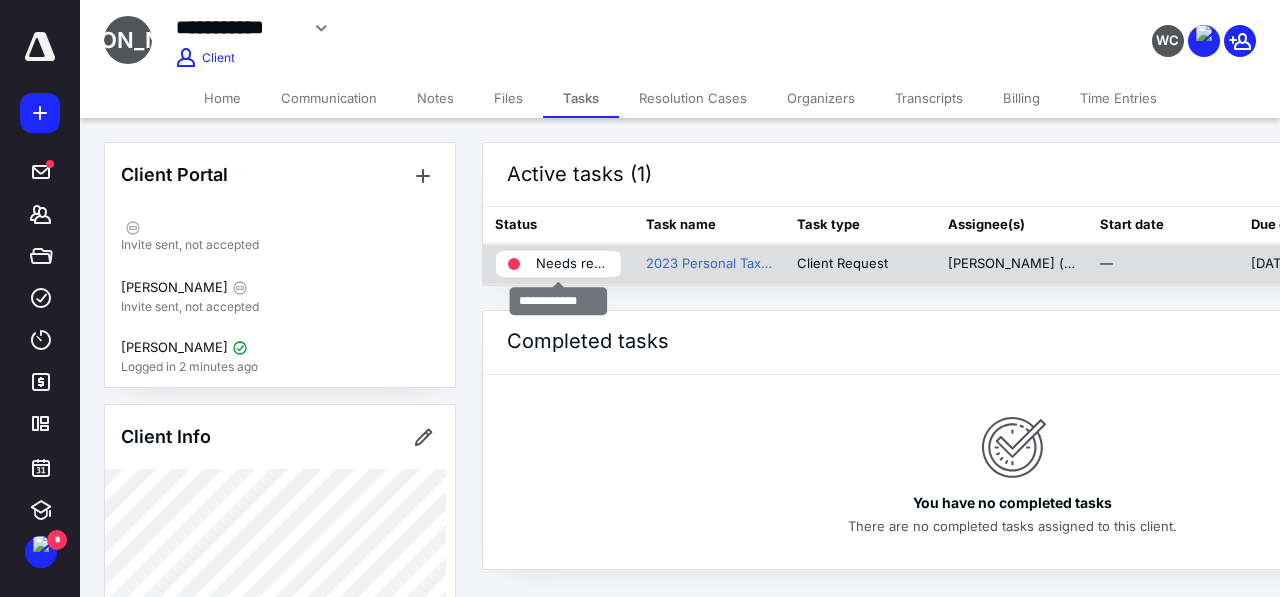 click on "Needs review" at bounding box center [572, 264] 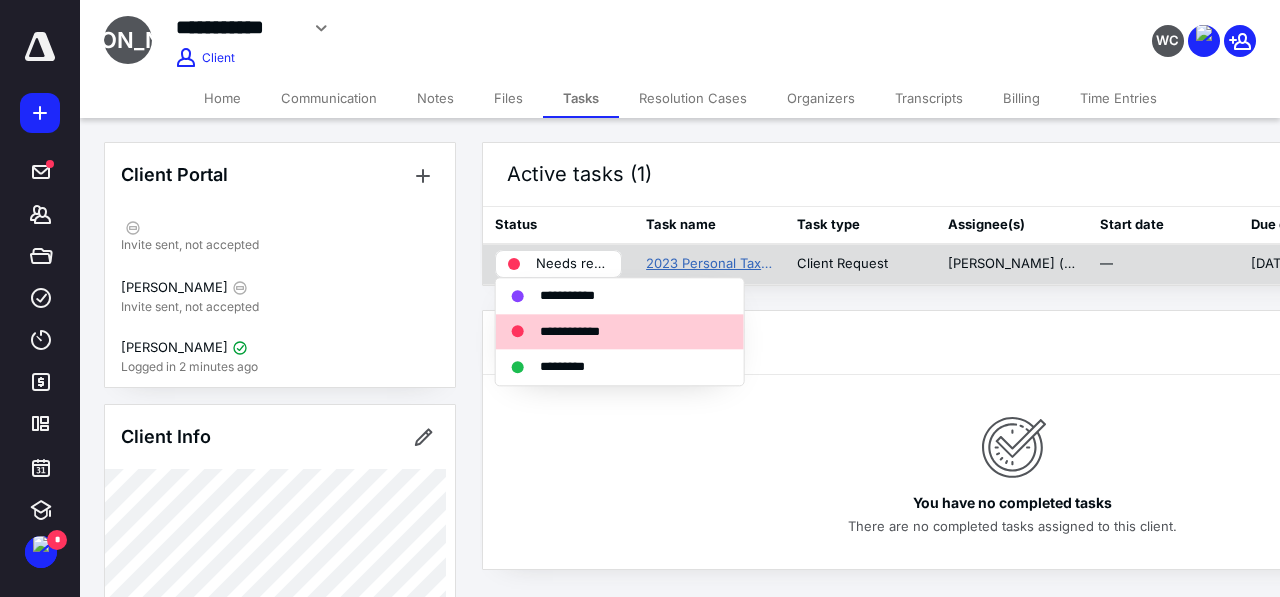 click on "2023 Personal Tax Preparation" at bounding box center [709, 264] 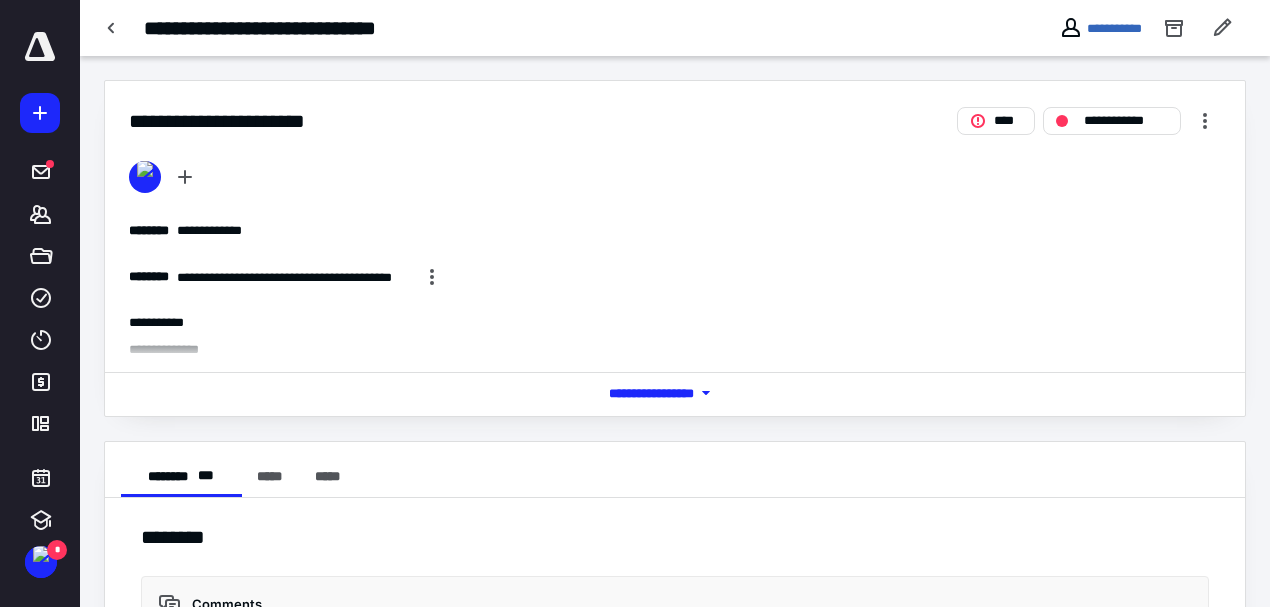 scroll, scrollTop: 330, scrollLeft: 0, axis: vertical 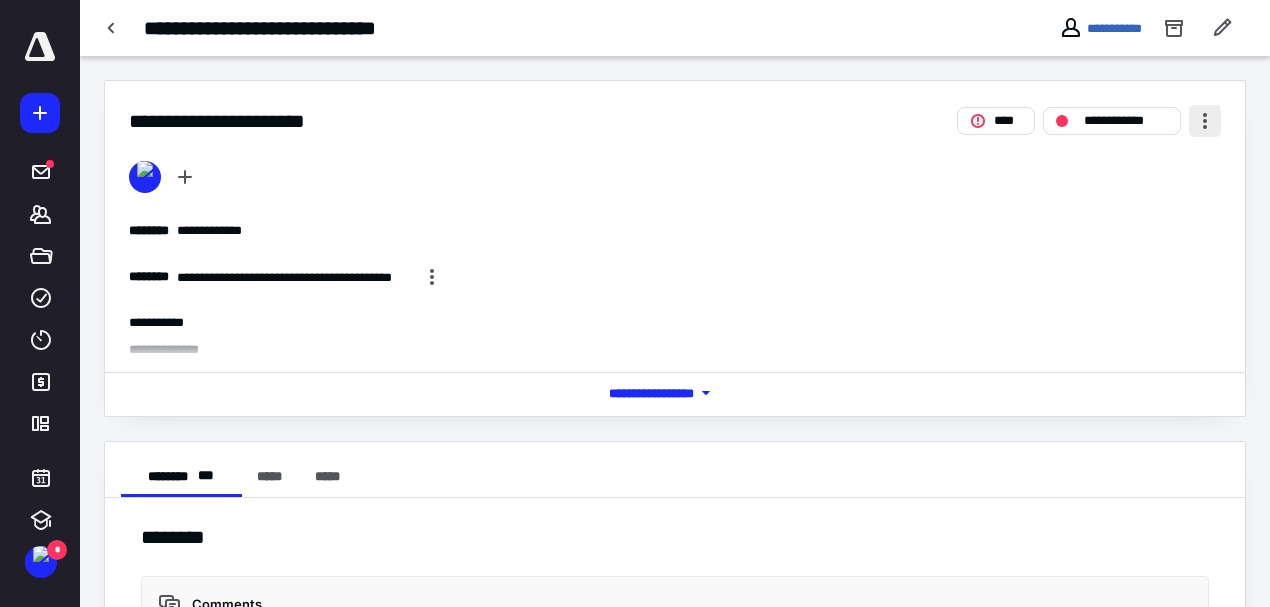 click at bounding box center (1205, 121) 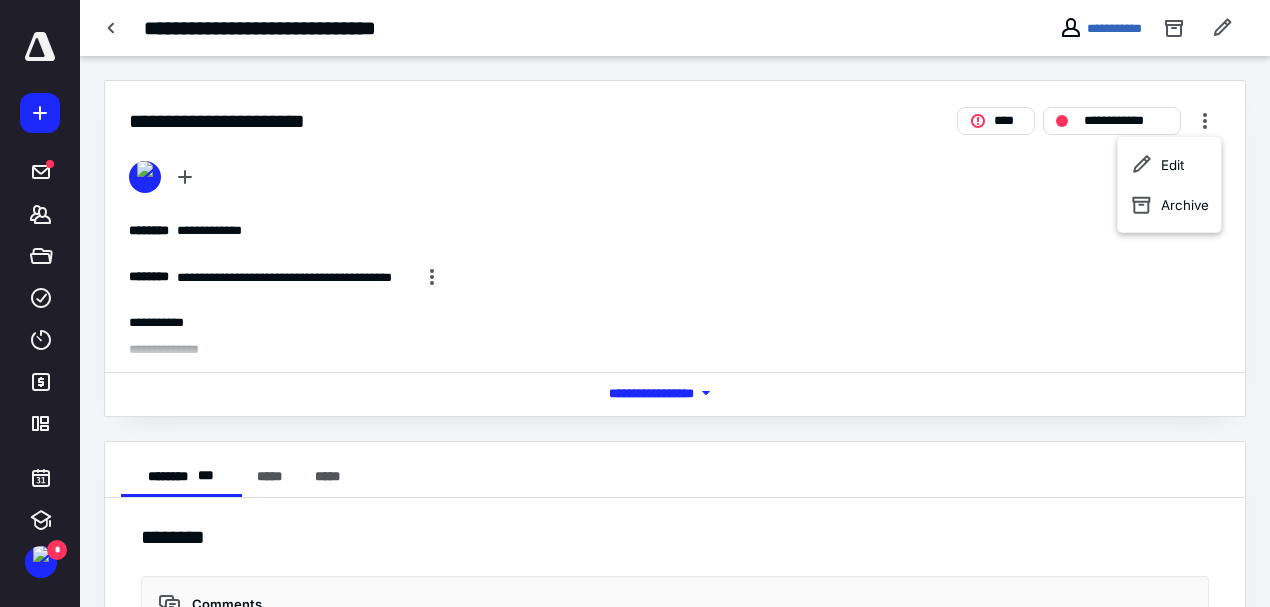 click at bounding box center [675, 181] 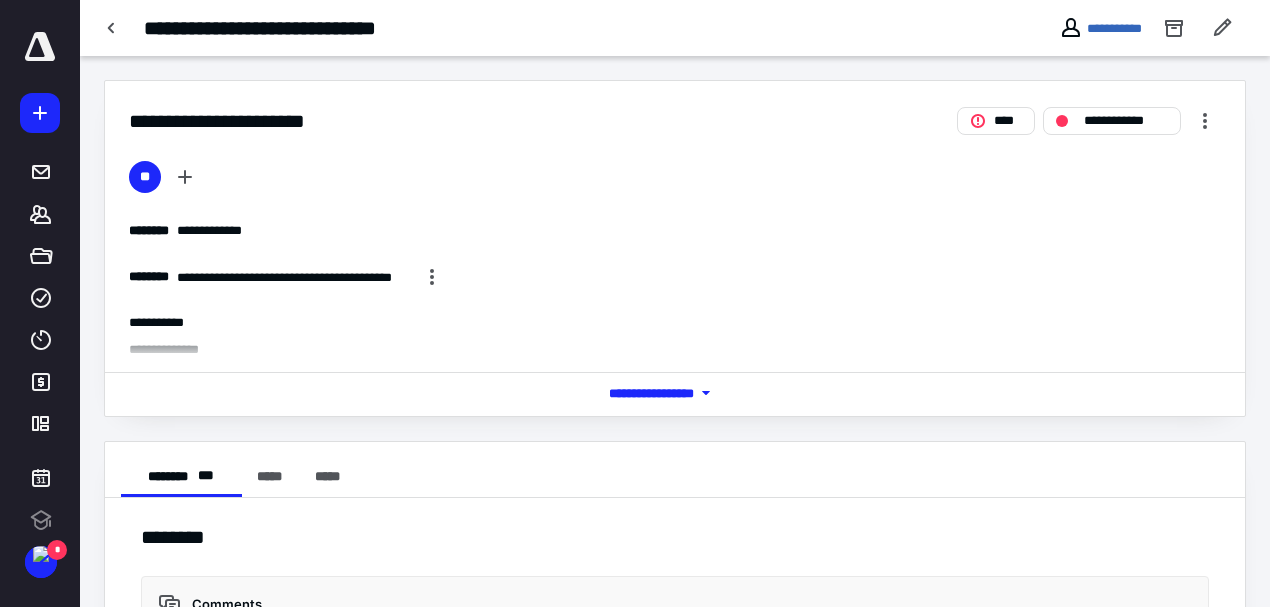 scroll, scrollTop: 0, scrollLeft: 0, axis: both 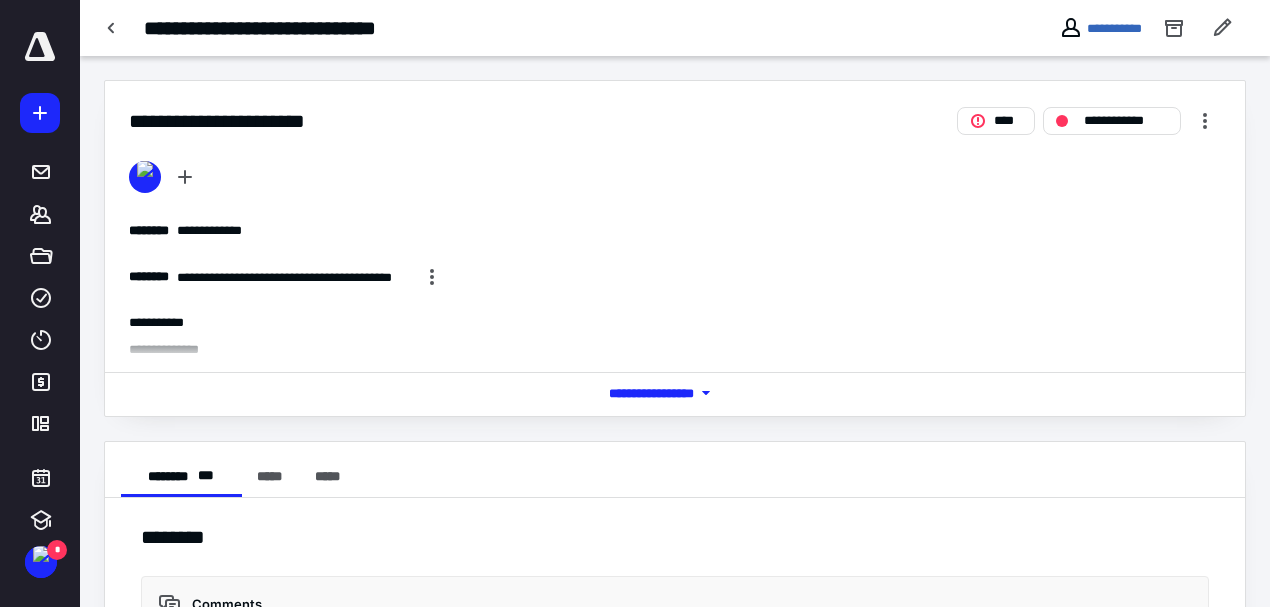 click 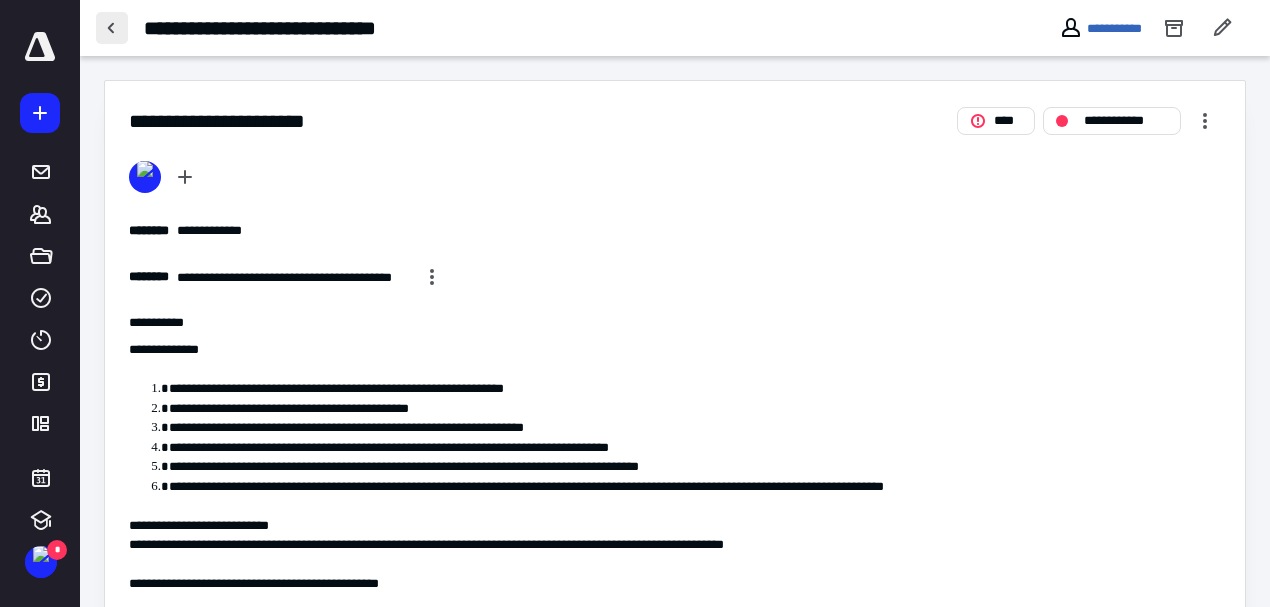 click at bounding box center (112, 28) 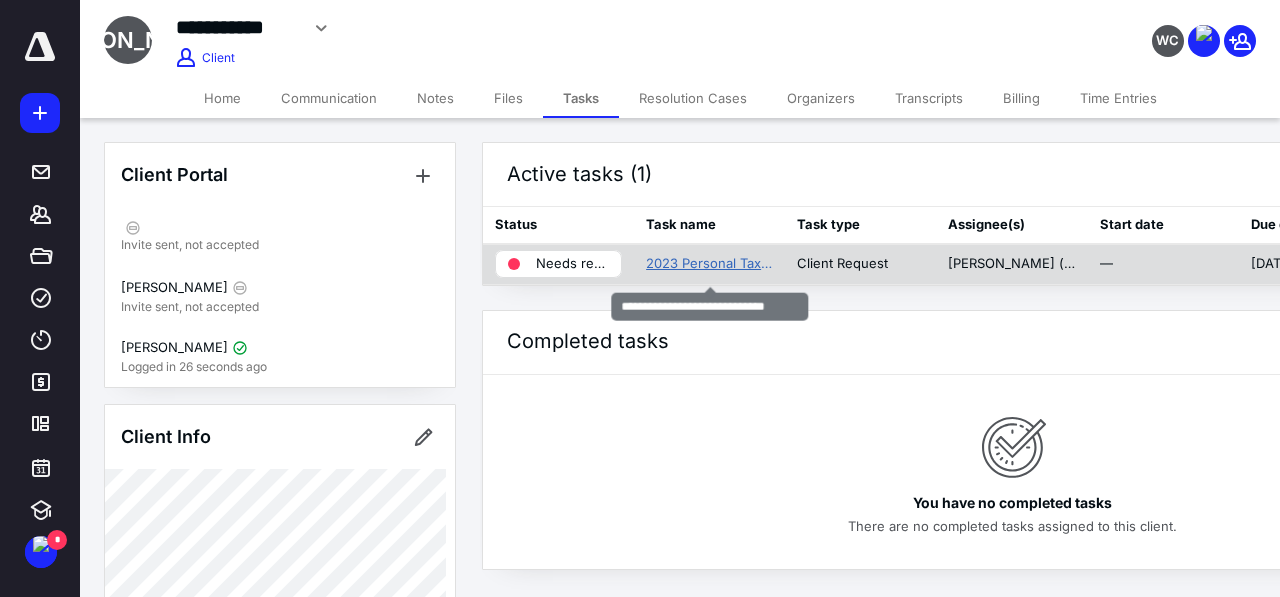click on "2023 Personal Tax Preparation" at bounding box center (709, 264) 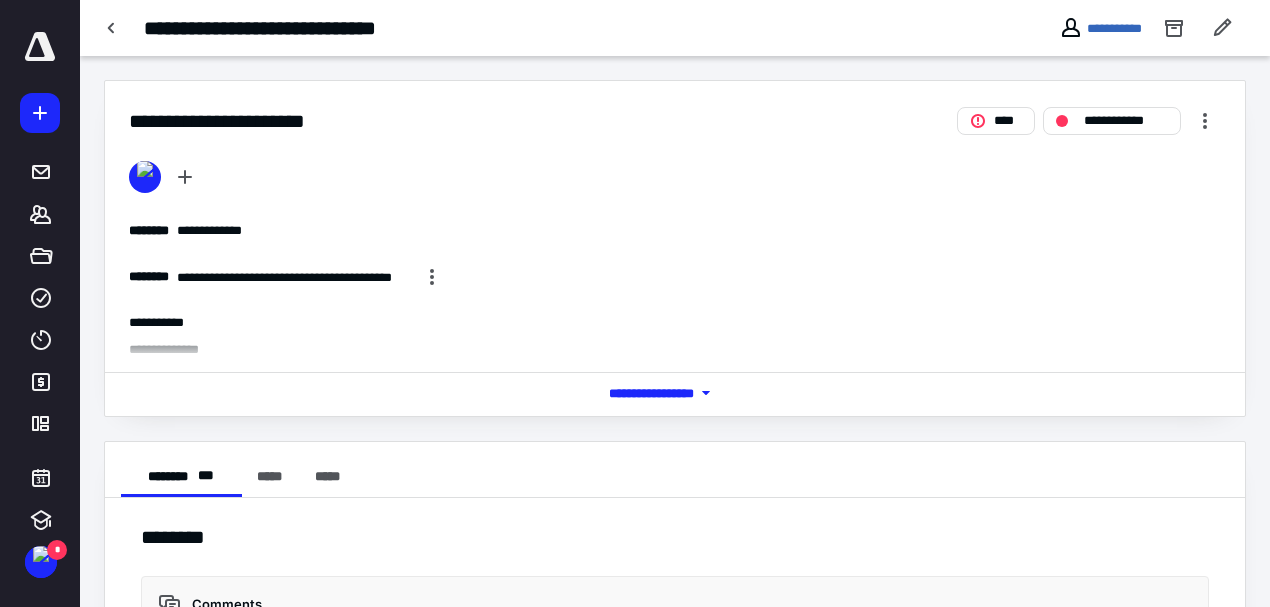 scroll, scrollTop: 330, scrollLeft: 0, axis: vertical 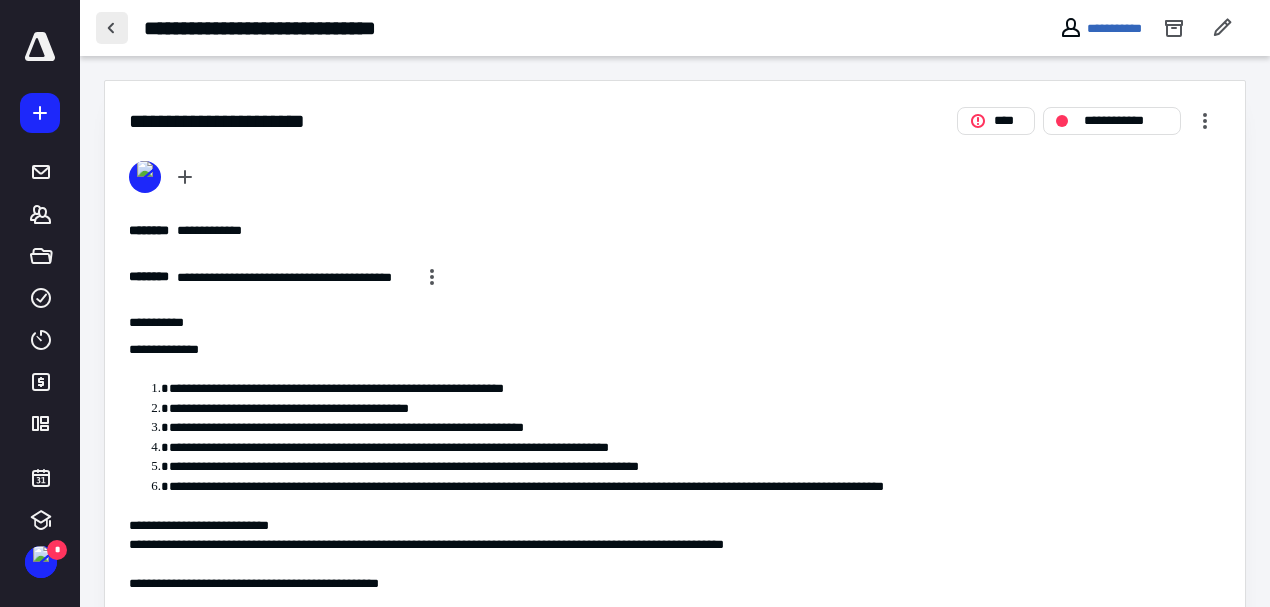 click at bounding box center (112, 28) 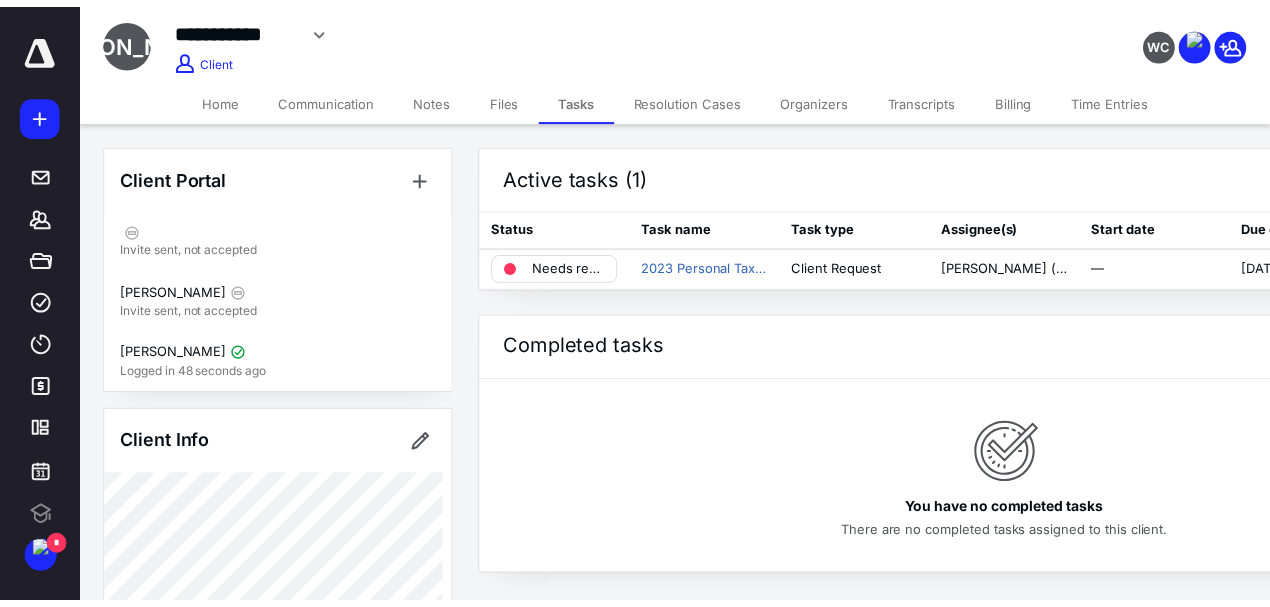 scroll, scrollTop: 0, scrollLeft: 0, axis: both 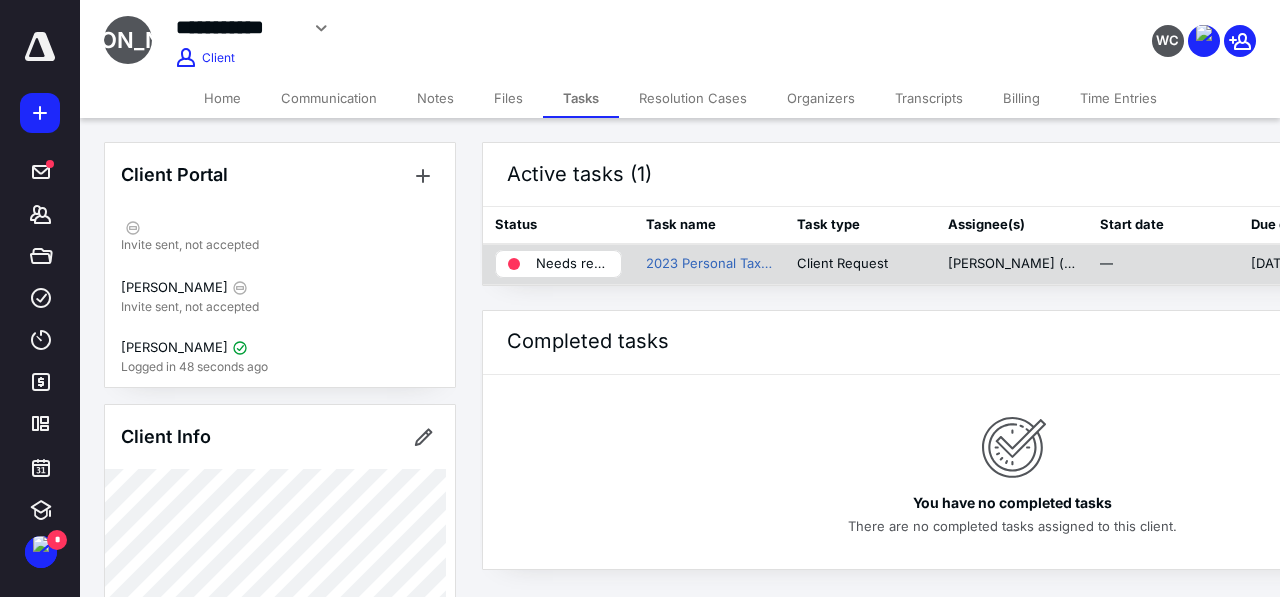 click on "2023 Personal Tax Preparation" at bounding box center (709, 264) 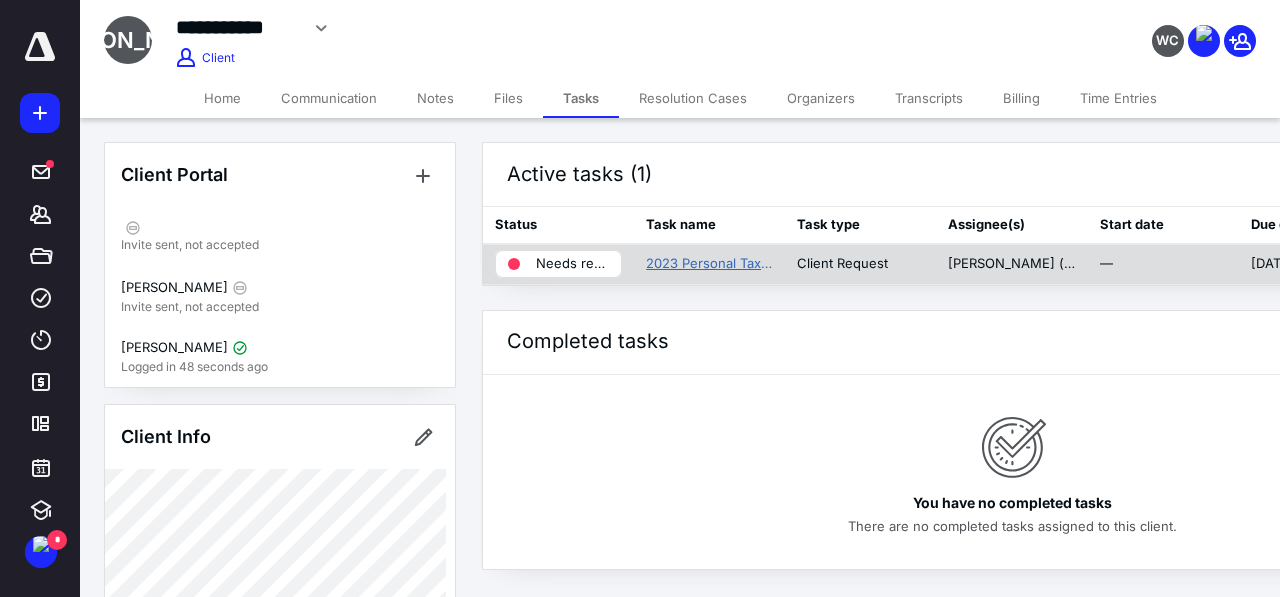 click on "2023 Personal Tax Preparation" at bounding box center [709, 264] 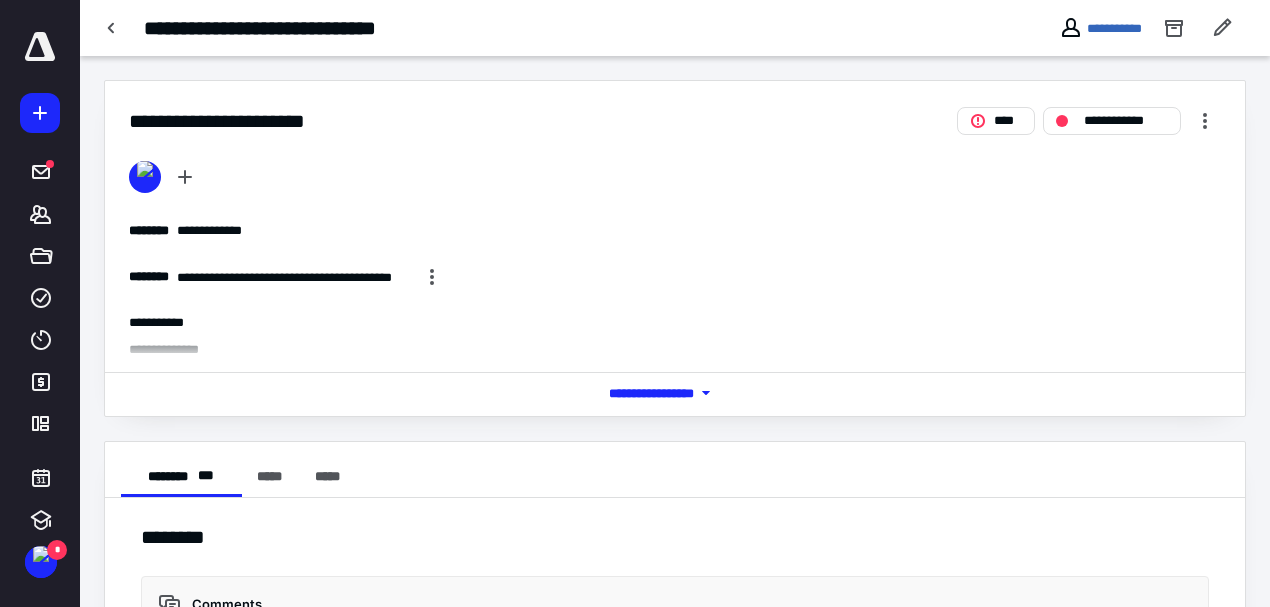 scroll, scrollTop: 330, scrollLeft: 0, axis: vertical 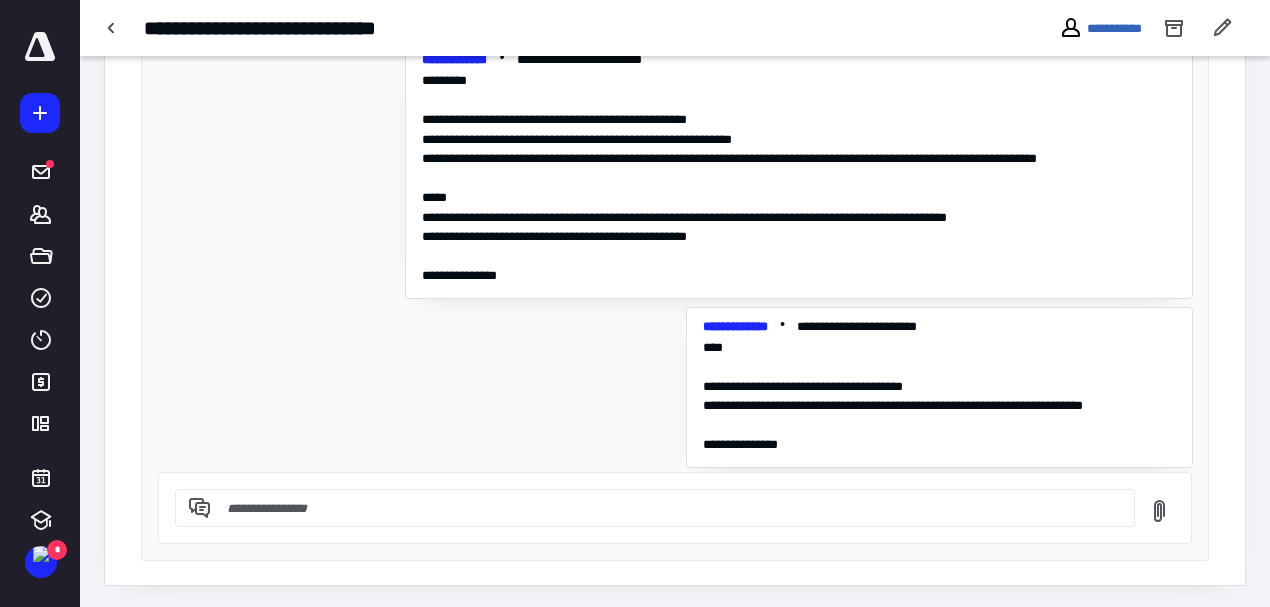 click at bounding box center [667, 508] 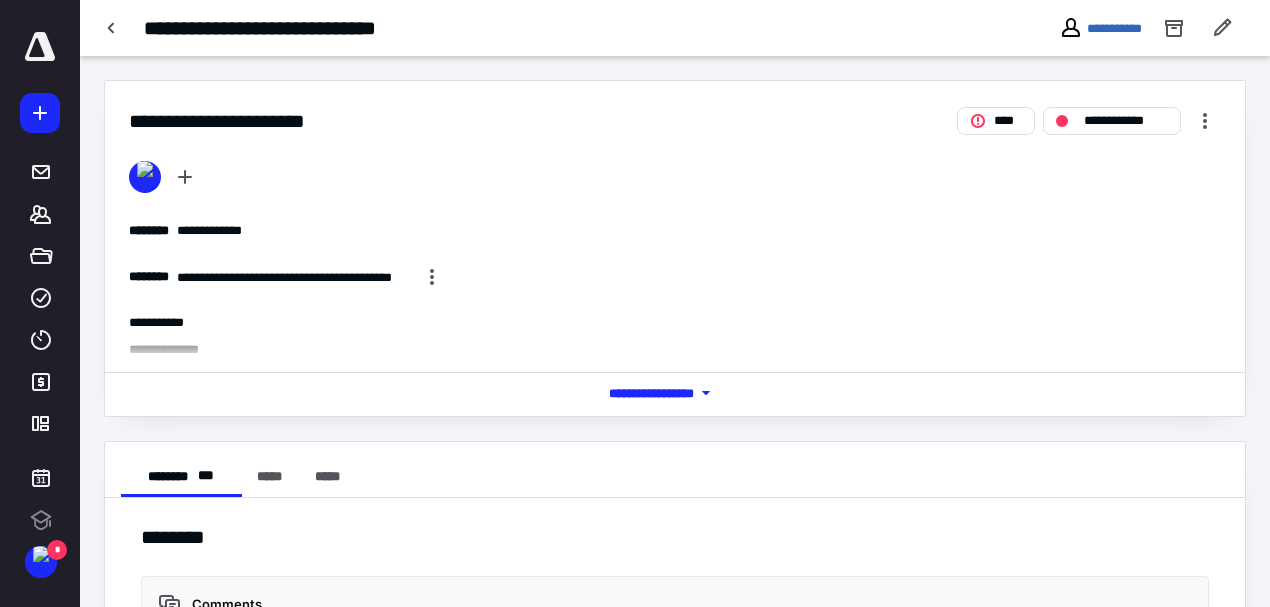 scroll, scrollTop: 0, scrollLeft: 0, axis: both 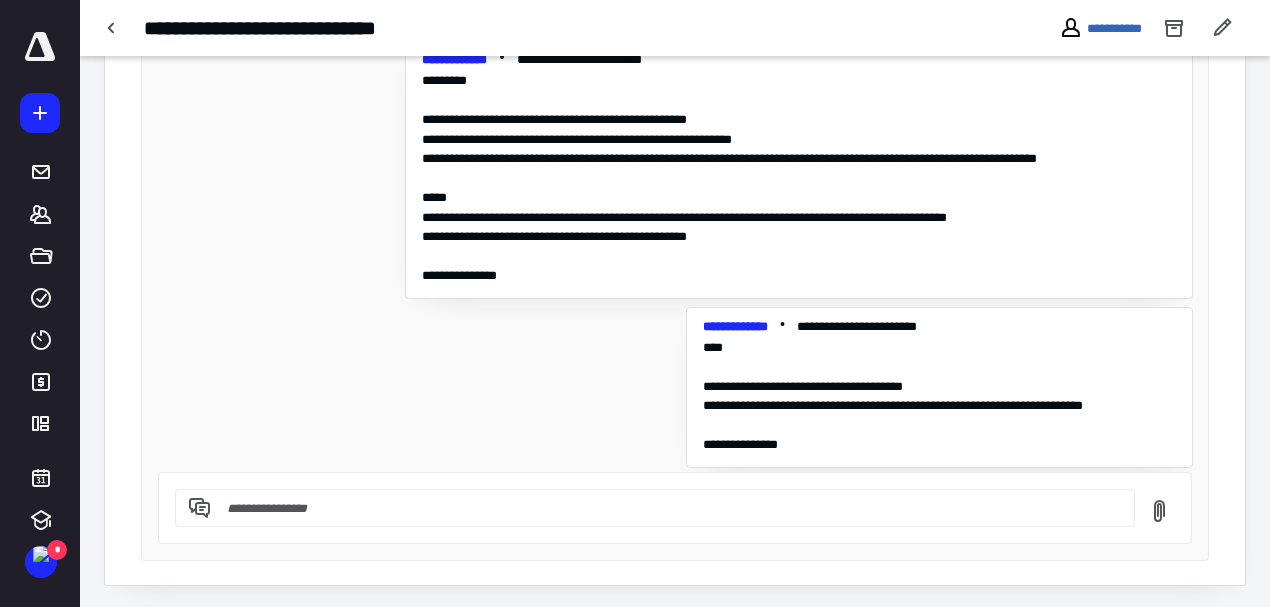 click at bounding box center [667, 508] 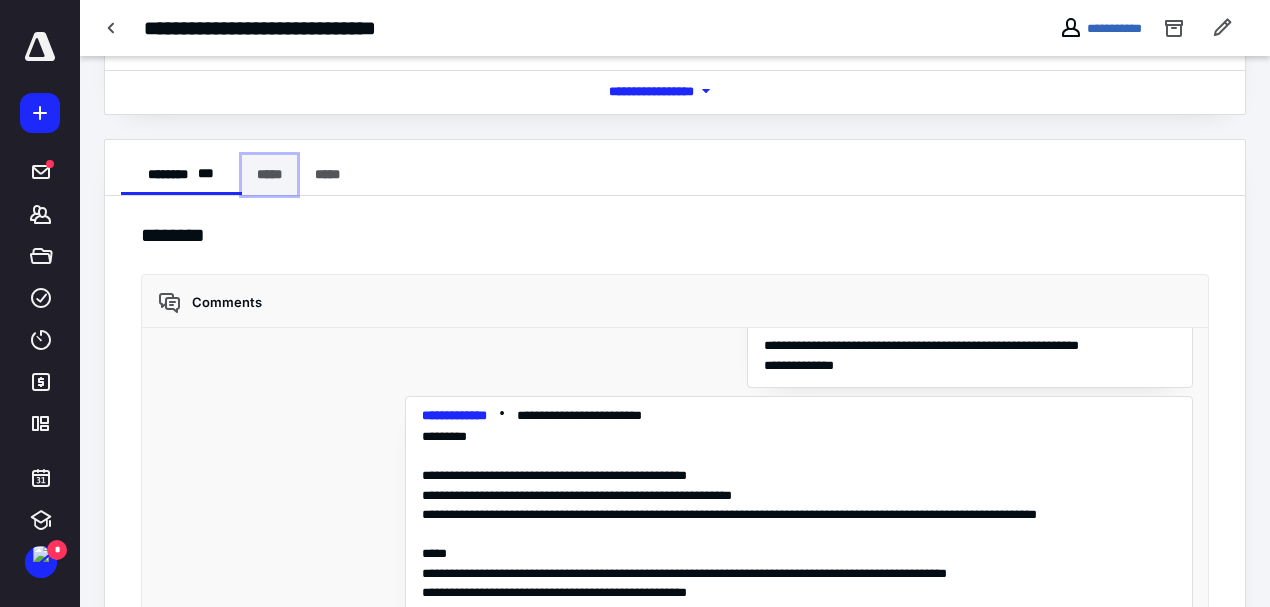 click on "*****" at bounding box center (269, 175) 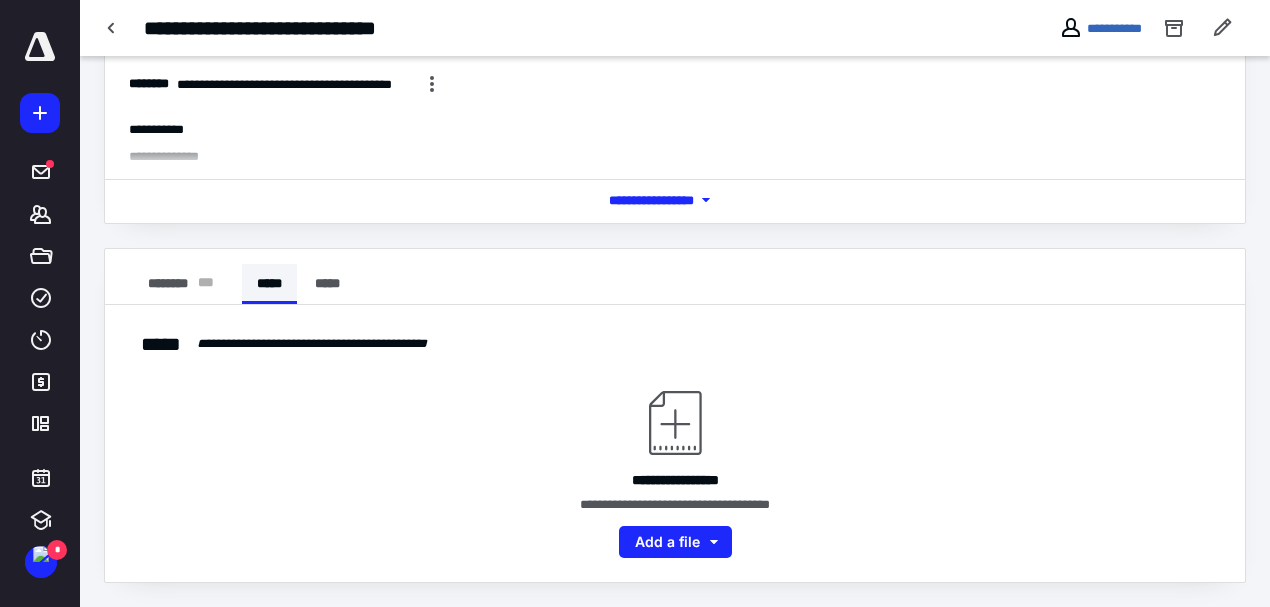 scroll, scrollTop: 191, scrollLeft: 0, axis: vertical 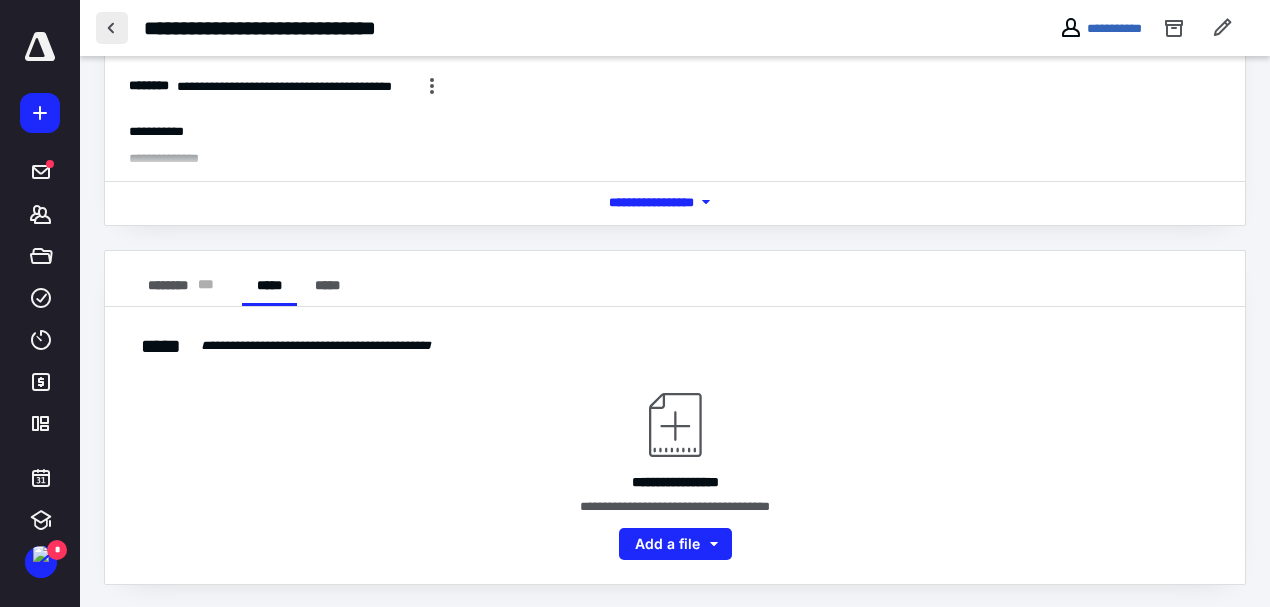 click at bounding box center [112, 28] 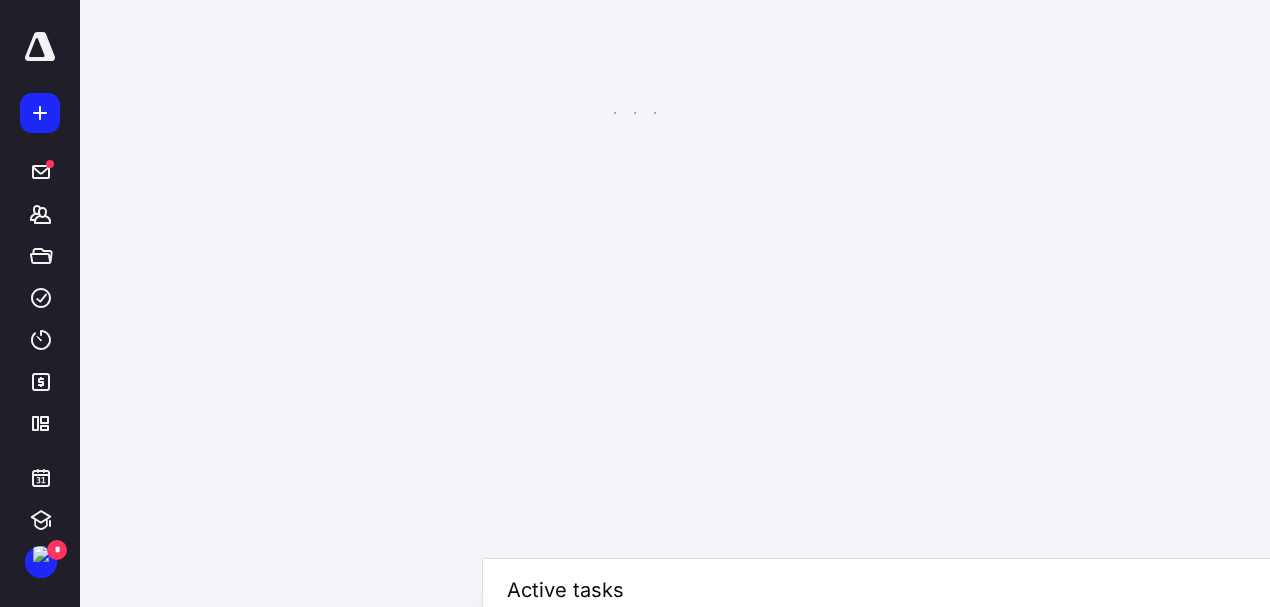 scroll, scrollTop: 0, scrollLeft: 0, axis: both 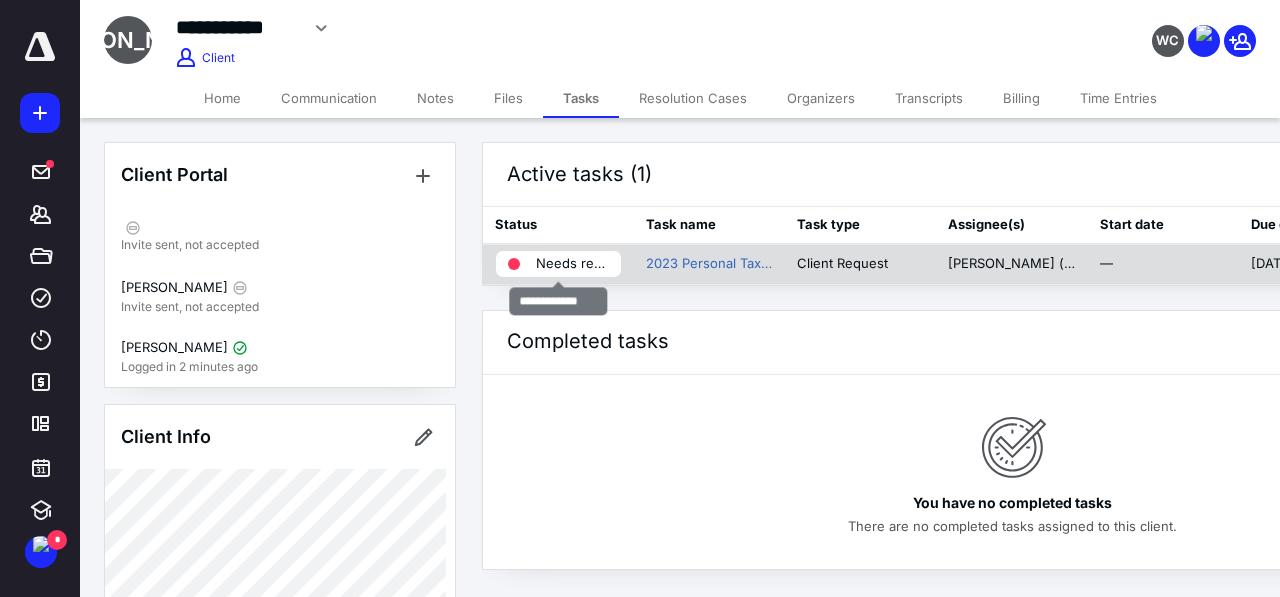 click on "Needs review" at bounding box center [572, 264] 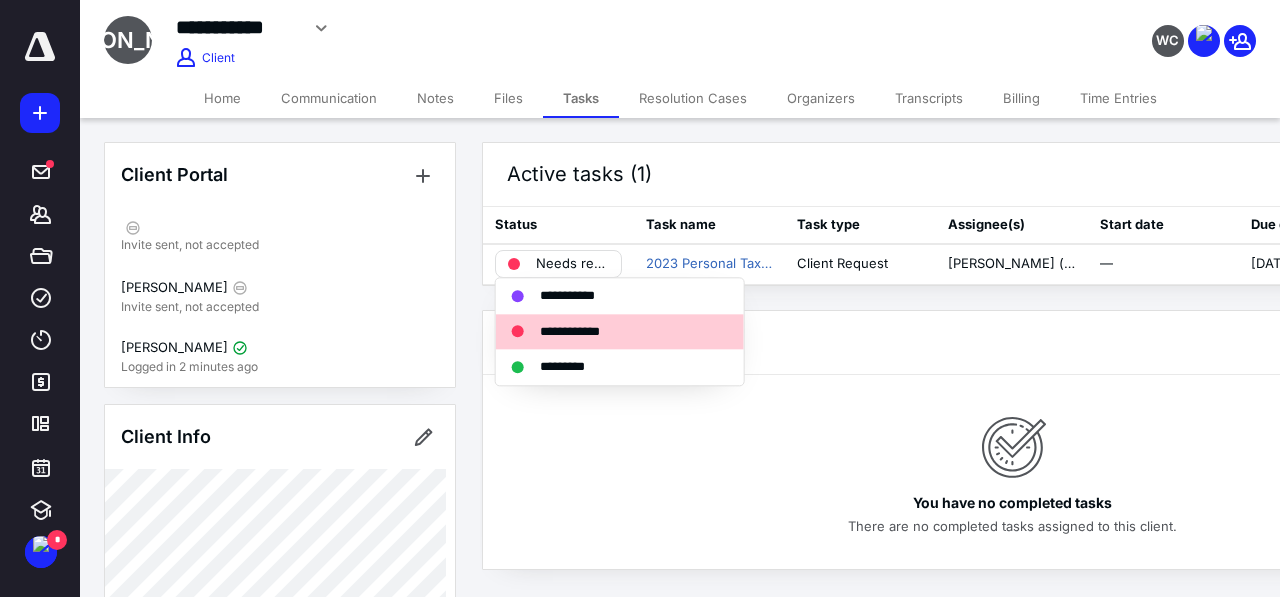 click on "**********" at bounding box center (582, 332) 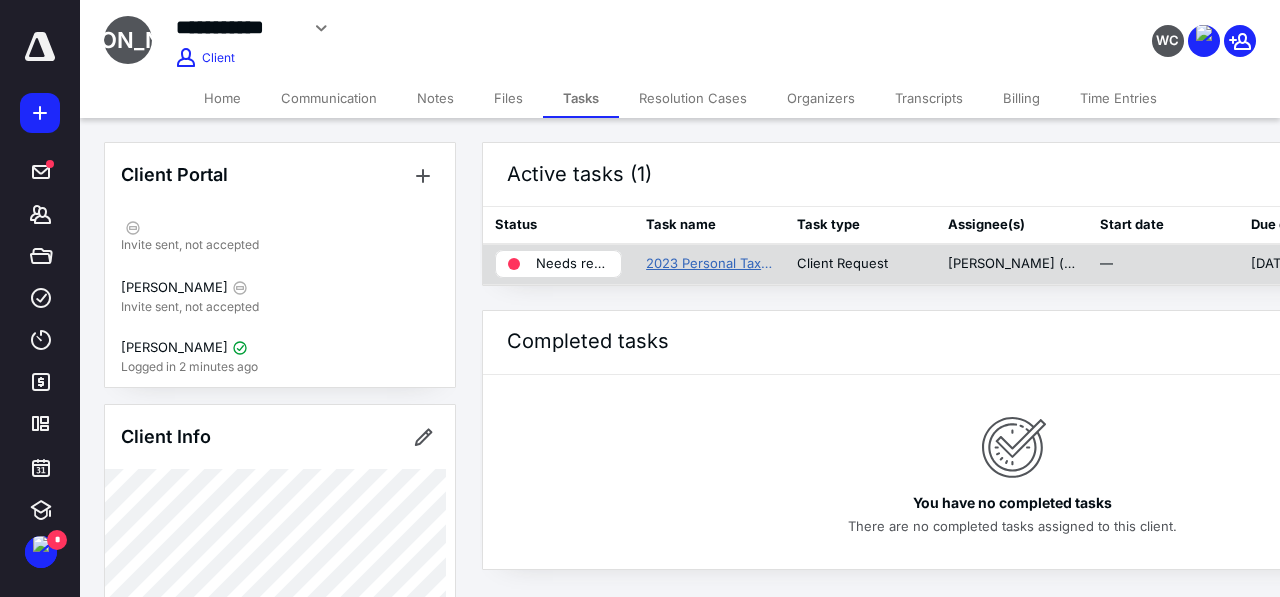 click on "2023 Personal Tax Preparation" at bounding box center (709, 264) 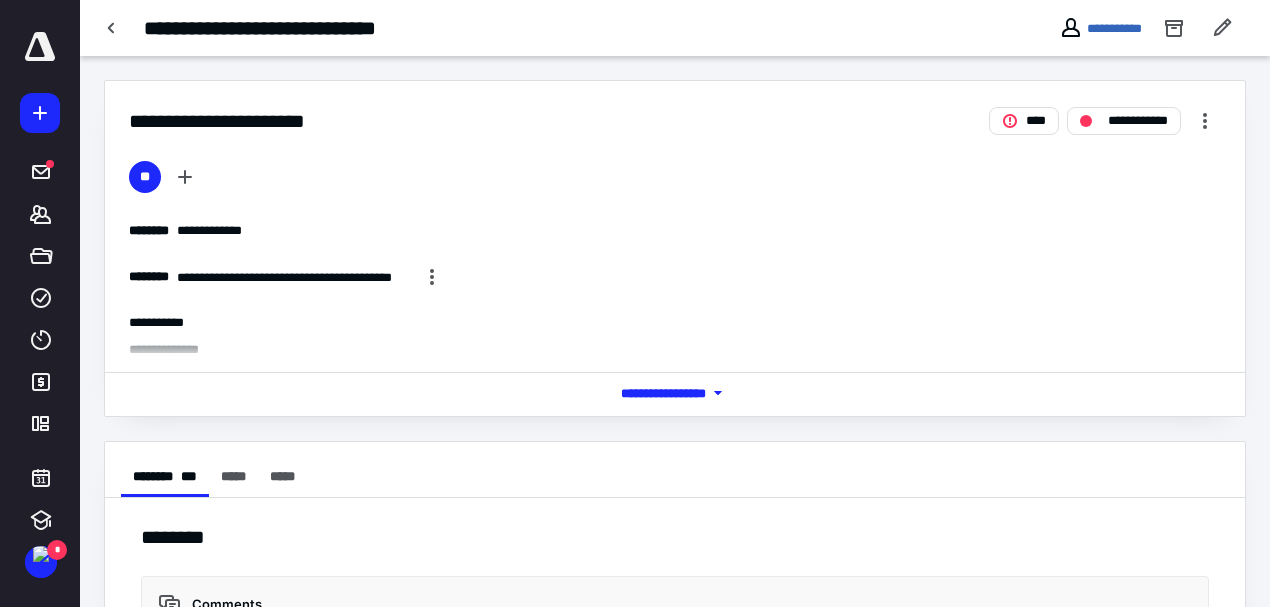 scroll, scrollTop: 202, scrollLeft: 0, axis: vertical 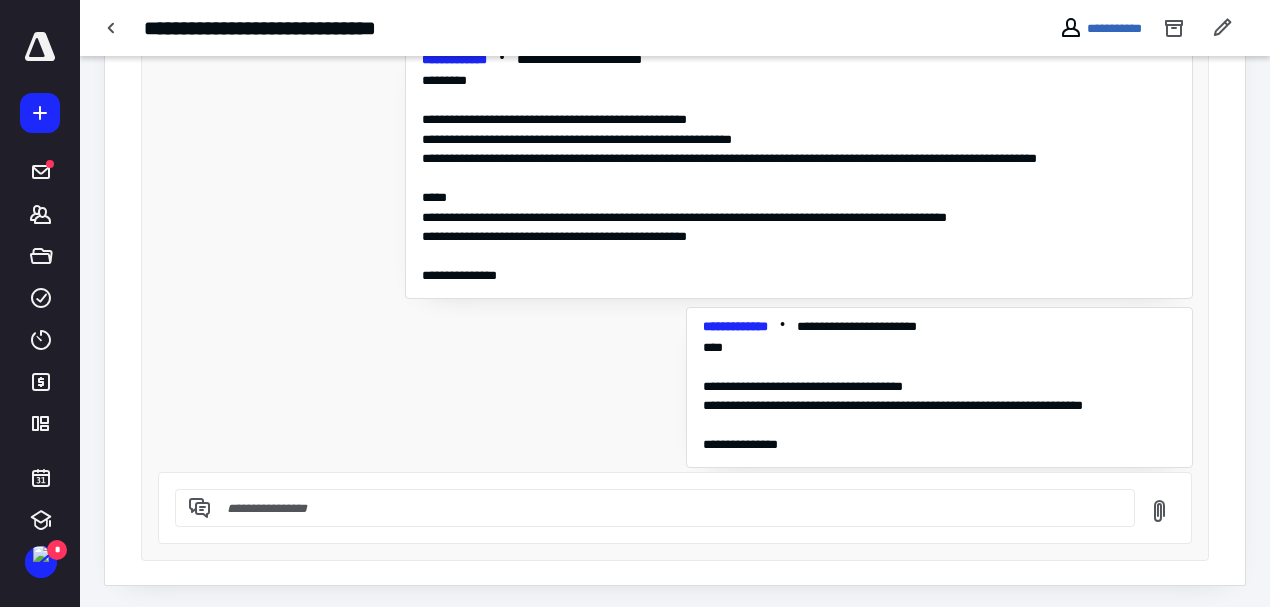 click at bounding box center [667, 508] 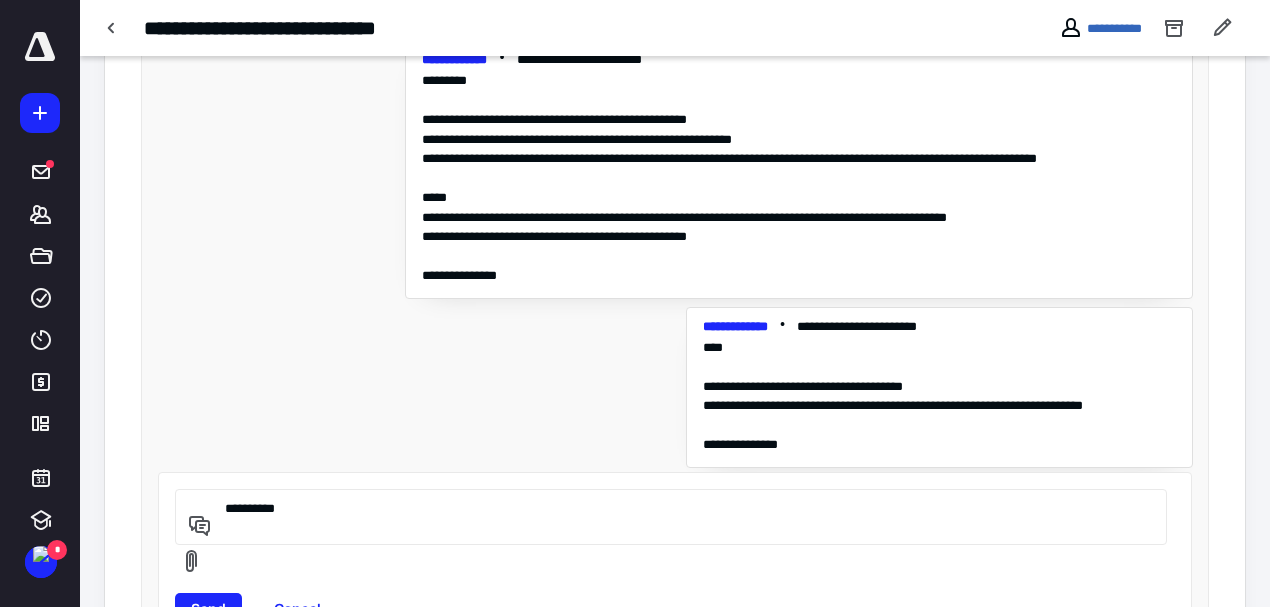 scroll, scrollTop: 0, scrollLeft: 0, axis: both 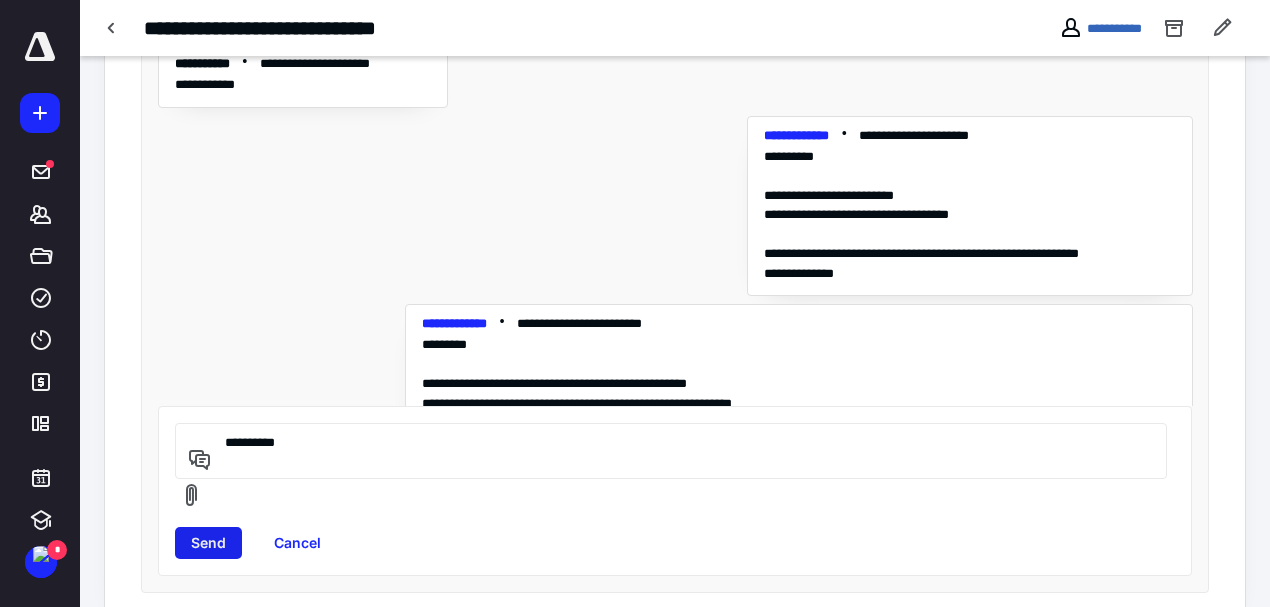 type on "*********" 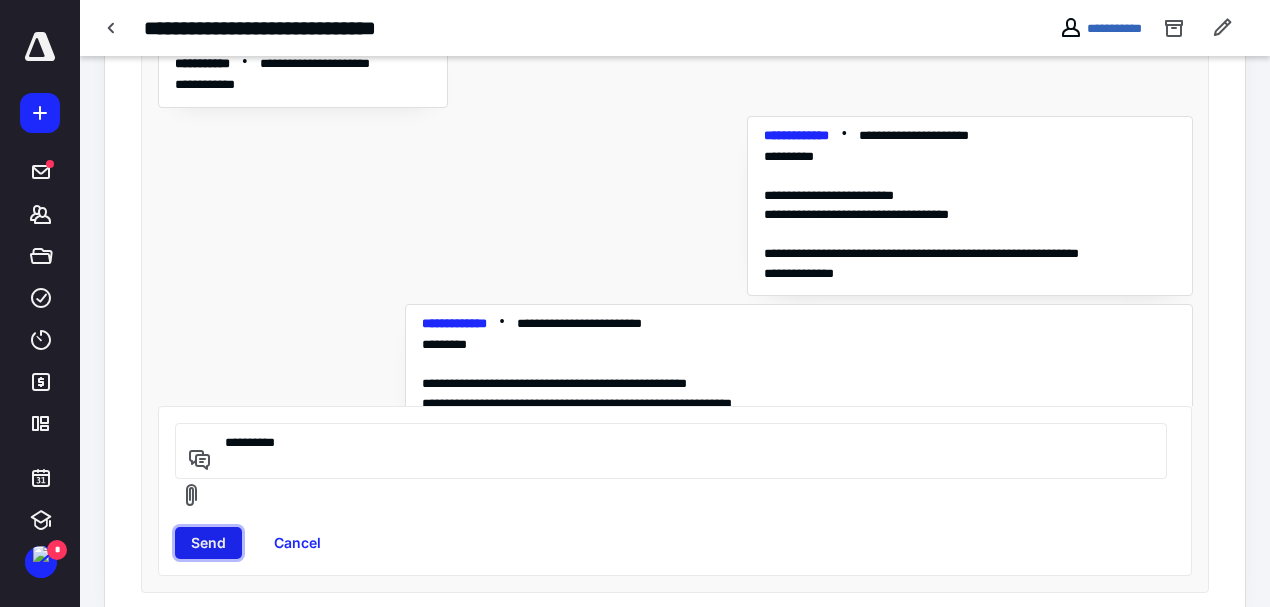 click on "Send" at bounding box center [208, 543] 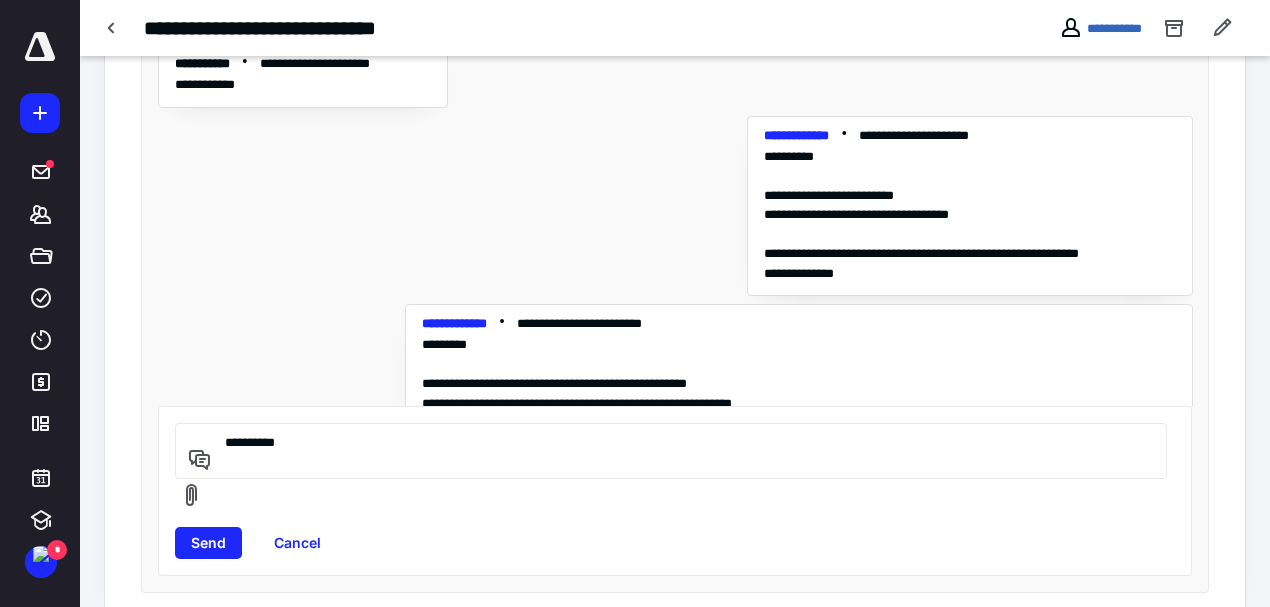 type 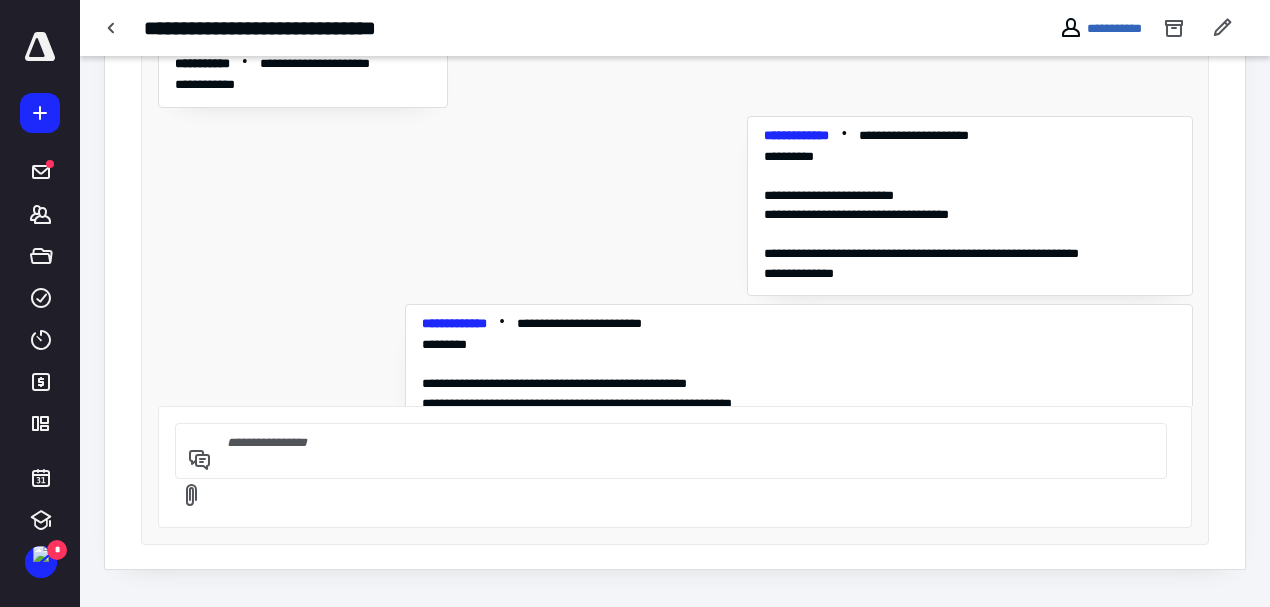 scroll, scrollTop: 658, scrollLeft: 0, axis: vertical 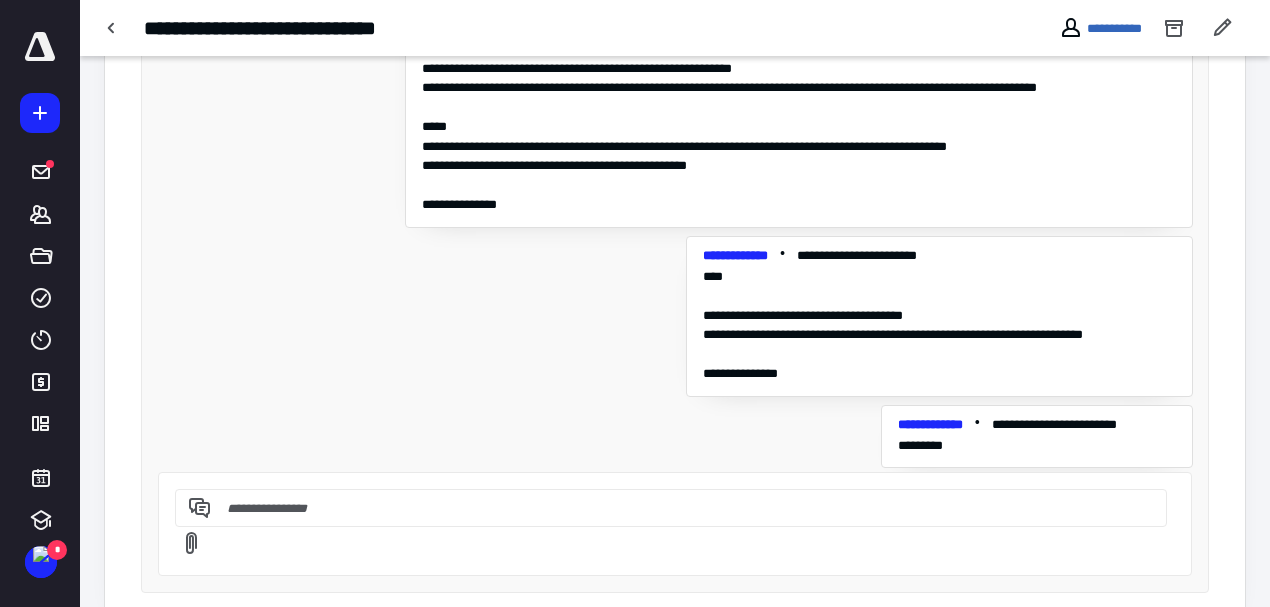 click on "**********" at bounding box center [675, 228] 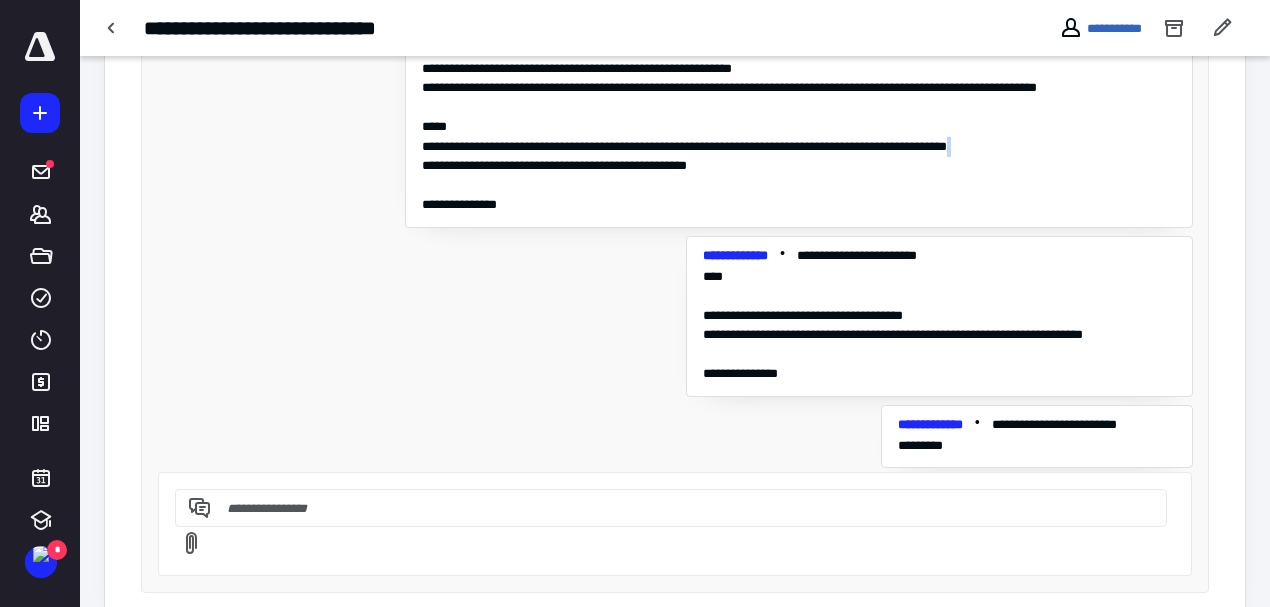 click on "**********" at bounding box center [675, 228] 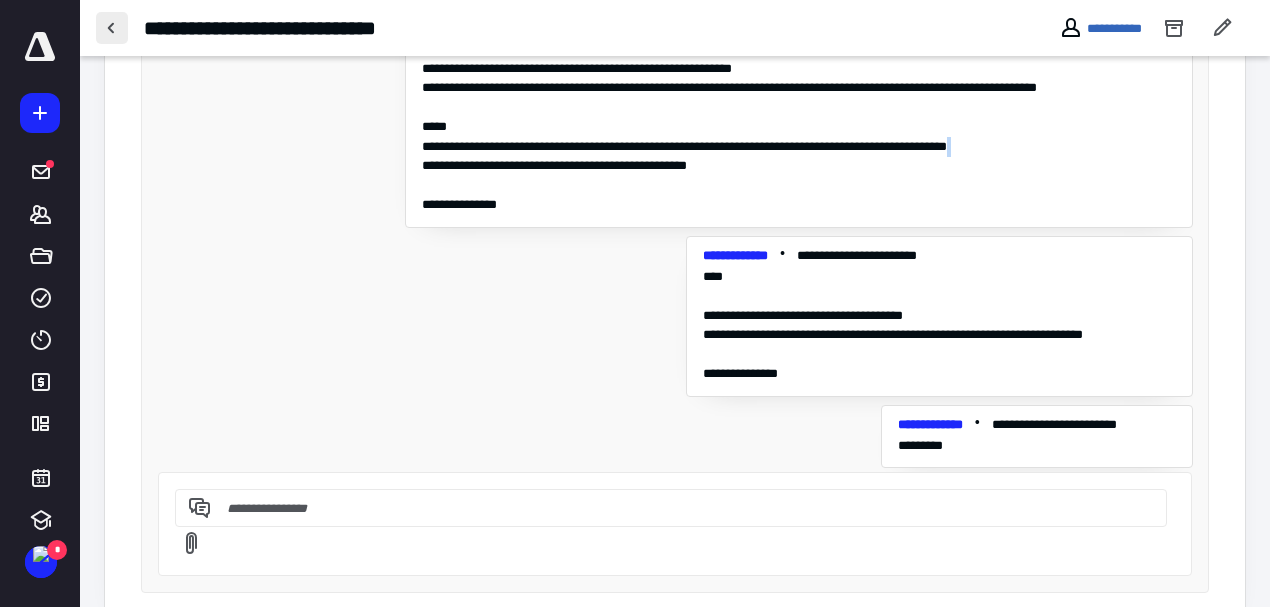 click at bounding box center (112, 28) 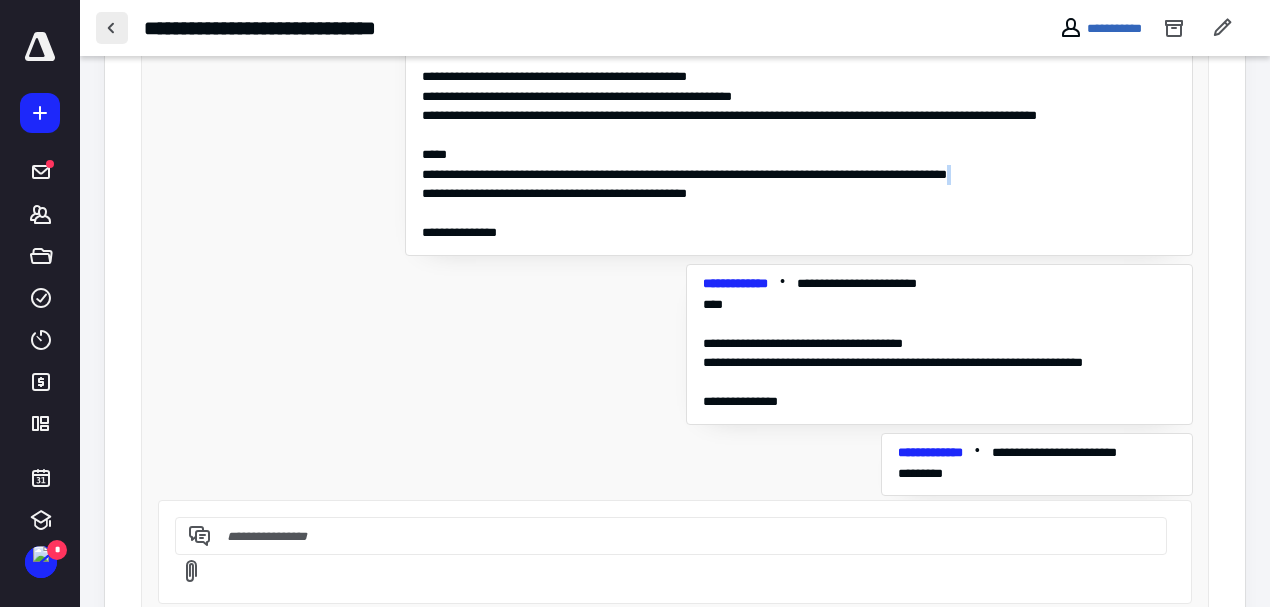 scroll, scrollTop: 0, scrollLeft: 0, axis: both 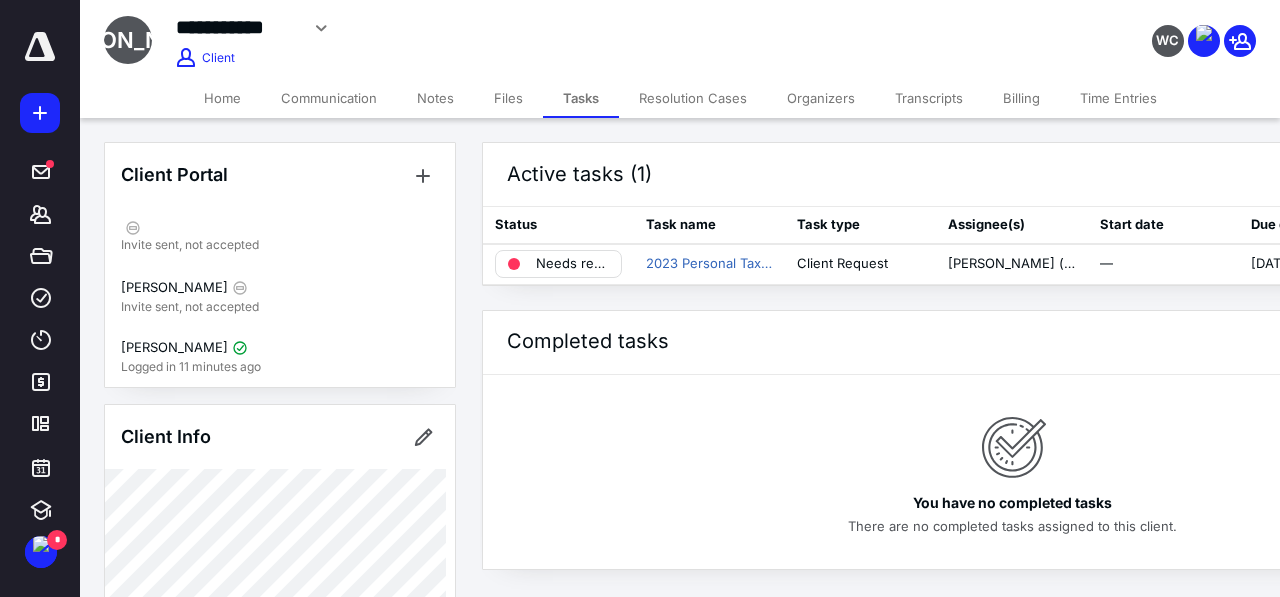 click on "Files" at bounding box center (508, 98) 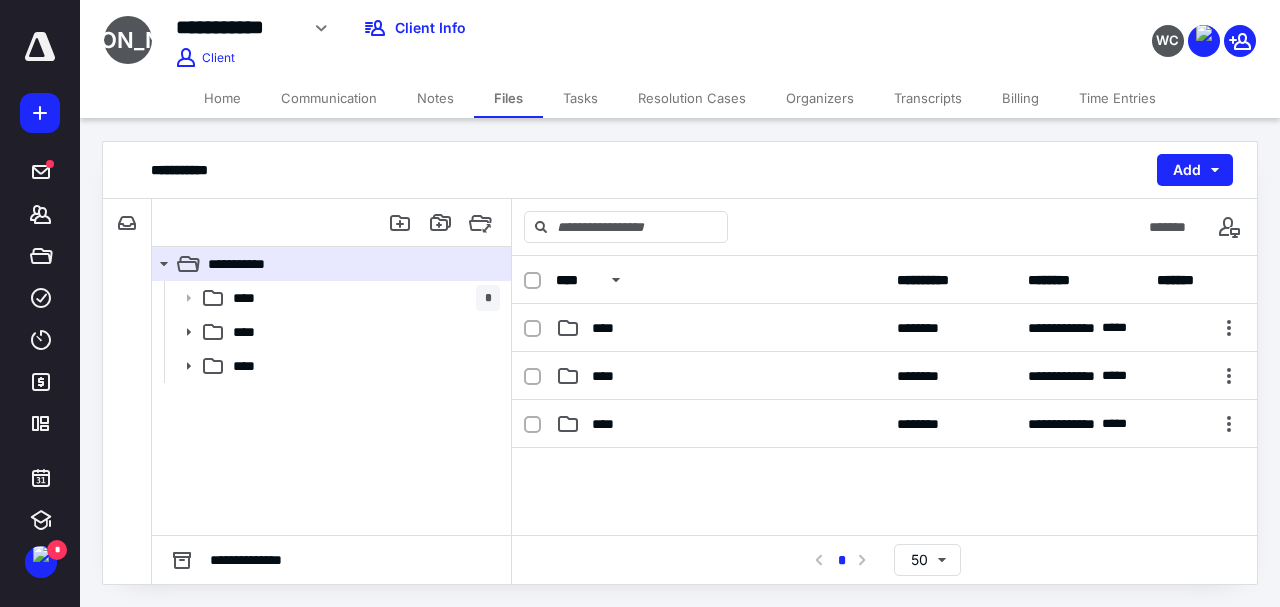 click on "Home" at bounding box center (222, 98) 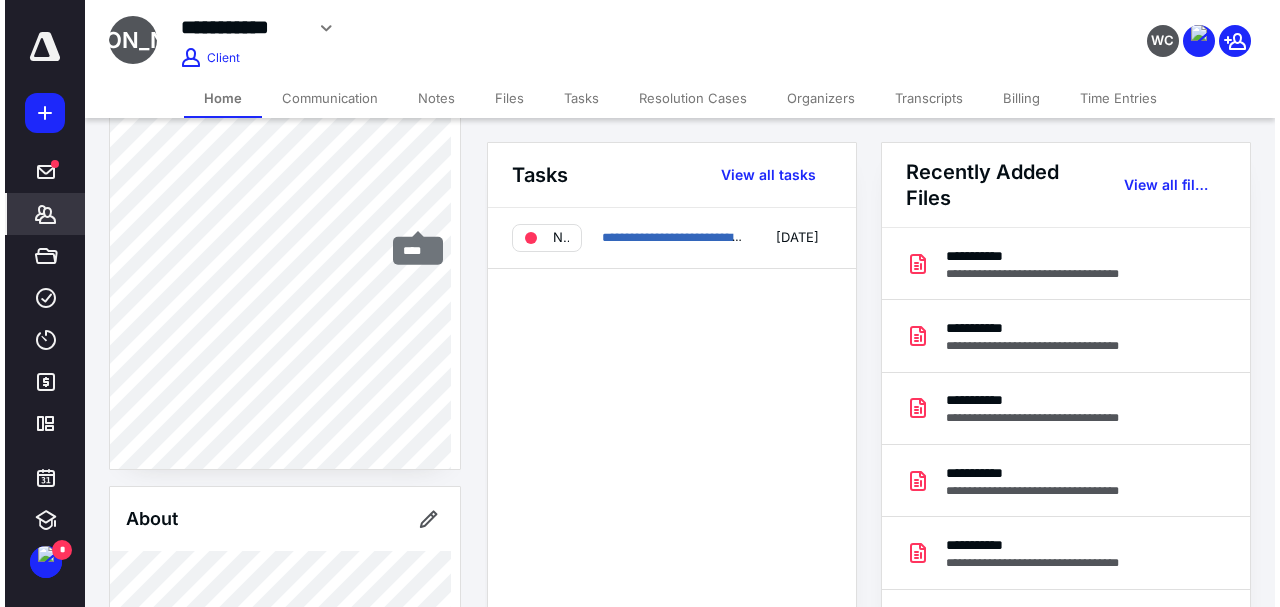 scroll, scrollTop: 0, scrollLeft: 0, axis: both 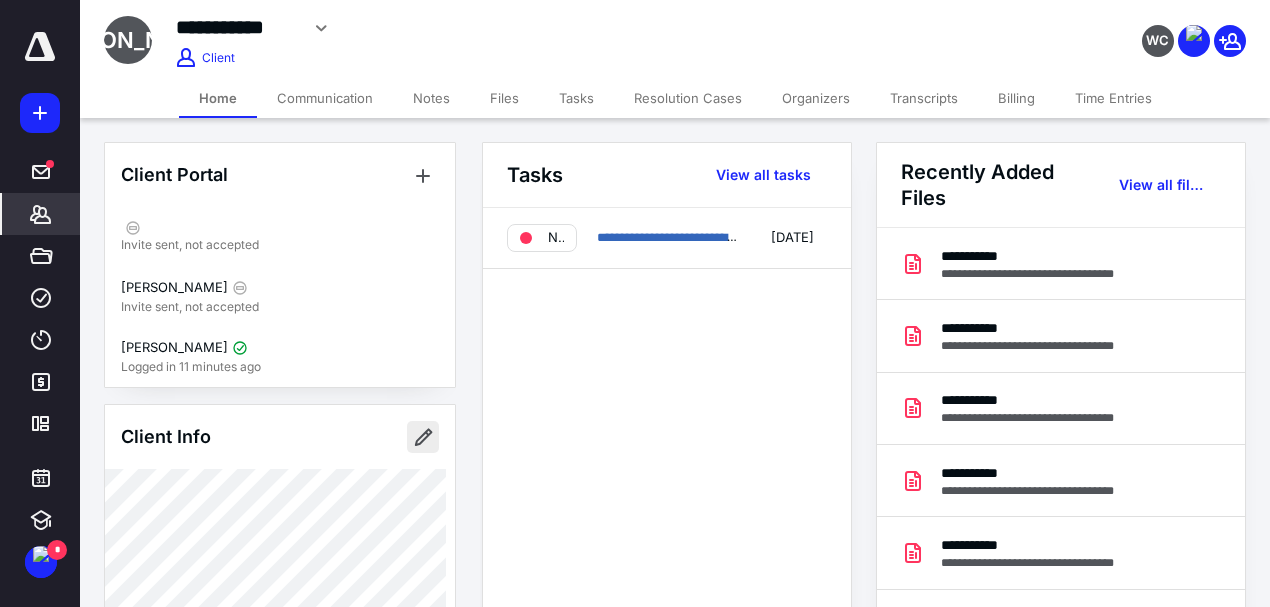 click at bounding box center (423, 437) 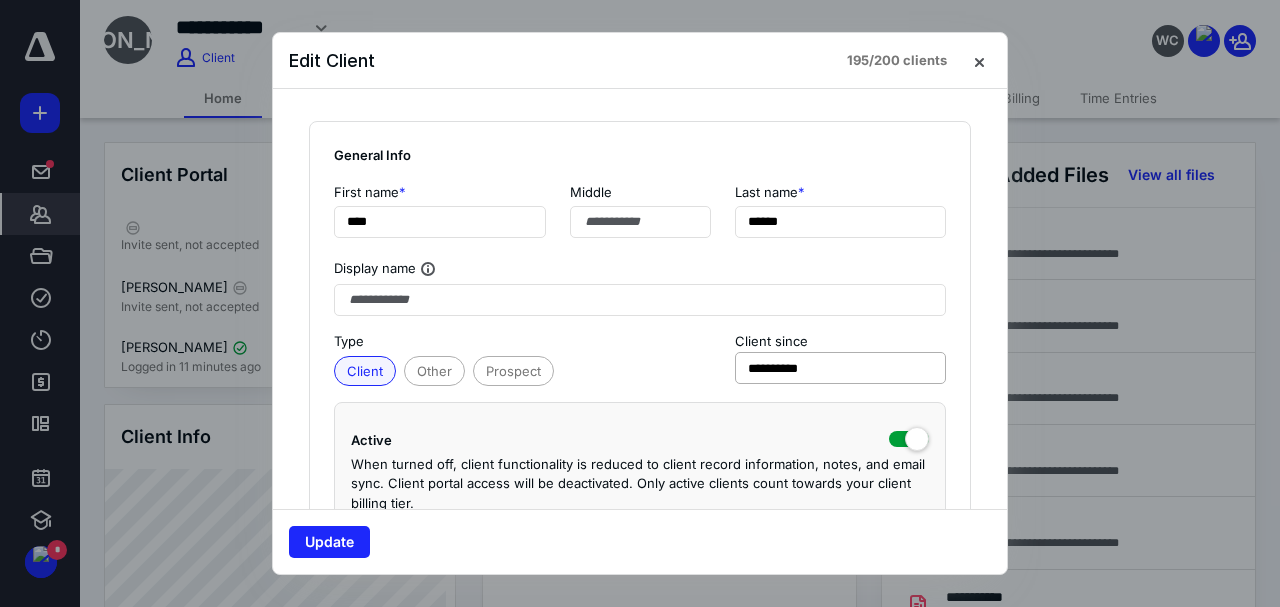 scroll, scrollTop: 355, scrollLeft: 0, axis: vertical 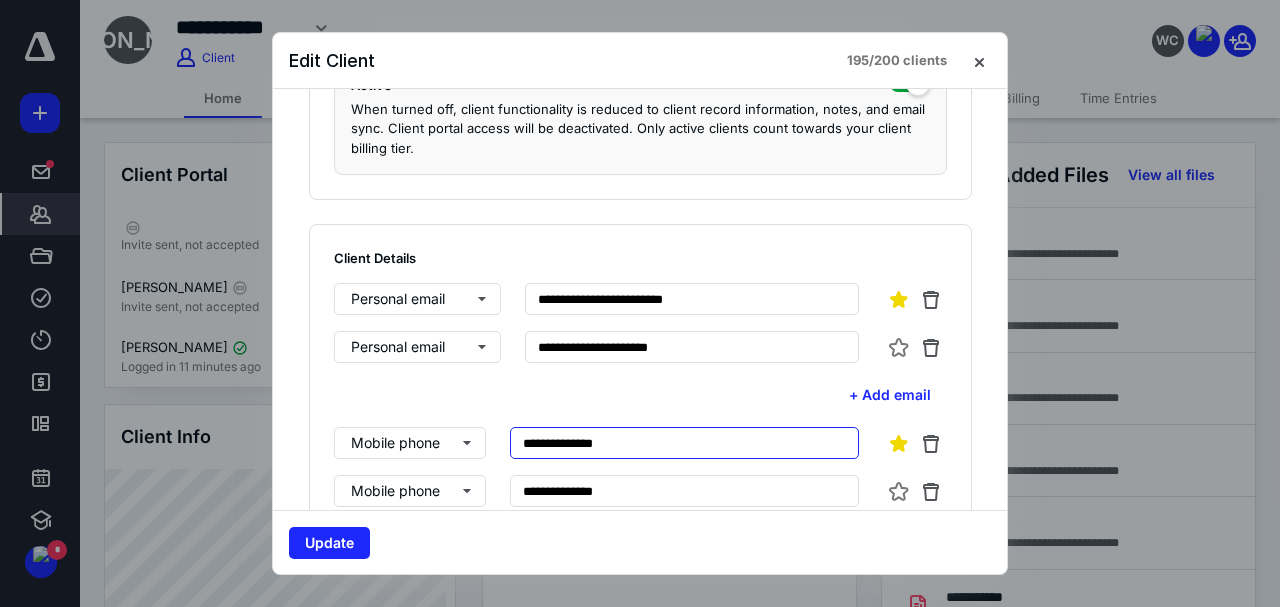 drag, startPoint x: 670, startPoint y: 440, endPoint x: 531, endPoint y: 441, distance: 139.0036 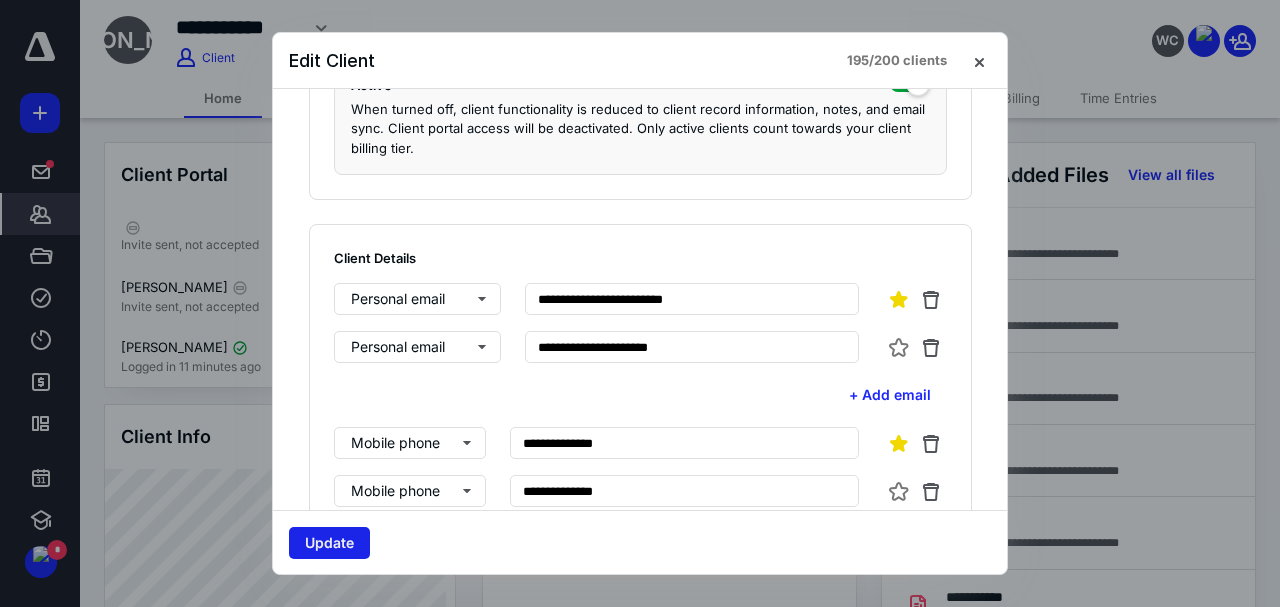 click on "Update" at bounding box center [329, 543] 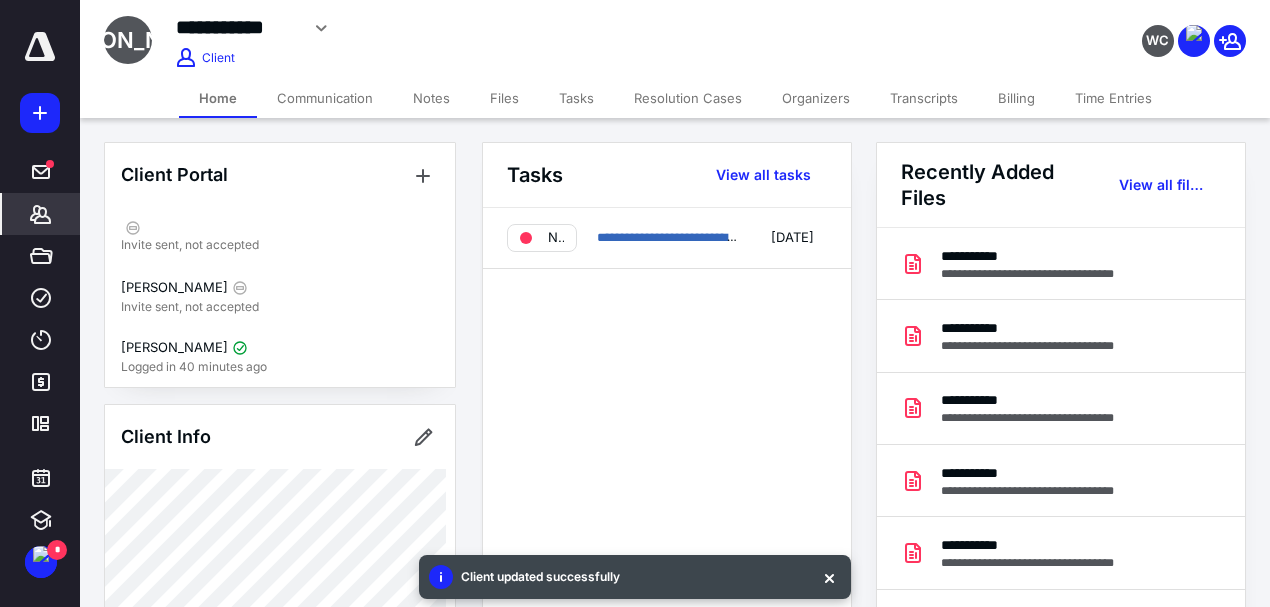 click on "Files" at bounding box center (504, 98) 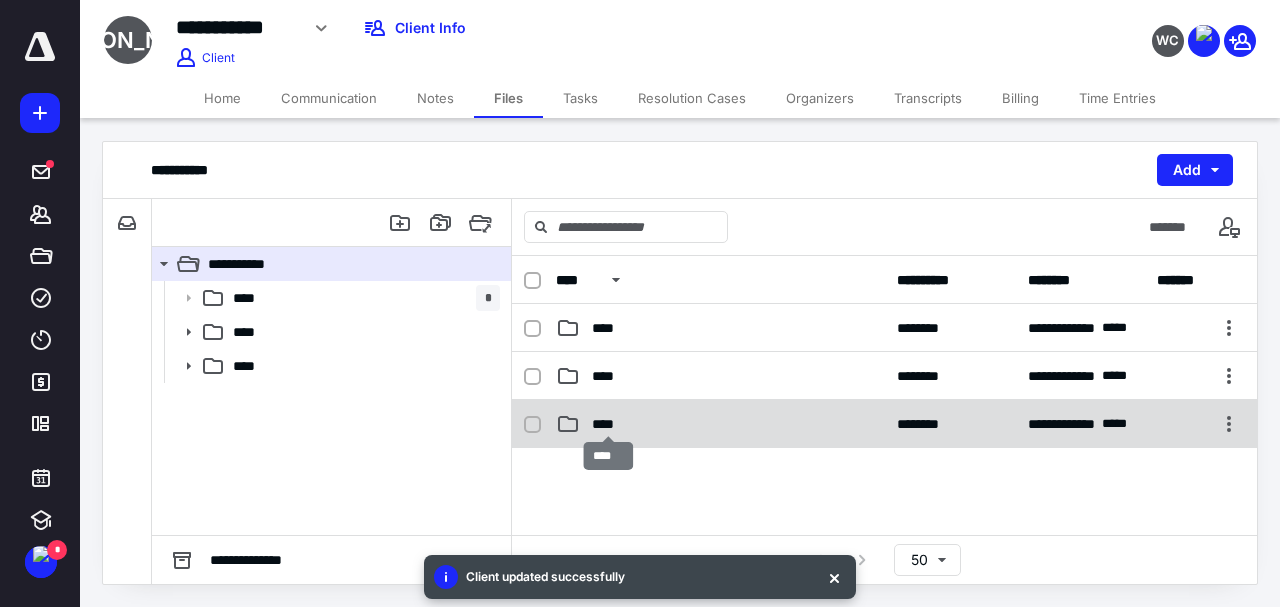 click on "****" at bounding box center (609, 424) 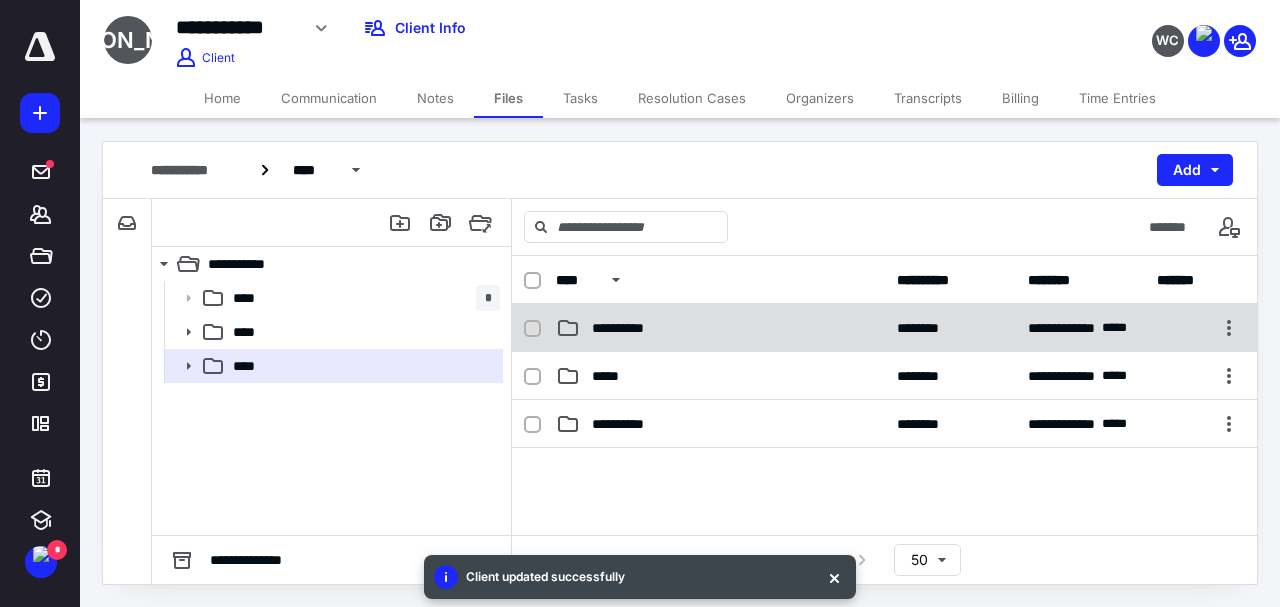 click on "**********" at bounding box center [634, 328] 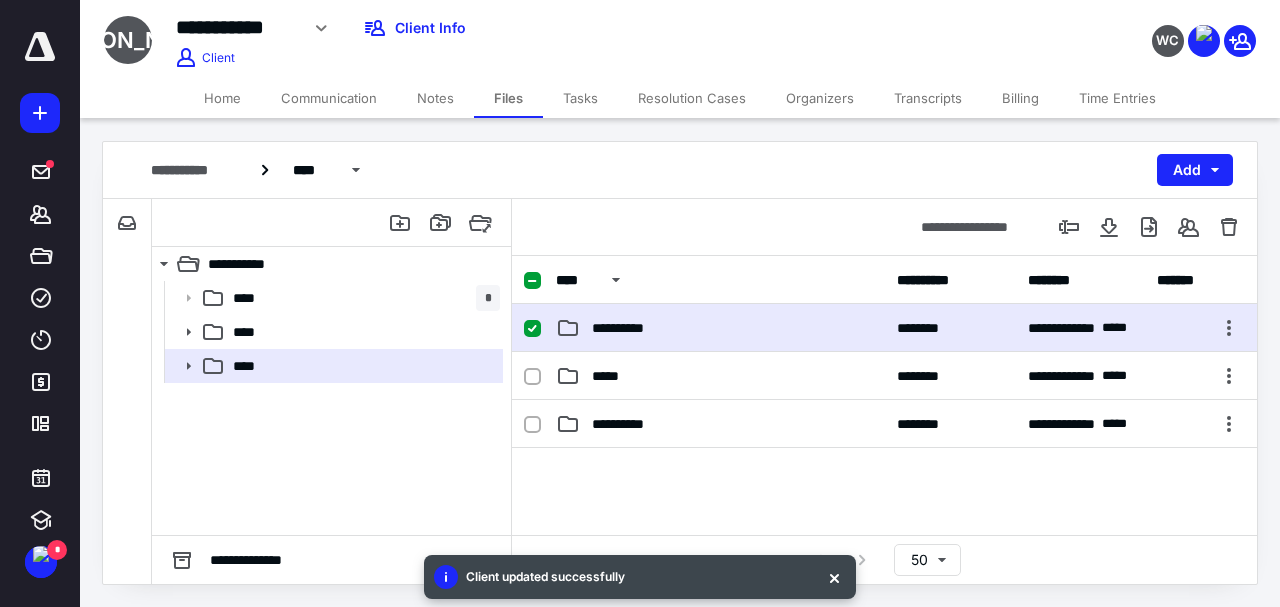 click on "**********" at bounding box center [634, 328] 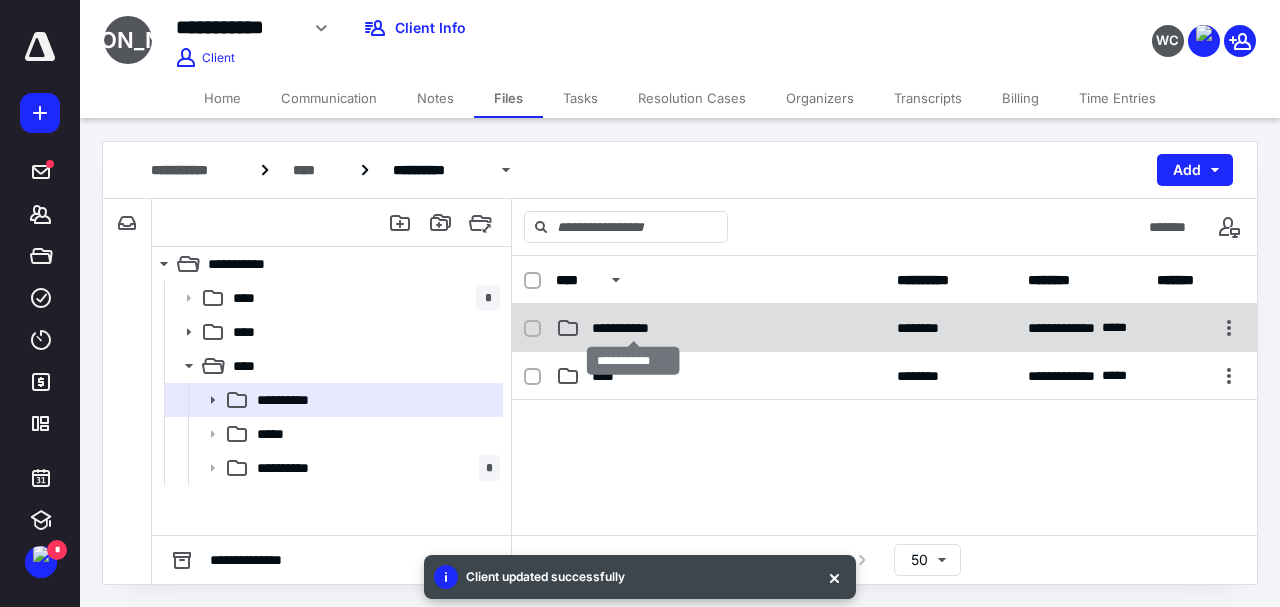 click on "**********" at bounding box center (634, 328) 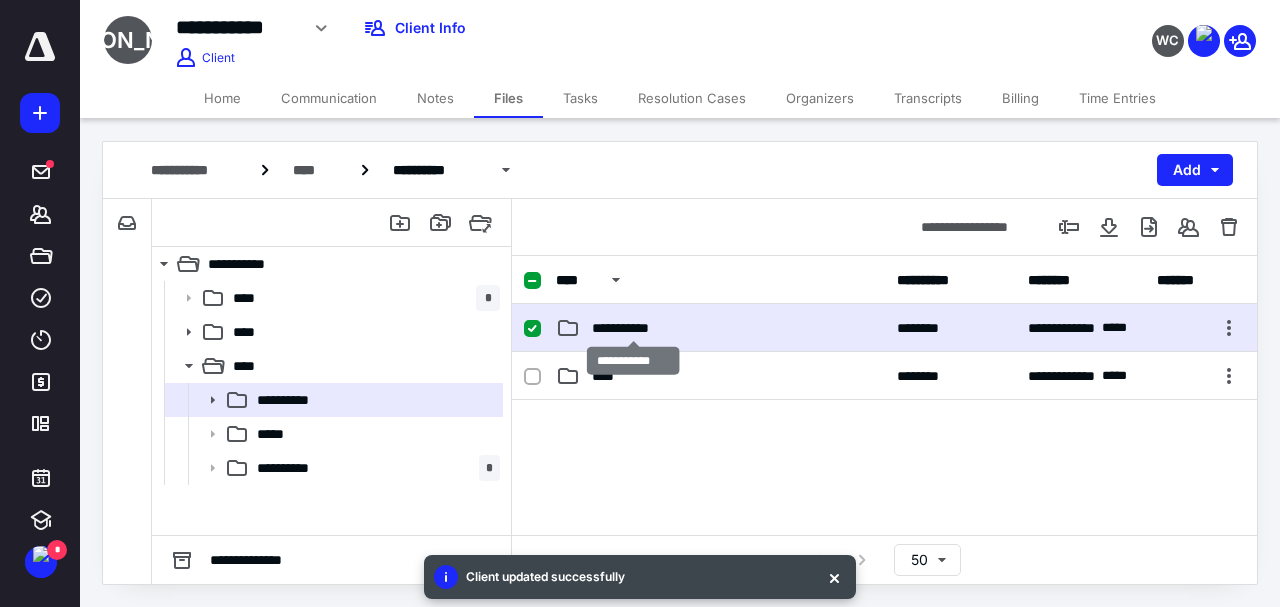 click on "**********" at bounding box center (634, 328) 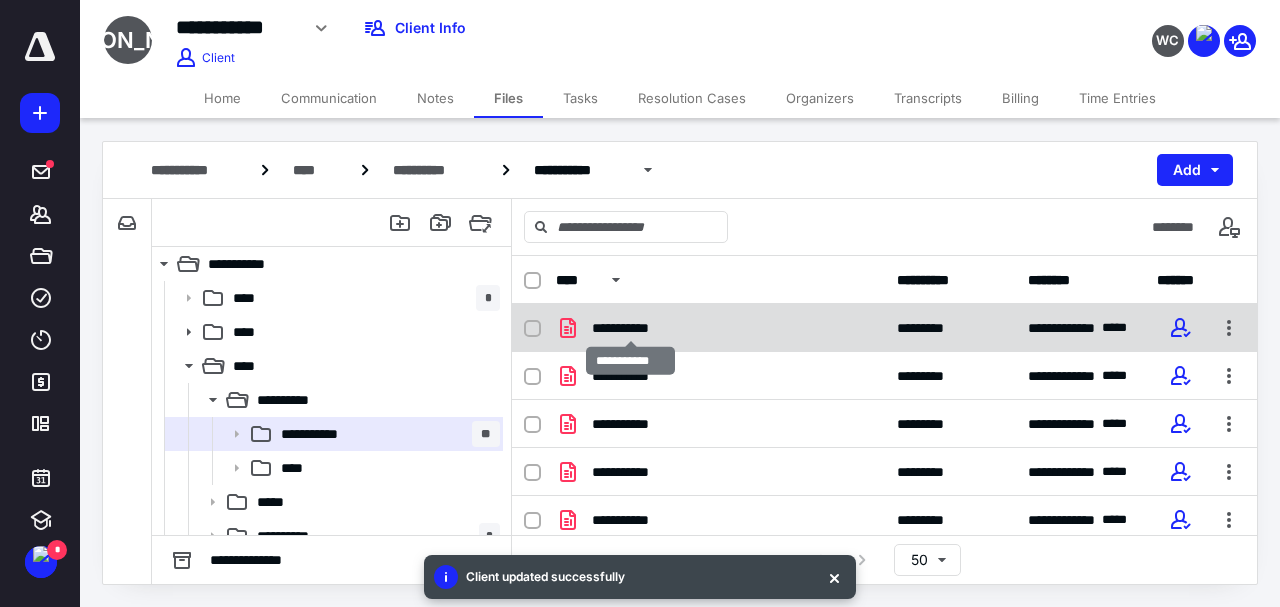 click on "**********" at bounding box center (631, 328) 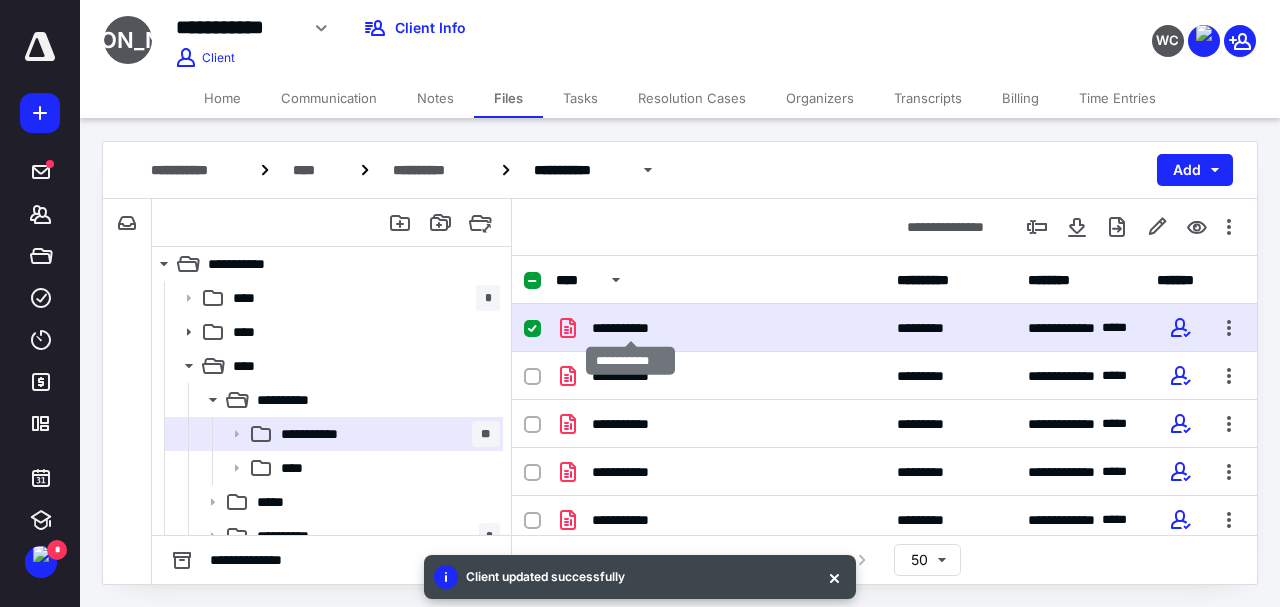 click on "**********" at bounding box center [631, 328] 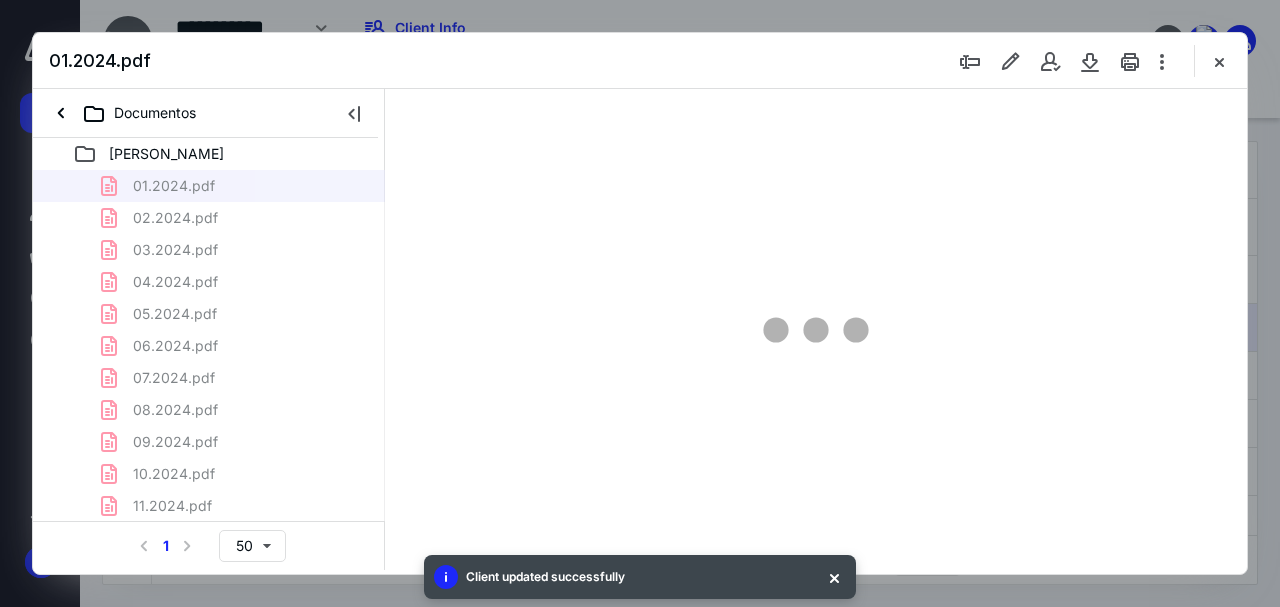 scroll, scrollTop: 0, scrollLeft: 0, axis: both 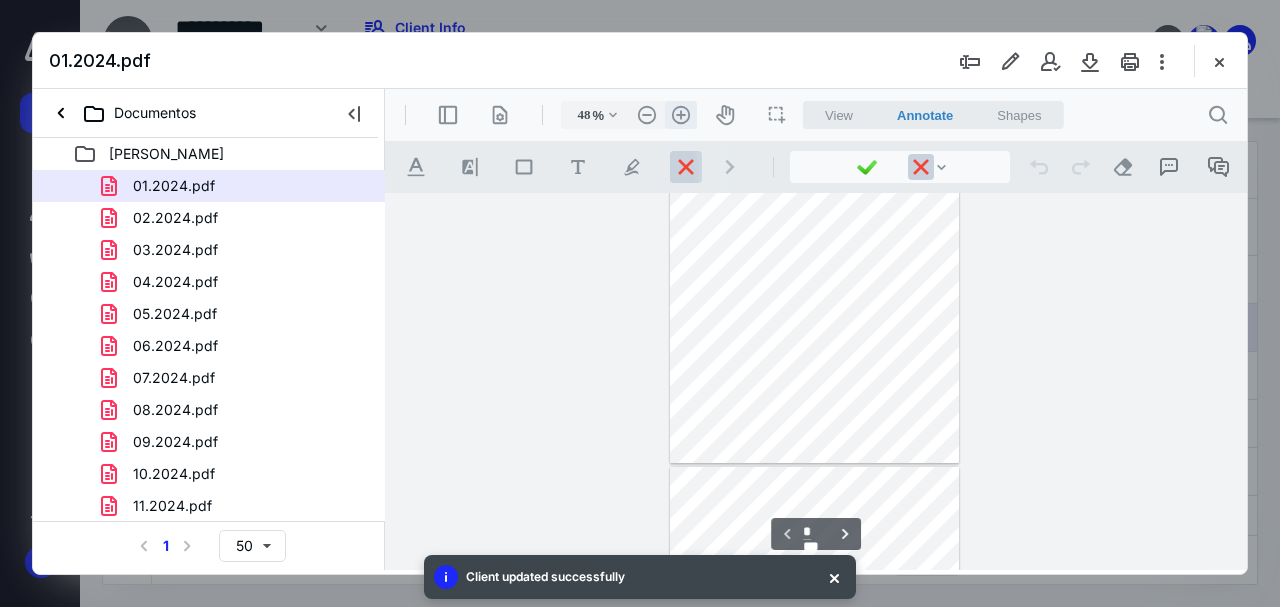 click on ".cls-1{fill:#abb0c4;} icon - header - zoom - in - line" at bounding box center [681, 115] 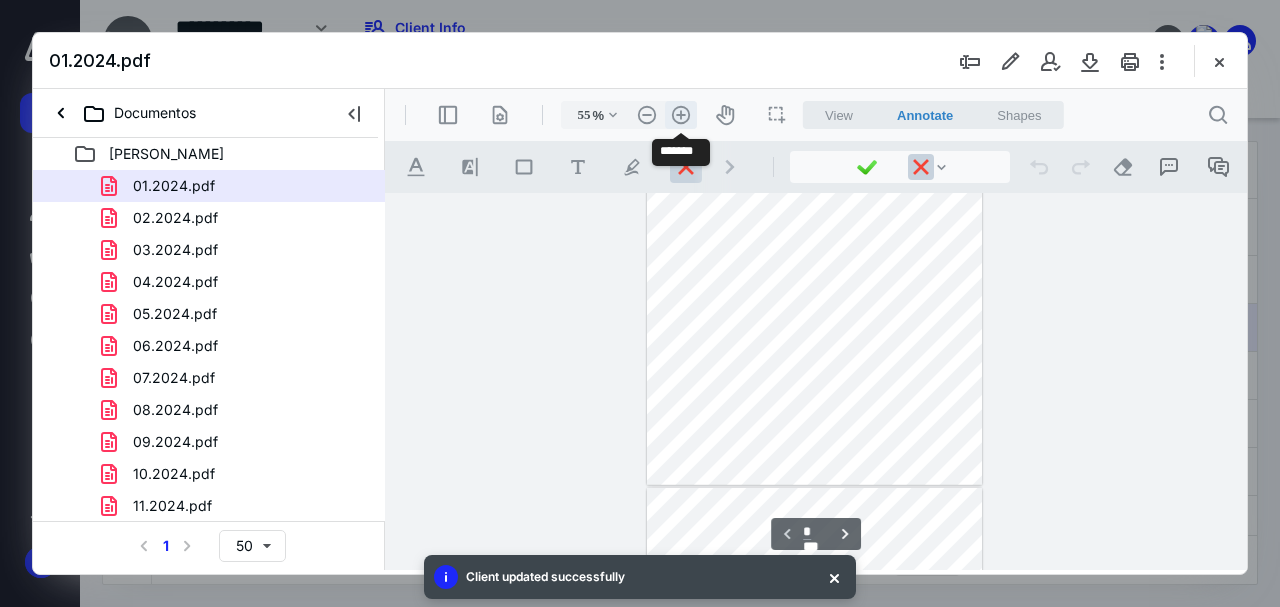 click on ".cls-1{fill:#abb0c4;} icon - header - zoom - in - line" at bounding box center (681, 115) 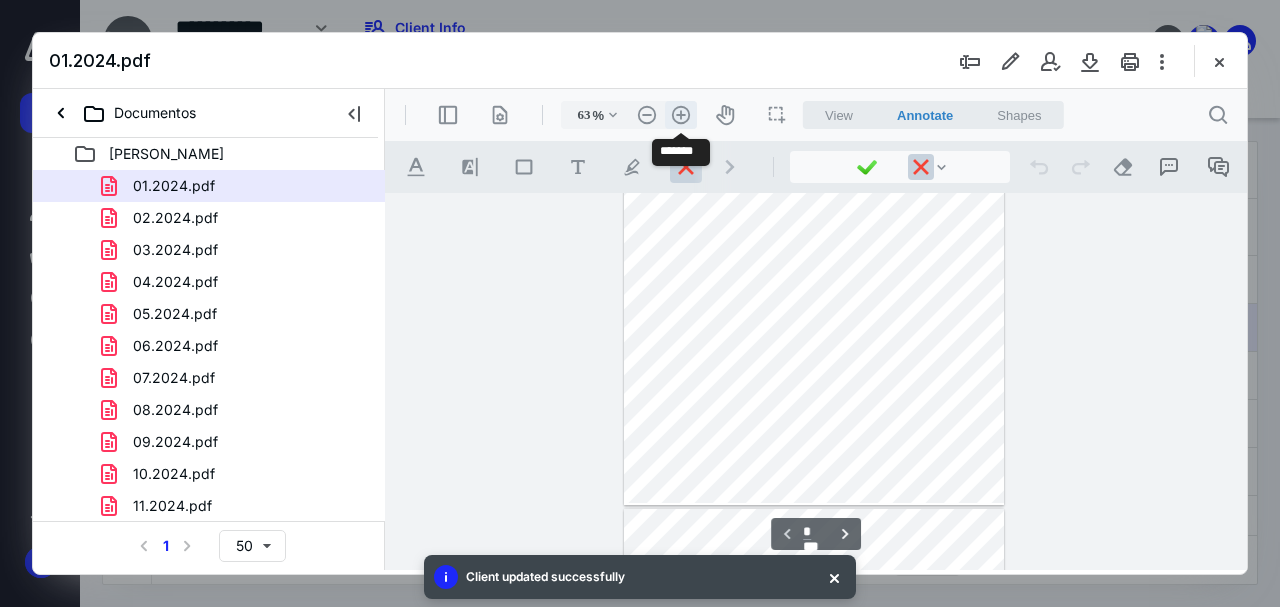 click on ".cls-1{fill:#abb0c4;} icon - header - zoom - in - line" at bounding box center [681, 115] 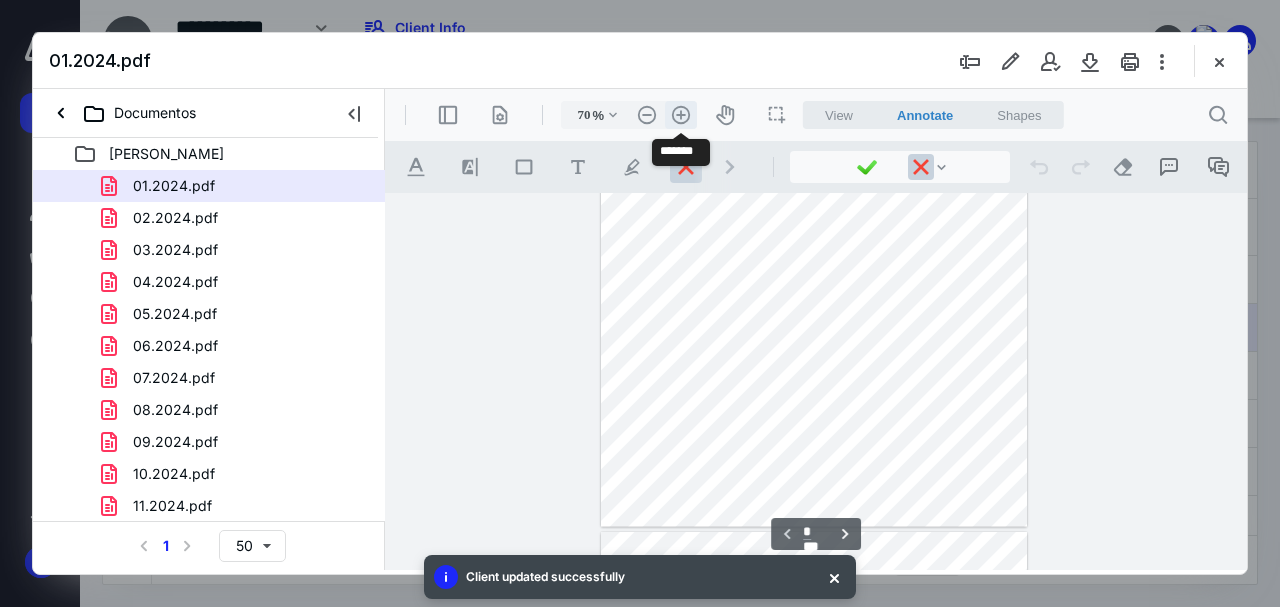 click on ".cls-1{fill:#abb0c4;} icon - header - zoom - in - line" at bounding box center (681, 115) 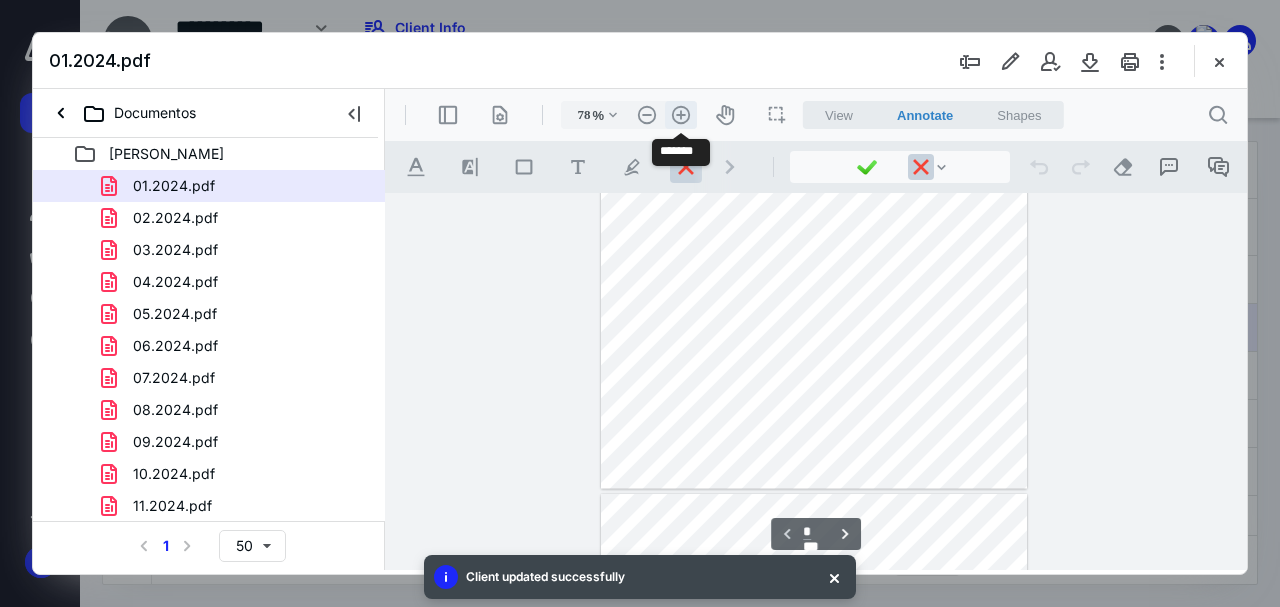 click on ".cls-1{fill:#abb0c4;} icon - header - zoom - in - line" at bounding box center (681, 115) 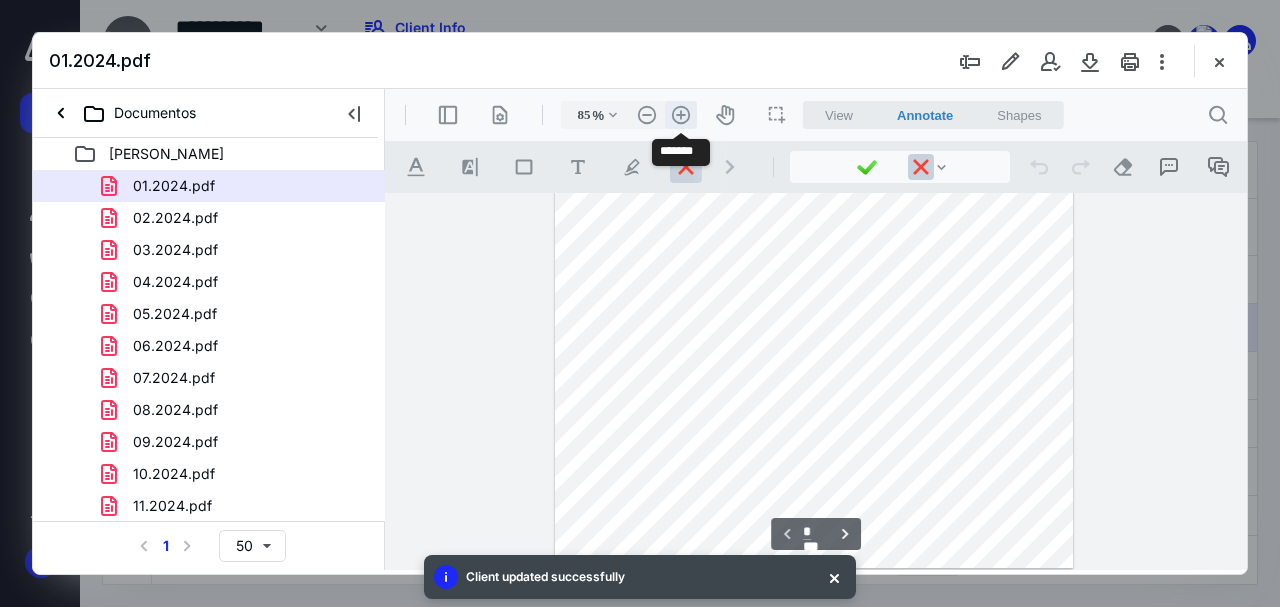 click on ".cls-1{fill:#abb0c4;} icon - header - zoom - in - line" at bounding box center [681, 115] 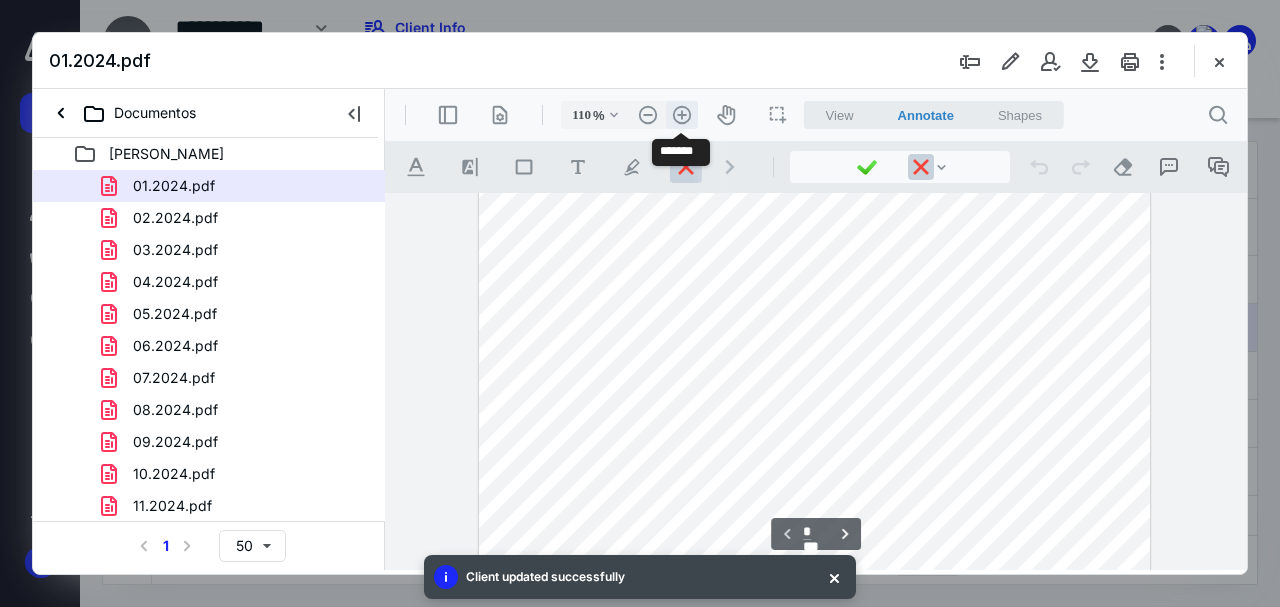 click on ".cls-1{fill:#abb0c4;} icon - header - zoom - in - line" at bounding box center [682, 115] 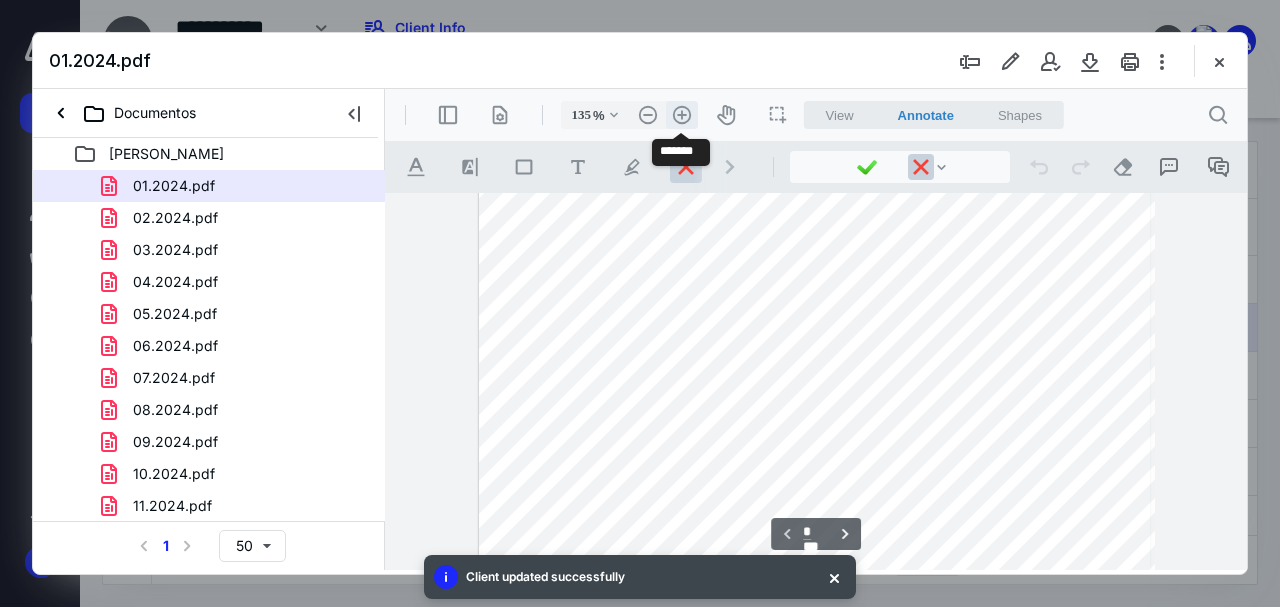 scroll, scrollTop: 556, scrollLeft: 0, axis: vertical 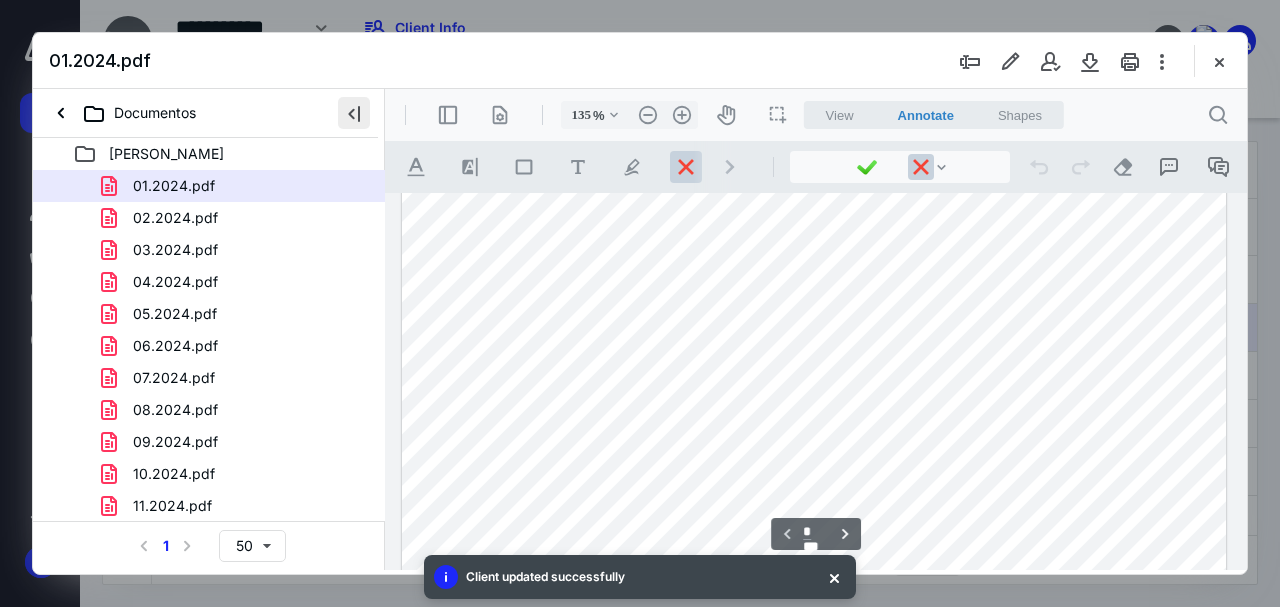 click at bounding box center [354, 113] 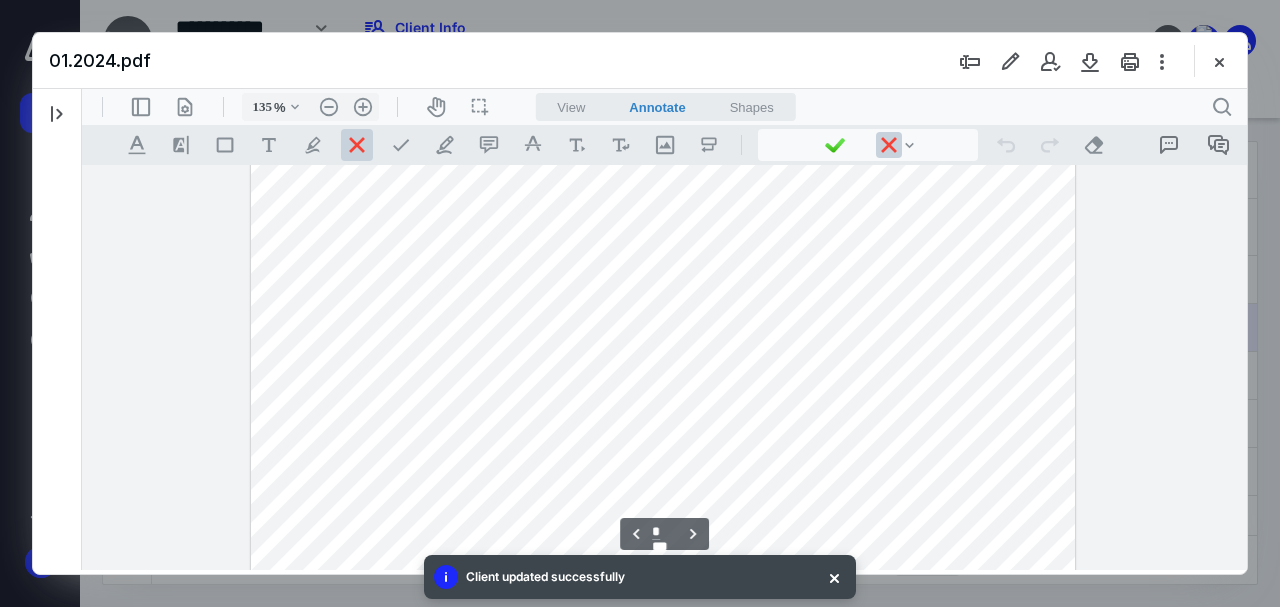 scroll, scrollTop: 1268, scrollLeft: 0, axis: vertical 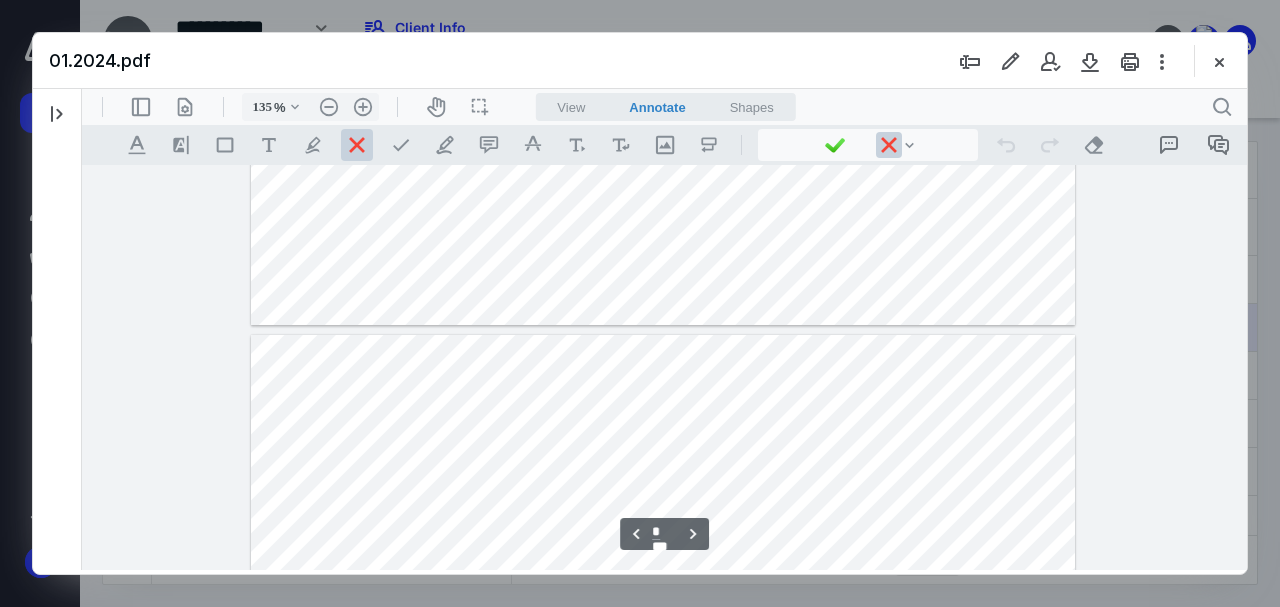 click on "**********" at bounding box center (665, 368) 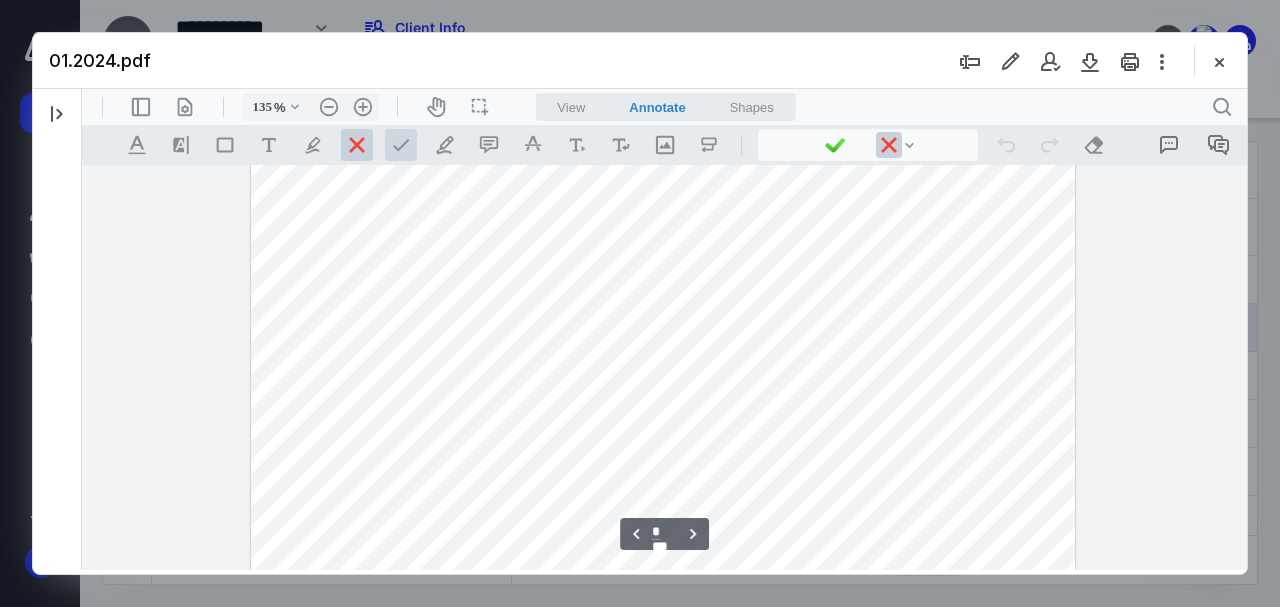click at bounding box center (401, 145) 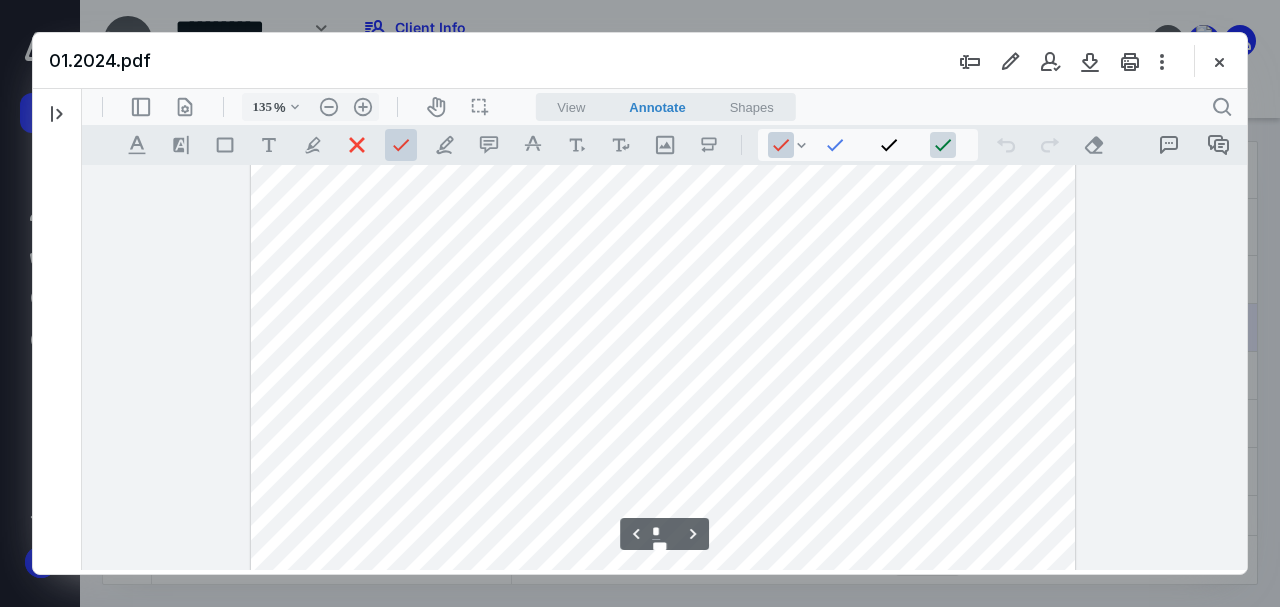 click at bounding box center (943, 145) 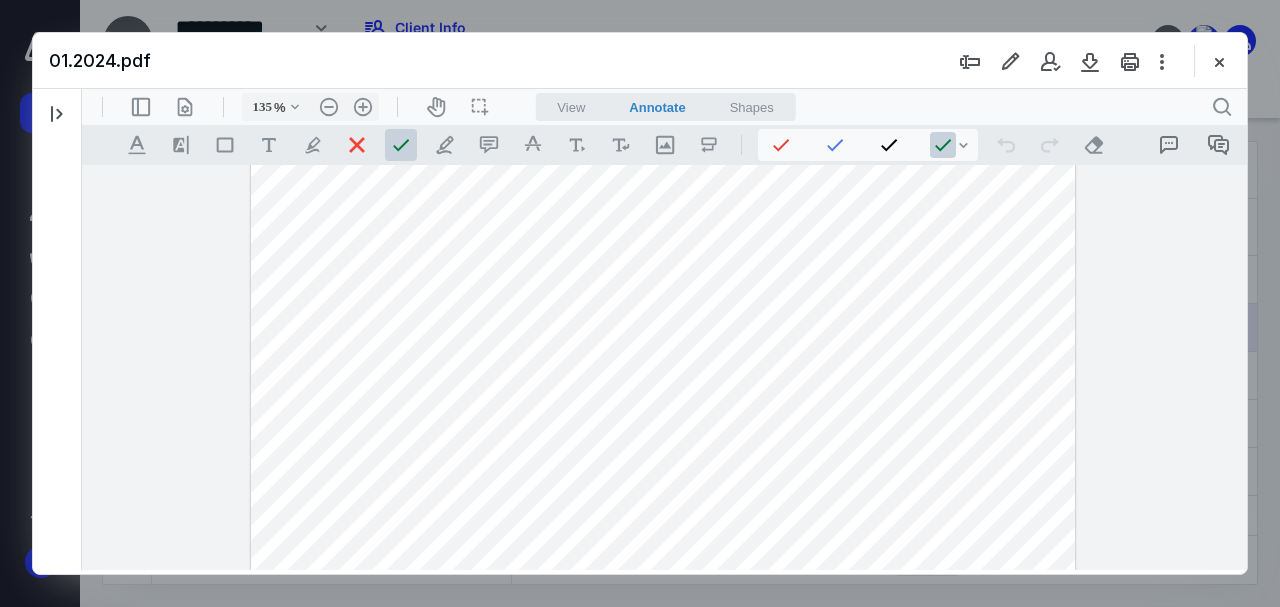 click at bounding box center (663, 512) 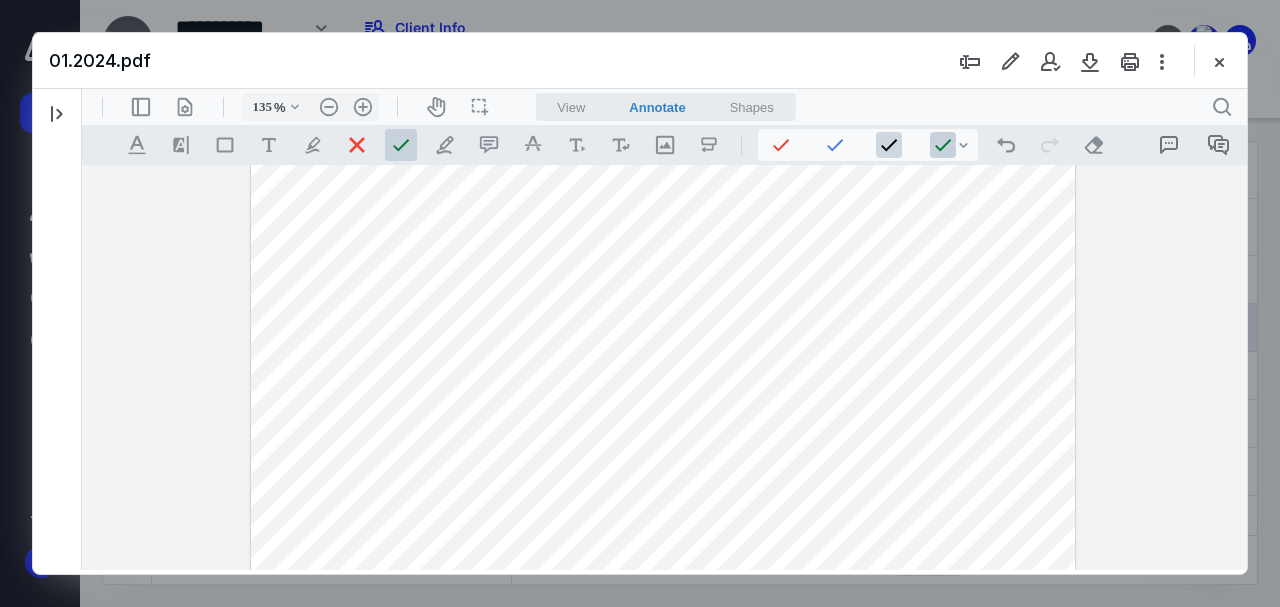 click at bounding box center [889, 145] 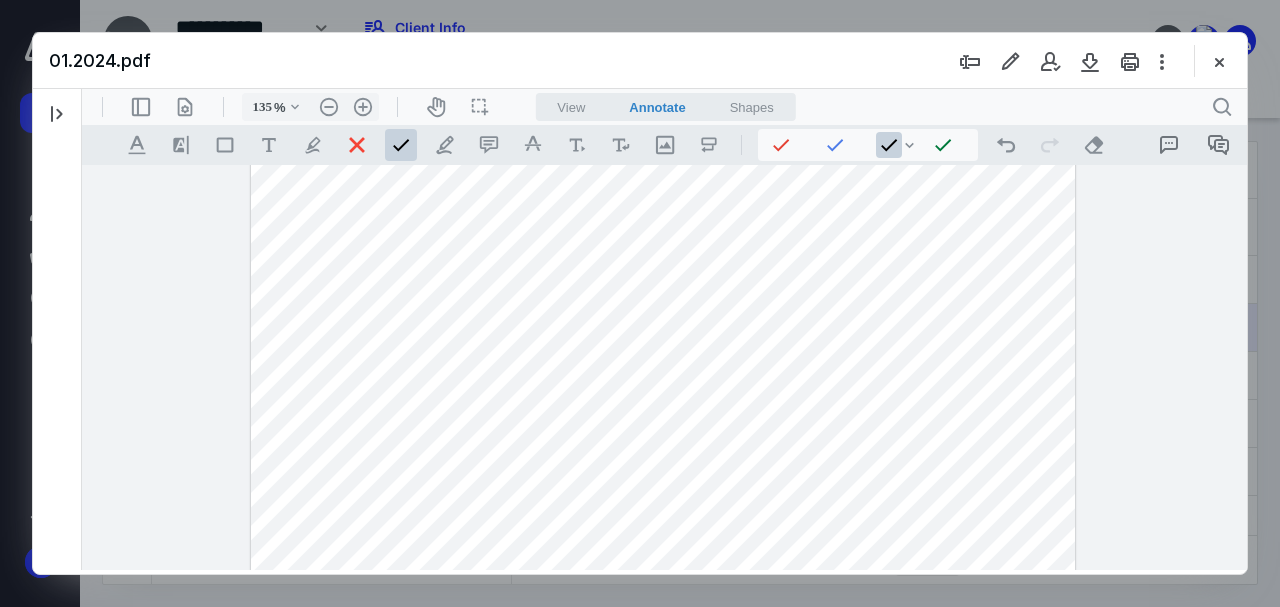 click at bounding box center (663, 512) 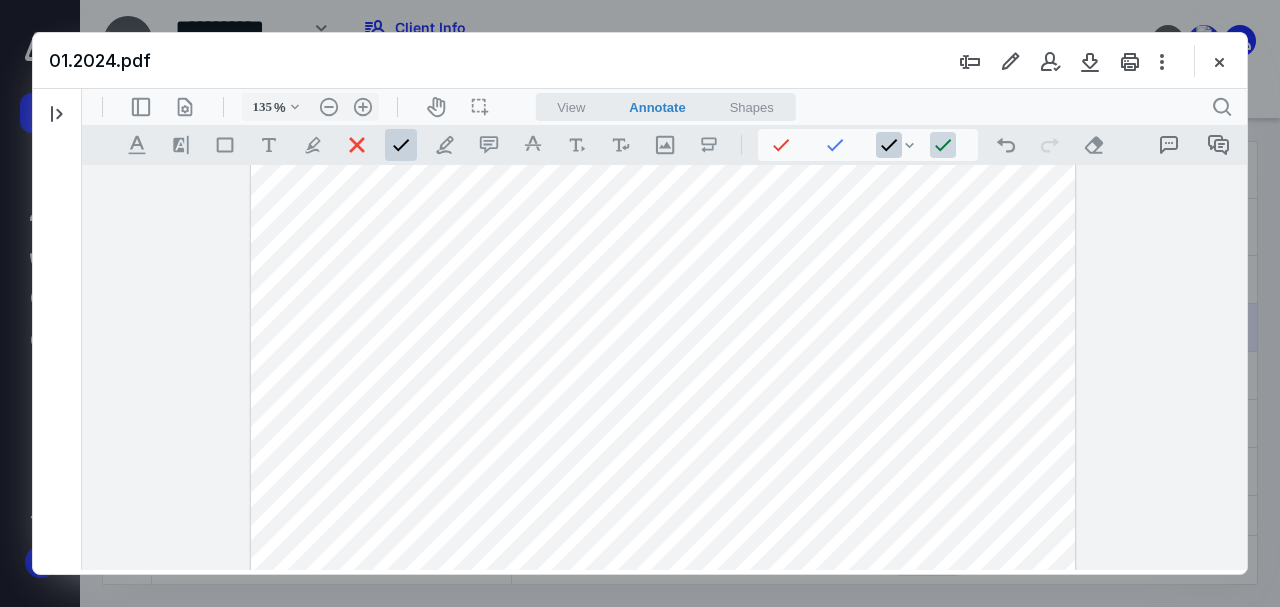 click at bounding box center [943, 145] 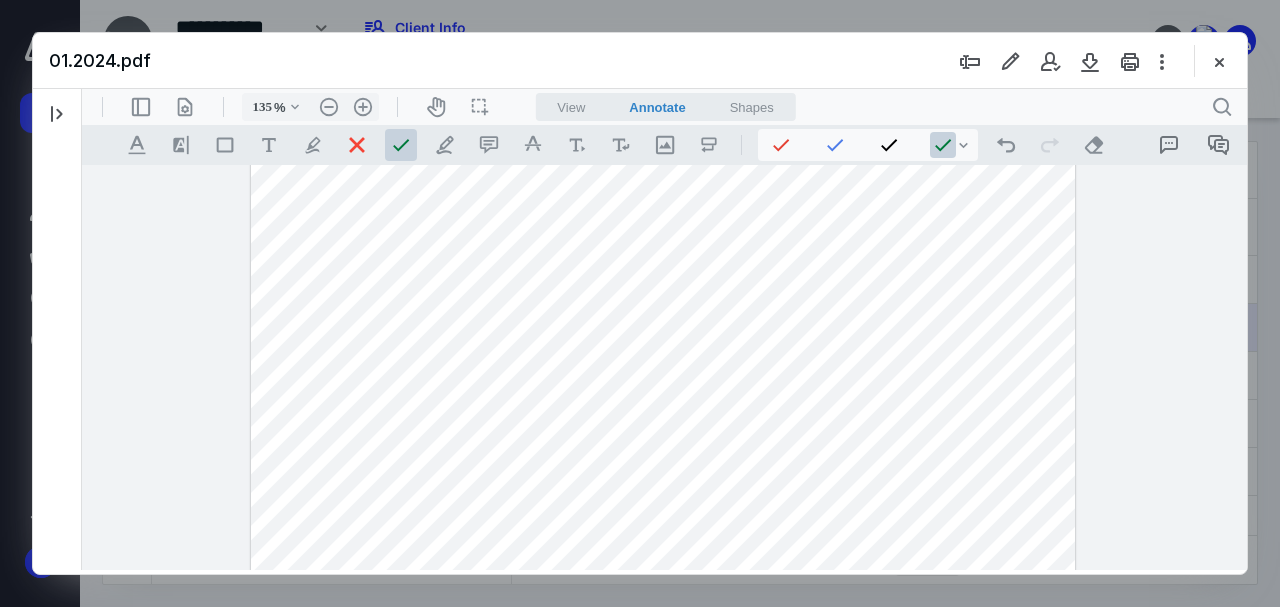 click at bounding box center [401, 145] 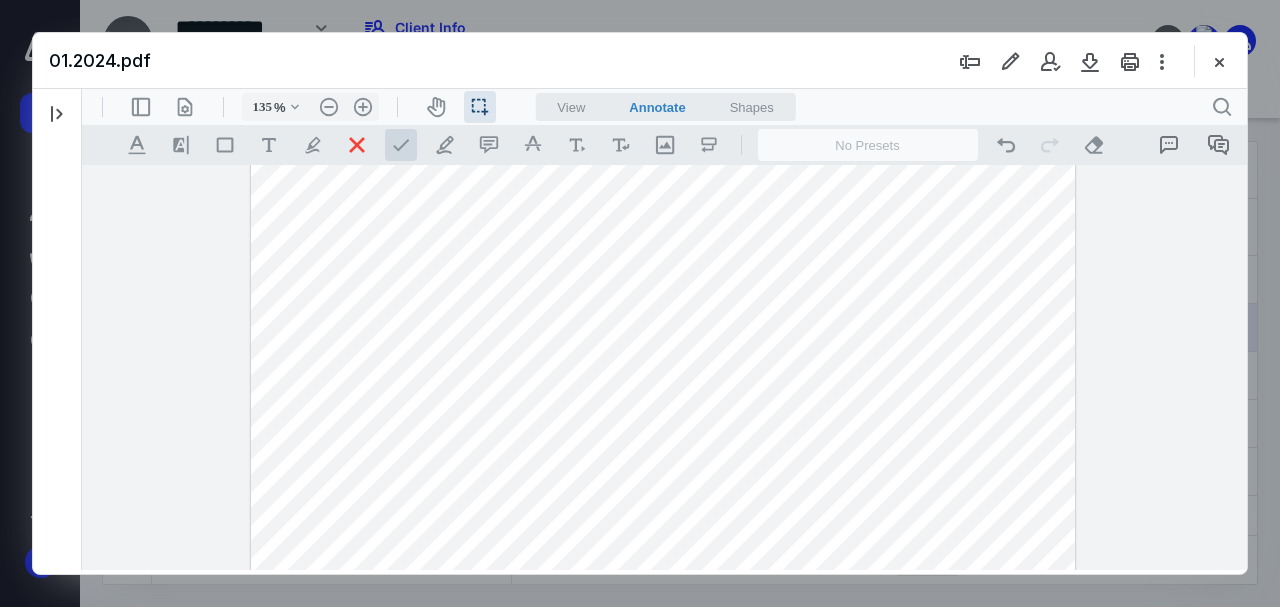 click at bounding box center [401, 145] 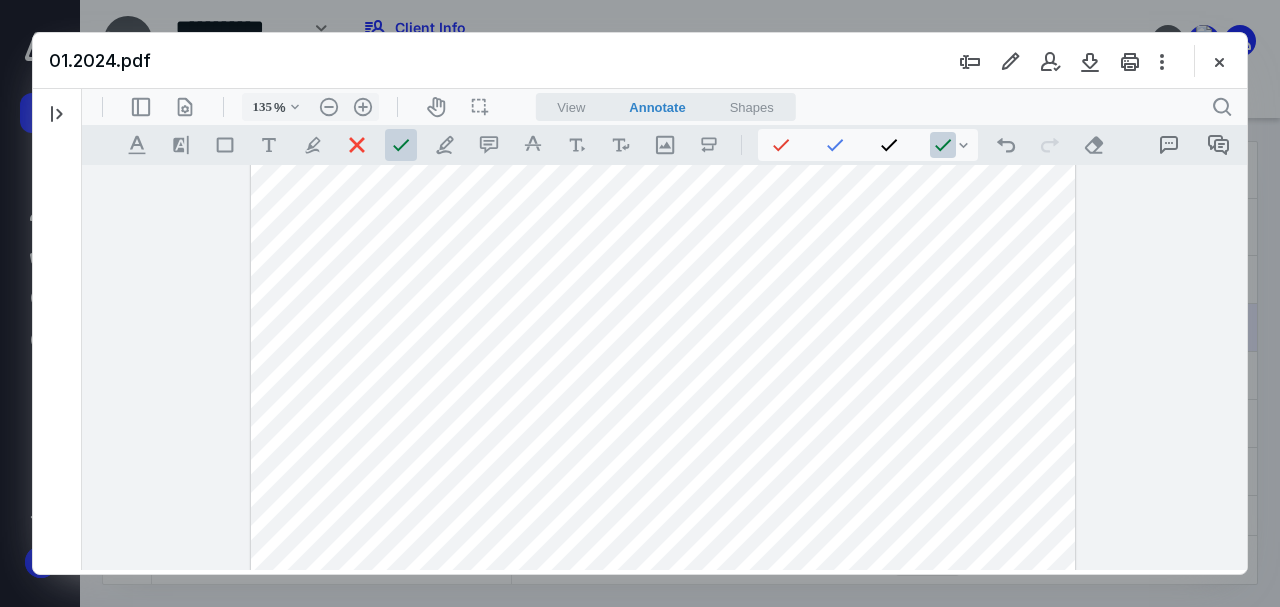 click at bounding box center [663, 512] 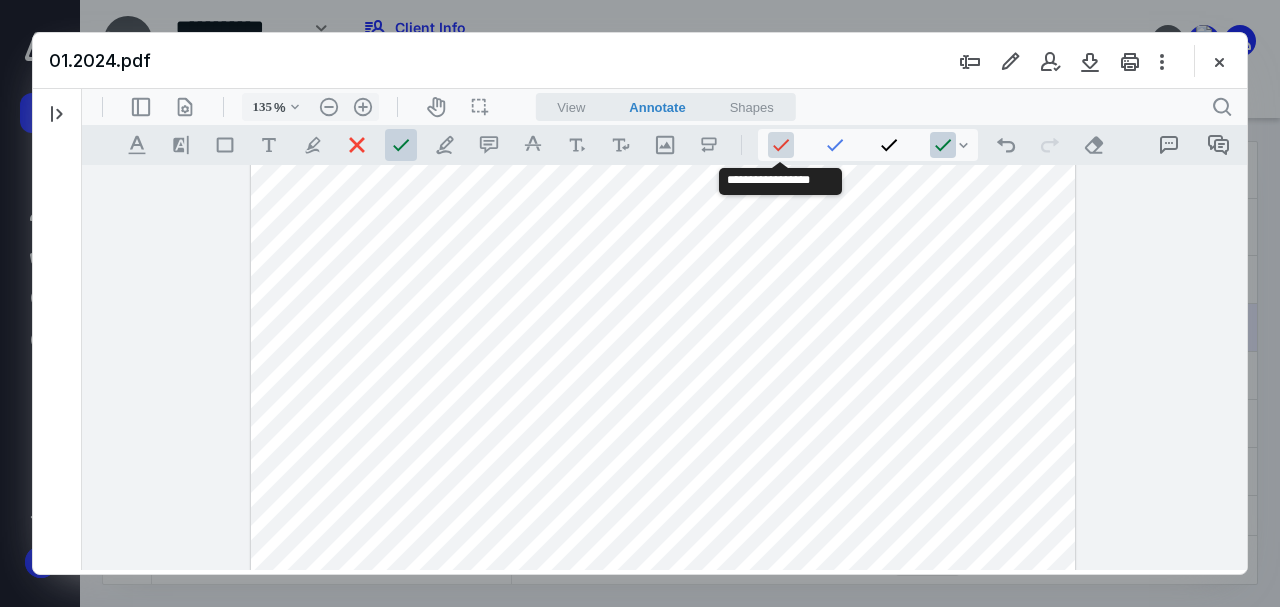 click at bounding box center (781, 145) 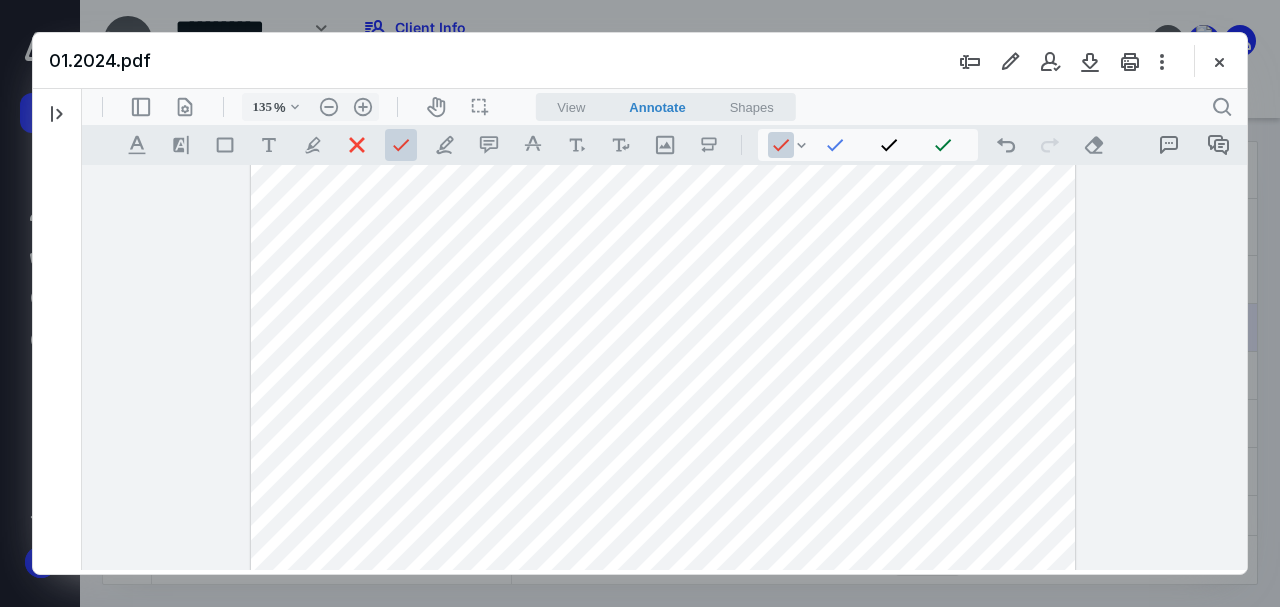 click on ".cls-1{fill:#abb0c4;} icon - chevron - down" at bounding box center (801, 145) 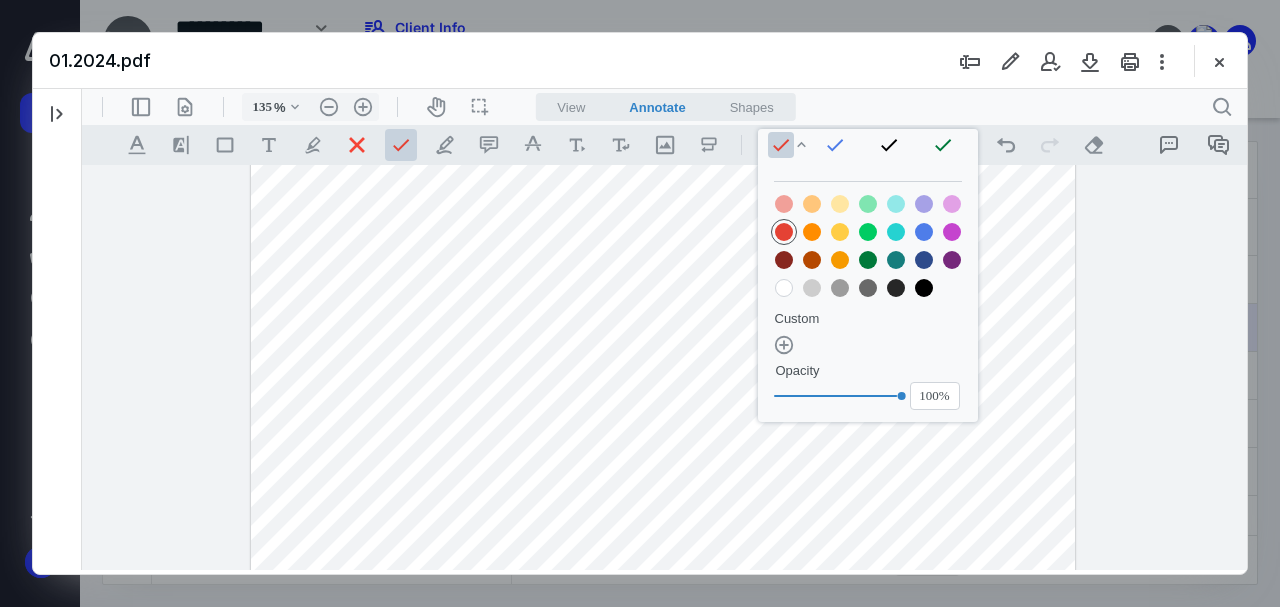 click at bounding box center [868, 232] 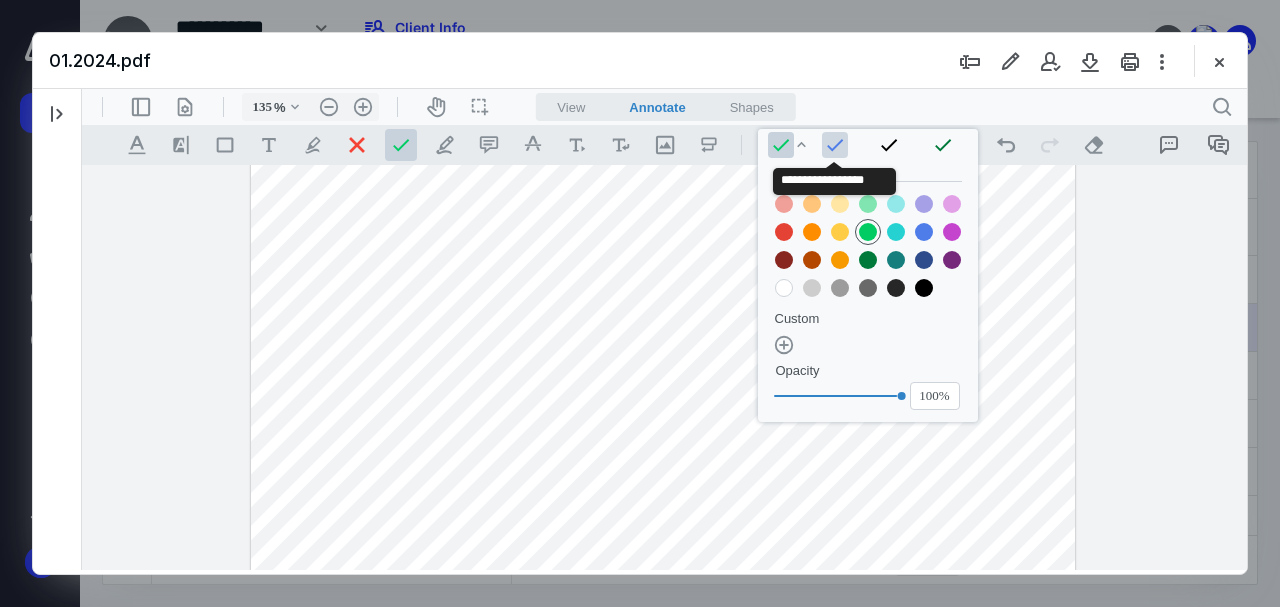 click at bounding box center [835, 145] 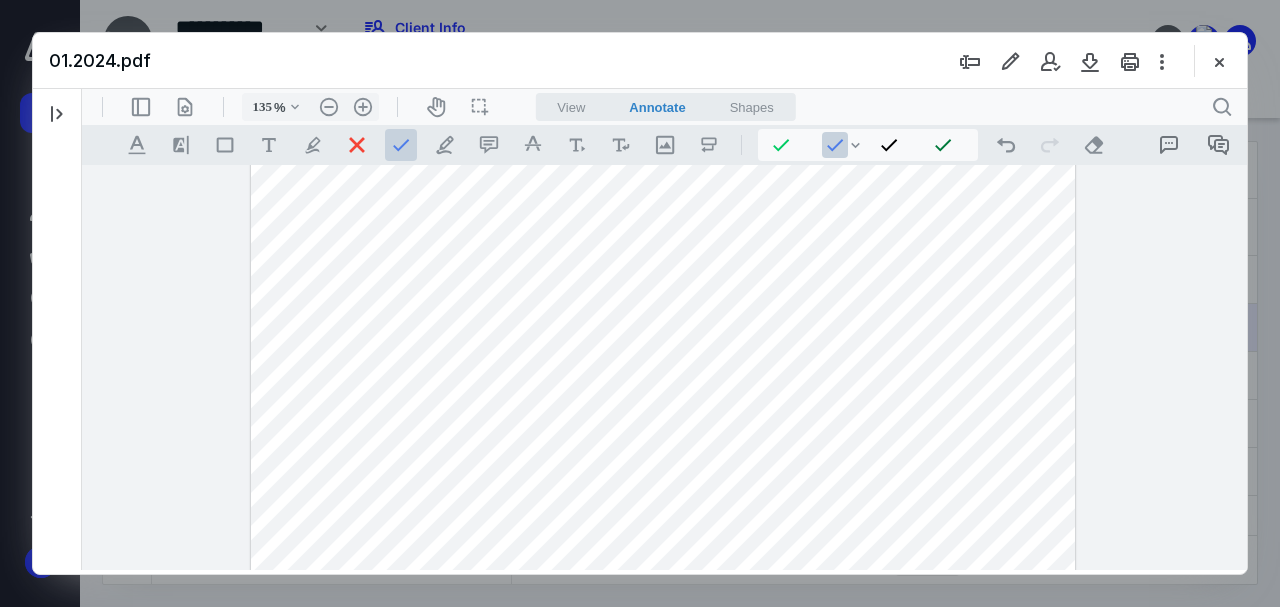 click on "**********" at bounding box center (665, 368) 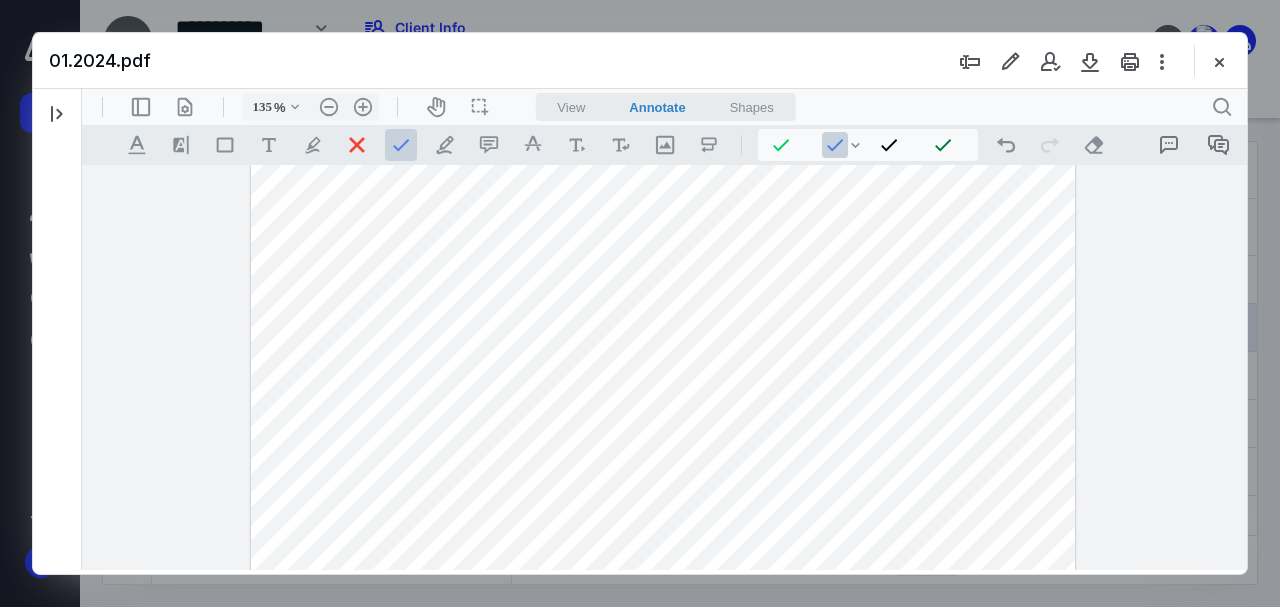 drag, startPoint x: 951, startPoint y: 256, endPoint x: 950, endPoint y: 243, distance: 13.038404 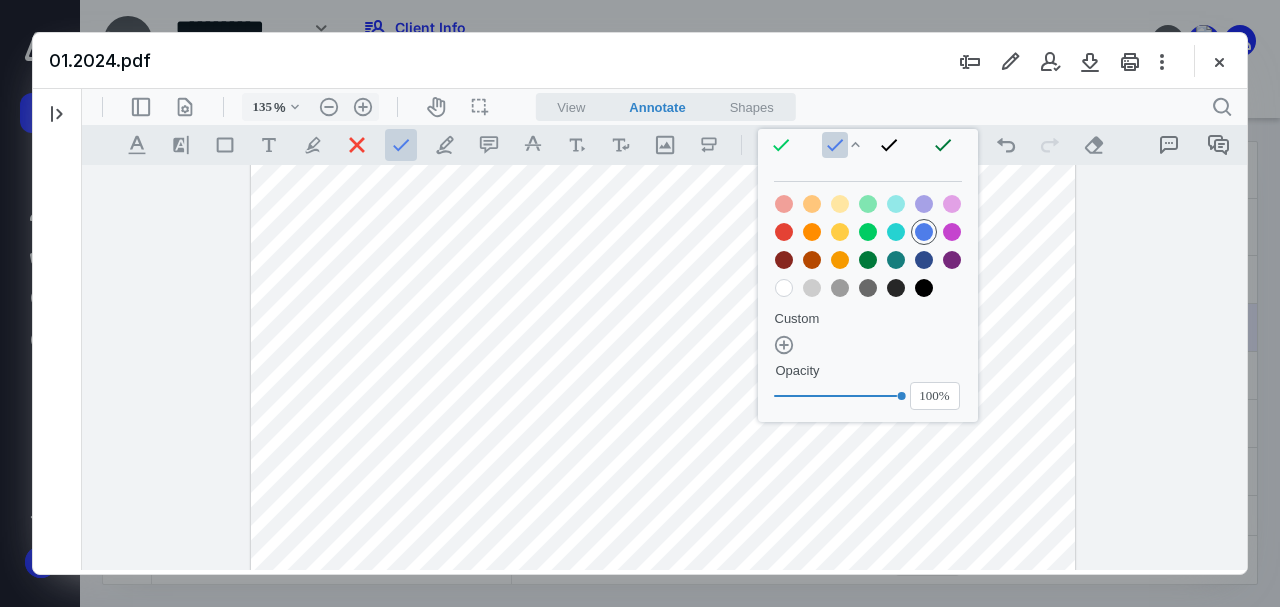 click at bounding box center (896, 232) 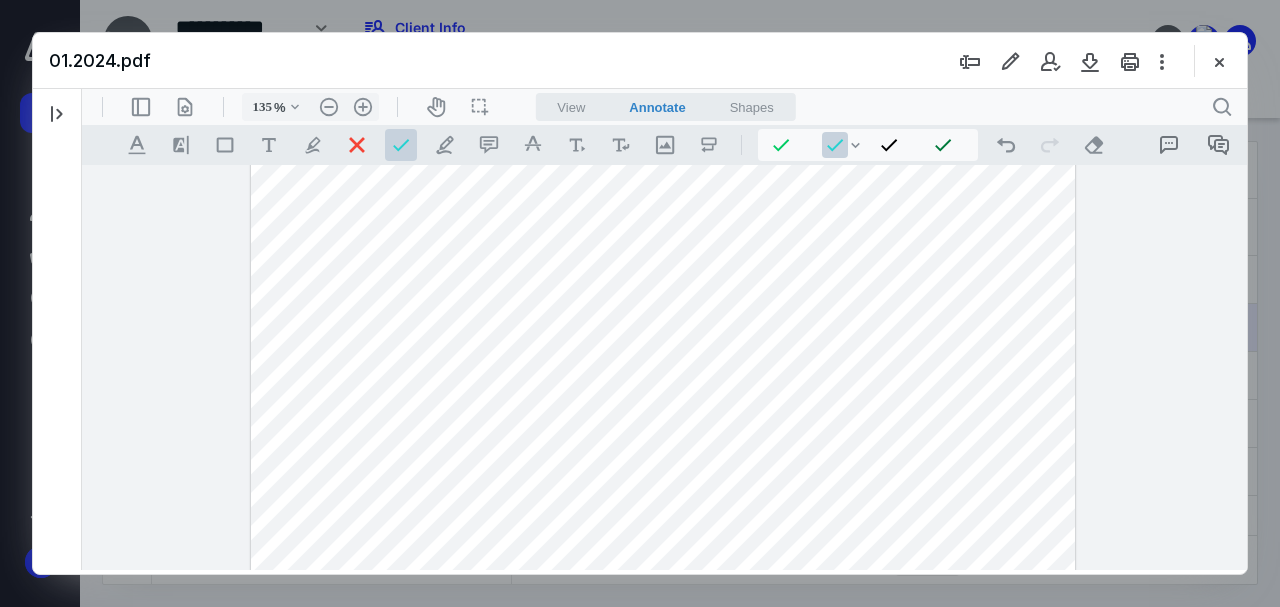click on "**********" at bounding box center (665, 368) 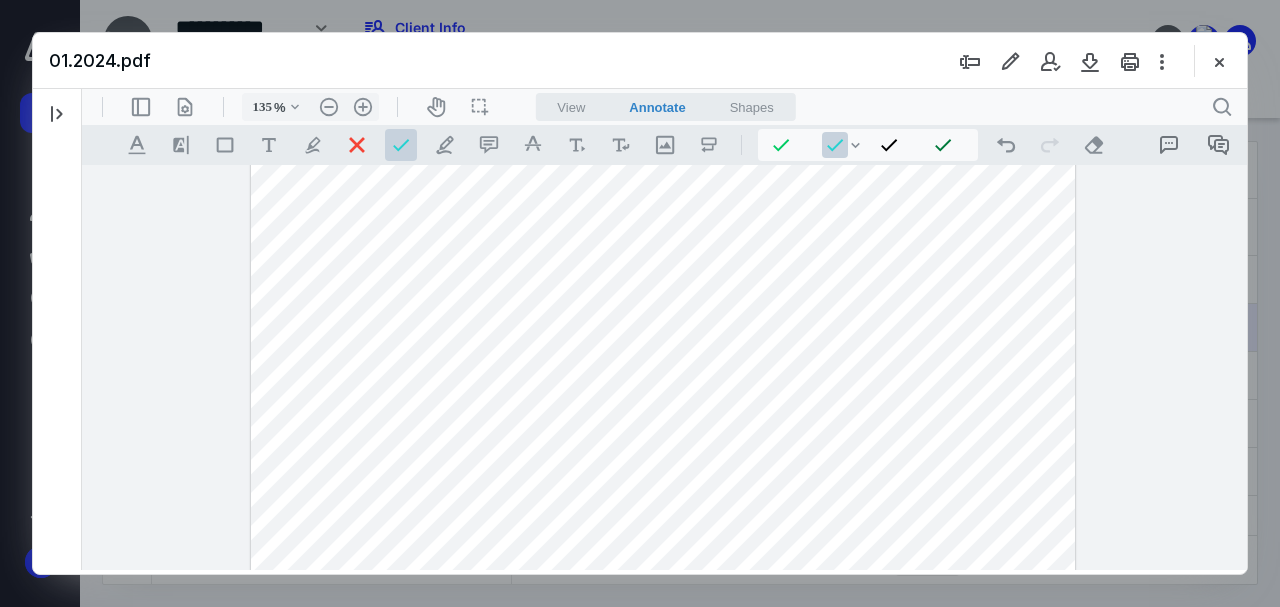 click at bounding box center (663, 512) 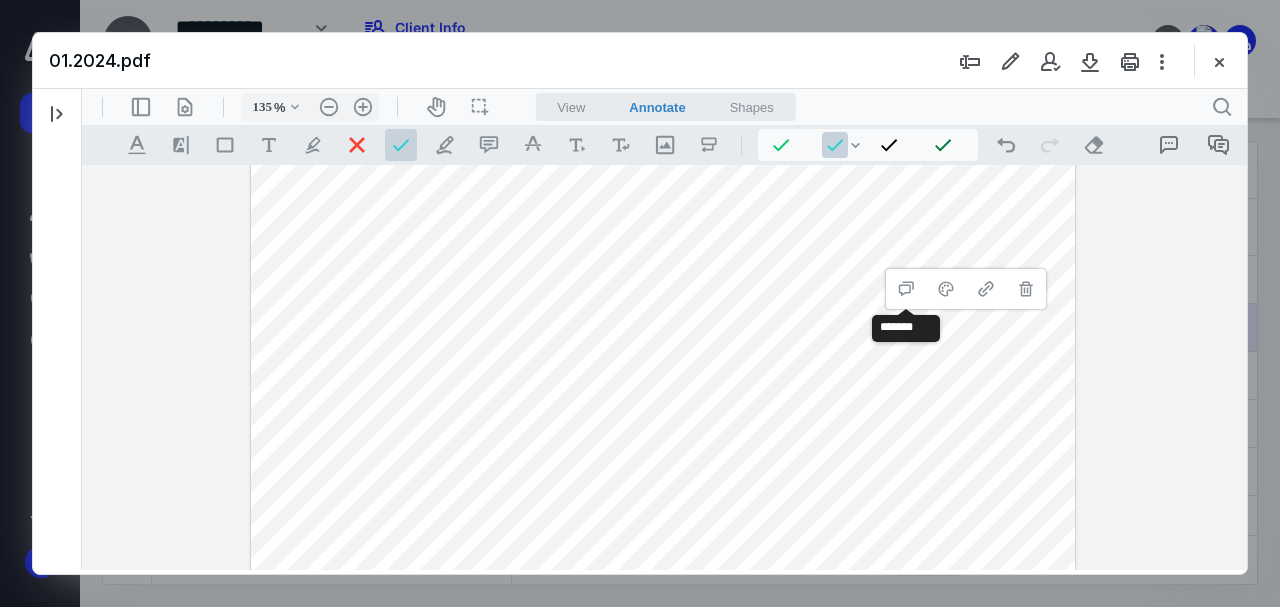 click at bounding box center (663, 512) 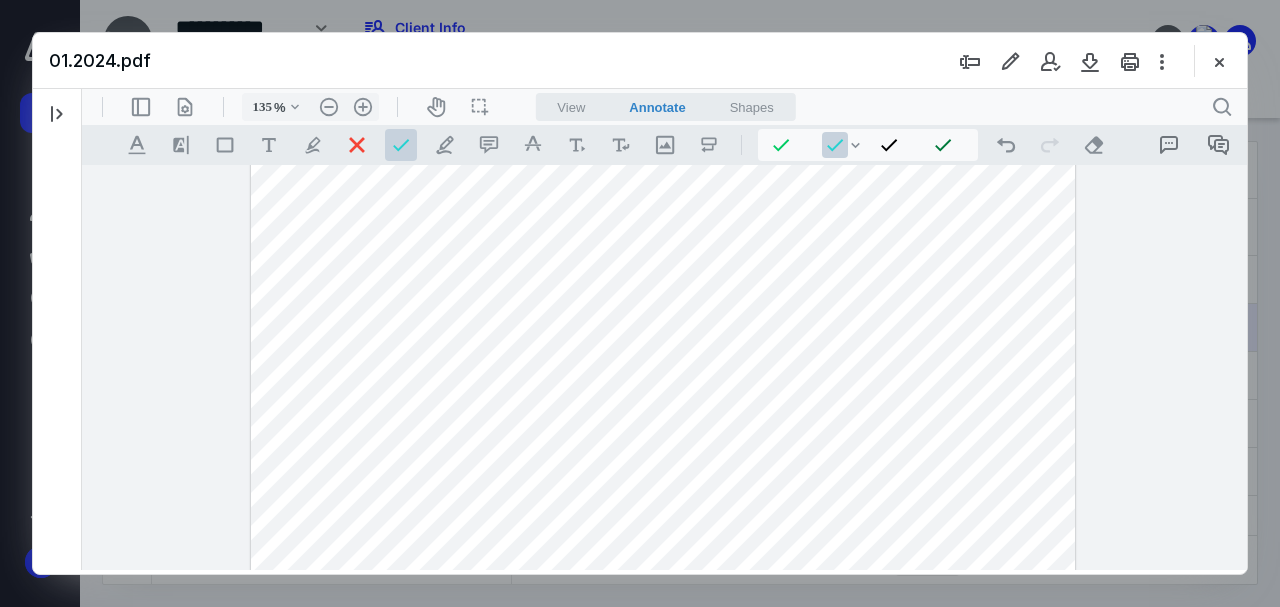 click at bounding box center [663, 512] 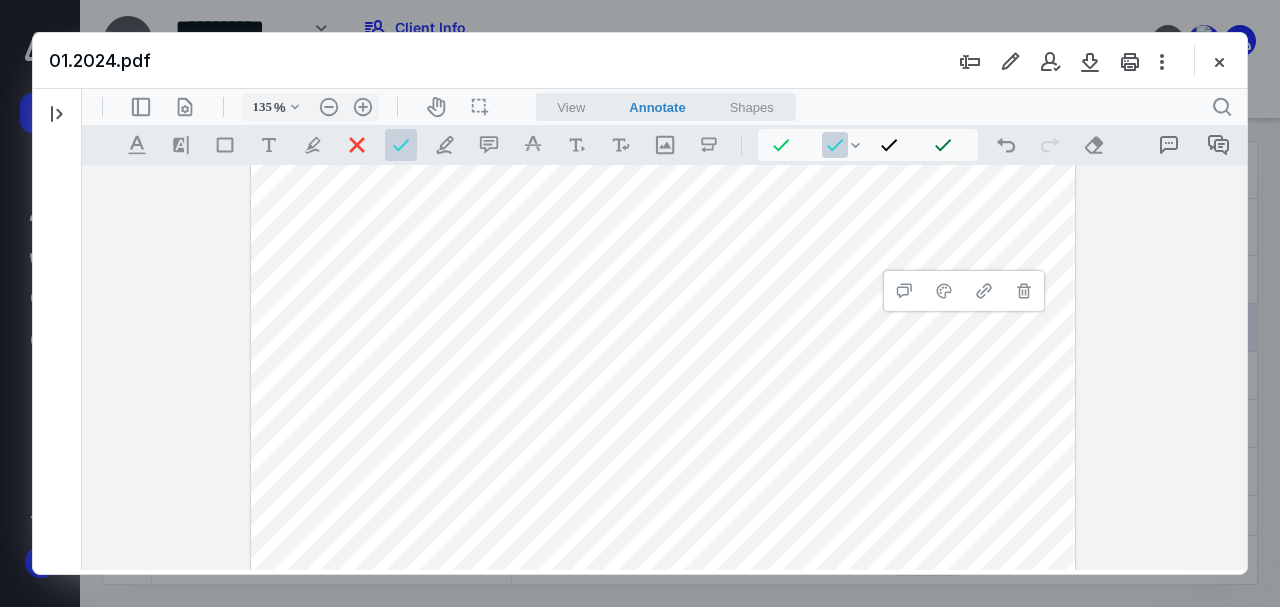 click at bounding box center (663, 512) 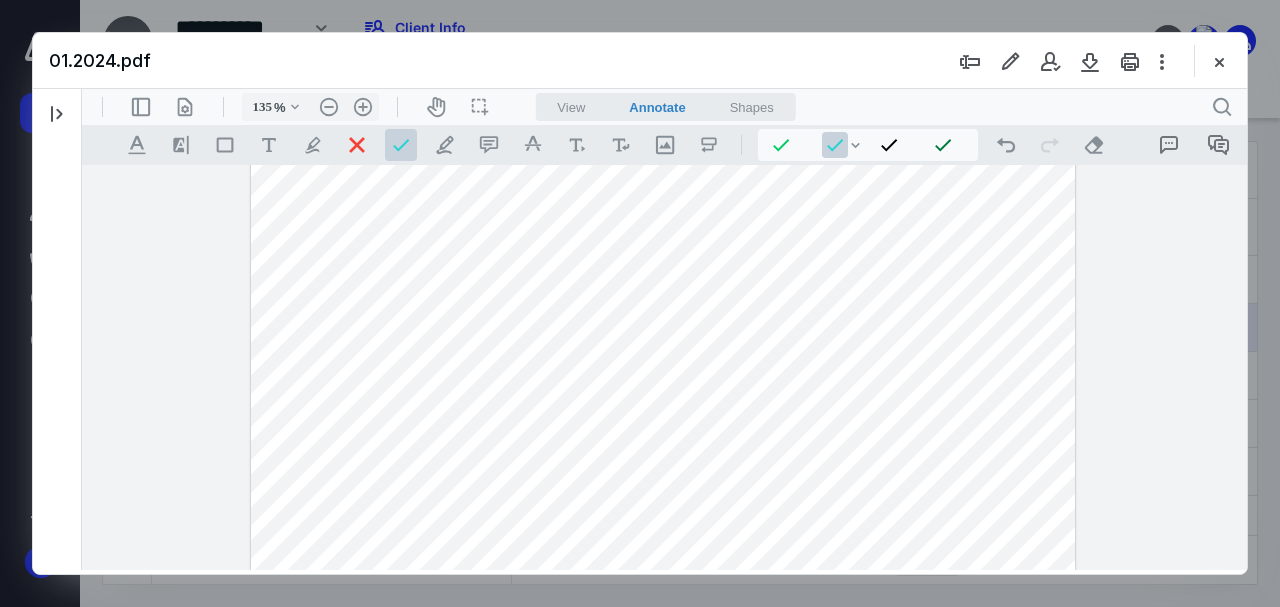 click at bounding box center (663, 512) 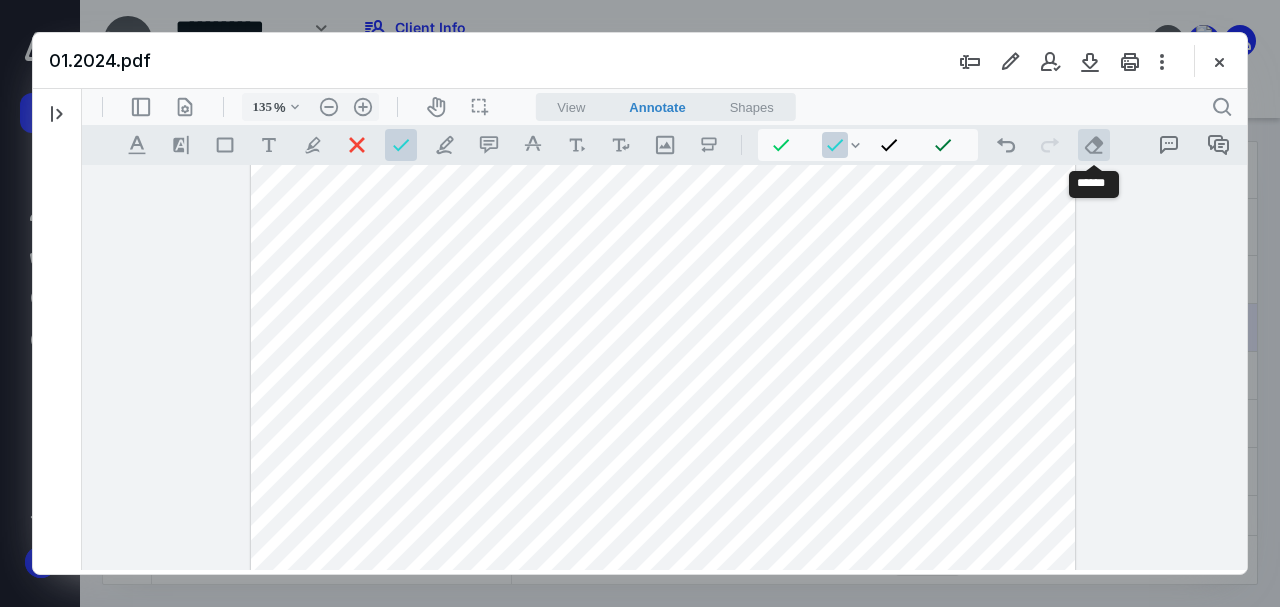 click on ".cls-1{fill:#abb0c4;} icon - operation - eraser" at bounding box center [1094, 145] 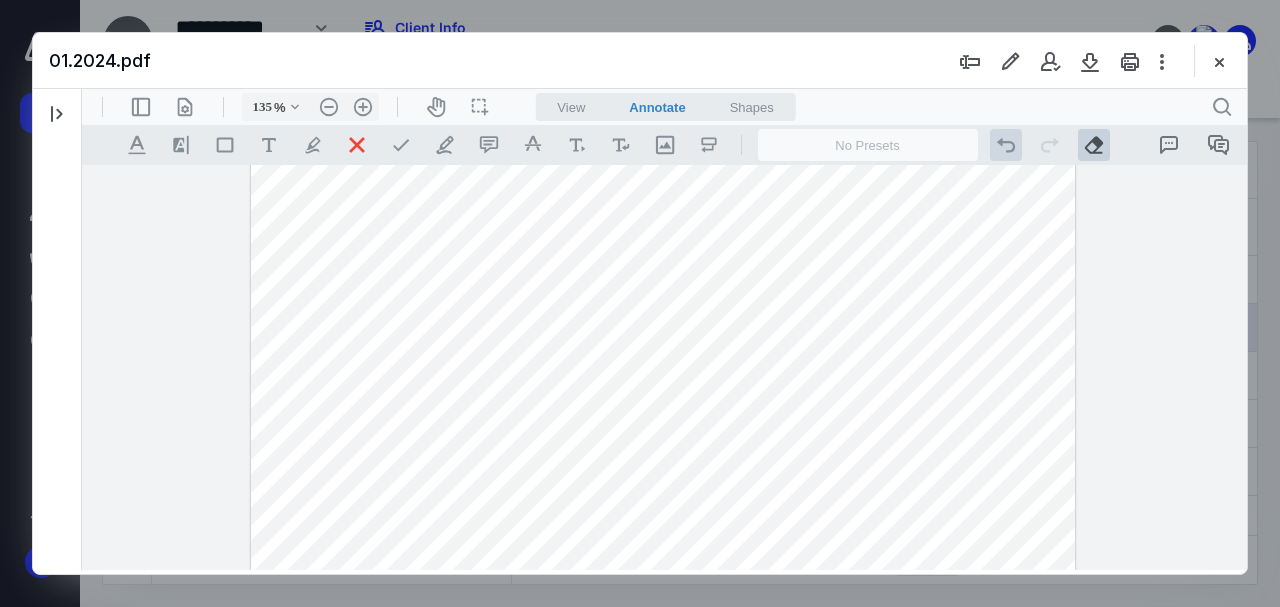 click on ".cls-1{fill:#abb0c4;} icon - operation - undo" at bounding box center [1006, 145] 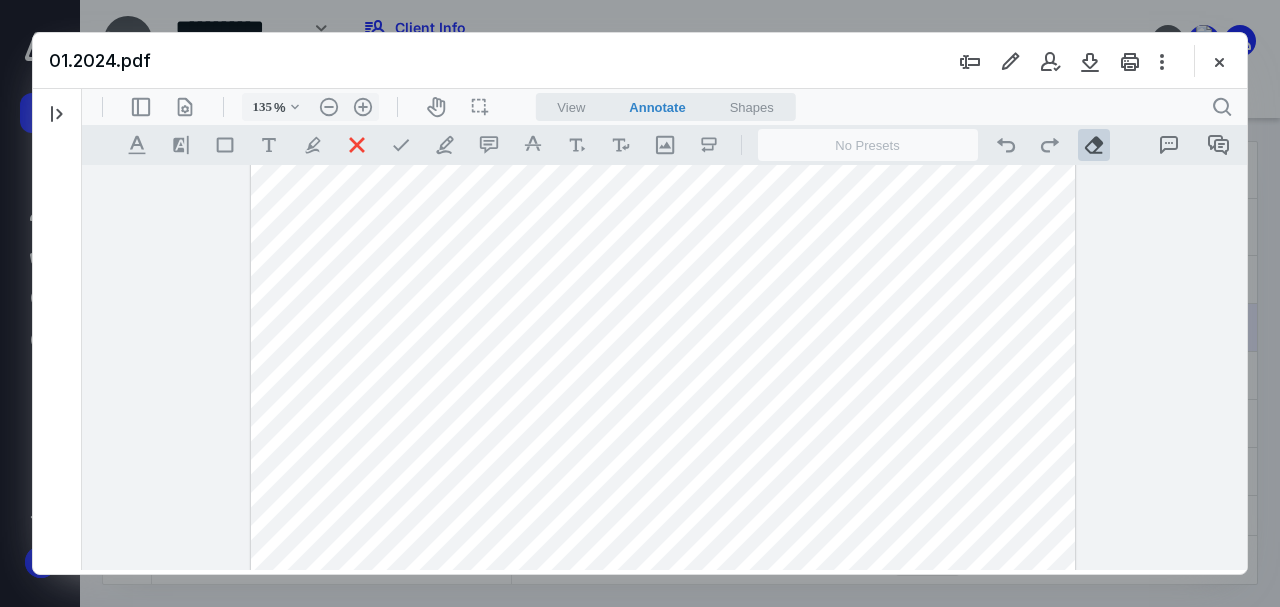 click at bounding box center (663, 512) 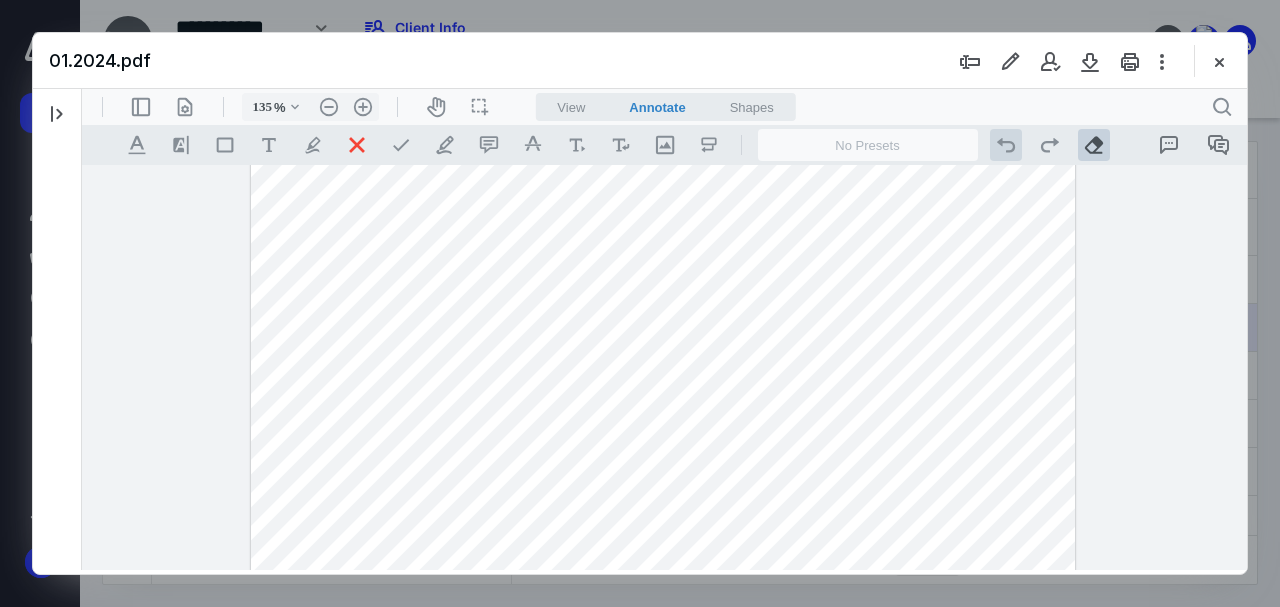 click on ".cls-1{fill:#abb0c4;} icon - operation - undo" at bounding box center (1006, 145) 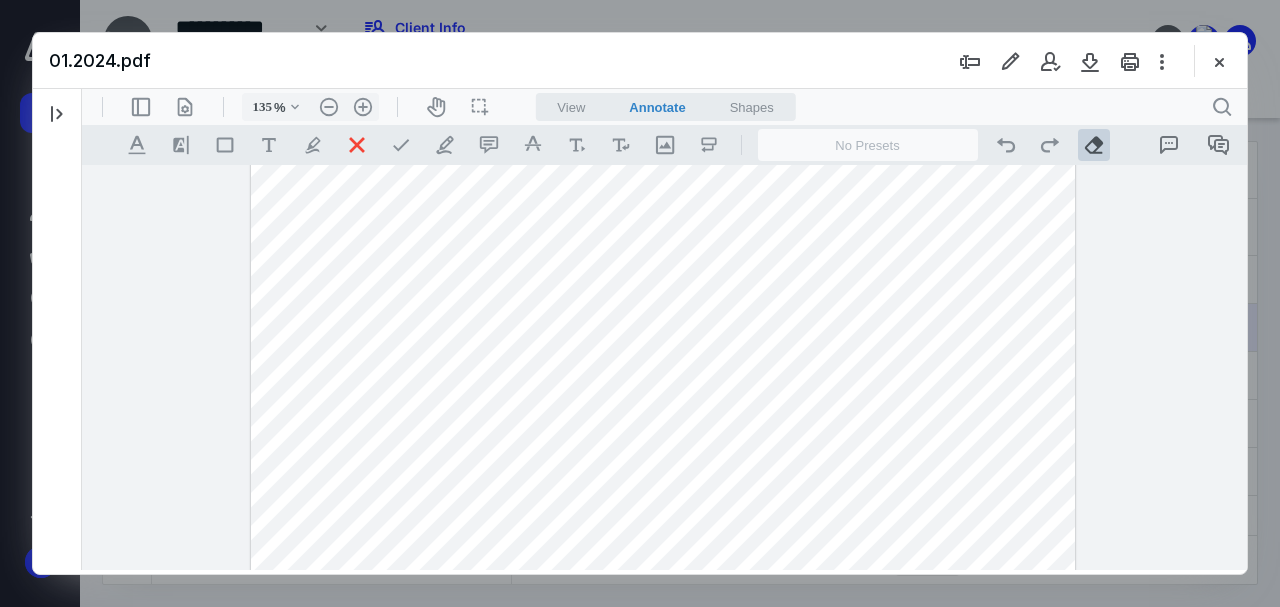 click at bounding box center [663, 512] 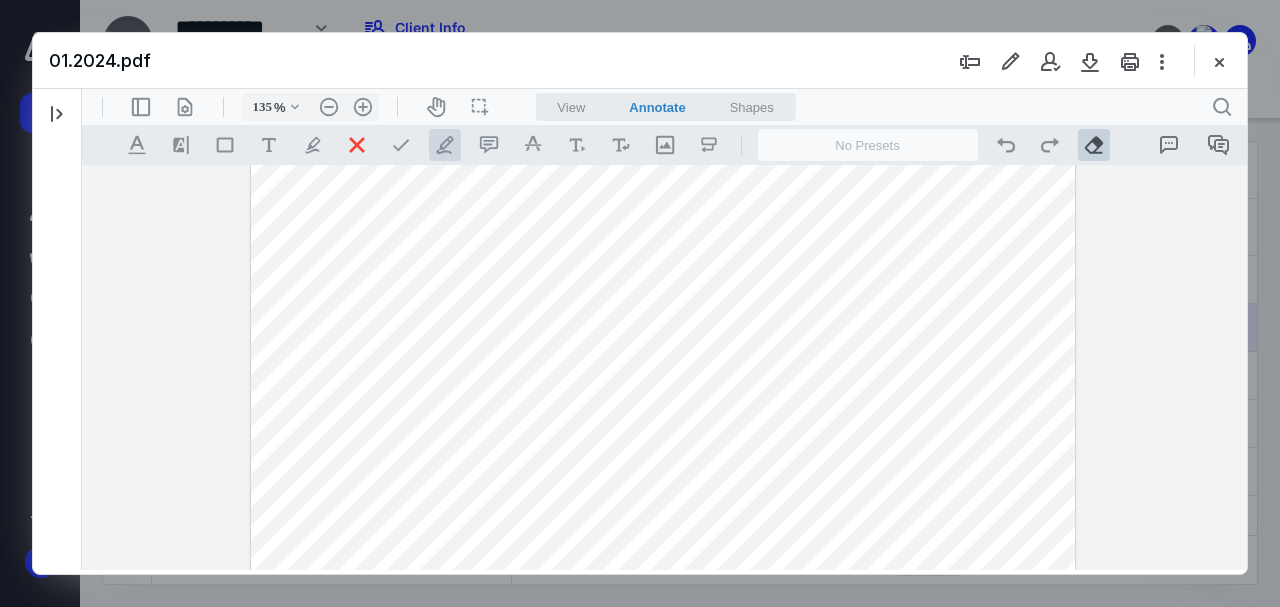 click on ".cls-1{fill:#abb0c4;} icon - tool - pen - line" at bounding box center (445, 145) 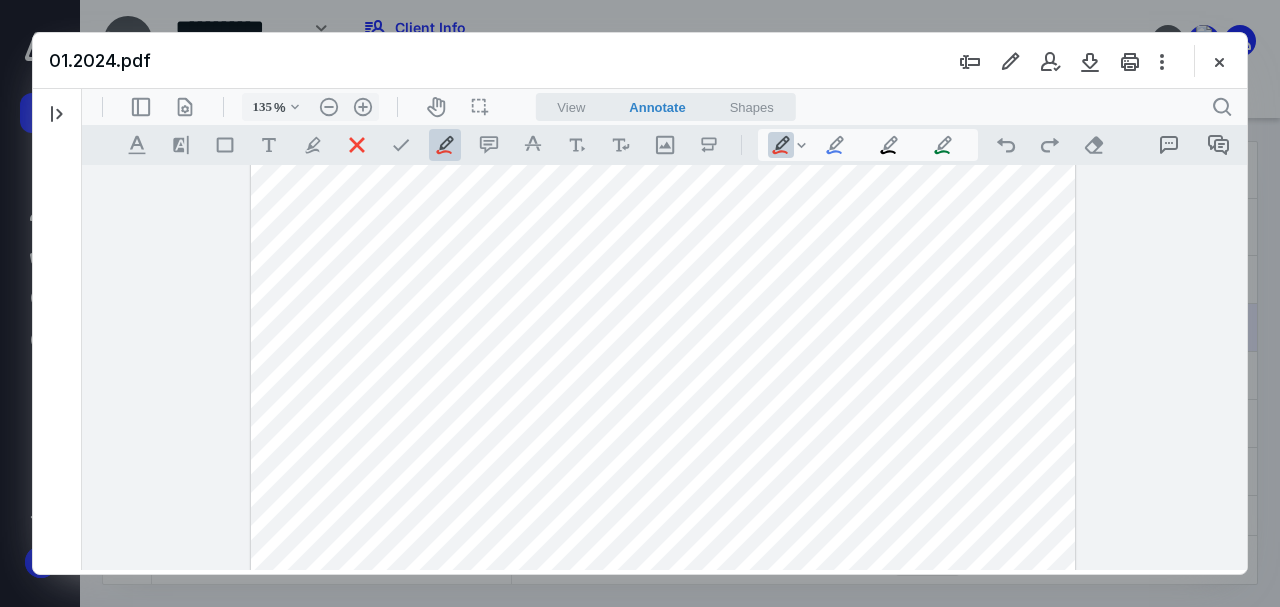click on ".cls-1{fill:#abb0c4;} icon - tool - pen - line" at bounding box center (781, 145) 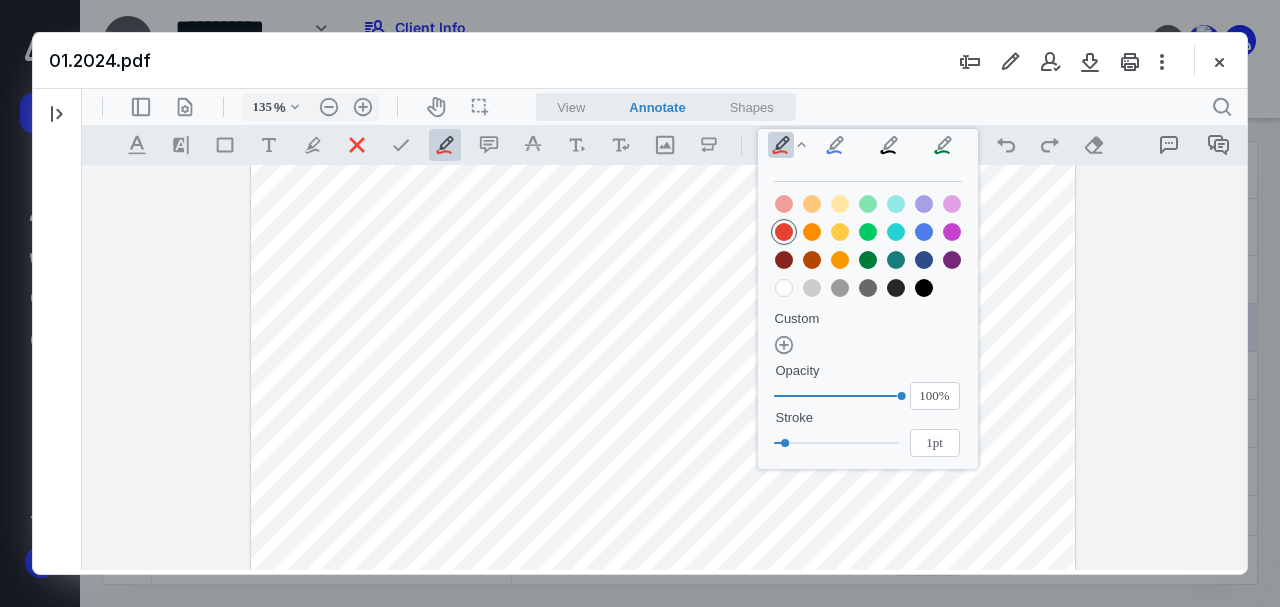 click at bounding box center (896, 232) 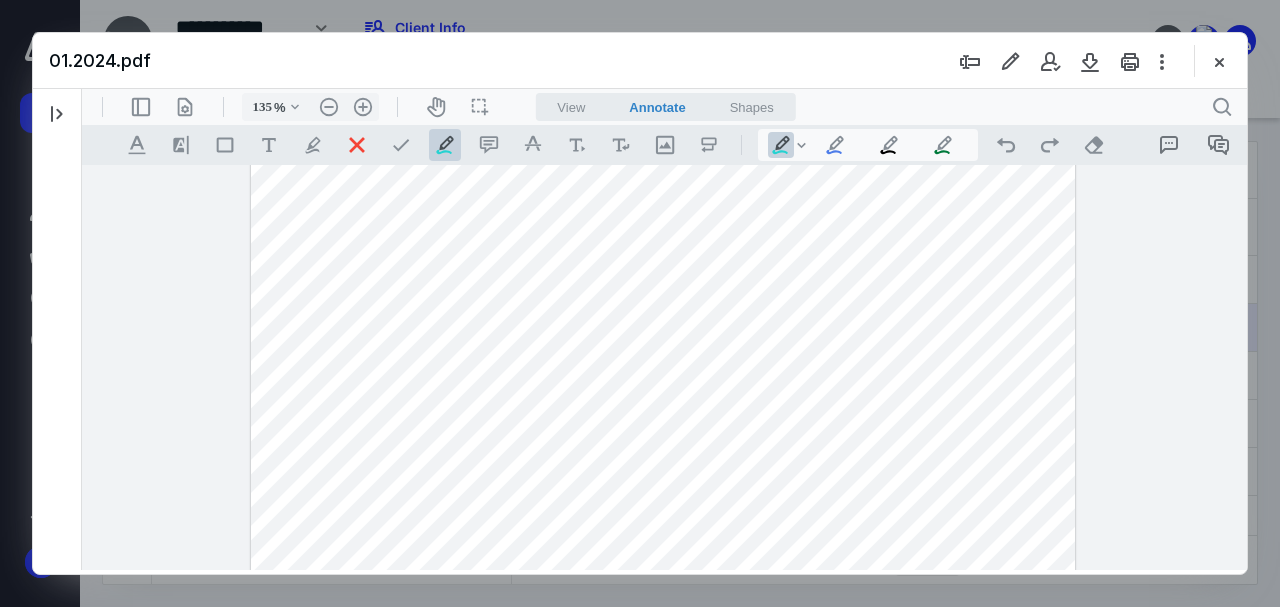 click at bounding box center (663, 512) 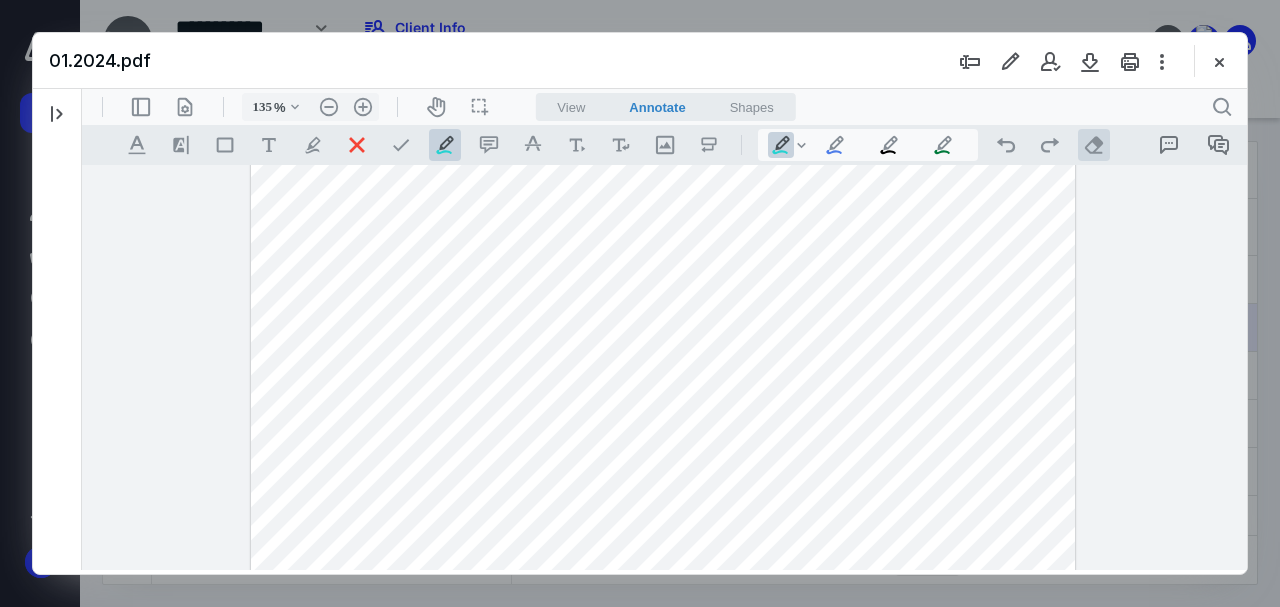 click on ".cls-1{fill:#abb0c4;} icon - operation - eraser" at bounding box center [1094, 145] 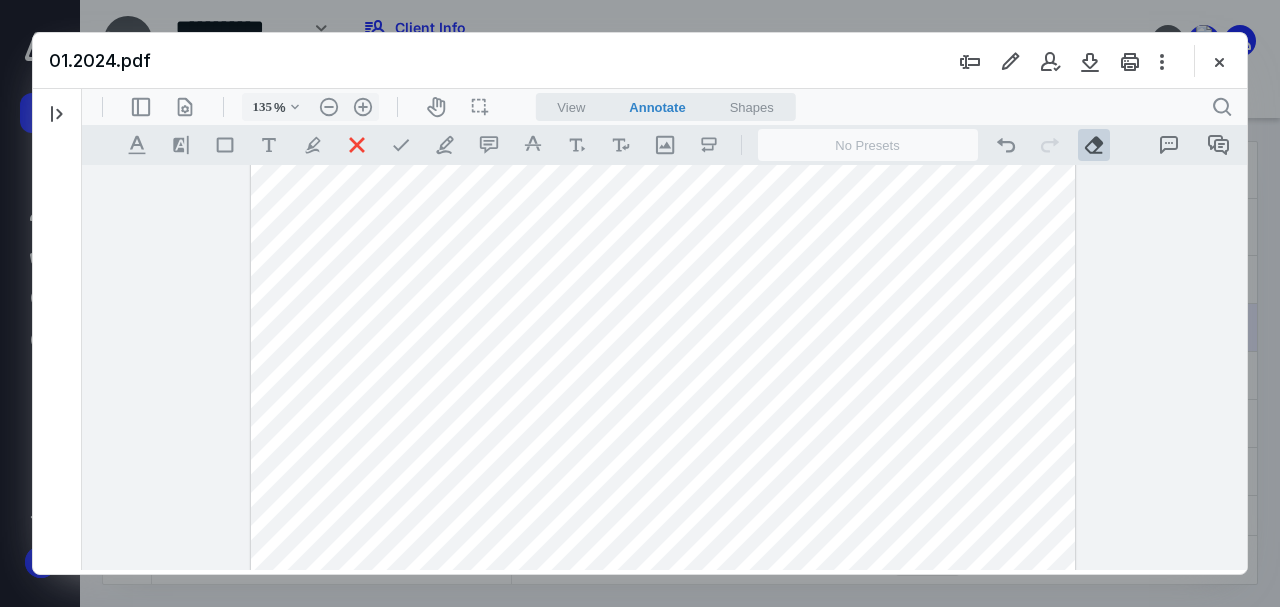 click at bounding box center [663, 512] 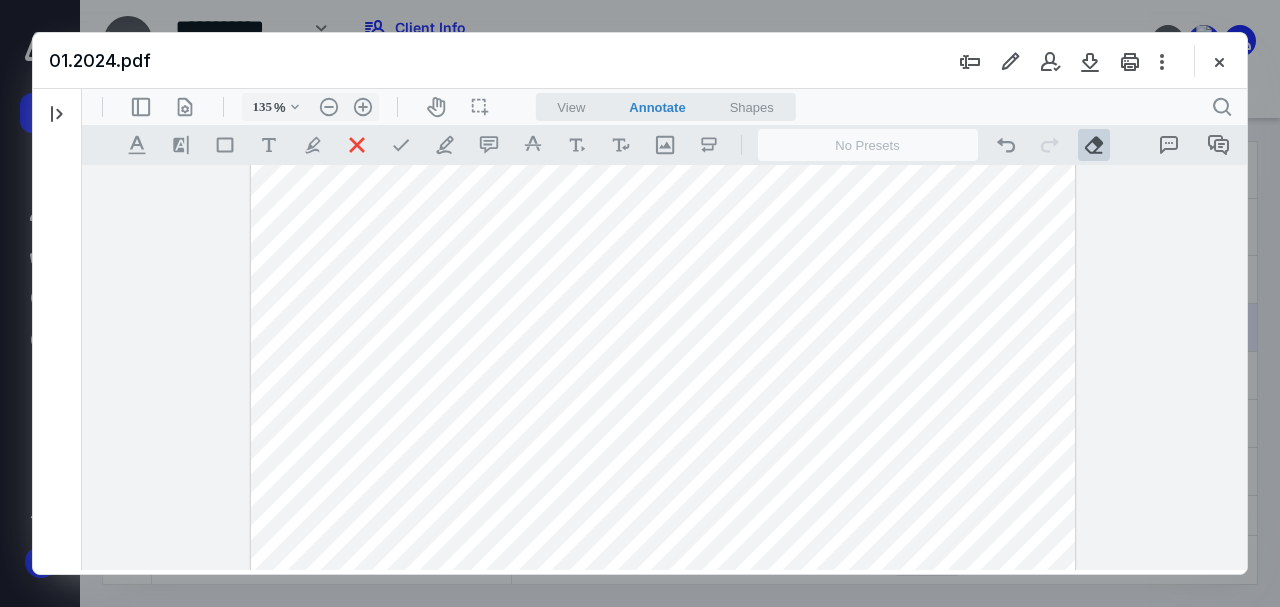 click on ".cls-1{fill:#abb0c4;} icon - operation - eraser" at bounding box center (1094, 145) 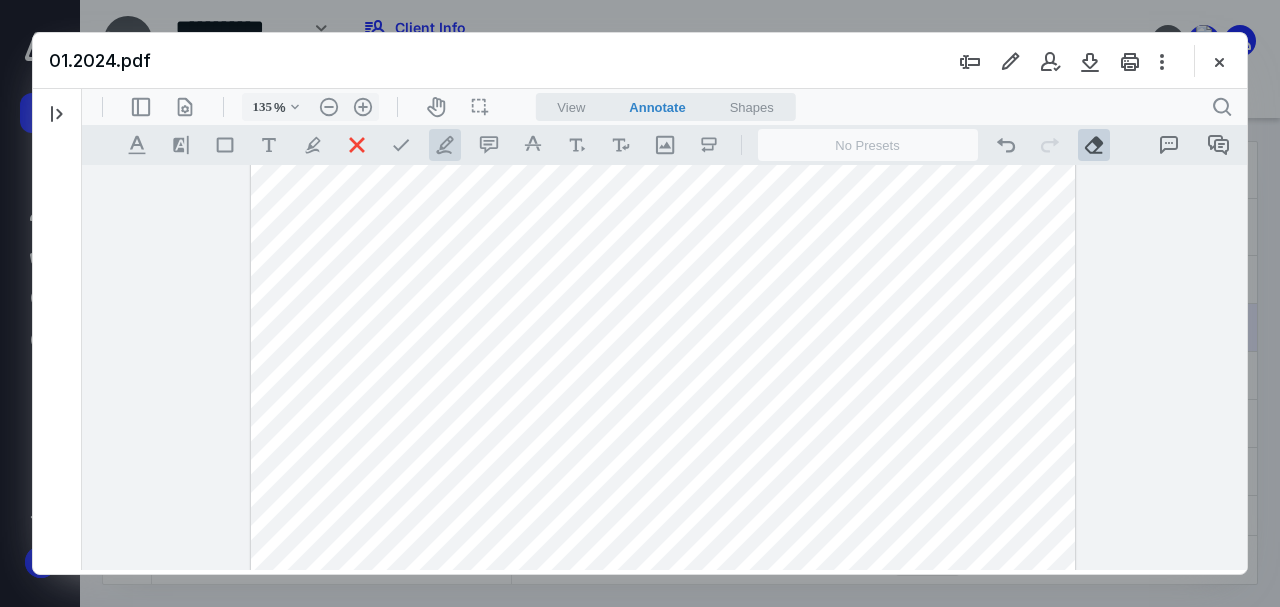 click on ".cls-1{fill:#abb0c4;} icon - tool - pen - line" at bounding box center [445, 145] 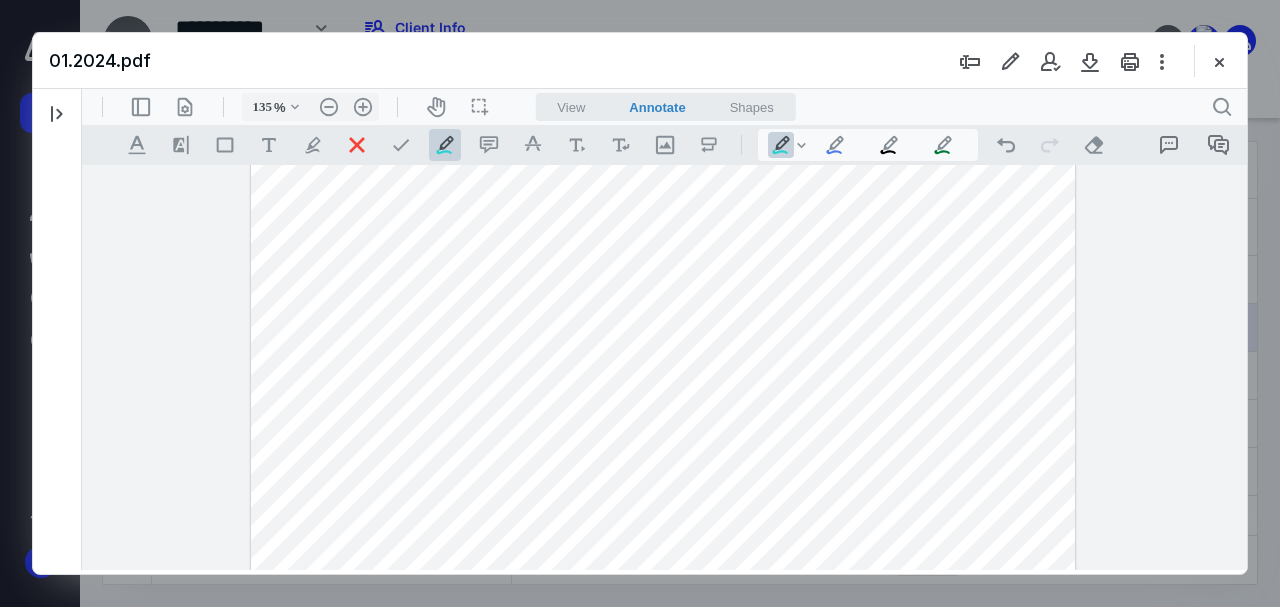 click on ".cls-1{fill:#abb0c4;} icon - tool - pen - line" at bounding box center (781, 145) 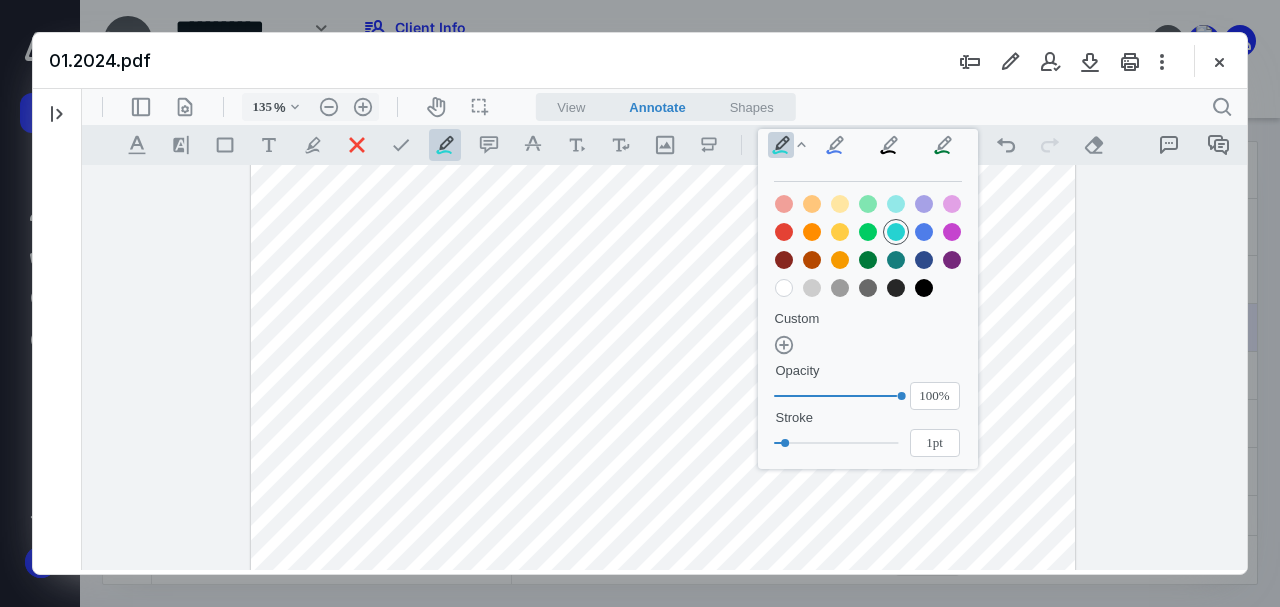 click at bounding box center (924, 232) 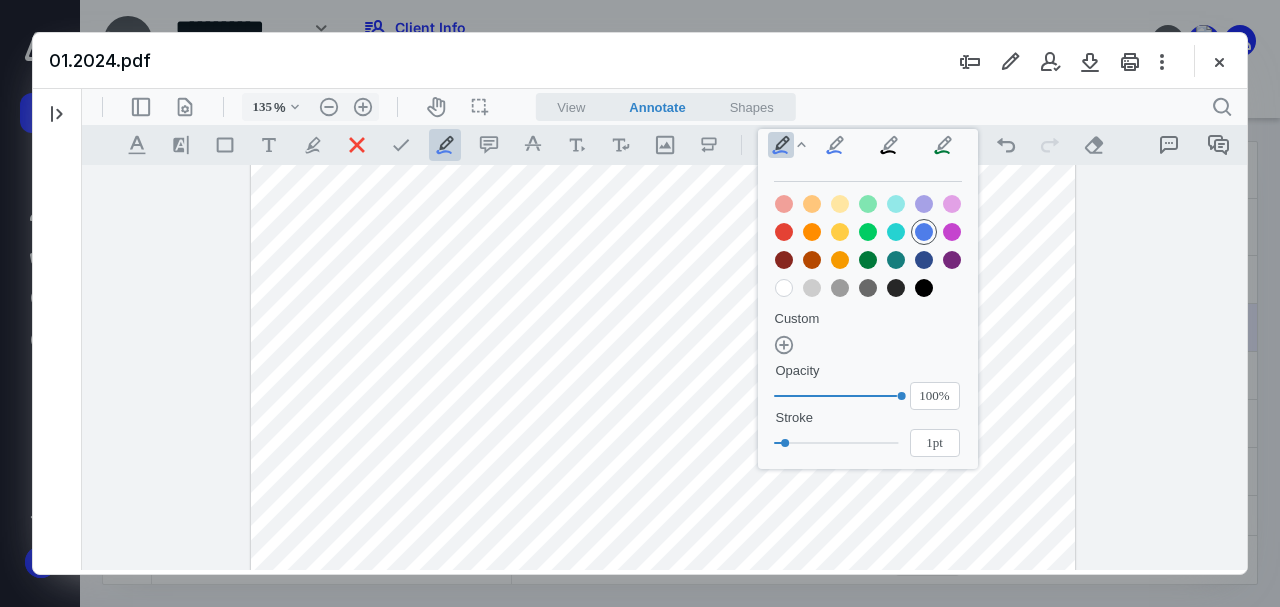 click on "**********" at bounding box center (665, 368) 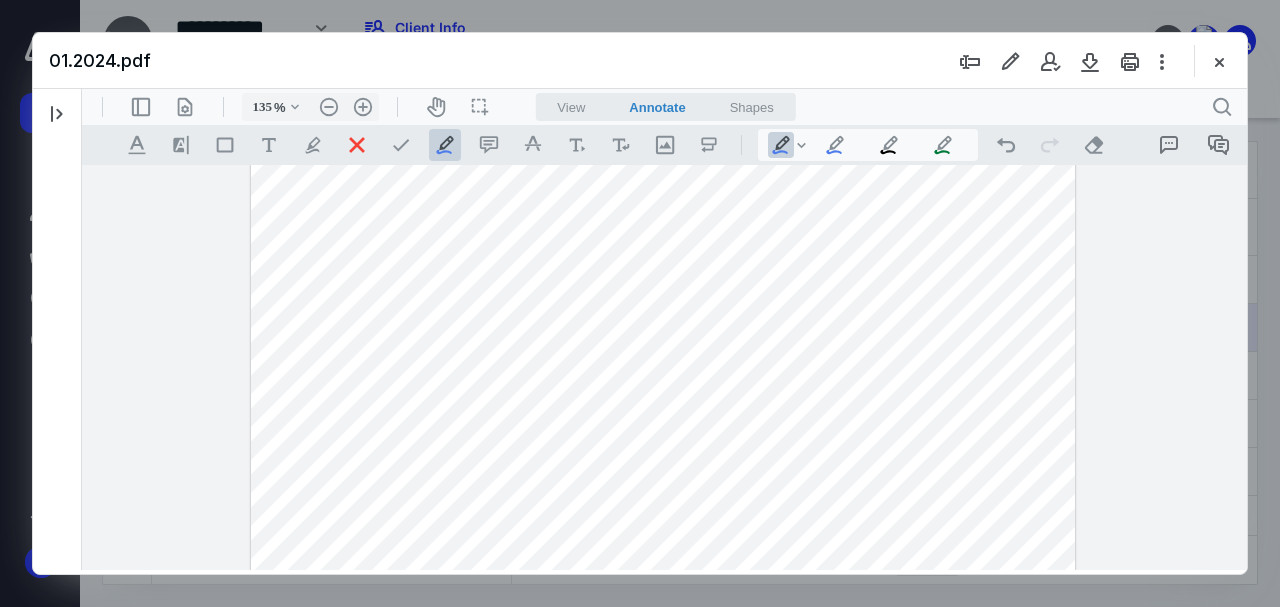 drag, startPoint x: 880, startPoint y: 230, endPoint x: 908, endPoint y: 219, distance: 30.083218 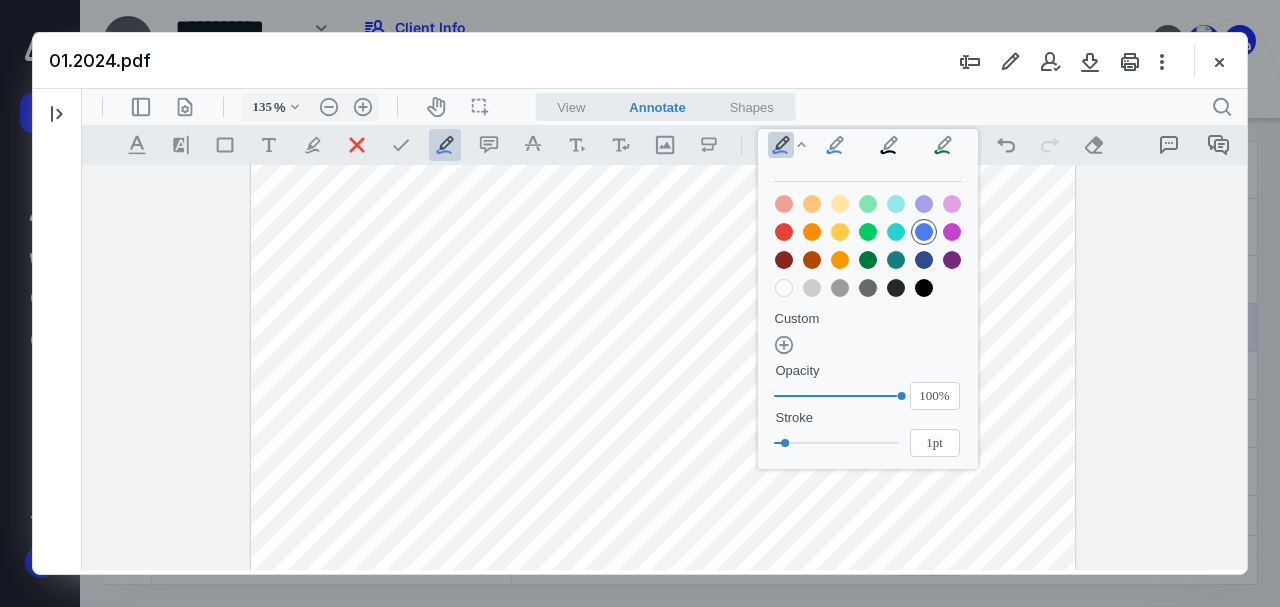 click at bounding box center (663, 512) 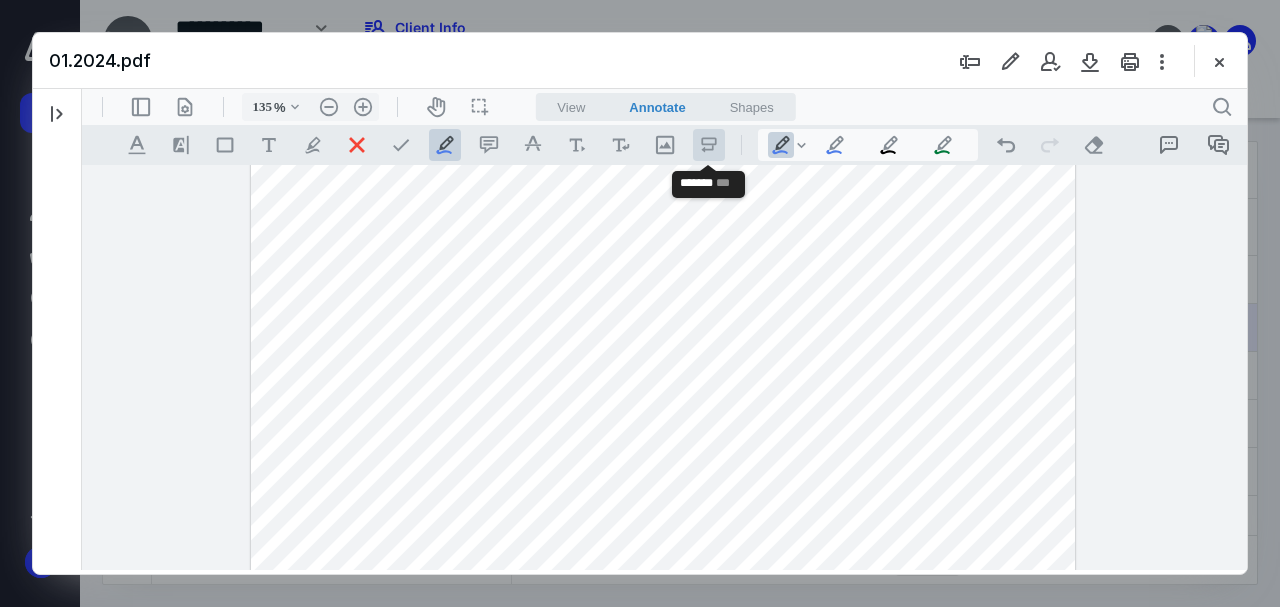 click on ".st0{fill:#868E96;}" at bounding box center (709, 145) 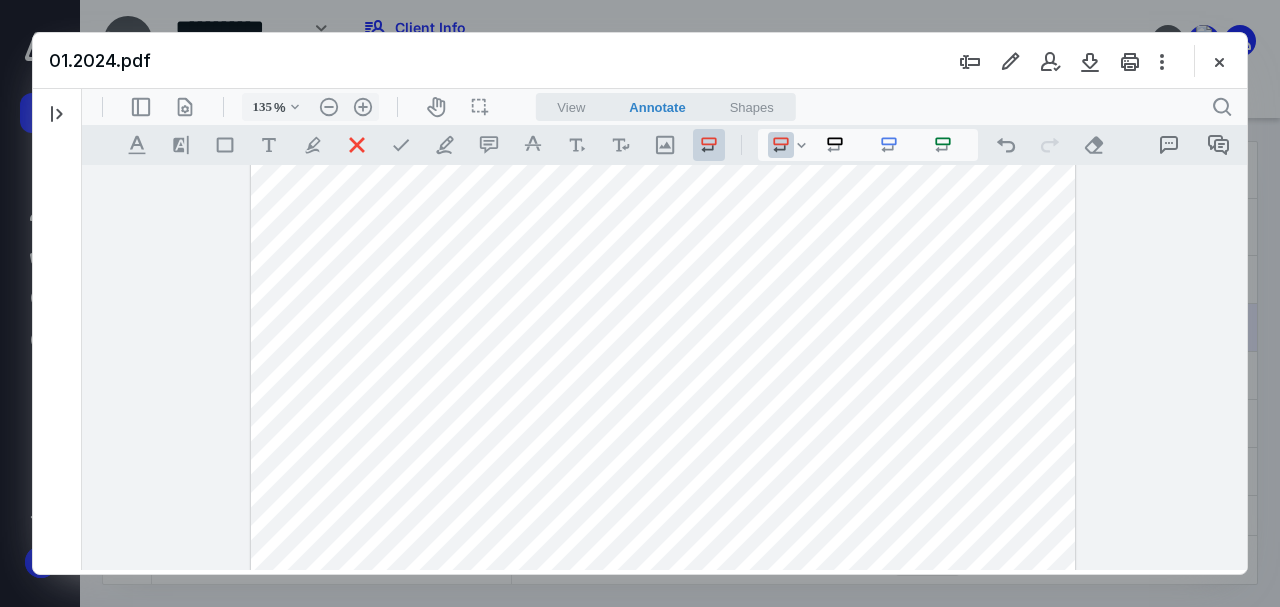 click on ".st0{fill:#868E96;}" at bounding box center [781, 145] 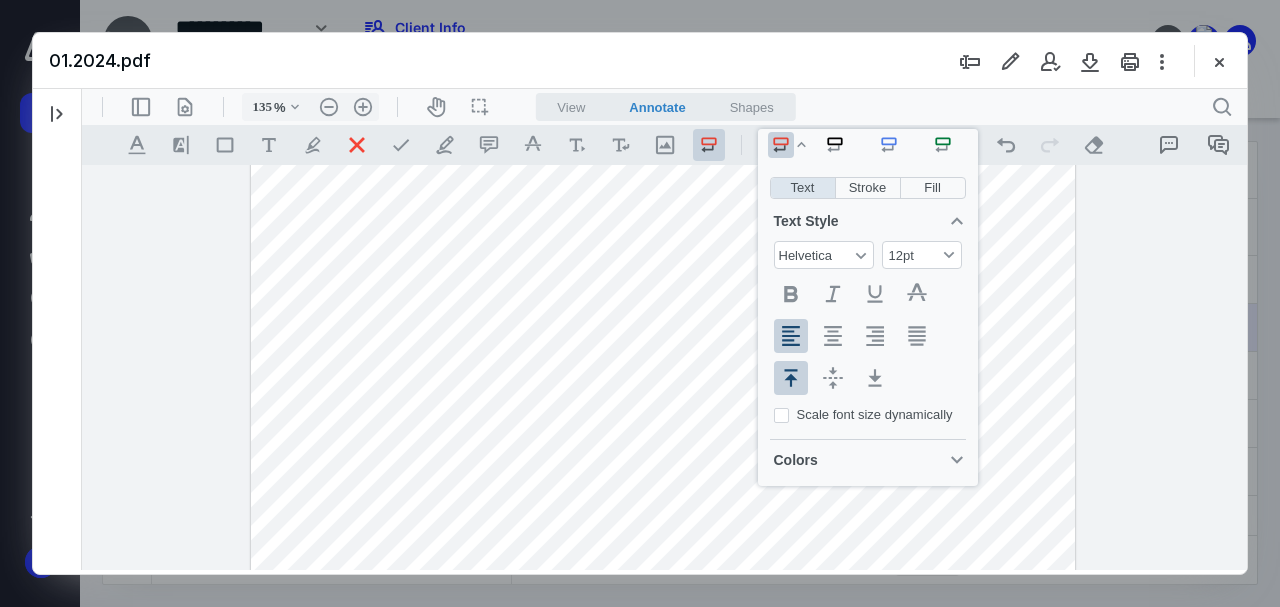 click at bounding box center (663, 512) 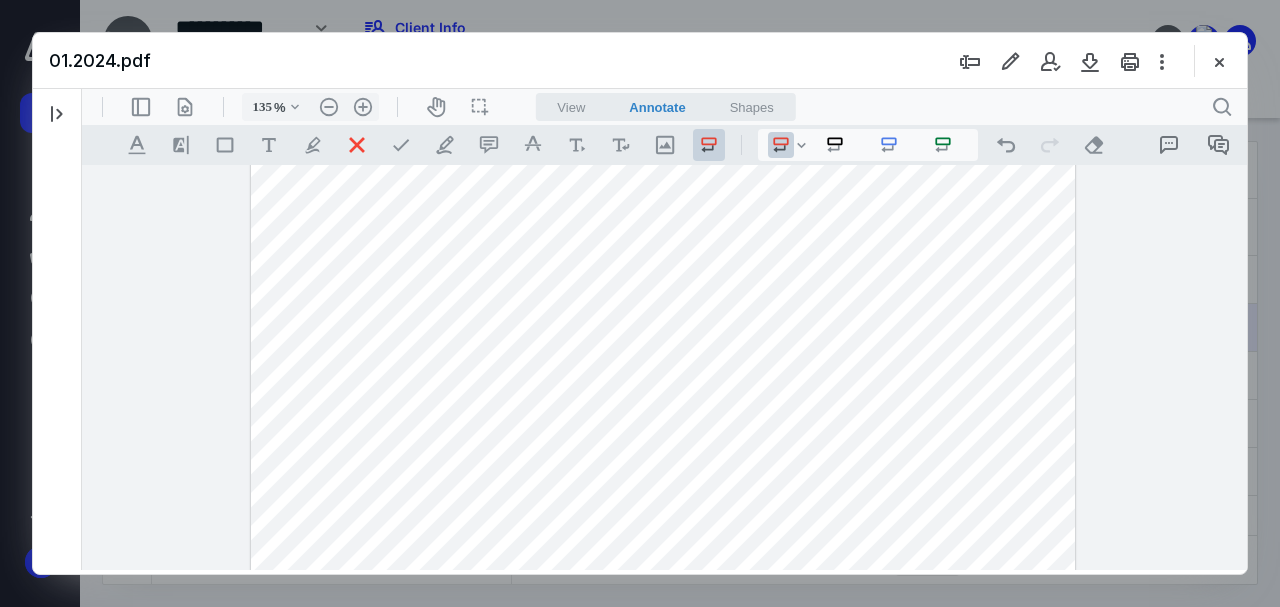 click at bounding box center [663, 512] 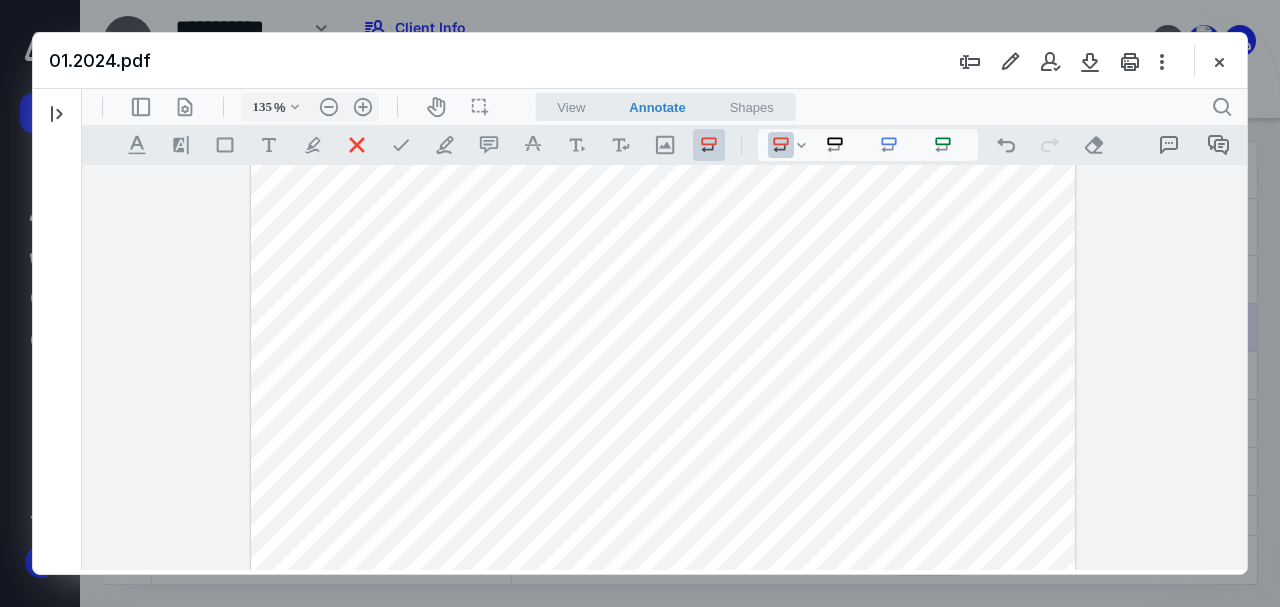 click at bounding box center (663, 512) 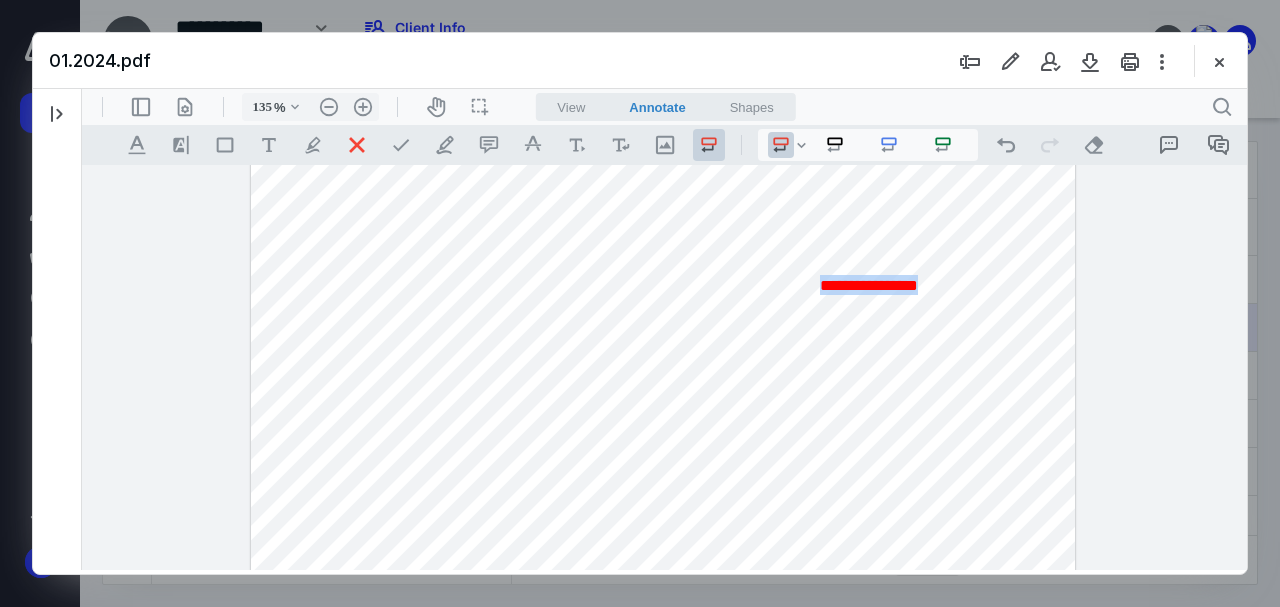 click on "**********" at bounding box center [663, 512] 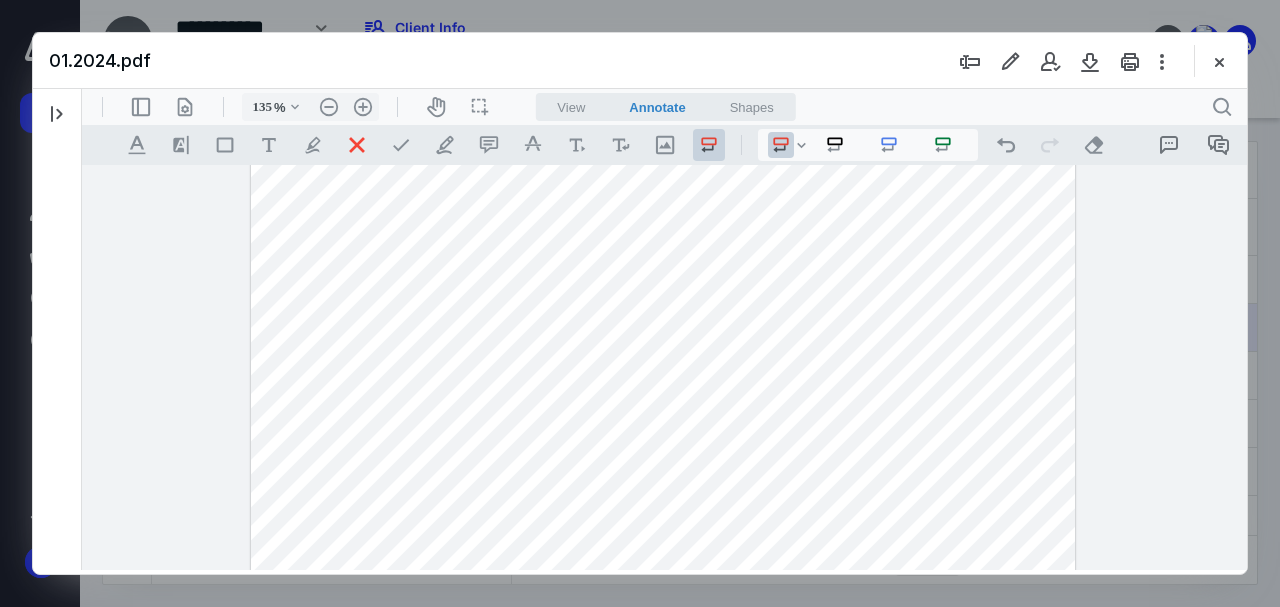click at bounding box center (663, 512) 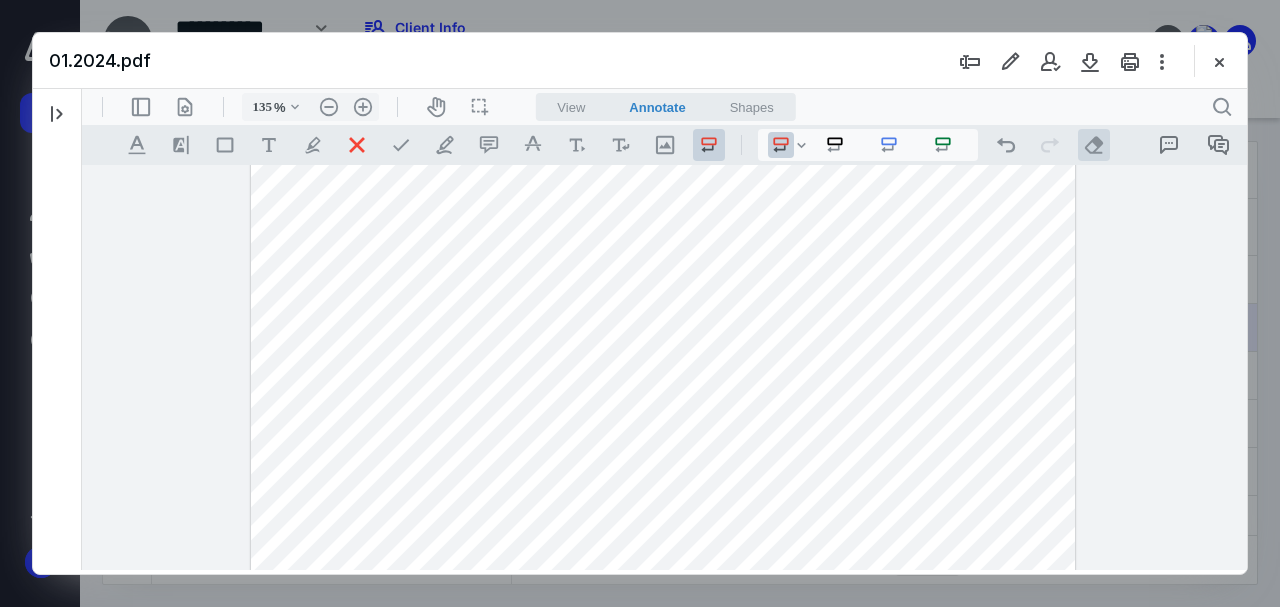 click on ".cls-1{fill:#abb0c4;} icon - operation - eraser" at bounding box center (1094, 145) 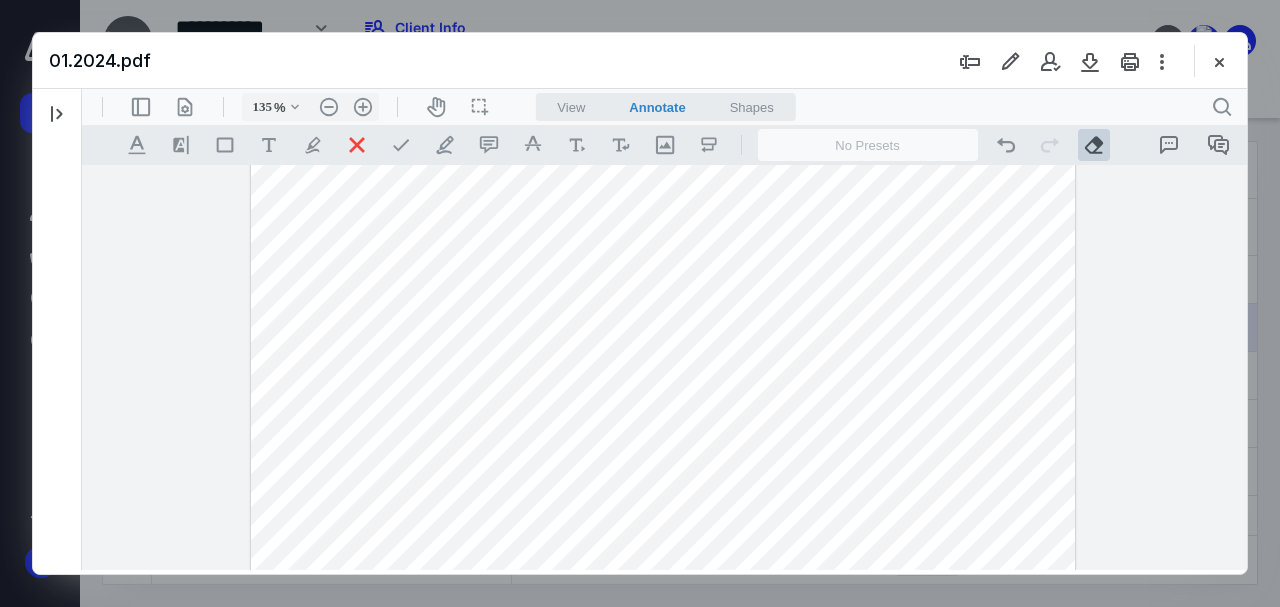 click at bounding box center [663, 512] 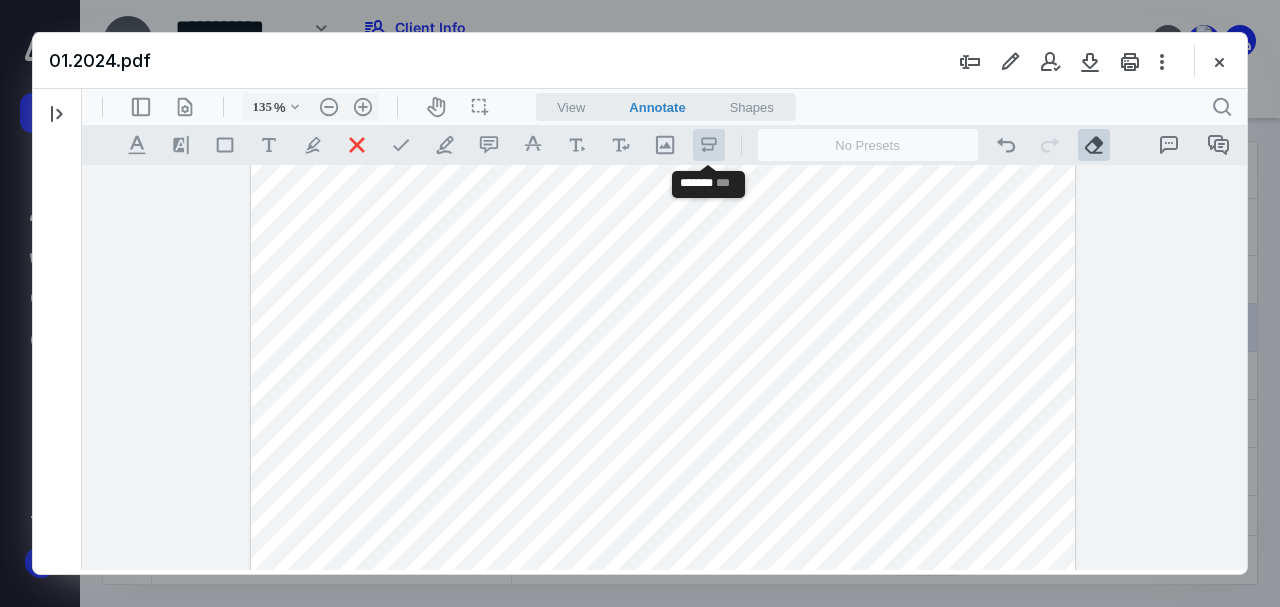 click on ".st0{fill:#868E96;}" at bounding box center [709, 145] 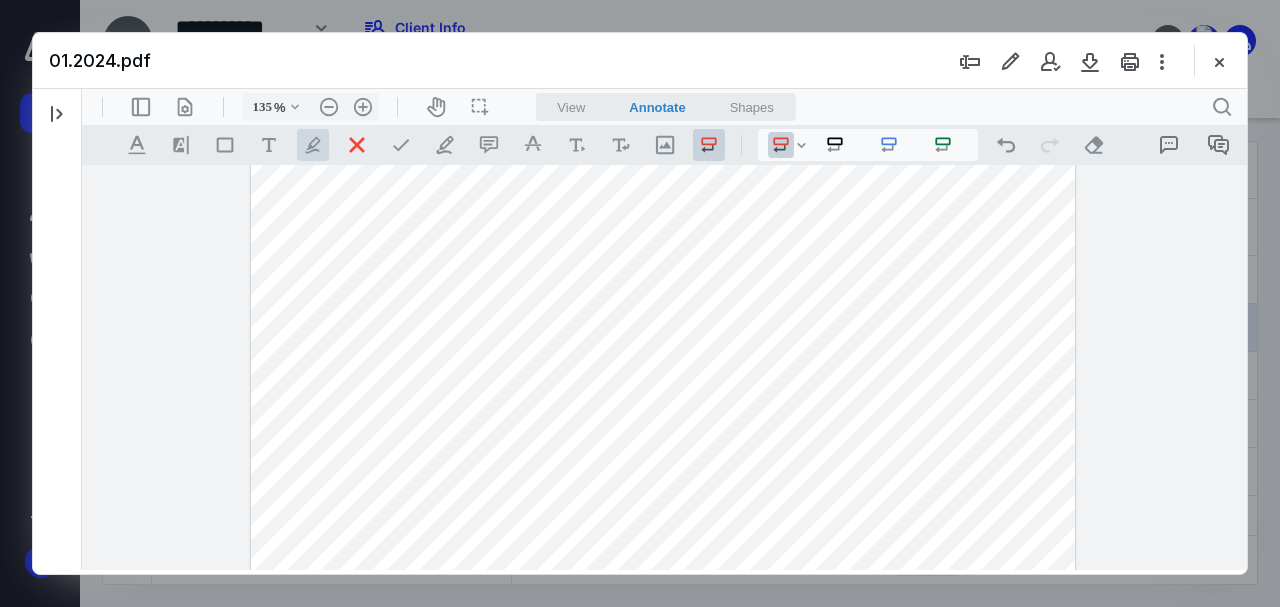 click on ".cls-1{fill:#abb0c4;} icon - tool - pen - highlight" at bounding box center [313, 145] 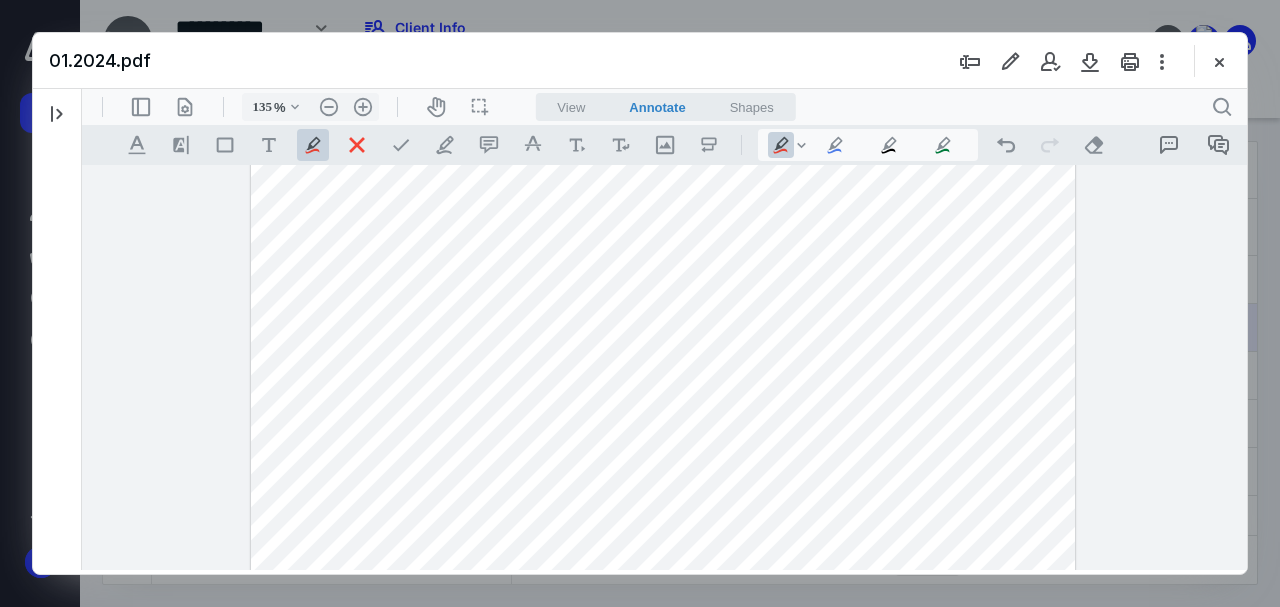 drag, startPoint x: 878, startPoint y: 222, endPoint x: 960, endPoint y: 235, distance: 83.02409 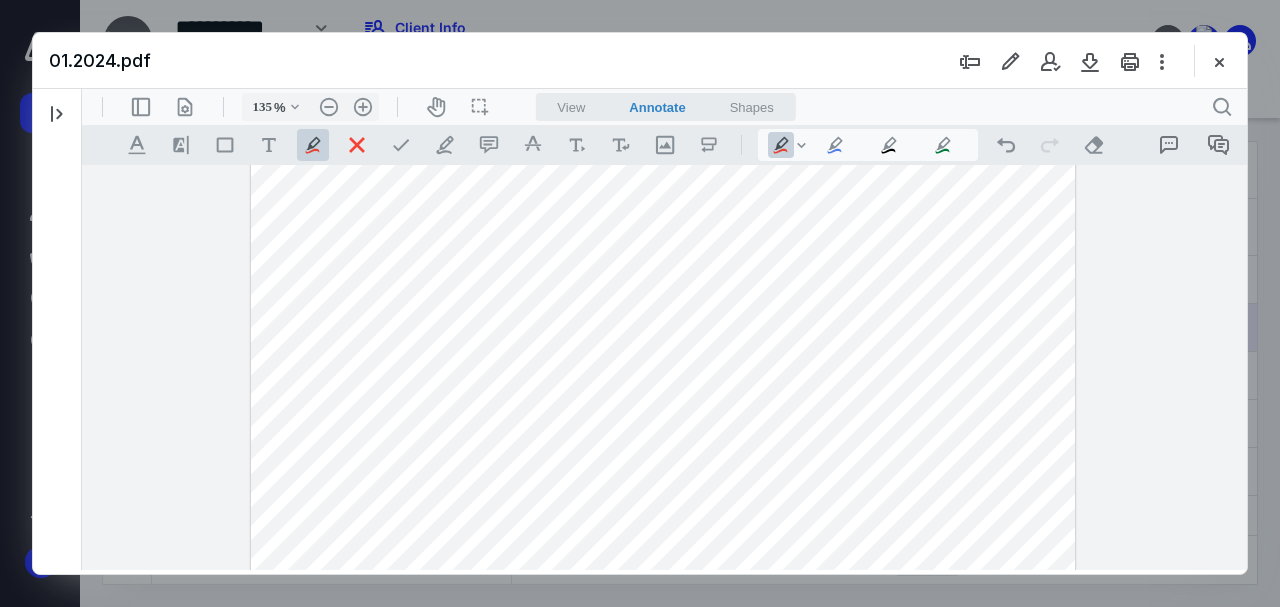 click at bounding box center (663, 512) 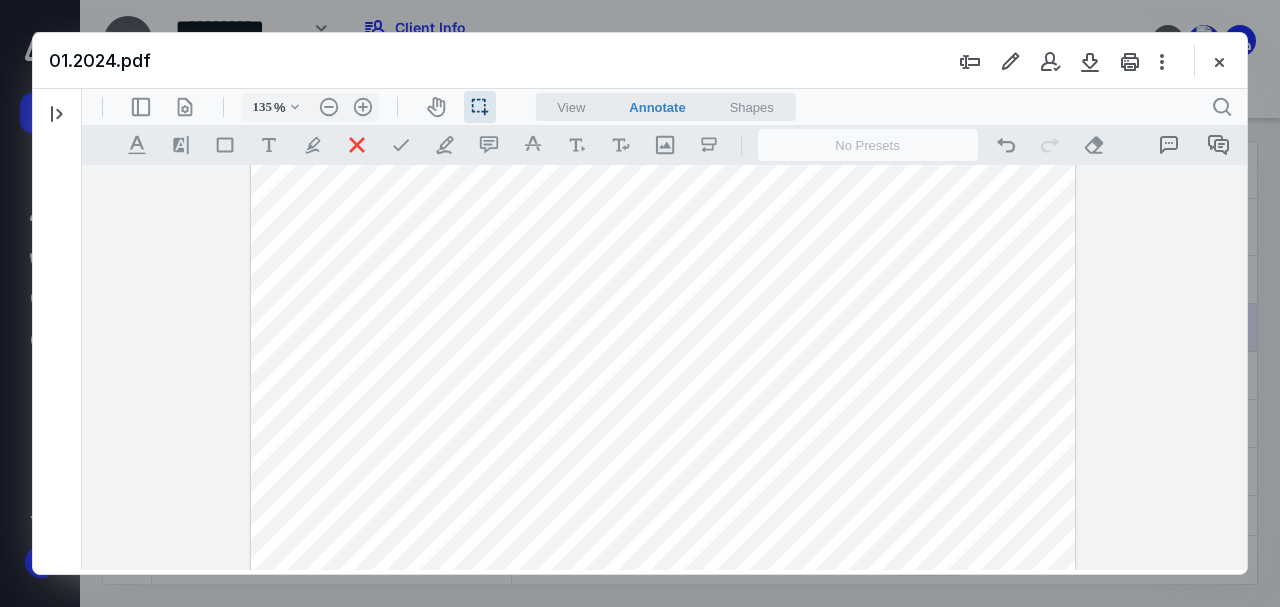 drag, startPoint x: 888, startPoint y: 230, endPoint x: 913, endPoint y: 231, distance: 25.019993 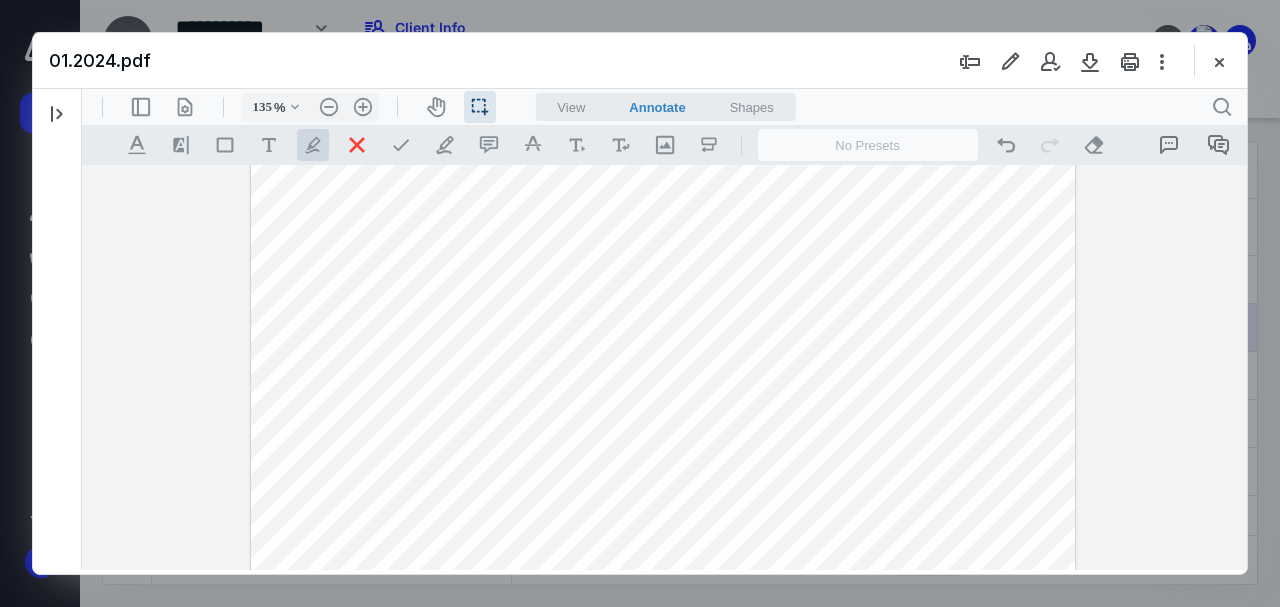 click on ".cls-1{fill:#abb0c4;} icon - tool - pen - highlight" at bounding box center (313, 145) 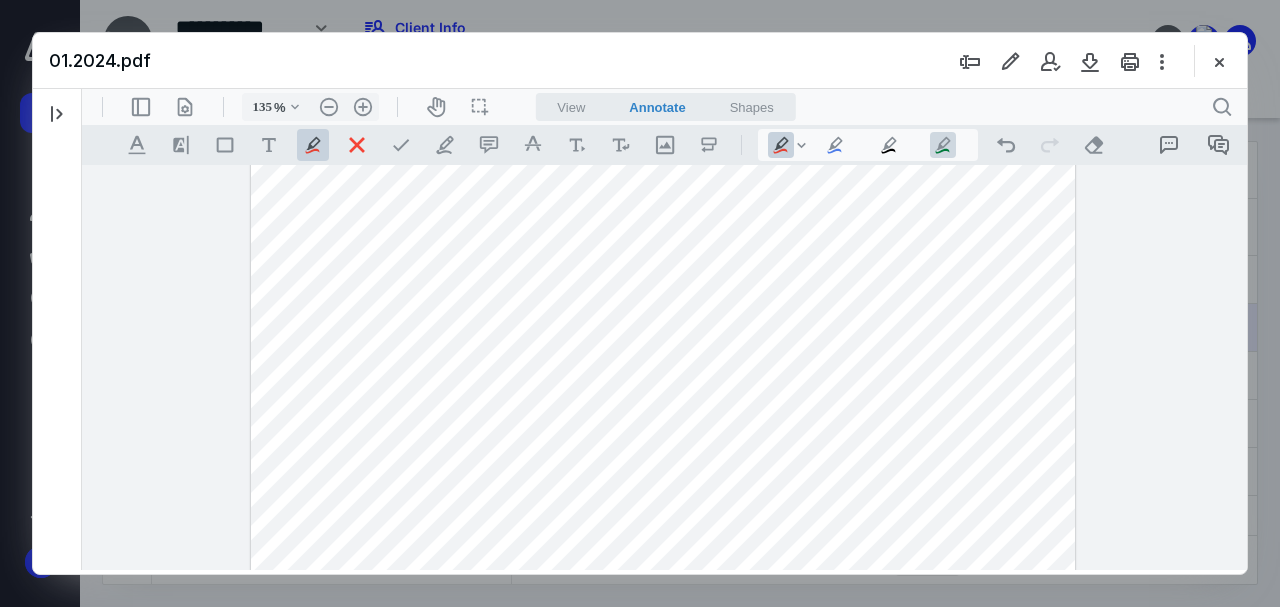click on ".cls-1{fill:#abb0c4;} icon - tool - pen - highlight" at bounding box center (943, 145) 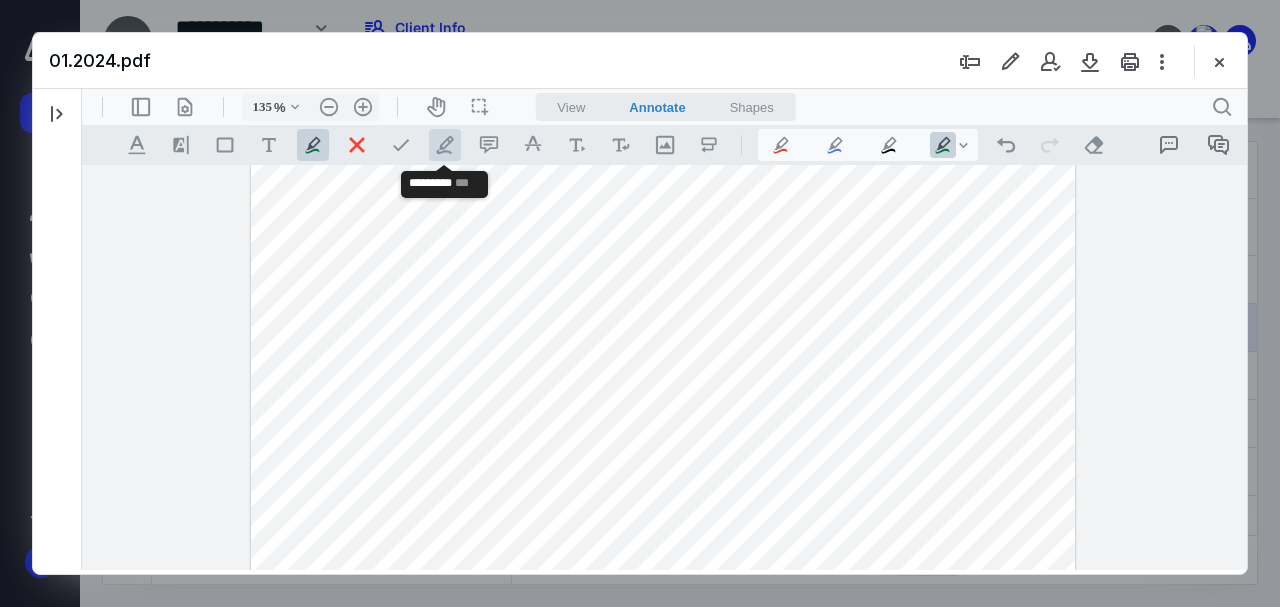 click on ".cls-1{fill:#abb0c4;} icon - tool - pen - line" at bounding box center (445, 145) 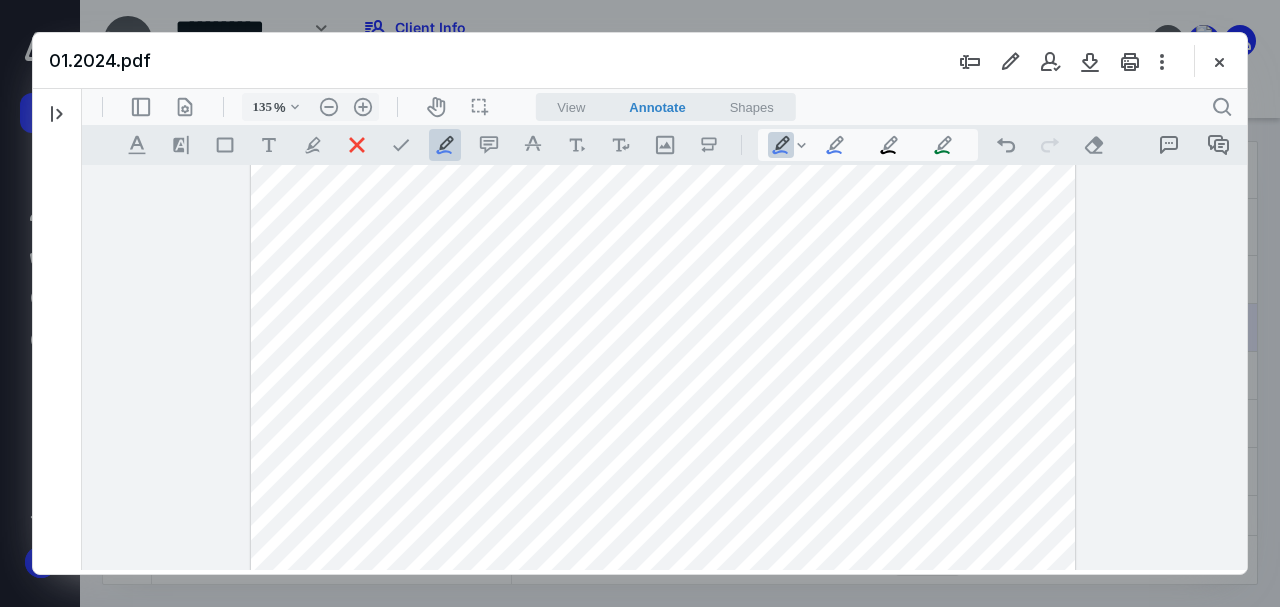 drag, startPoint x: 868, startPoint y: 234, endPoint x: 937, endPoint y: 240, distance: 69.260376 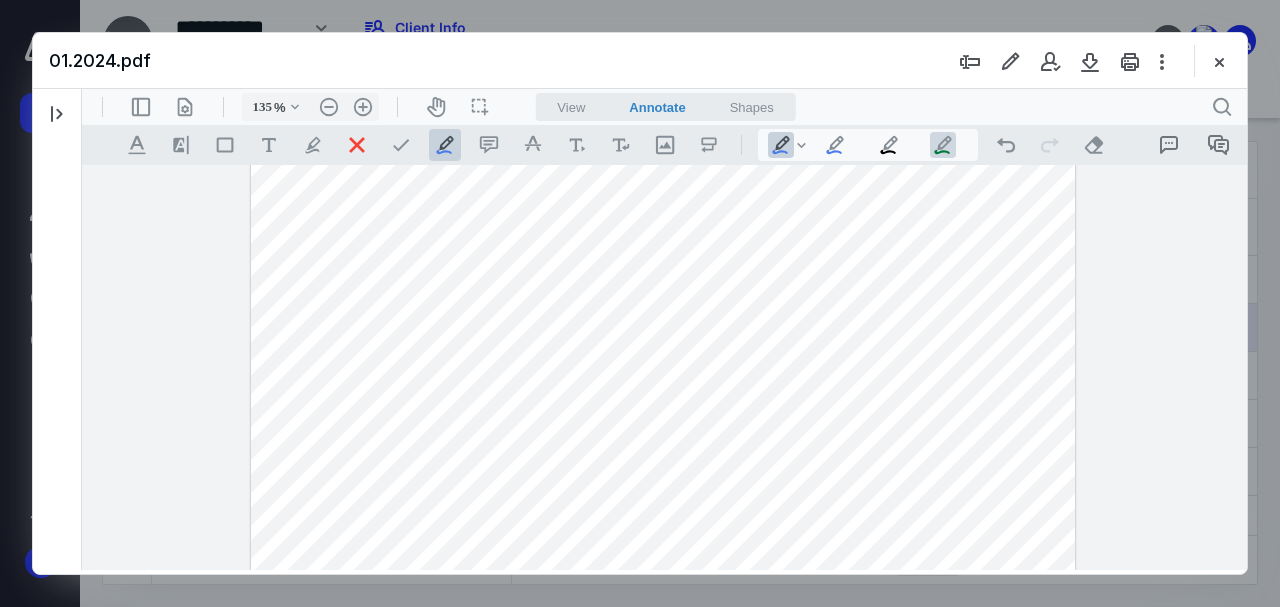 click on ".cls-1{fill:#abb0c4;} icon - tool - pen - line" at bounding box center [943, 145] 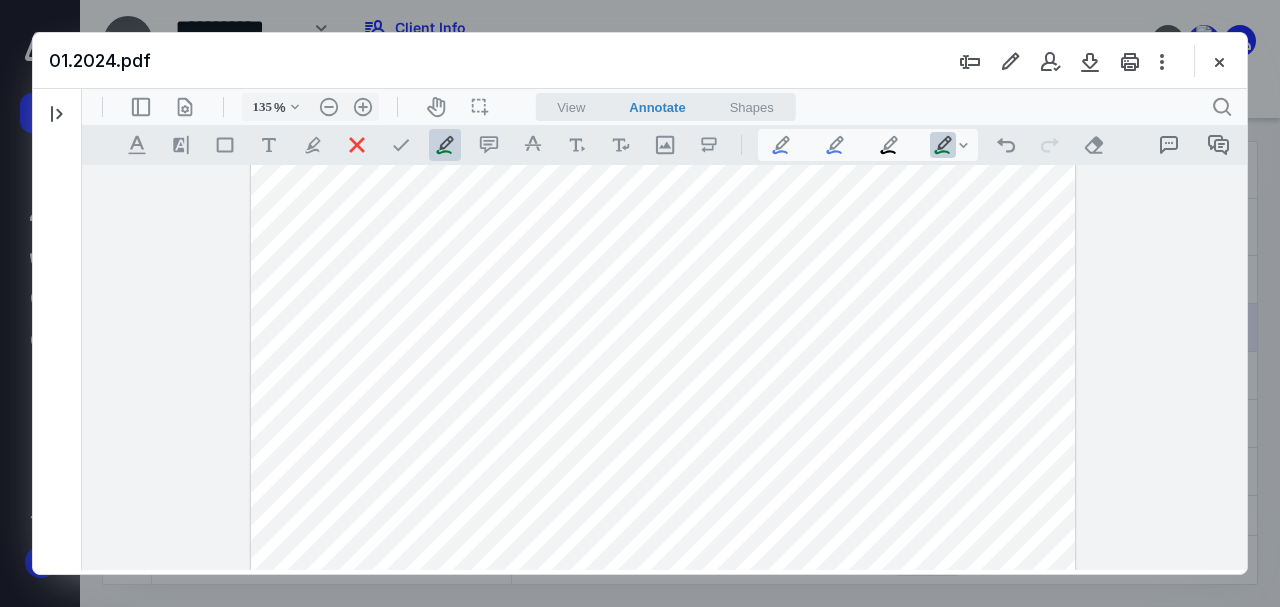 click on ".cls-1{fill:#abb0c4;} icon - chevron - down" at bounding box center (963, 145) 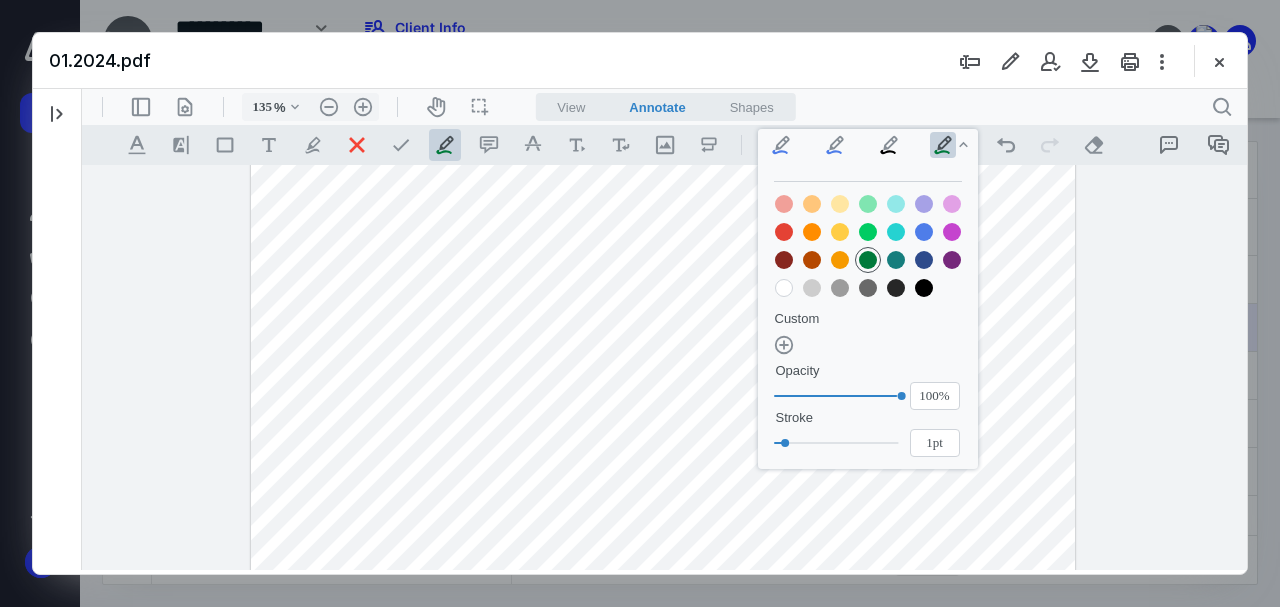 click at bounding box center [924, 232] 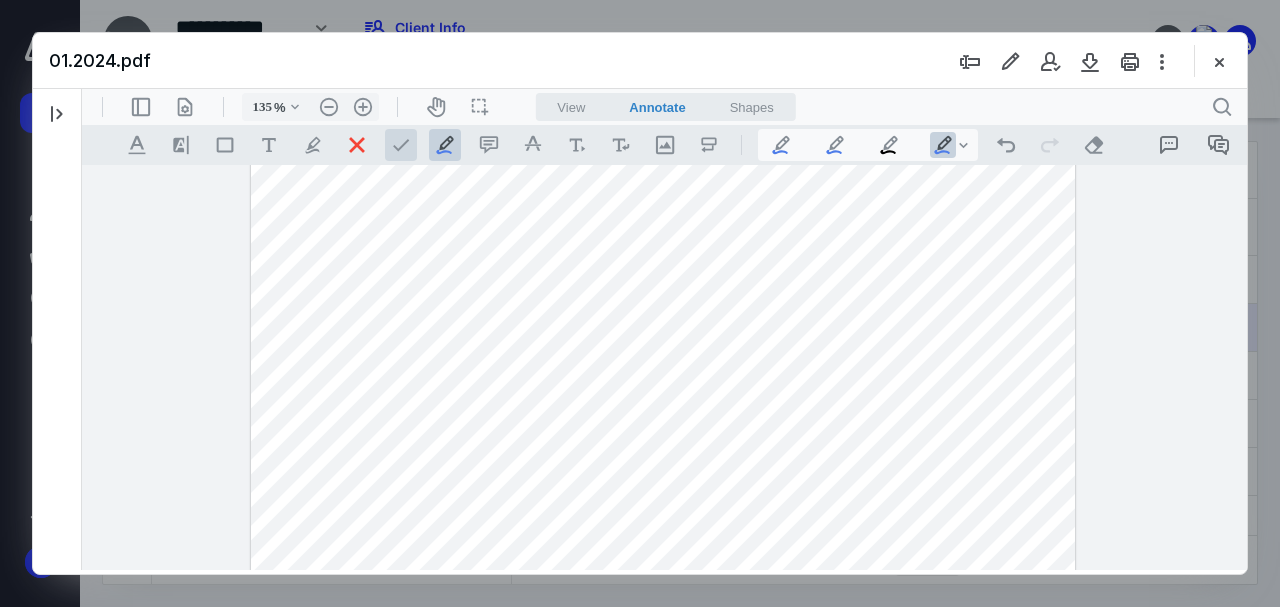 click at bounding box center [401, 145] 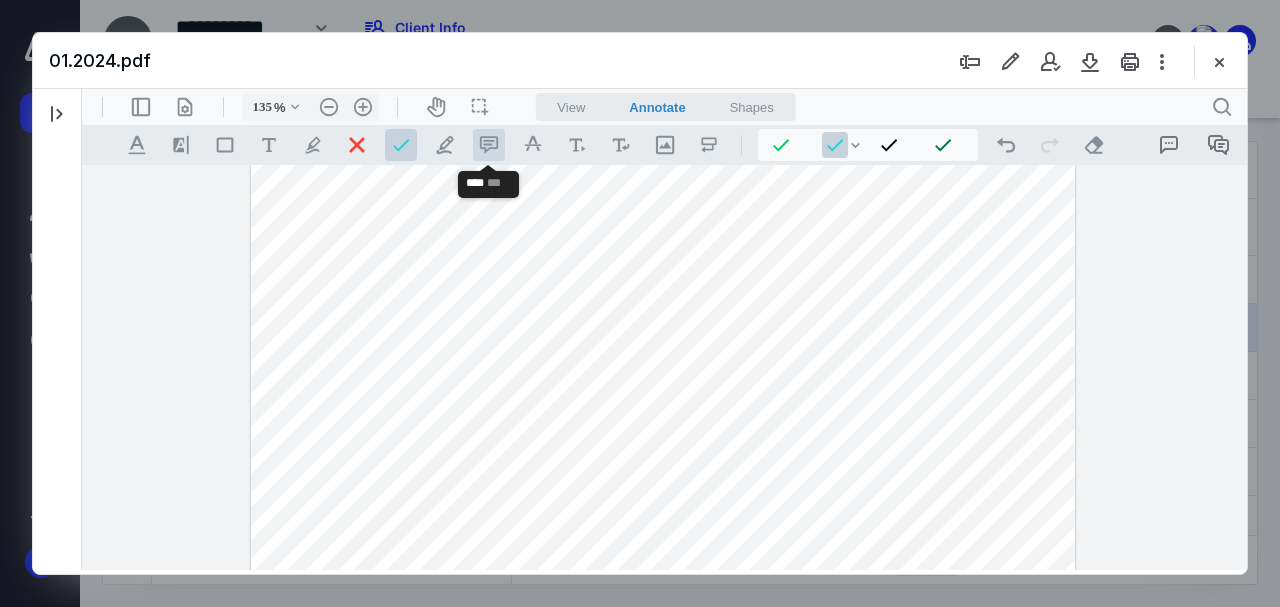 click on ".cls-1{fill:#abb0c4;} icon - tool - comment - line" at bounding box center (489, 145) 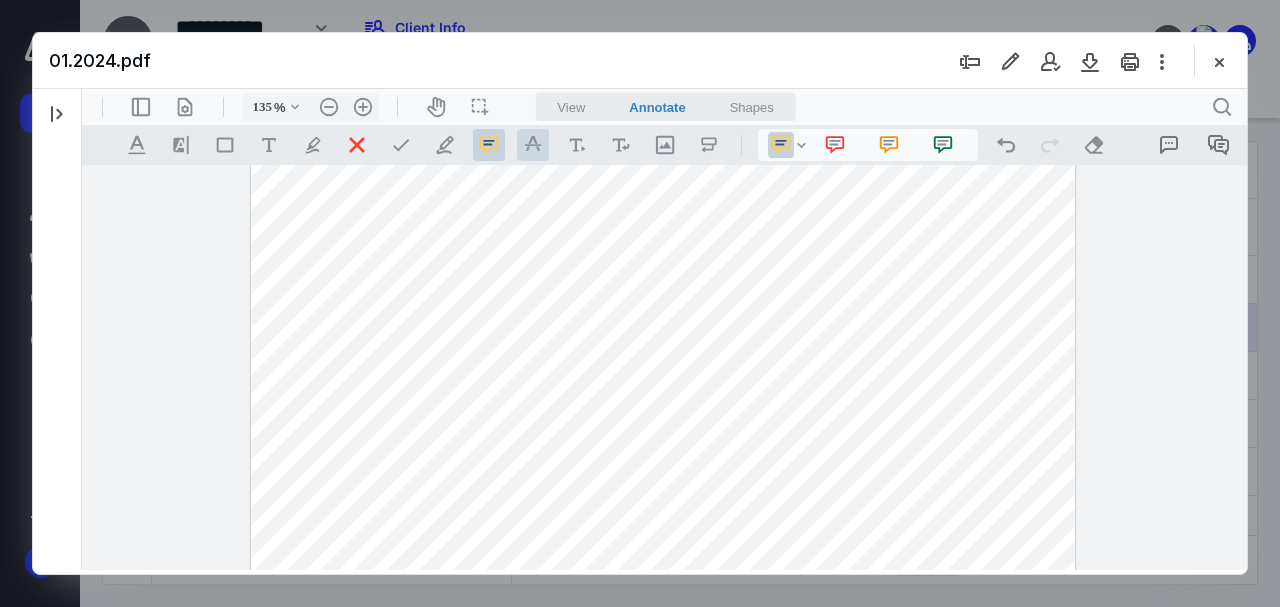 click on ".cls-1{fill:#abb0c4;} icon - tool - text manipulation - strikethrough" at bounding box center [533, 145] 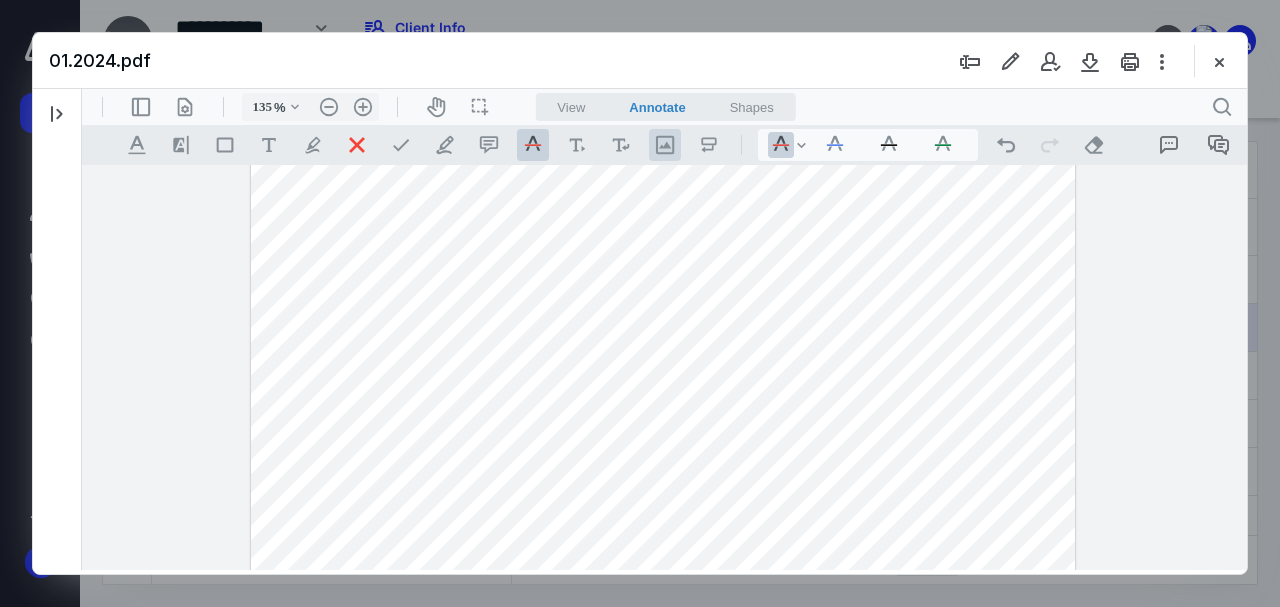 click on ".cls-1{fill:#abb0c4;} icon - tool - image - line" at bounding box center (665, 145) 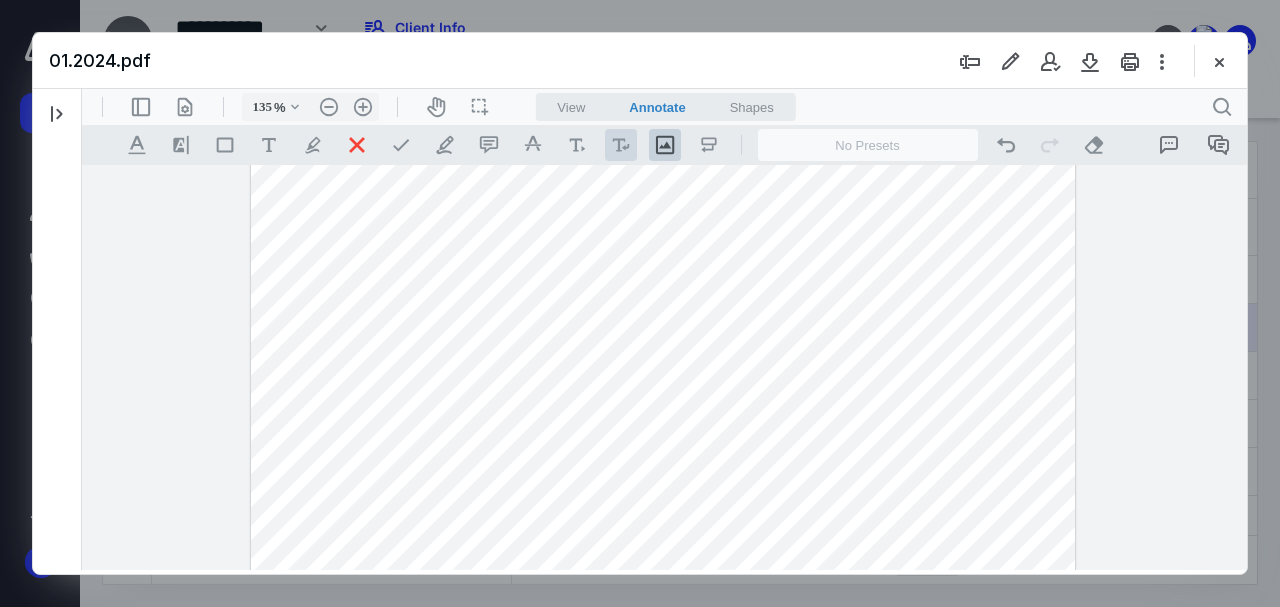 click at bounding box center (621, 145) 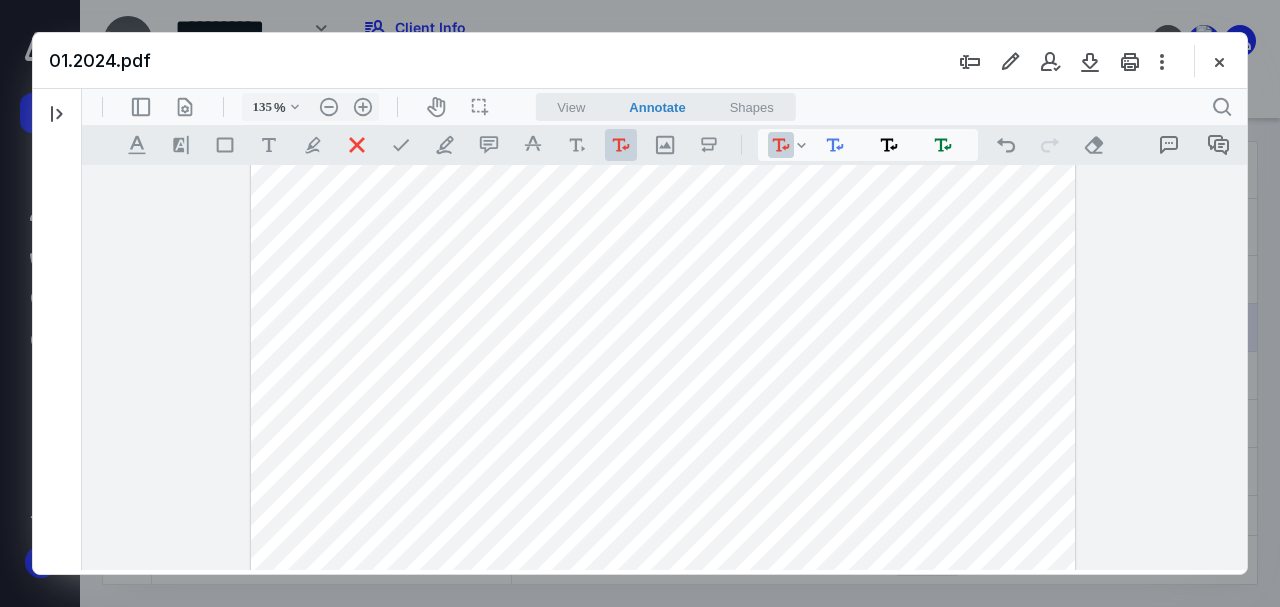 click on ".cls-1{fill:#abb0c4;} icon - tool - text manipulation - underline .cls-1{fill:#8c8c8c;} icon - line - tool - highlight  .st0{fill:#868E96;}  .cls-1{fill:#abb0c4;} icon - tool - text - free text .cls-1{fill:#abb0c4;} icon - tool - pen - highlight .cls-1{fill:#abb0c4;} icon - tool - pen - line .cls-1{fill:#abb0c4;} icon - tool - comment - line .cls-1{fill:#abb0c4;} icon - tool - text manipulation - strikethrough .cls-1{fill:#abb0c4;} icon - tool - image - line  .st0{fill:#868E96;}" at bounding box center (420, 145) 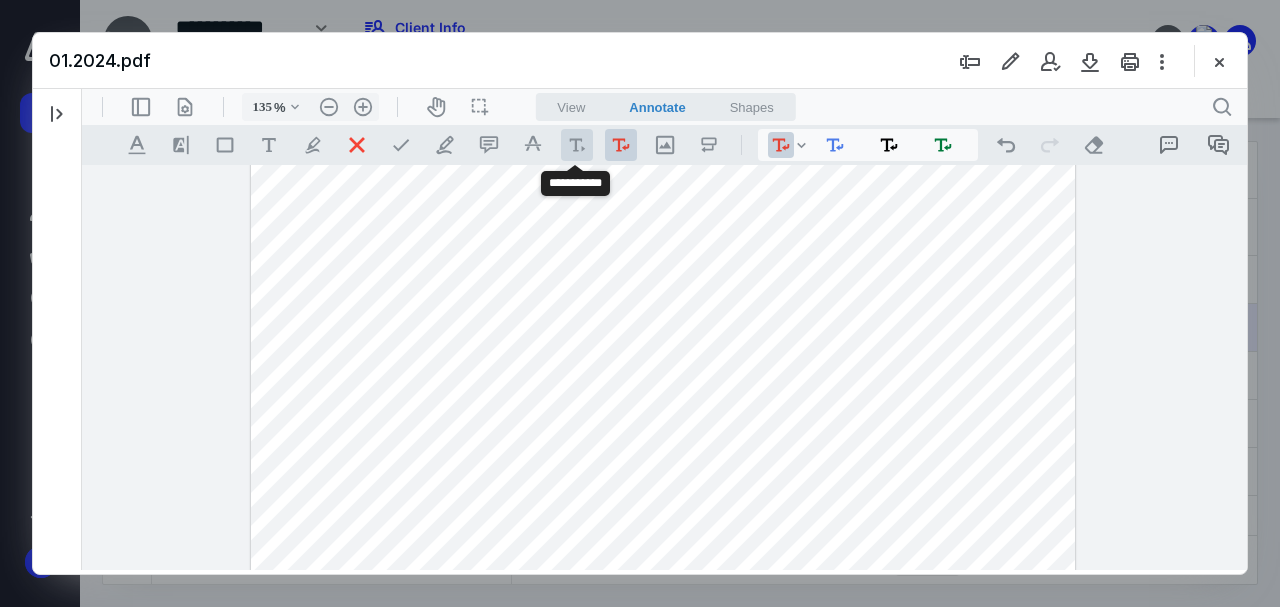 click at bounding box center (577, 145) 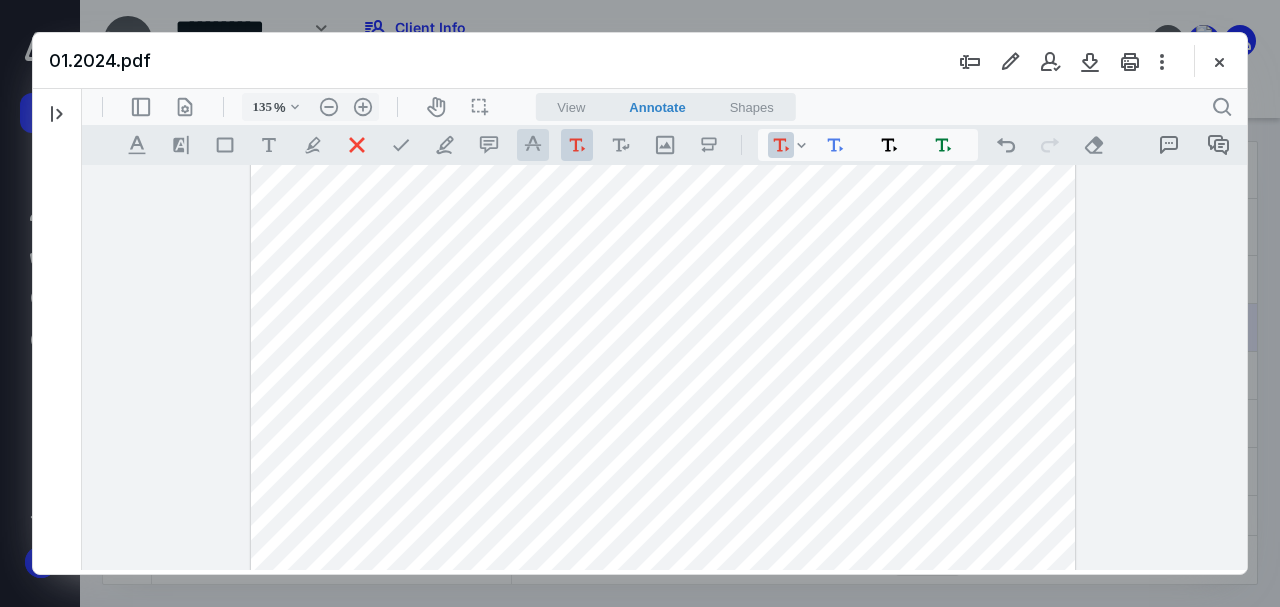 click on ".cls-1{fill:#abb0c4;} icon - tool - text manipulation - strikethrough" at bounding box center [533, 145] 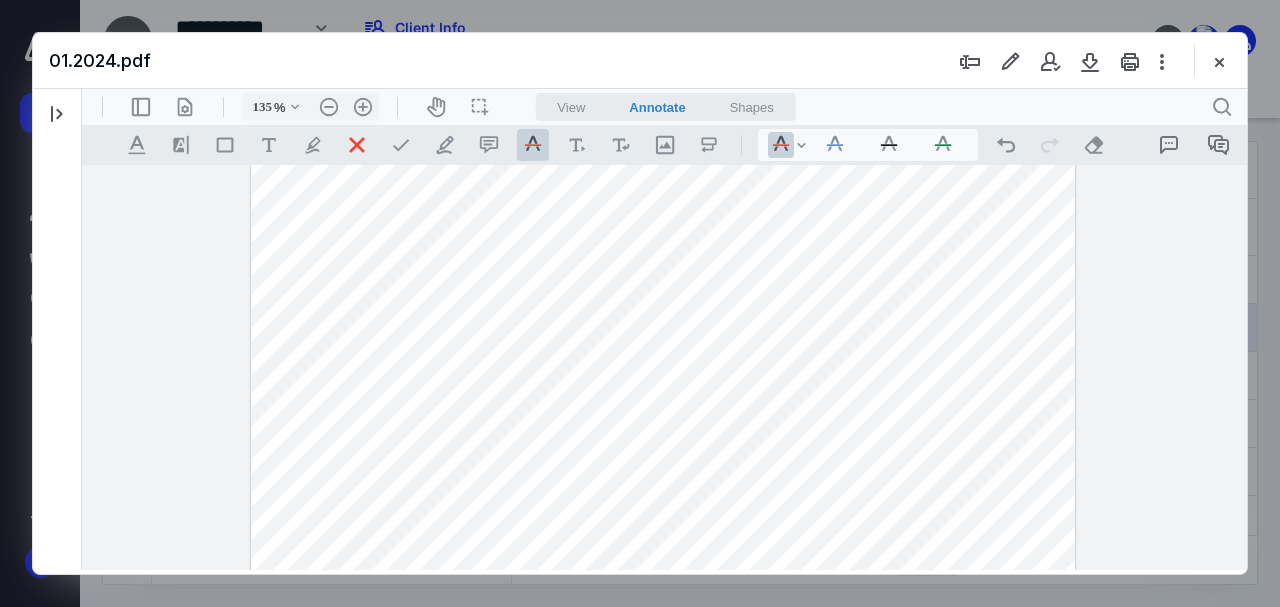 click on "View" at bounding box center (571, 107) 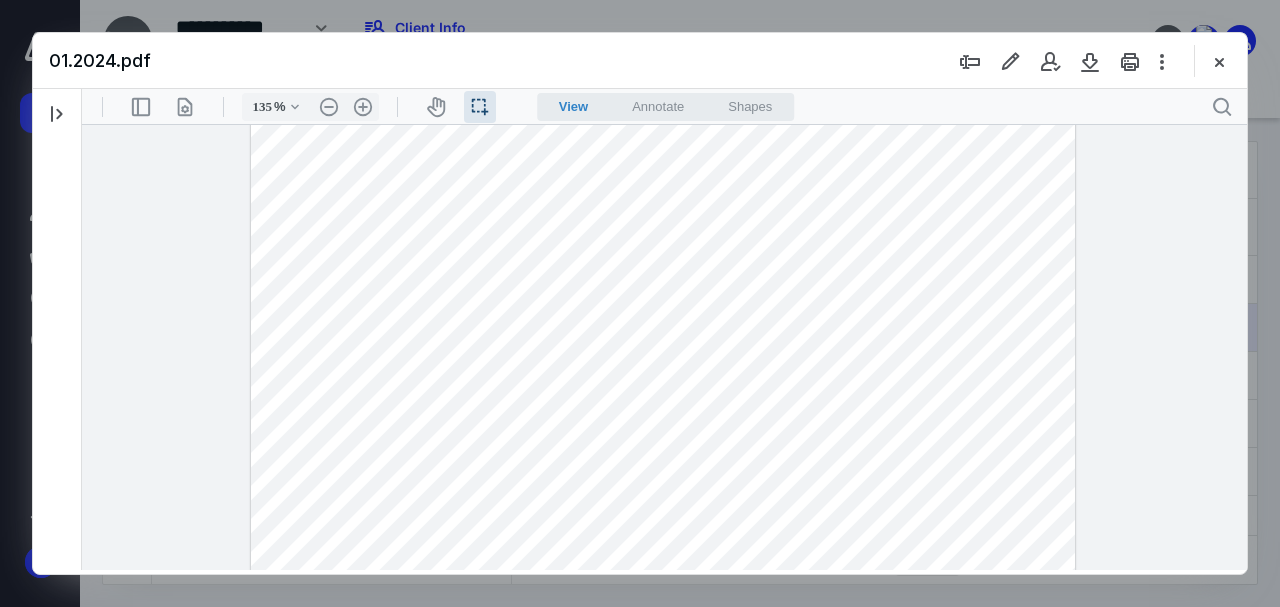 click on "Annotate" at bounding box center [658, 106] 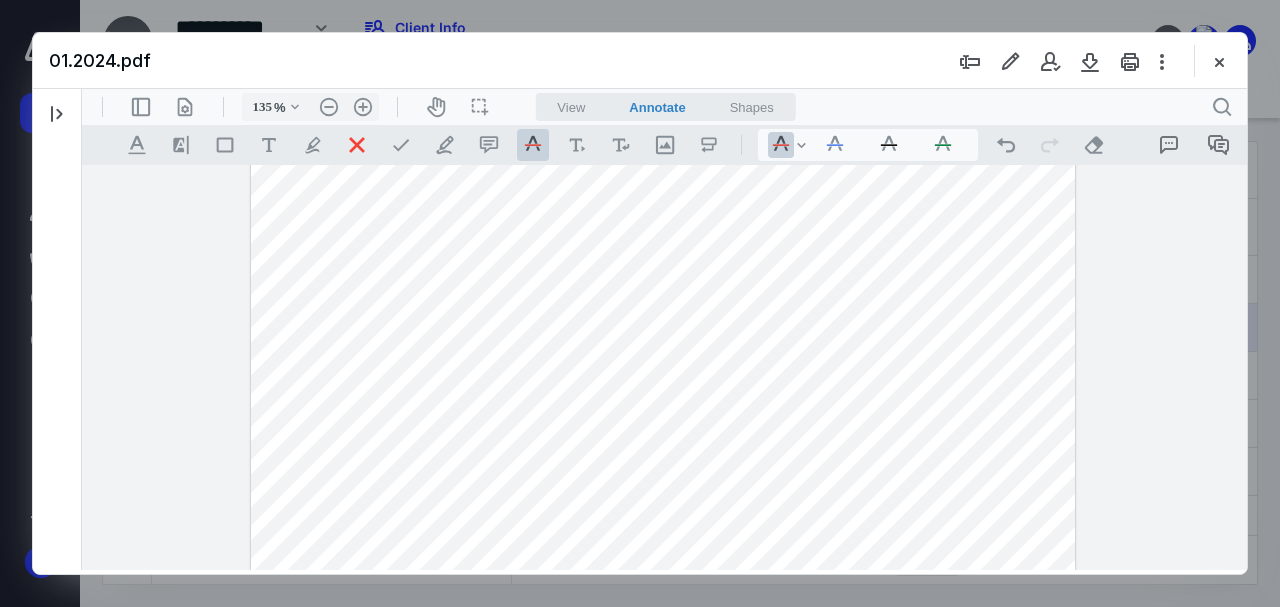click on "View Annotate Shapes" at bounding box center [665, 107] 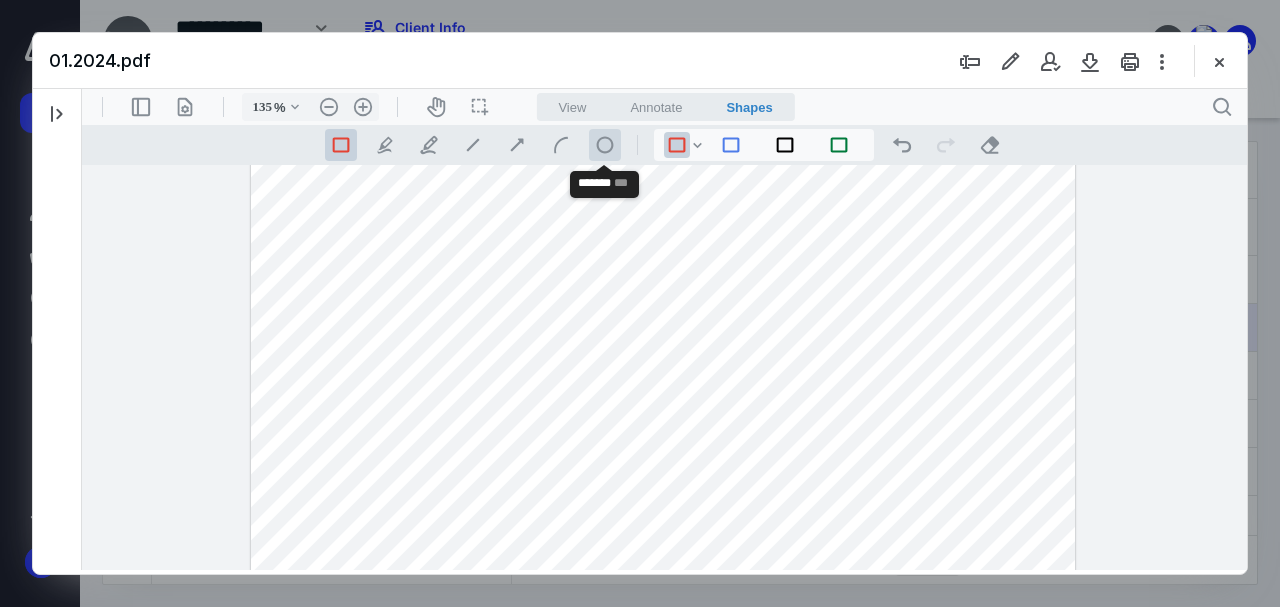 click on ".st0{fill:#868E96;}" at bounding box center [605, 145] 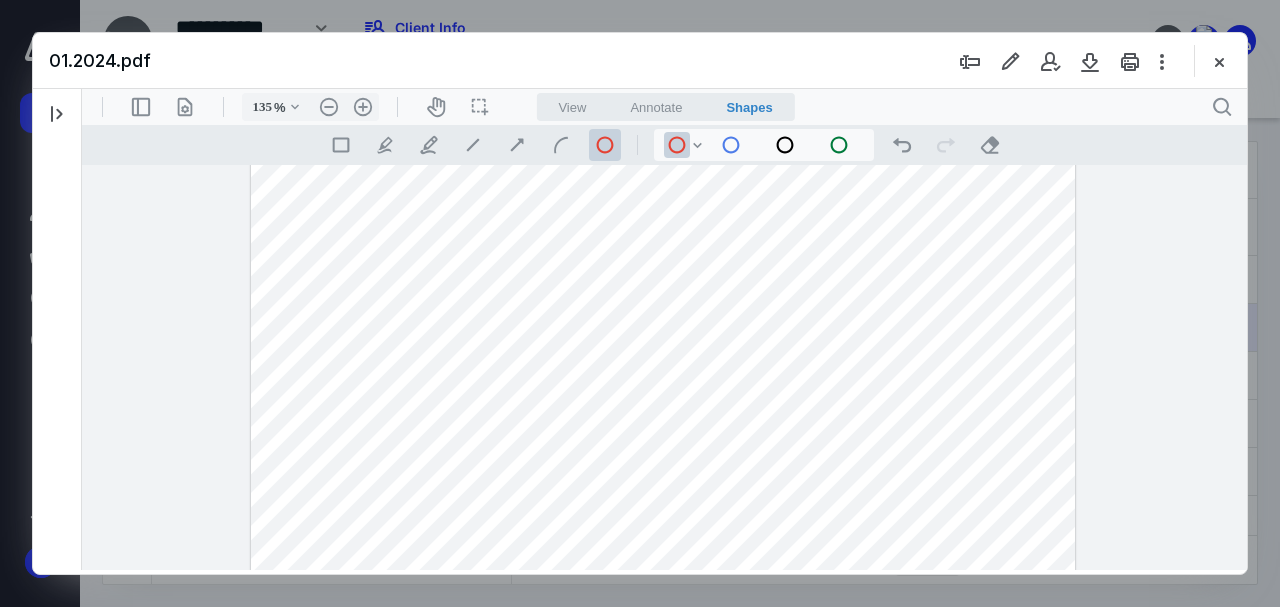 drag, startPoint x: 858, startPoint y: 226, endPoint x: 926, endPoint y: 237, distance: 68.88396 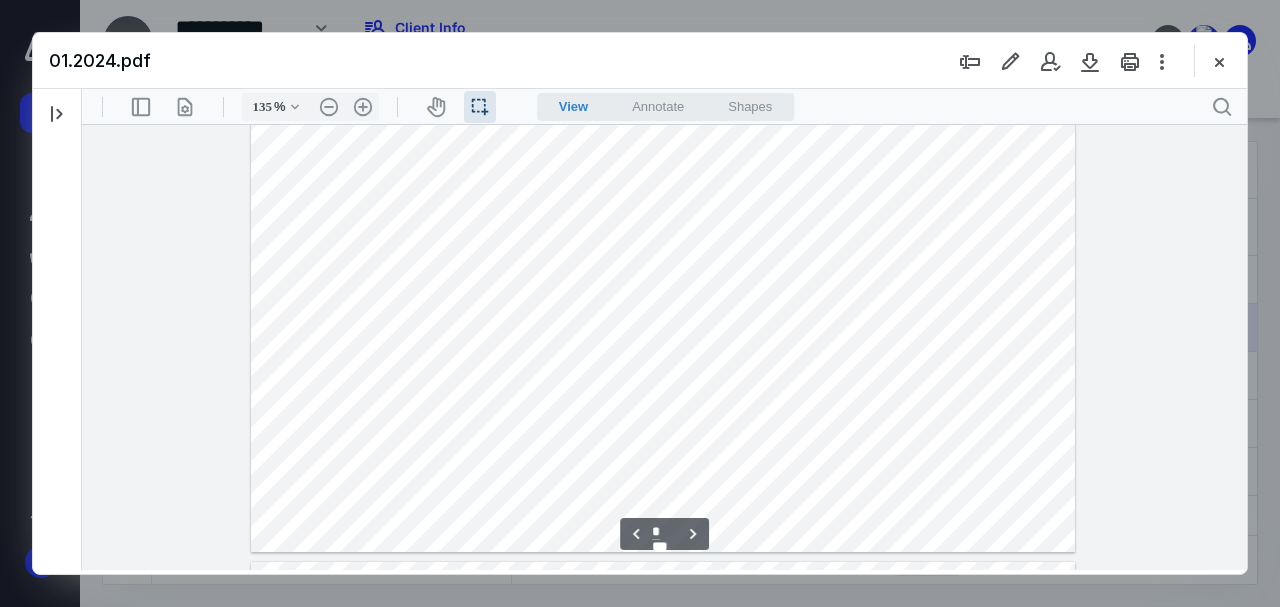 scroll, scrollTop: 0, scrollLeft: 0, axis: both 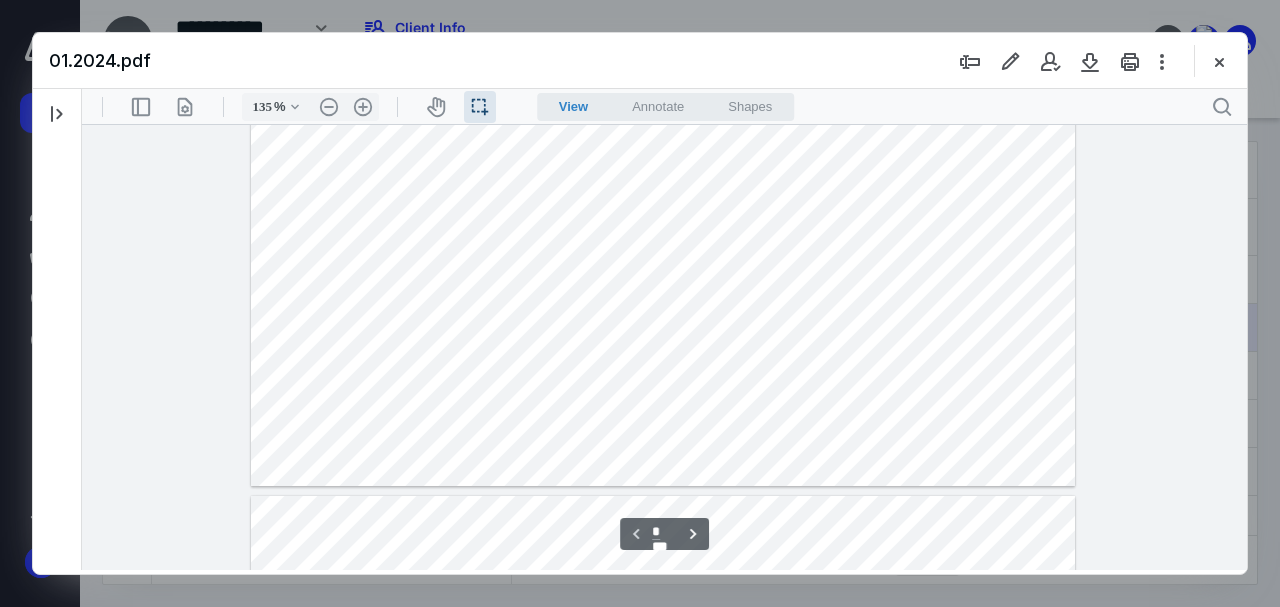 type on "*" 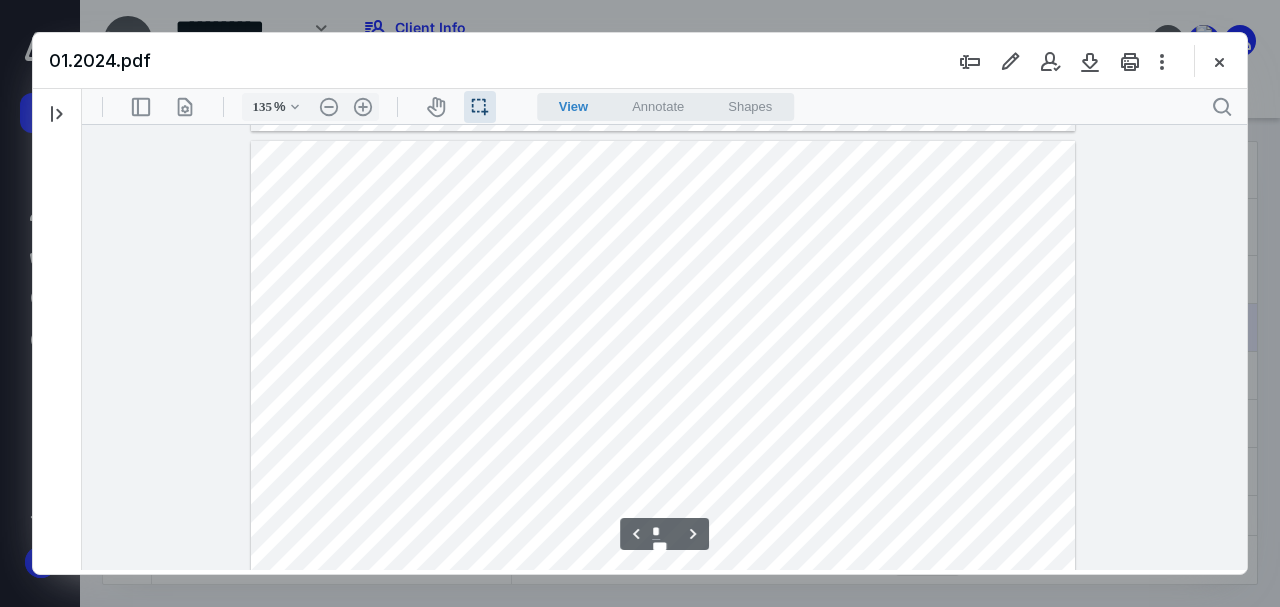 scroll, scrollTop: 1422, scrollLeft: 0, axis: vertical 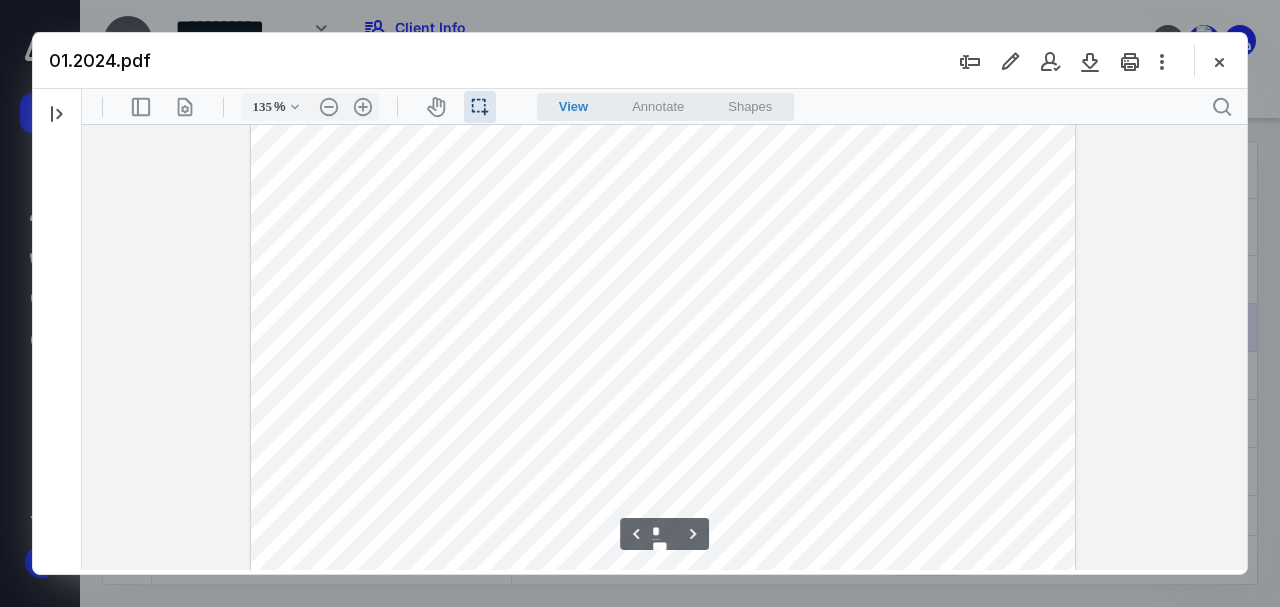 click on "Annotate" at bounding box center (658, 106) 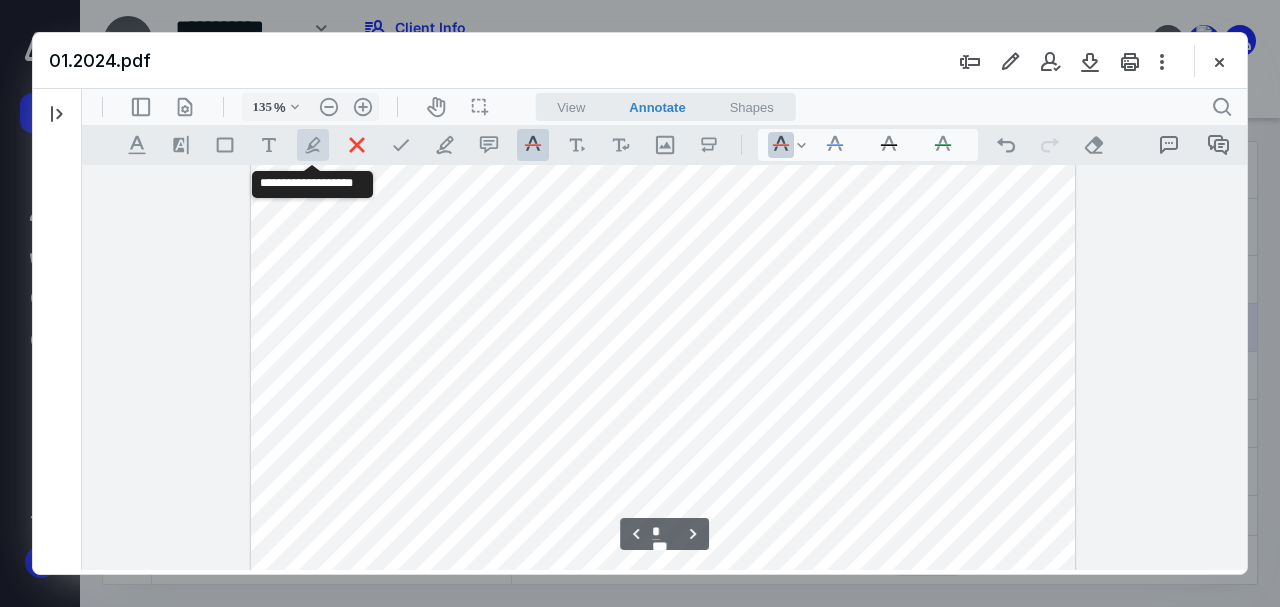 click on ".cls-1{fill:#abb0c4;} icon - tool - pen - highlight" at bounding box center [313, 145] 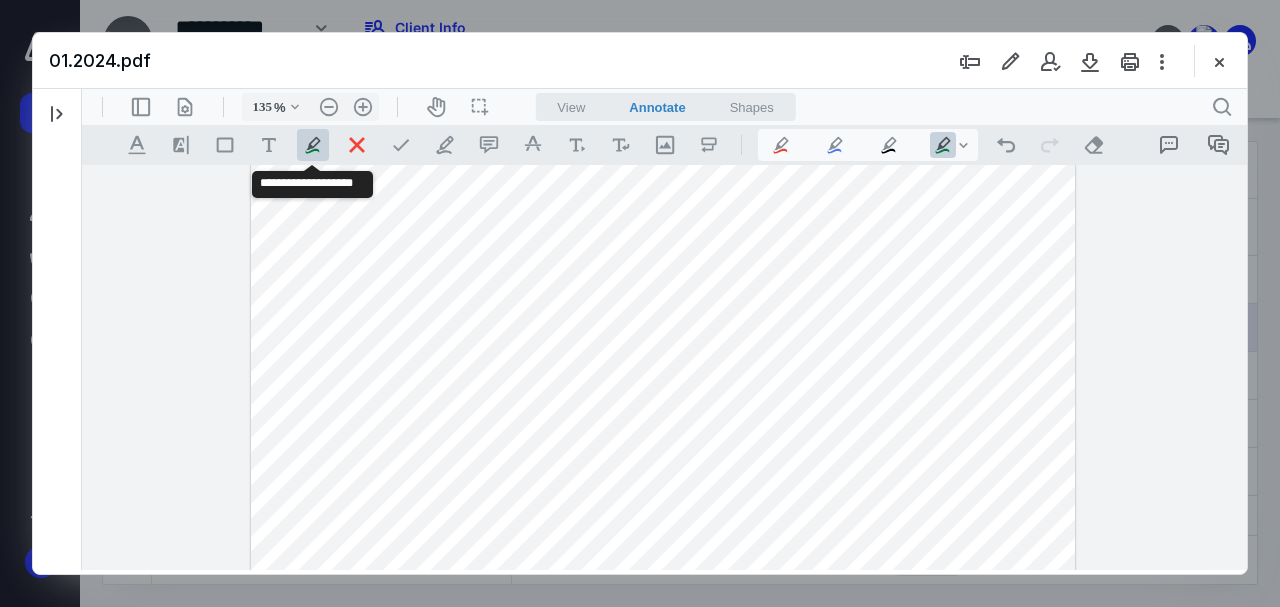 click on ".cls-1{fill:#abb0c4;} icon - tool - pen - highlight" at bounding box center (313, 145) 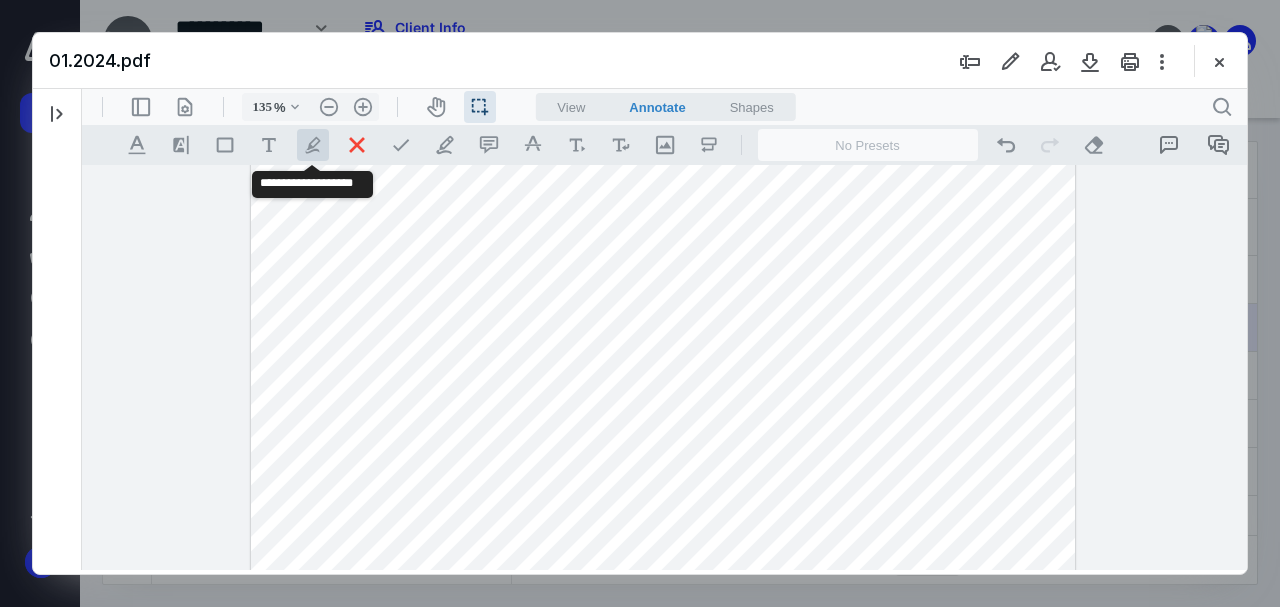 click on ".cls-1{fill:#abb0c4;} icon - tool - pen - highlight" at bounding box center [313, 145] 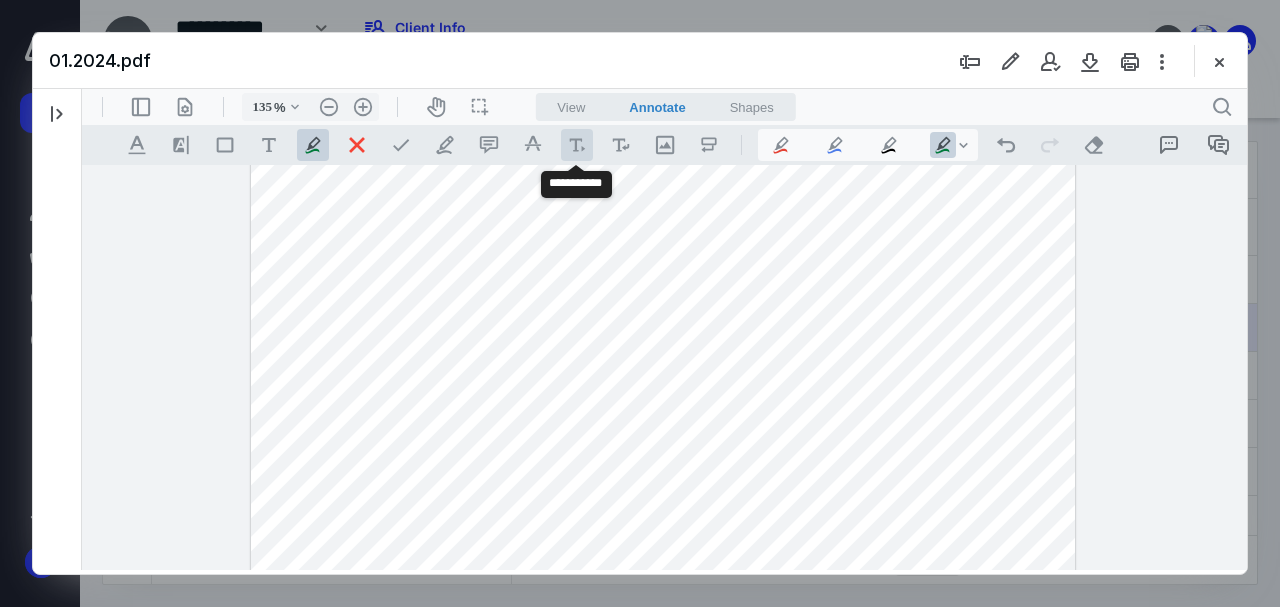 click at bounding box center [577, 145] 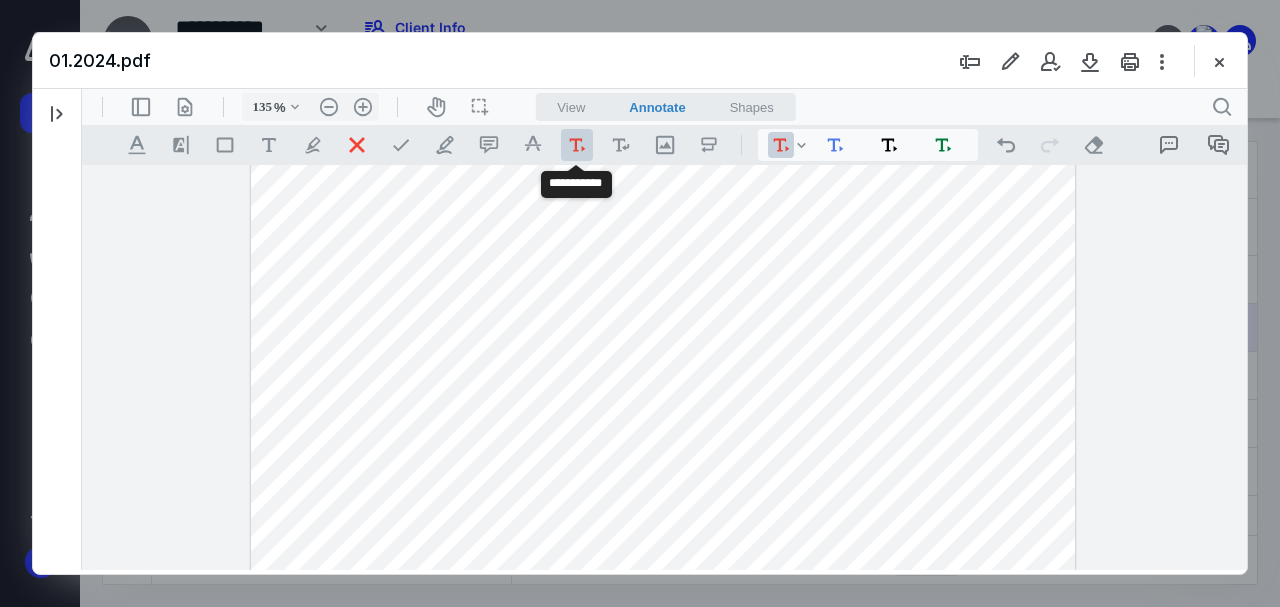 click at bounding box center (577, 145) 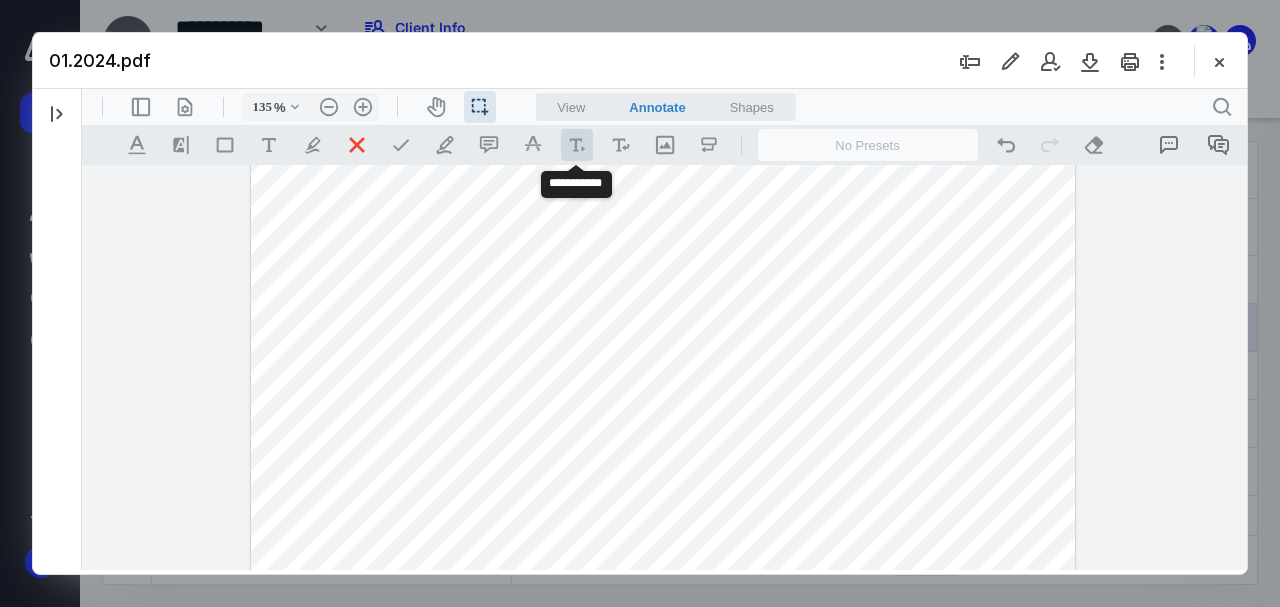 click at bounding box center (577, 145) 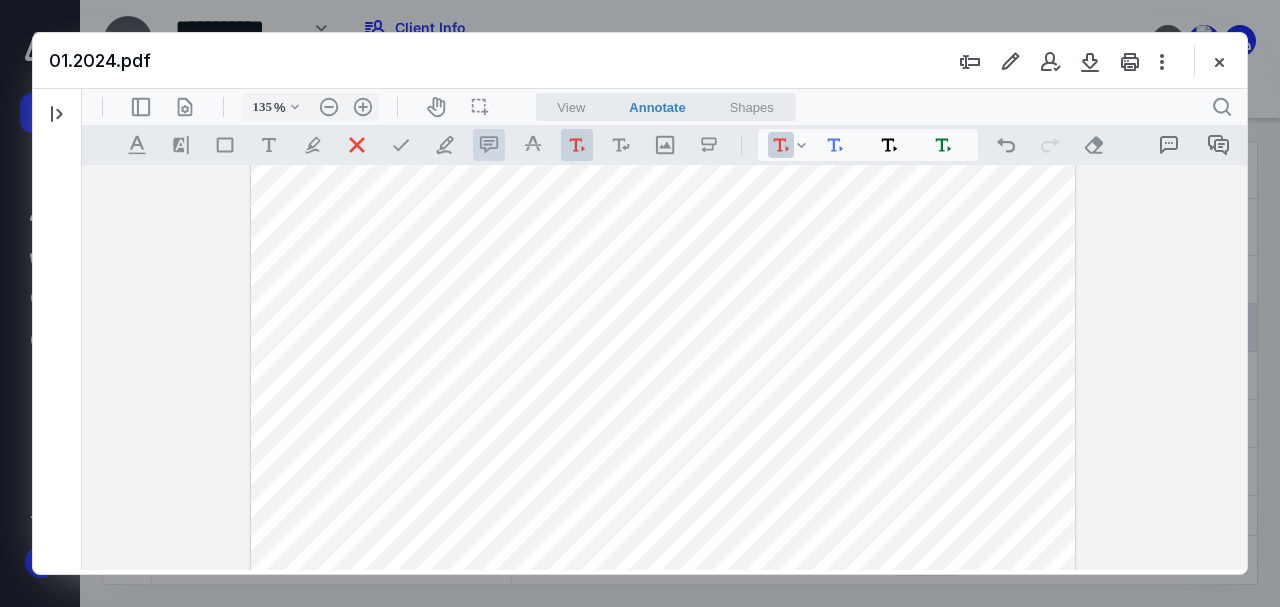 click on ".cls-1{fill:#abb0c4;} icon - tool - comment - line" at bounding box center [489, 145] 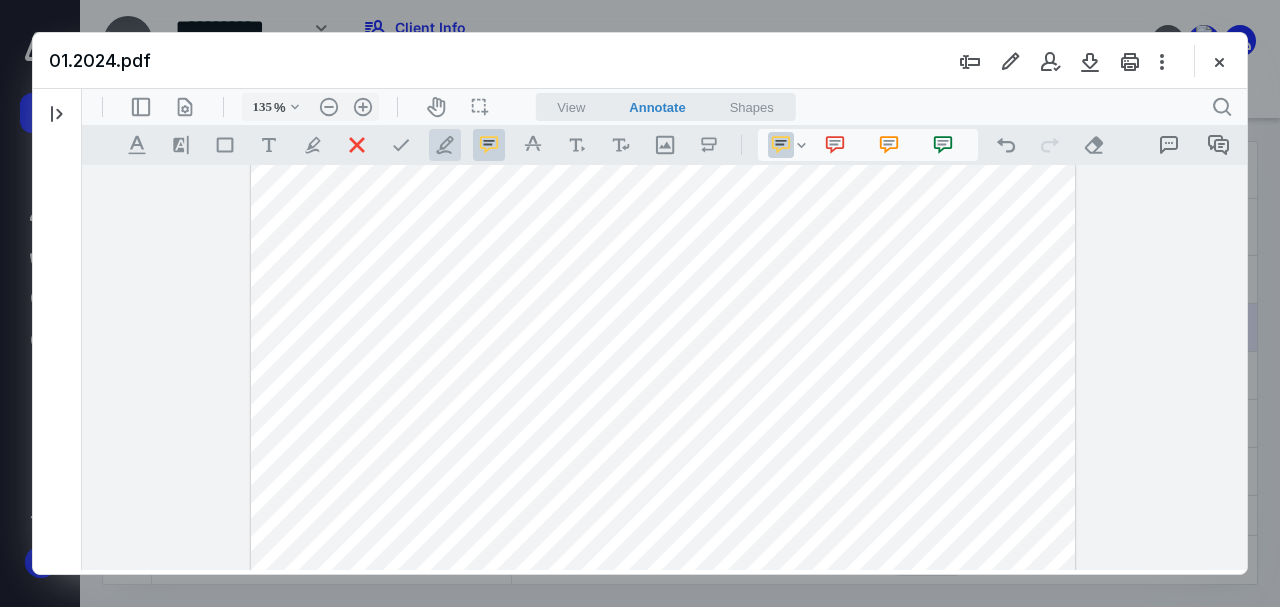 click on ".cls-1{fill:#abb0c4;} icon - tool - pen - line" at bounding box center (445, 145) 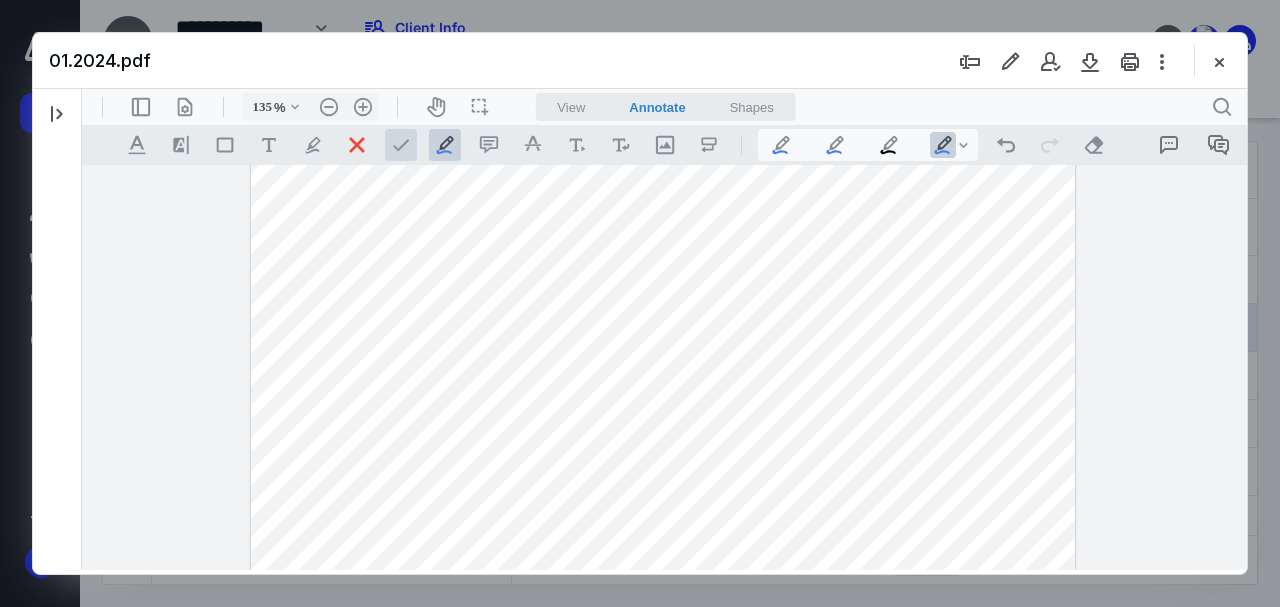 click at bounding box center [401, 145] 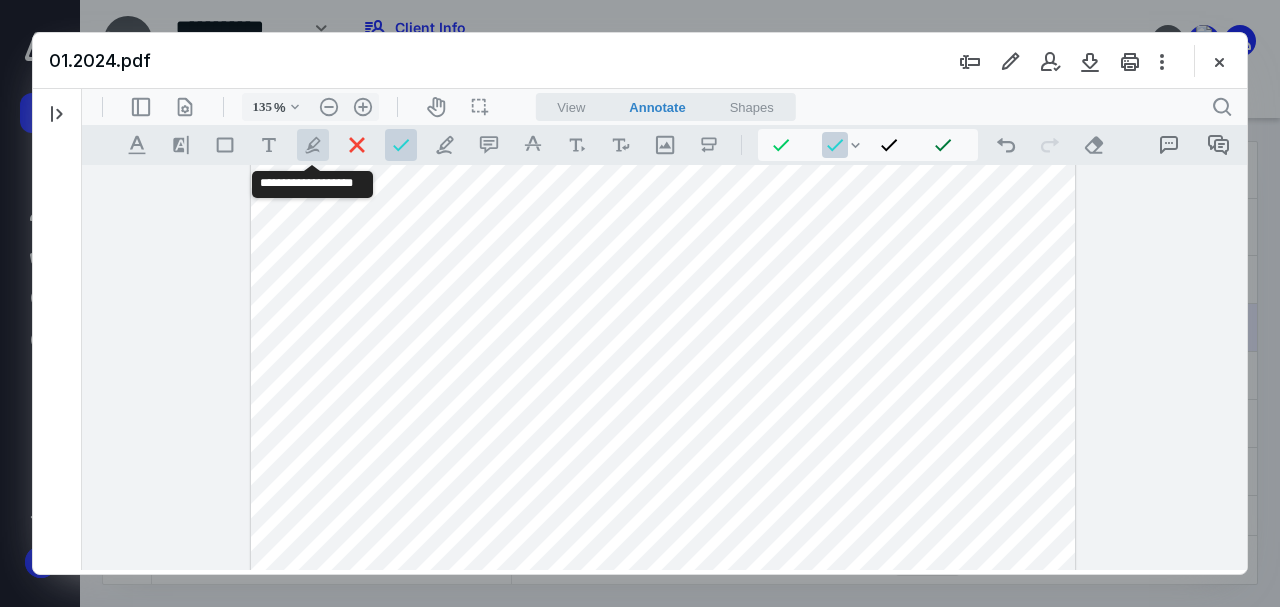 click on ".cls-1{fill:#abb0c4;} icon - tool - pen - highlight" at bounding box center [313, 145] 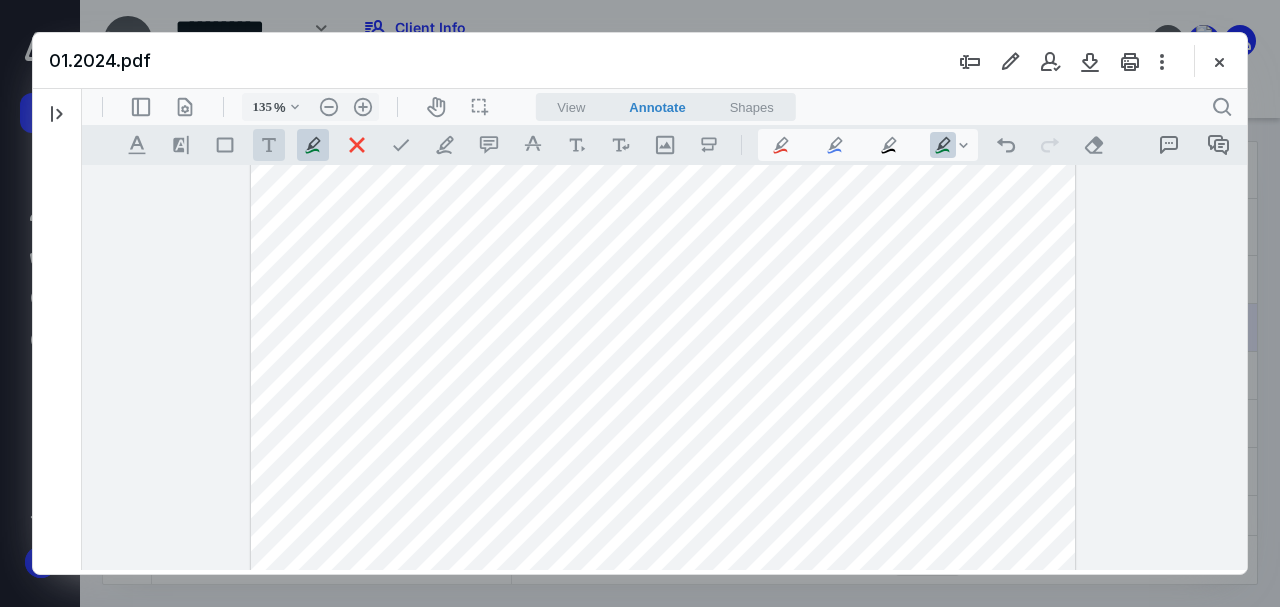 click on ".cls-1{fill:#abb0c4;} icon - tool - text - free text" at bounding box center [269, 145] 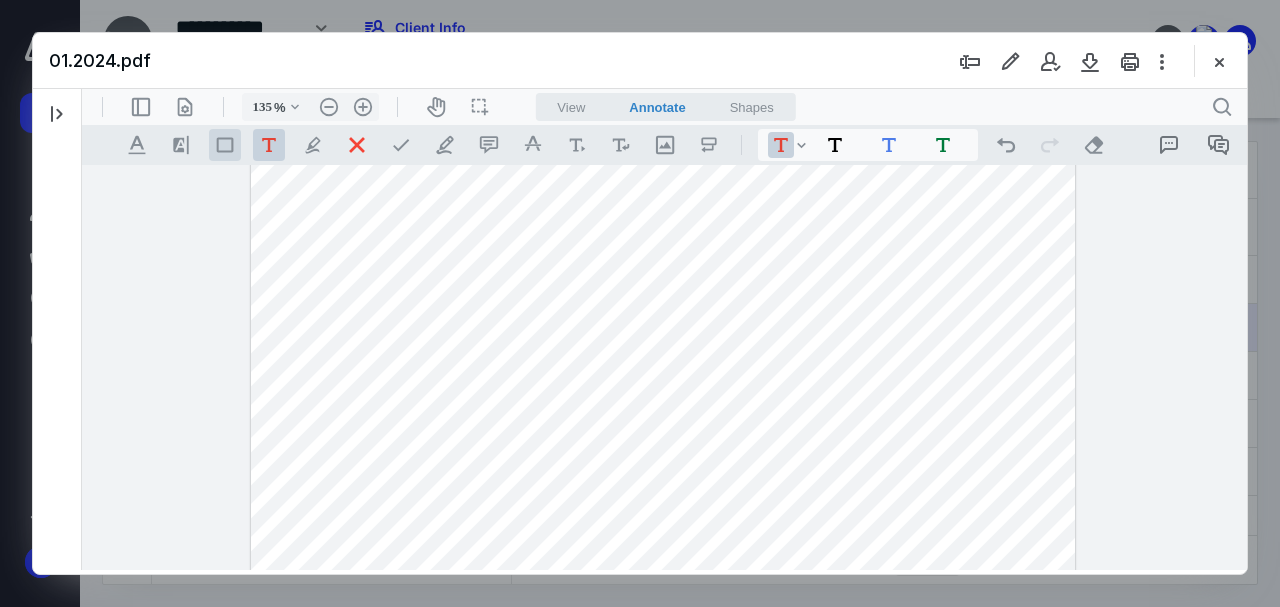 click on ".st0{fill:#868E96;}" at bounding box center (225, 145) 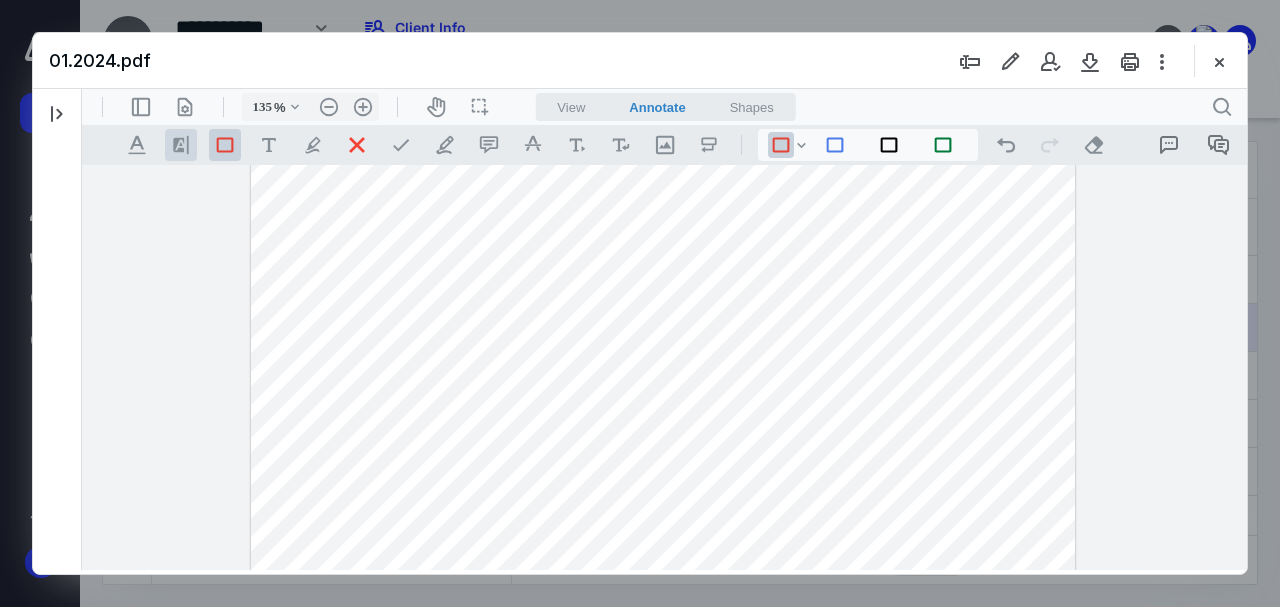 click on ".cls-1{fill:#8c8c8c;} icon - line - tool - highlight" at bounding box center [181, 145] 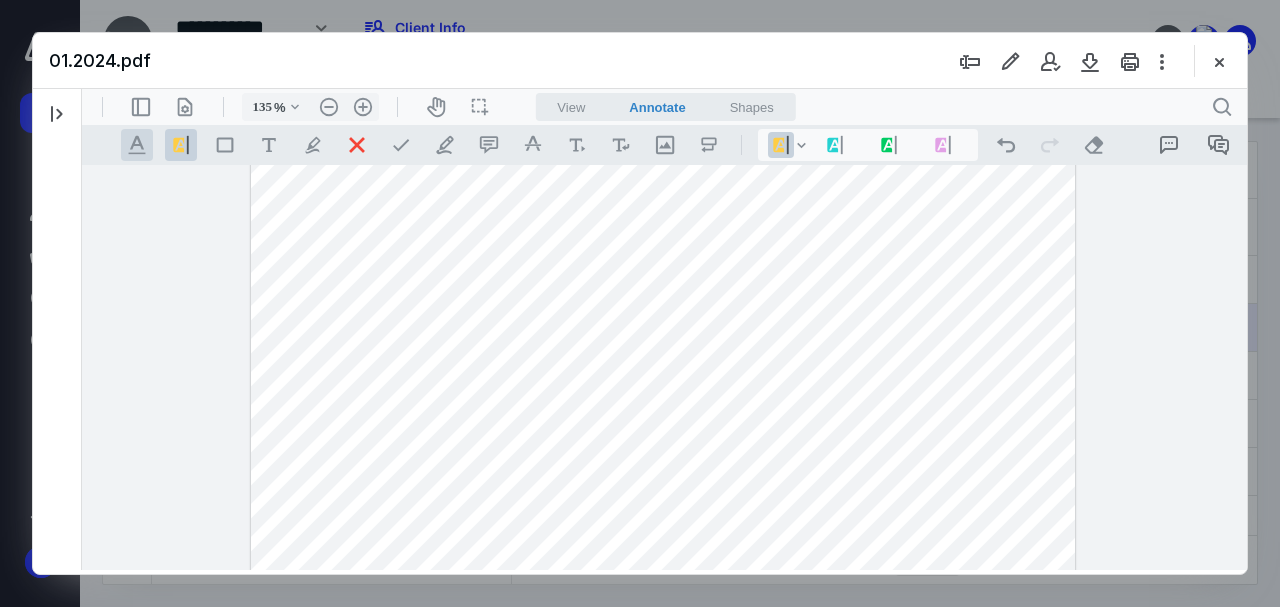 click on ".cls-1{fill:#abb0c4;} icon - tool - text manipulation - underline" at bounding box center [137, 145] 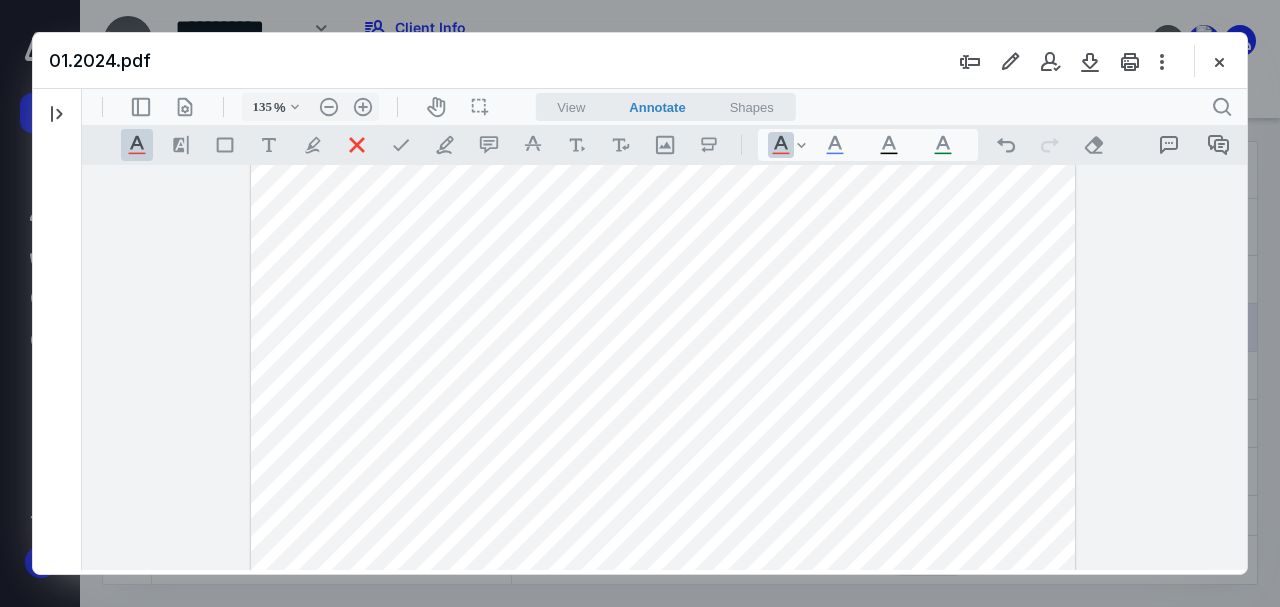 scroll, scrollTop: 1066, scrollLeft: 0, axis: vertical 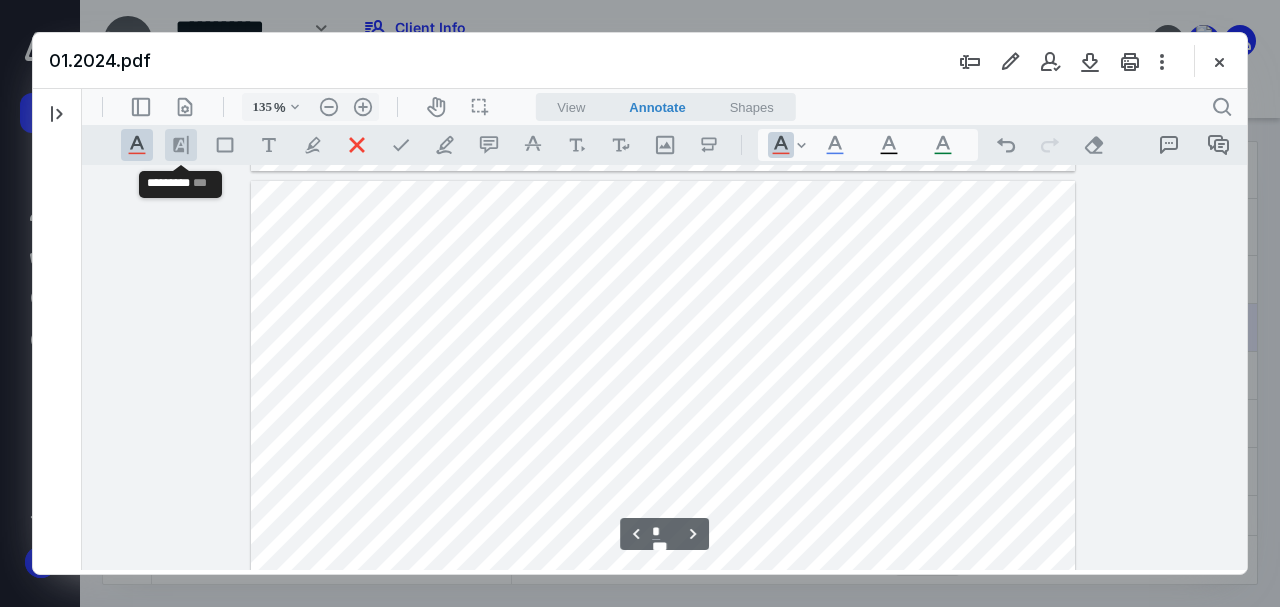 click on ".cls-1{fill:#8c8c8c;} icon - line - tool - highlight" at bounding box center (181, 145) 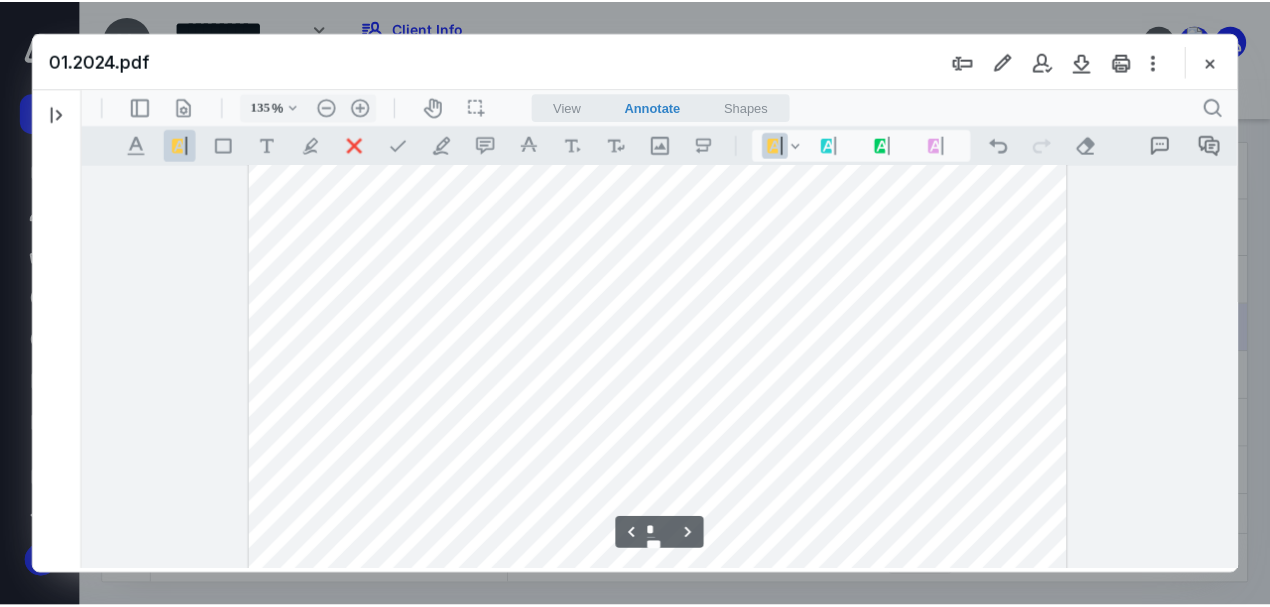 scroll, scrollTop: 1194, scrollLeft: 0, axis: vertical 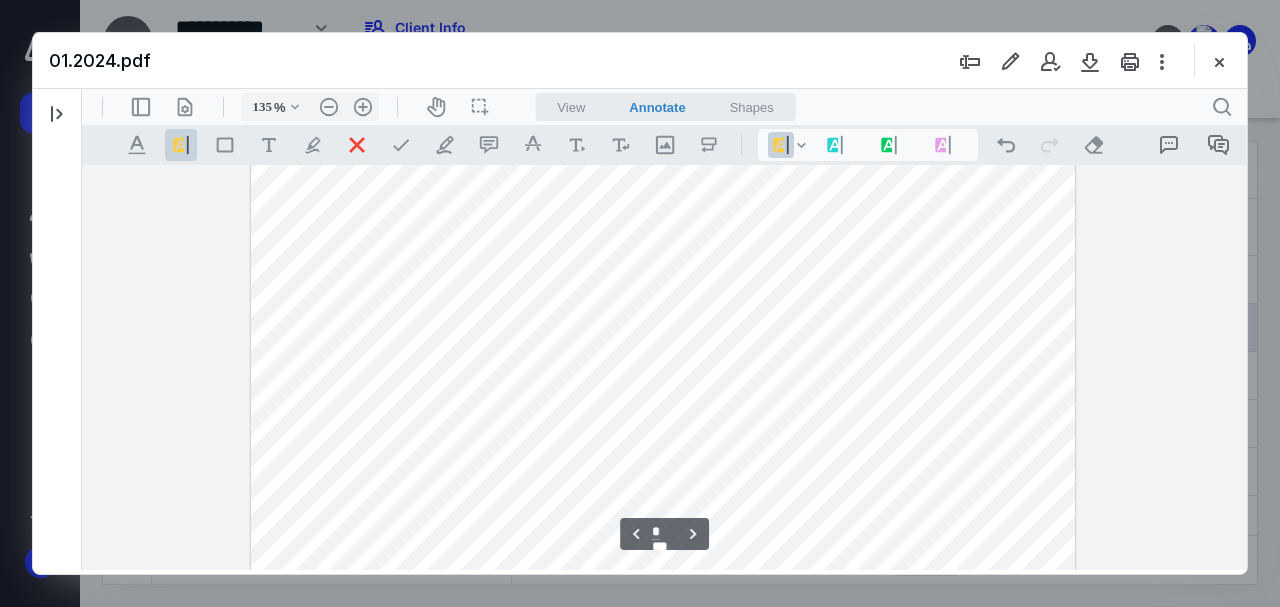 drag, startPoint x: 844, startPoint y: 295, endPoint x: 884, endPoint y: 299, distance: 40.1995 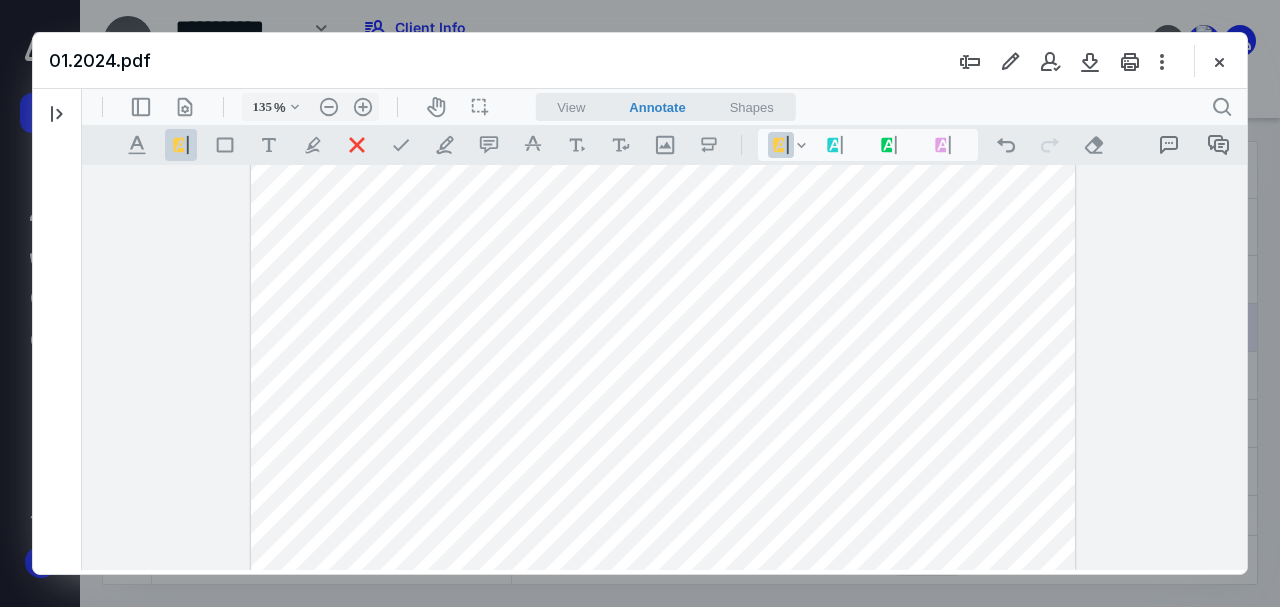 drag, startPoint x: 884, startPoint y: 297, endPoint x: 920, endPoint y: 363, distance: 75.17979 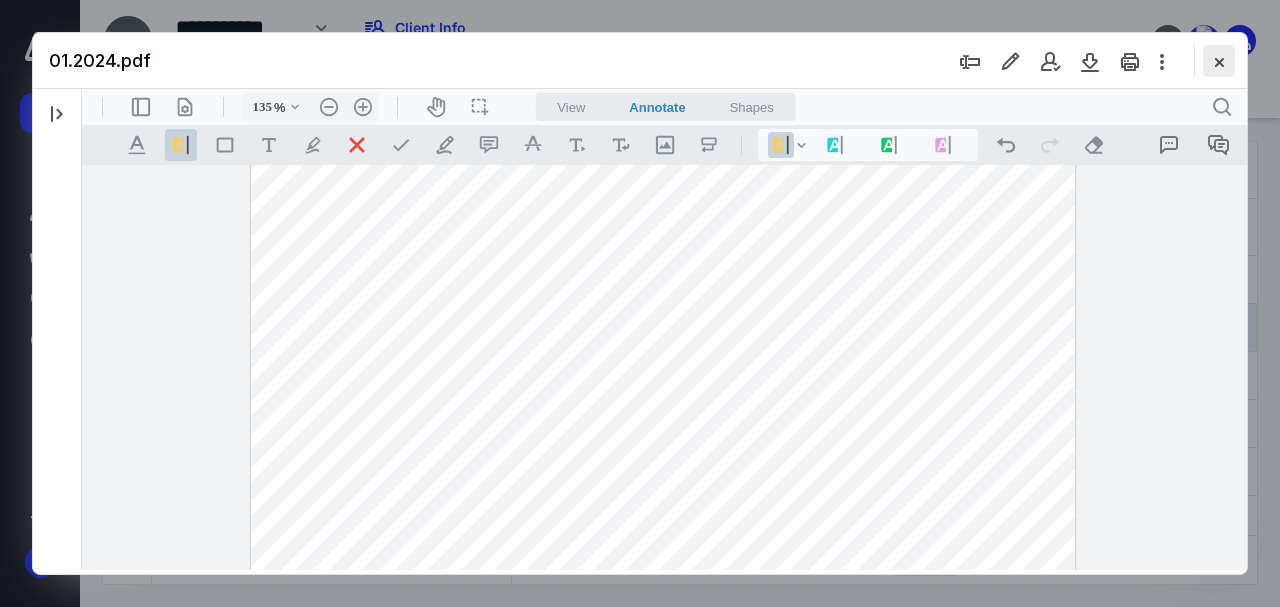 click at bounding box center (1219, 61) 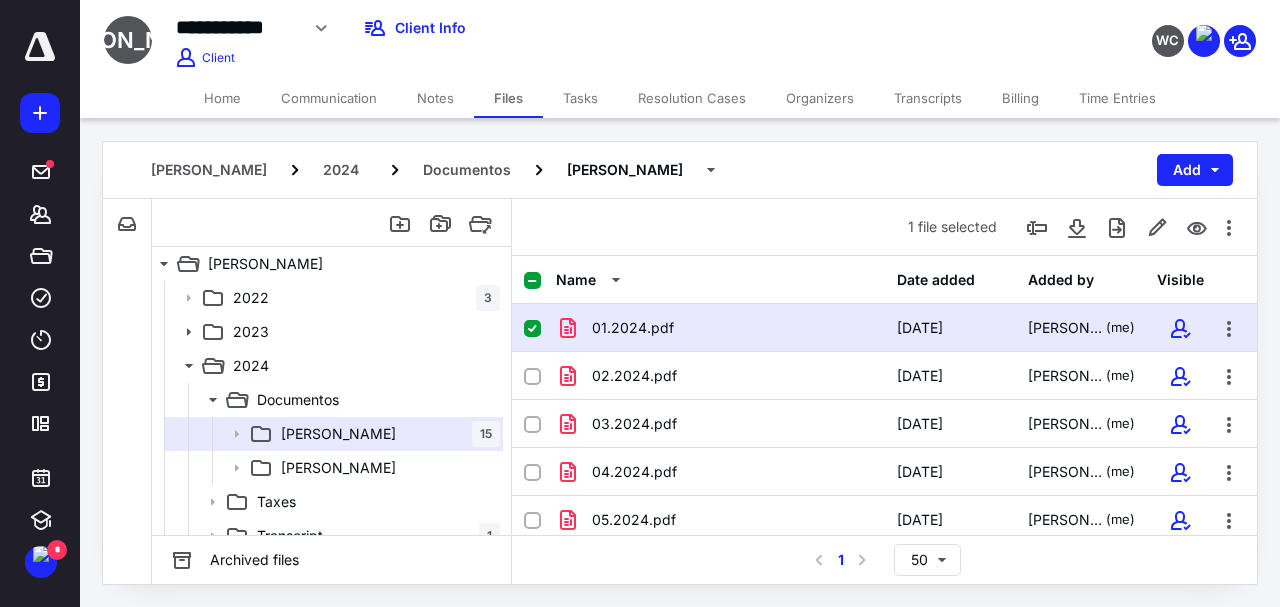 click on "Tasks" at bounding box center (580, 98) 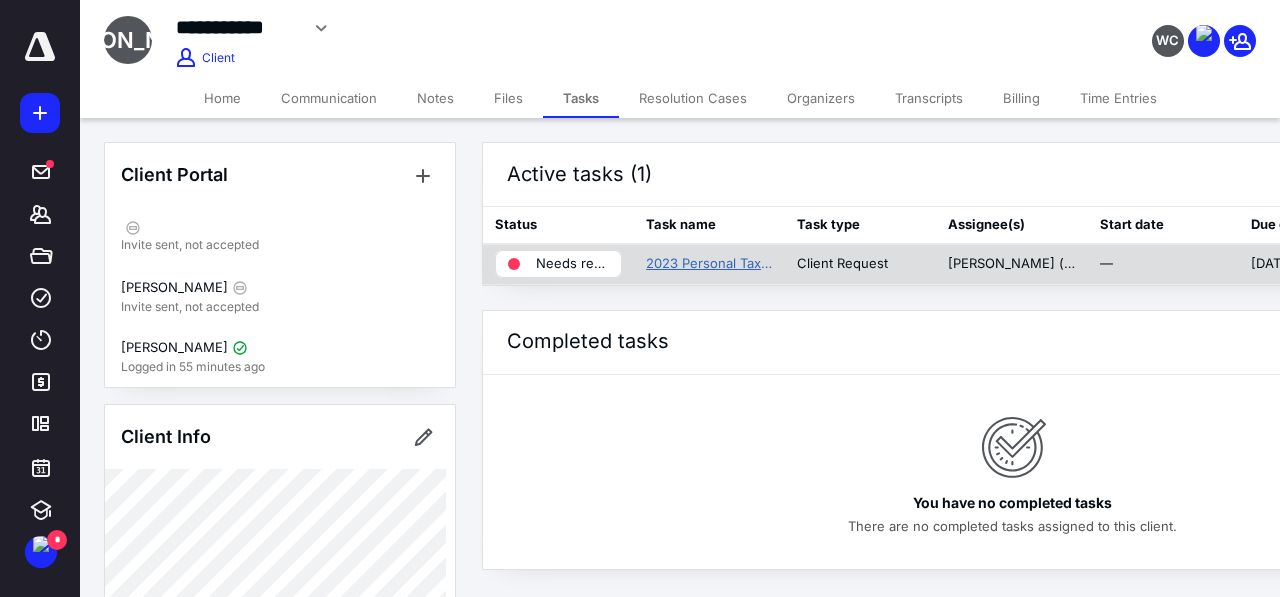 click on "2023 Personal Tax Preparation" at bounding box center [709, 264] 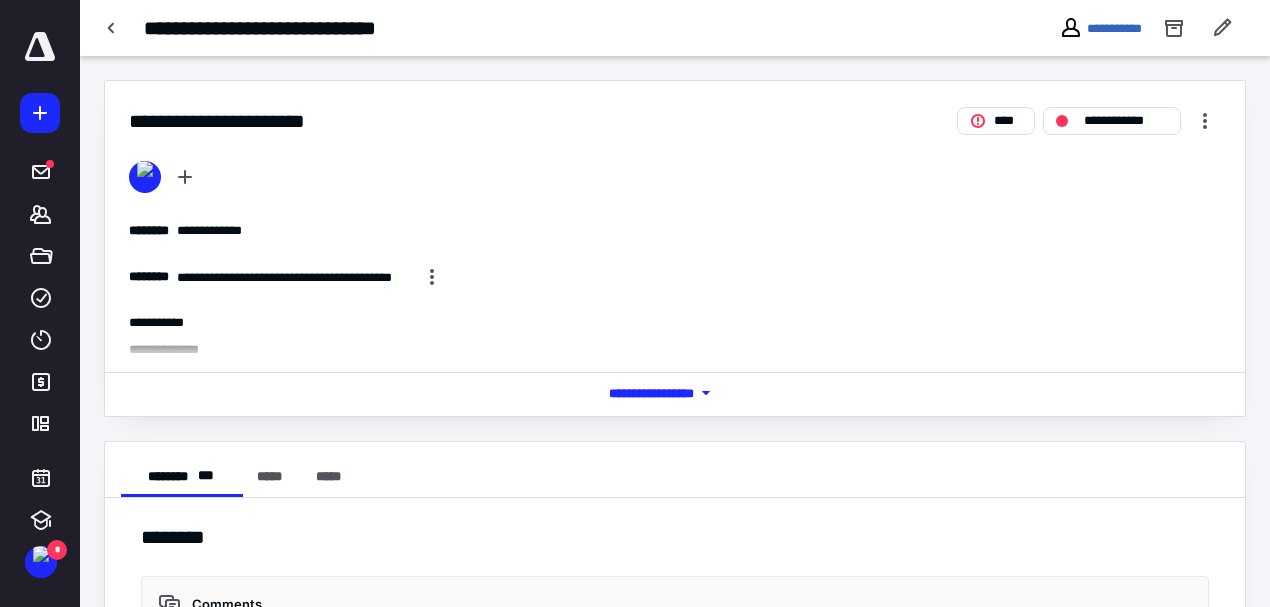 scroll, scrollTop: 401, scrollLeft: 0, axis: vertical 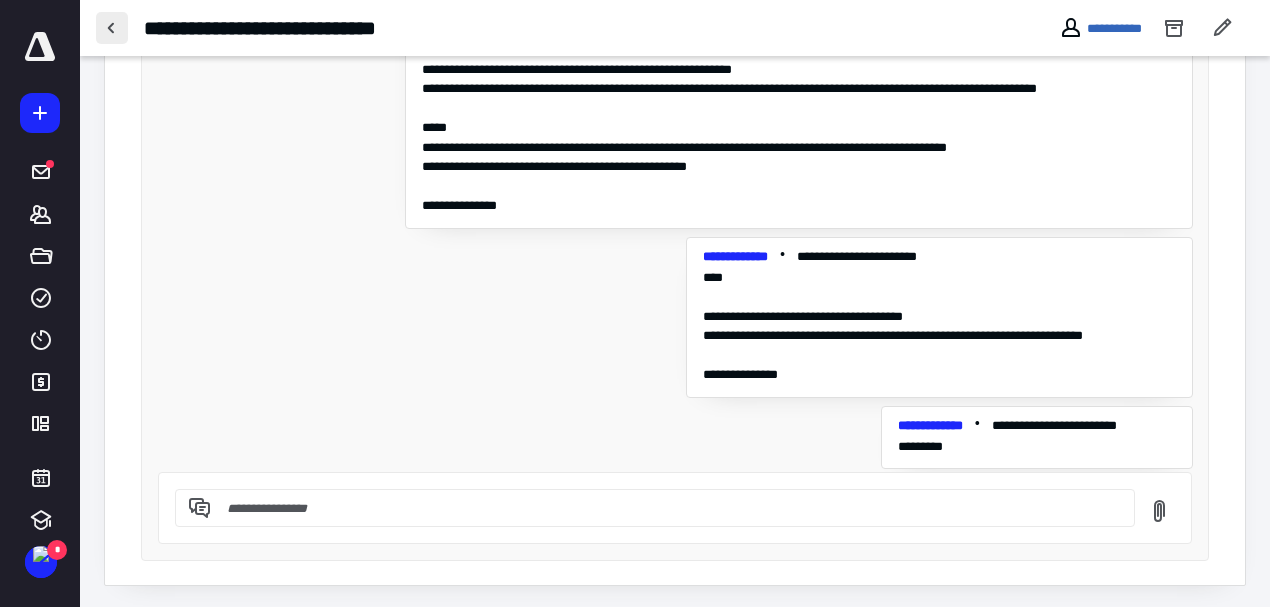 click at bounding box center (112, 28) 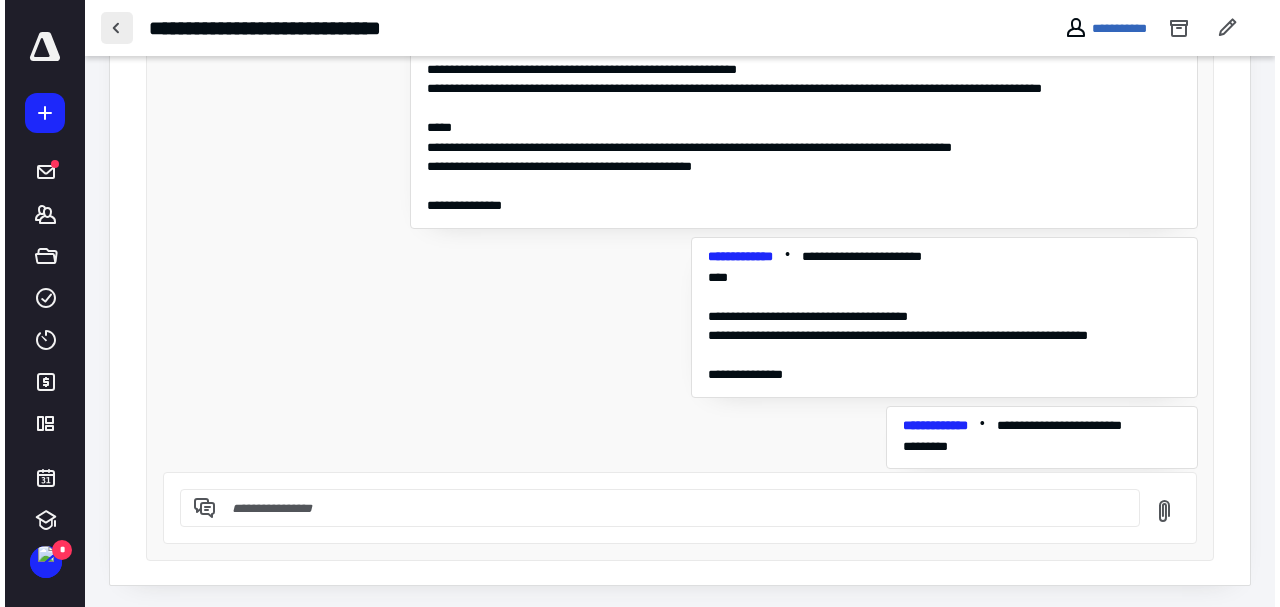 scroll, scrollTop: 0, scrollLeft: 0, axis: both 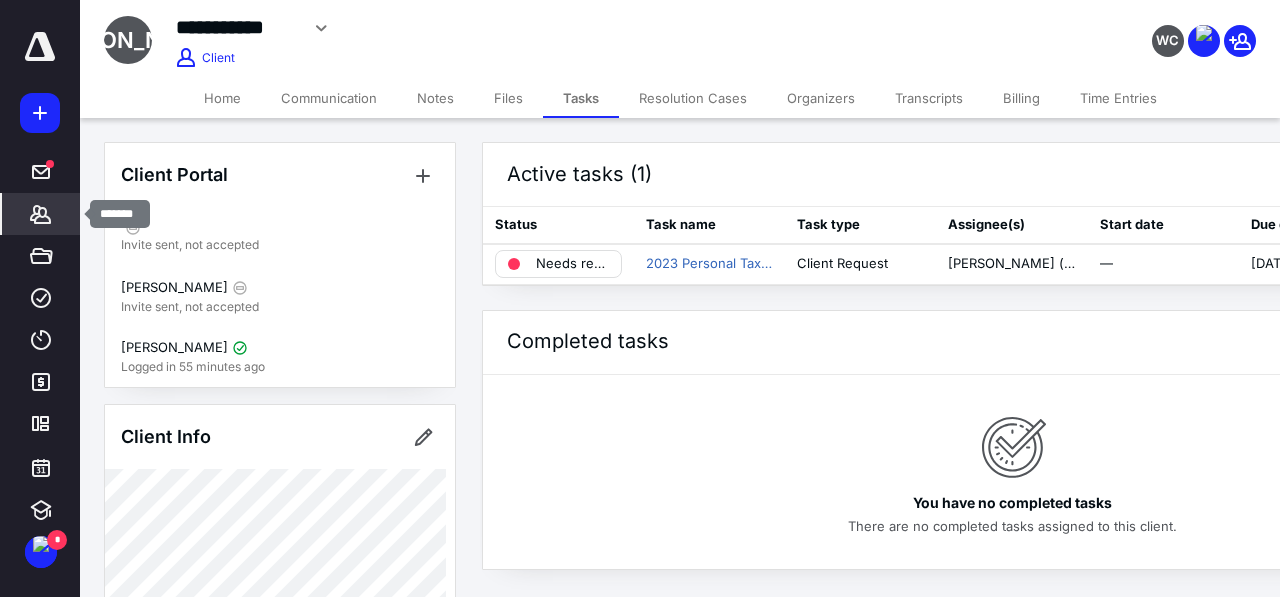click 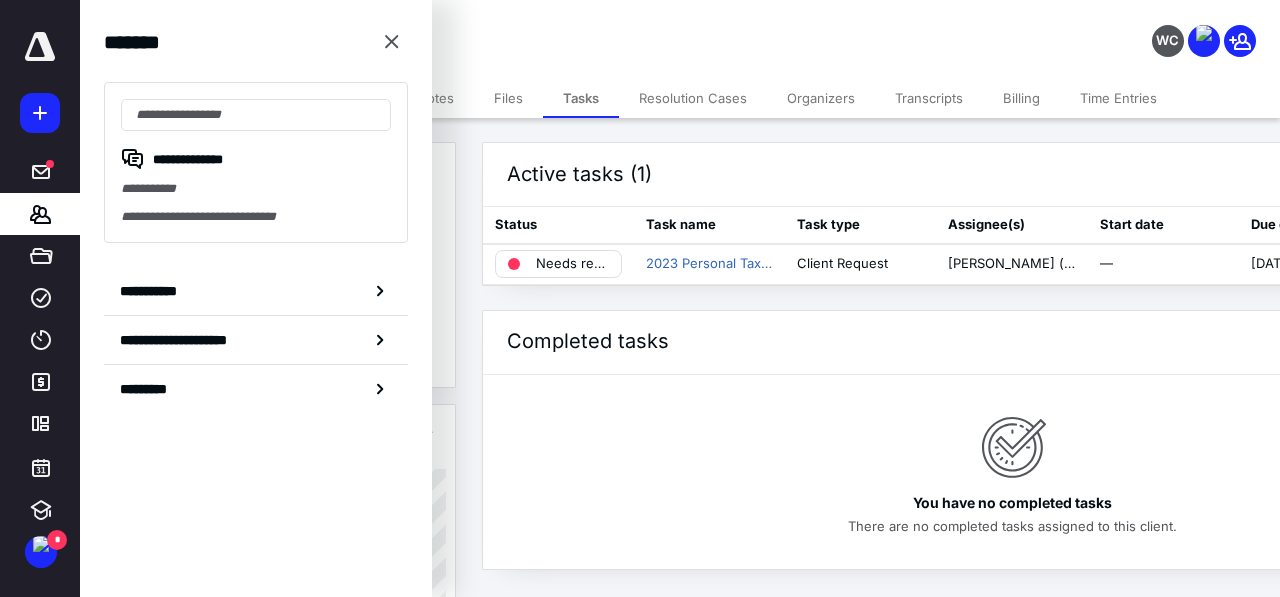 click on "Files" at bounding box center [508, 98] 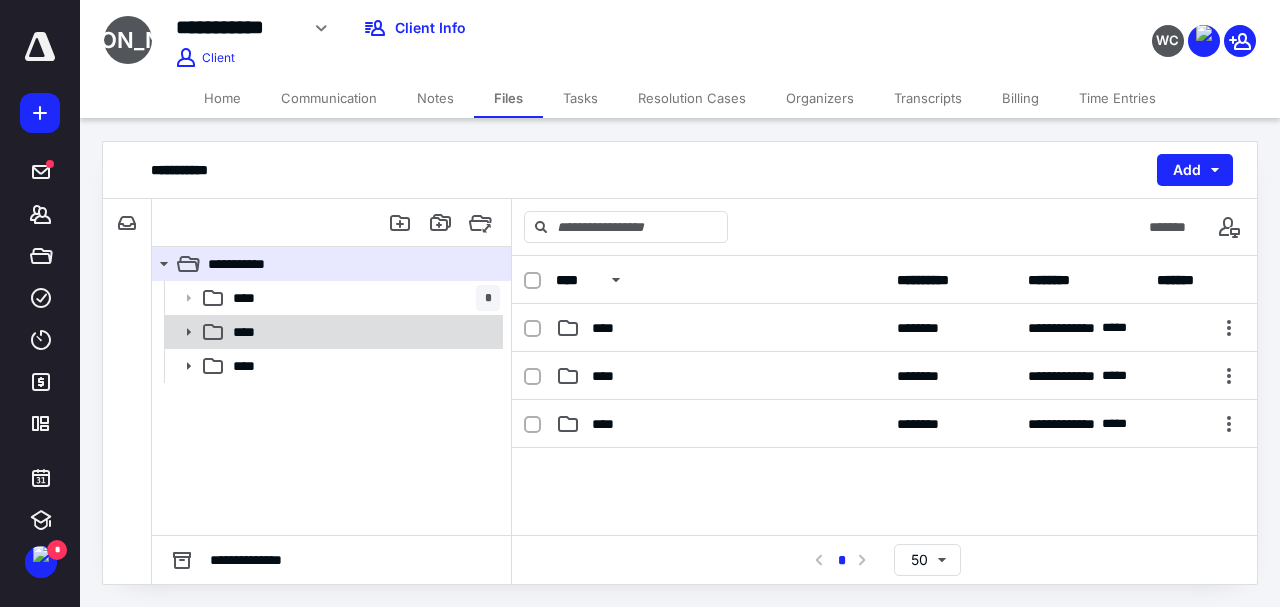 click on "****" at bounding box center [250, 332] 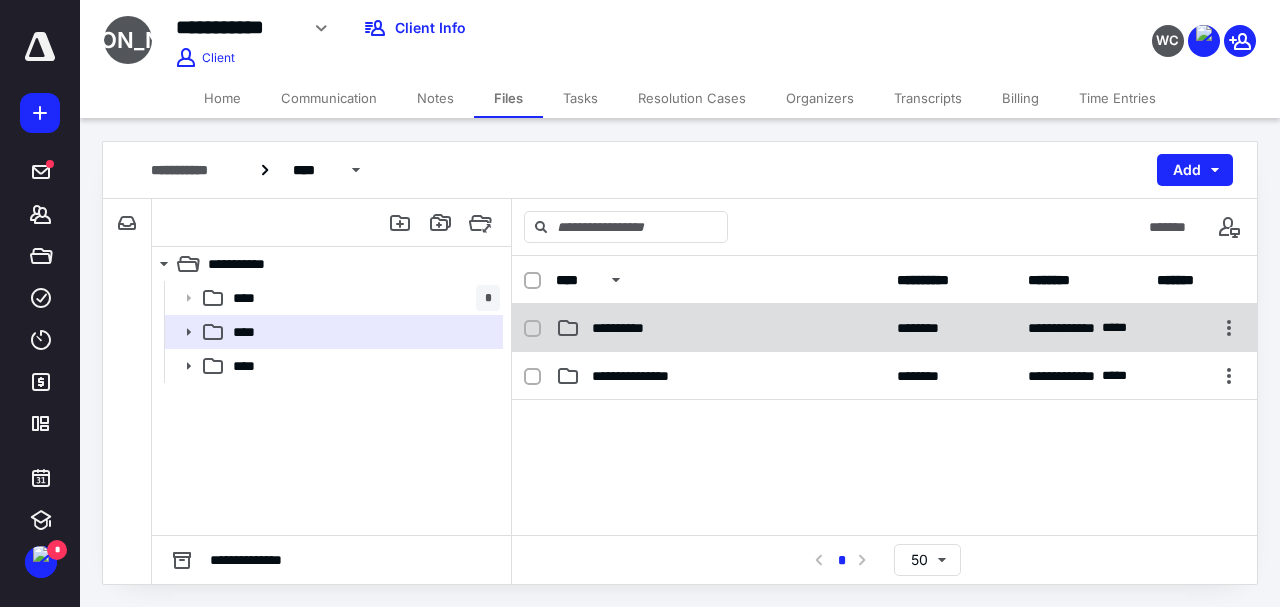 click on "**********" at bounding box center (634, 328) 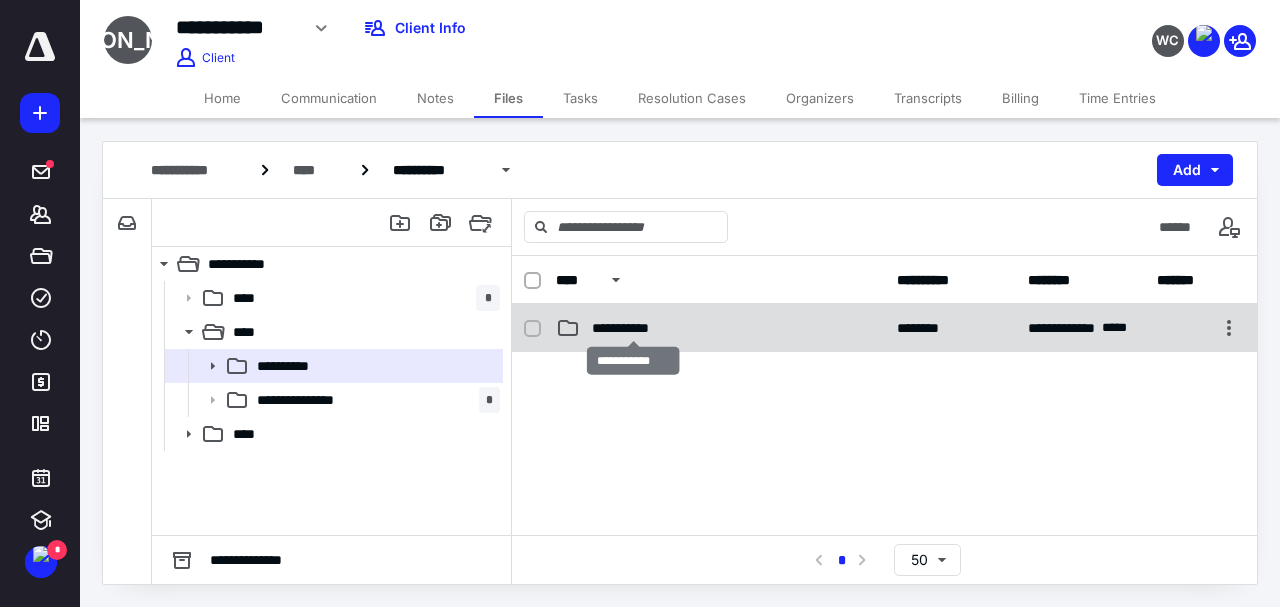 click on "**********" at bounding box center [634, 328] 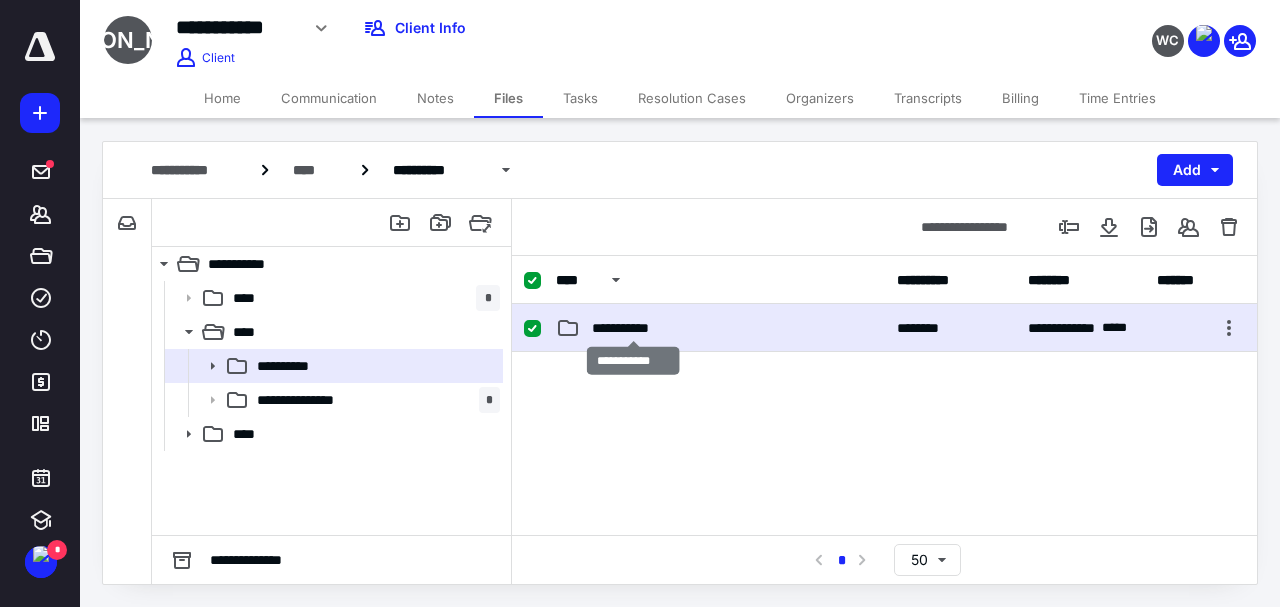 click on "**********" at bounding box center [634, 328] 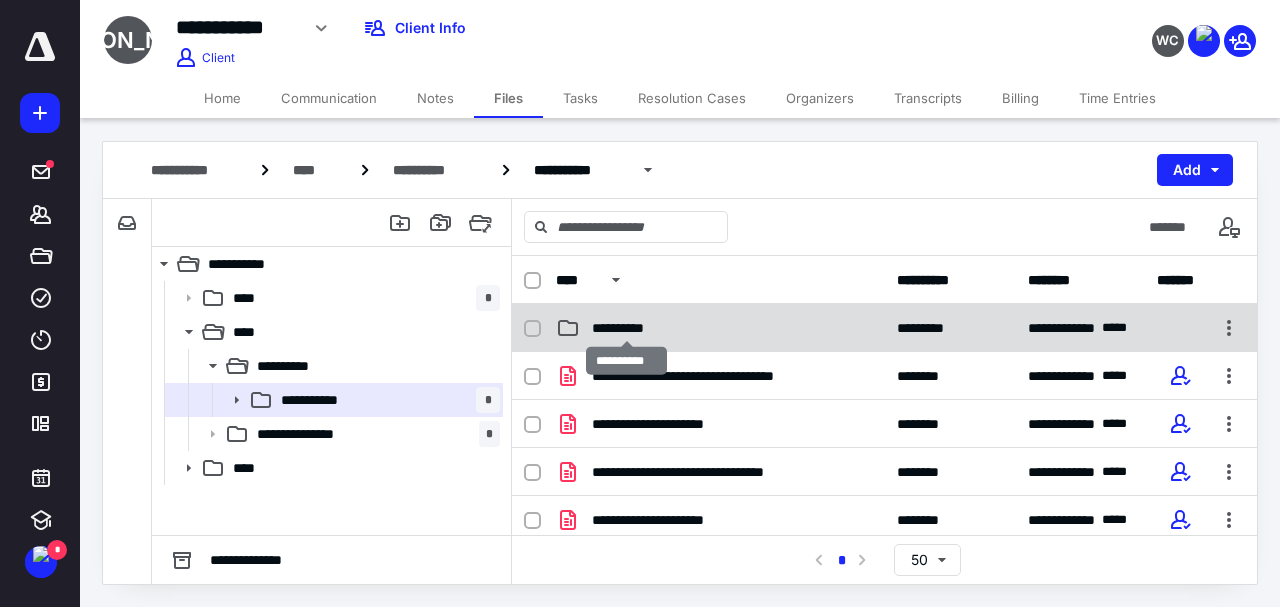 click on "**********" at bounding box center [627, 328] 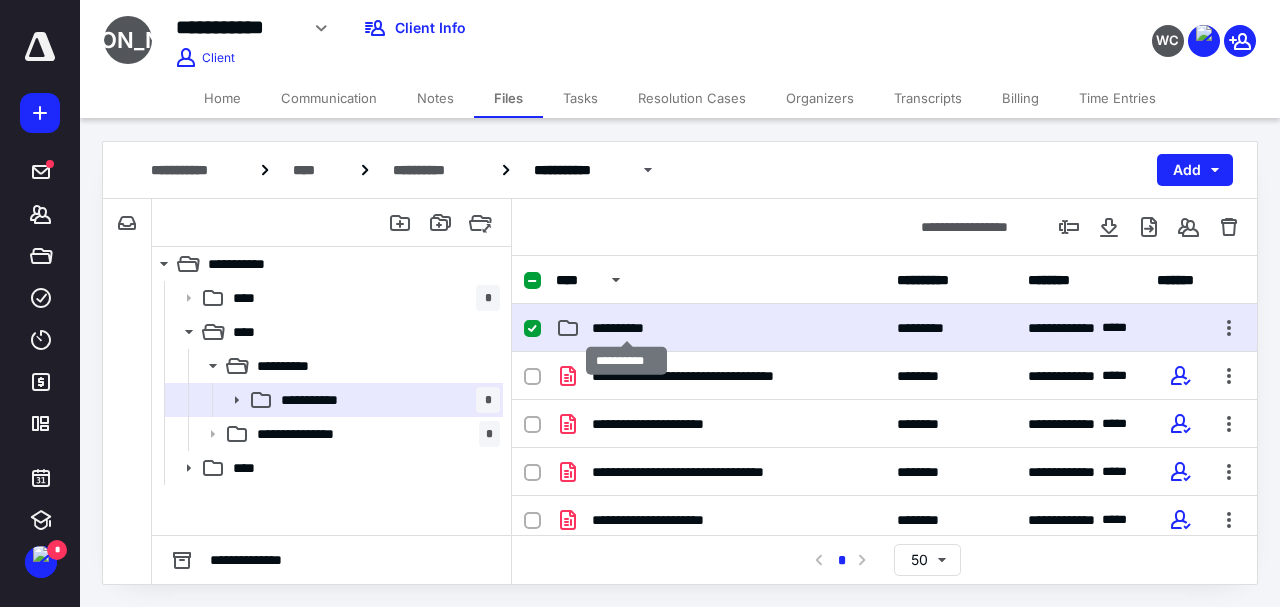 click on "**********" at bounding box center [627, 328] 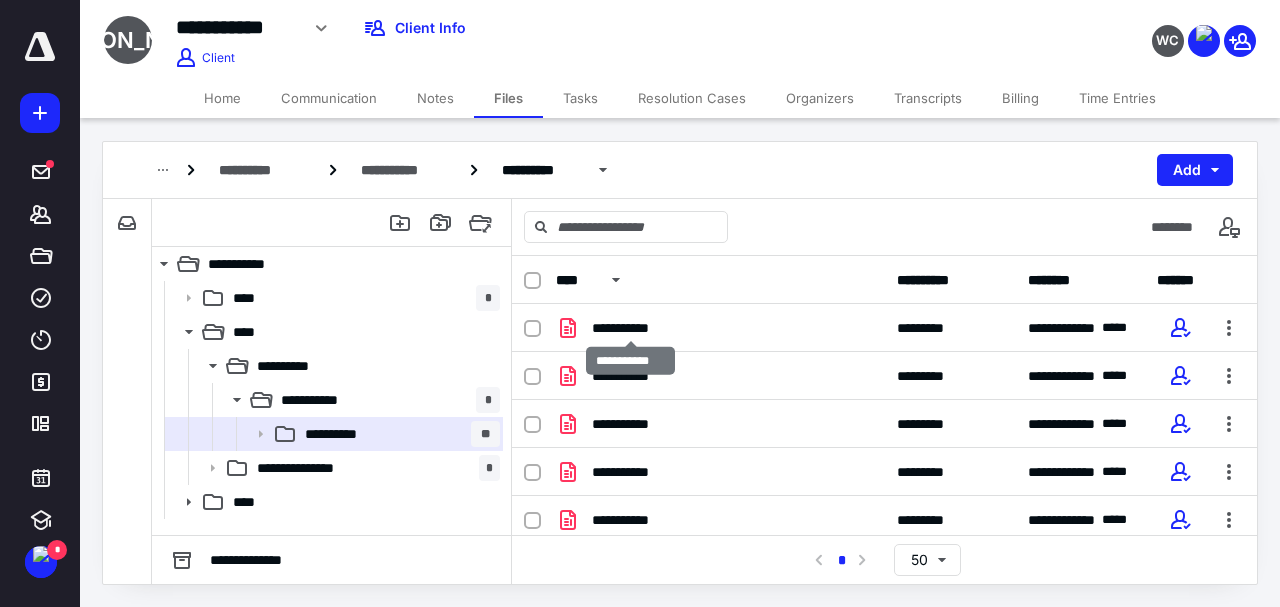 click on "**********" at bounding box center [631, 328] 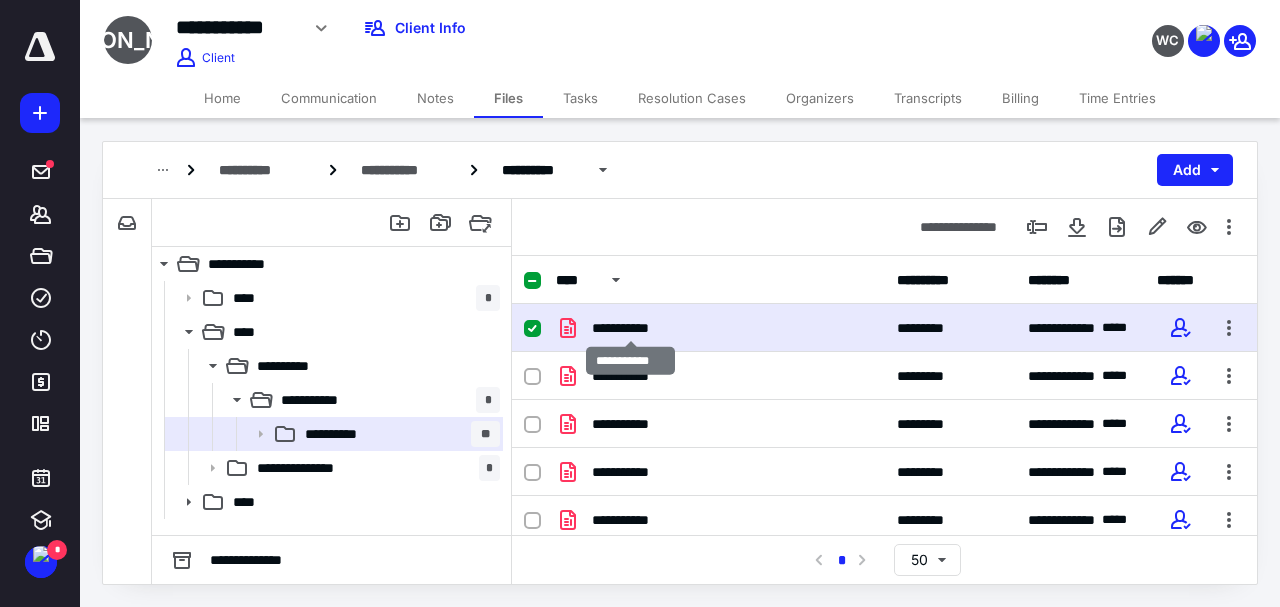 click on "**********" at bounding box center (631, 328) 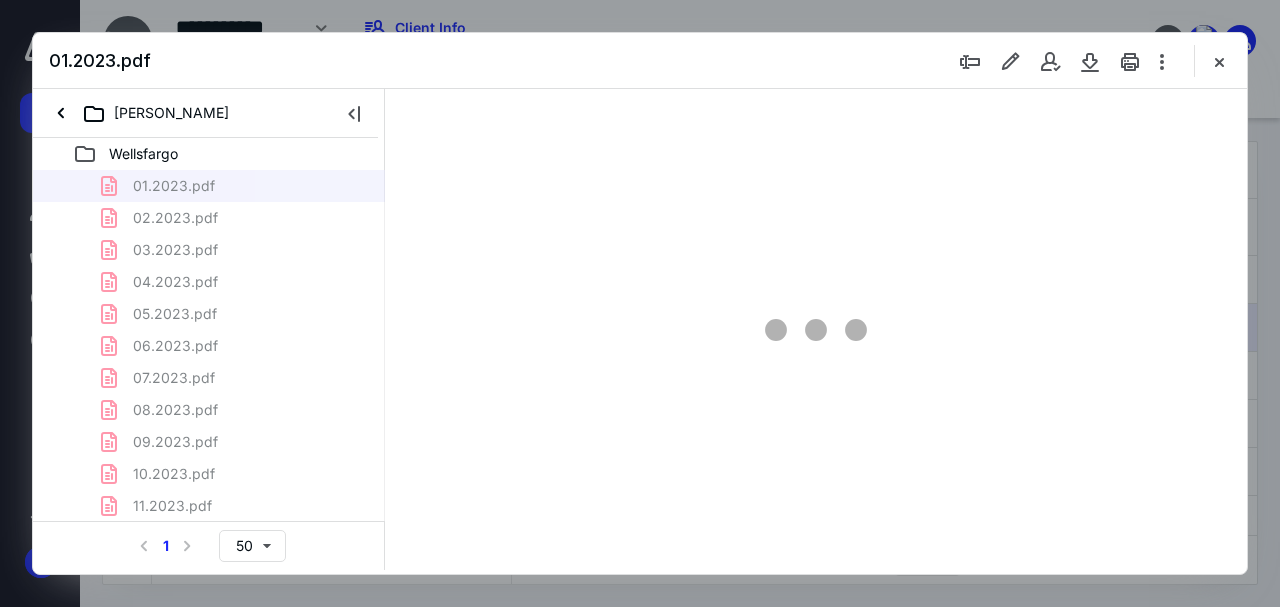 scroll, scrollTop: 0, scrollLeft: 0, axis: both 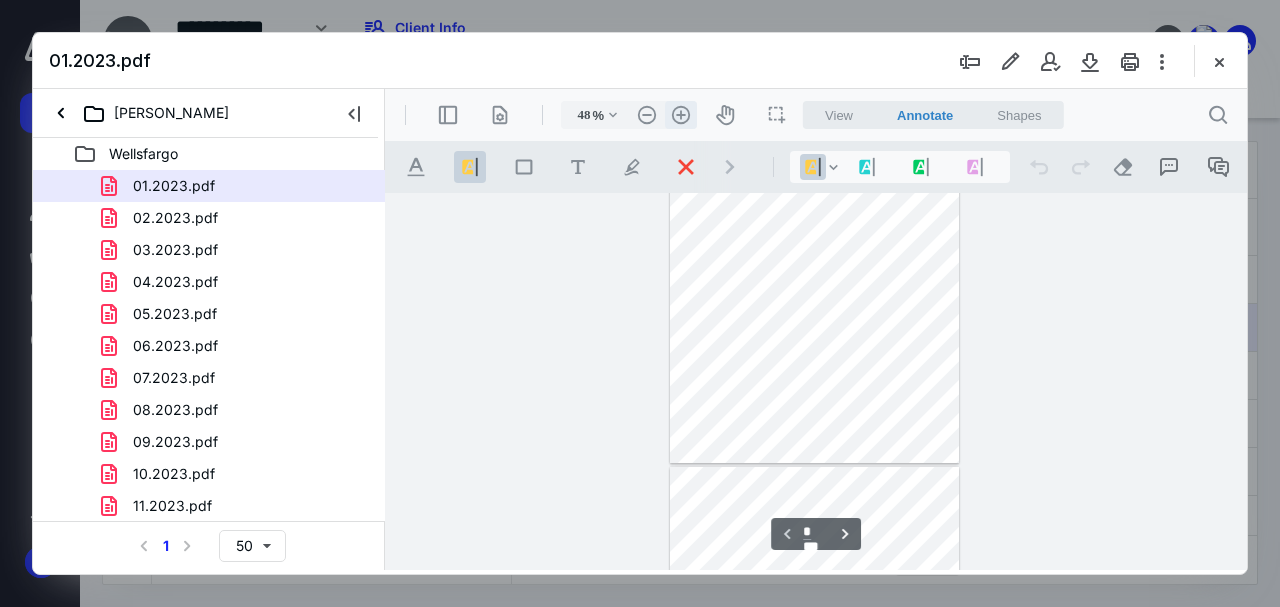 click on ".cls-1{fill:#abb0c4;} icon - header - zoom - in - line" at bounding box center (681, 115) 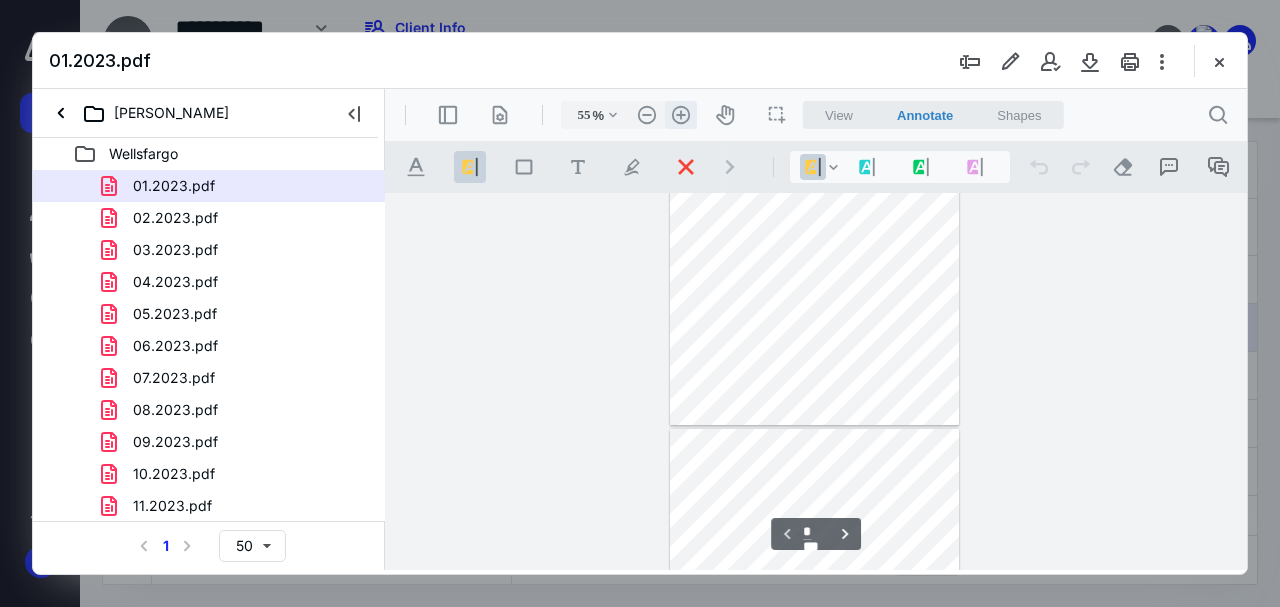 click on ".cls-1{fill:#abb0c4;} icon - header - zoom - in - line" at bounding box center [681, 115] 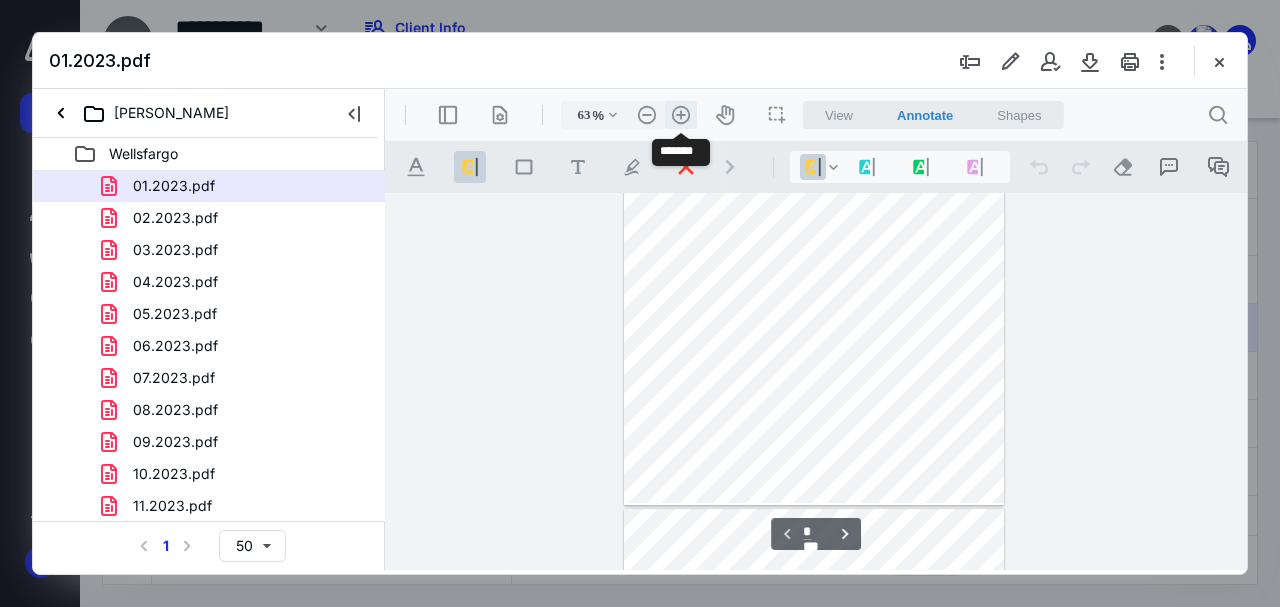 click on ".cls-1{fill:#abb0c4;} icon - header - zoom - in - line" at bounding box center (681, 115) 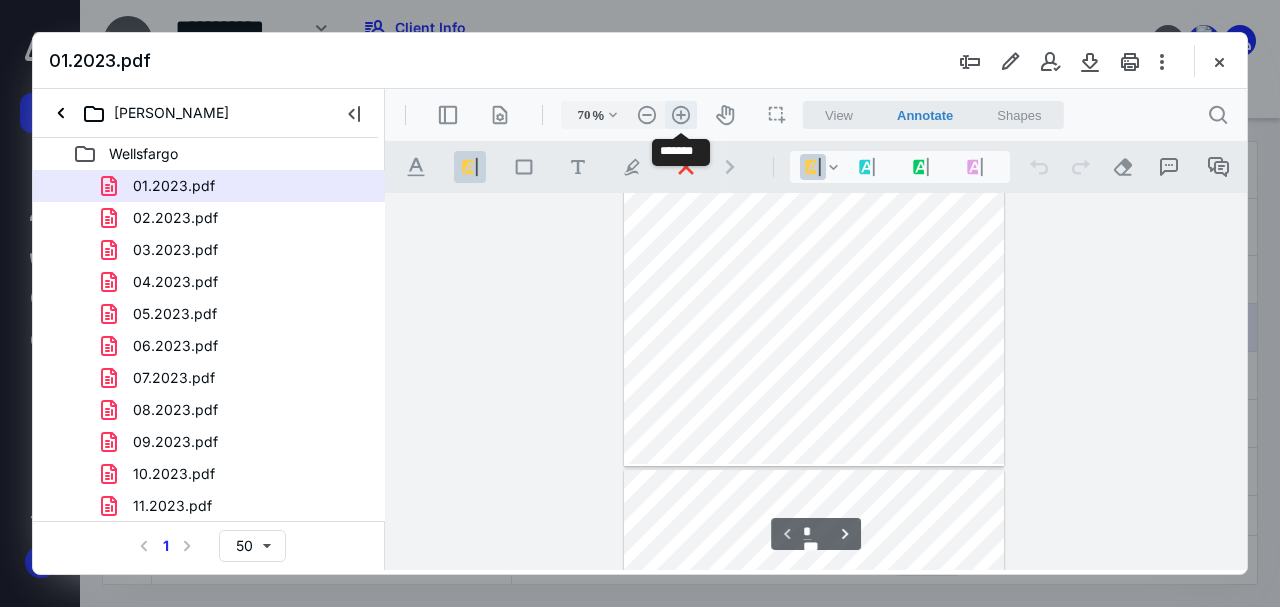 click on ".cls-1{fill:#abb0c4;} icon - header - zoom - in - line" at bounding box center [681, 115] 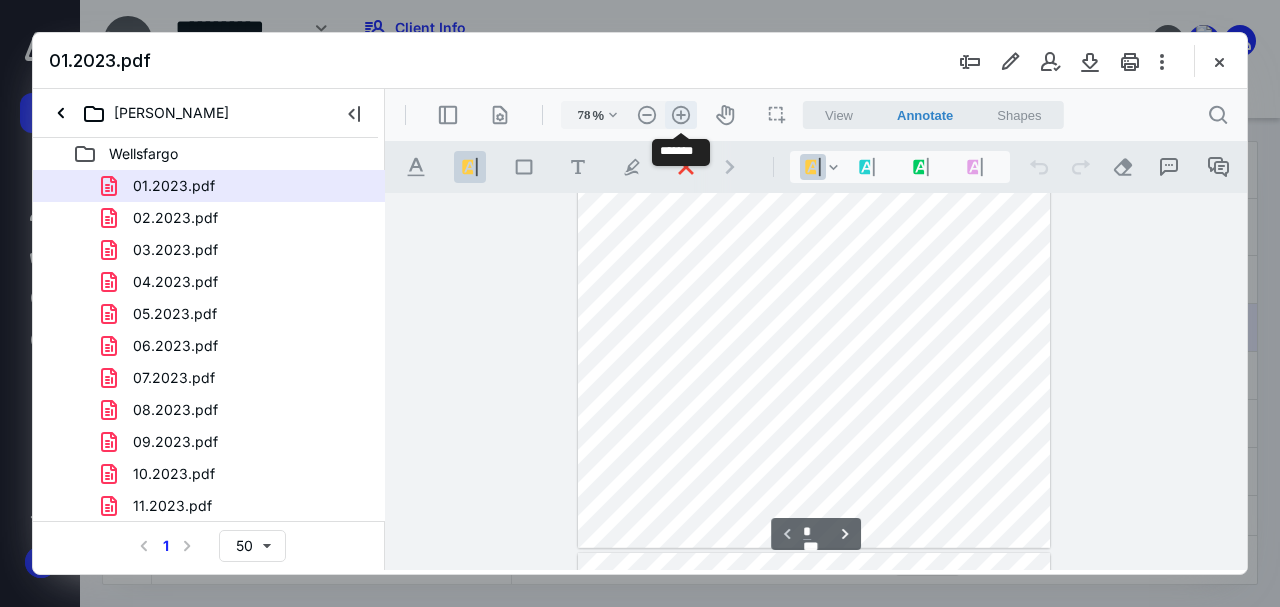 click on ".cls-1{fill:#abb0c4;} icon - header - zoom - in - line" at bounding box center [681, 115] 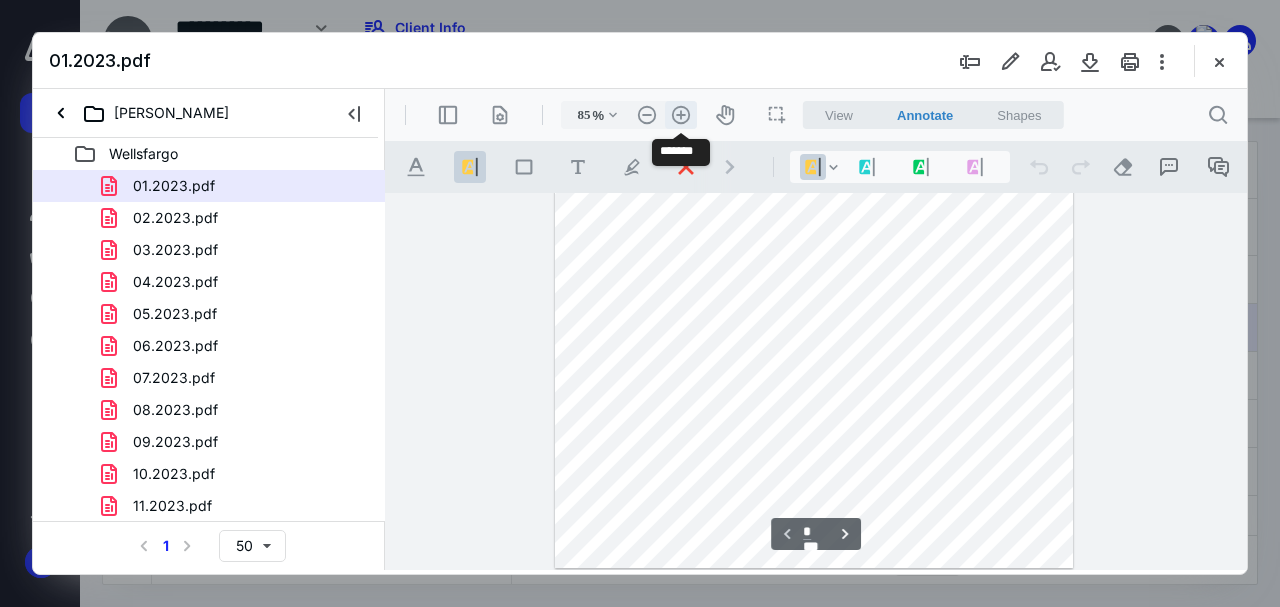 click on ".cls-1{fill:#abb0c4;} icon - header - zoom - in - line" at bounding box center [681, 115] 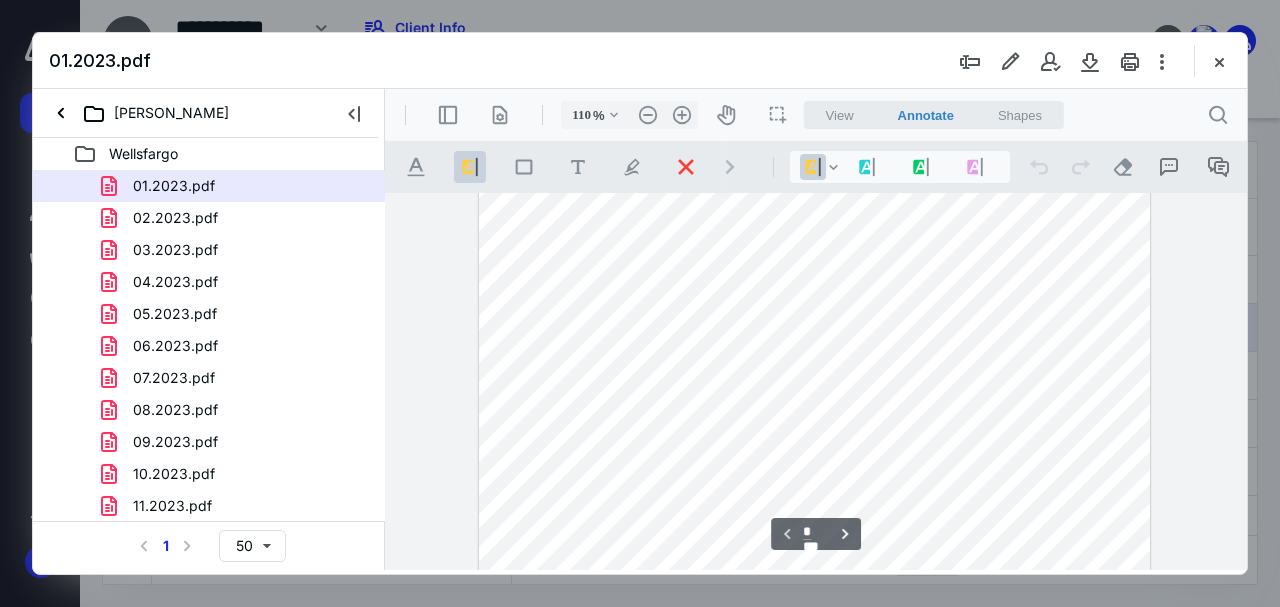 type on "*" 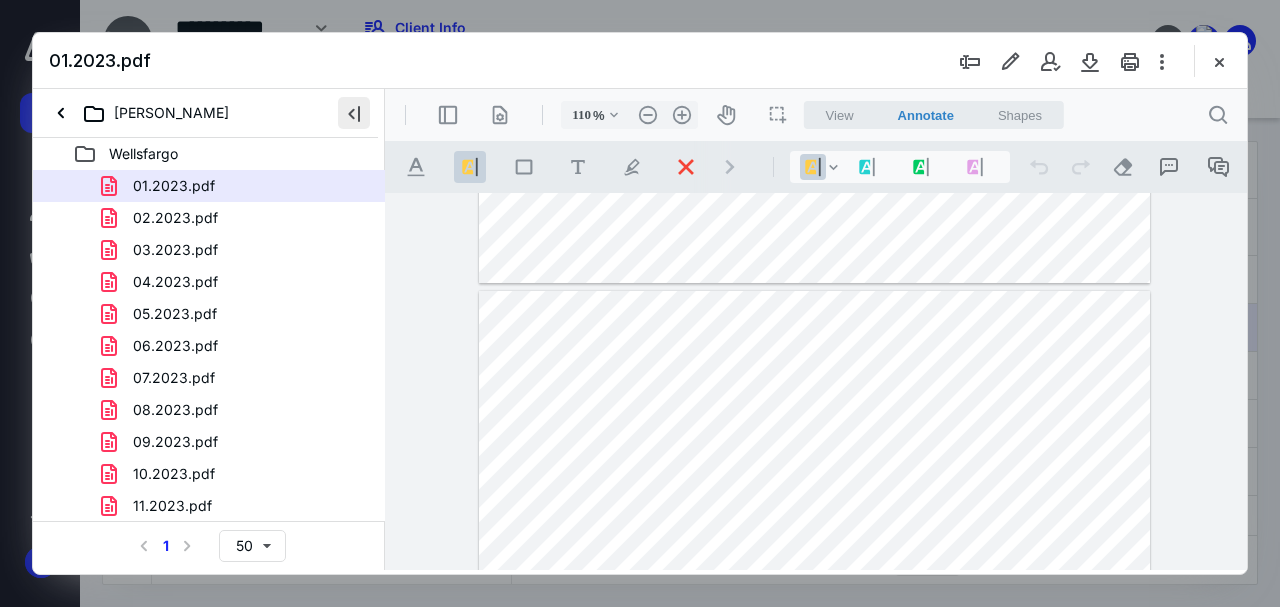 click at bounding box center [354, 113] 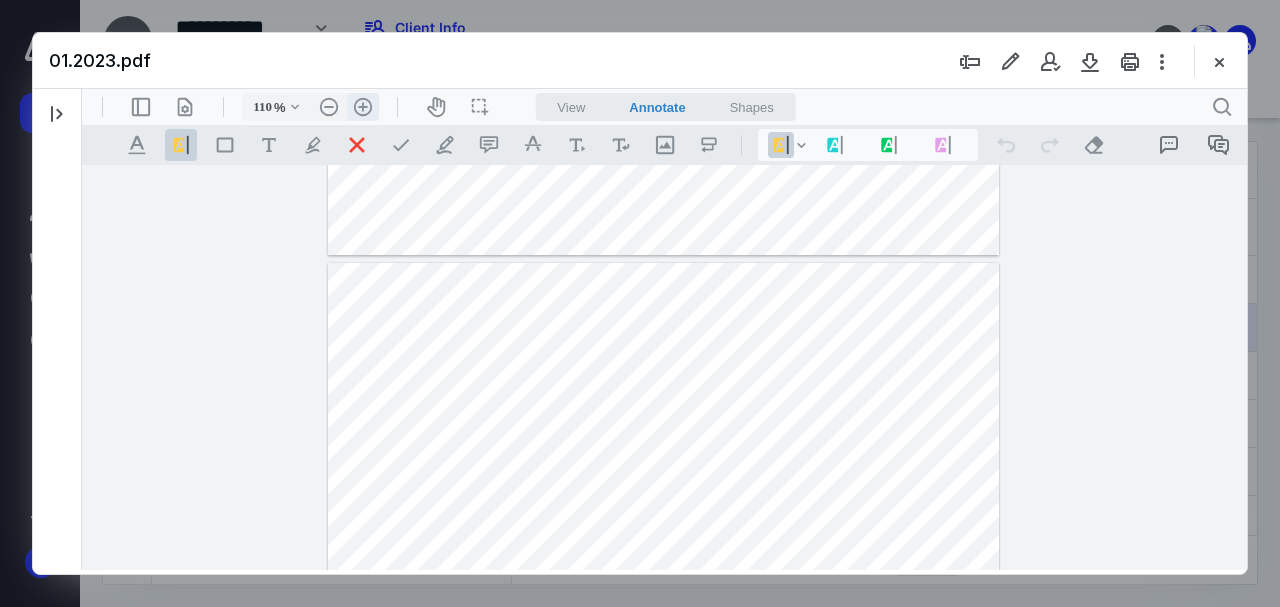 click on ".cls-1{fill:#abb0c4;} icon - header - zoom - in - line" at bounding box center [363, 107] 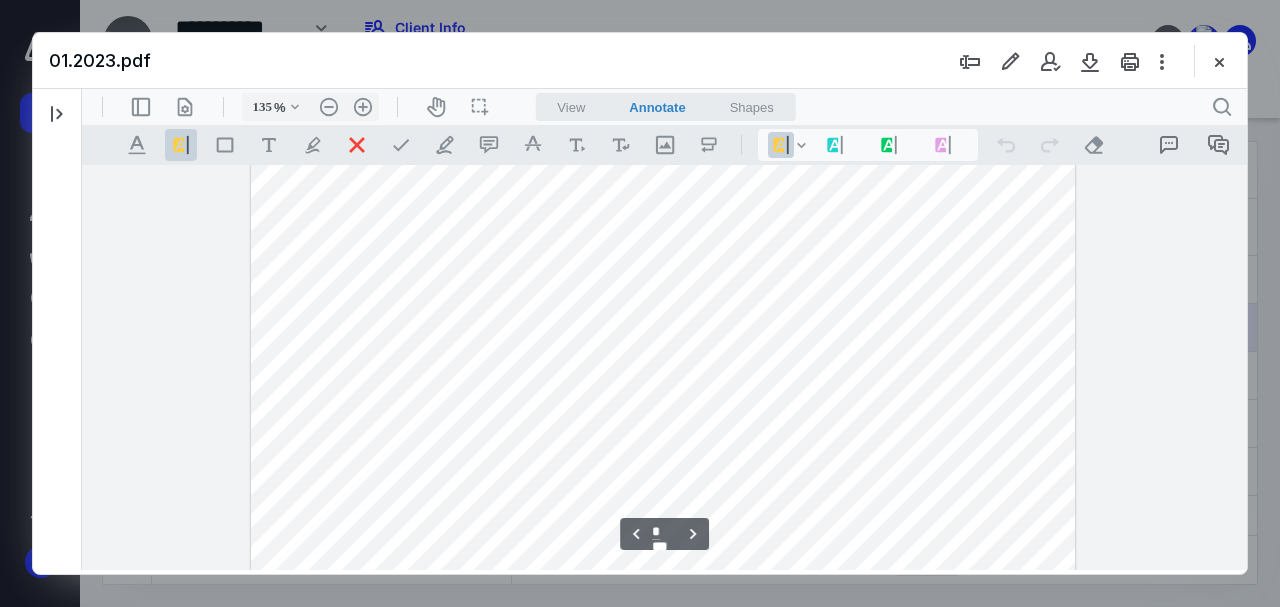 scroll, scrollTop: 1355, scrollLeft: 0, axis: vertical 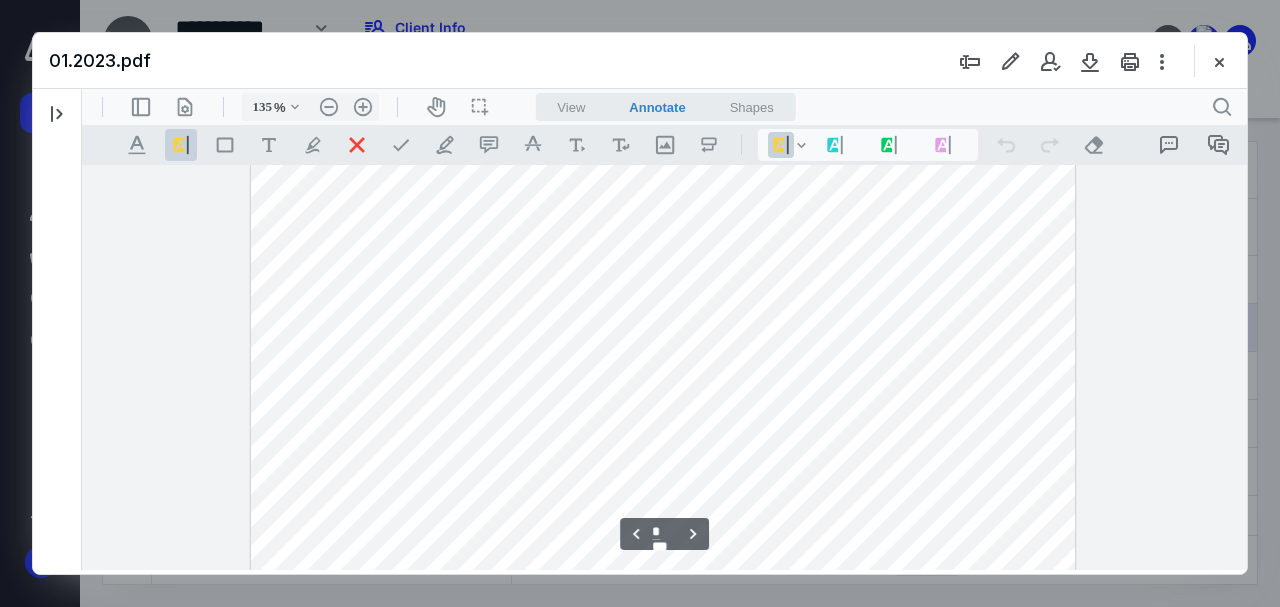 type on "*" 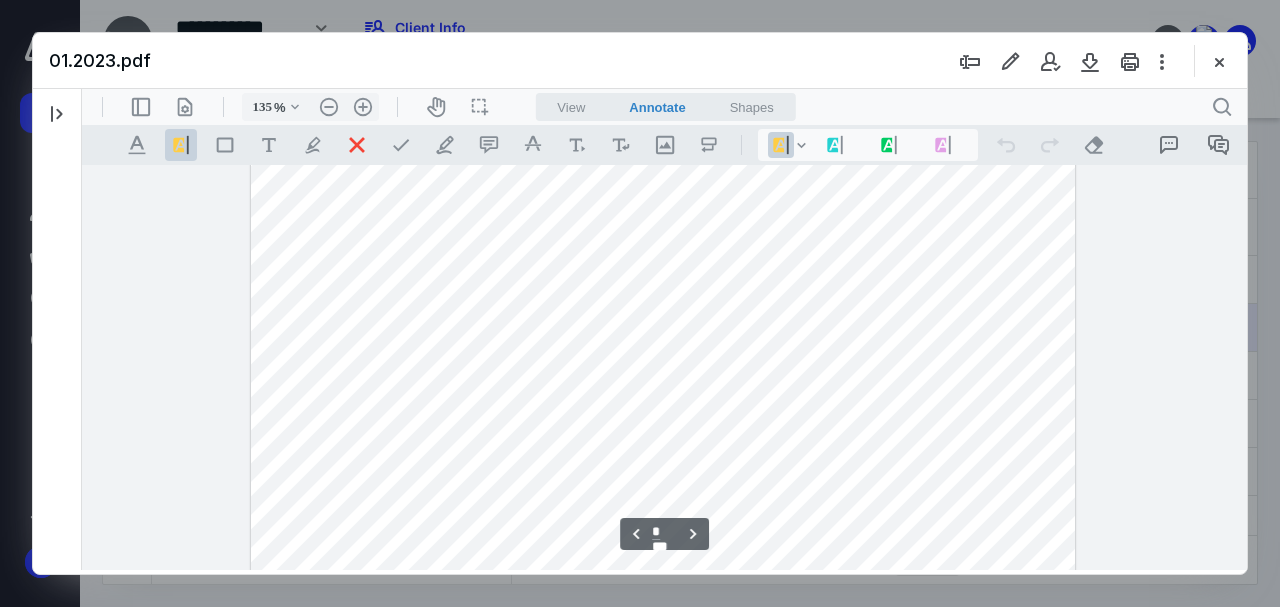 scroll, scrollTop: 2777, scrollLeft: 0, axis: vertical 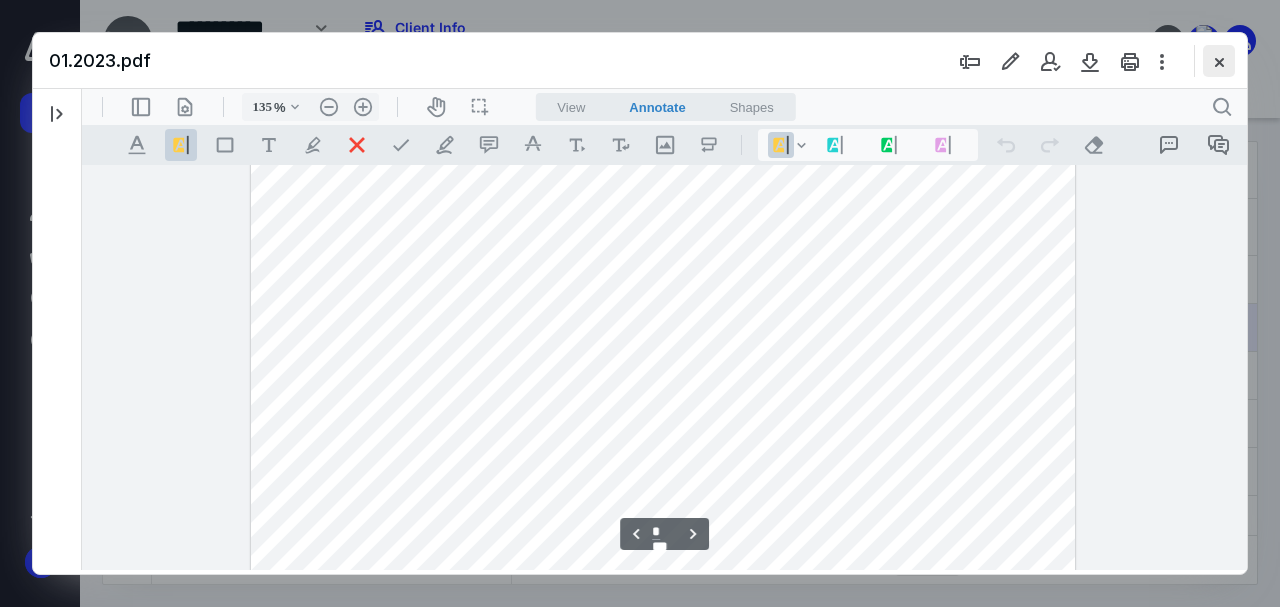 click at bounding box center [1219, 61] 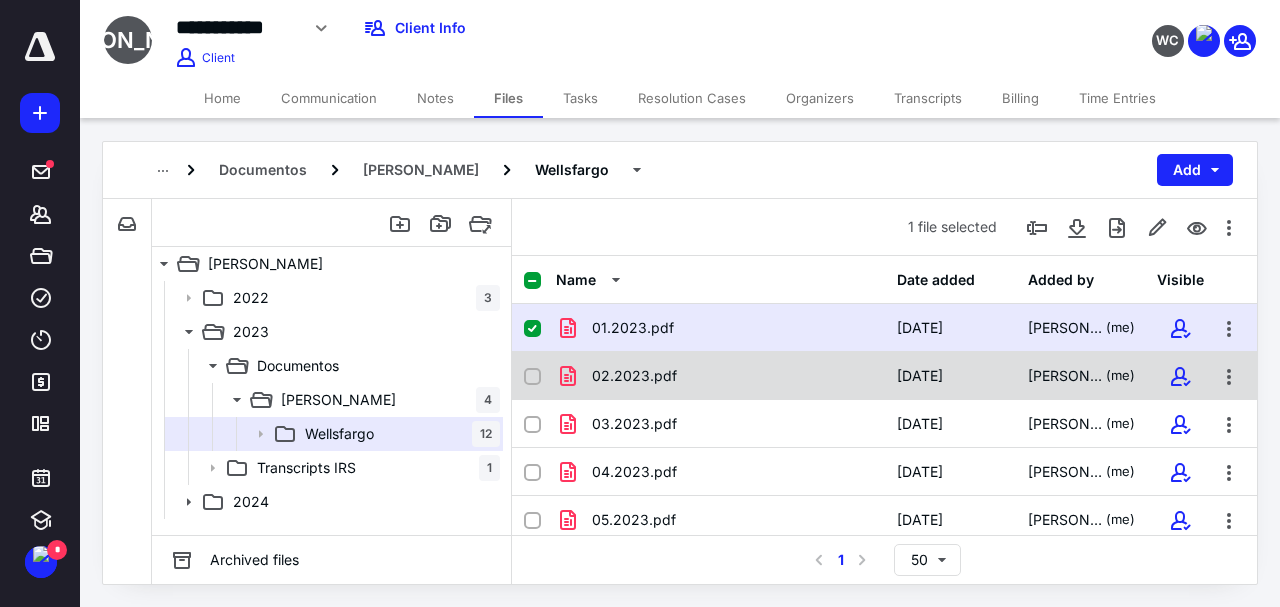 click on "02.2023.pdf" at bounding box center (634, 376) 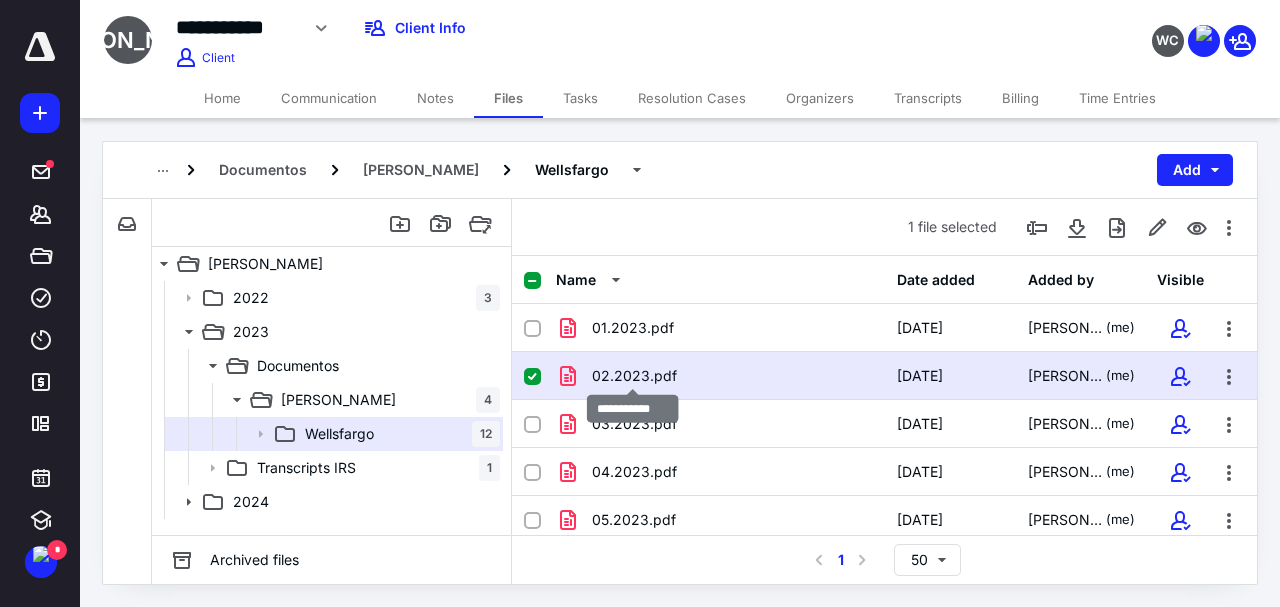 click on "02.2023.pdf" at bounding box center (634, 376) 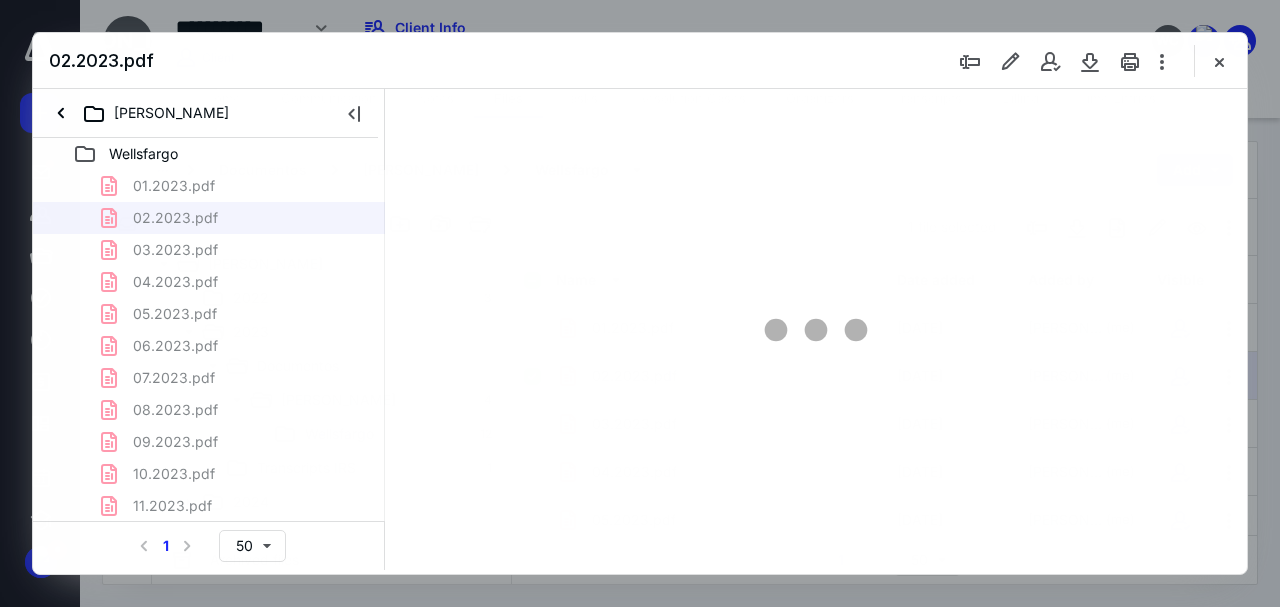 scroll, scrollTop: 0, scrollLeft: 0, axis: both 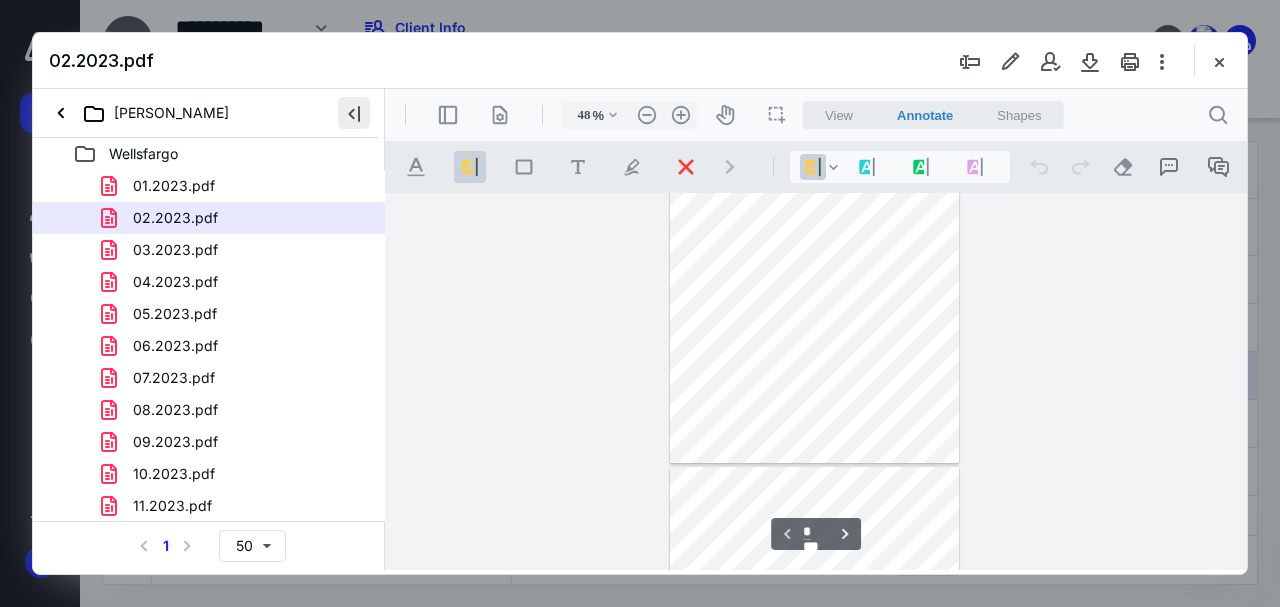 click at bounding box center (354, 113) 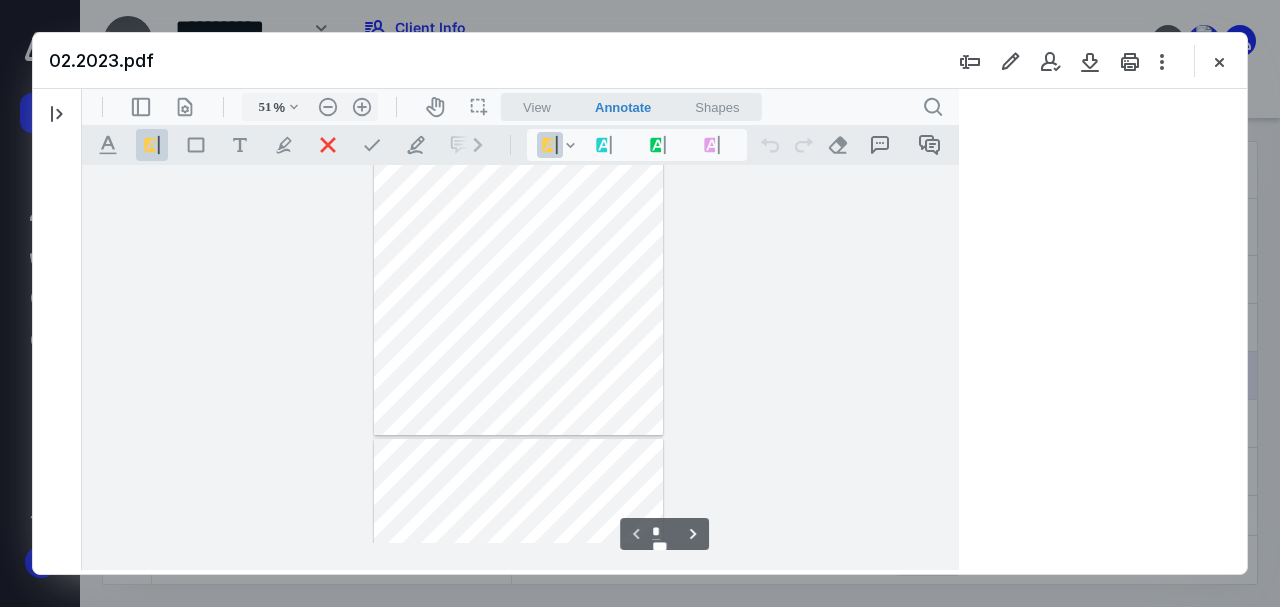 scroll, scrollTop: 78, scrollLeft: 0, axis: vertical 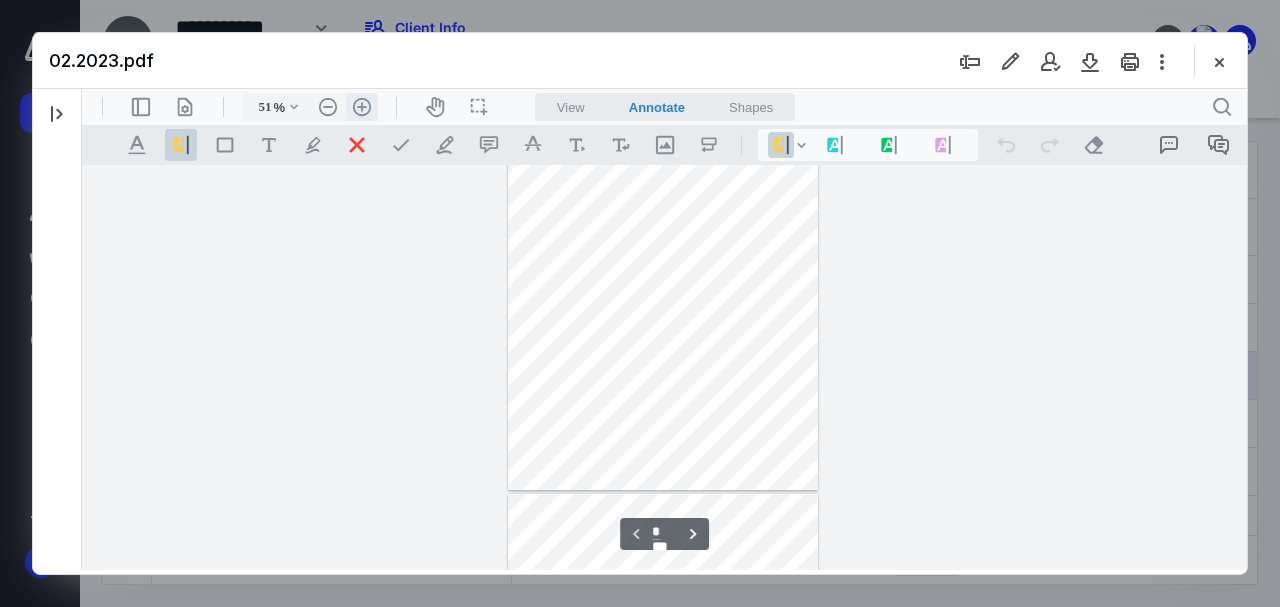 click on ".cls-1{fill:#abb0c4;} icon - header - zoom - in - line" at bounding box center [362, 107] 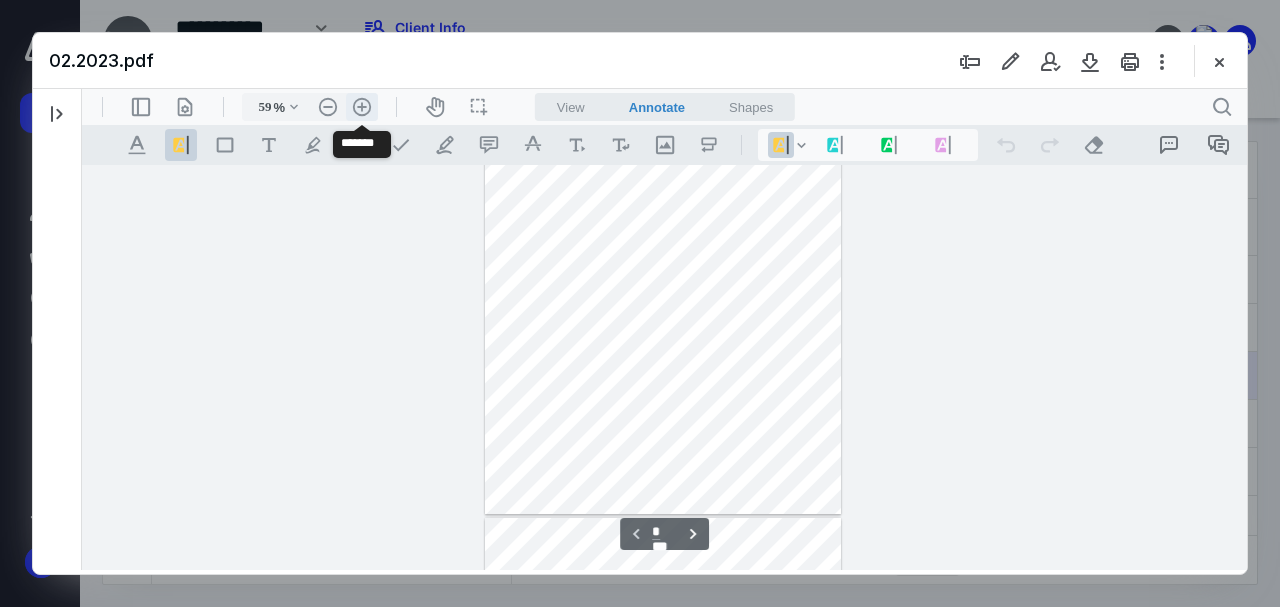 click on ".cls-1{fill:#abb0c4;} icon - header - zoom - in - line" at bounding box center [362, 107] 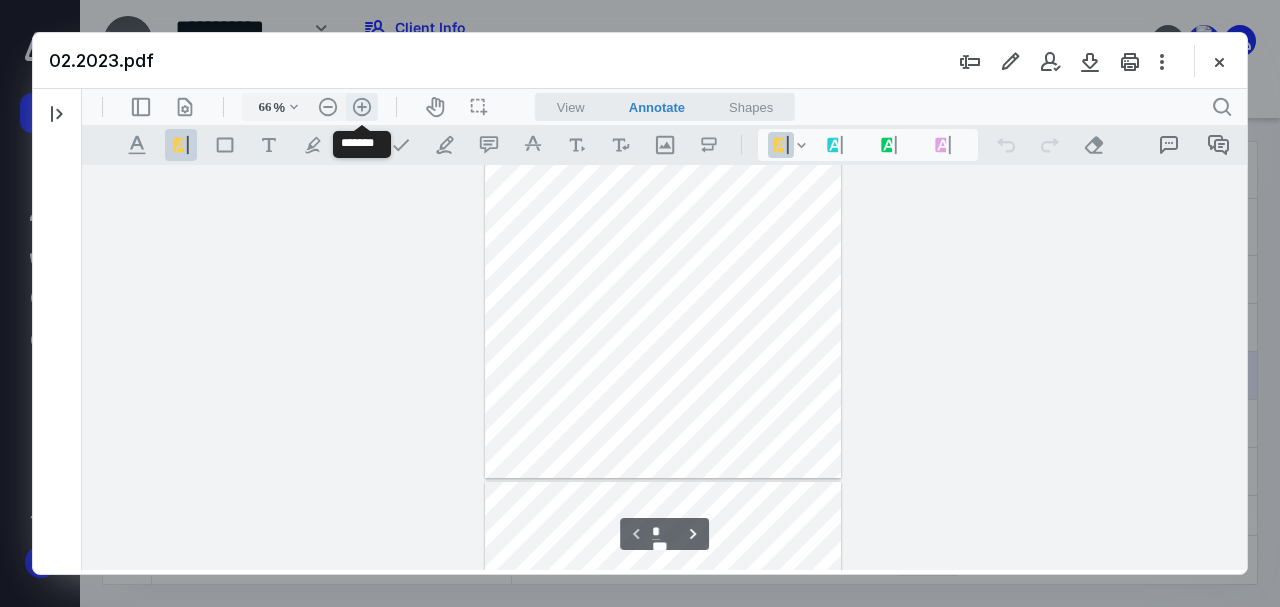 click on ".cls-1{fill:#abb0c4;} icon - header - zoom - in - line" at bounding box center (362, 107) 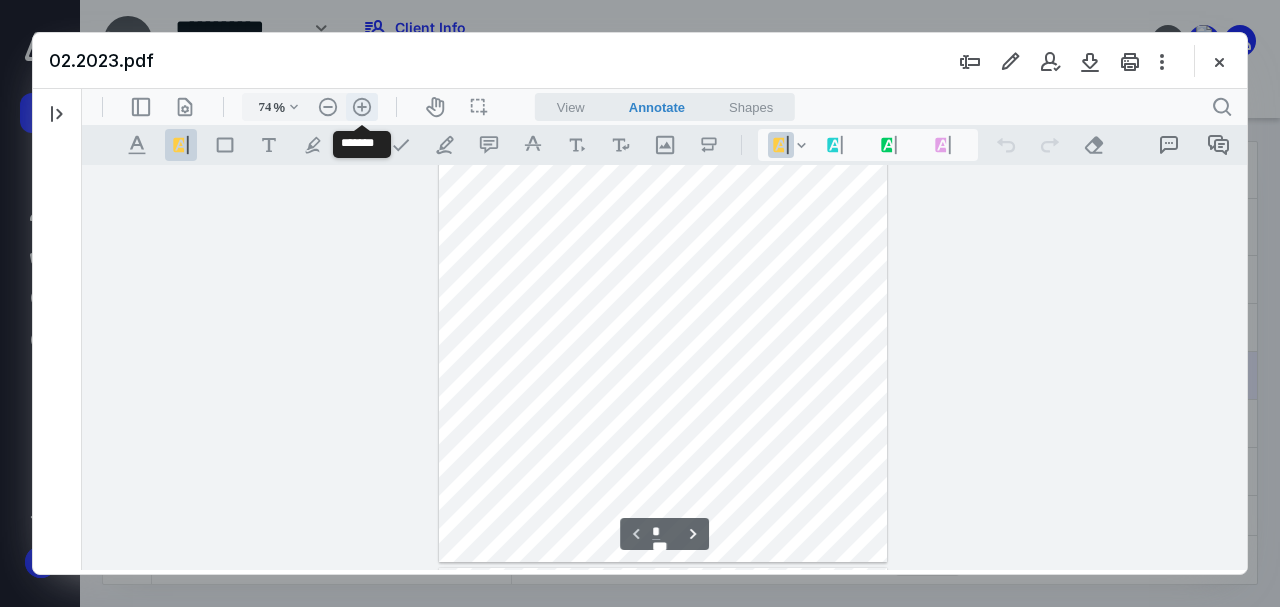 click on ".cls-1{fill:#abb0c4;} icon - header - zoom - in - line" at bounding box center [362, 107] 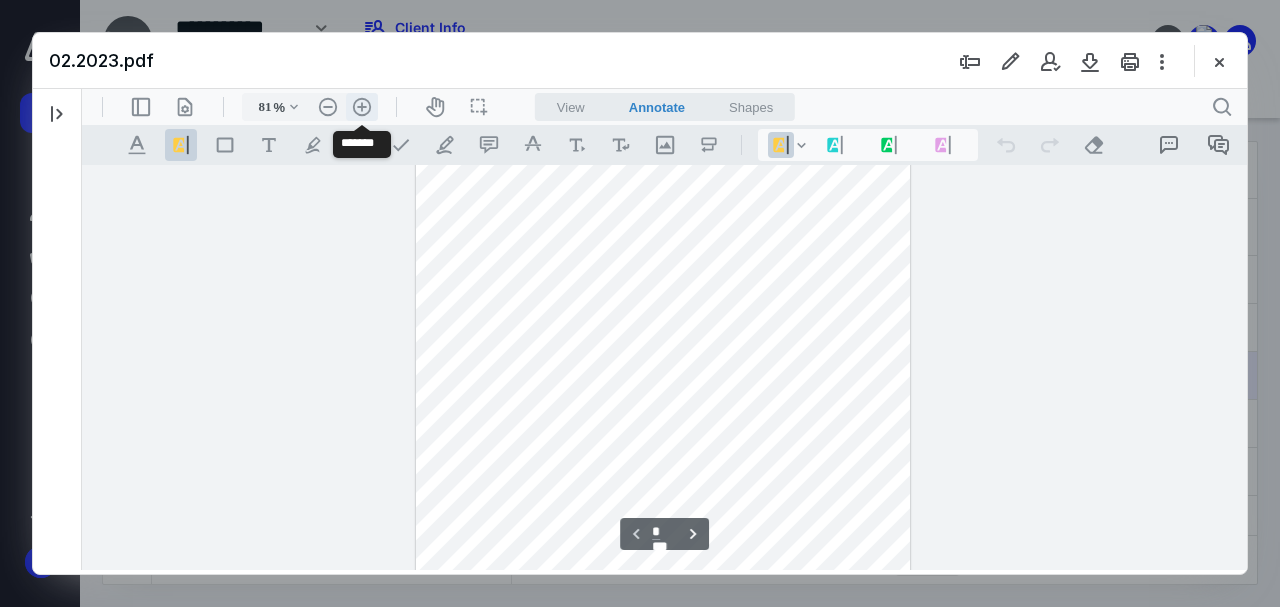 click on ".cls-1{fill:#abb0c4;} icon - header - zoom - in - line" at bounding box center (362, 107) 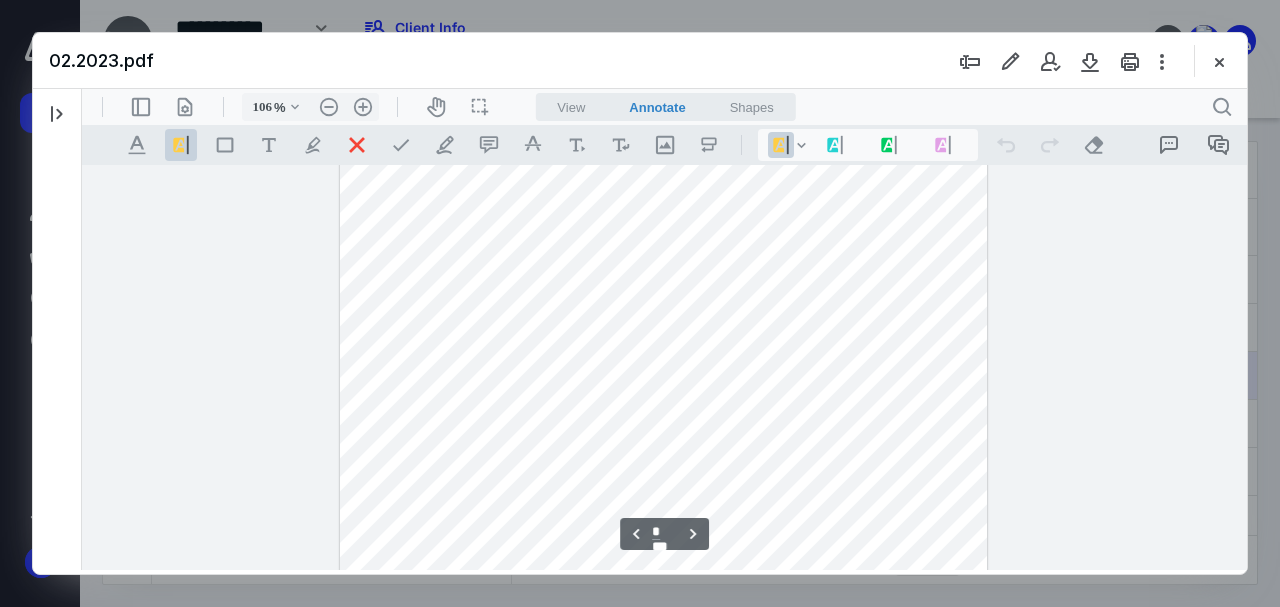 type on "*" 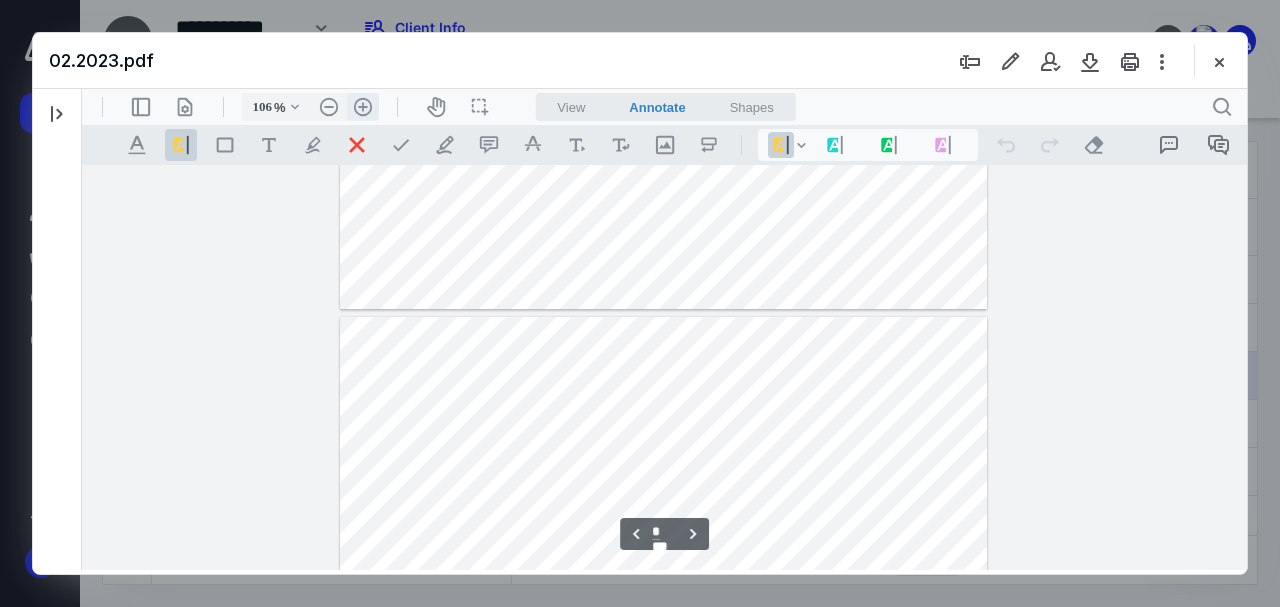 click on ".cls-1{fill:#abb0c4;} icon - header - zoom - in - line" at bounding box center [363, 107] 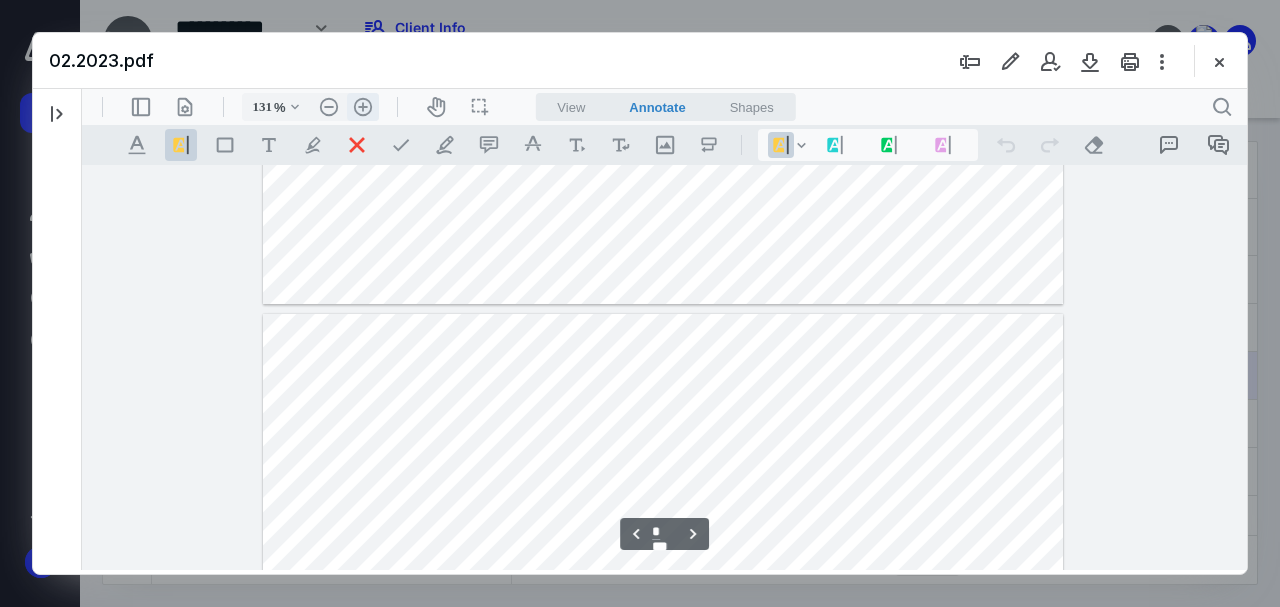 click on ".cls-1{fill:#abb0c4;} icon - header - zoom - in - line" at bounding box center [363, 107] 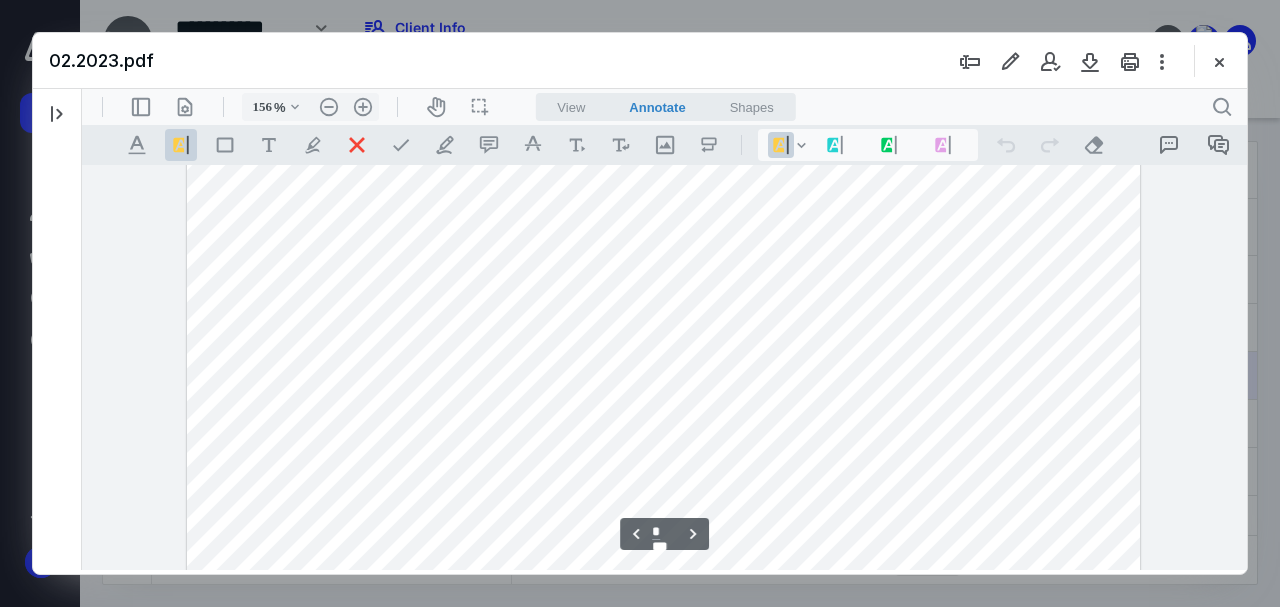scroll, scrollTop: 2883, scrollLeft: 0, axis: vertical 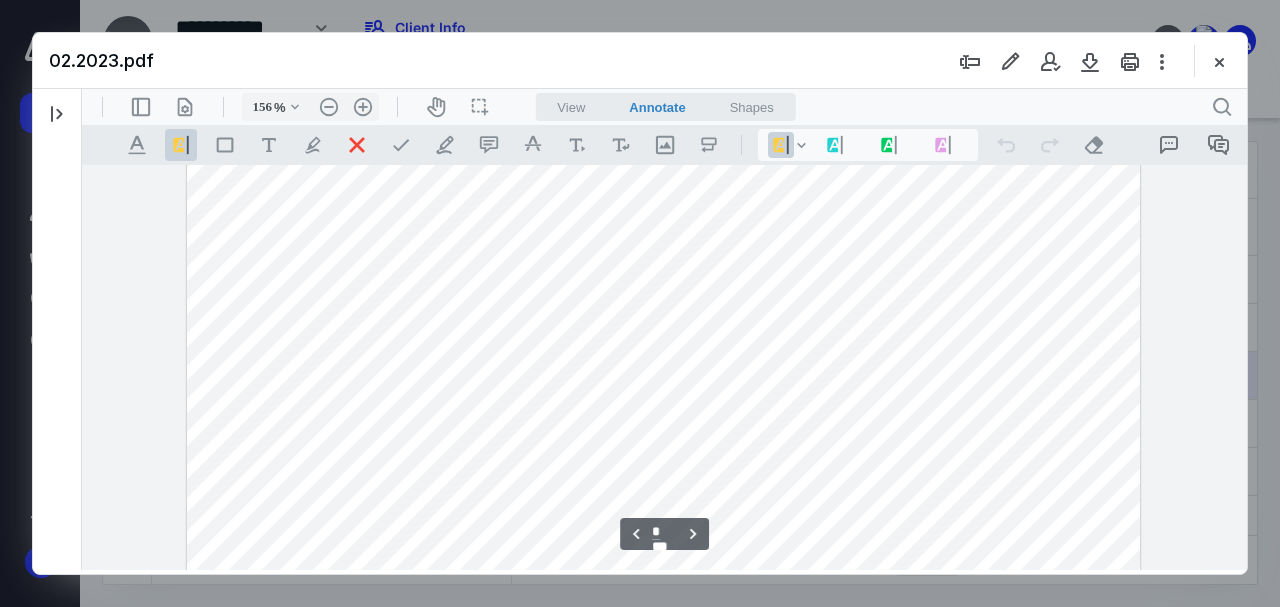 type on "*" 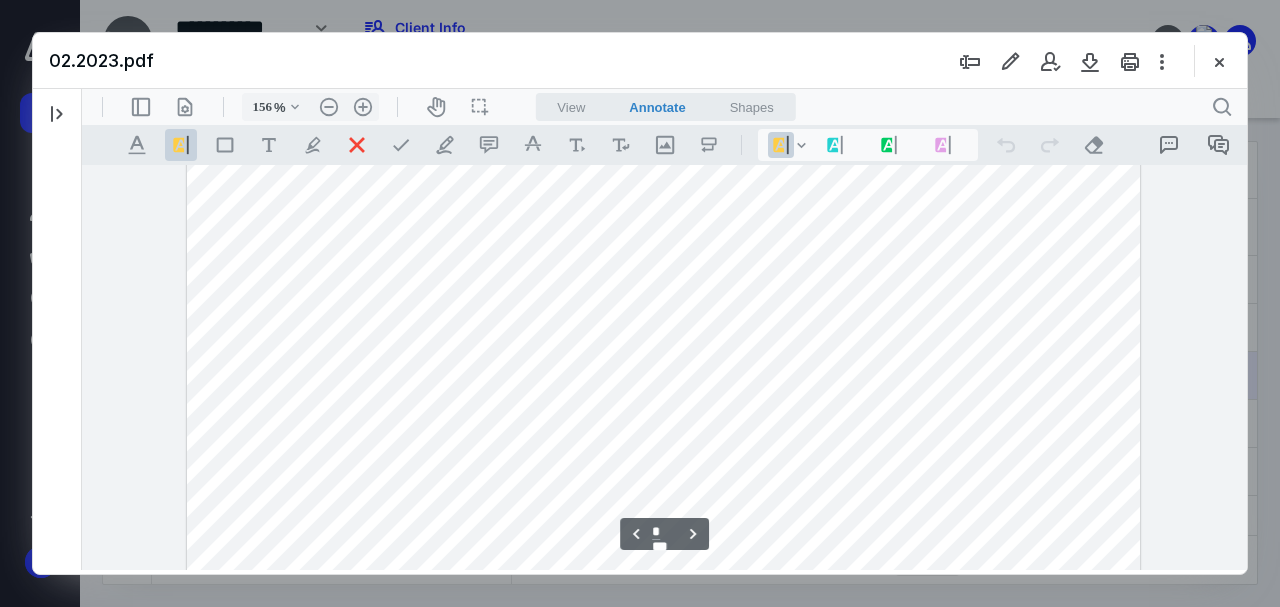 scroll, scrollTop: 3594, scrollLeft: 0, axis: vertical 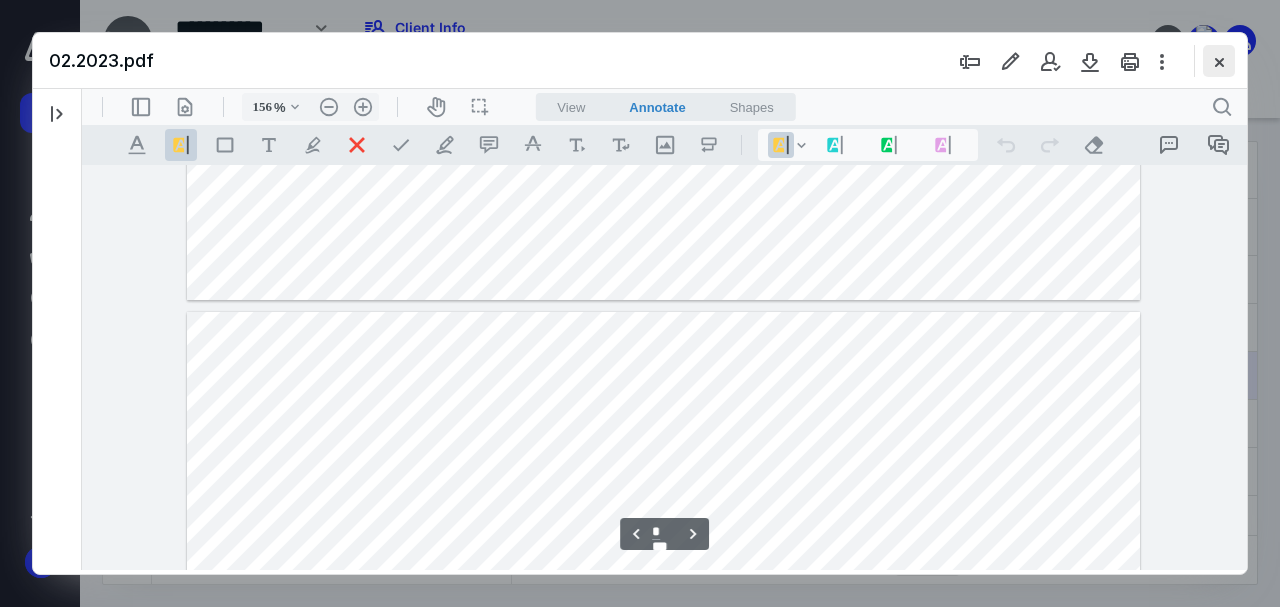 click at bounding box center [1219, 61] 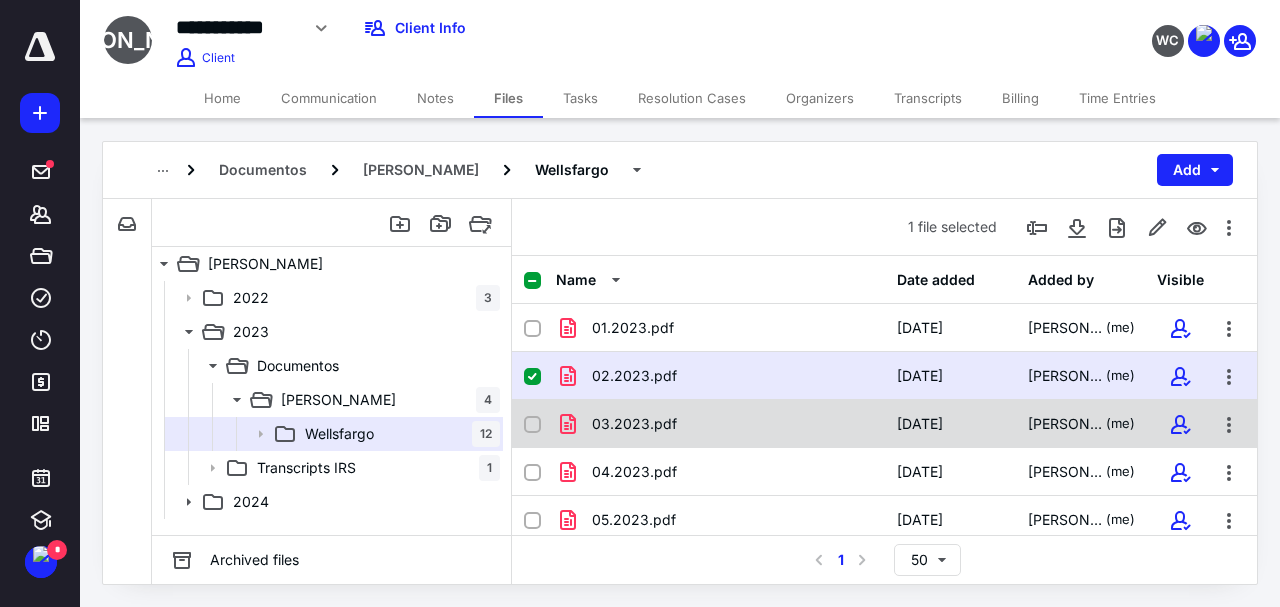 click on "03.2023.pdf" at bounding box center [634, 424] 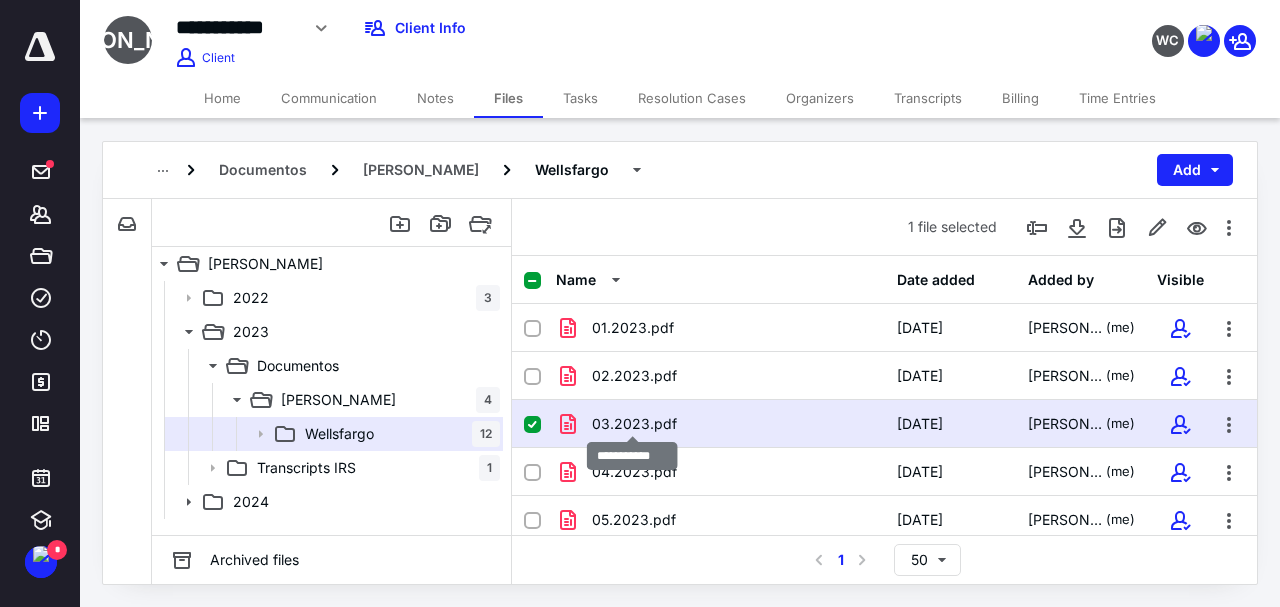 click on "03.2023.pdf" at bounding box center [634, 424] 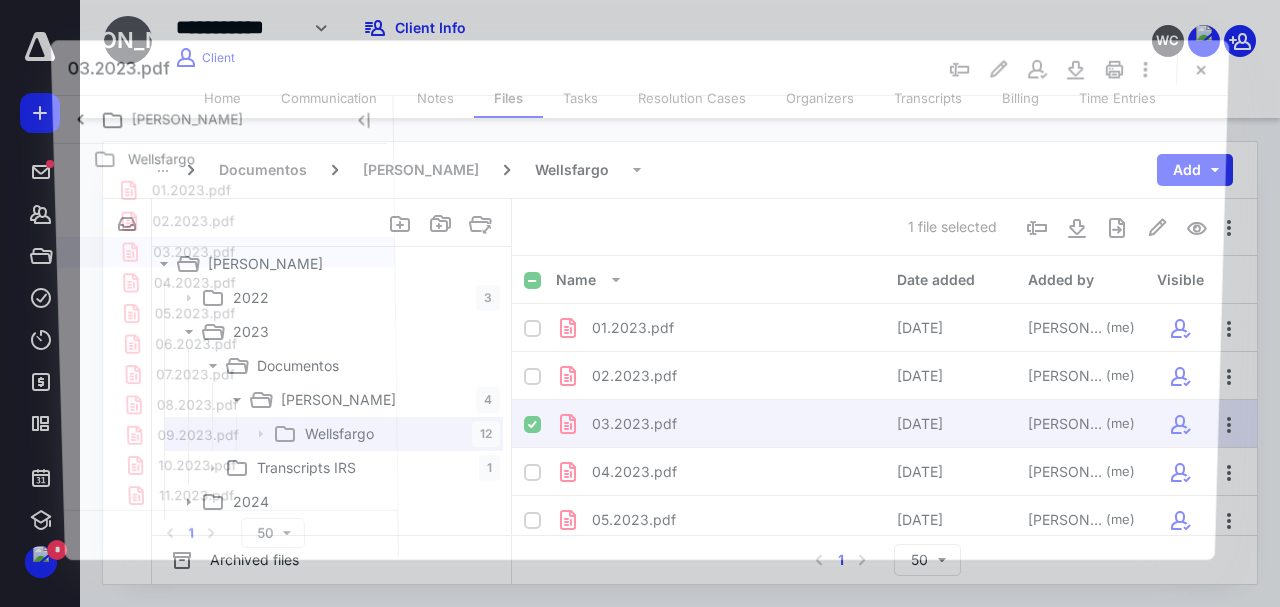 scroll, scrollTop: 0, scrollLeft: 0, axis: both 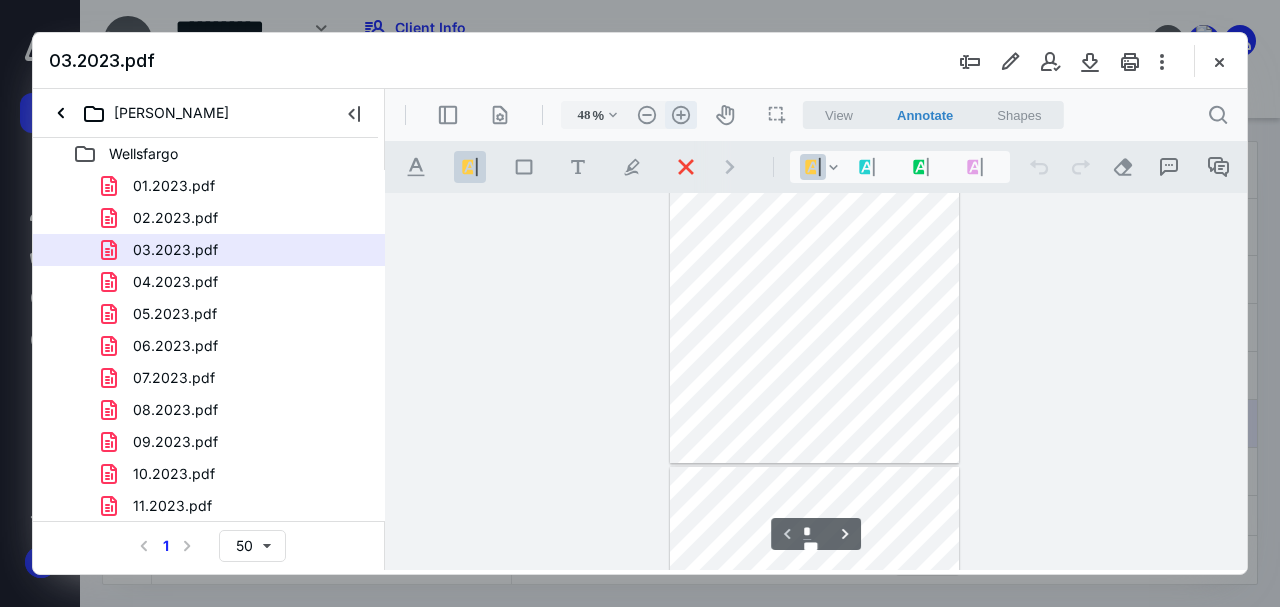 click on ".cls-1{fill:#abb0c4;} icon - header - zoom - in - line" at bounding box center [681, 115] 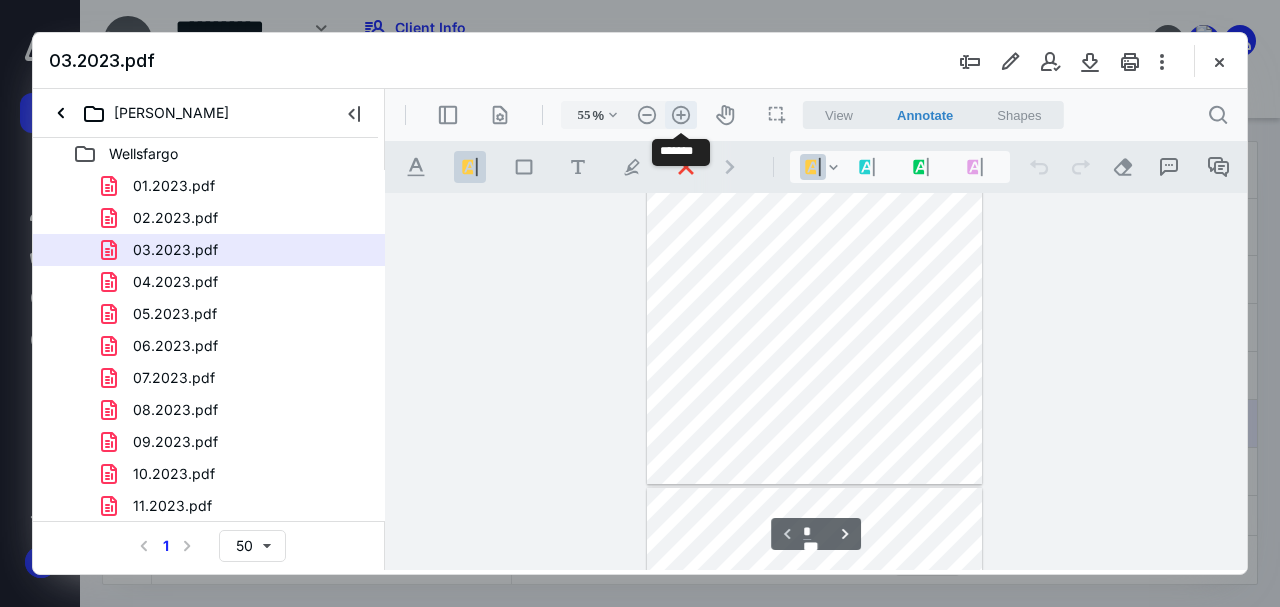 click on ".cls-1{fill:#abb0c4;} icon - header - zoom - in - line" at bounding box center (681, 115) 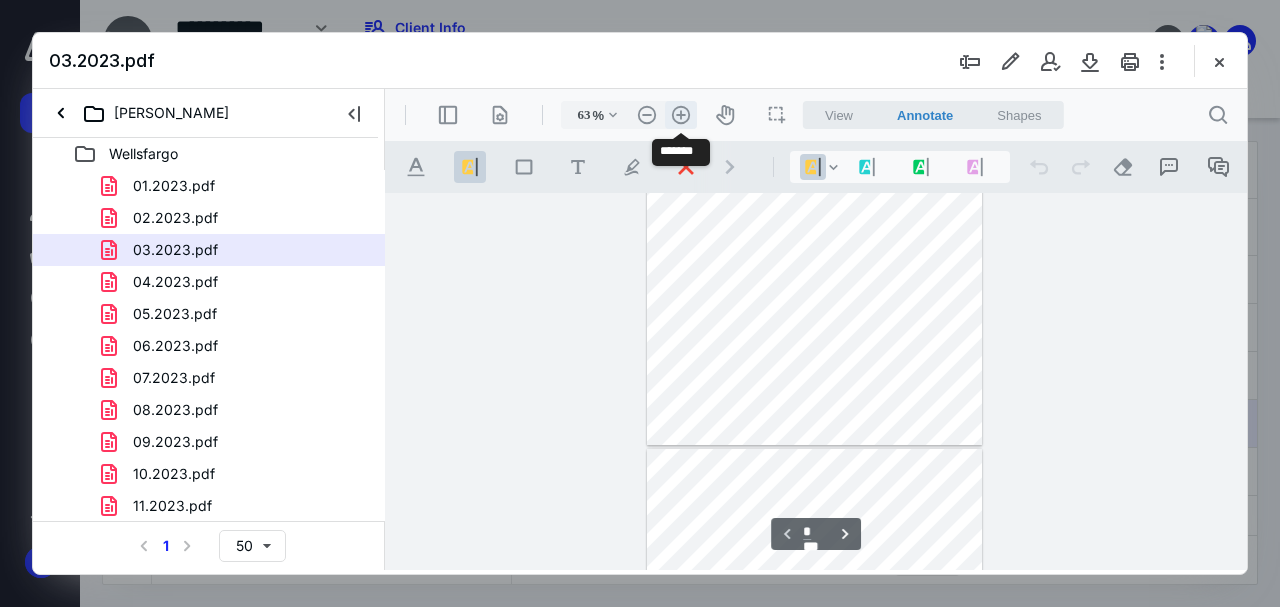 click on ".cls-1{fill:#abb0c4;} icon - header - zoom - in - line" at bounding box center (681, 115) 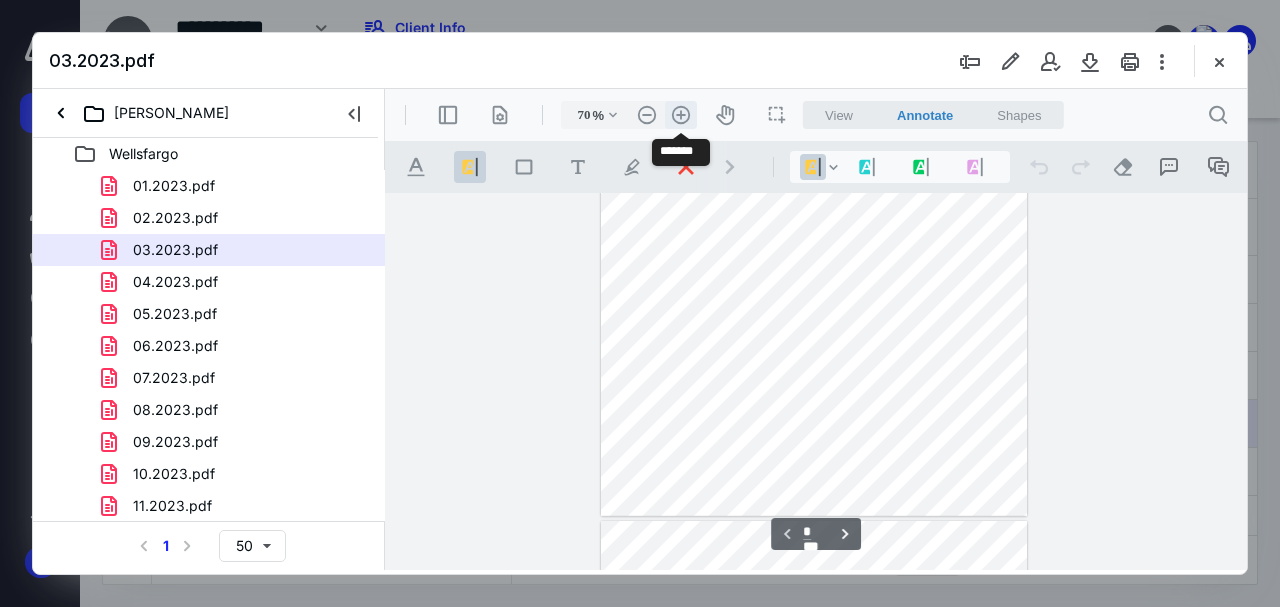 click on ".cls-1{fill:#abb0c4;} icon - header - zoom - in - line" at bounding box center [681, 115] 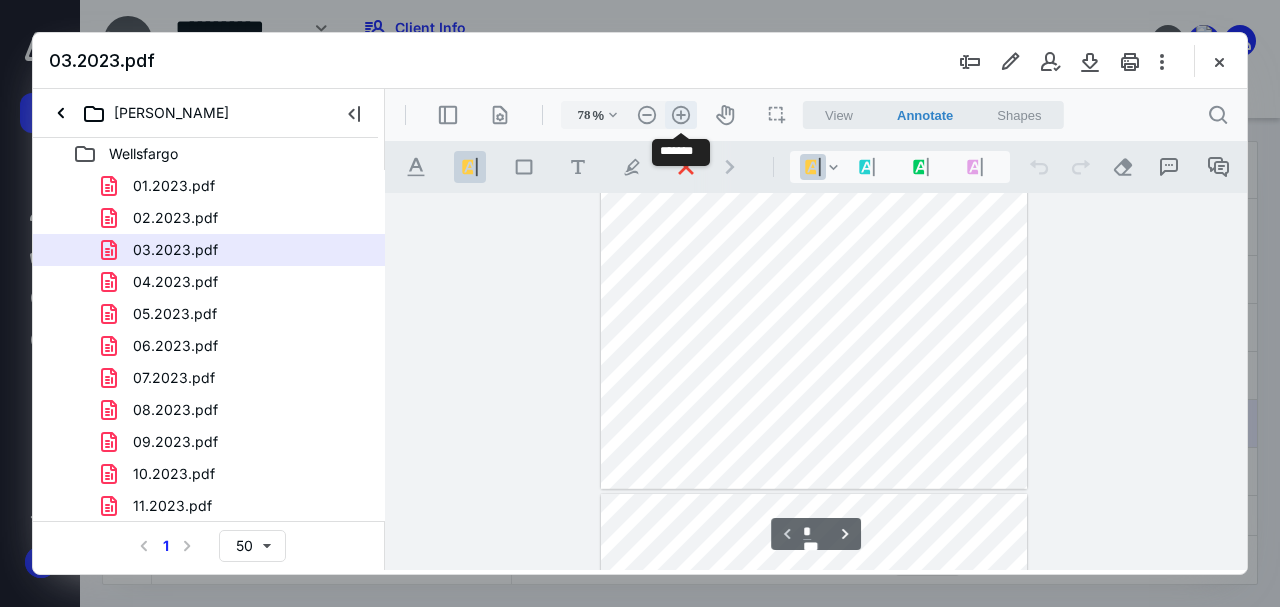 click on ".cls-1{fill:#abb0c4;} icon - header - zoom - in - line" at bounding box center (681, 115) 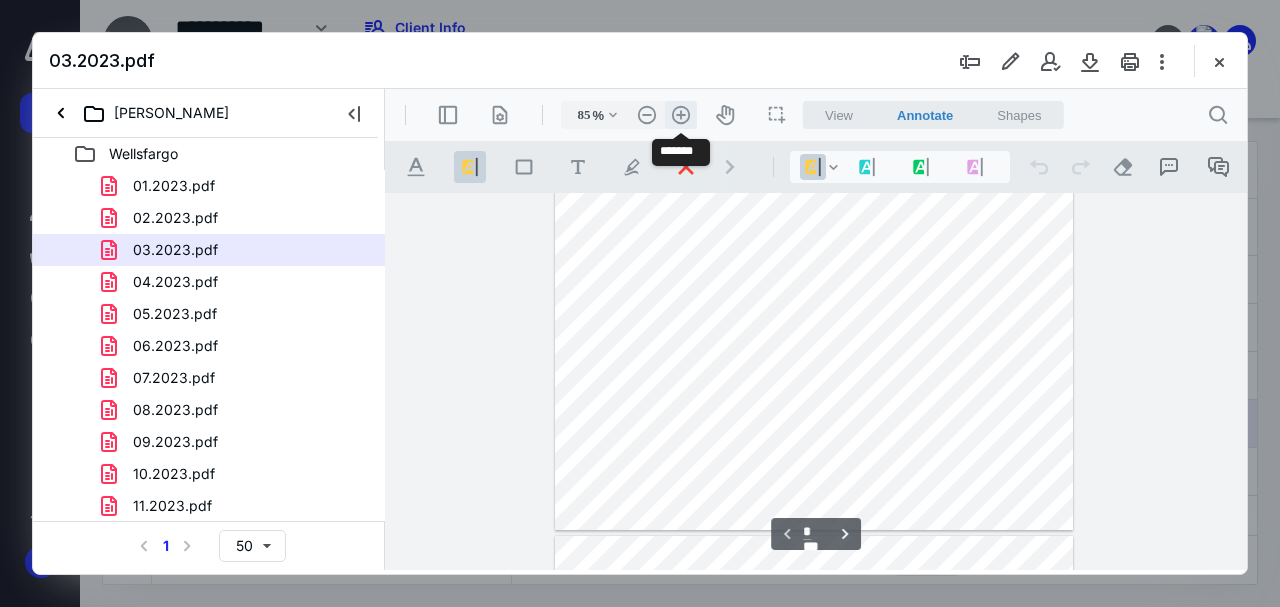 click on ".cls-1{fill:#abb0c4;} icon - header - zoom - in - line" at bounding box center [681, 115] 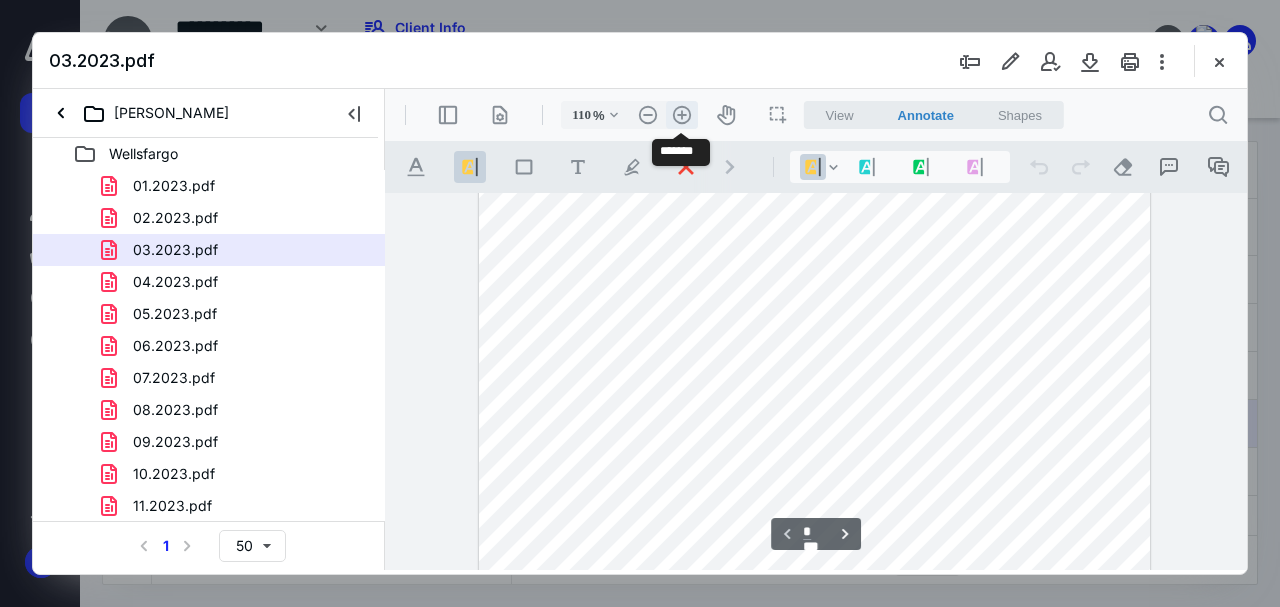 click on ".cls-1{fill:#abb0c4;} icon - header - zoom - in - line" at bounding box center (682, 115) 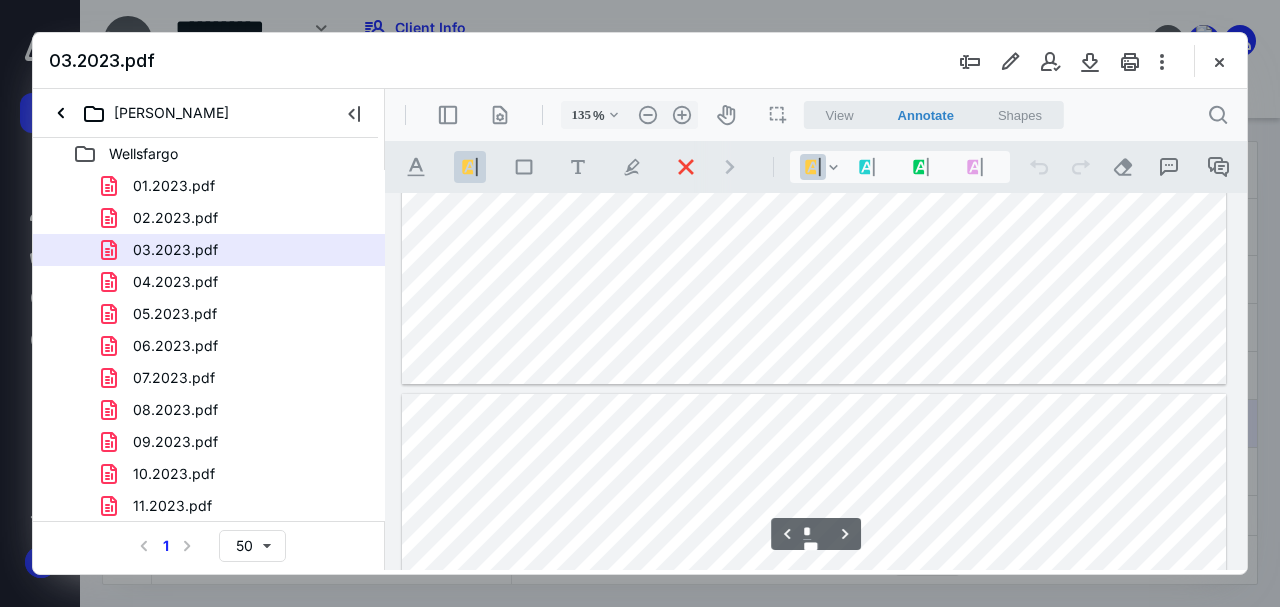 scroll, scrollTop: 4468, scrollLeft: 0, axis: vertical 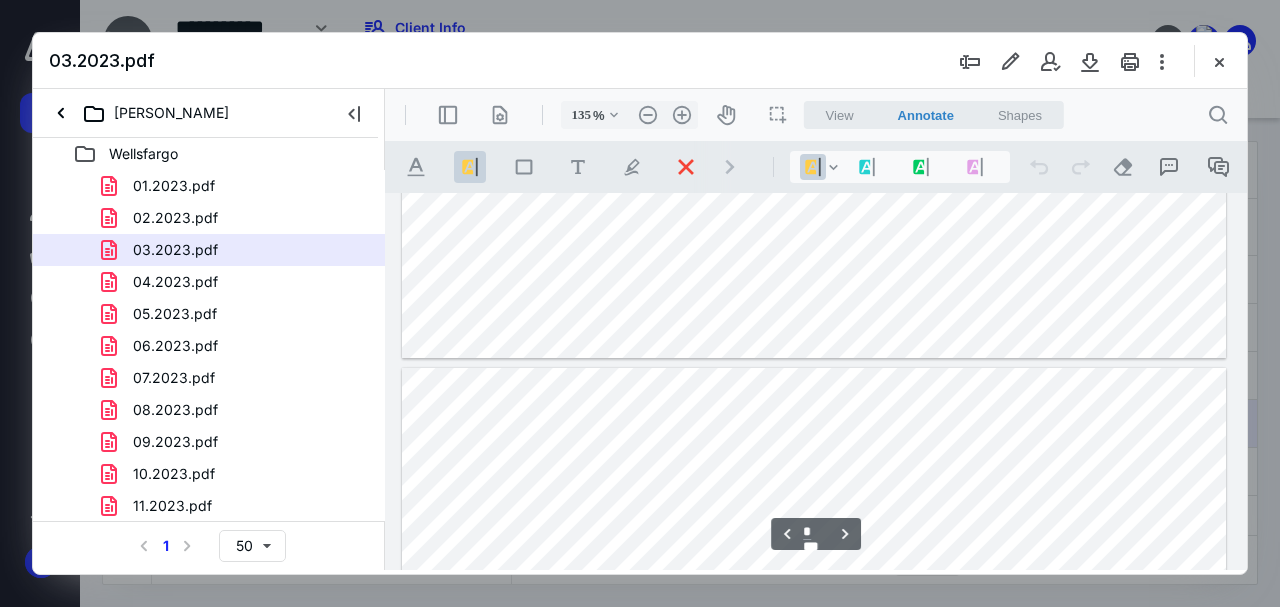 type on "*" 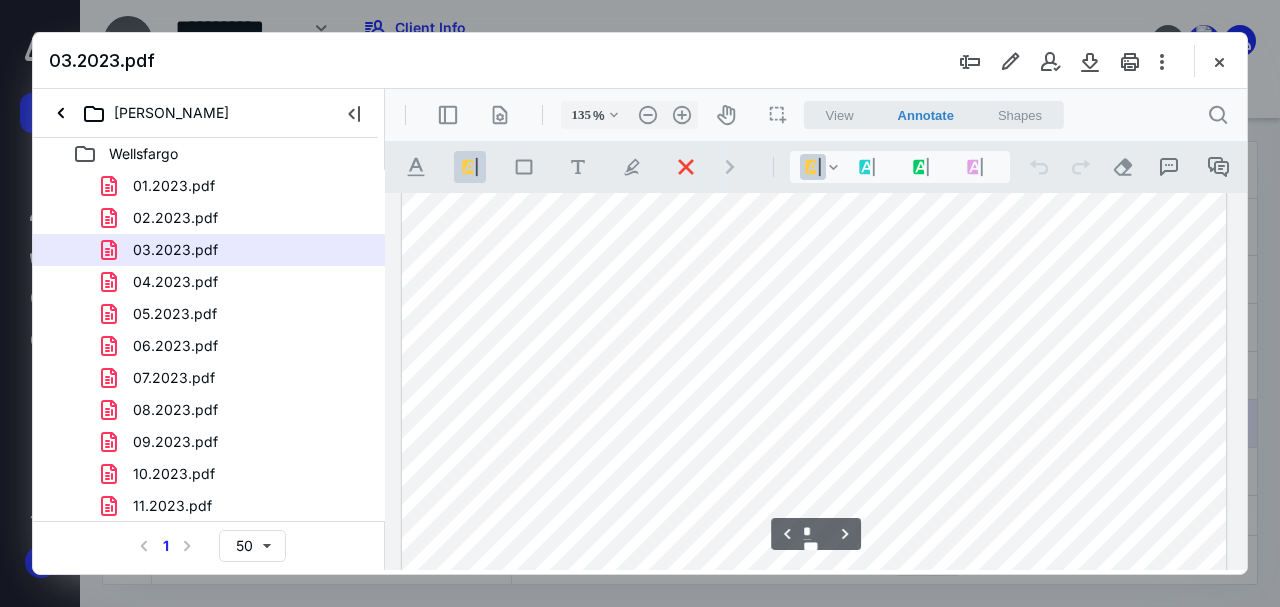 scroll, scrollTop: 3756, scrollLeft: 0, axis: vertical 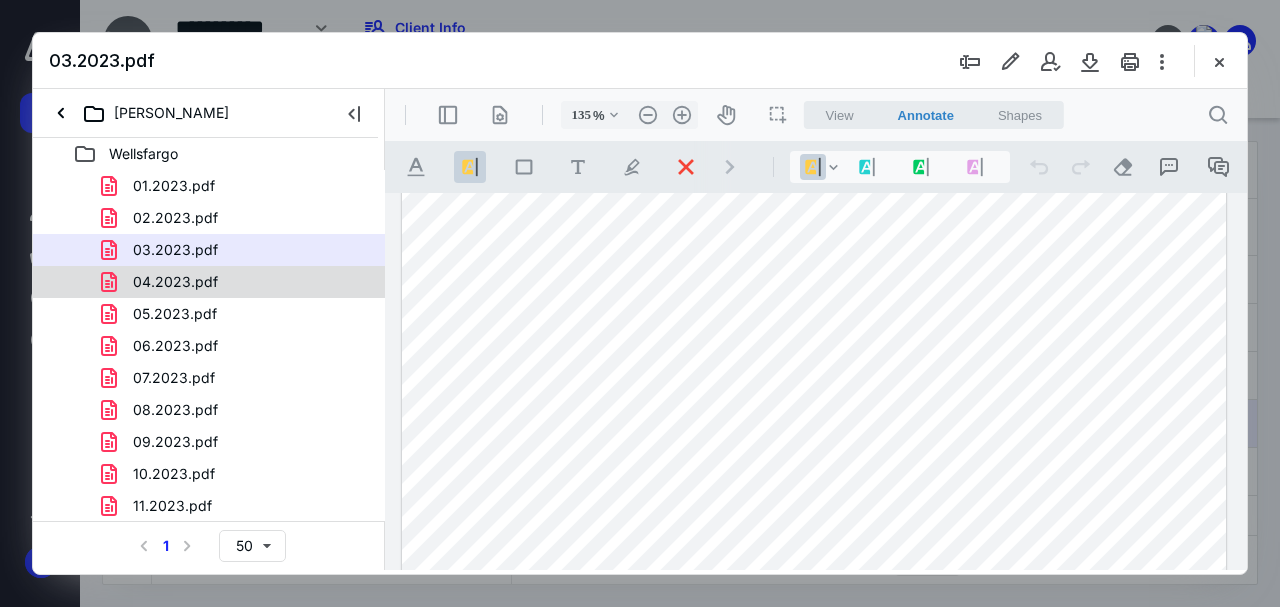 click on "04.2023.pdf" at bounding box center [175, 282] 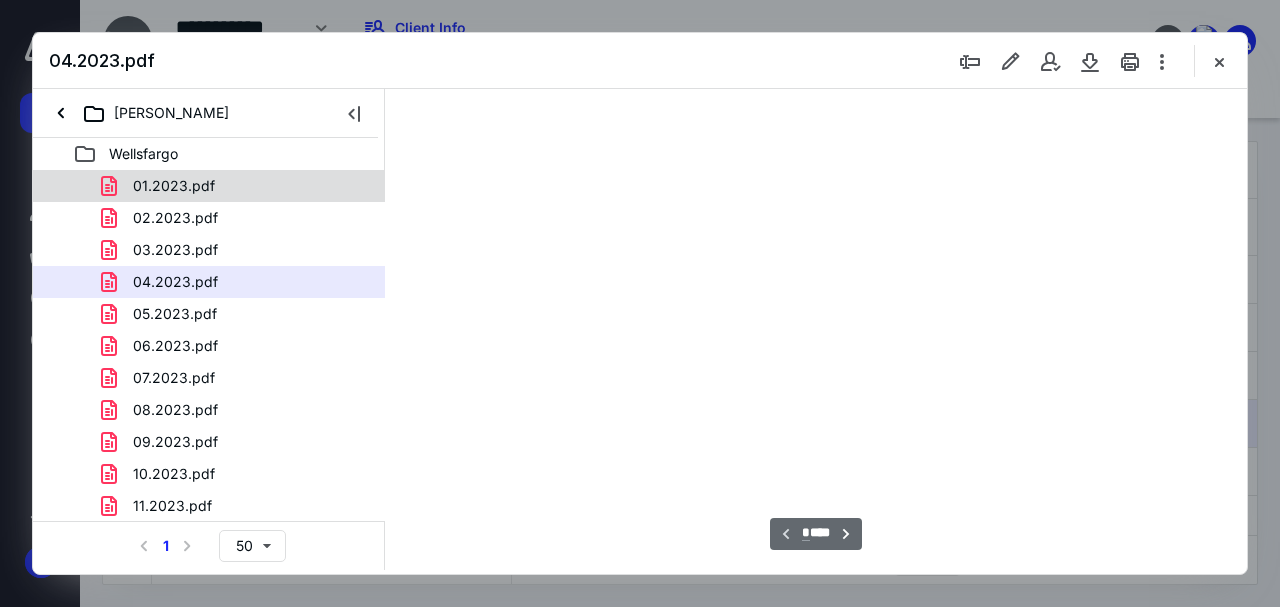 scroll, scrollTop: 106, scrollLeft: 0, axis: vertical 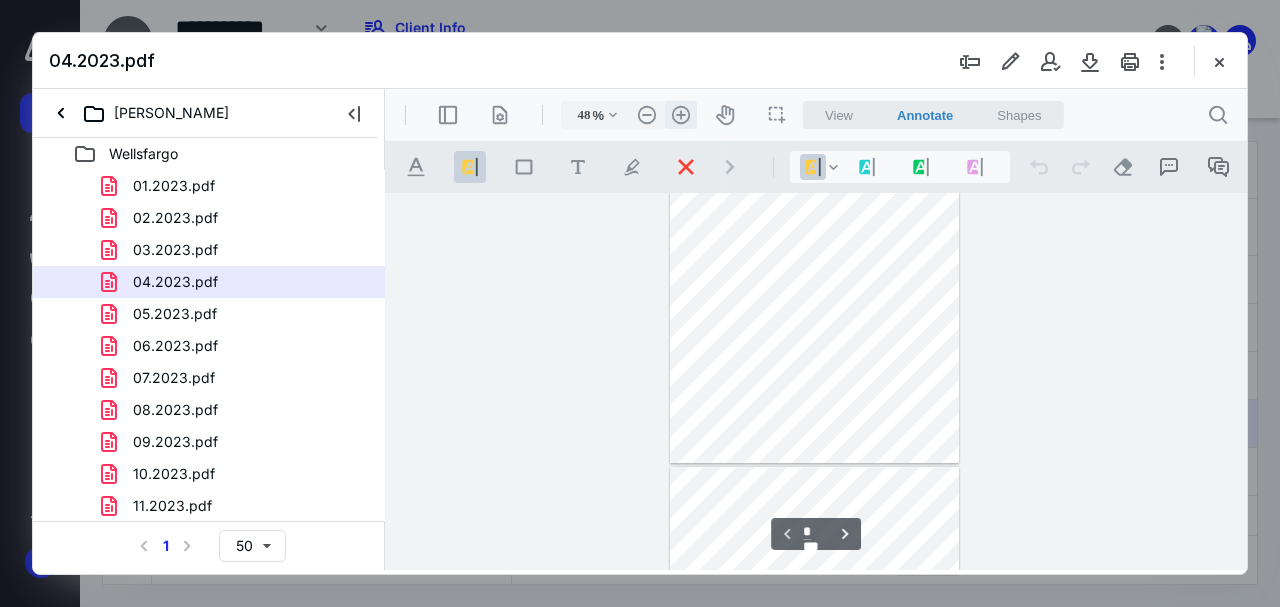 click on ".cls-1{fill:#abb0c4;} icon - header - zoom - in - line" at bounding box center (681, 115) 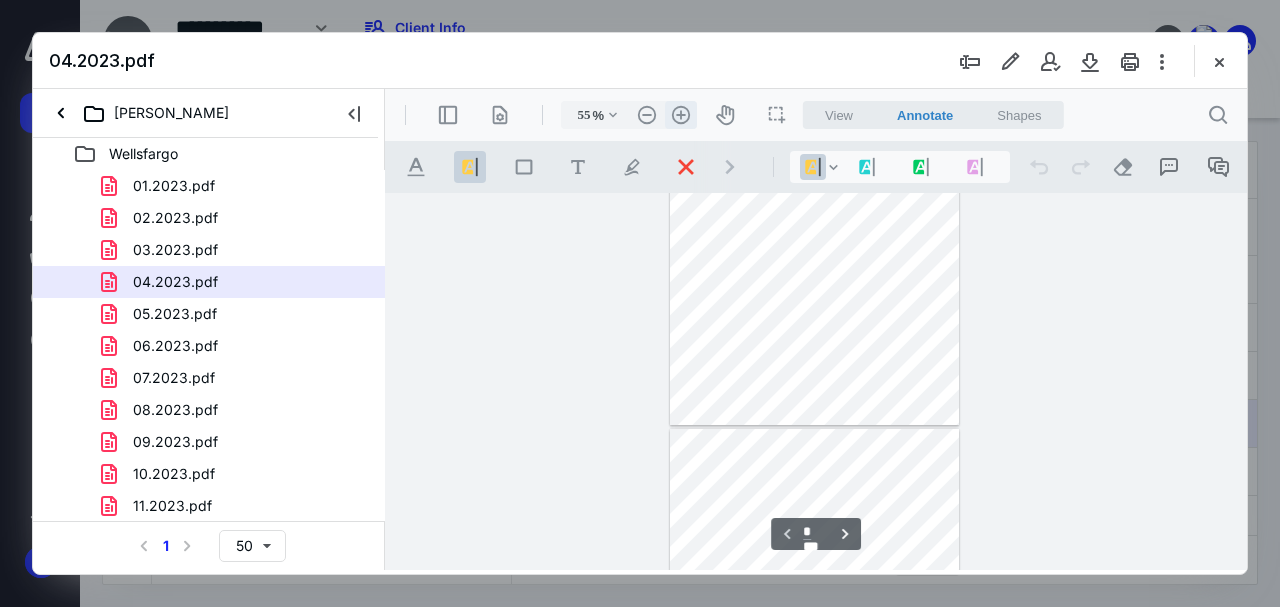click on ".cls-1{fill:#abb0c4;} icon - header - zoom - in - line" at bounding box center [681, 115] 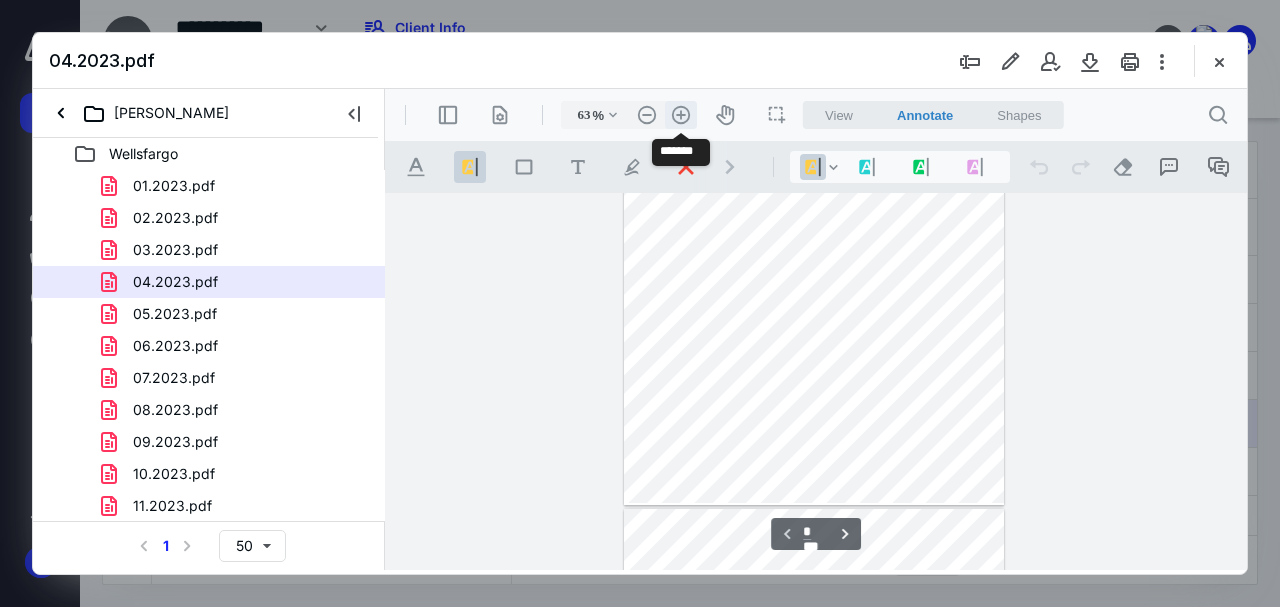 click on ".cls-1{fill:#abb0c4;} icon - header - zoom - in - line" at bounding box center (681, 115) 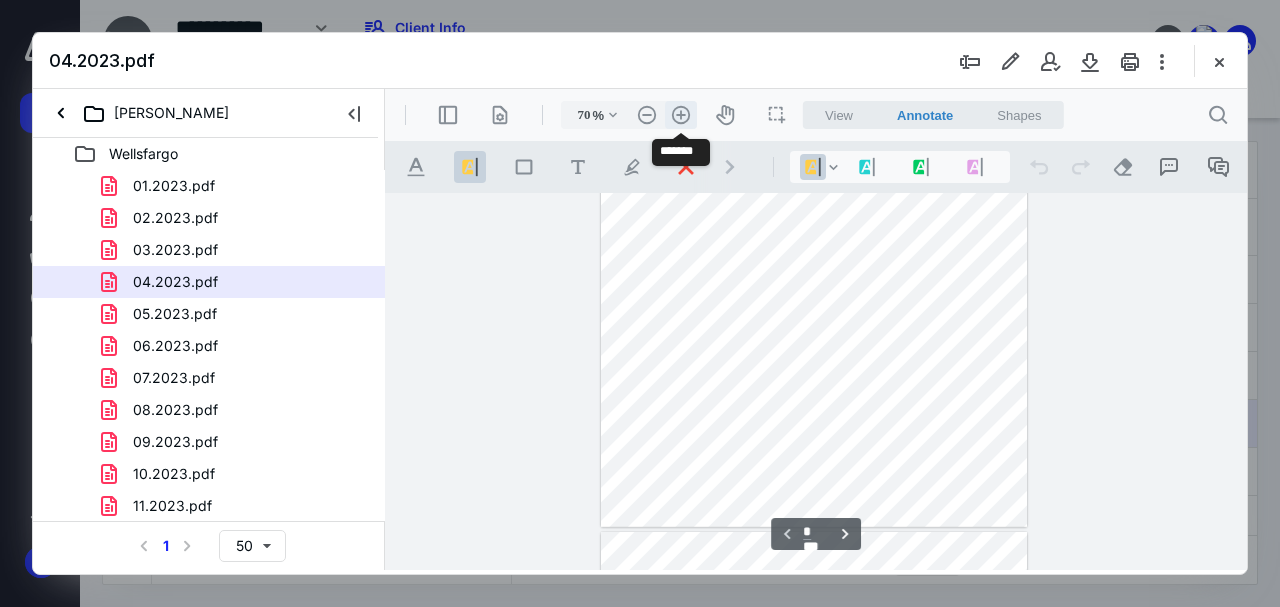 click on ".cls-1{fill:#abb0c4;} icon - header - zoom - in - line" at bounding box center (681, 115) 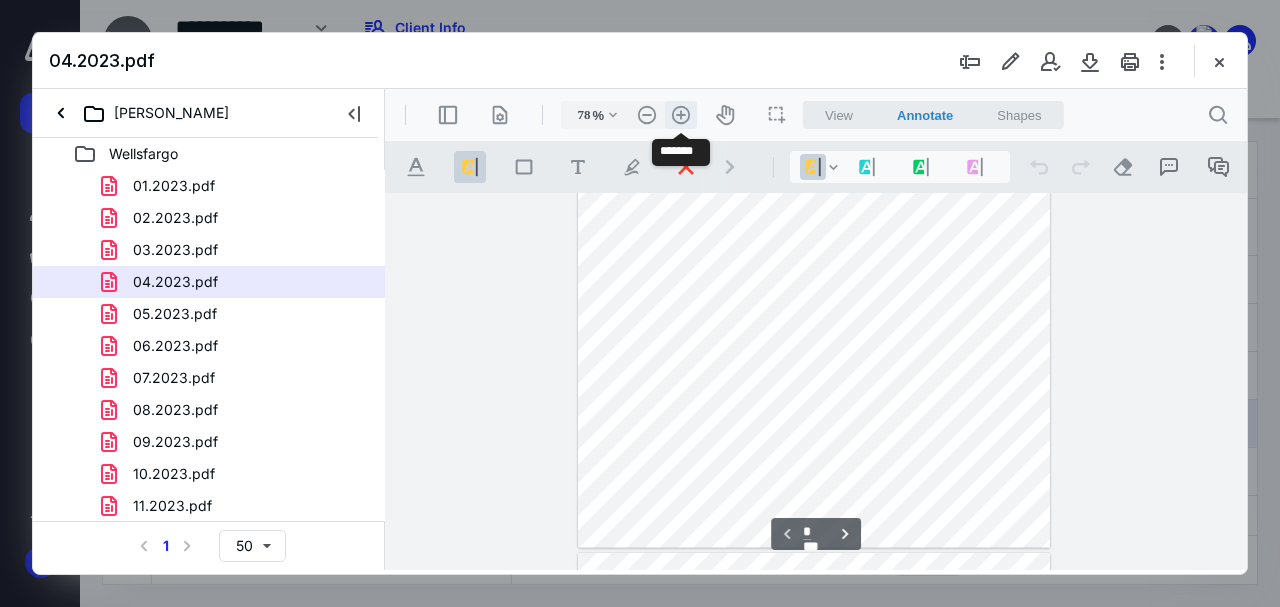 click on ".cls-1{fill:#abb0c4;} icon - header - zoom - in - line" at bounding box center [681, 115] 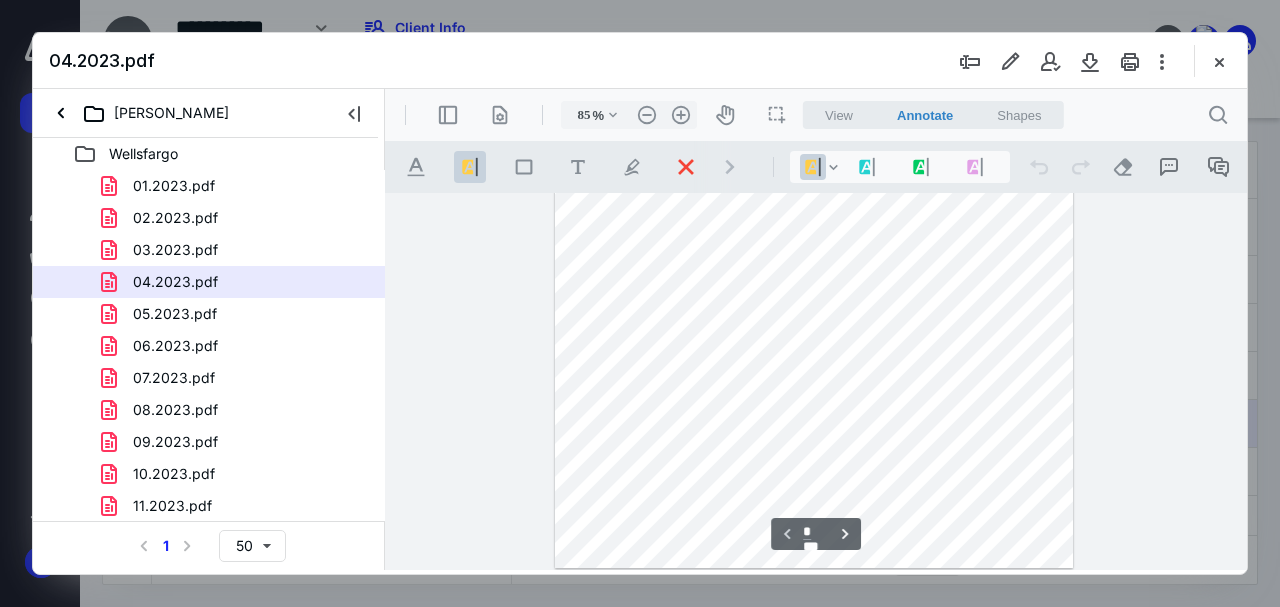 type on "*" 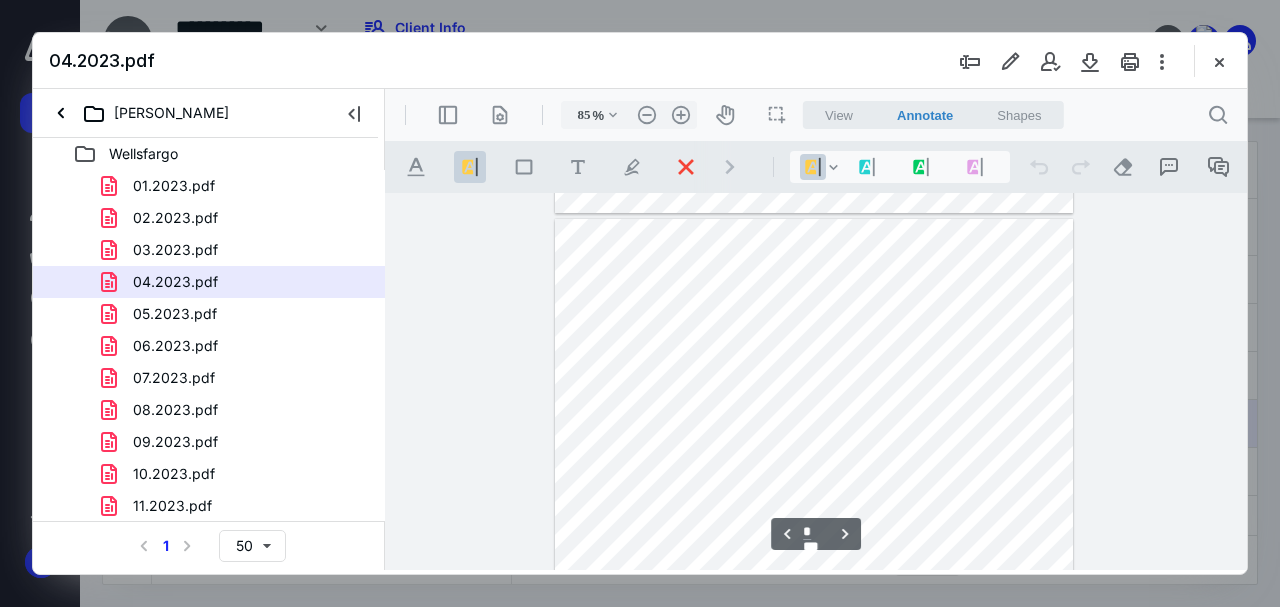 scroll, scrollTop: 1010, scrollLeft: 0, axis: vertical 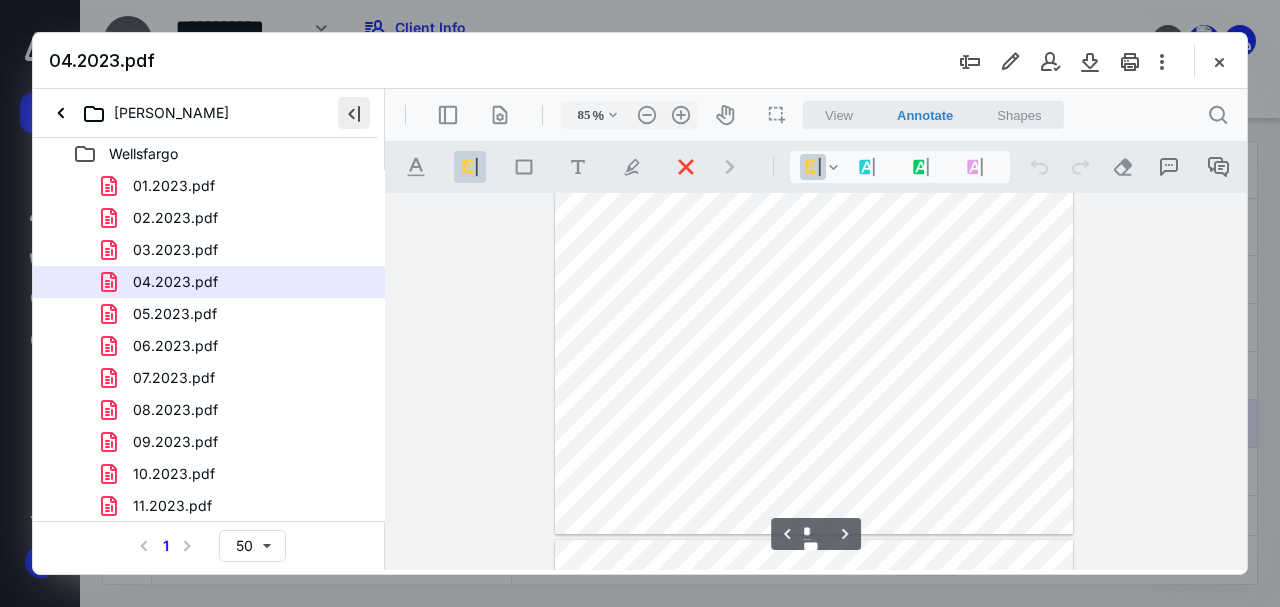 click at bounding box center (354, 113) 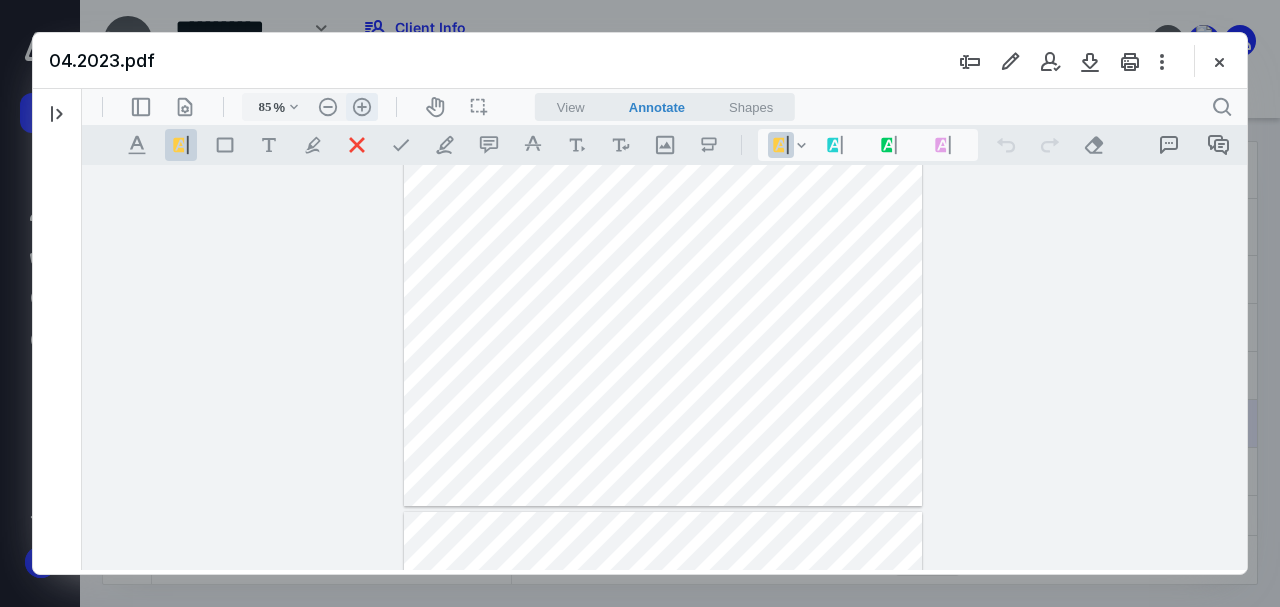 click on ".cls-1{fill:#abb0c4;} icon - header - zoom - in - line" at bounding box center [362, 107] 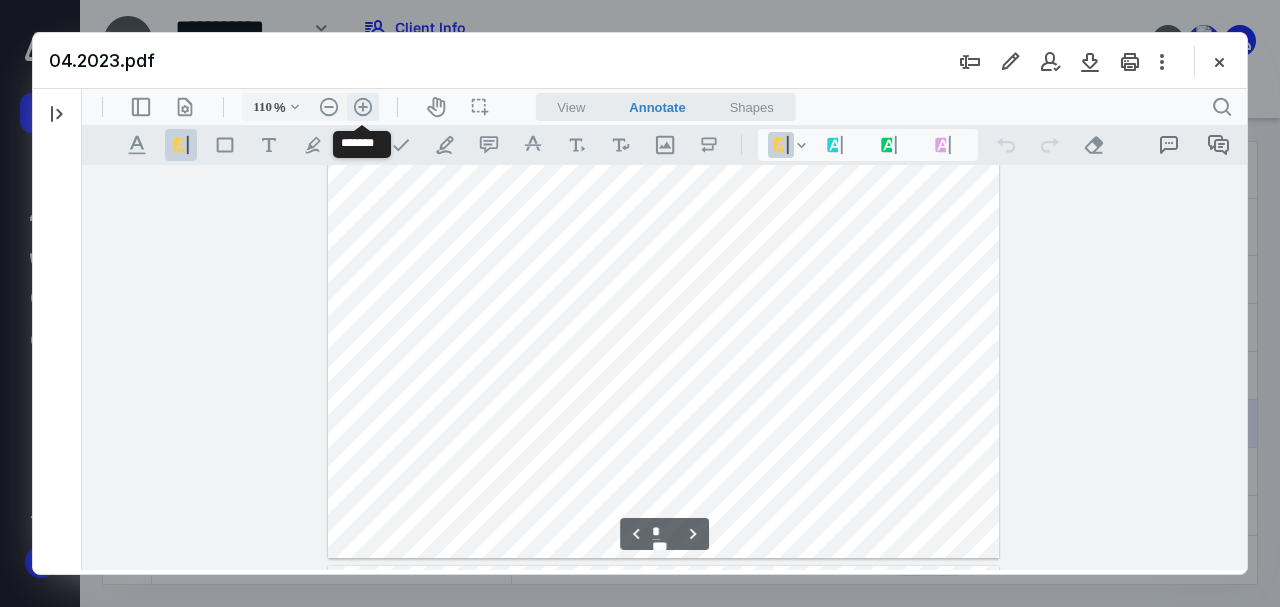 click on ".cls-1{fill:#abb0c4;} icon - header - zoom - in - line" at bounding box center [363, 107] 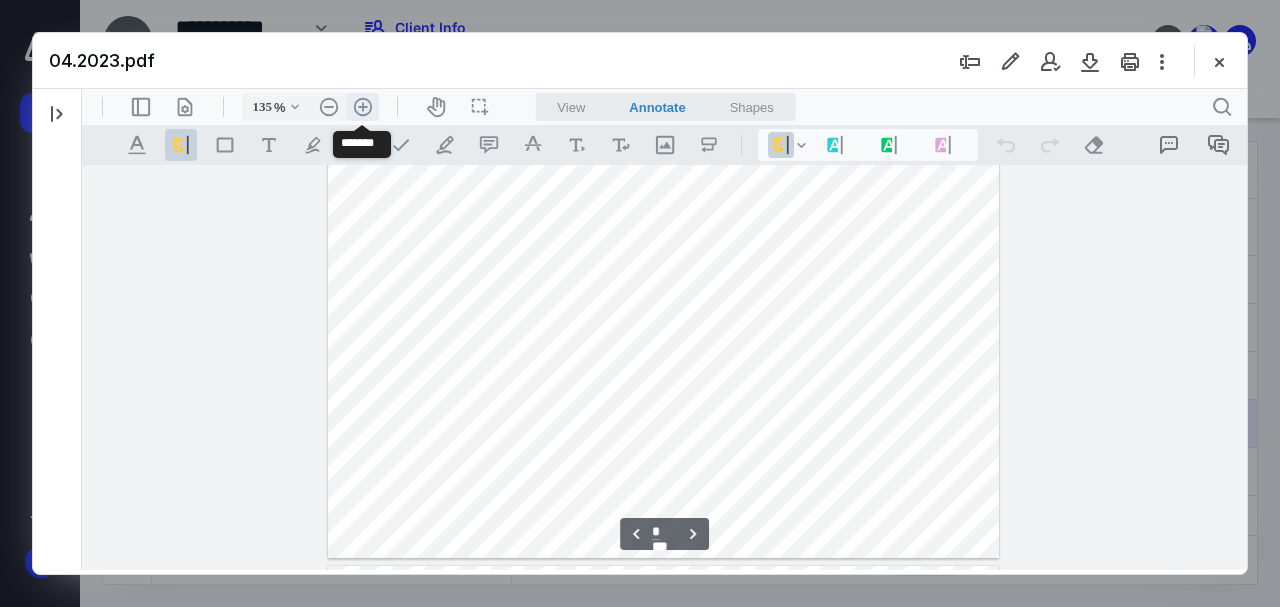 scroll, scrollTop: 1704, scrollLeft: 0, axis: vertical 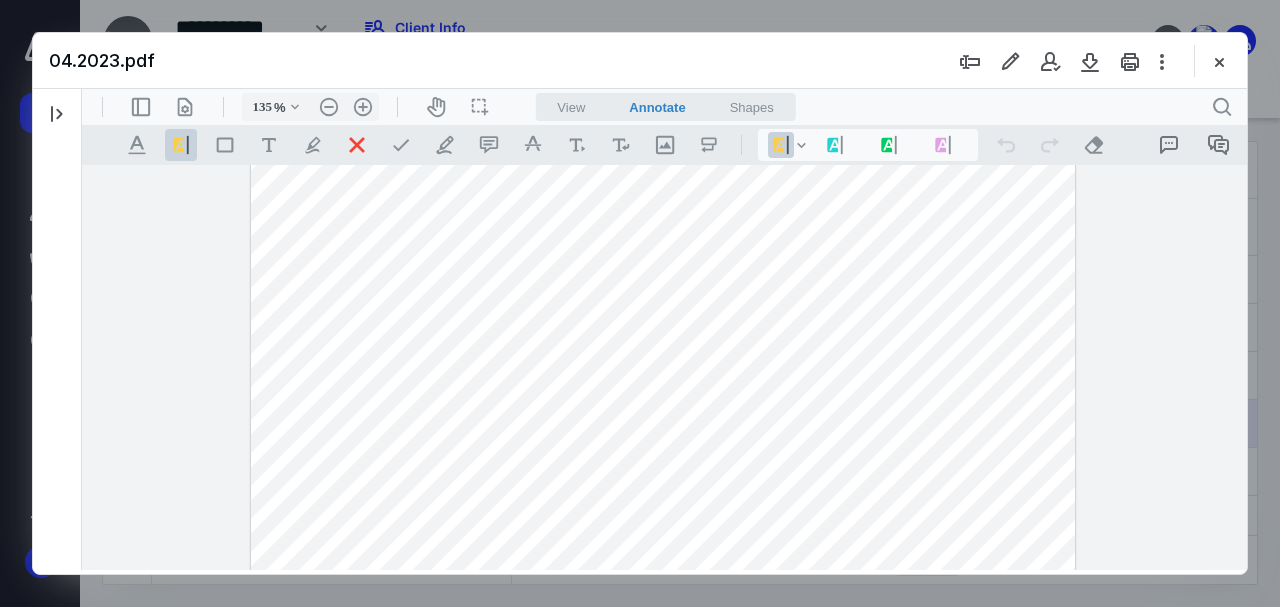 type on "*" 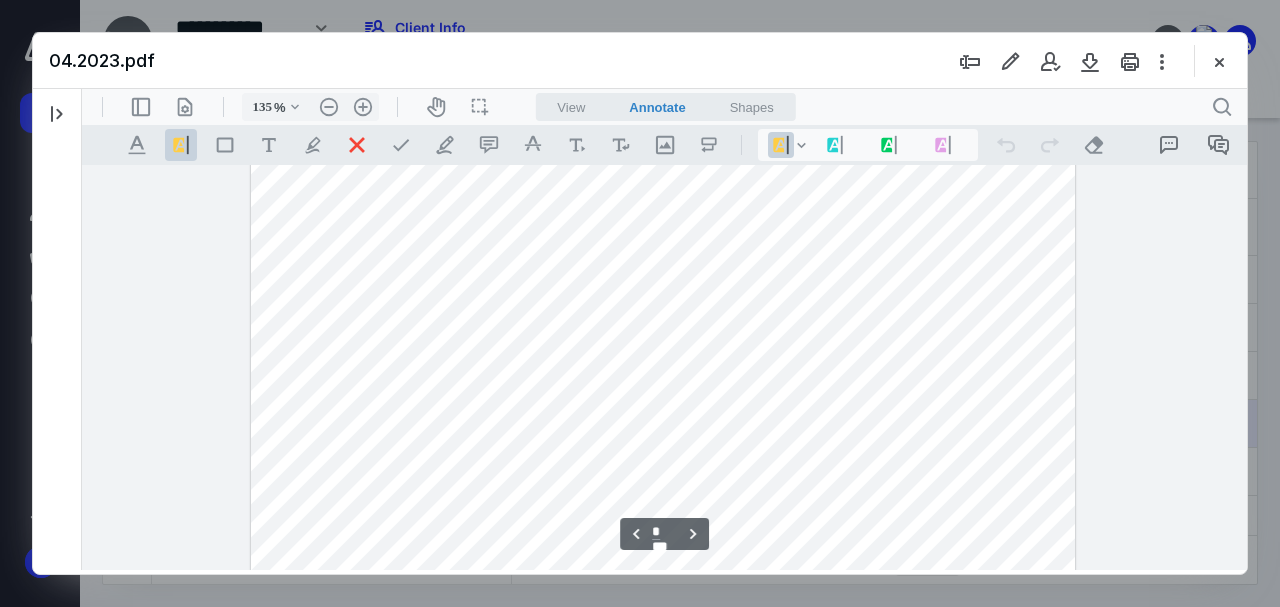 scroll, scrollTop: 2770, scrollLeft: 0, axis: vertical 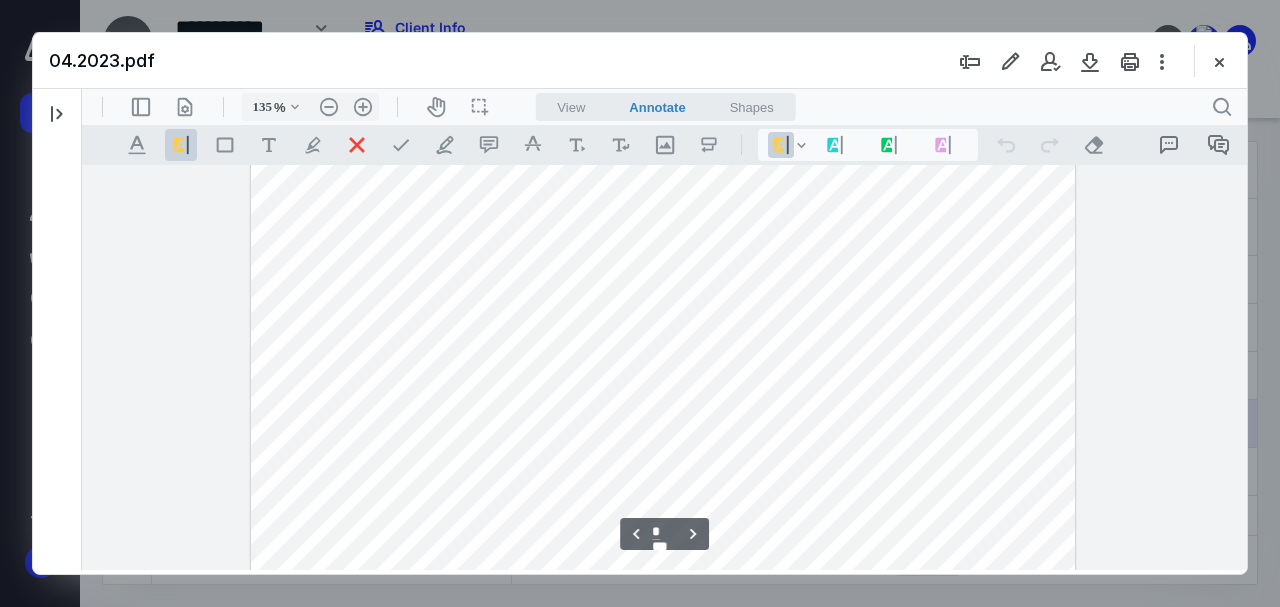 drag, startPoint x: 1220, startPoint y: 68, endPoint x: 919, endPoint y: 107, distance: 303.51605 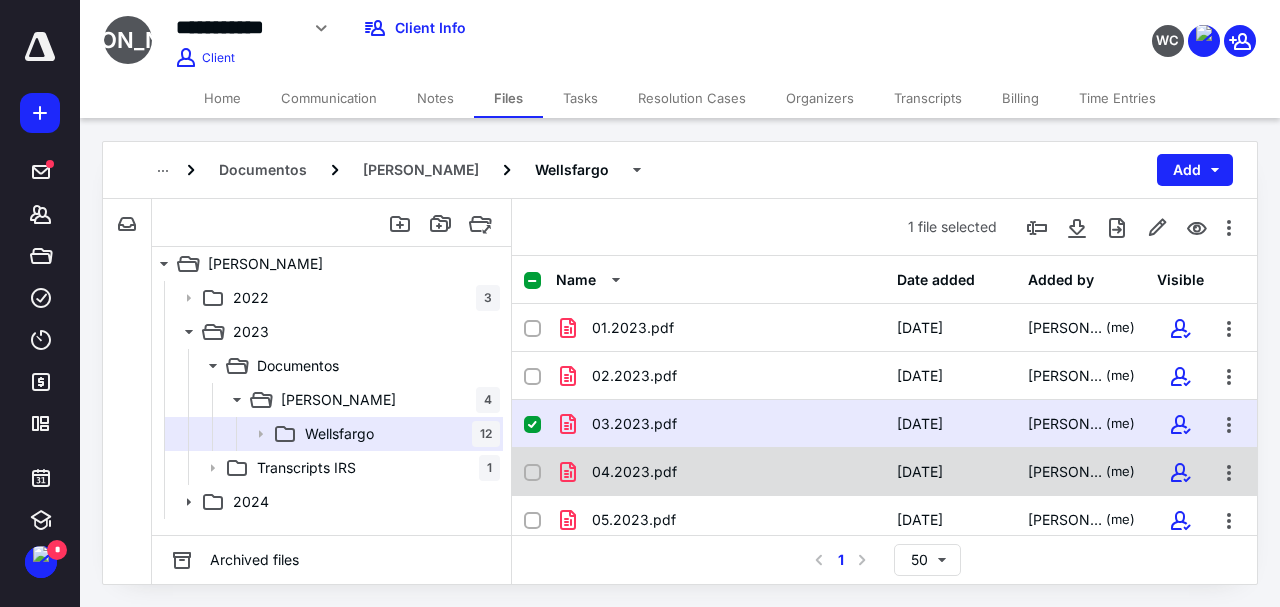 click on "04.2023.pdf [DATE] [PERSON_NAME]  (me)" at bounding box center [884, 472] 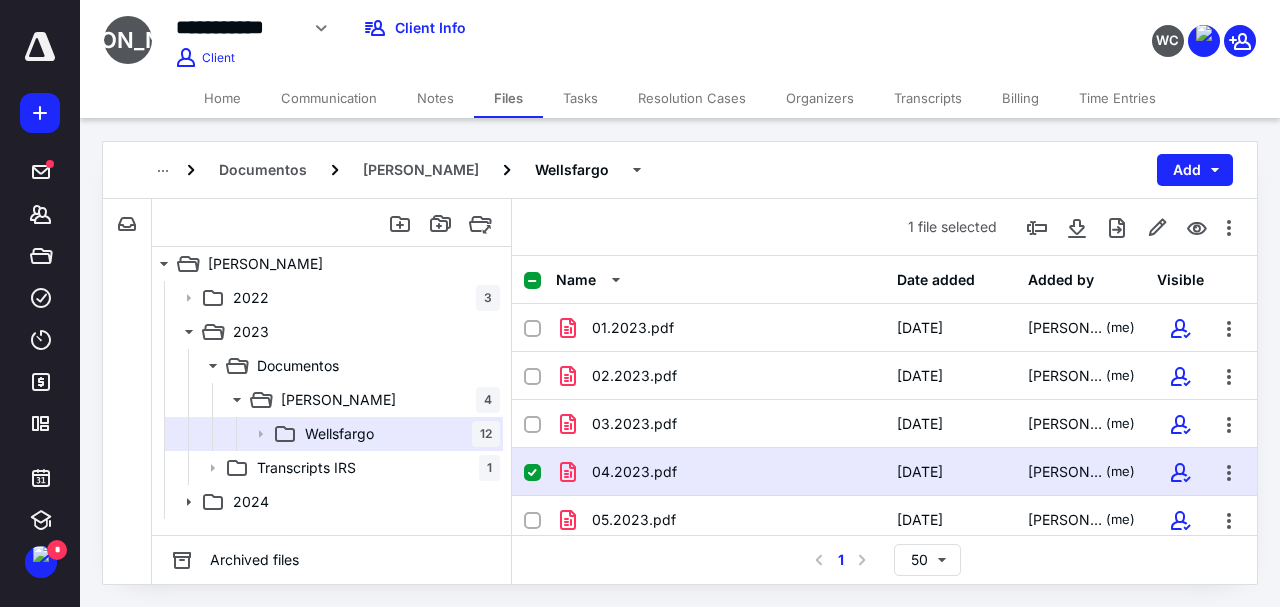 click on "04.2023.pdf [DATE] [PERSON_NAME]  (me)" at bounding box center [884, 472] 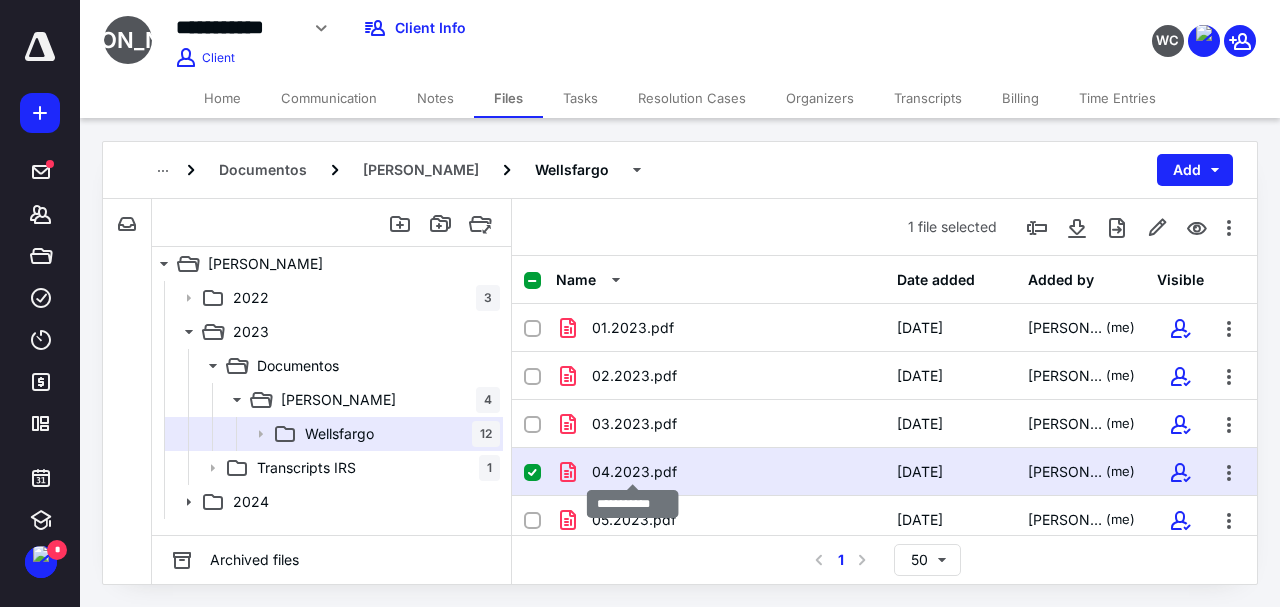 click on "04.2023.pdf" at bounding box center [634, 472] 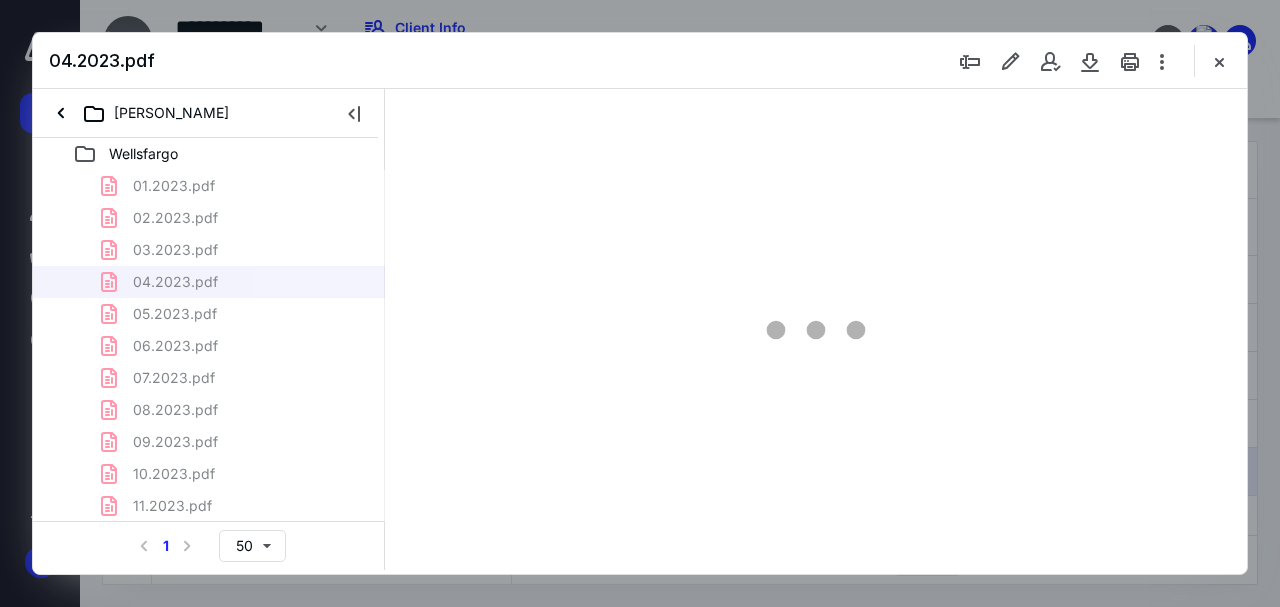 scroll, scrollTop: 0, scrollLeft: 0, axis: both 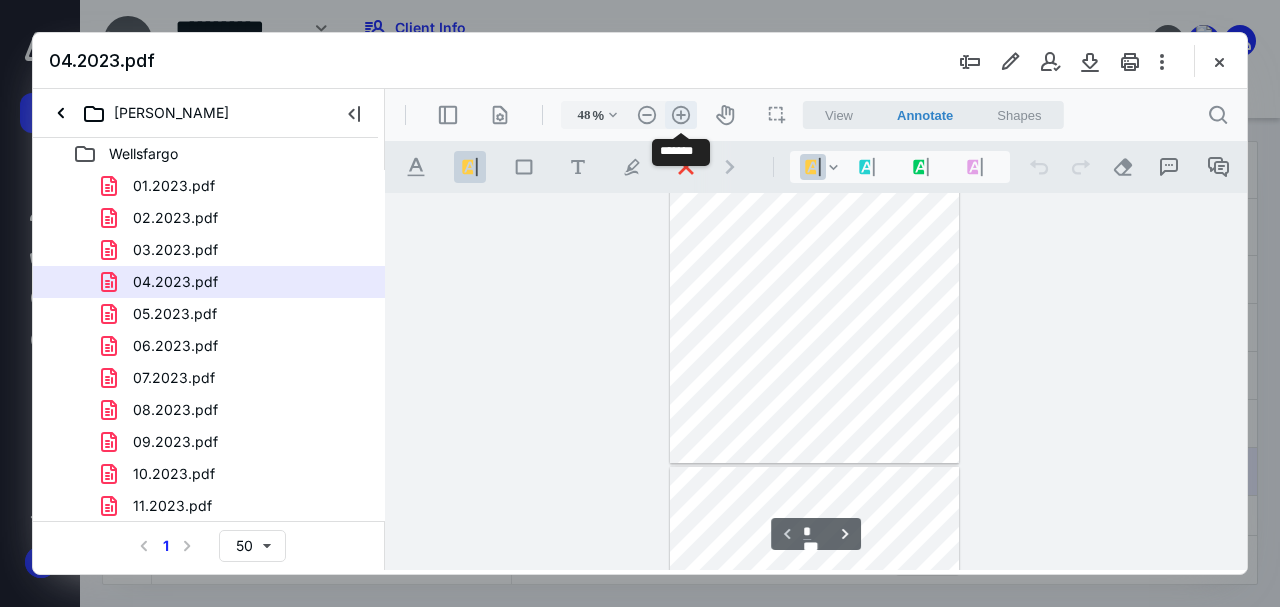 click on ".cls-1{fill:#abb0c4;} icon - header - zoom - in - line" at bounding box center [681, 115] 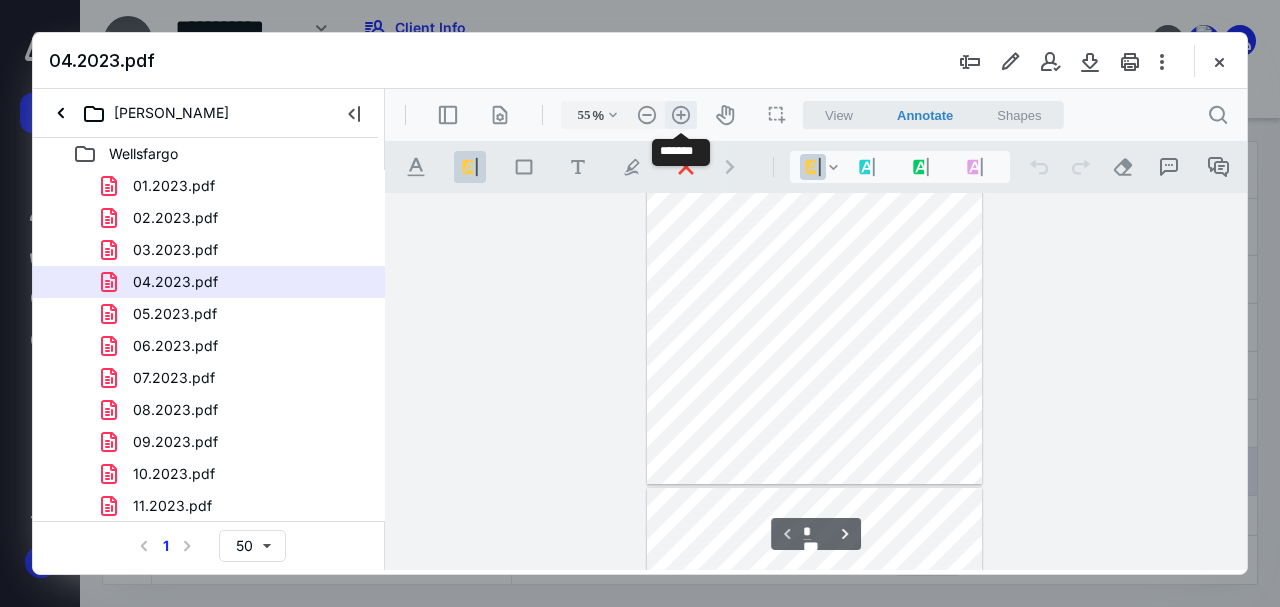 click on ".cls-1{fill:#abb0c4;} icon - header - zoom - in - line" at bounding box center (681, 115) 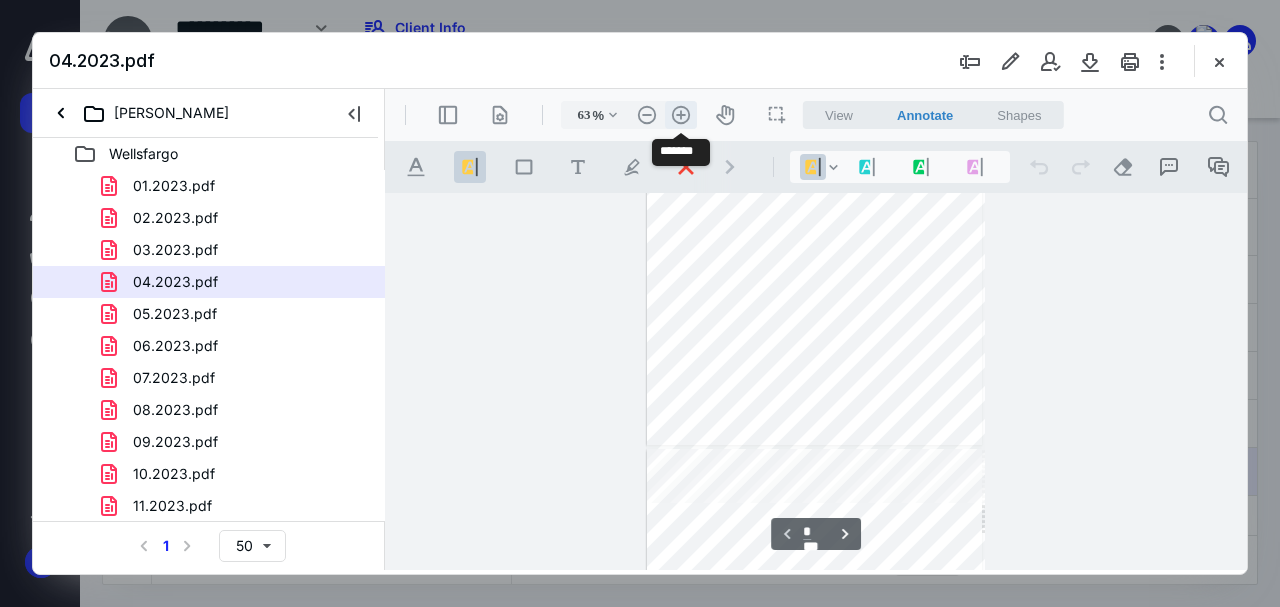 click on ".cls-1{fill:#abb0c4;} icon - header - zoom - in - line" at bounding box center (681, 115) 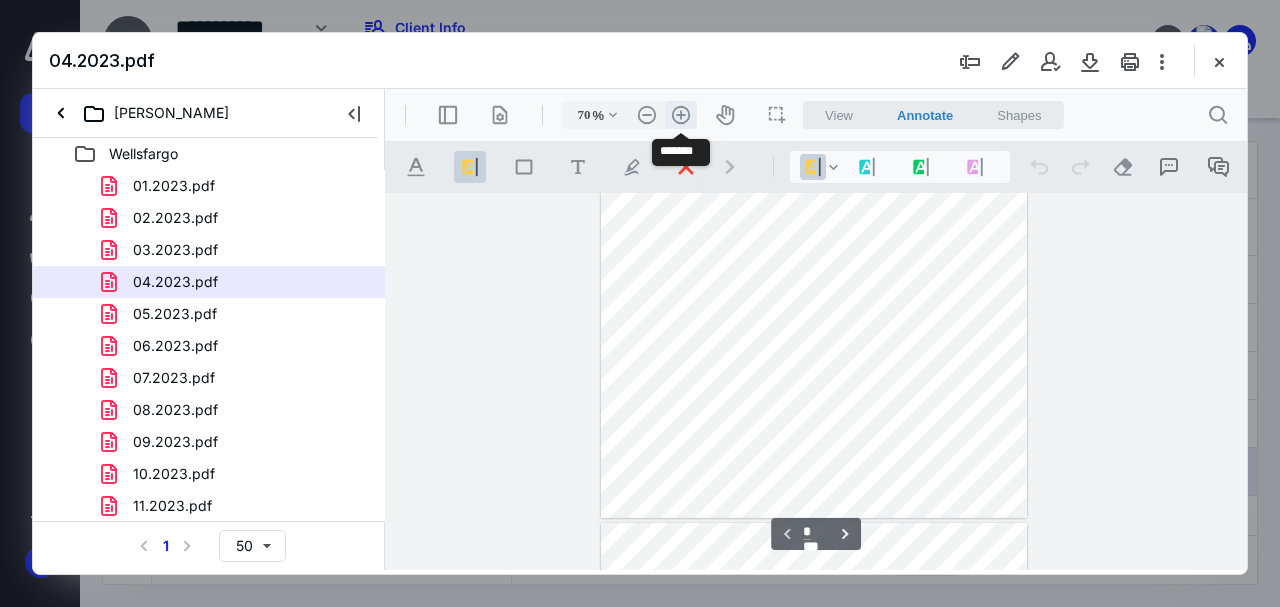 click on ".cls-1{fill:#abb0c4;} icon - header - zoom - in - line" at bounding box center [681, 115] 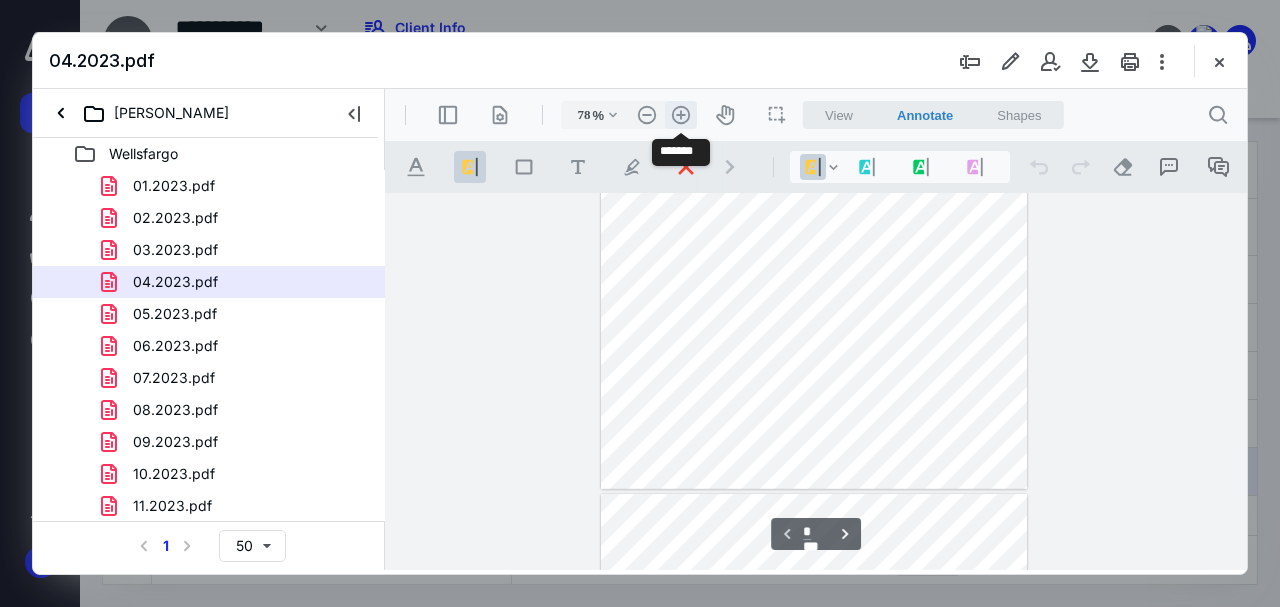 click on ".cls-1{fill:#abb0c4;} icon - header - zoom - in - line" at bounding box center [681, 115] 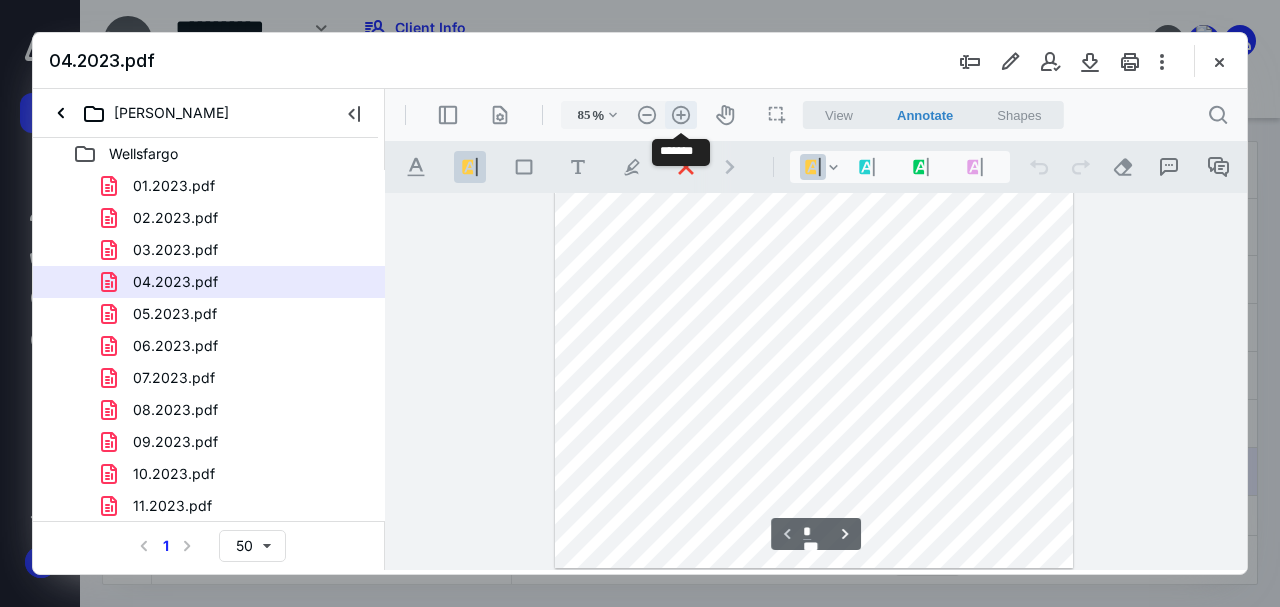 click on ".cls-1{fill:#abb0c4;} icon - header - zoom - in - line" at bounding box center (681, 115) 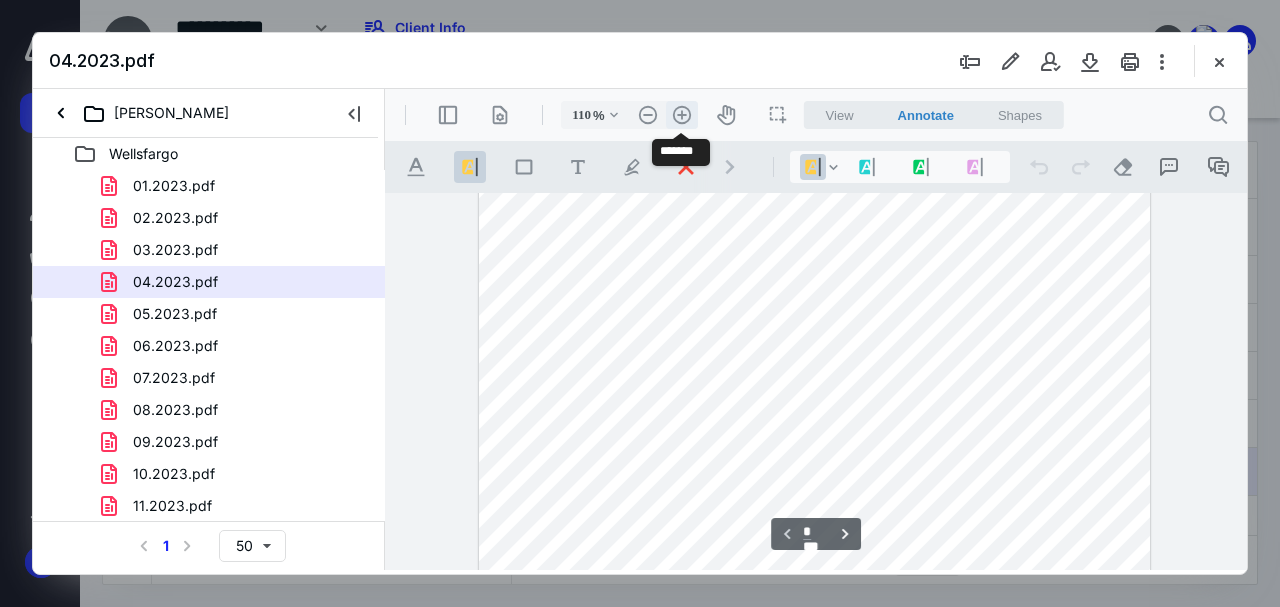 click on ".cls-1{fill:#abb0c4;} icon - header - zoom - in - line" at bounding box center (682, 115) 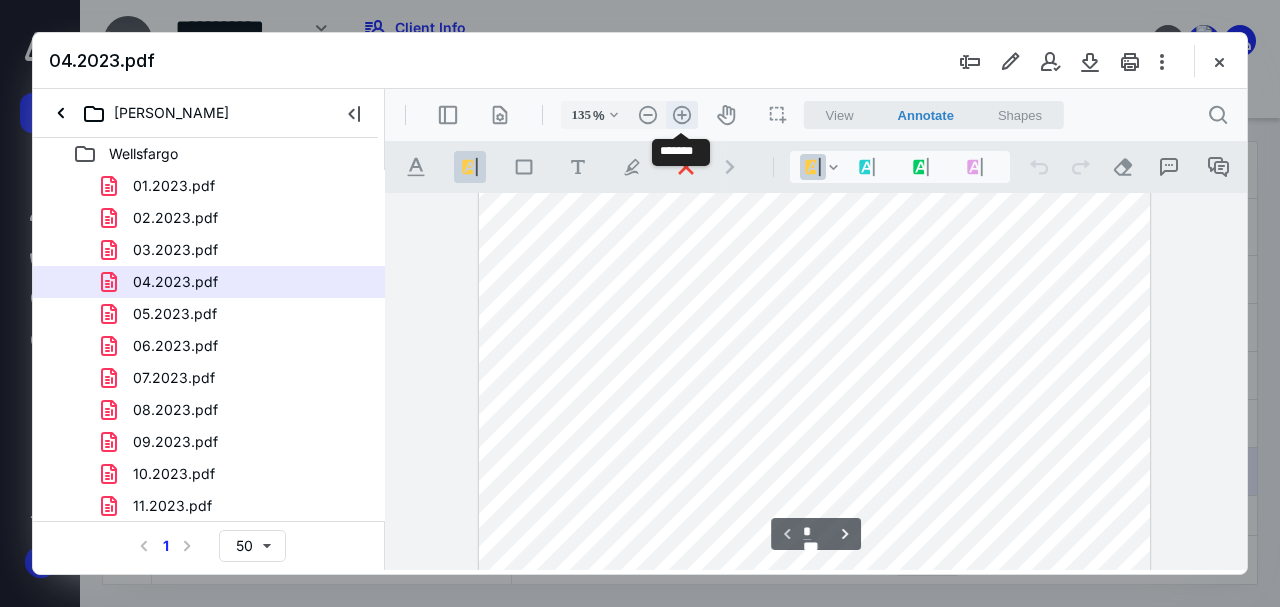 scroll, scrollTop: 556, scrollLeft: 0, axis: vertical 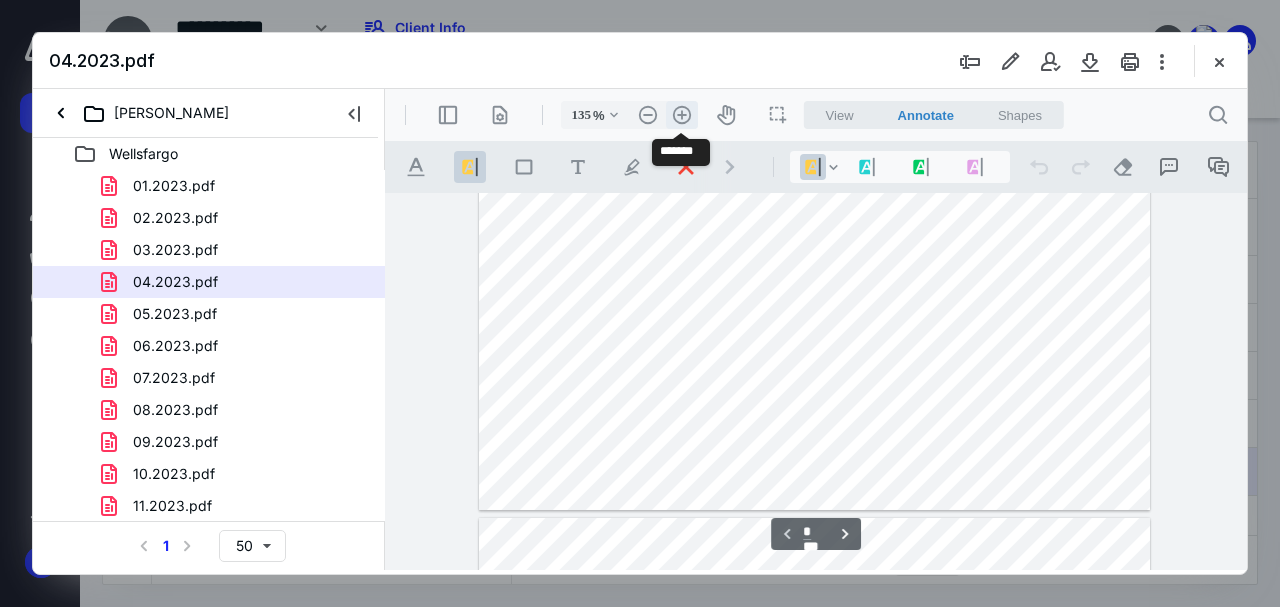 click on ".cls-1{fill:#abb0c4;} icon - header - zoom - in - line" at bounding box center (682, 115) 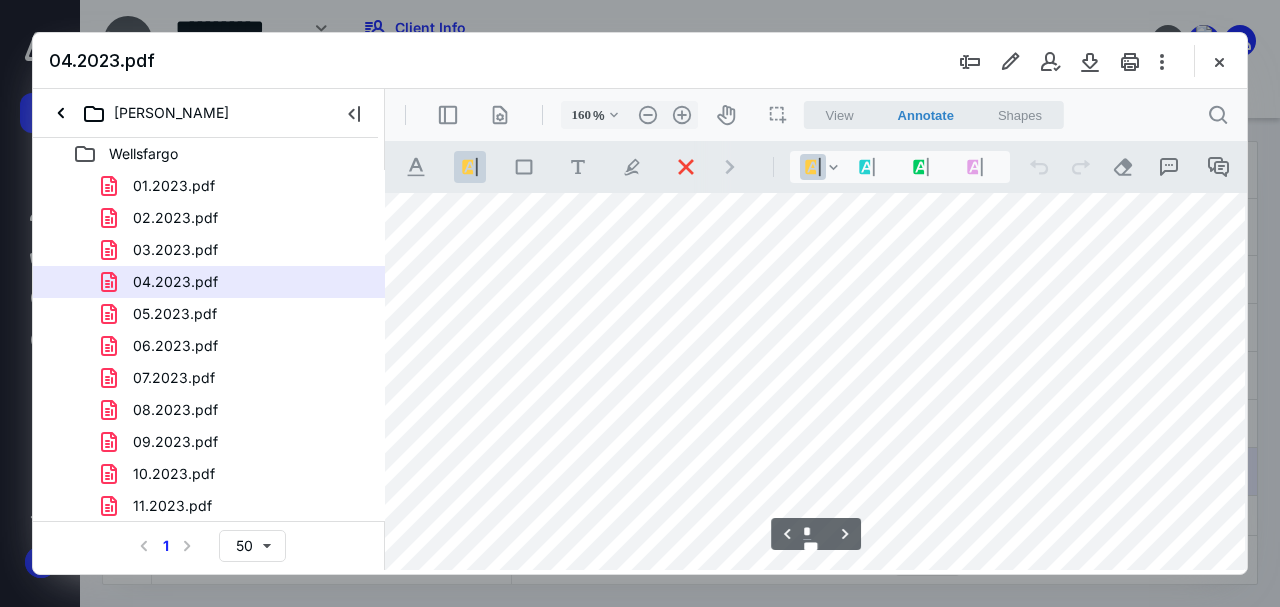 scroll, scrollTop: 2107, scrollLeft: 69, axis: both 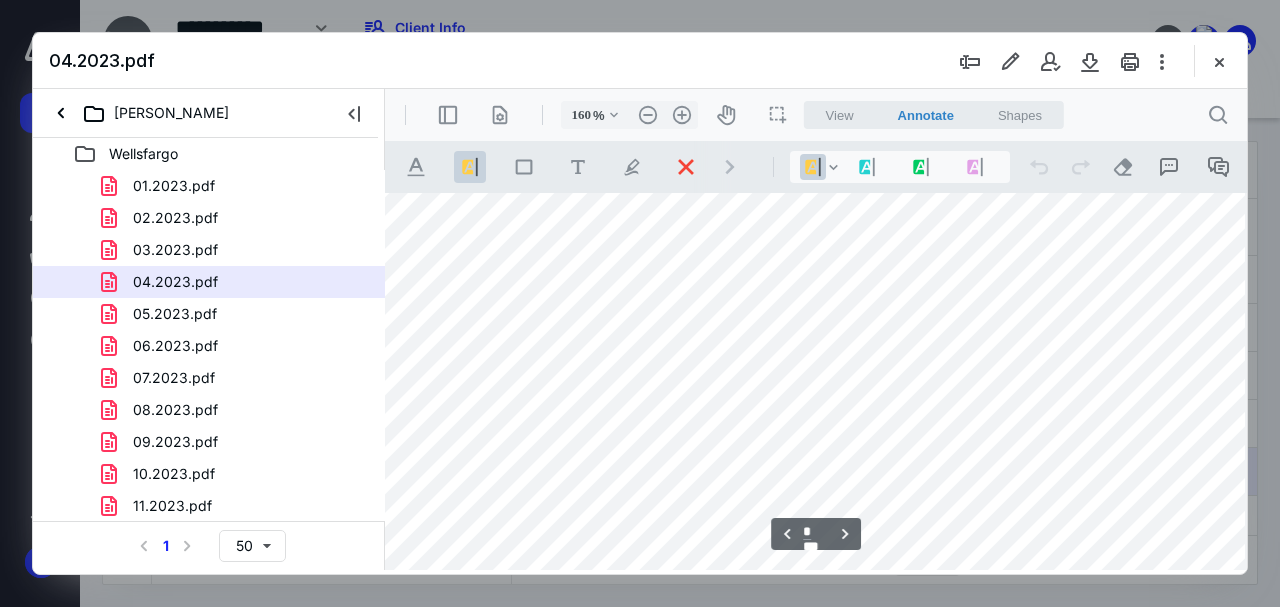 type on "*" 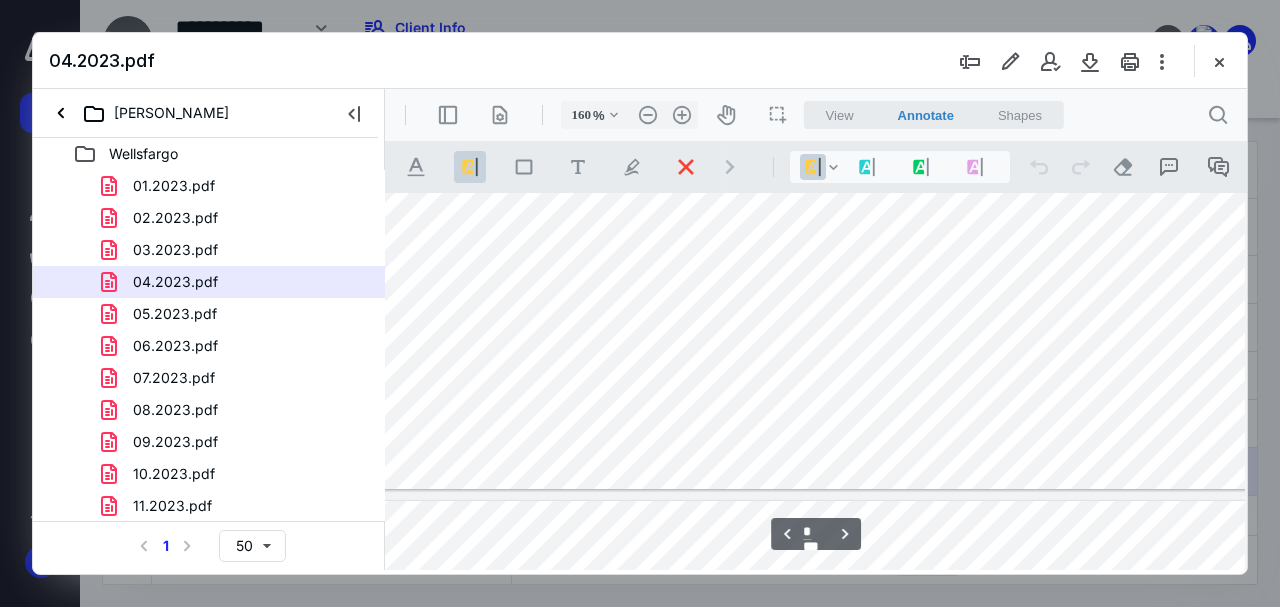 scroll, scrollTop: 3530, scrollLeft: 69, axis: both 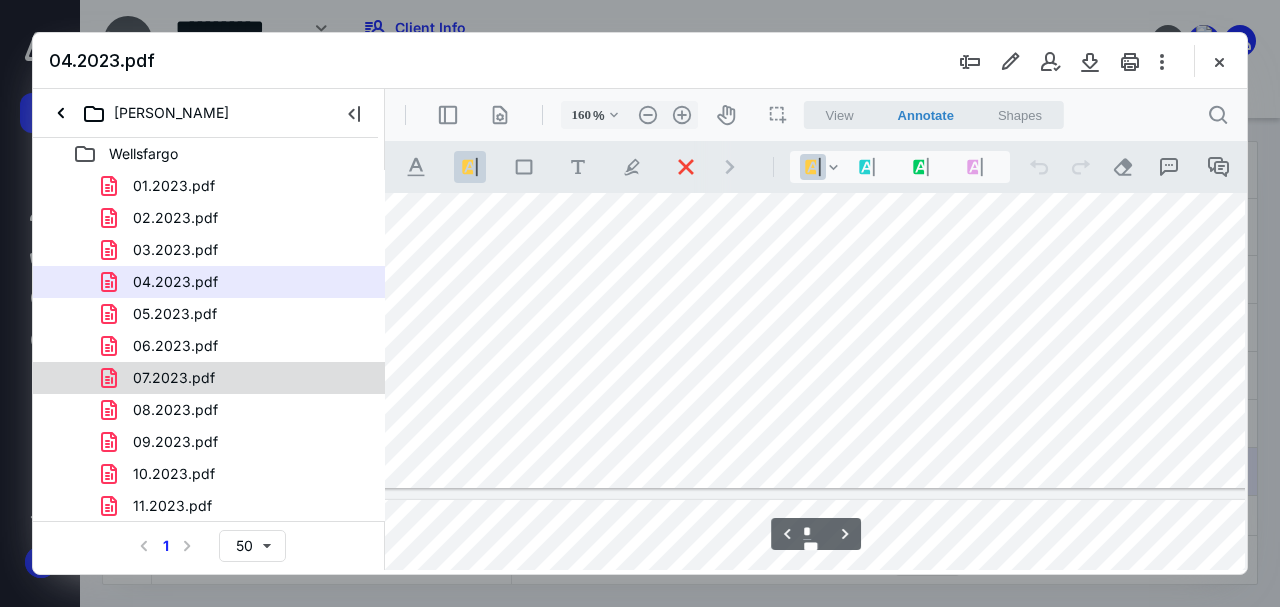 click on "07.2023.pdf" at bounding box center [237, 378] 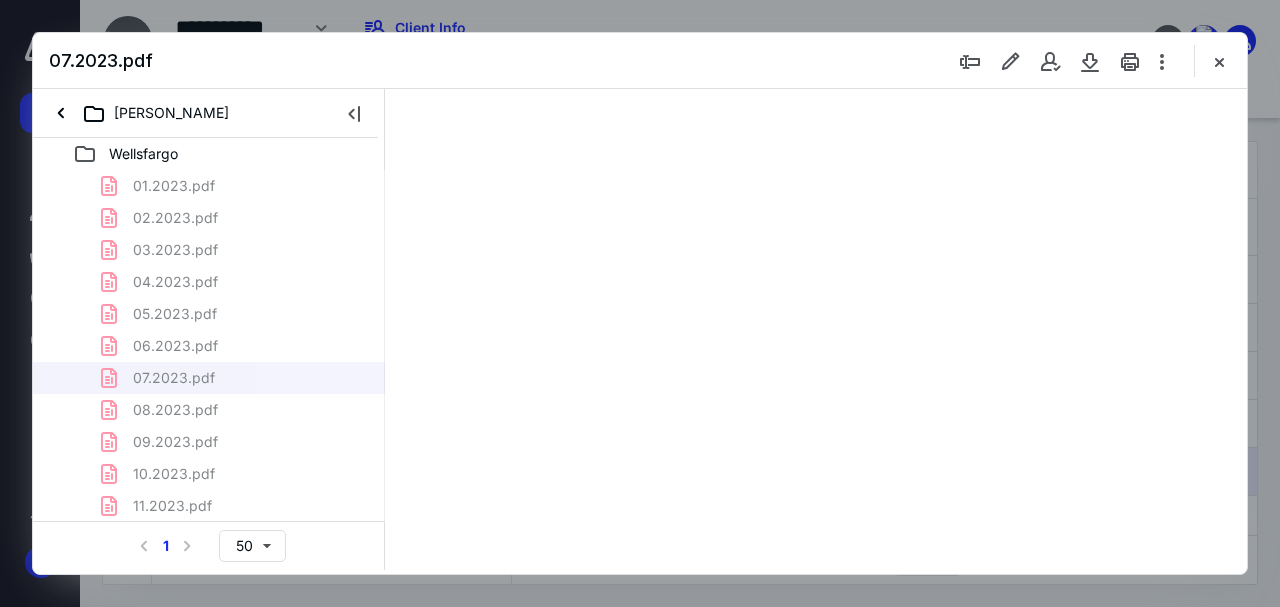 scroll, scrollTop: 106, scrollLeft: 0, axis: vertical 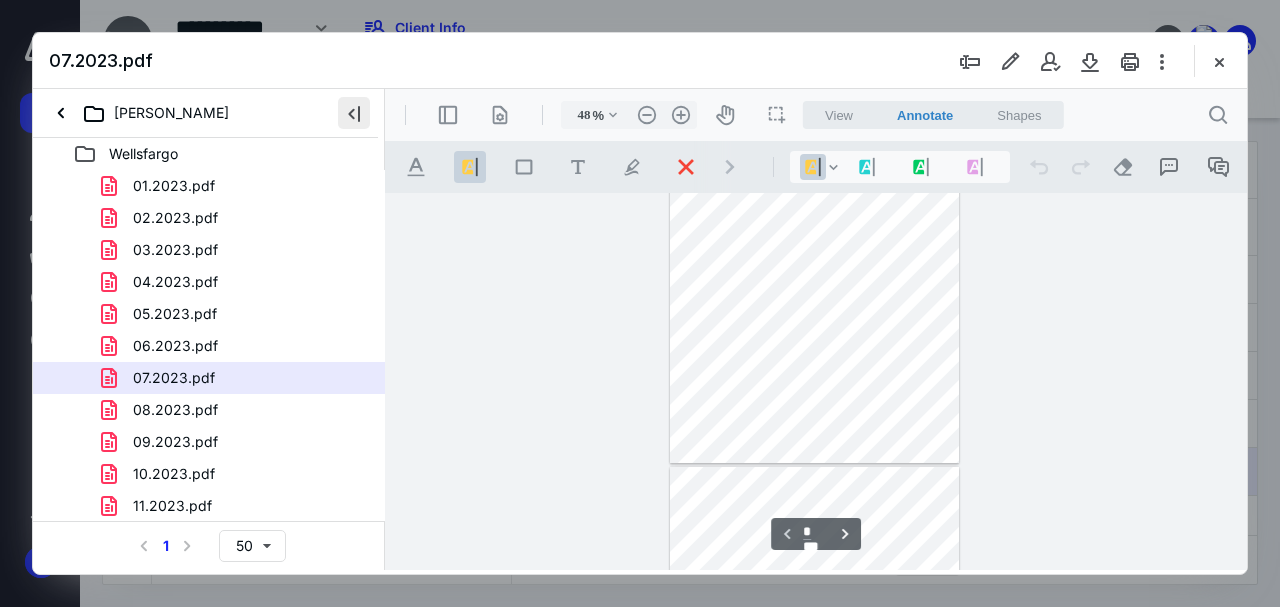 click at bounding box center (354, 113) 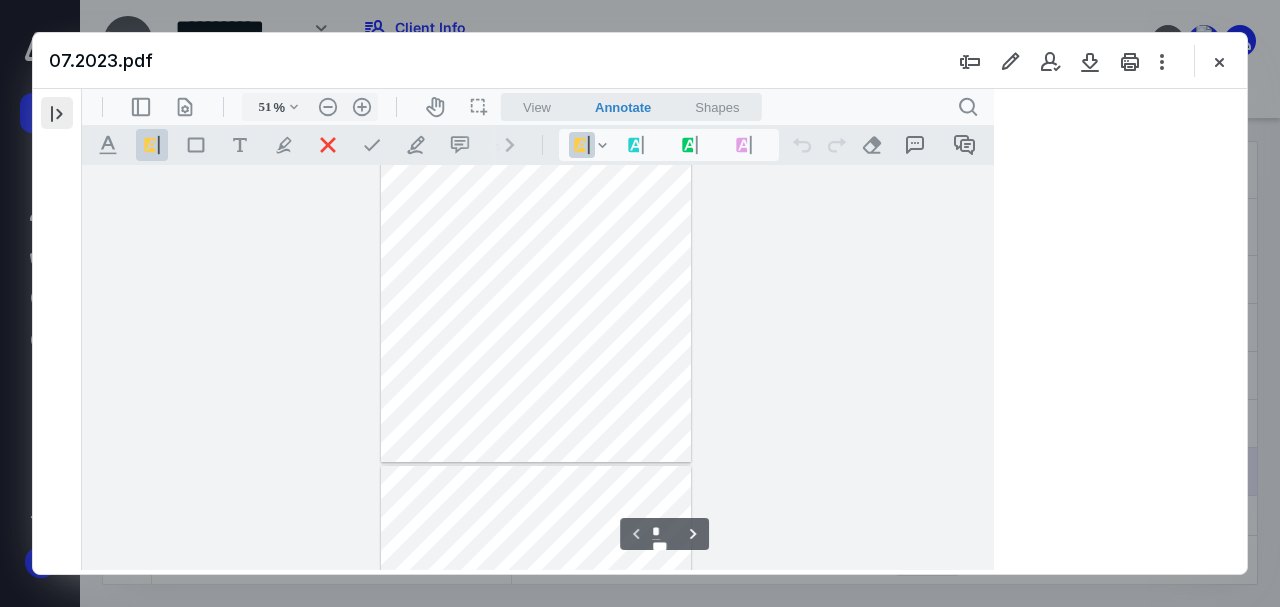 scroll, scrollTop: 78, scrollLeft: 0, axis: vertical 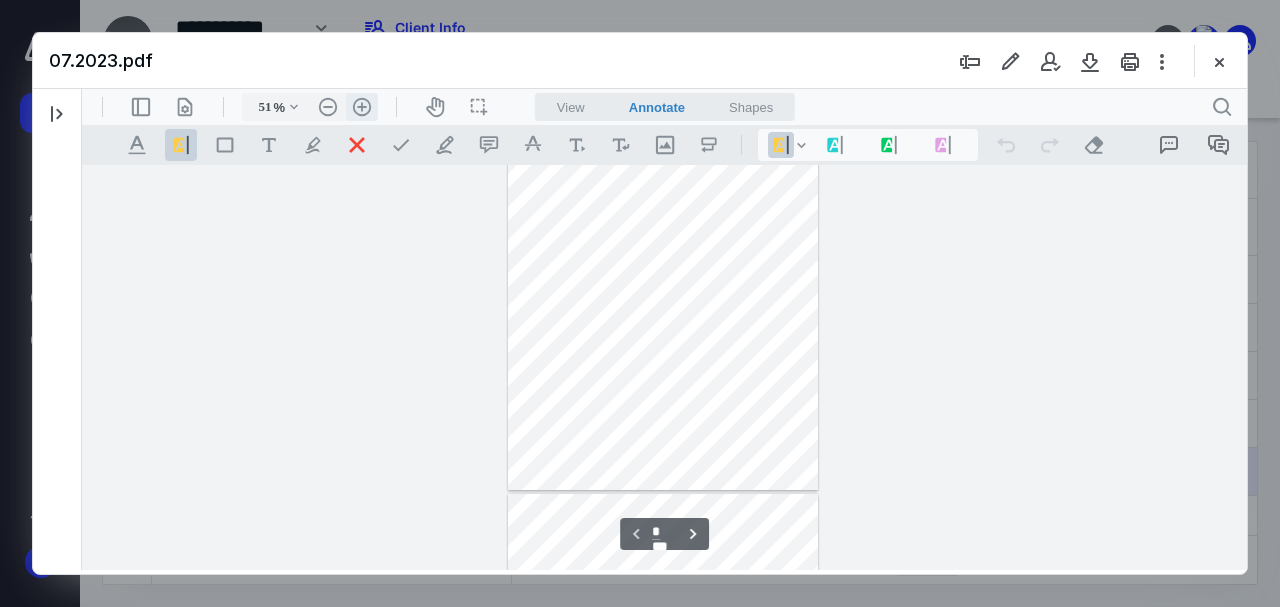 click on ".cls-1{fill:#abb0c4;} icon - header - zoom - in - line" at bounding box center (362, 107) 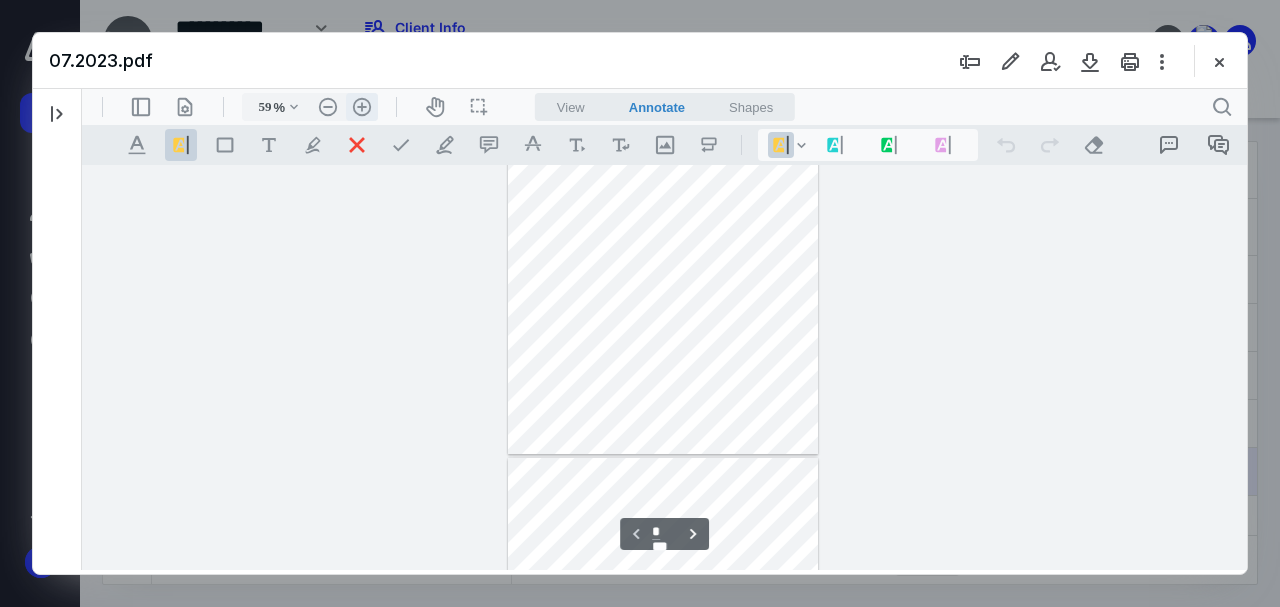 click on ".cls-1{fill:#abb0c4;} icon - header - zoom - in - line" at bounding box center [362, 107] 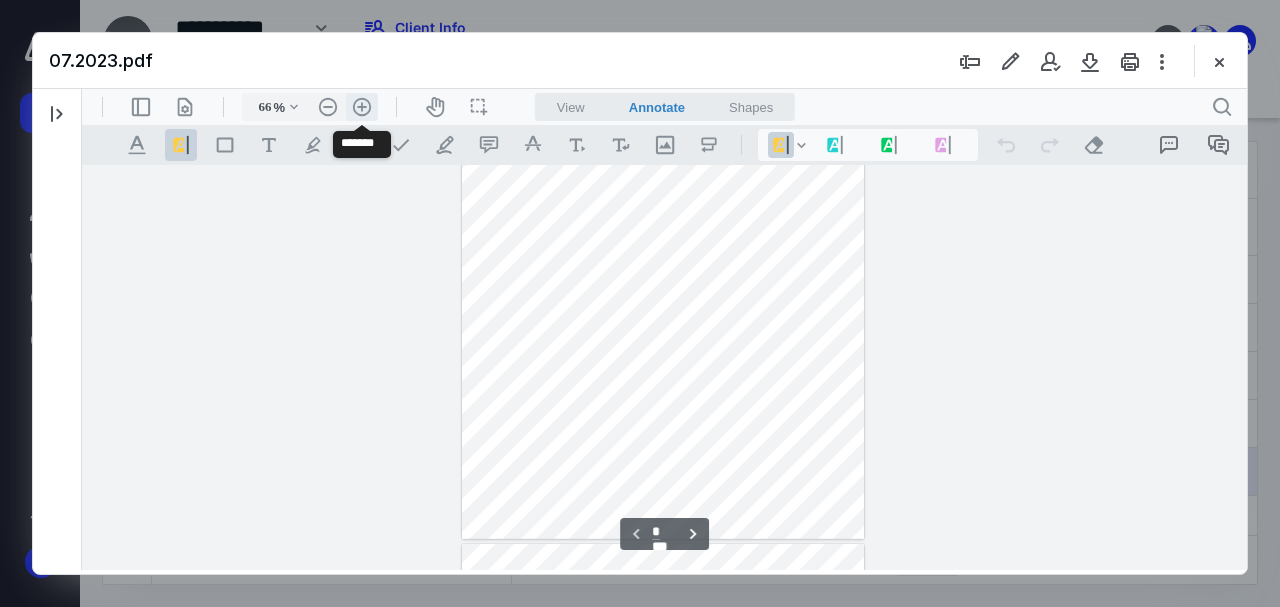 click on ".cls-1{fill:#abb0c4;} icon - header - zoom - in - line" at bounding box center [362, 107] 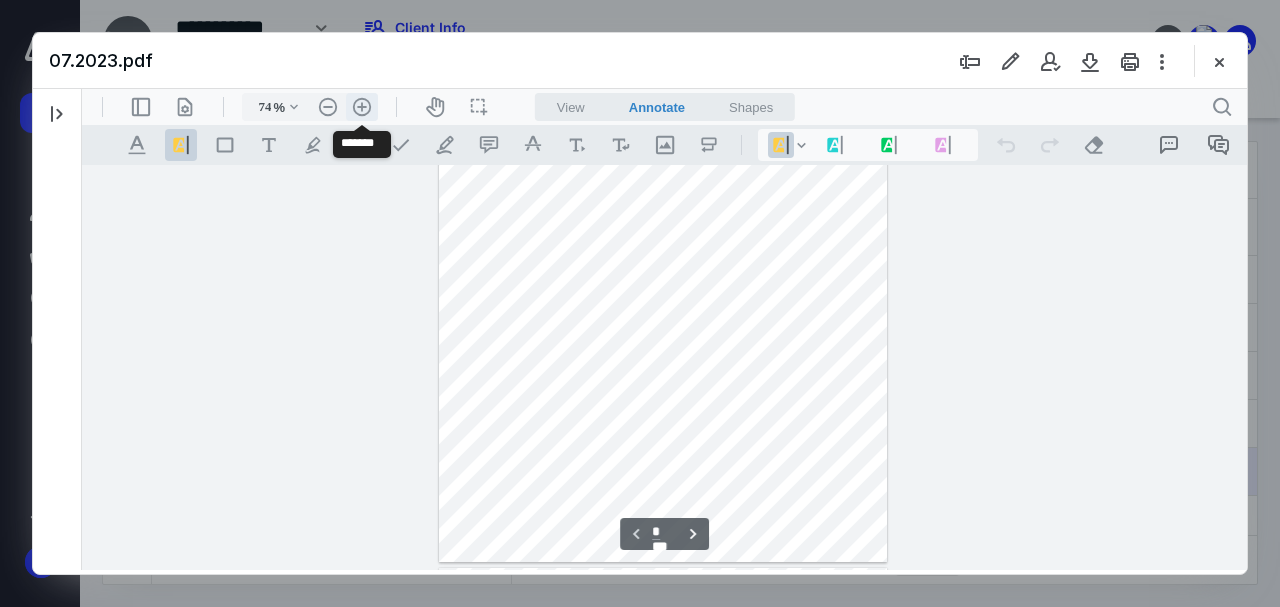 click on ".cls-1{fill:#abb0c4;} icon - header - zoom - in - line" at bounding box center (362, 107) 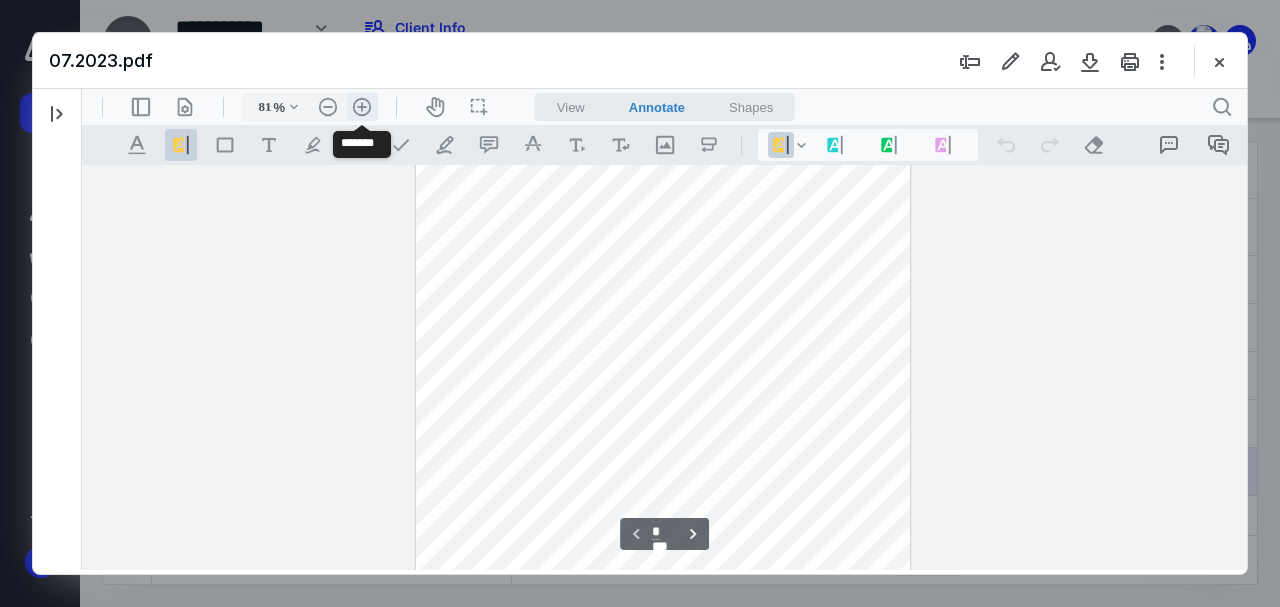 click on ".cls-1{fill:#abb0c4;} icon - header - zoom - in - line" at bounding box center [362, 107] 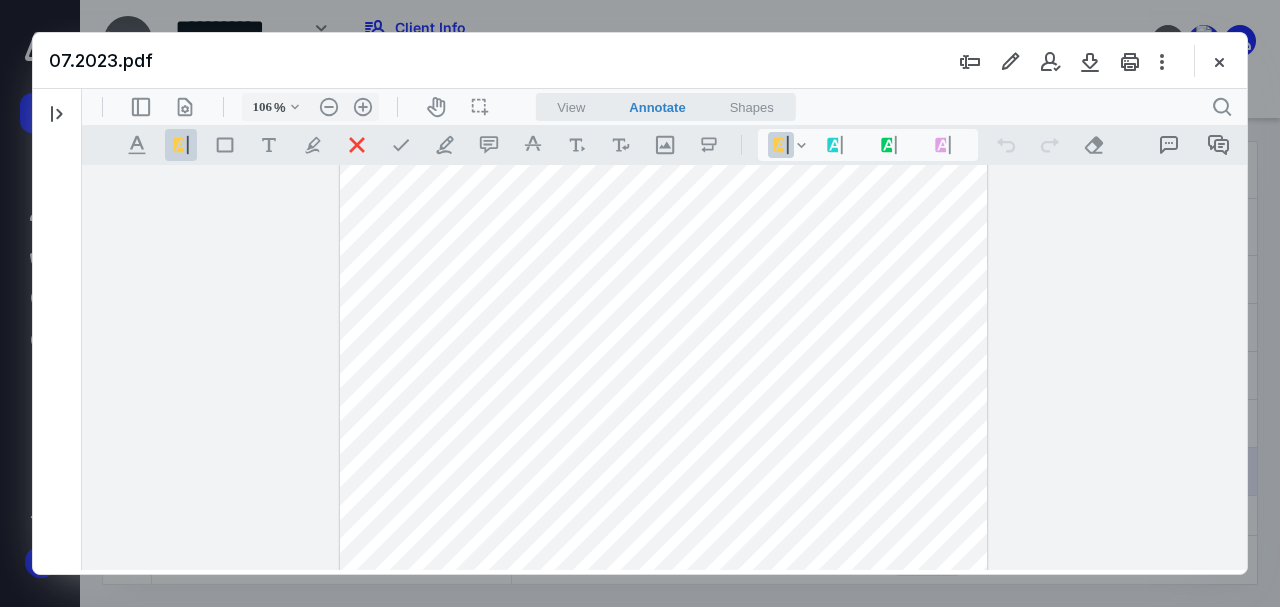 type on "*" 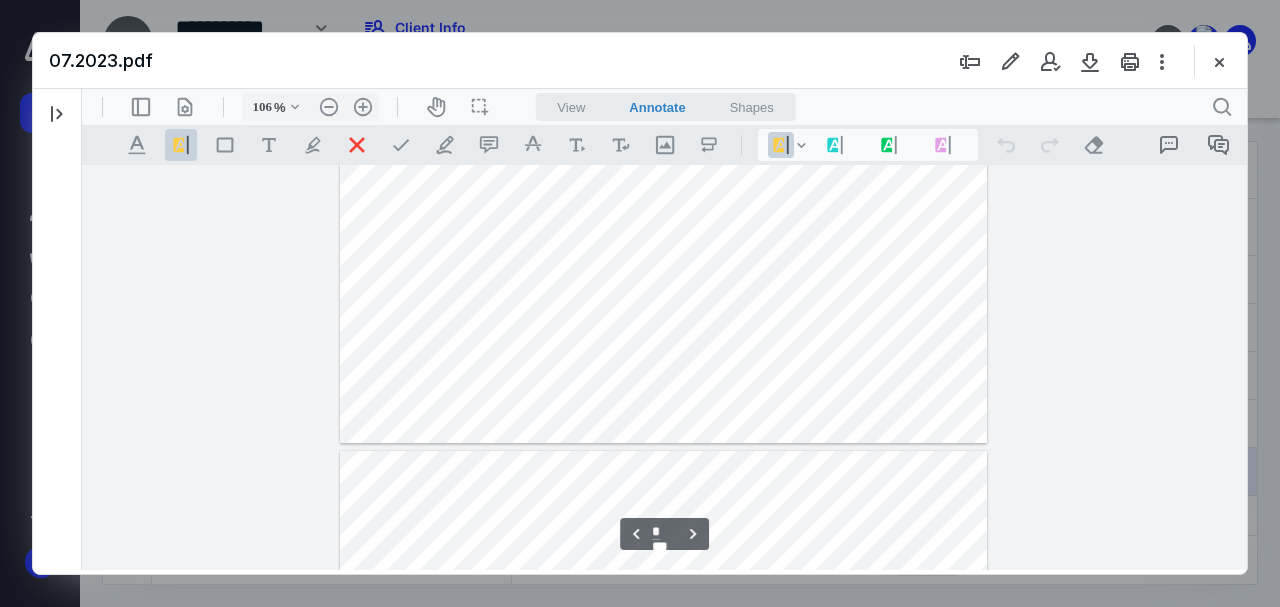 scroll, scrollTop: 1053, scrollLeft: 0, axis: vertical 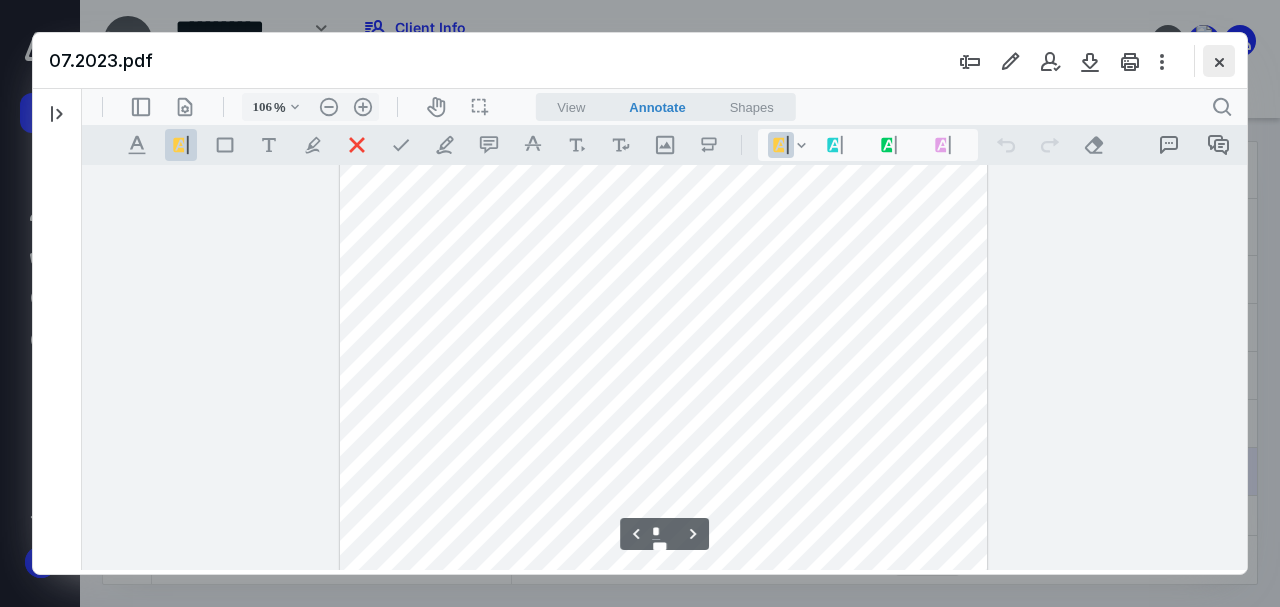 click at bounding box center (1219, 61) 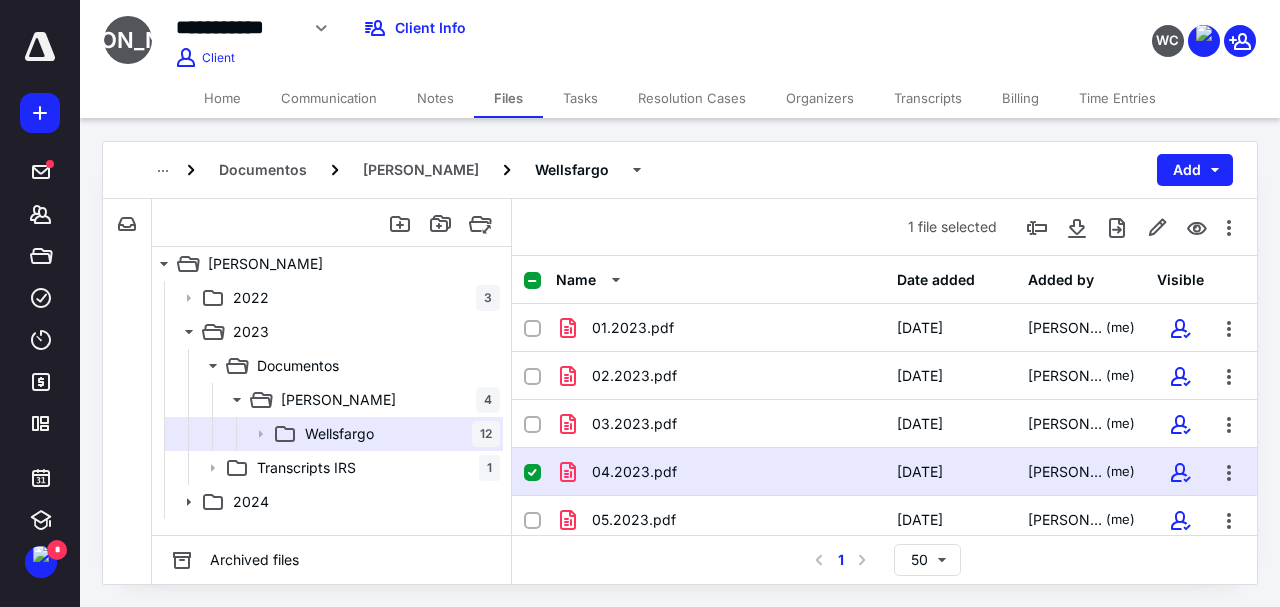 click on "04.2023.pdf" at bounding box center (720, 472) 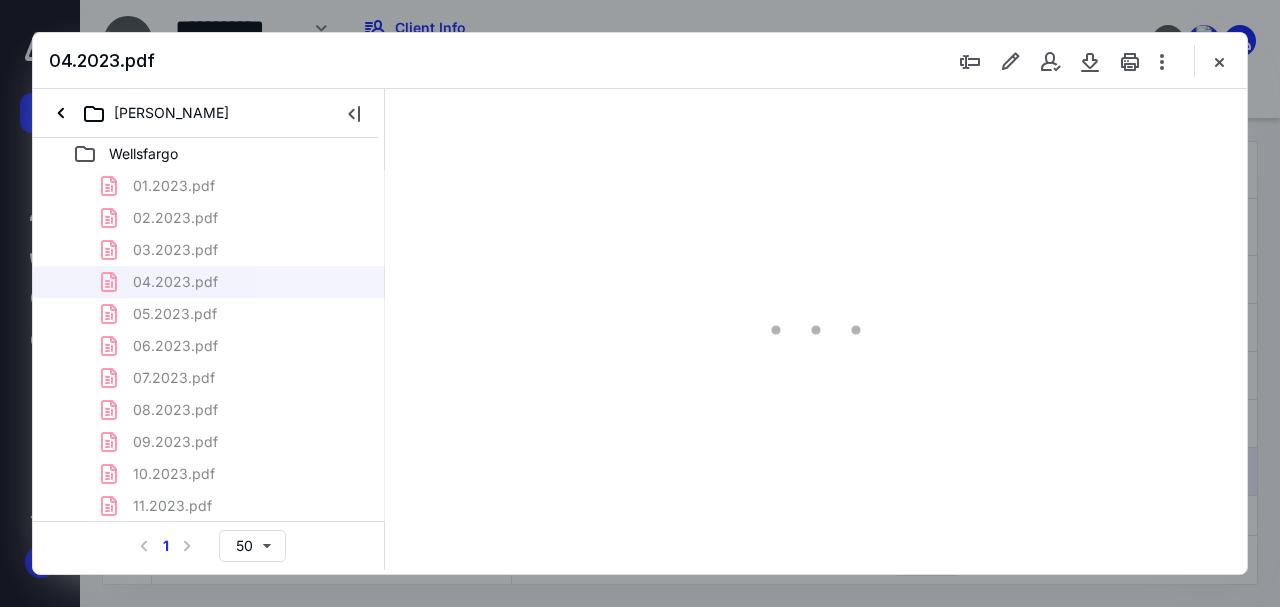 scroll, scrollTop: 0, scrollLeft: 0, axis: both 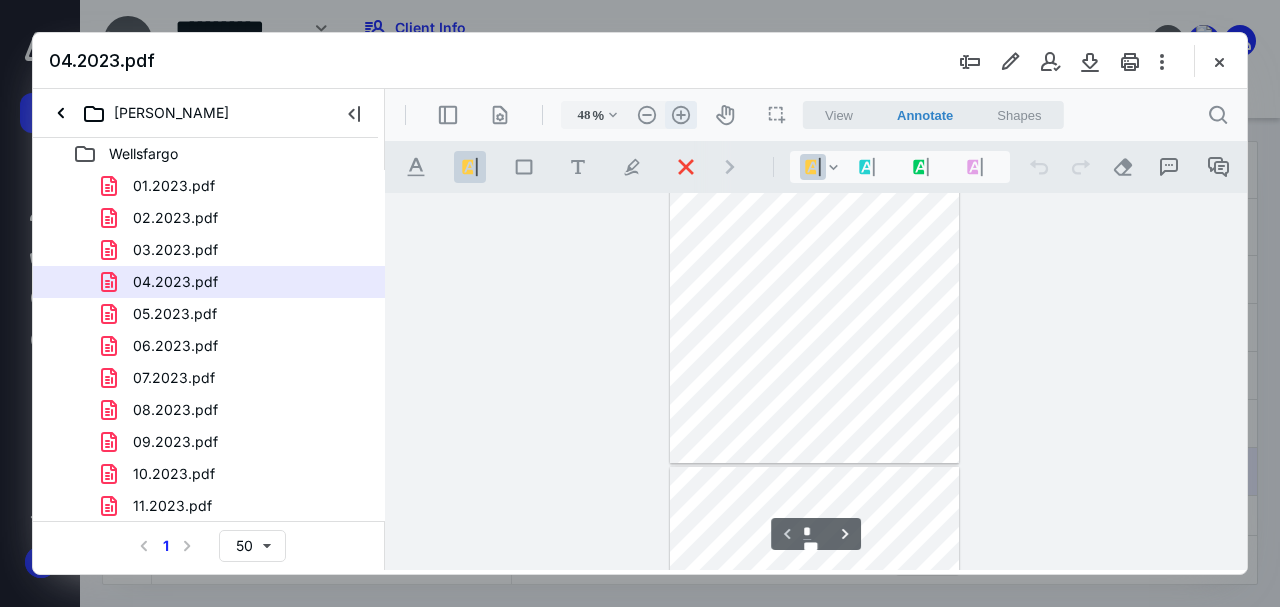 click on ".cls-1{fill:#abb0c4;} icon - header - zoom - in - line" at bounding box center (681, 115) 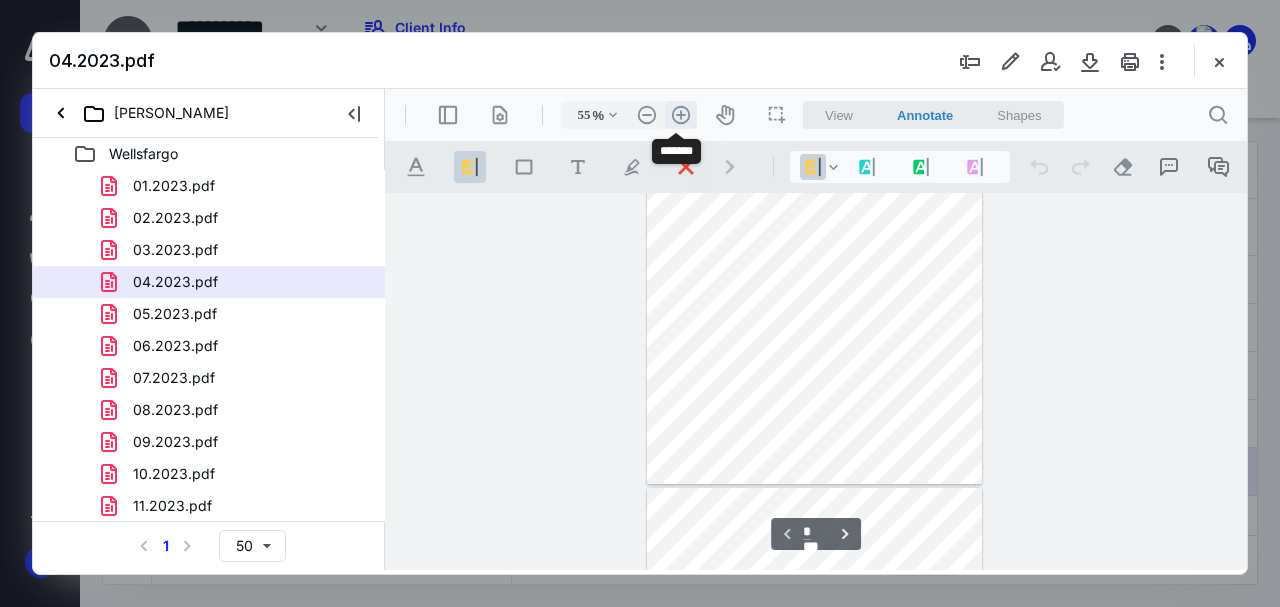 click on ".cls-1{fill:#abb0c4;} icon - header - zoom - in - line" at bounding box center (681, 115) 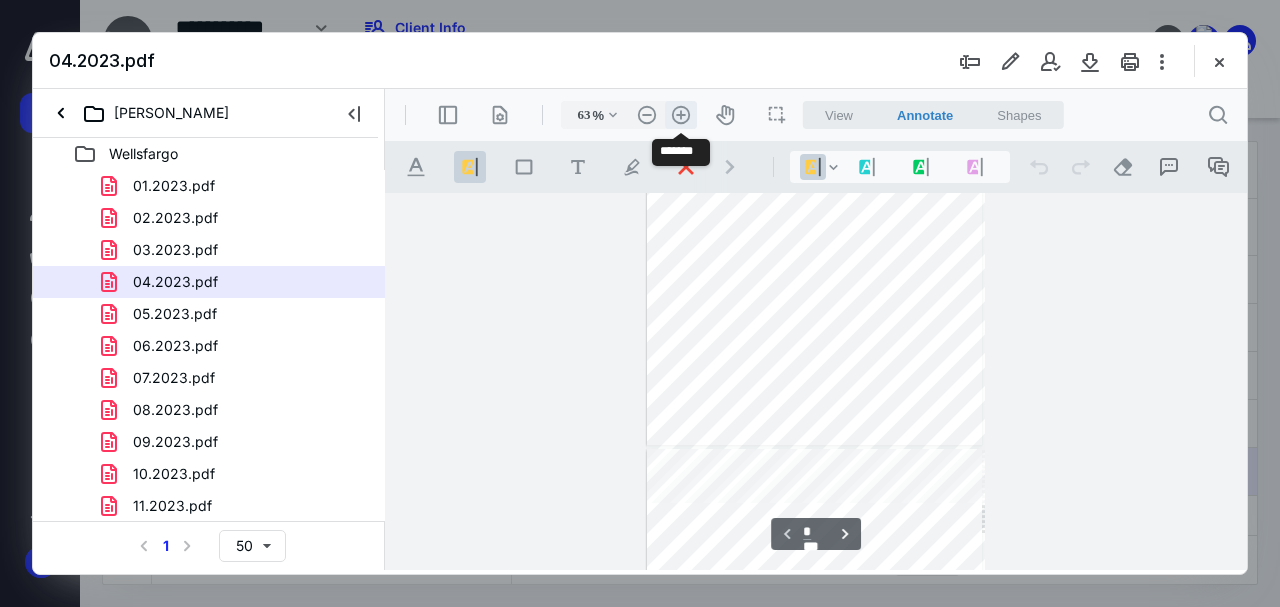 click on ".cls-1{fill:#abb0c4;} icon - header - zoom - in - line" at bounding box center [681, 115] 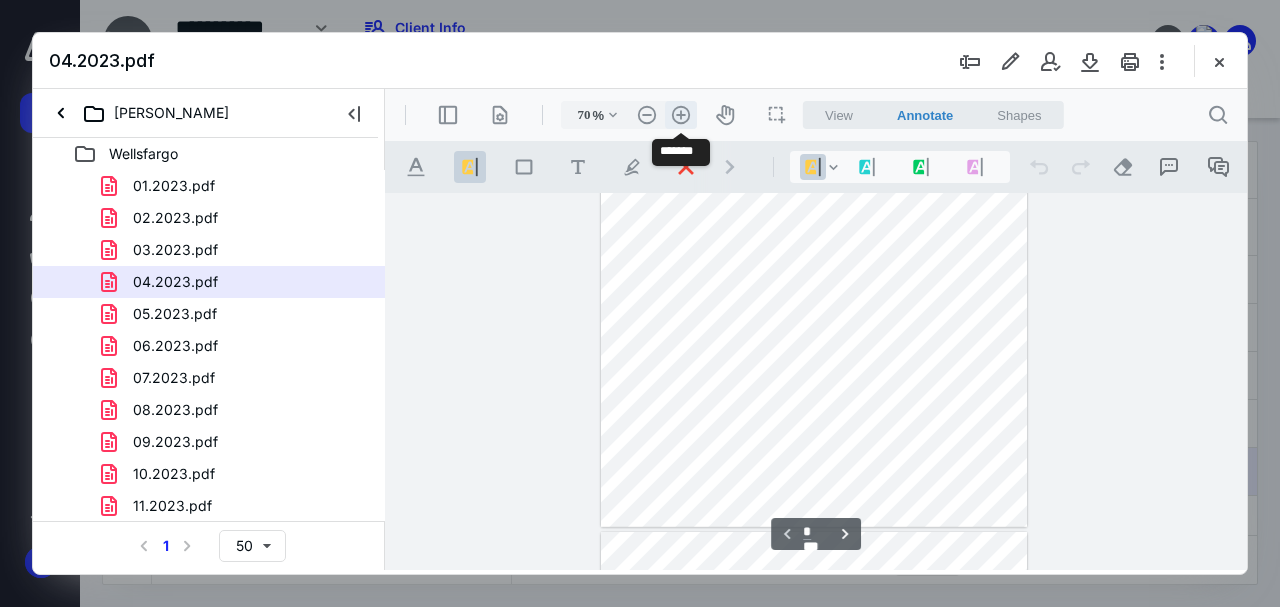 click on ".cls-1{fill:#abb0c4;} icon - header - zoom - in - line" at bounding box center [681, 115] 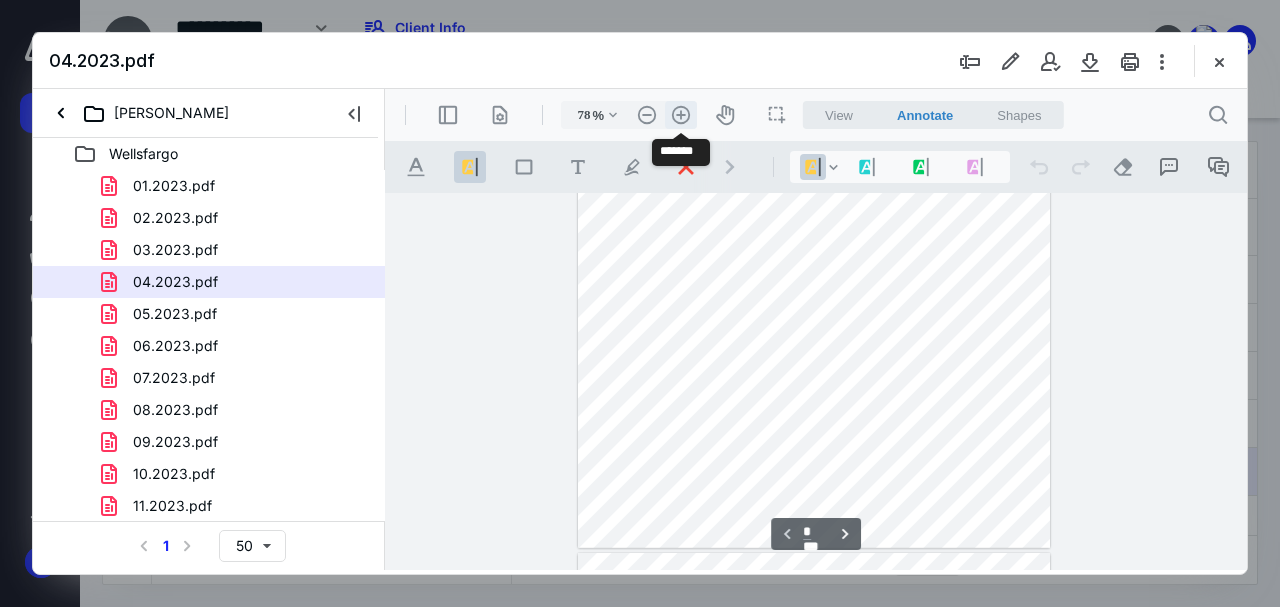 click on ".cls-1{fill:#abb0c4;} icon - header - zoom - in - line" at bounding box center (681, 115) 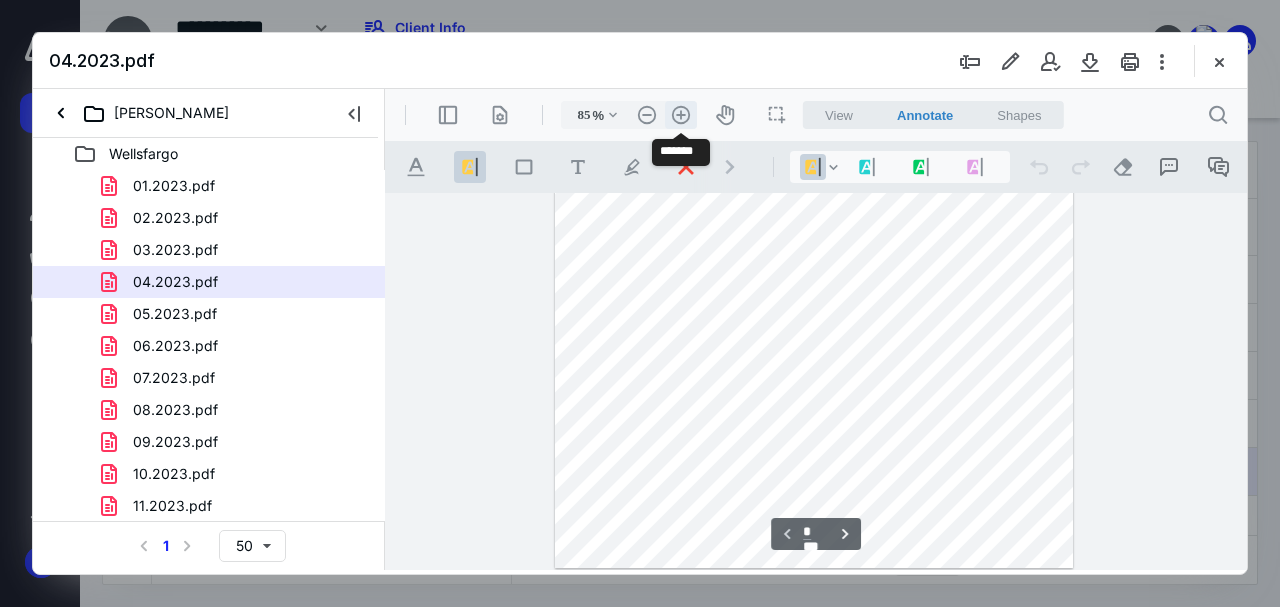 click on ".cls-1{fill:#abb0c4;} icon - header - zoom - in - line" at bounding box center [681, 115] 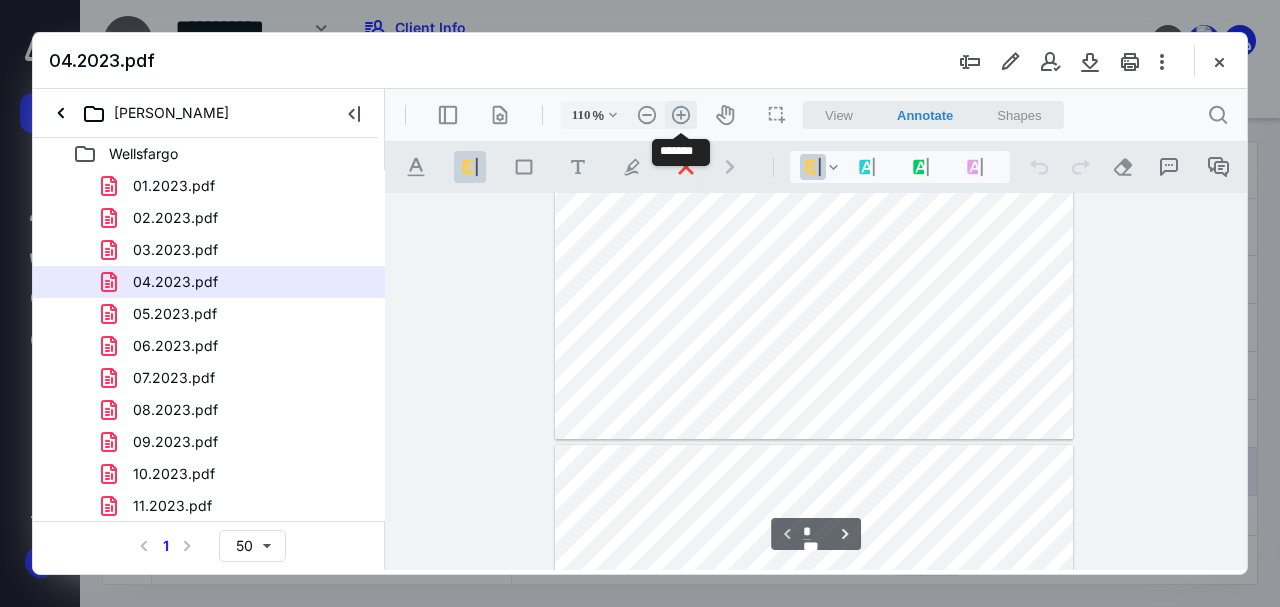 click on ".cls-1{fill:#abb0c4;} icon - header - zoom - in - line" at bounding box center (681, 115) 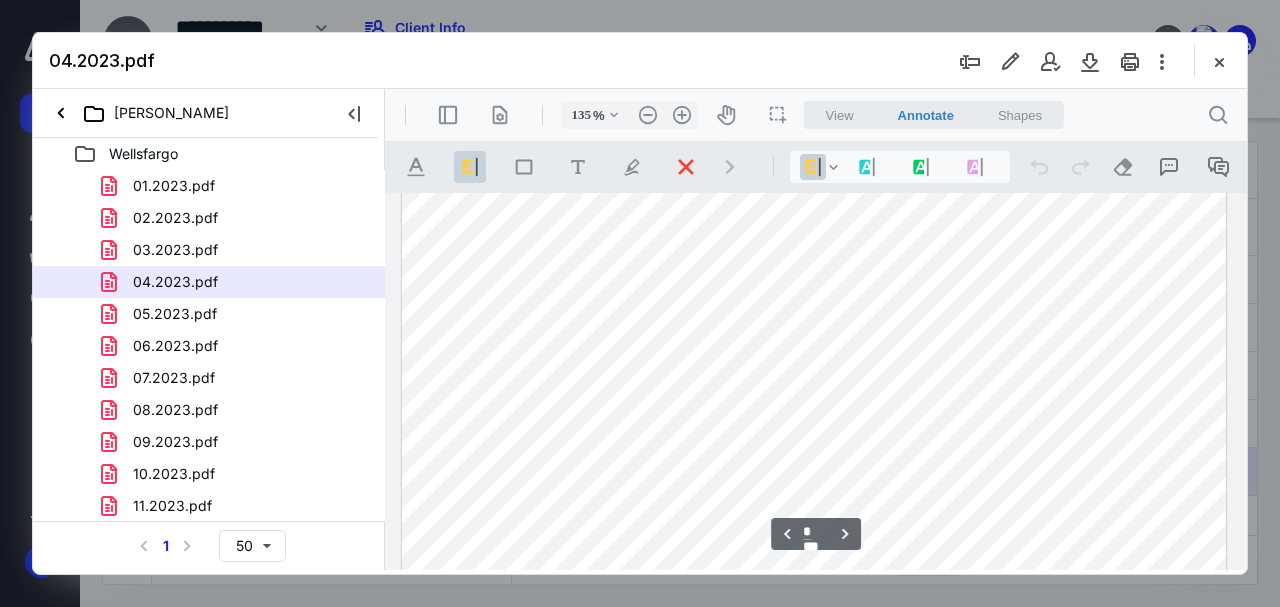 scroll, scrollTop: 3756, scrollLeft: 0, axis: vertical 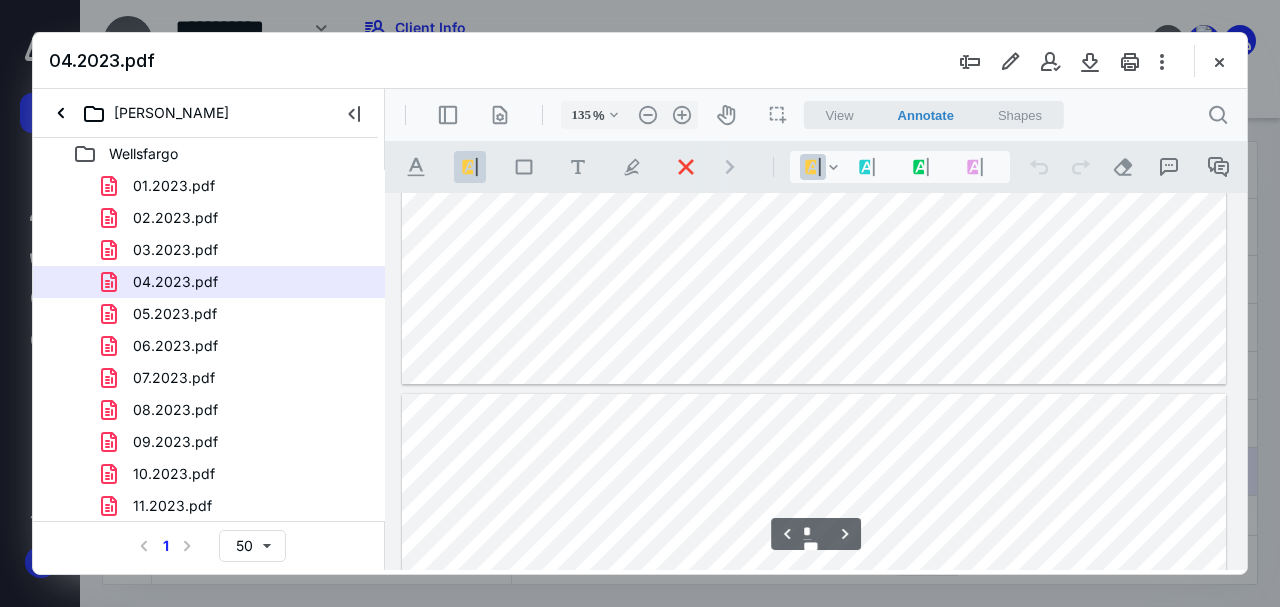 type on "*" 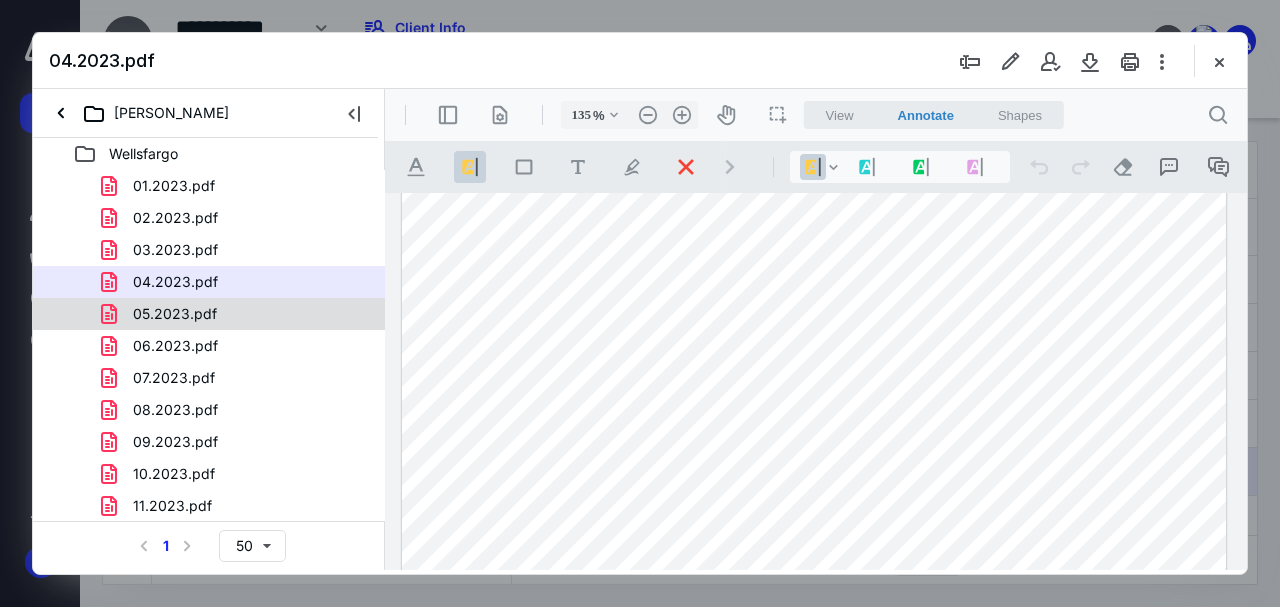 click on "05.2023.pdf" at bounding box center (237, 314) 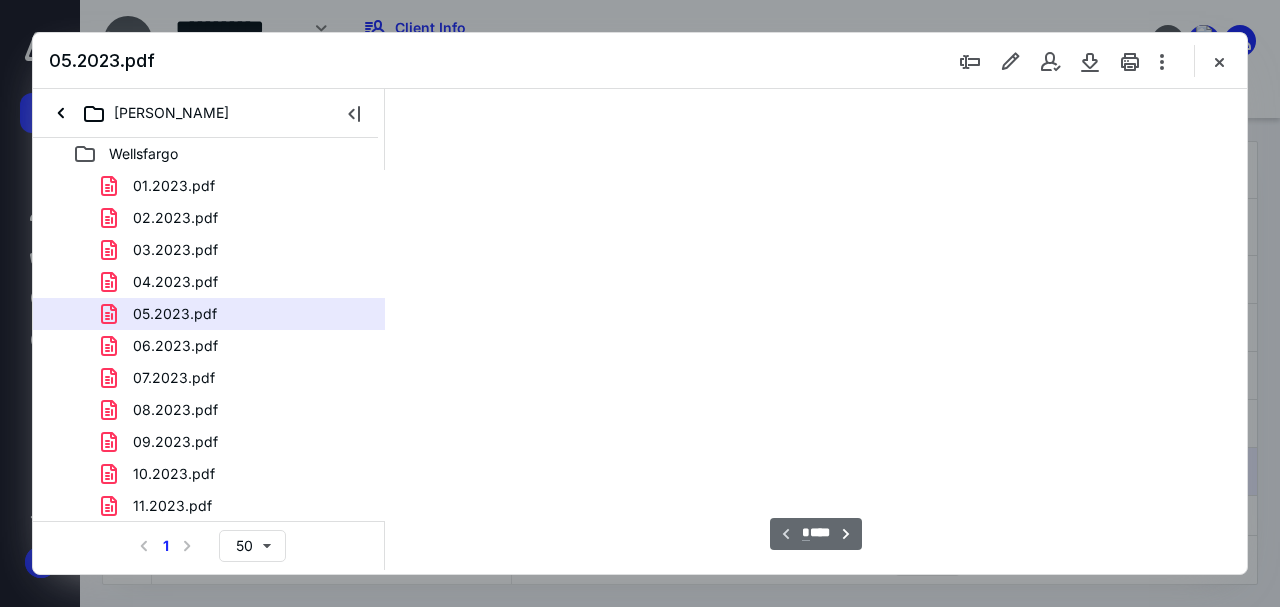 scroll, scrollTop: 106, scrollLeft: 0, axis: vertical 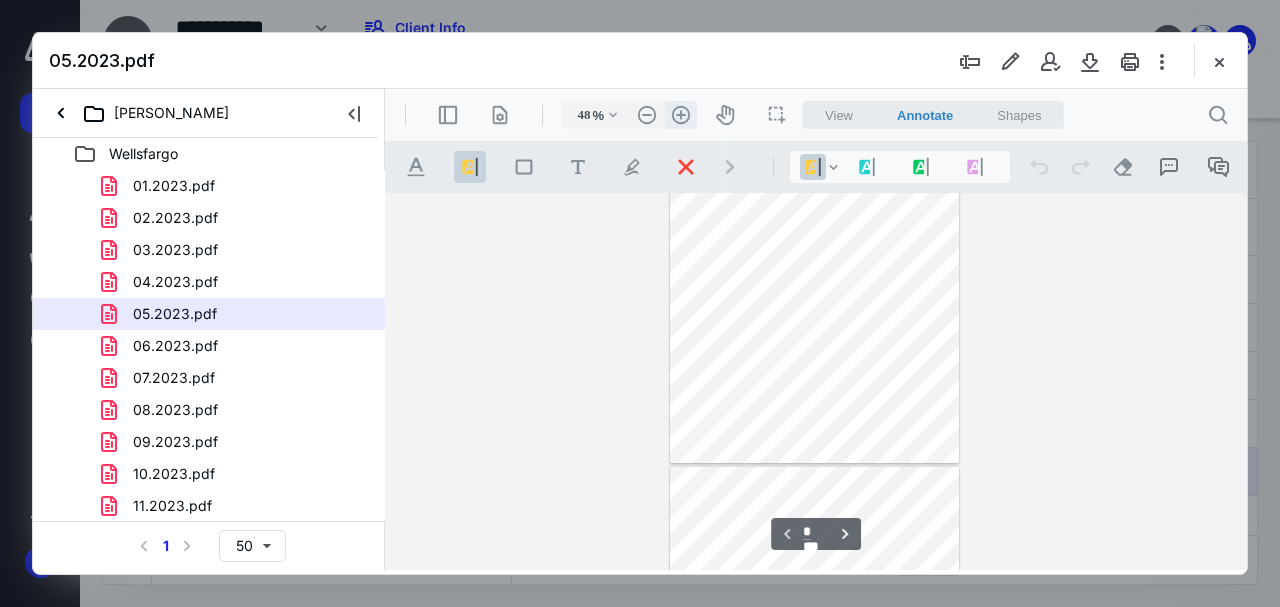 click on ".cls-1{fill:#abb0c4;} icon - header - zoom - in - line" at bounding box center [681, 115] 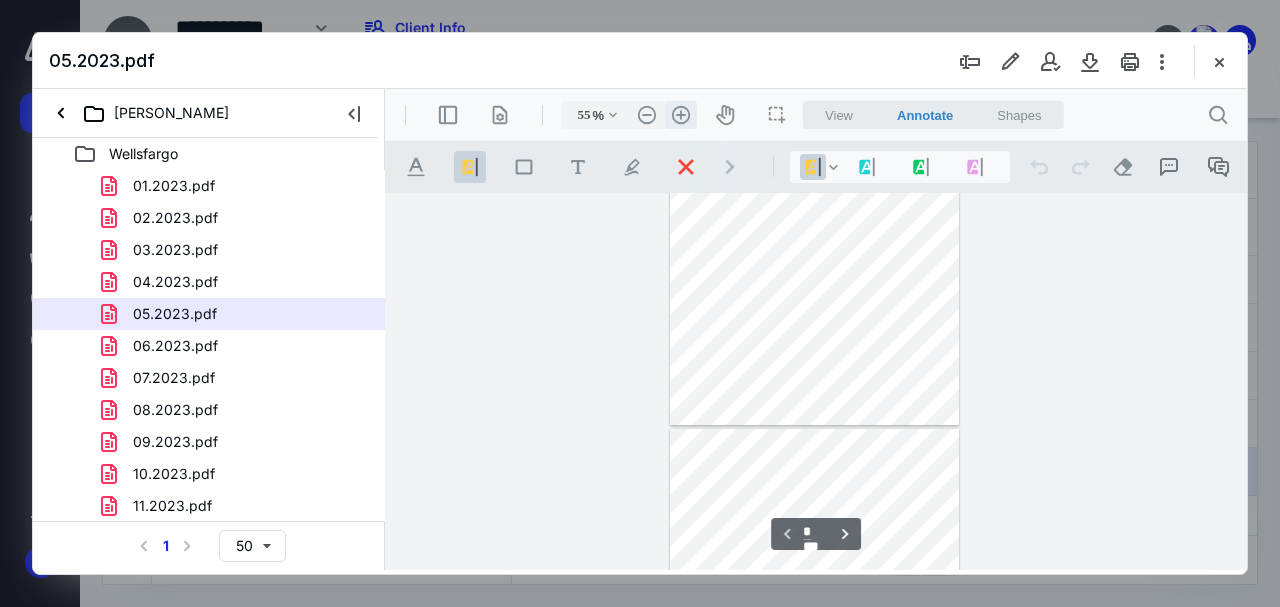 click on ".cls-1{fill:#abb0c4;} icon - header - zoom - in - line" at bounding box center (681, 115) 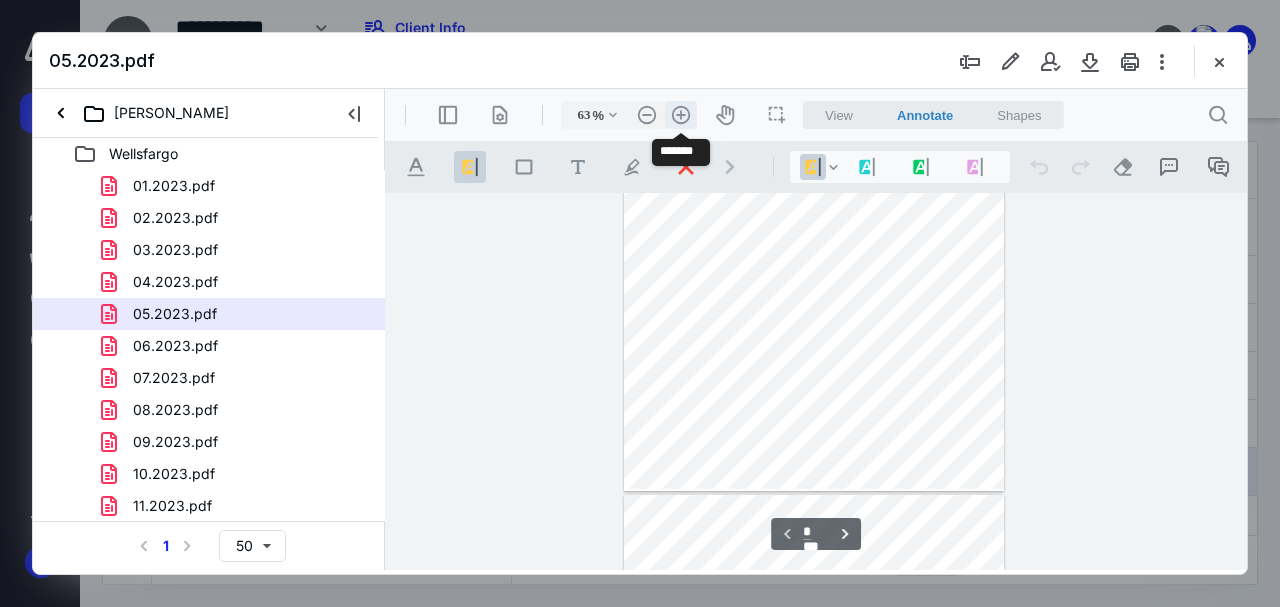 click on ".cls-1{fill:#abb0c4;} icon - header - zoom - in - line" at bounding box center (681, 115) 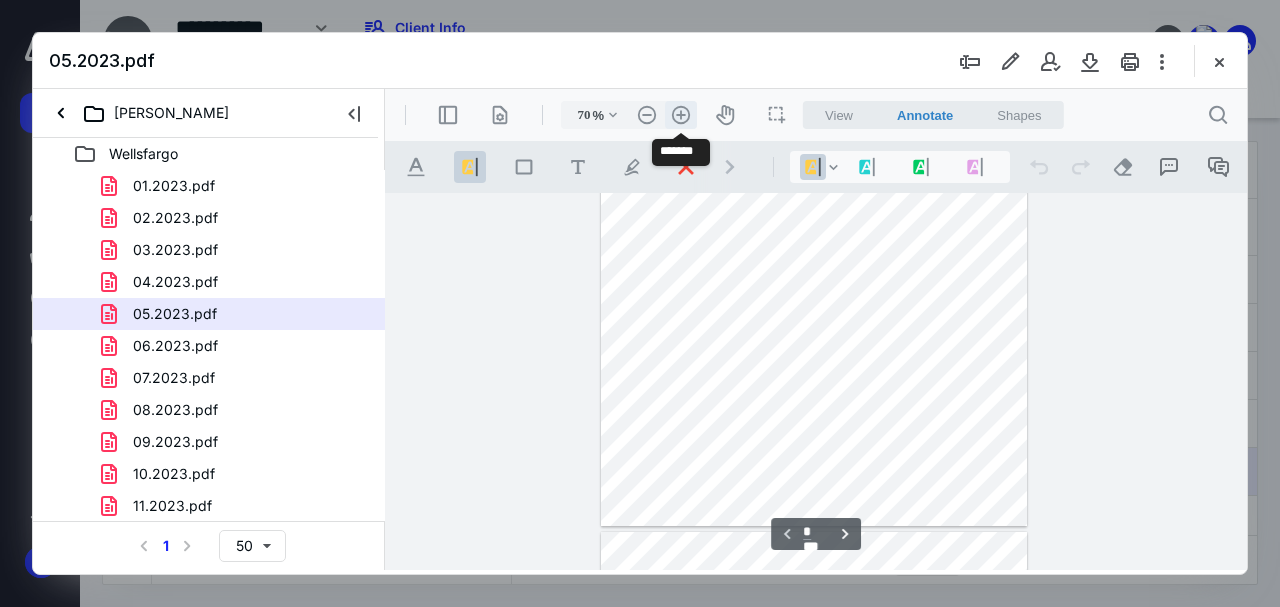 click on ".cls-1{fill:#abb0c4;} icon - header - zoom - in - line" at bounding box center [681, 115] 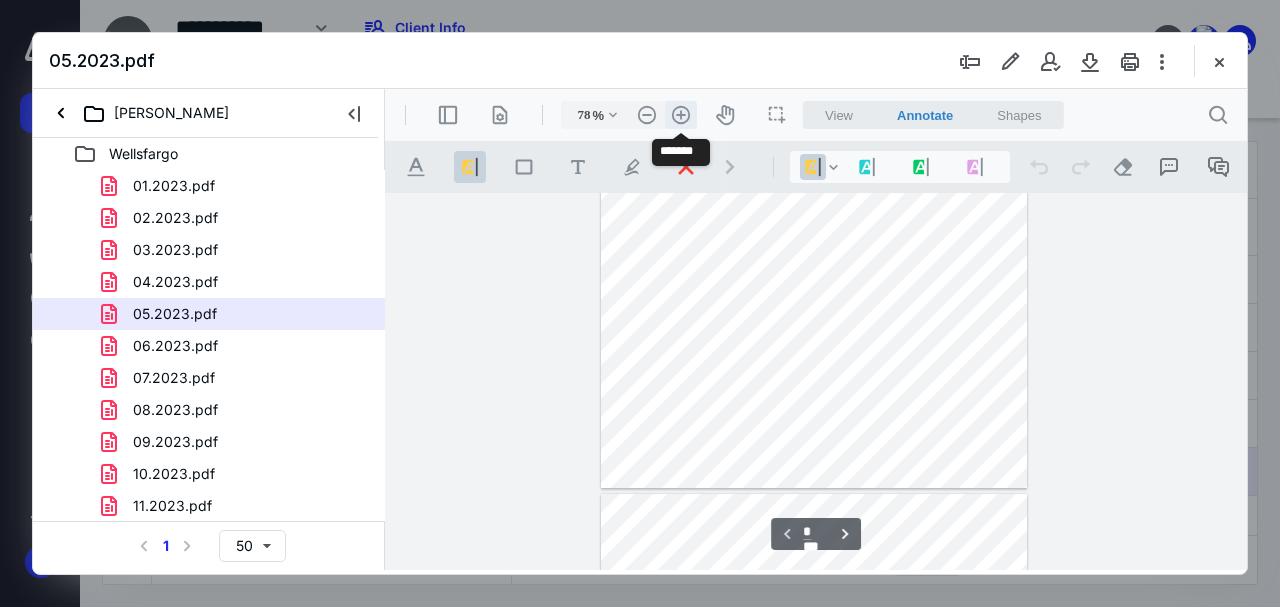click on ".cls-1{fill:#abb0c4;} icon - header - zoom - in - line" at bounding box center [681, 115] 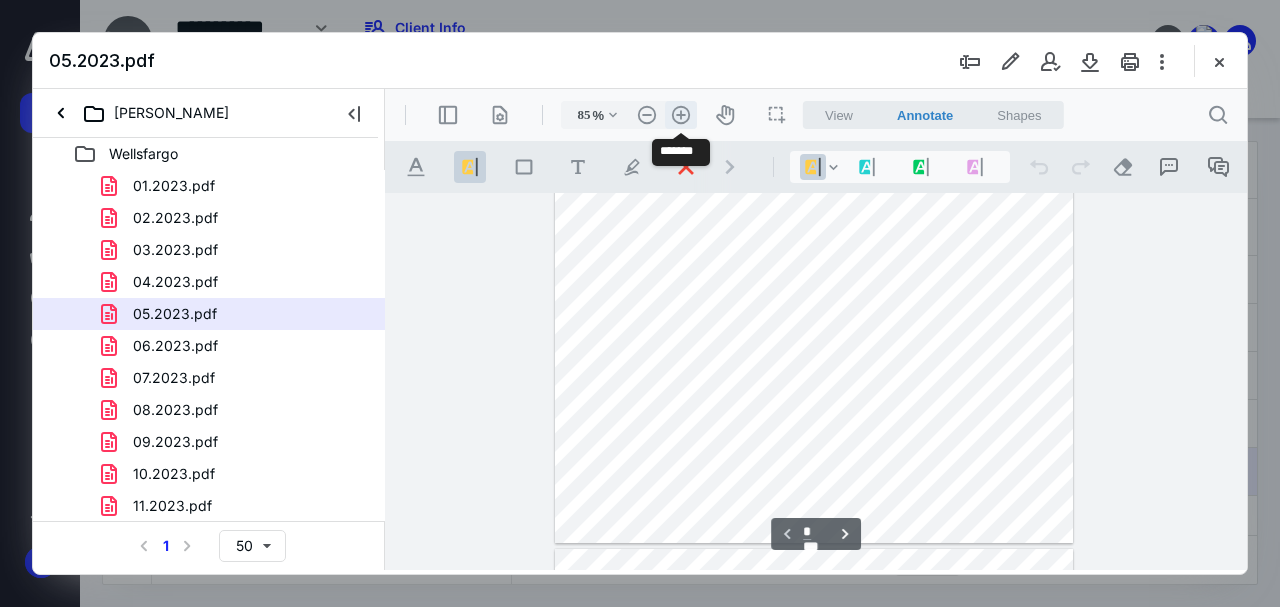 click on ".cls-1{fill:#abb0c4;} icon - header - zoom - in - line" at bounding box center [681, 115] 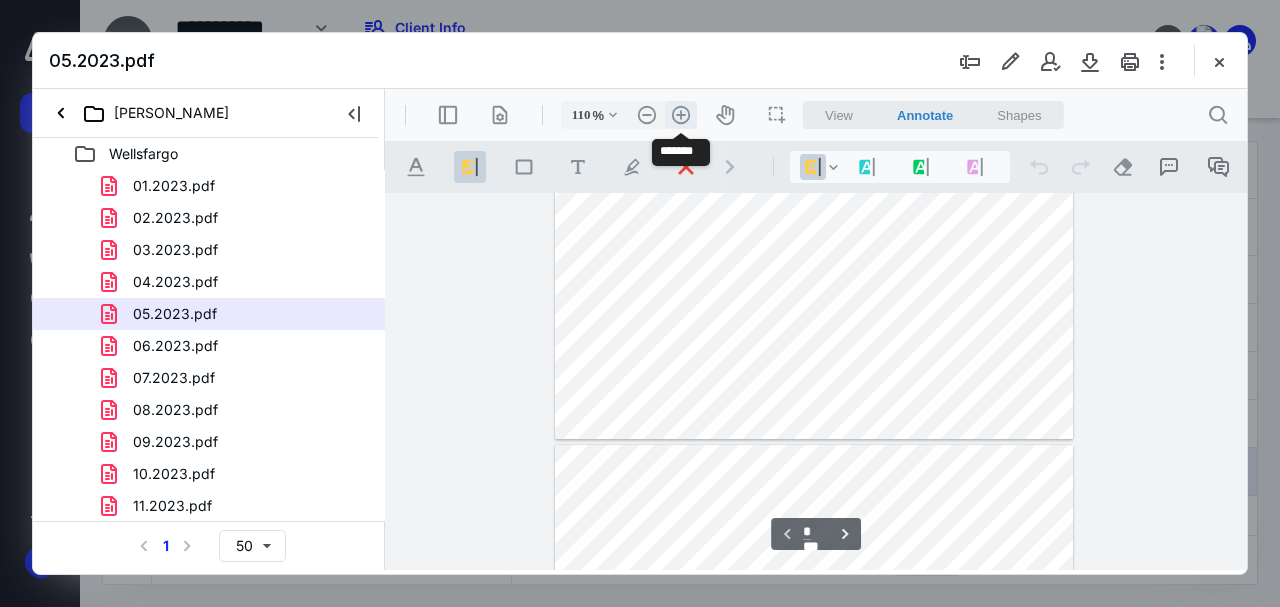 click on ".cls-1{fill:#abb0c4;} icon - header - zoom - in - line" at bounding box center (681, 115) 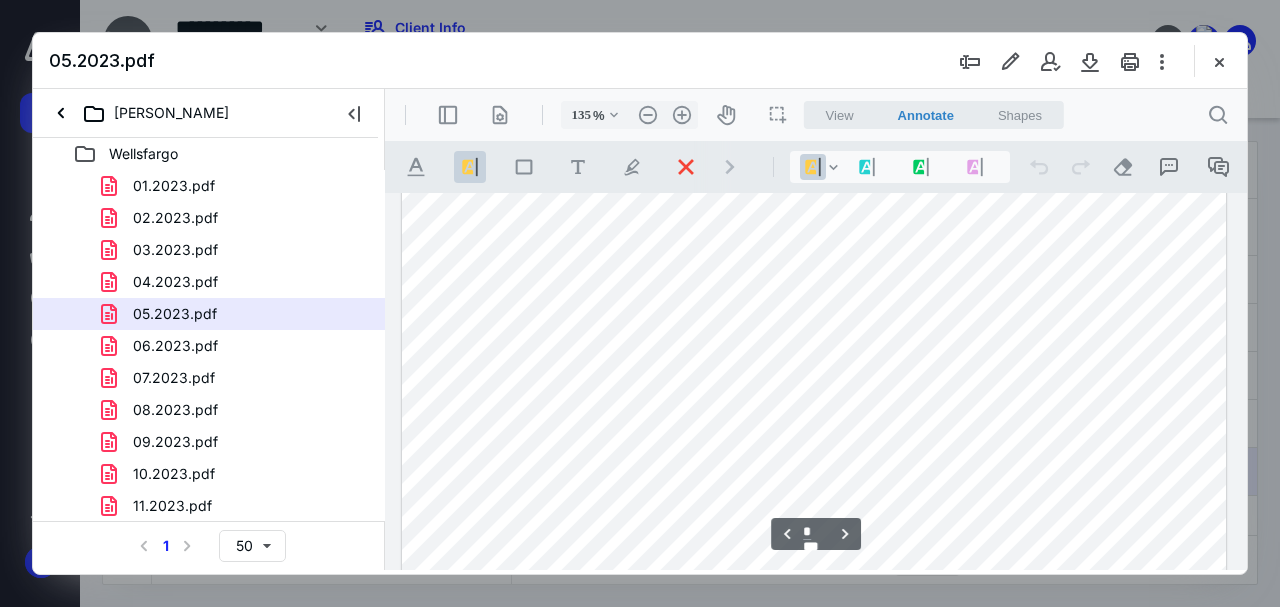 scroll, scrollTop: 3401, scrollLeft: 0, axis: vertical 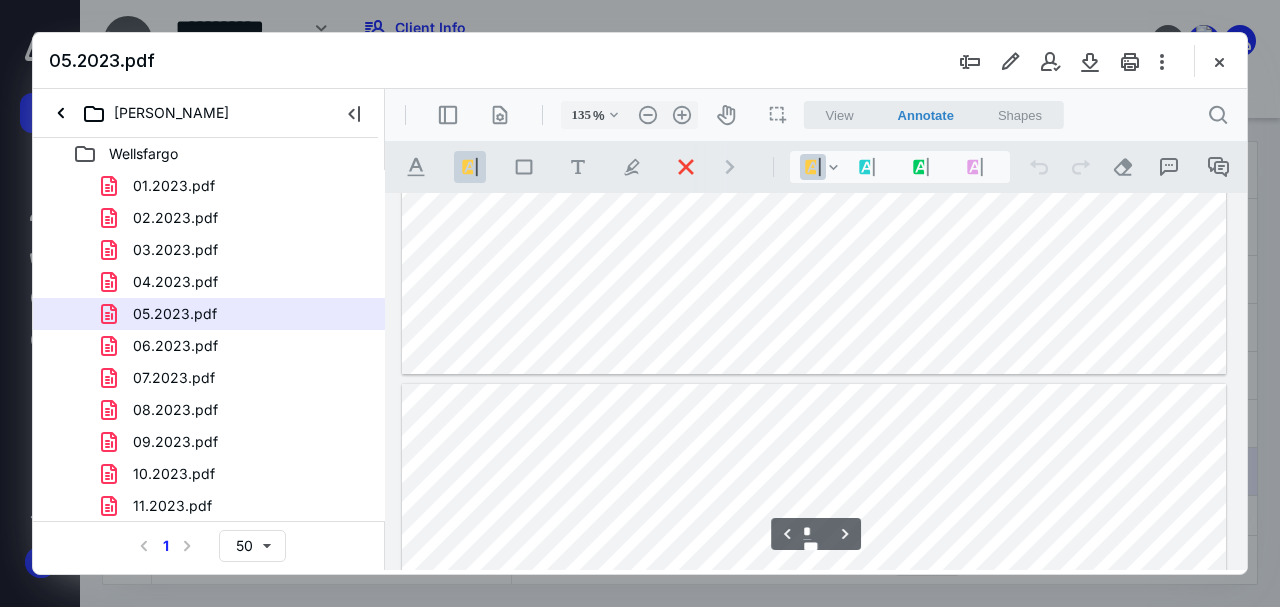 type on "*" 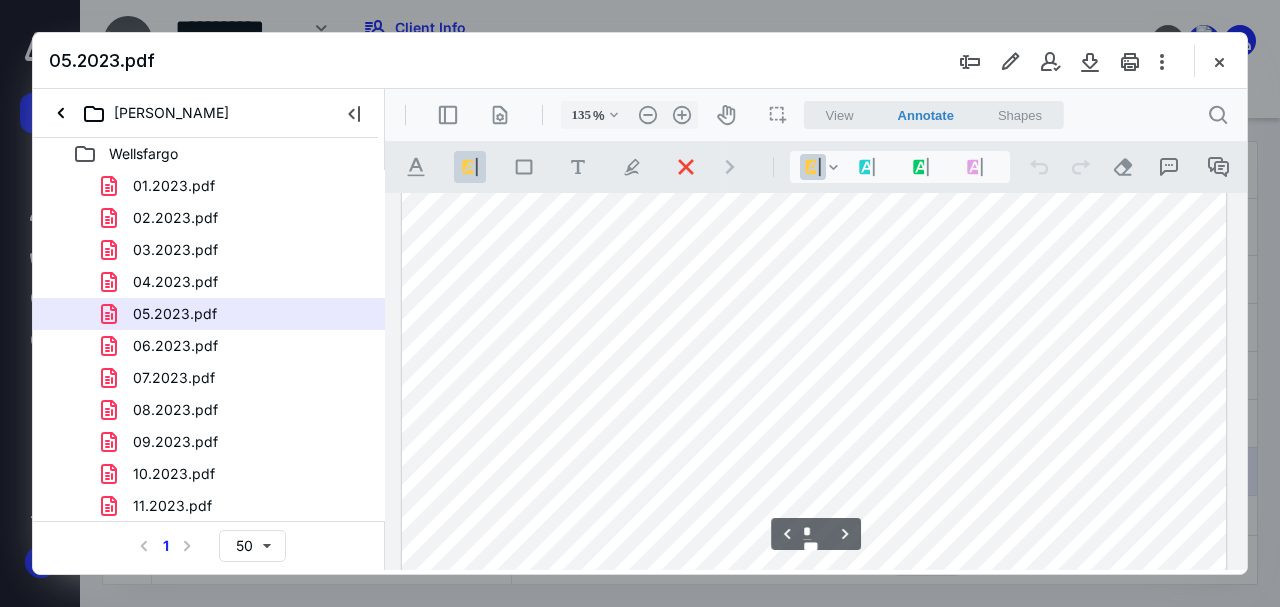 scroll, scrollTop: 2334, scrollLeft: 0, axis: vertical 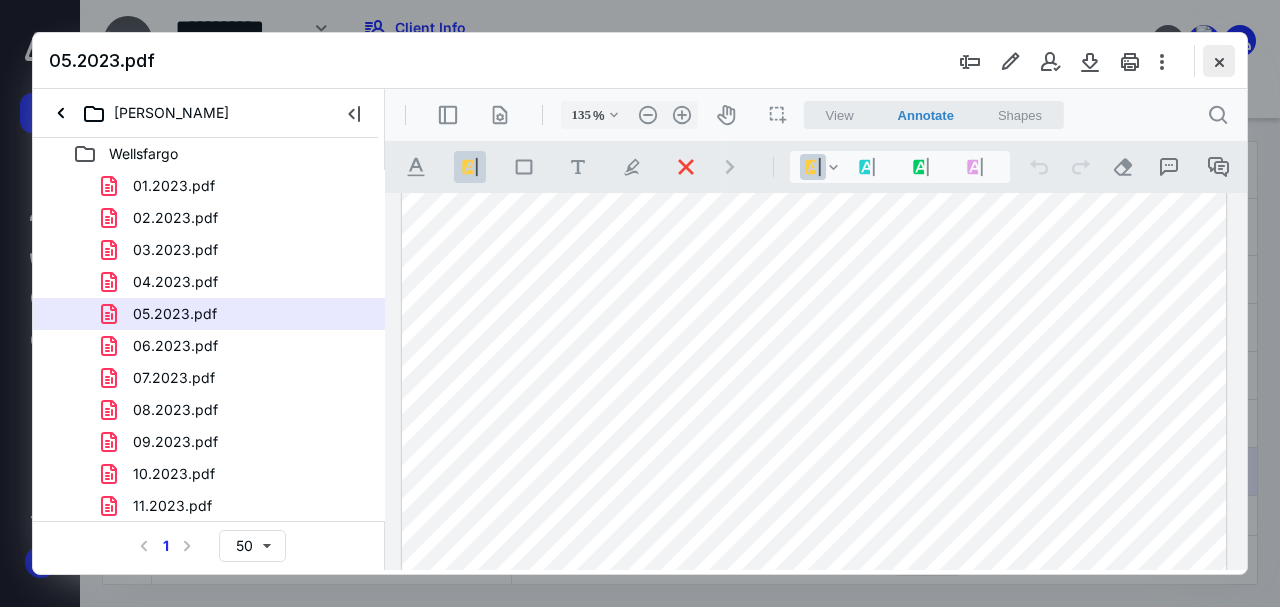 click at bounding box center [1219, 61] 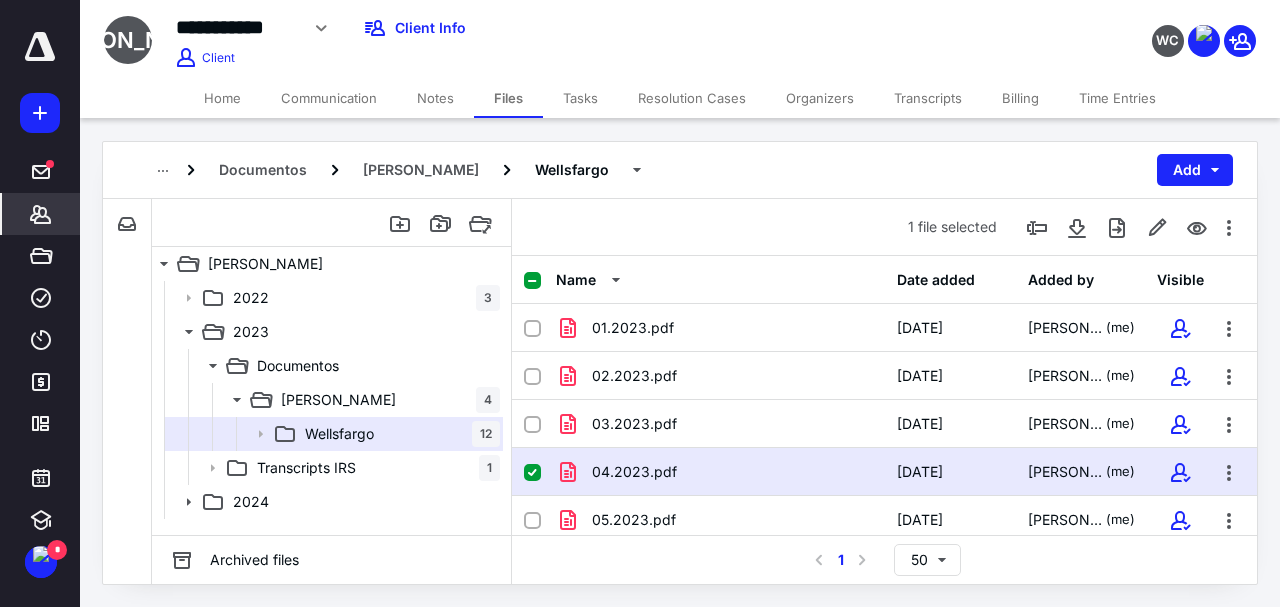 click on "*******" at bounding box center [41, 214] 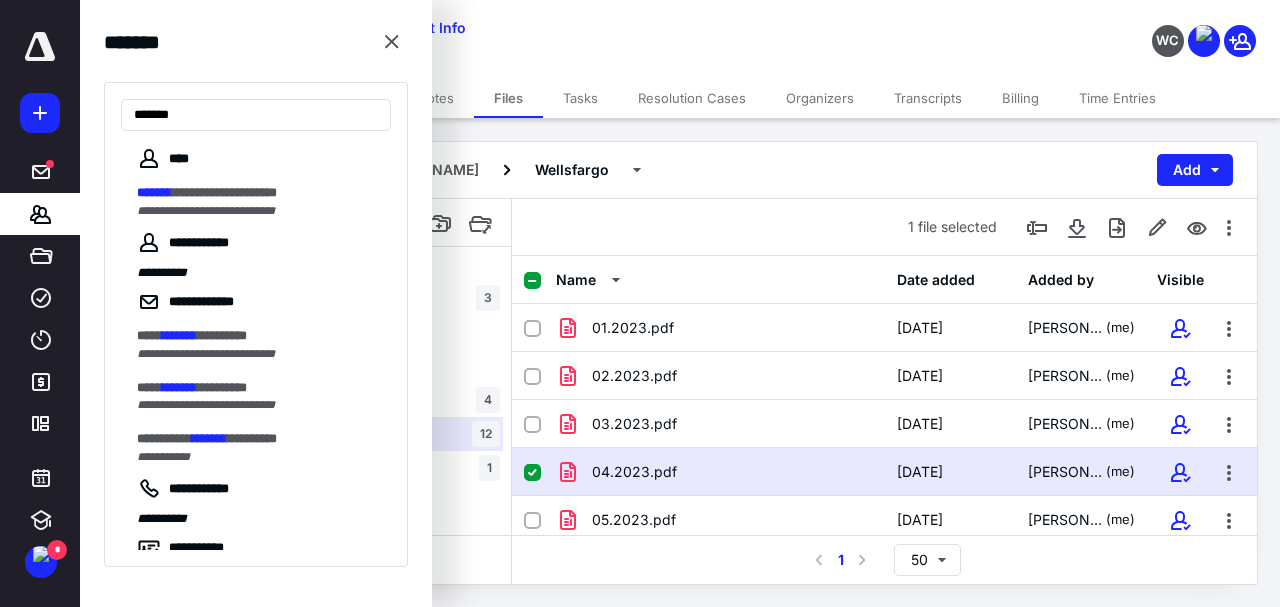 type on "*******" 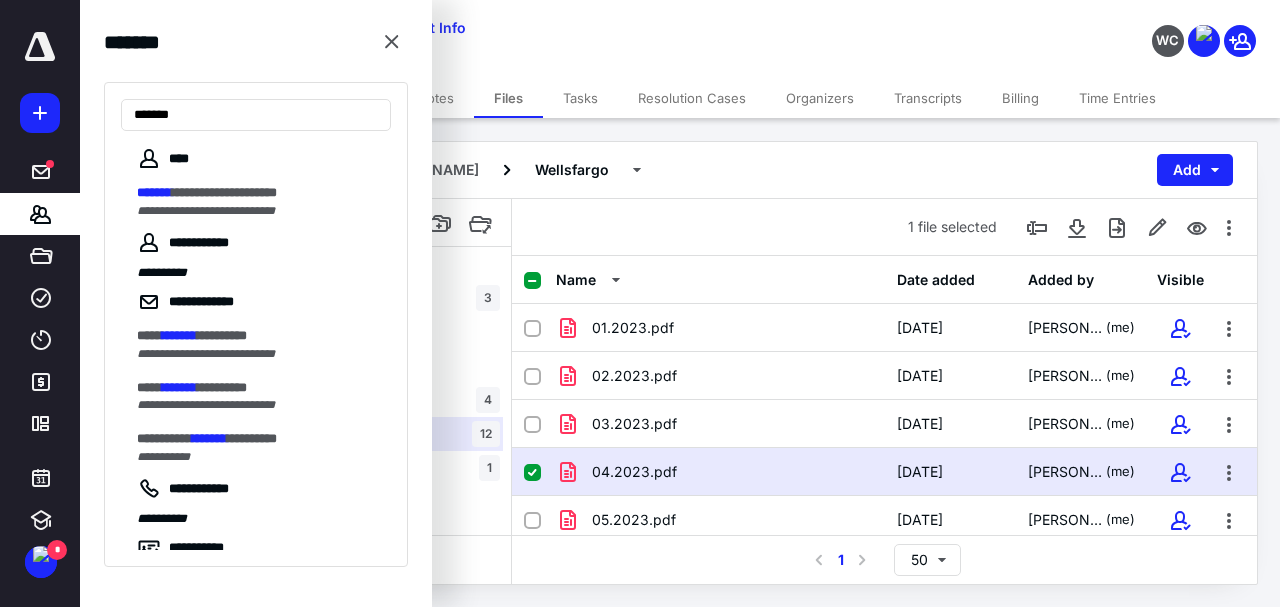 click on "**********" at bounding box center (224, 192) 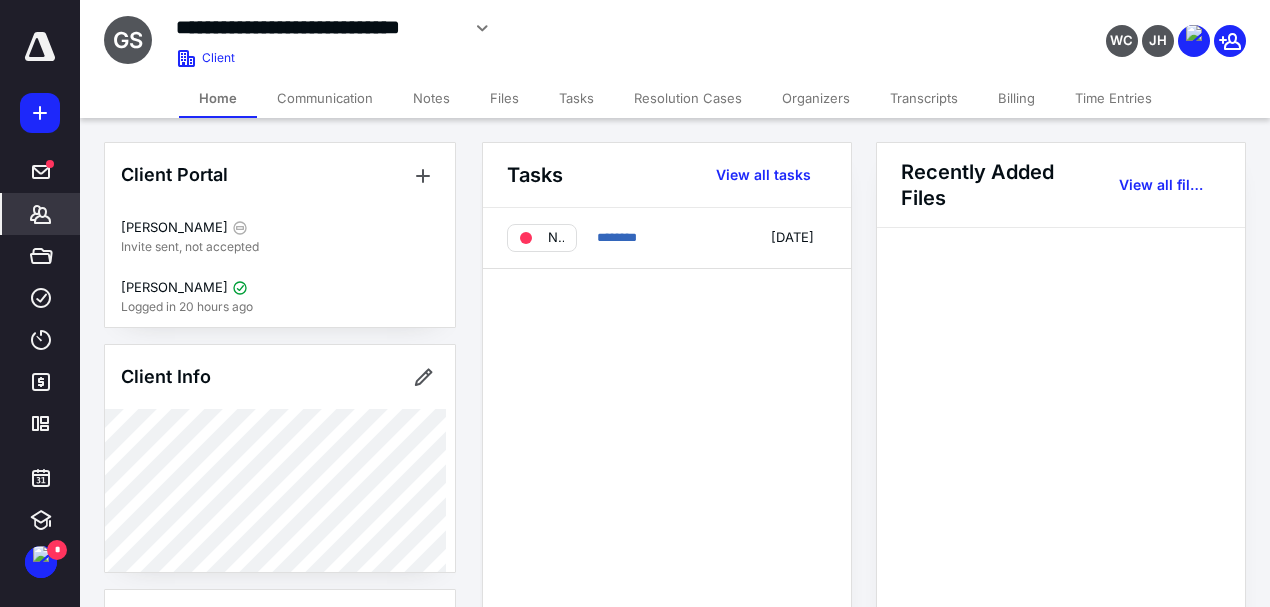 click on "Files" at bounding box center [504, 98] 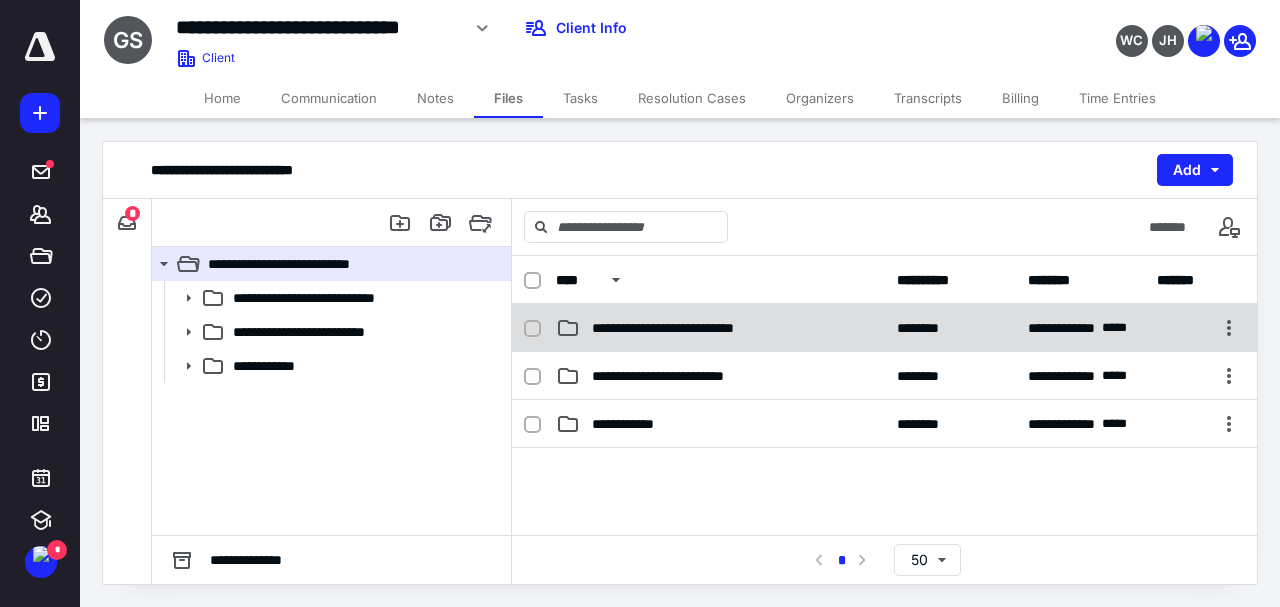 click on "**********" at bounding box center (689, 328) 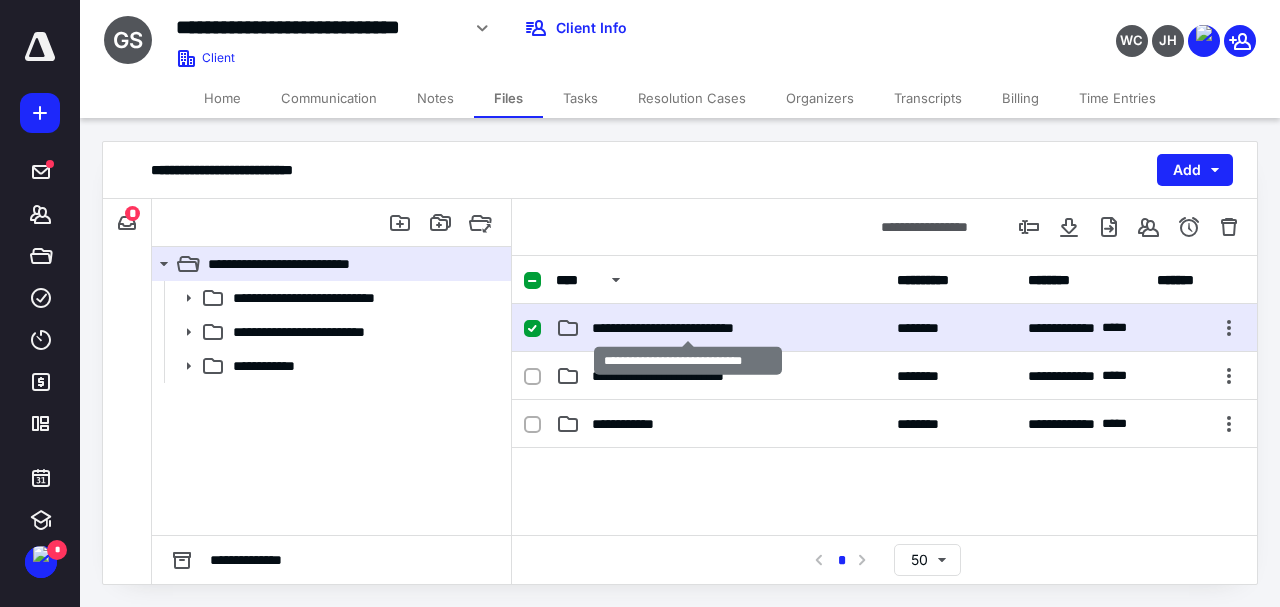click on "**********" at bounding box center (689, 328) 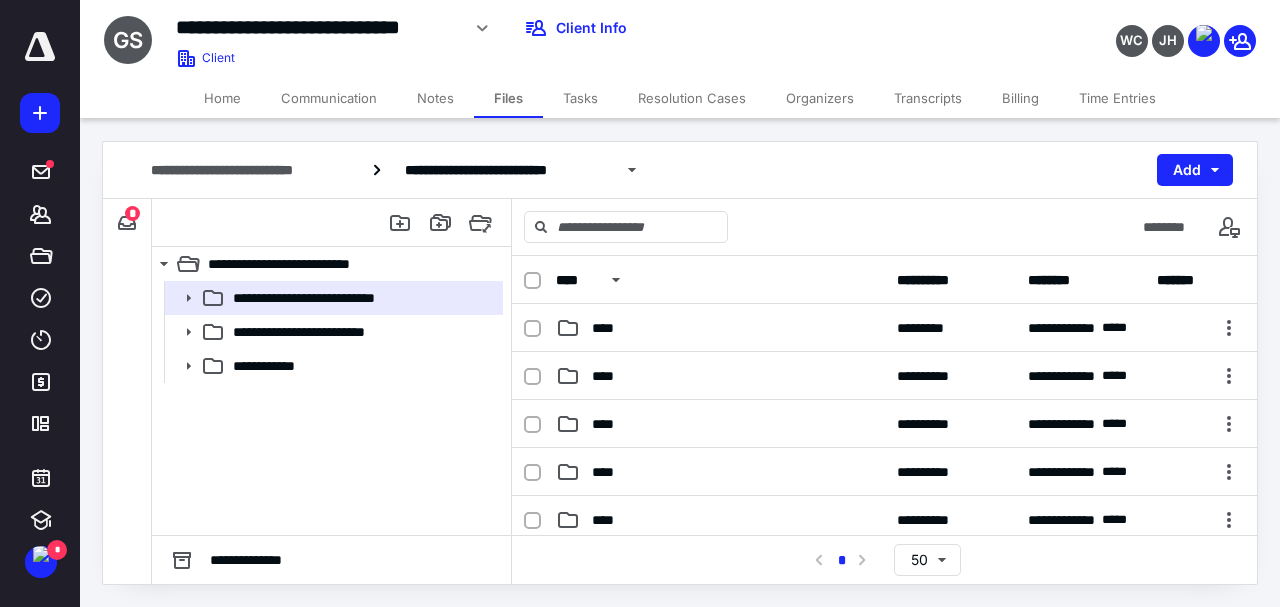 scroll, scrollTop: 355, scrollLeft: 0, axis: vertical 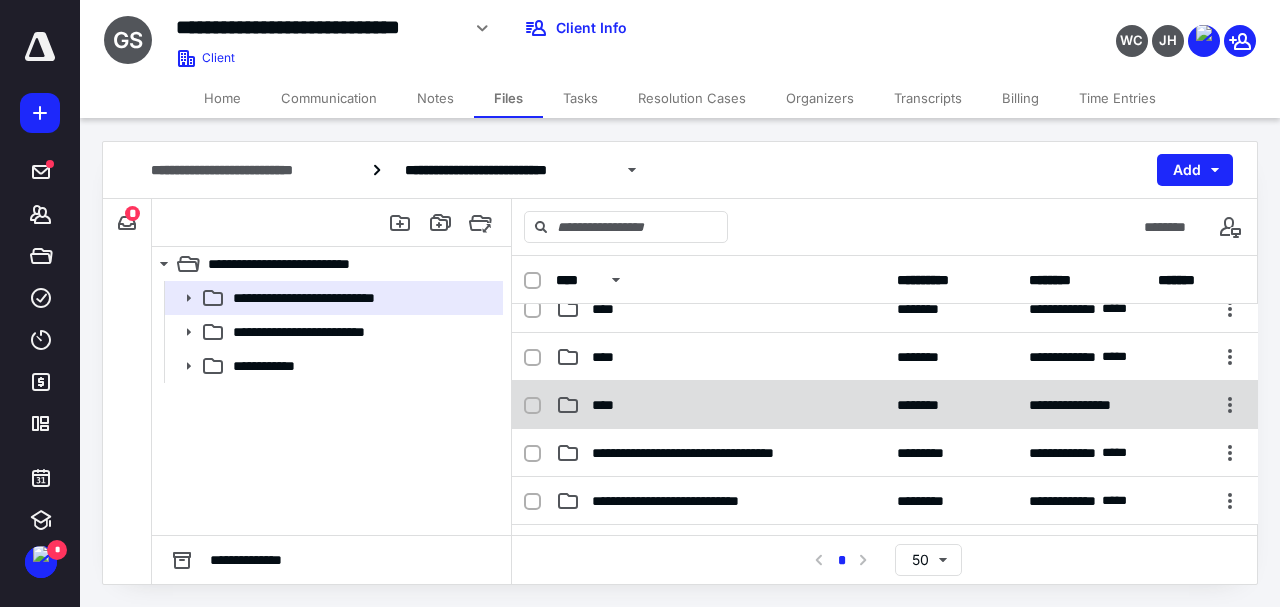 click on "****" at bounding box center [609, 405] 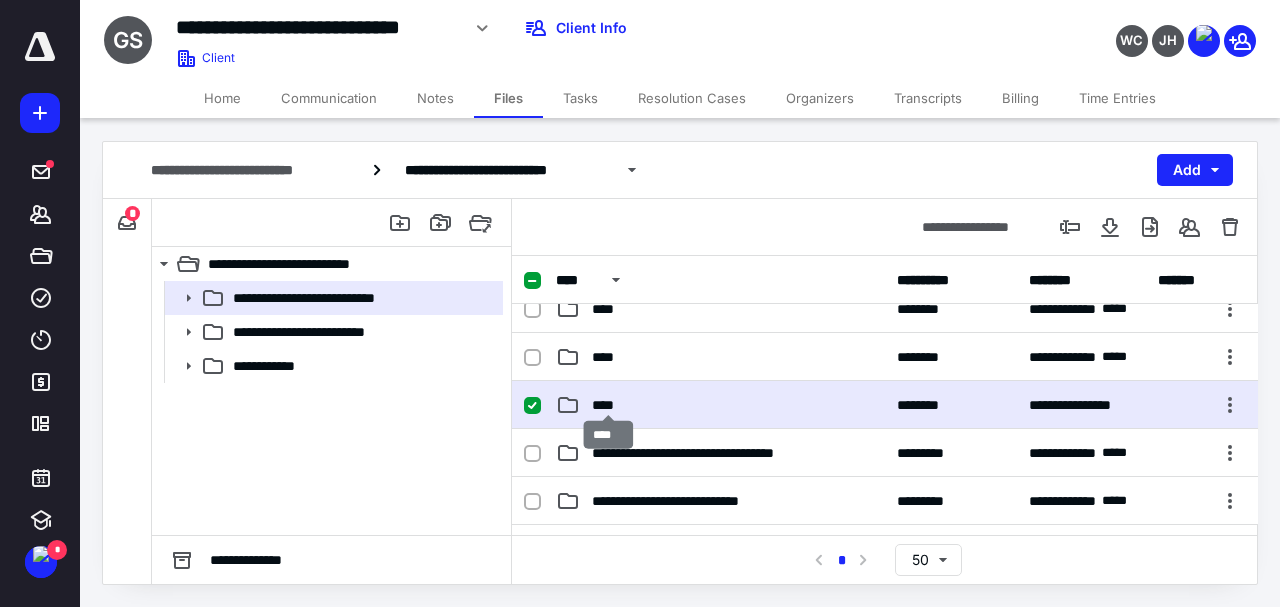 click on "****" at bounding box center (609, 405) 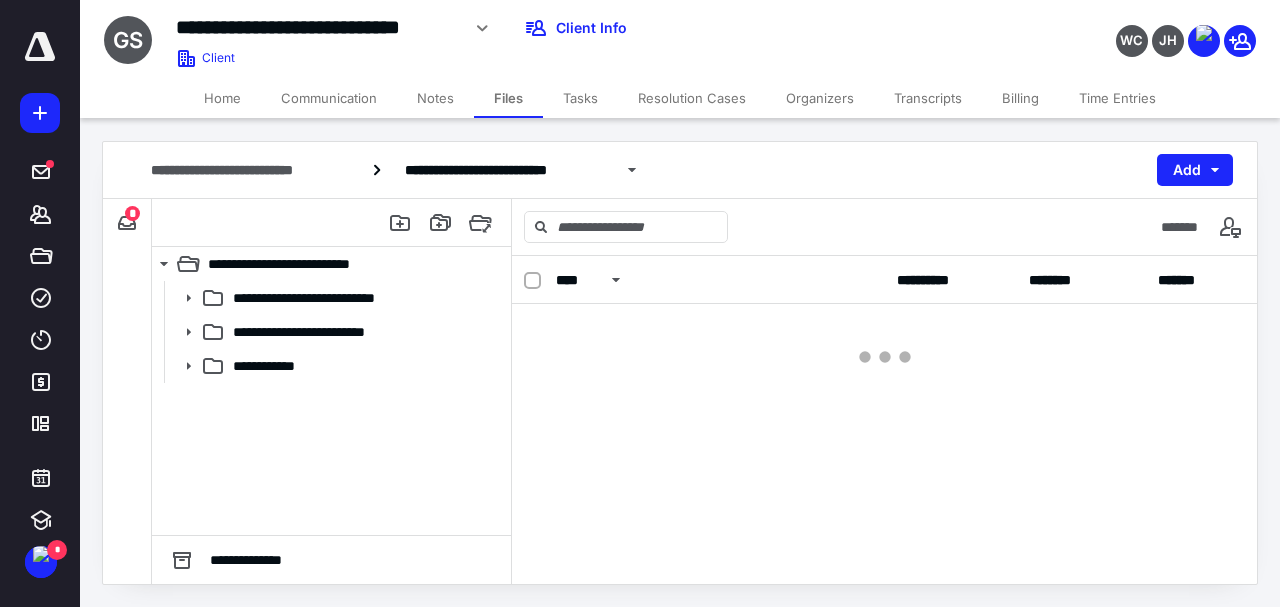 scroll, scrollTop: 0, scrollLeft: 0, axis: both 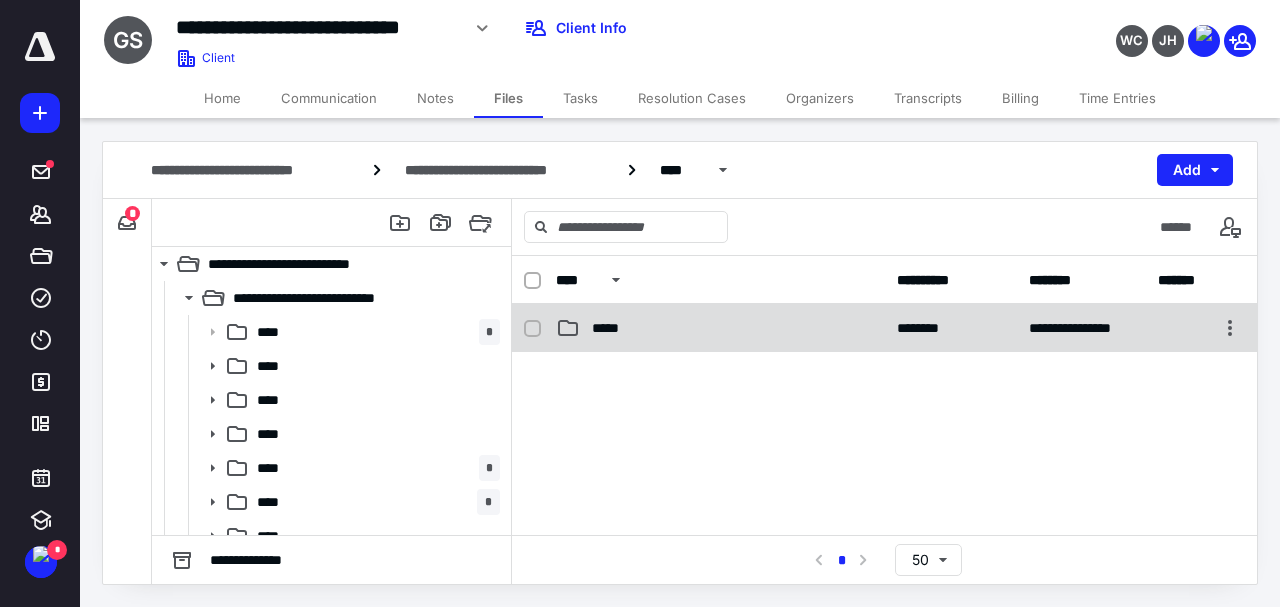 click on "*****" at bounding box center (720, 328) 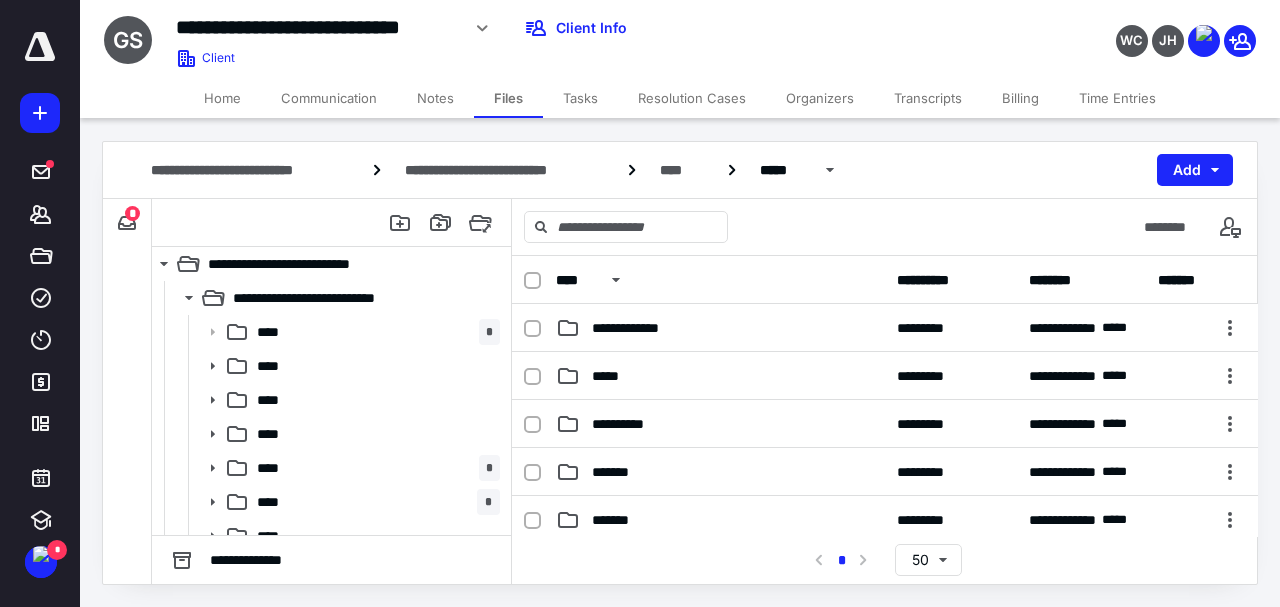 scroll, scrollTop: 356, scrollLeft: 0, axis: vertical 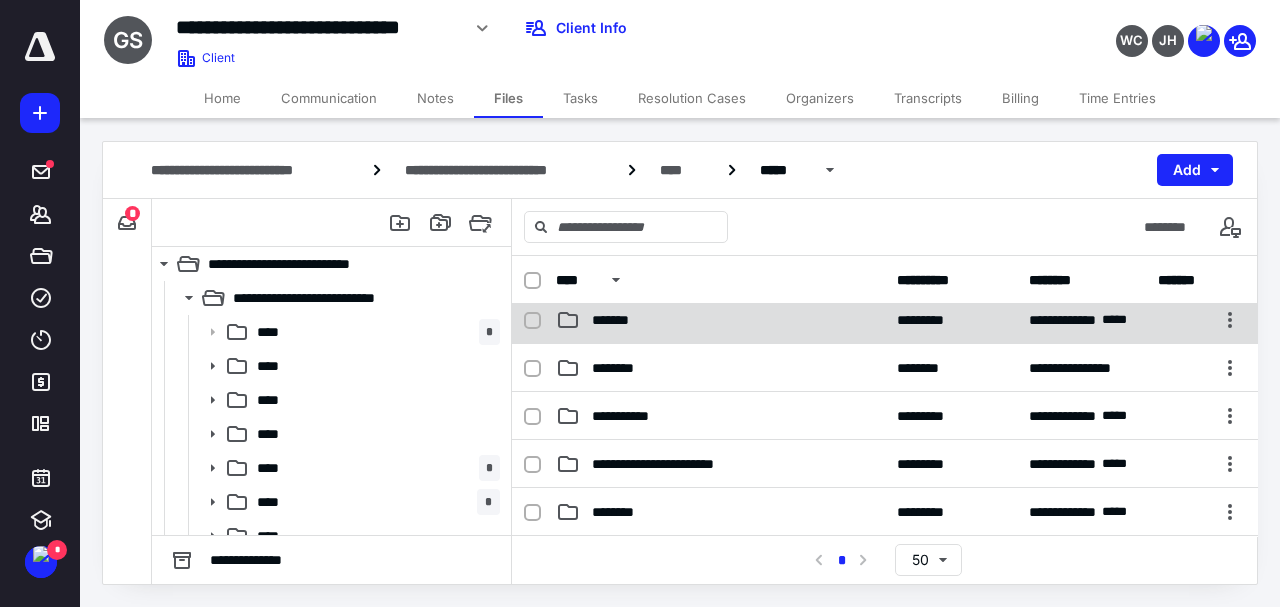click on "*******" at bounding box center (720, 320) 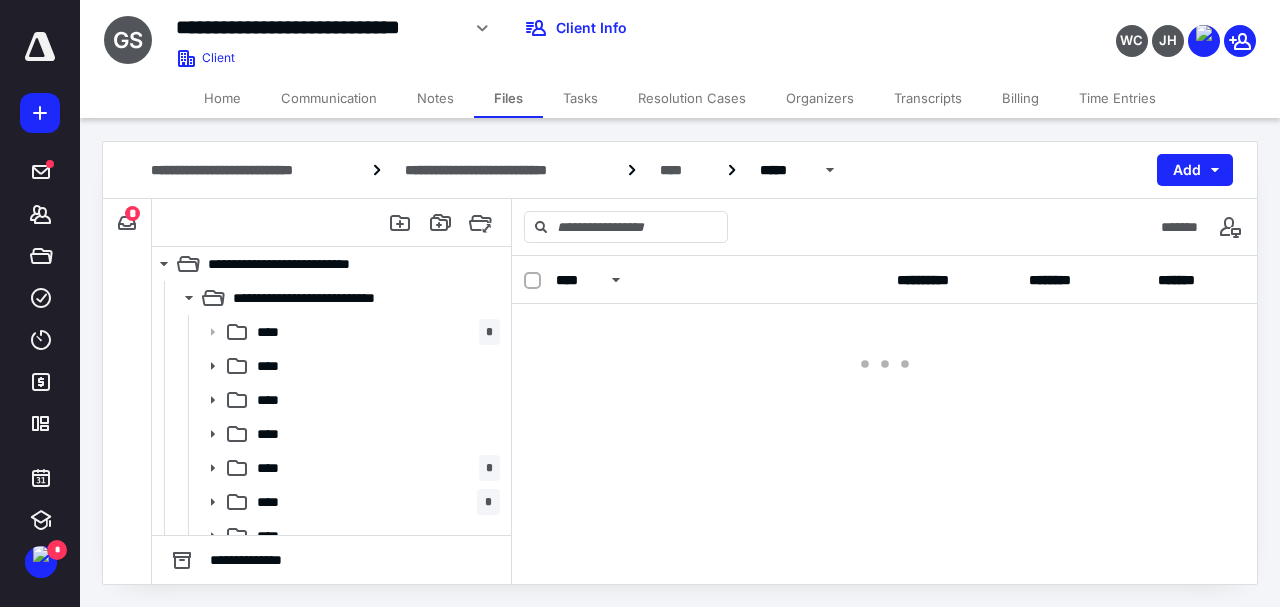 scroll, scrollTop: 0, scrollLeft: 0, axis: both 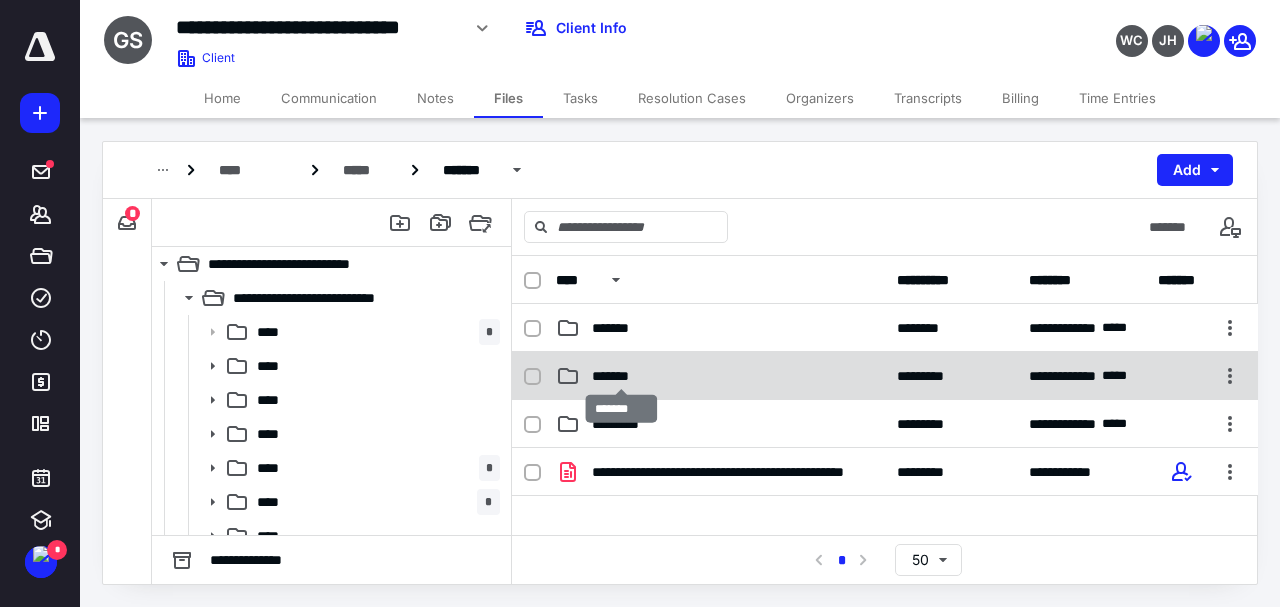 click on "*******" at bounding box center (621, 376) 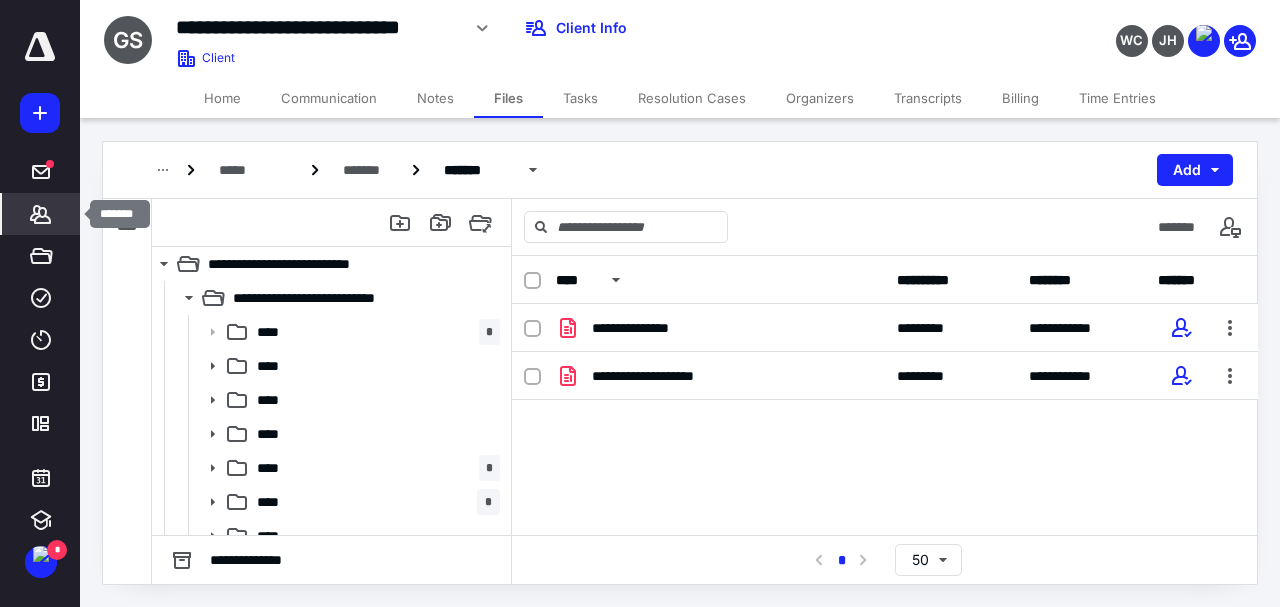 click 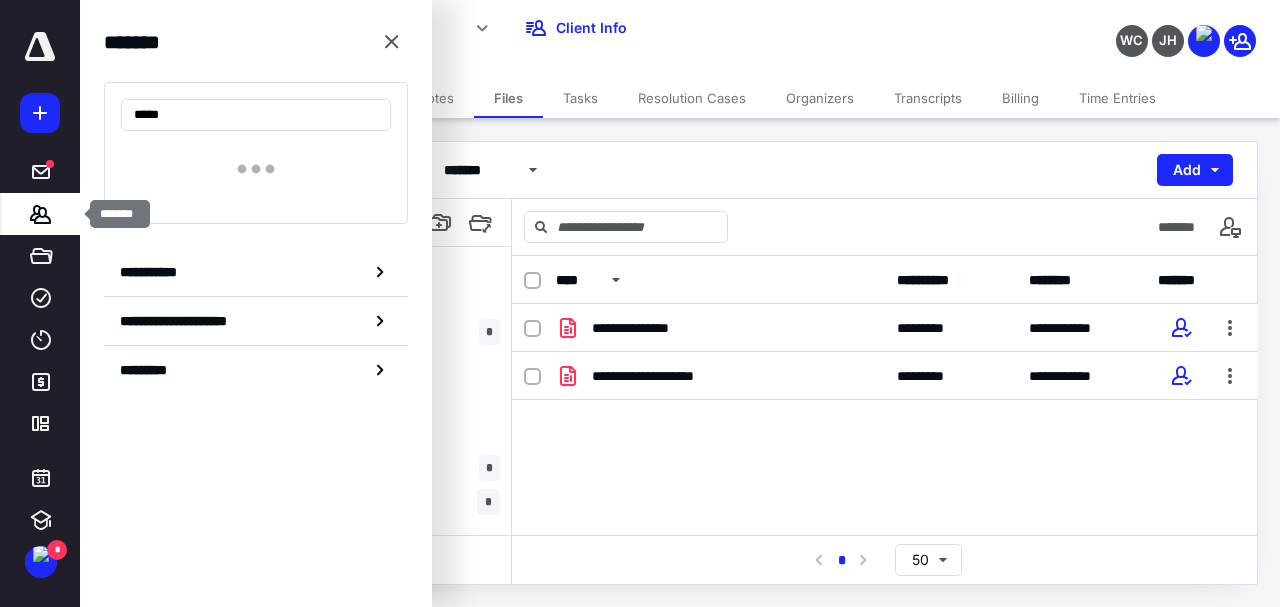 type on "*****" 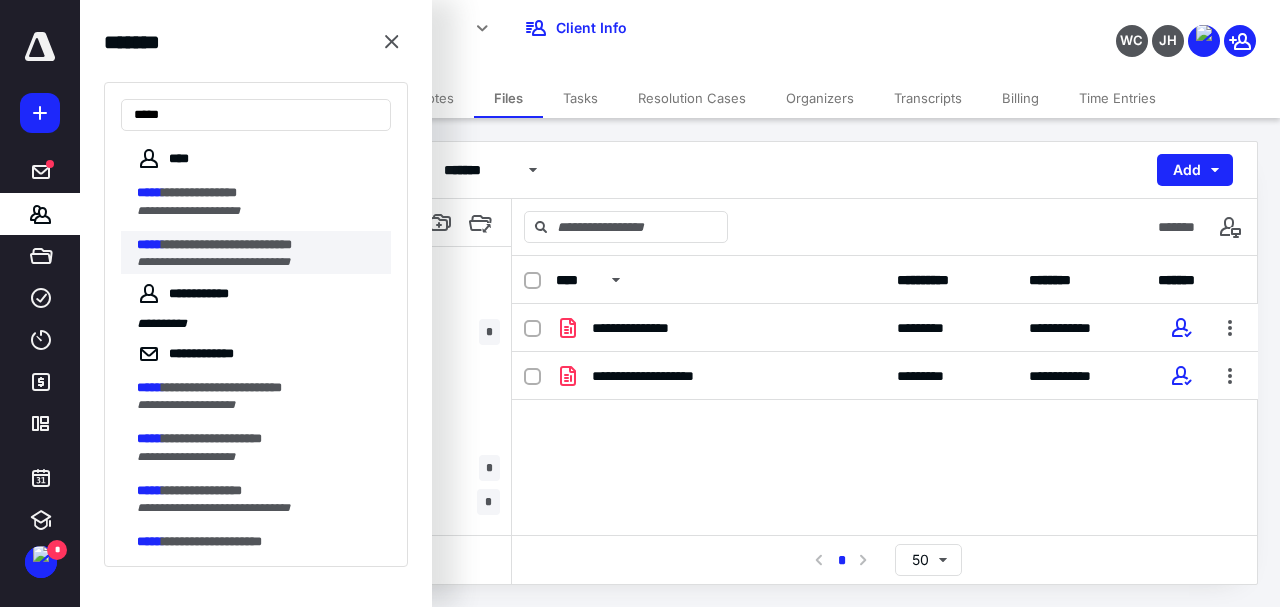 click on "**********" at bounding box center (213, 262) 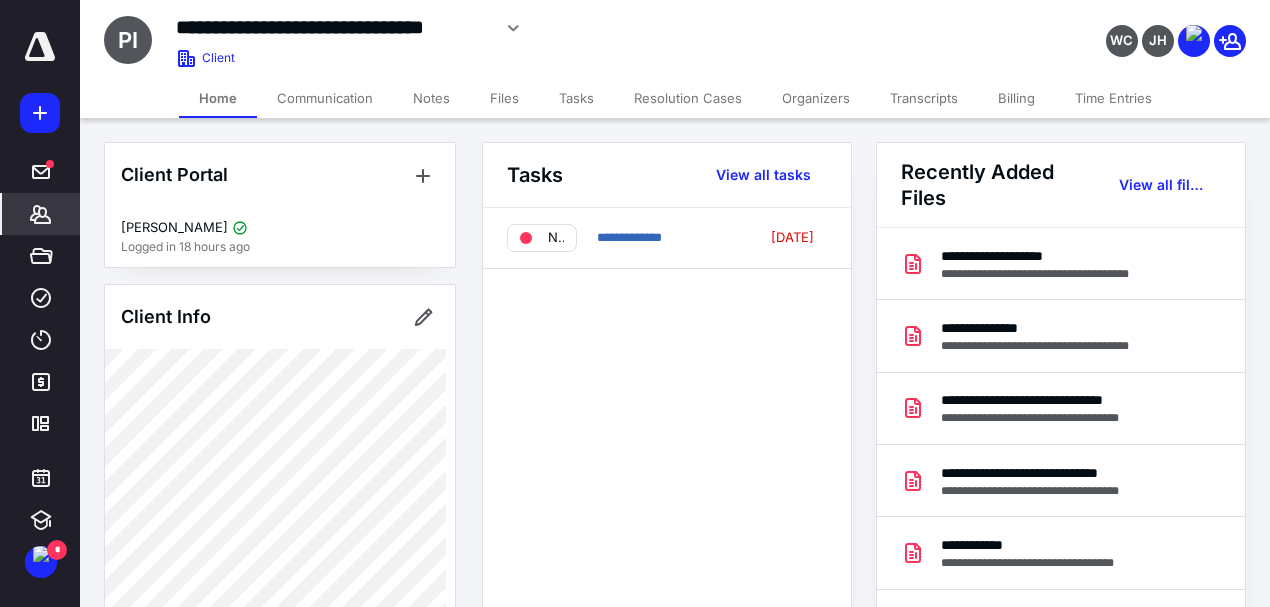 click on "Files" at bounding box center [504, 98] 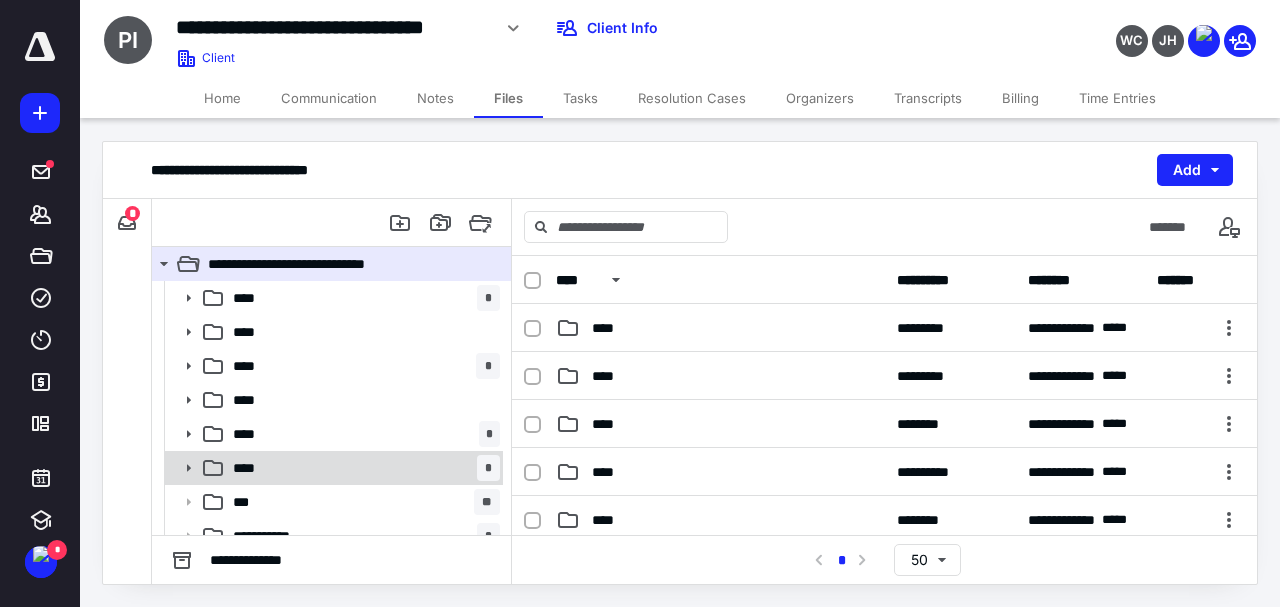 click on "**** *" at bounding box center (362, 468) 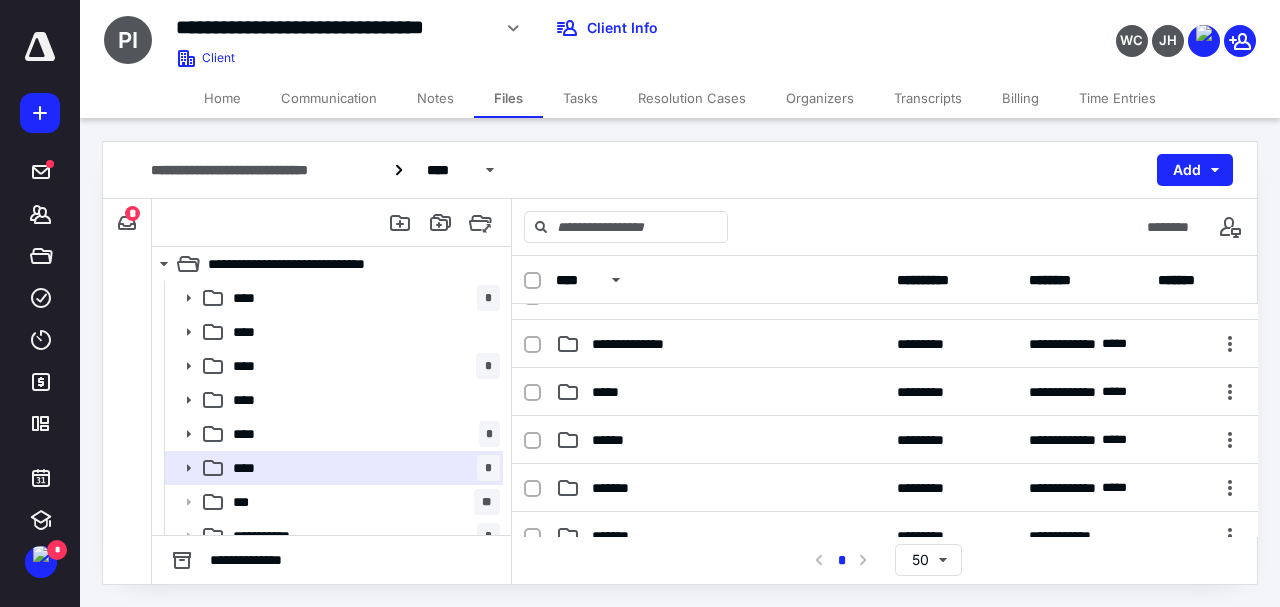 scroll, scrollTop: 184, scrollLeft: 0, axis: vertical 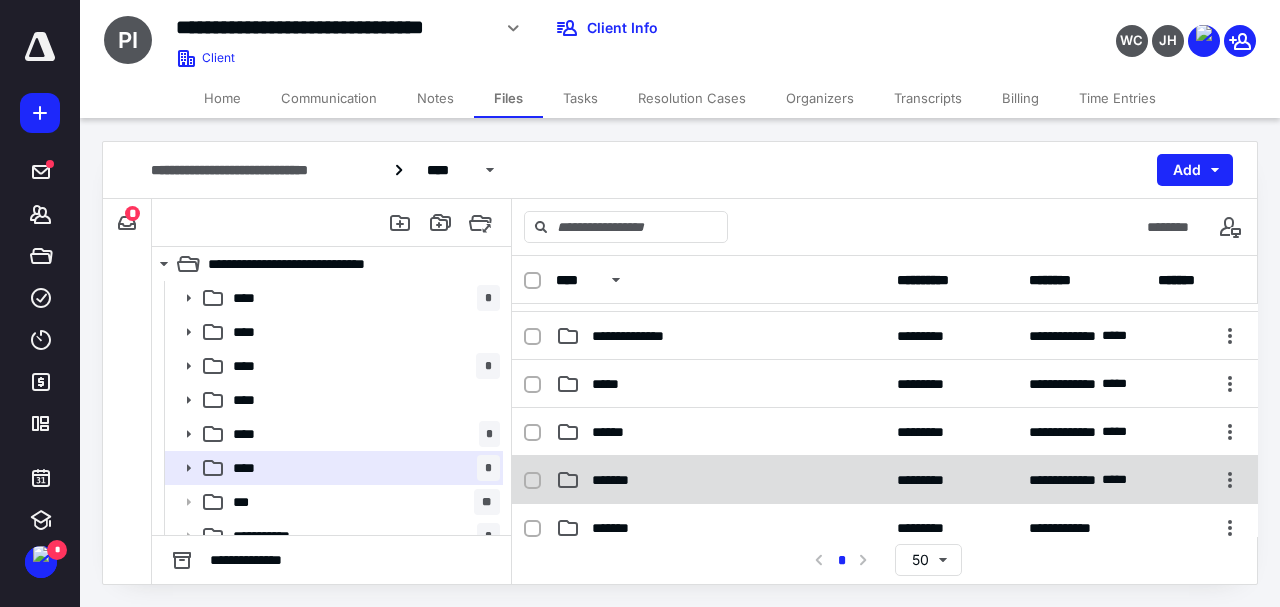 click on "*******" at bounding box center (720, 480) 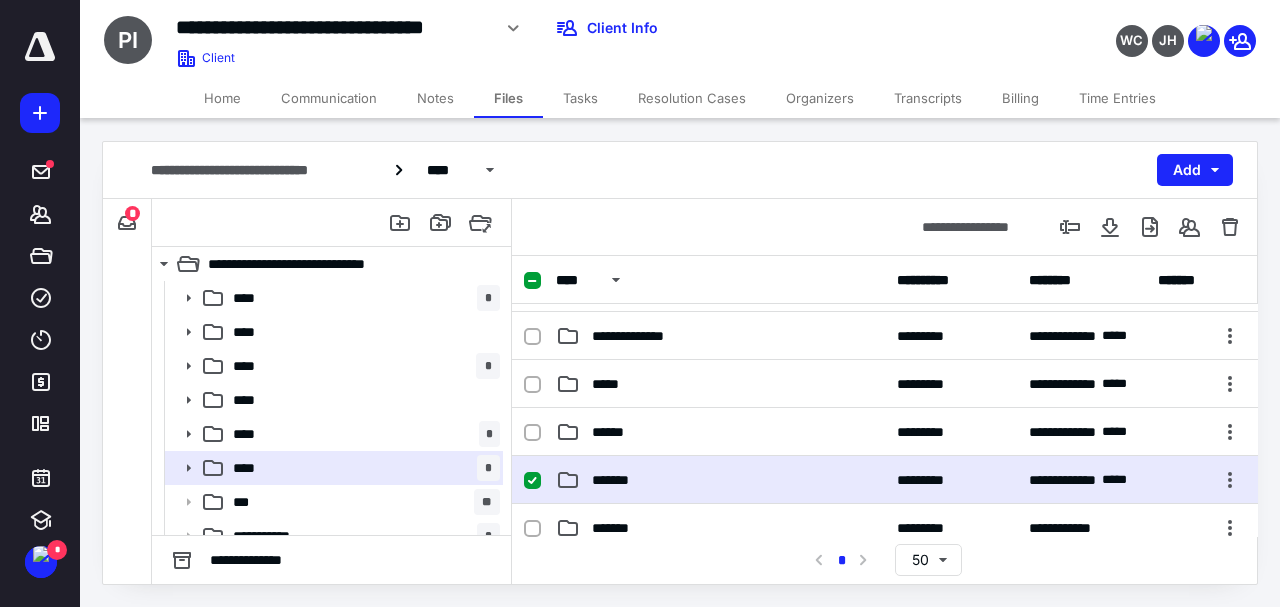 click on "*******" at bounding box center [720, 480] 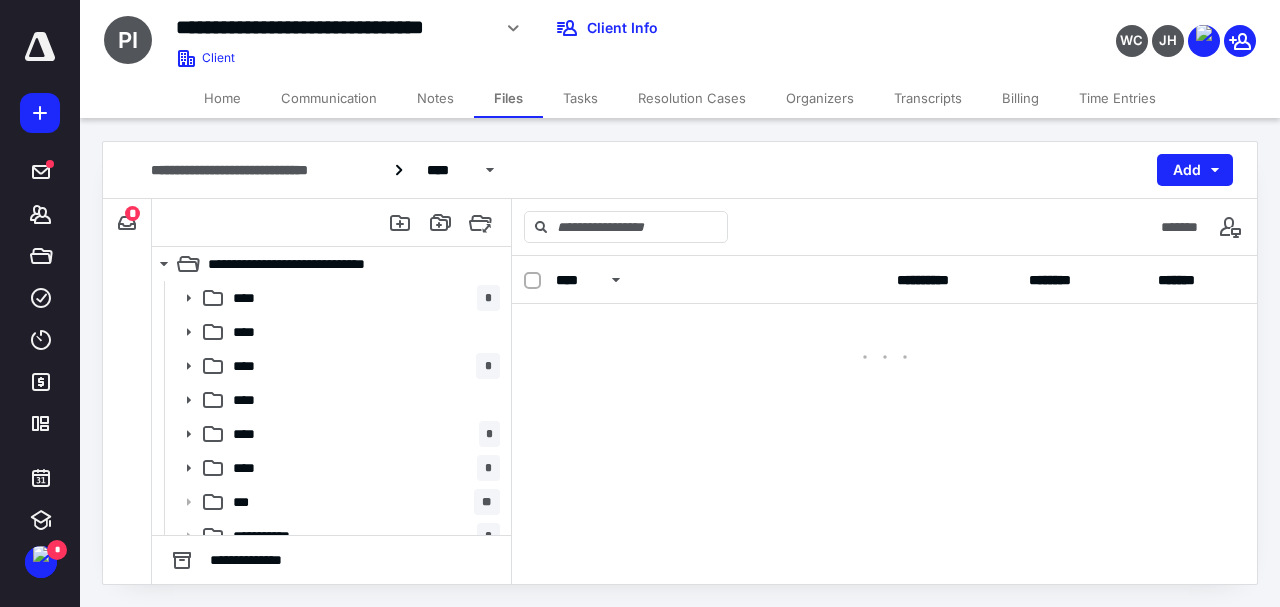 scroll, scrollTop: 0, scrollLeft: 0, axis: both 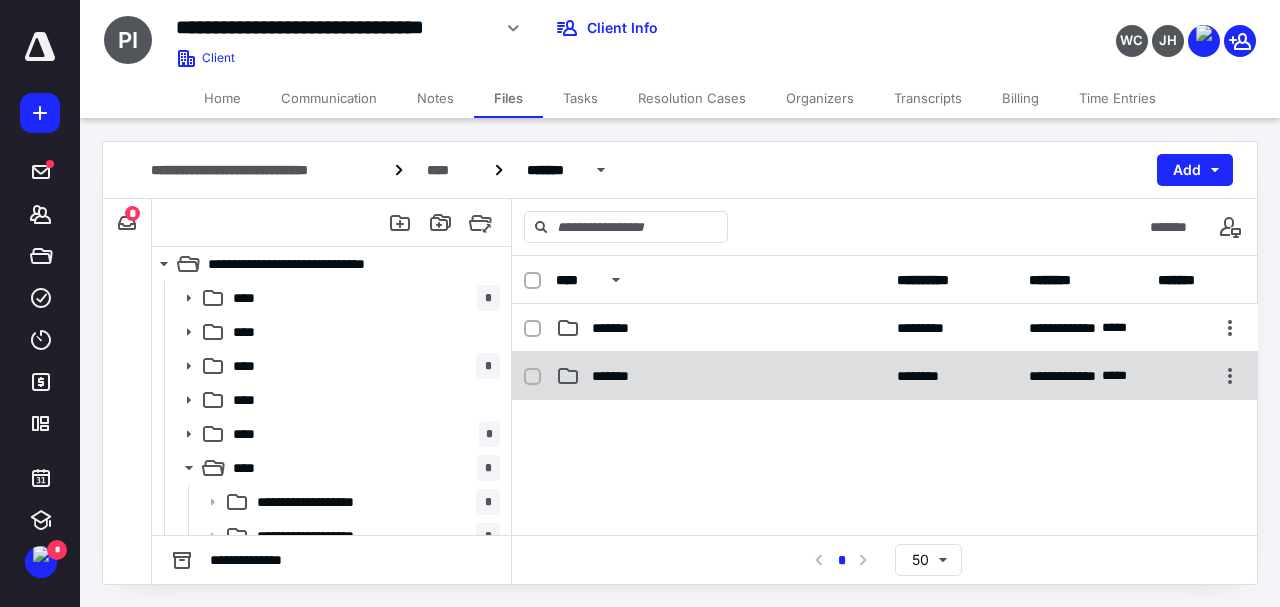 click on "*******" at bounding box center (621, 376) 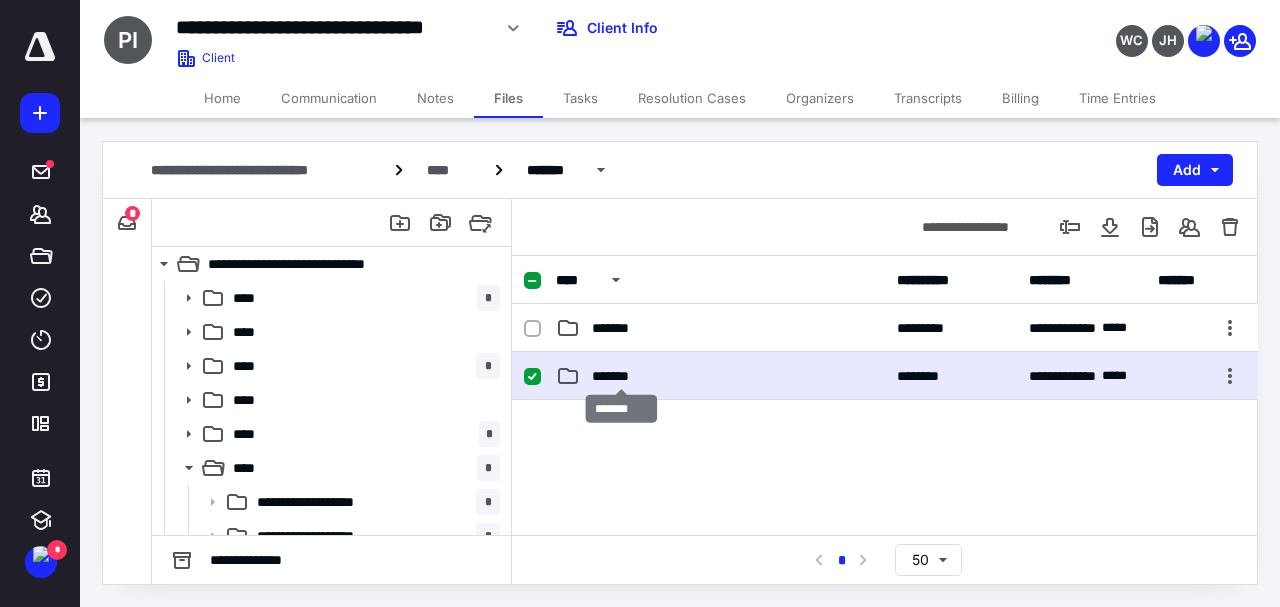 click on "*******" at bounding box center (621, 376) 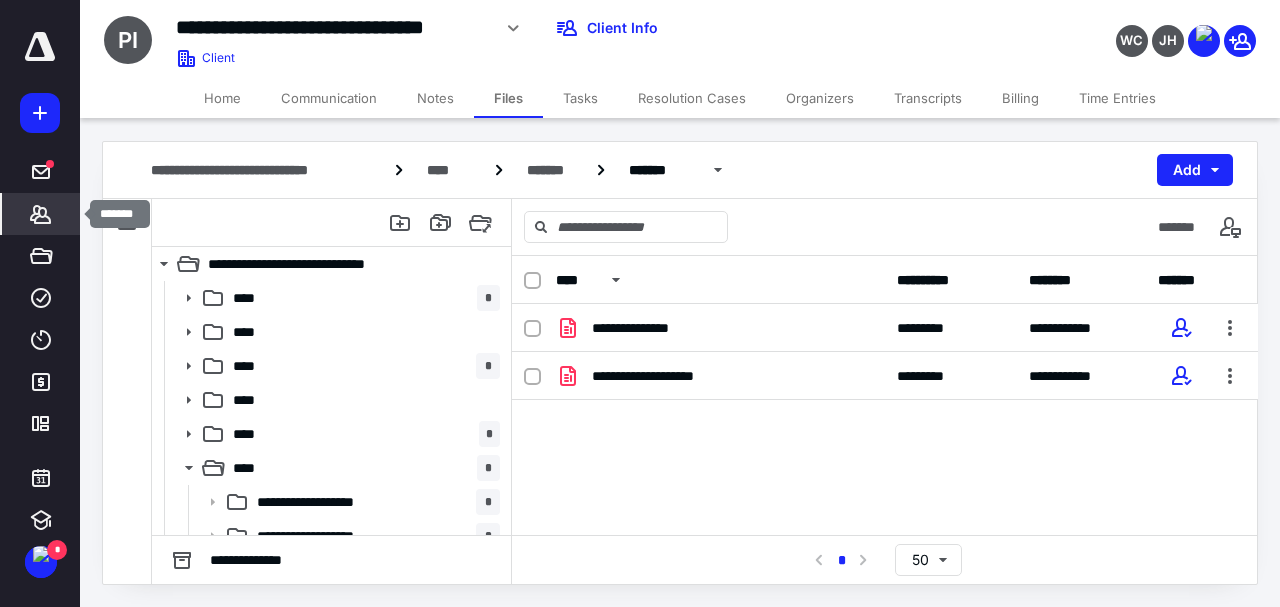 click 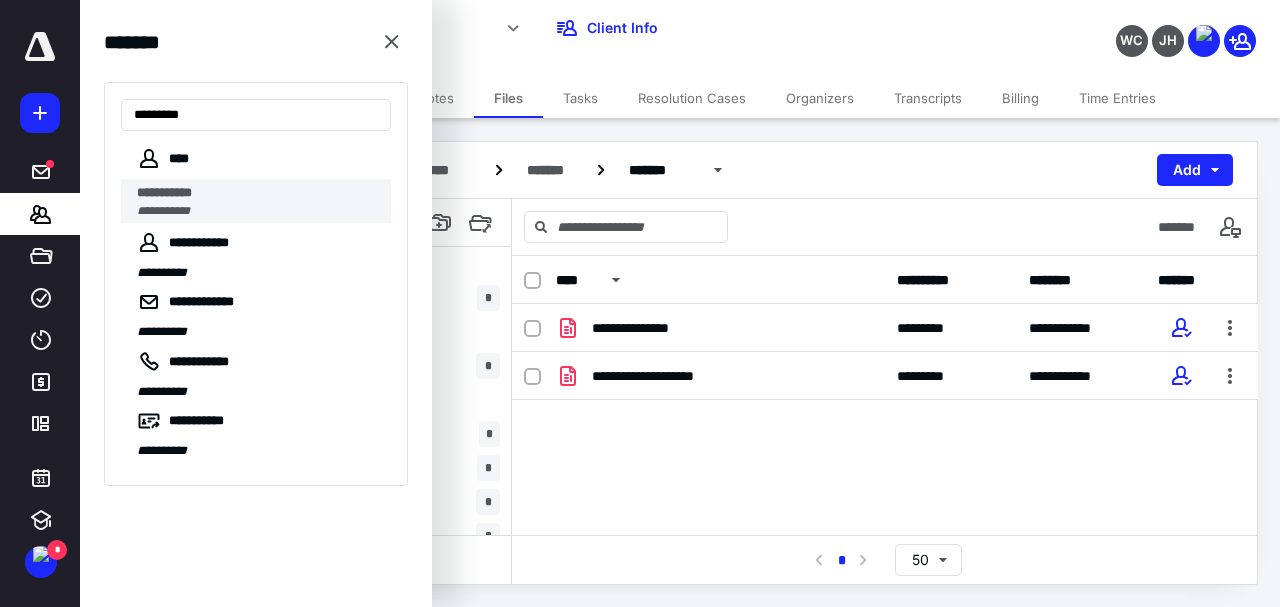 type on "*********" 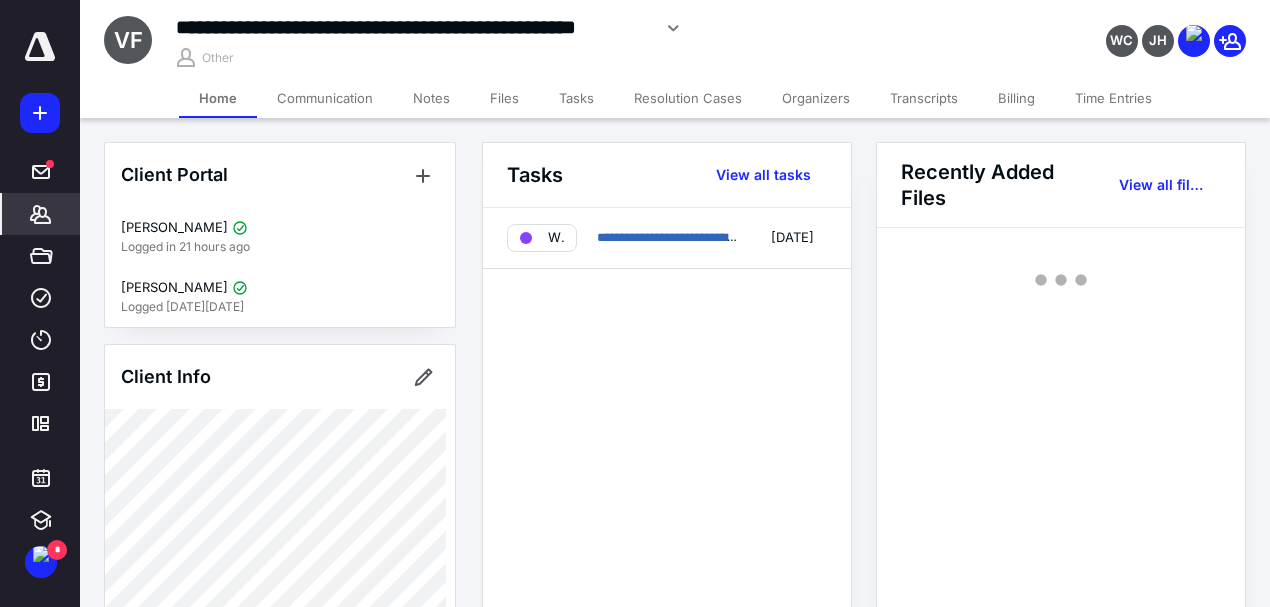 click on "Files" at bounding box center (504, 98) 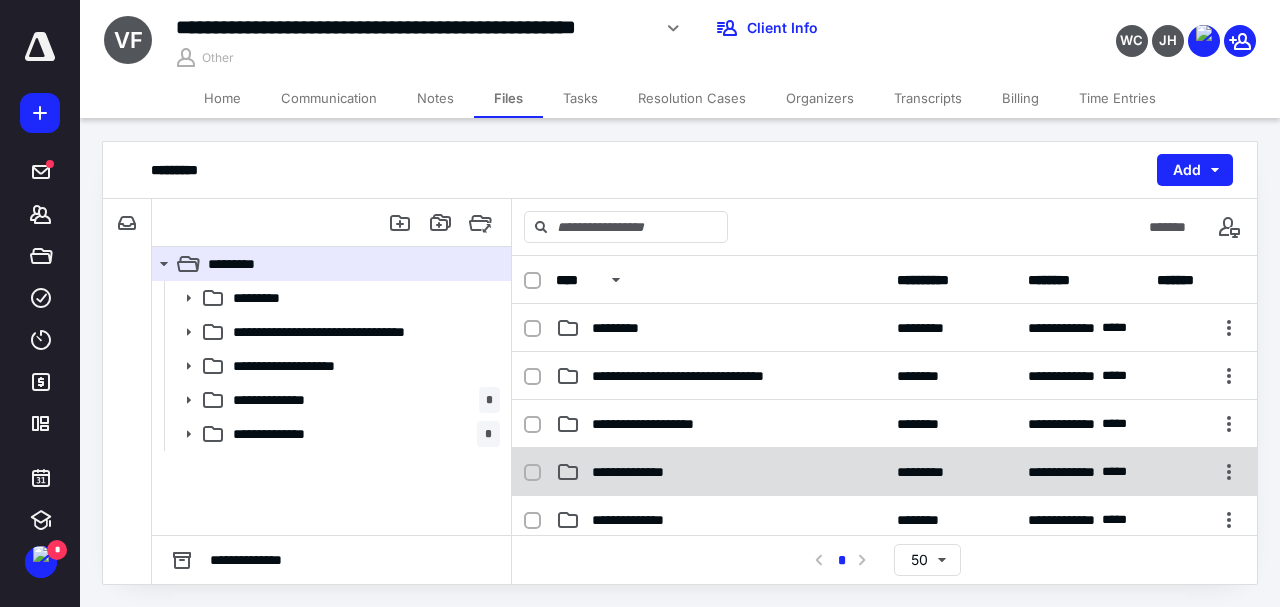 click on "**********" at bounding box center [639, 472] 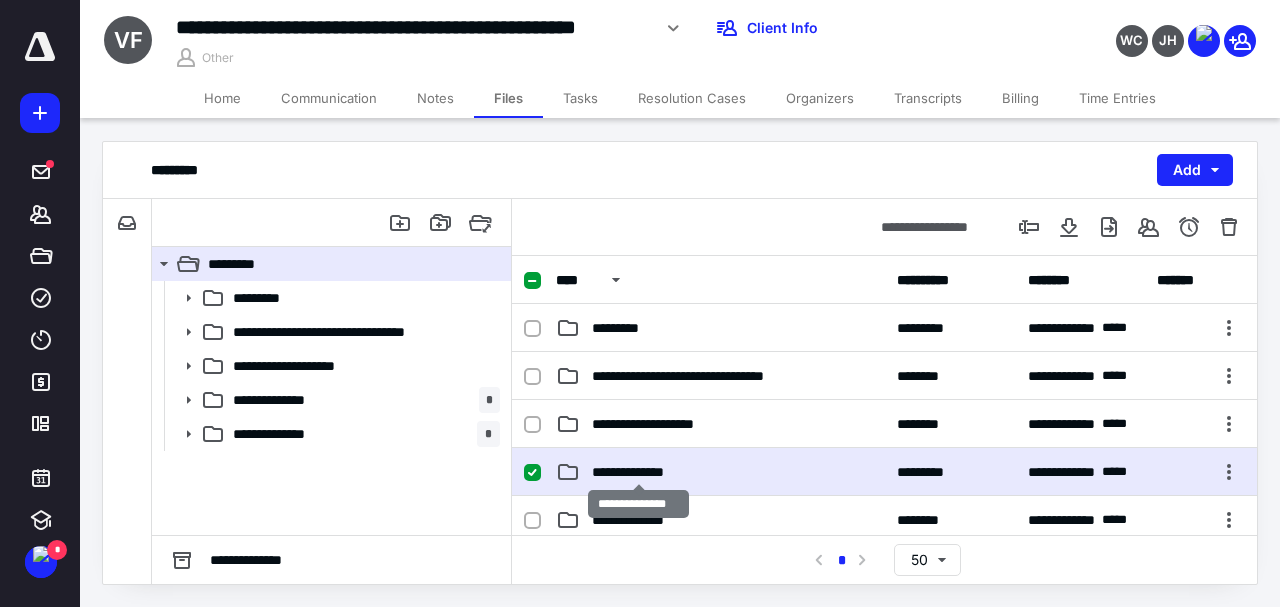 click on "**********" at bounding box center [639, 472] 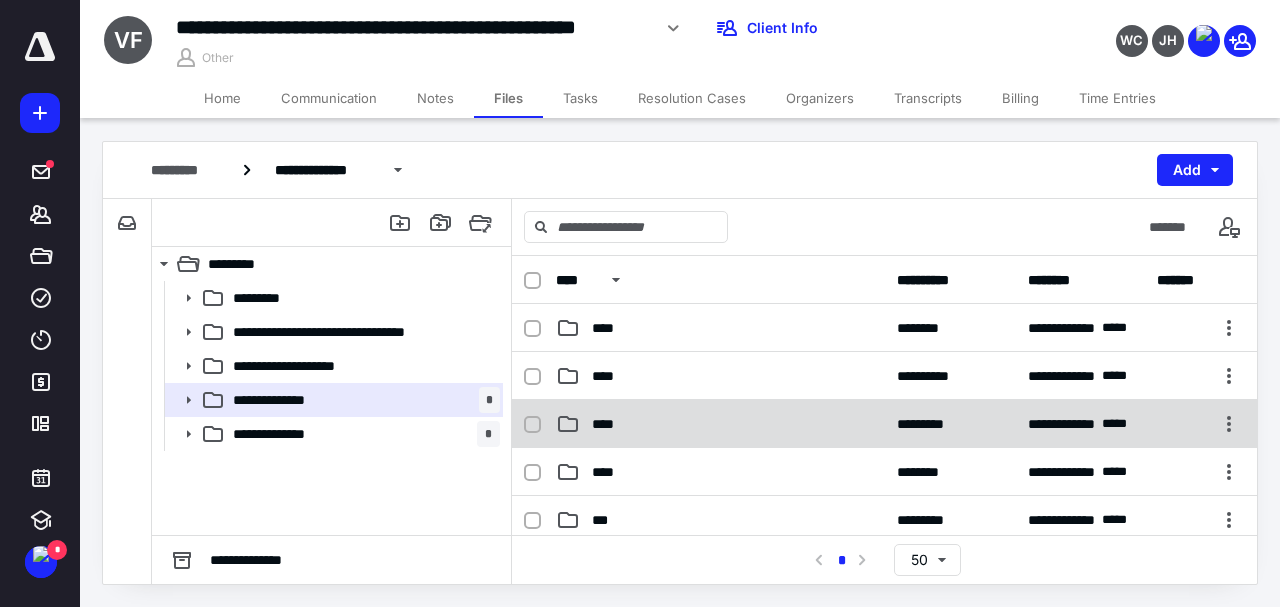 click on "**********" at bounding box center (884, 424) 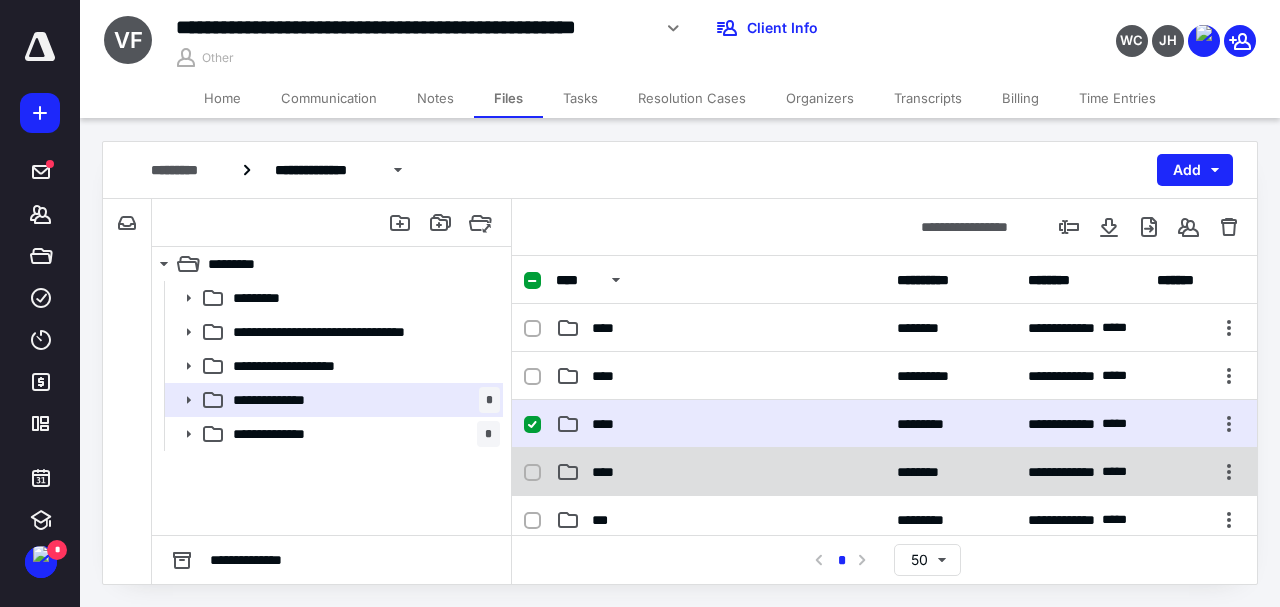 click on "****" at bounding box center [720, 472] 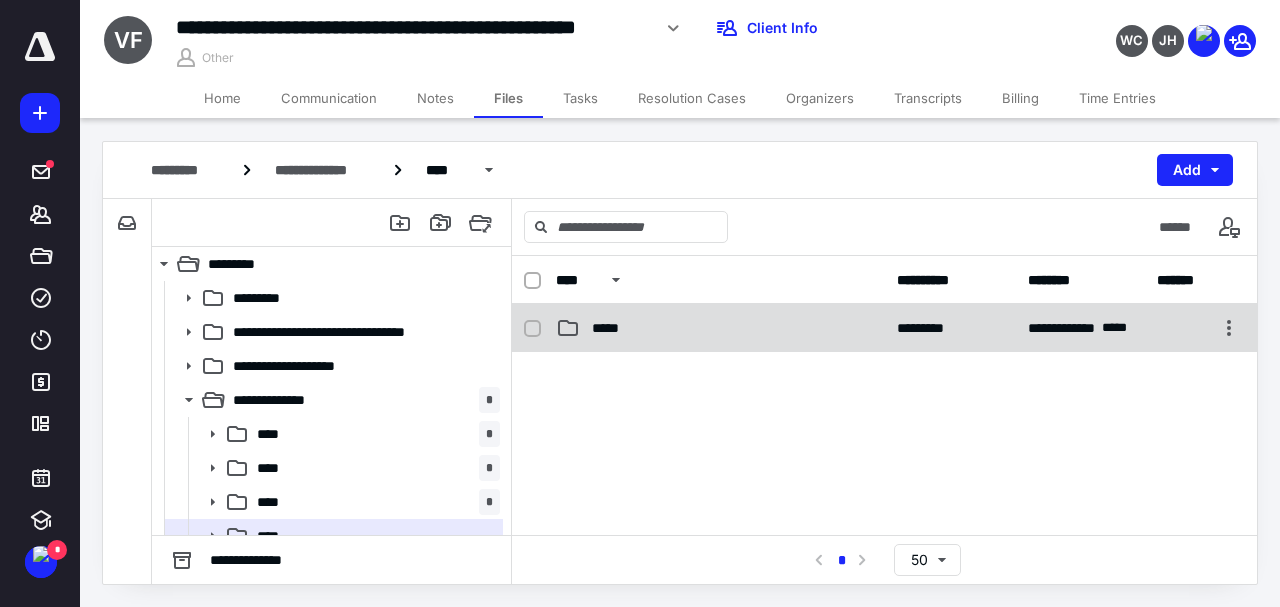 click on "*****" at bounding box center (612, 328) 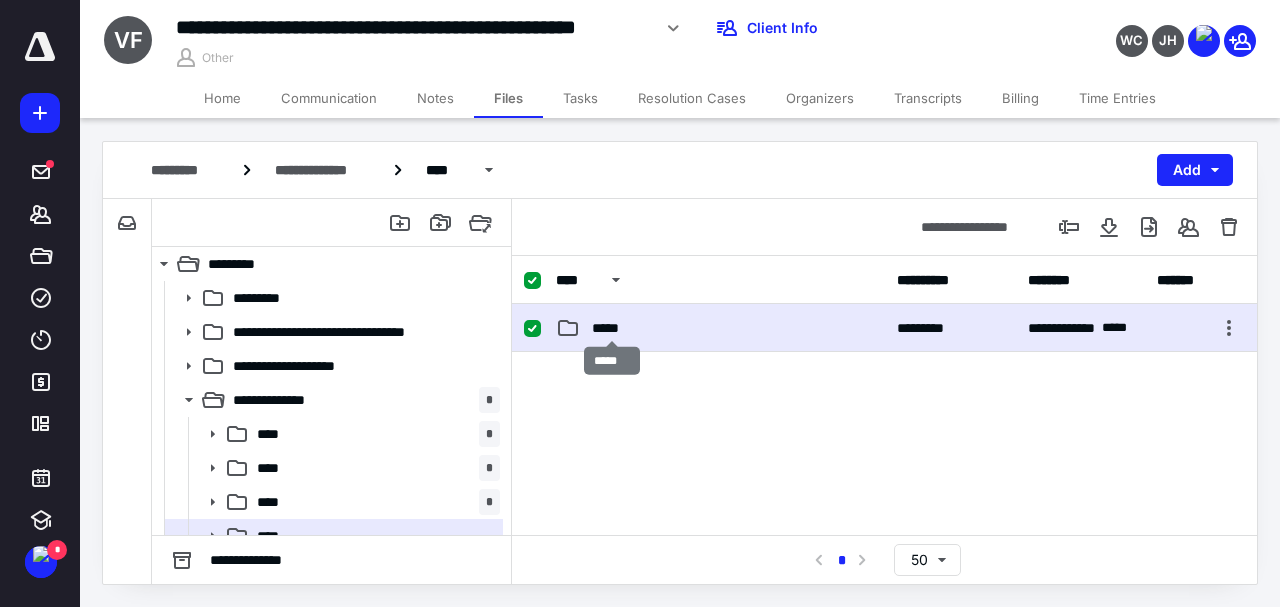click on "*****" at bounding box center (612, 328) 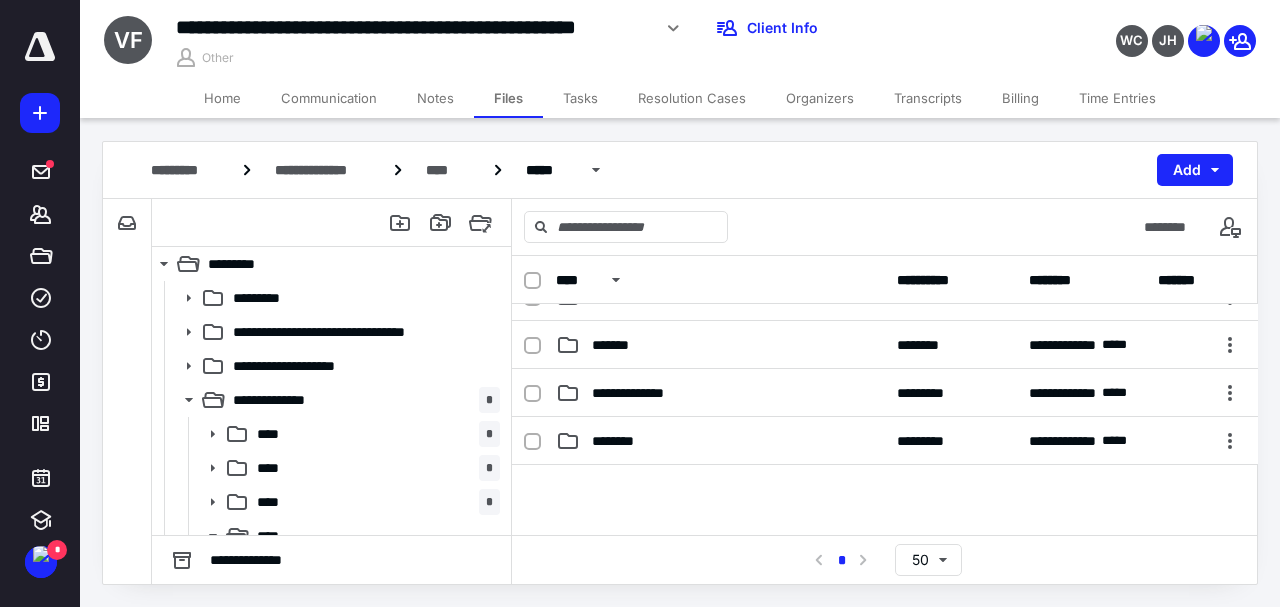 scroll, scrollTop: 355, scrollLeft: 0, axis: vertical 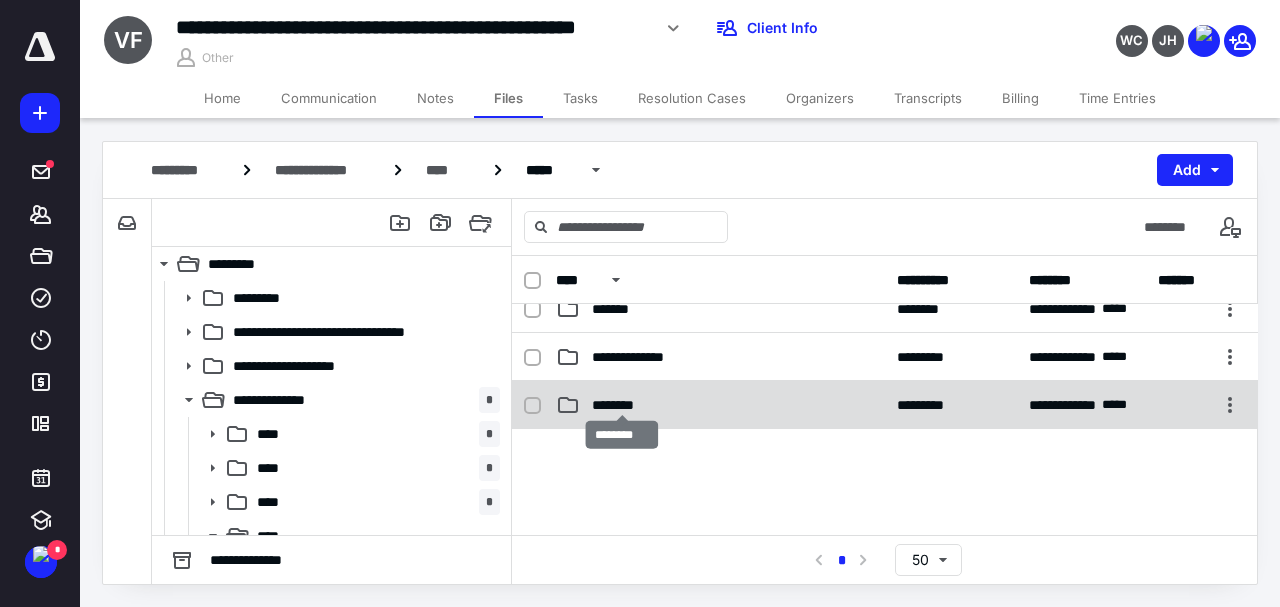 click on "********" at bounding box center [622, 405] 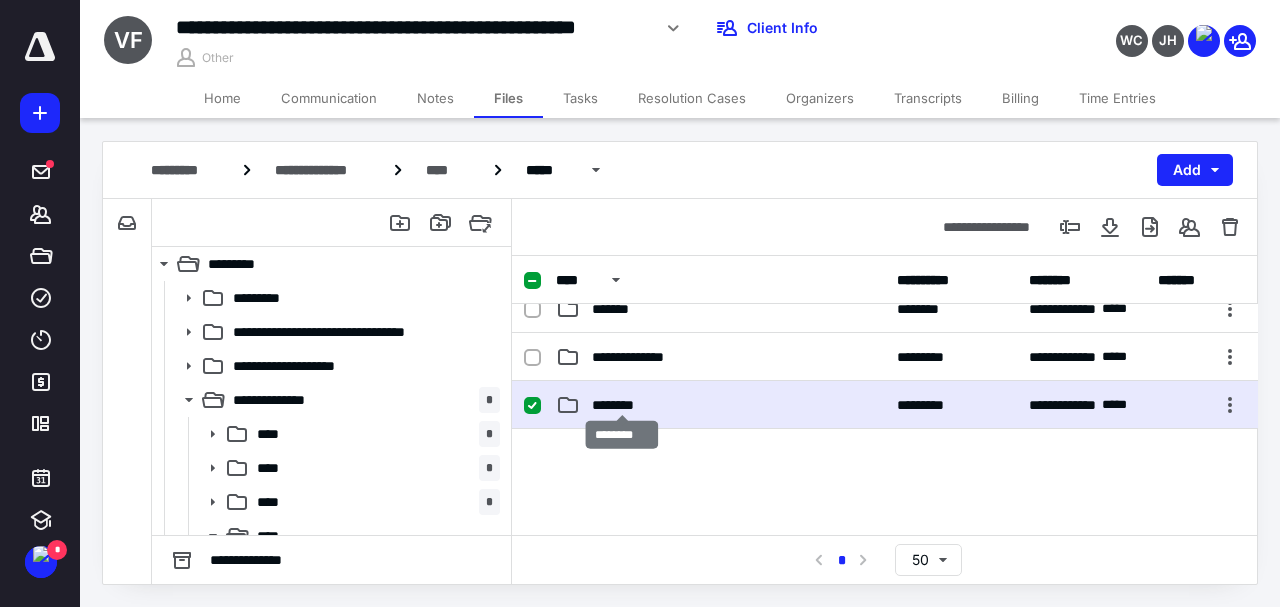 click on "********" at bounding box center (622, 405) 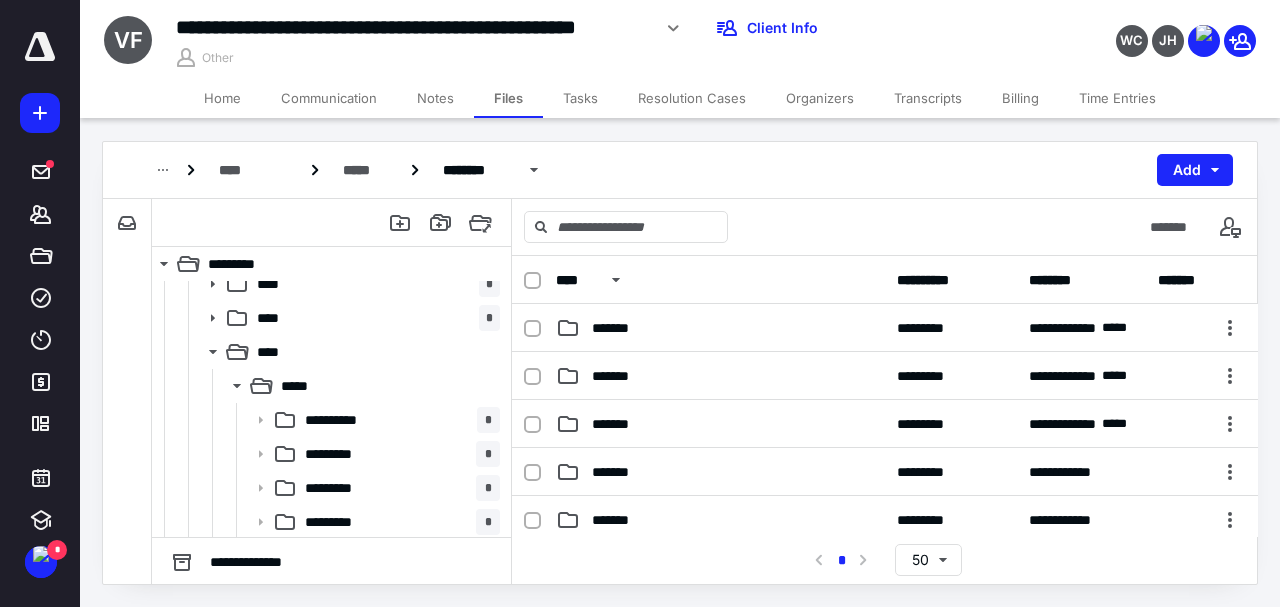 scroll, scrollTop: 232, scrollLeft: 0, axis: vertical 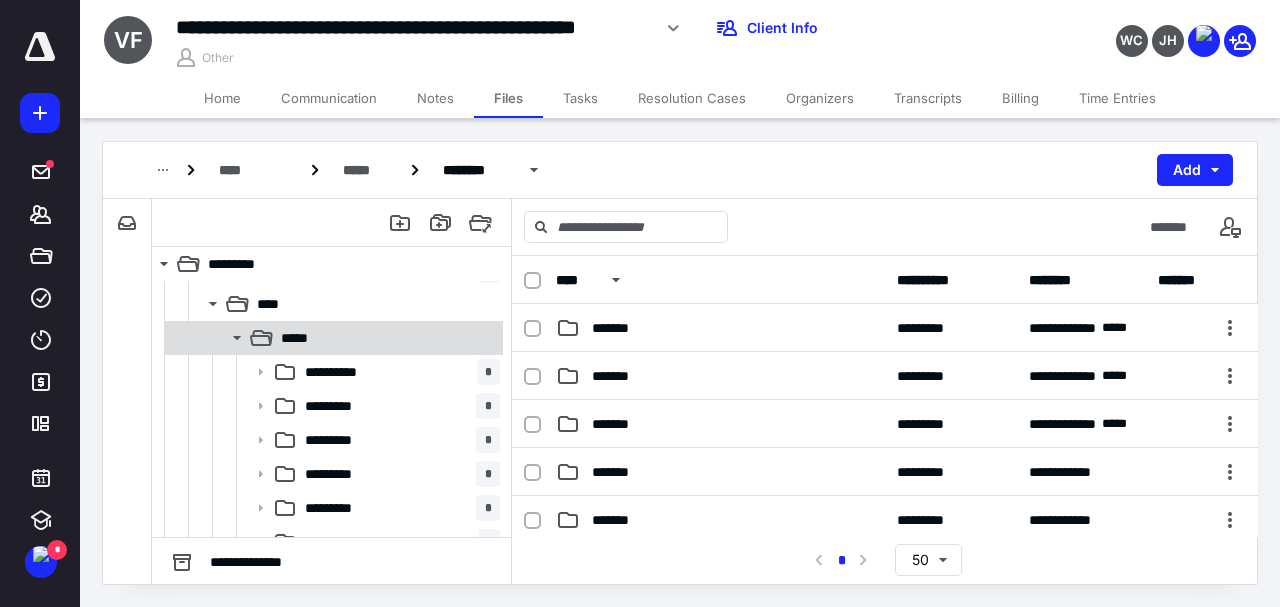 click on "*****" at bounding box center [301, 338] 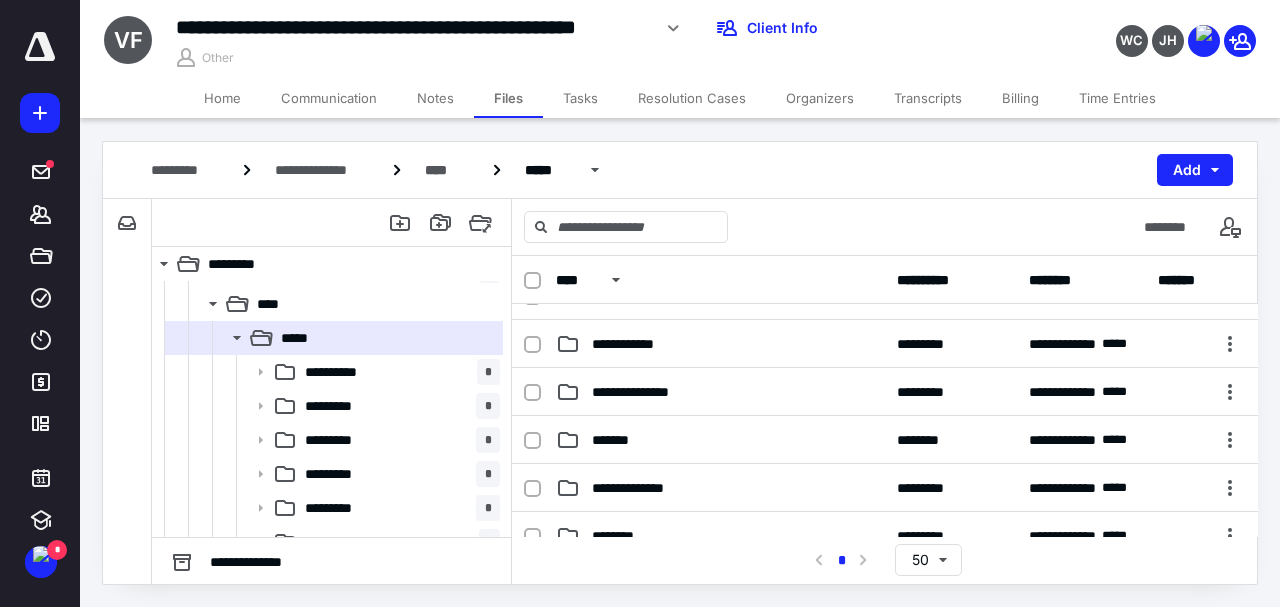 scroll, scrollTop: 234, scrollLeft: 0, axis: vertical 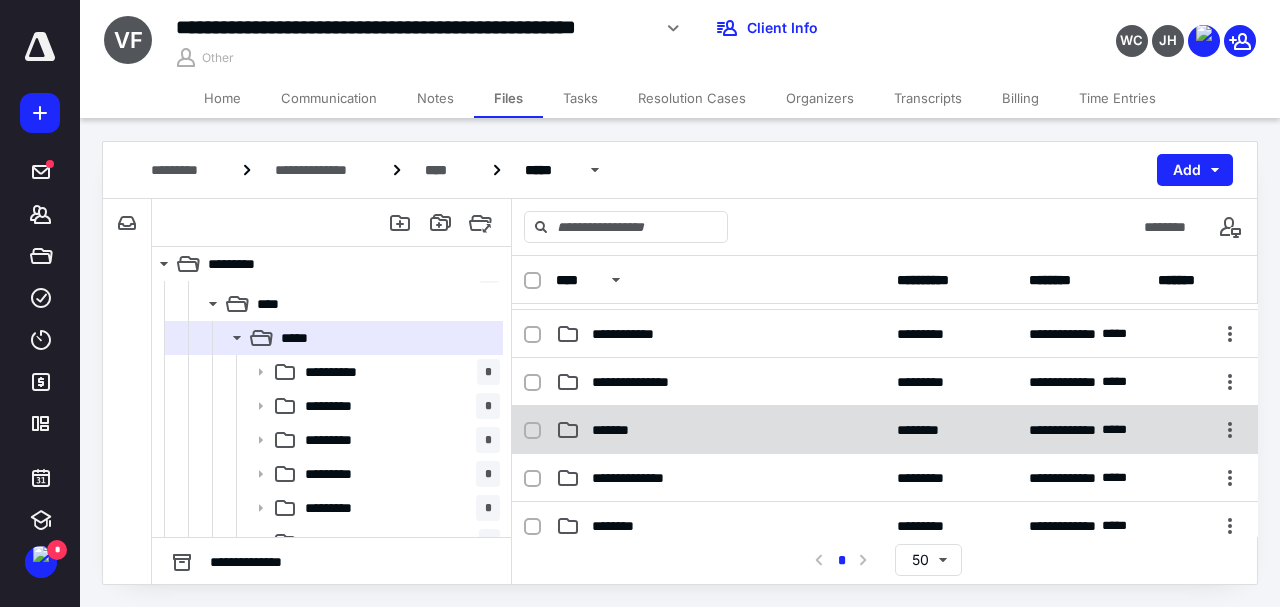 click on "*******" at bounding box center (720, 430) 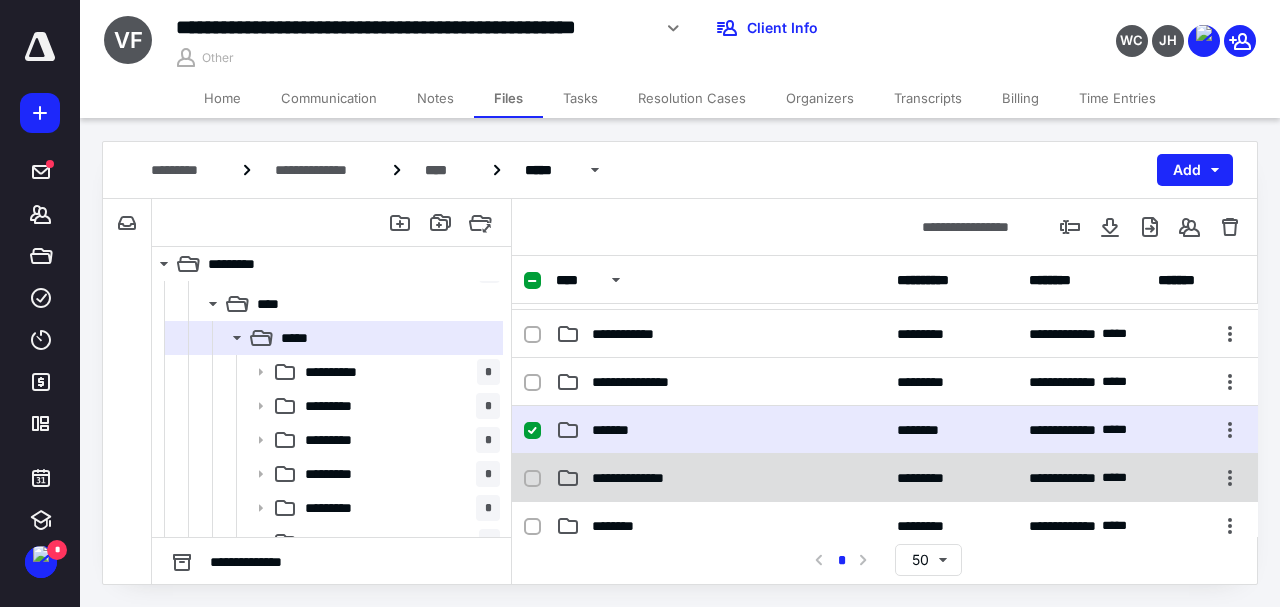 click on "**********" at bounding box center [638, 478] 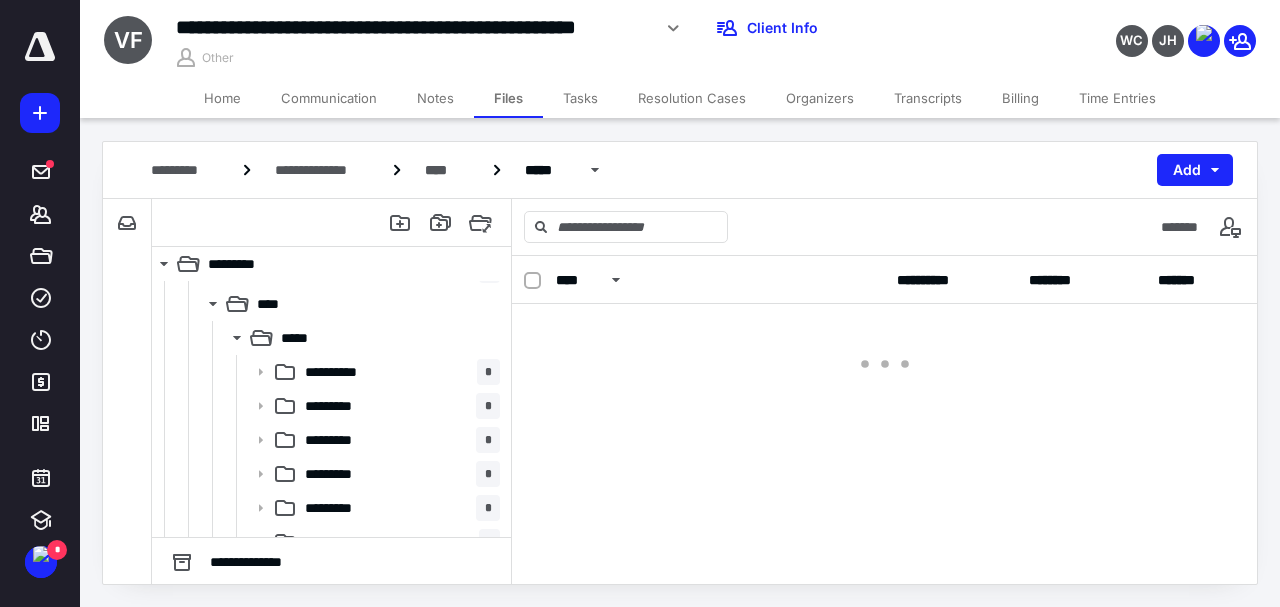 scroll, scrollTop: 0, scrollLeft: 0, axis: both 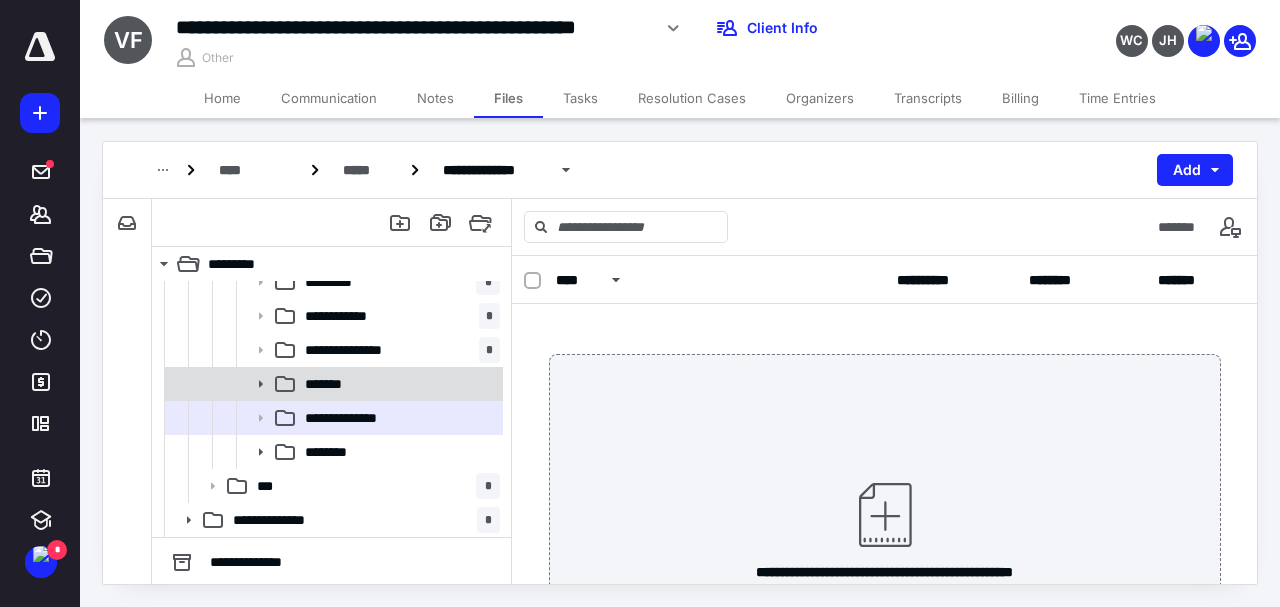 click on "*******" at bounding box center [398, 384] 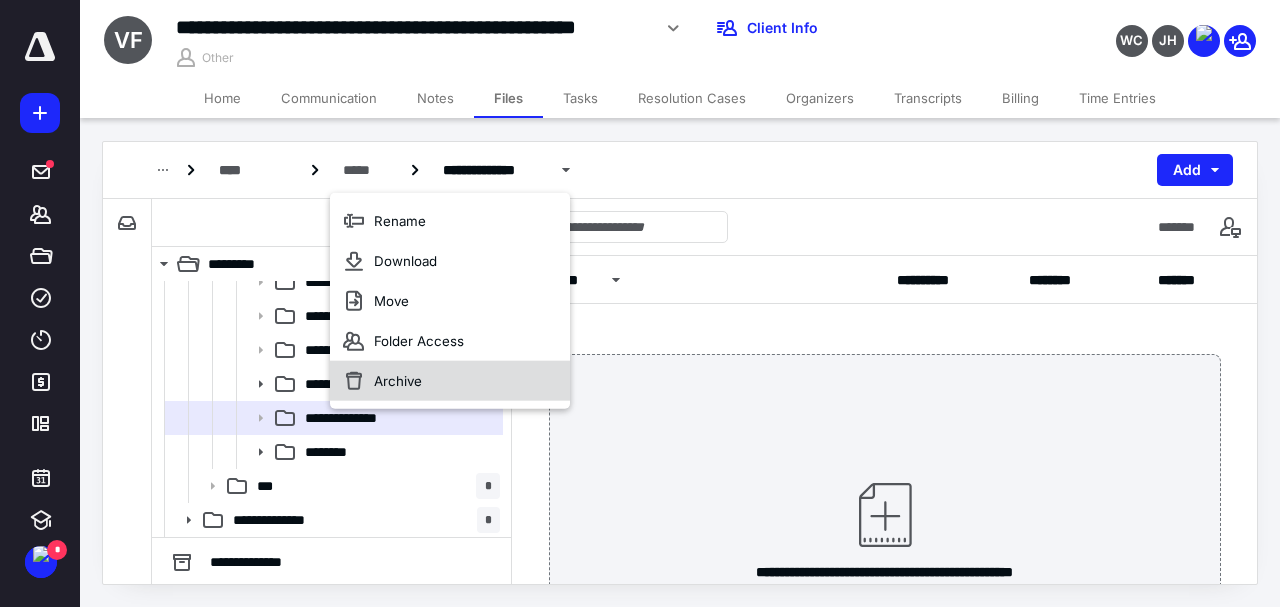 click on "Archive" at bounding box center [398, 381] 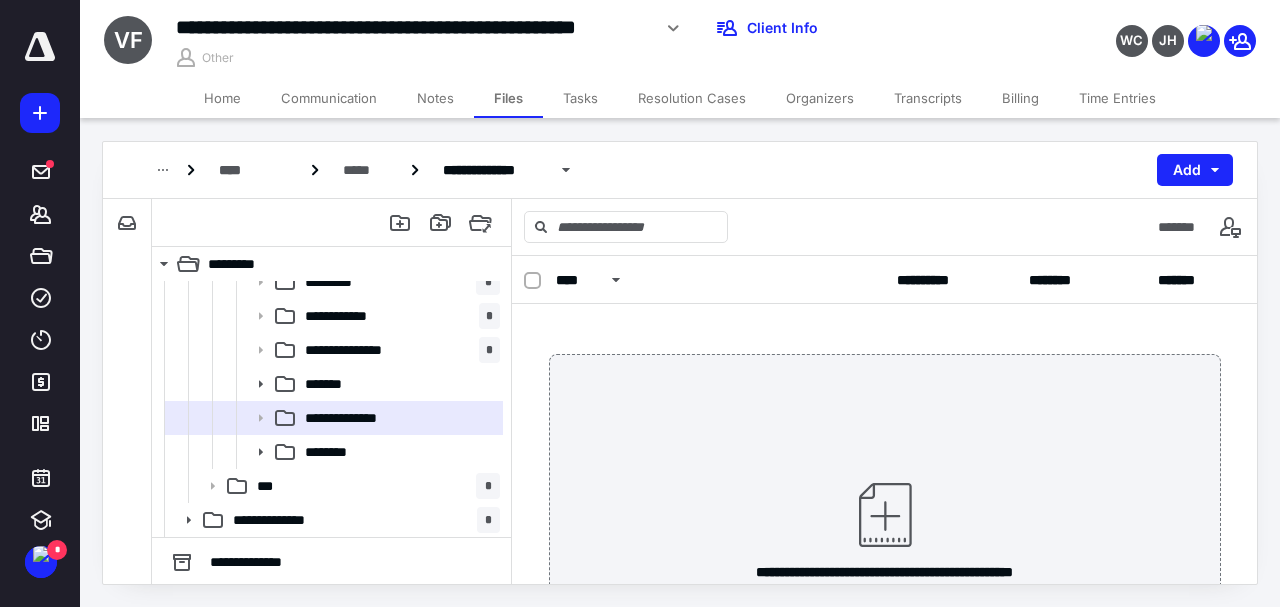 scroll, scrollTop: 118, scrollLeft: 0, axis: vertical 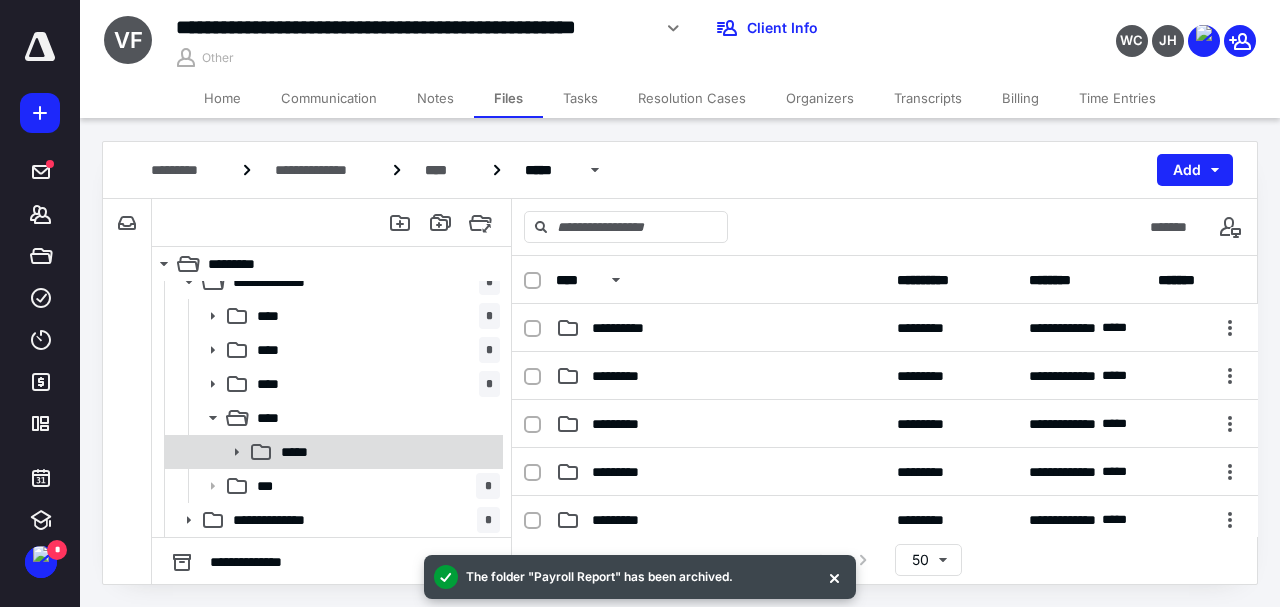 click on "*****" at bounding box center (301, 452) 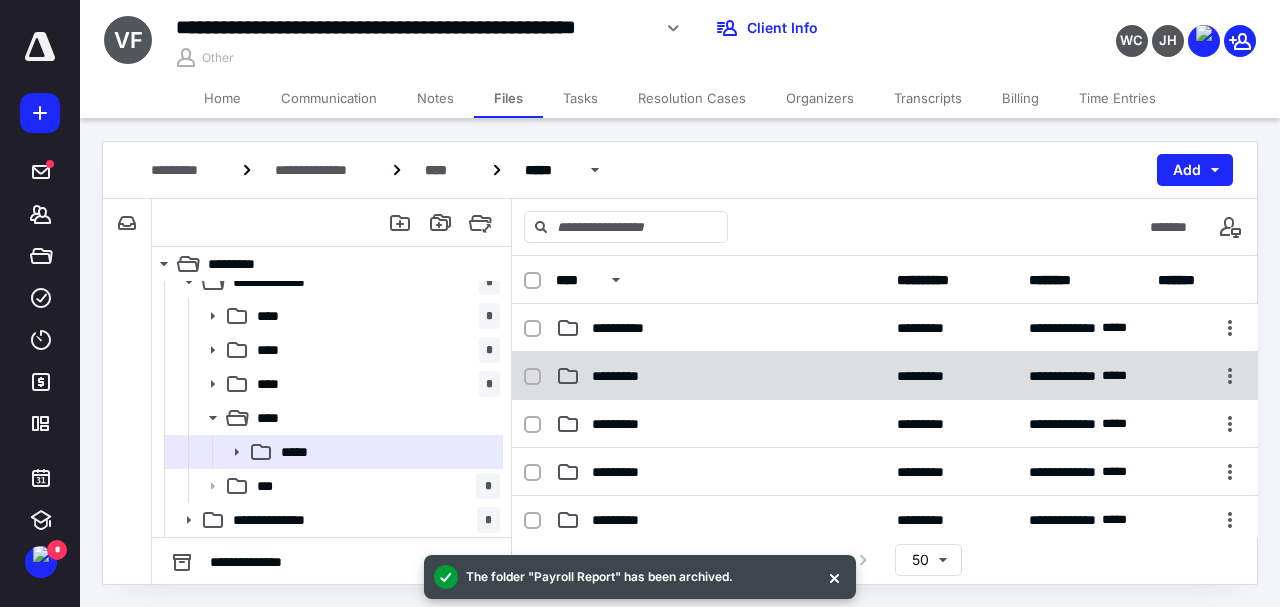 scroll, scrollTop: 355, scrollLeft: 0, axis: vertical 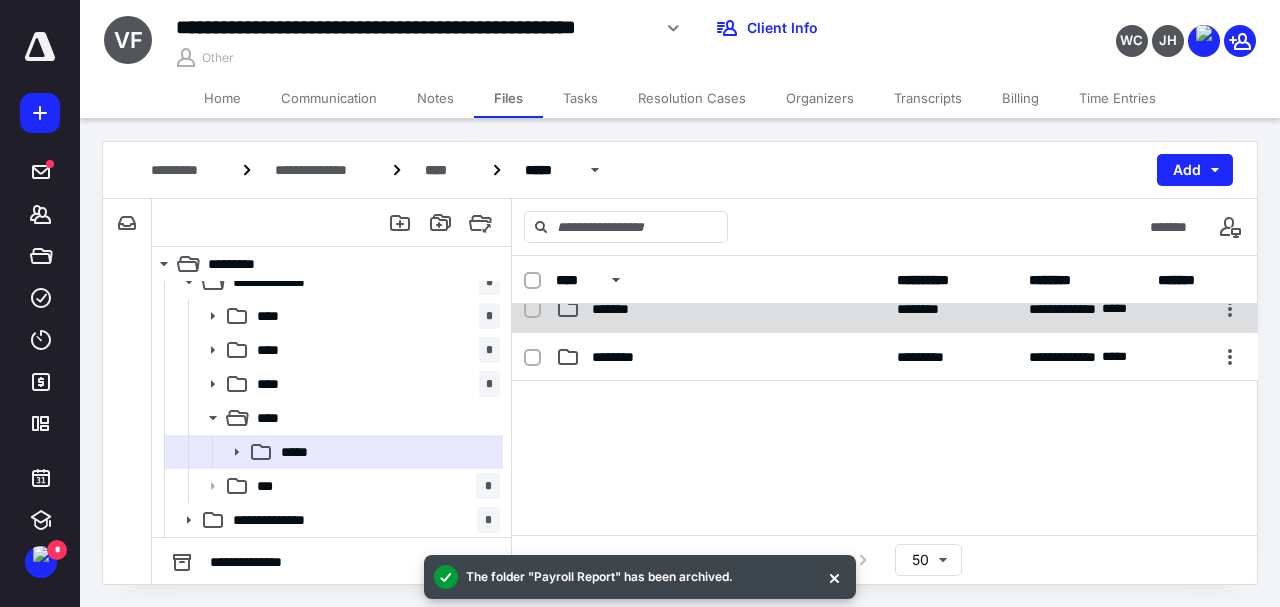 click on "*******" at bounding box center (614, 309) 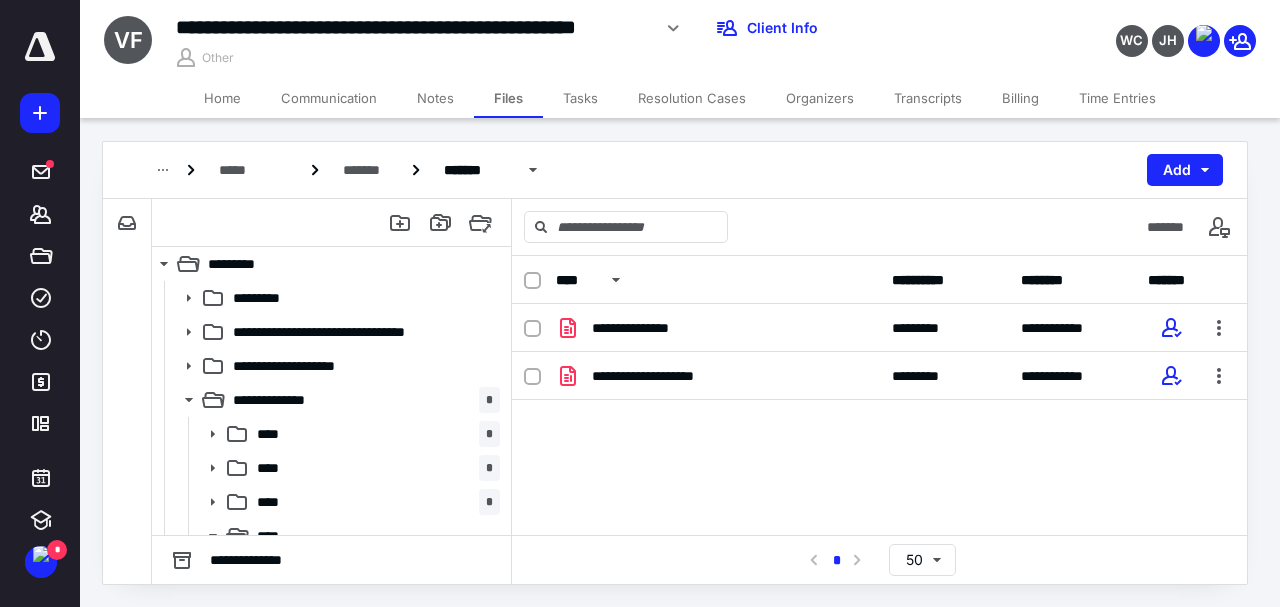 scroll, scrollTop: 0, scrollLeft: 0, axis: both 